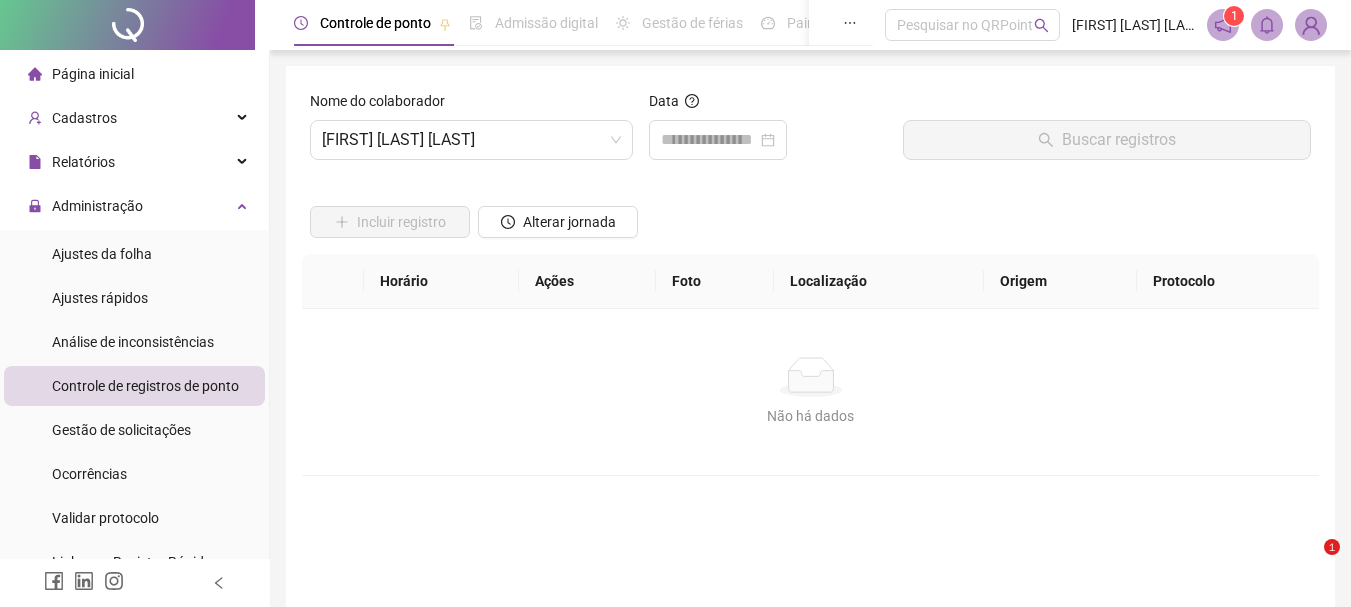scroll, scrollTop: 0, scrollLeft: 0, axis: both 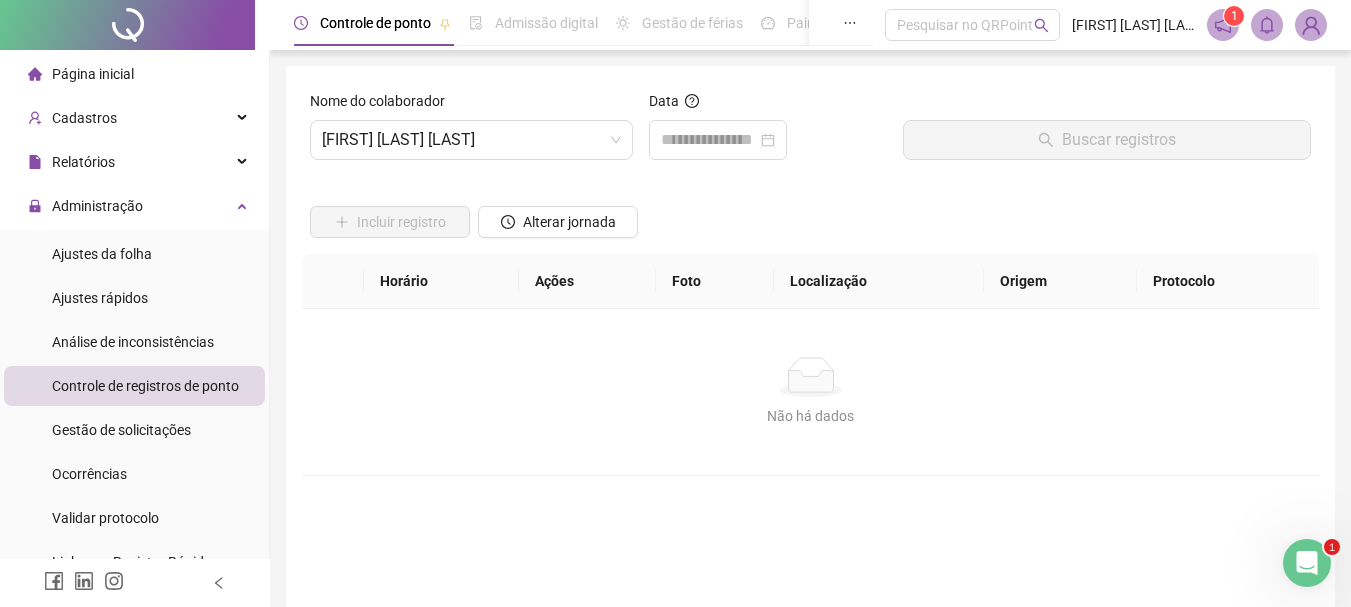 click on "Página inicial" at bounding box center (93, 74) 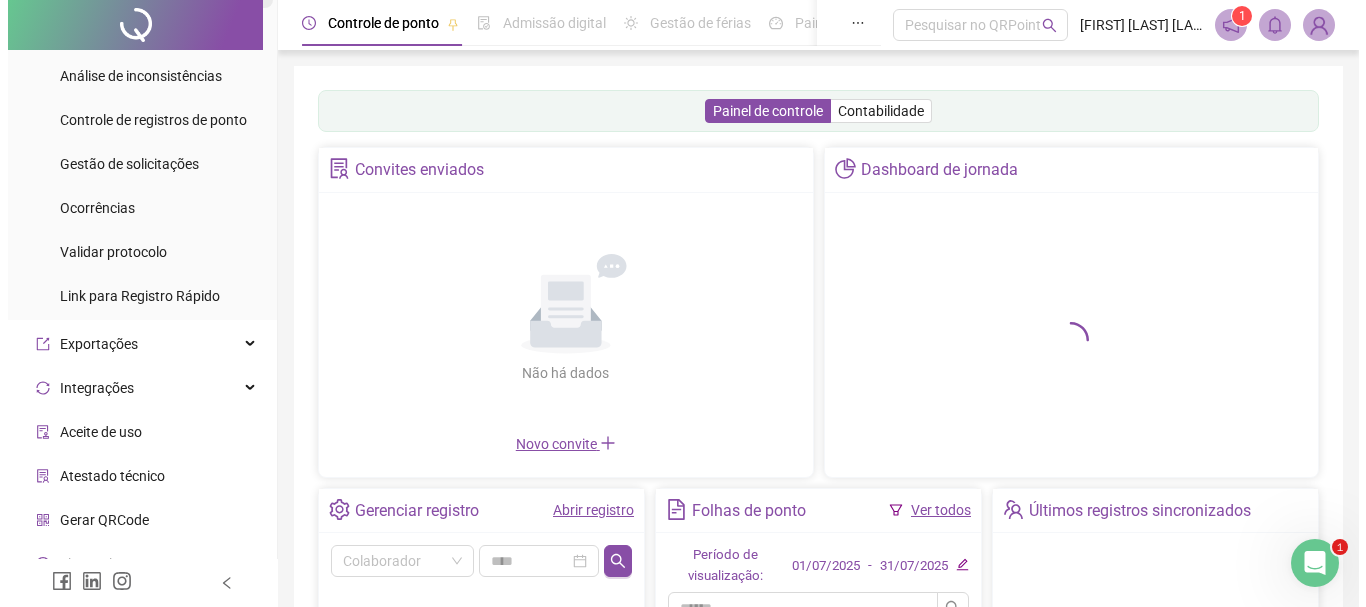 scroll, scrollTop: 0, scrollLeft: 0, axis: both 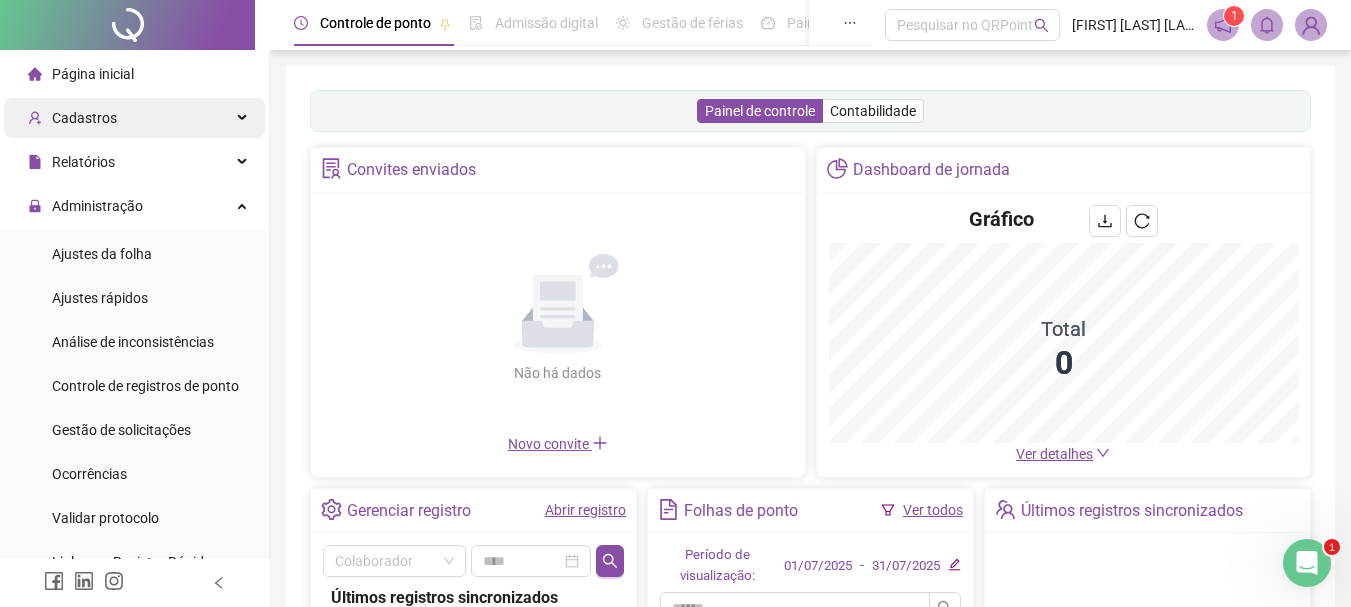 click on "Cadastros" at bounding box center [84, 118] 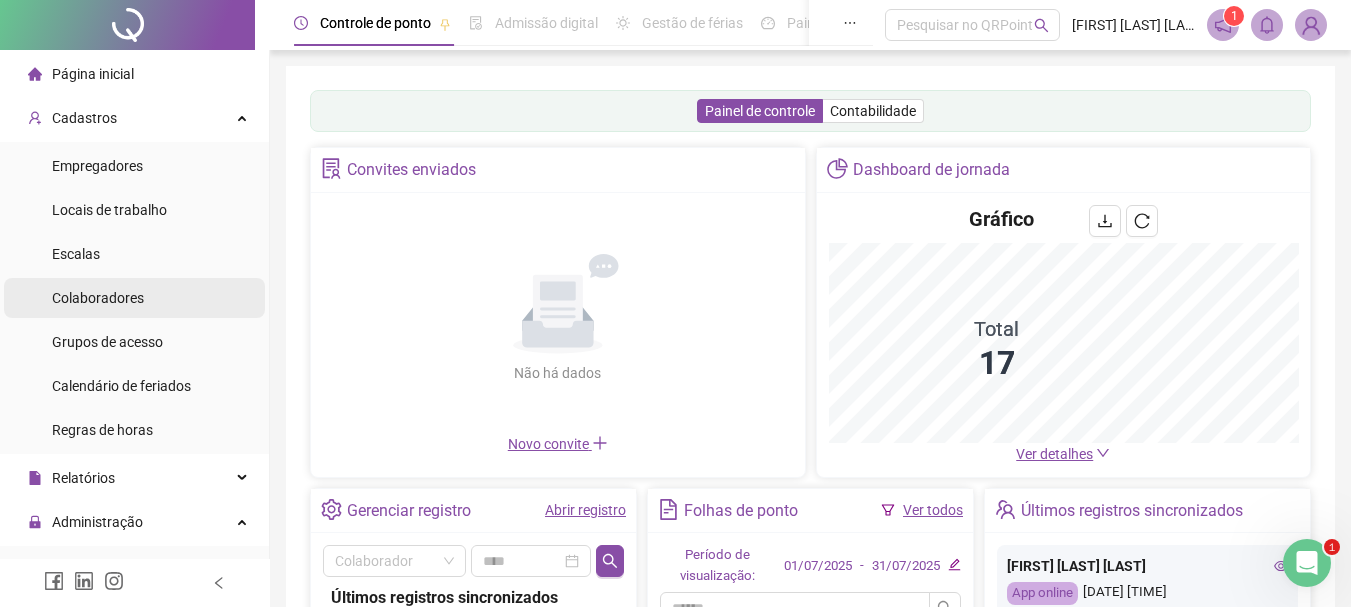 click on "Colaboradores" at bounding box center [98, 298] 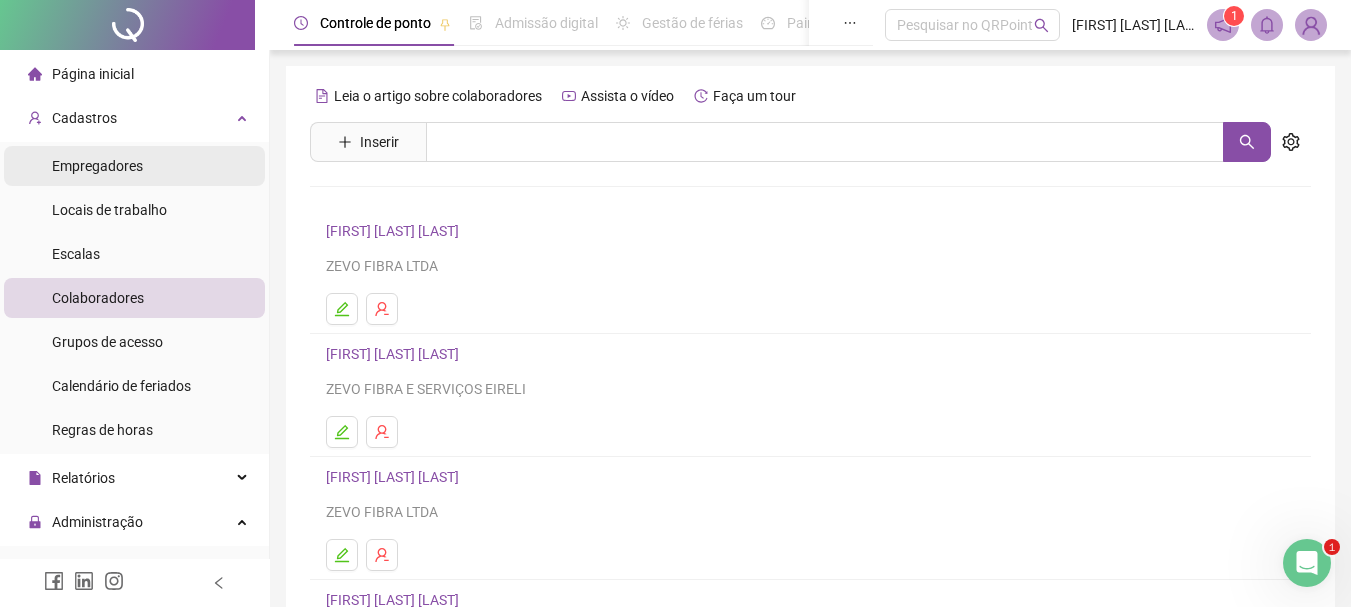 click on "Empregadores" at bounding box center (97, 166) 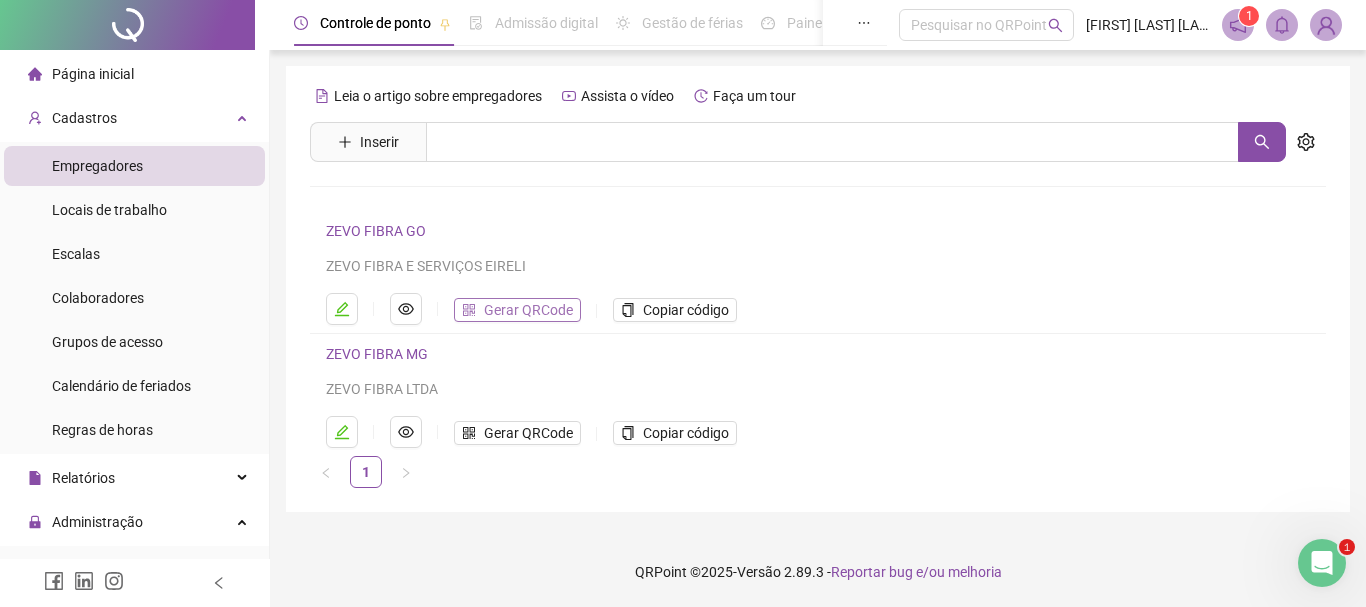 click on "Gerar QRCode" at bounding box center [528, 310] 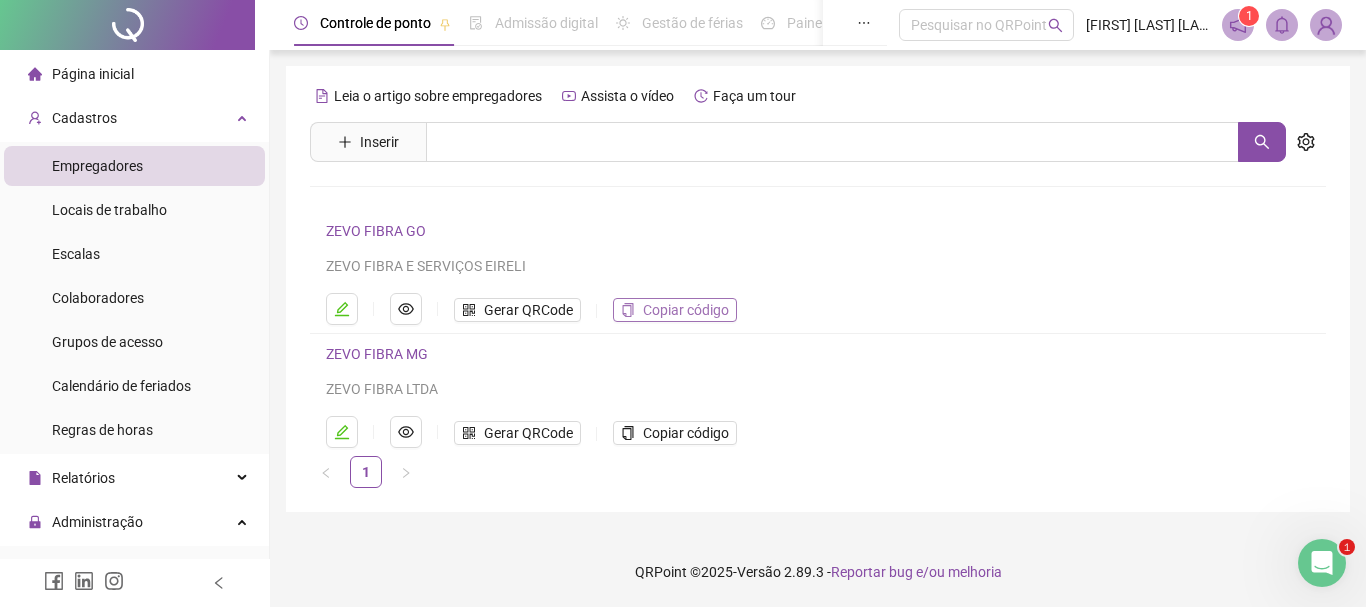 click on "Copiar código" at bounding box center [686, 310] 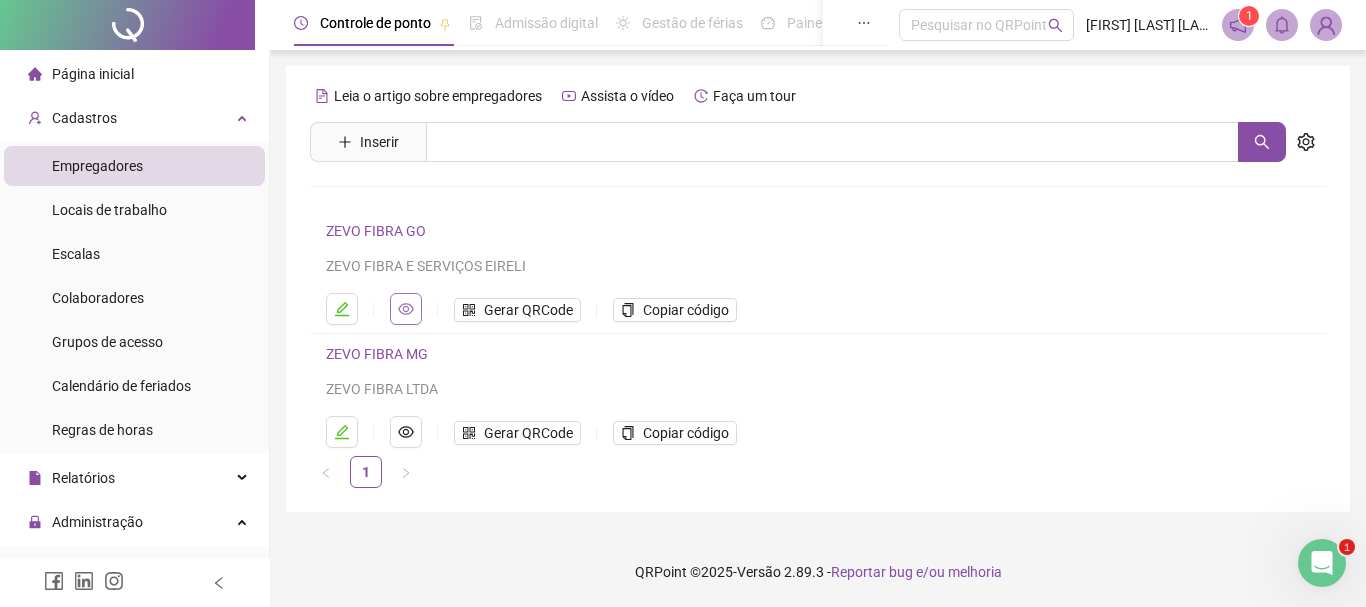 click 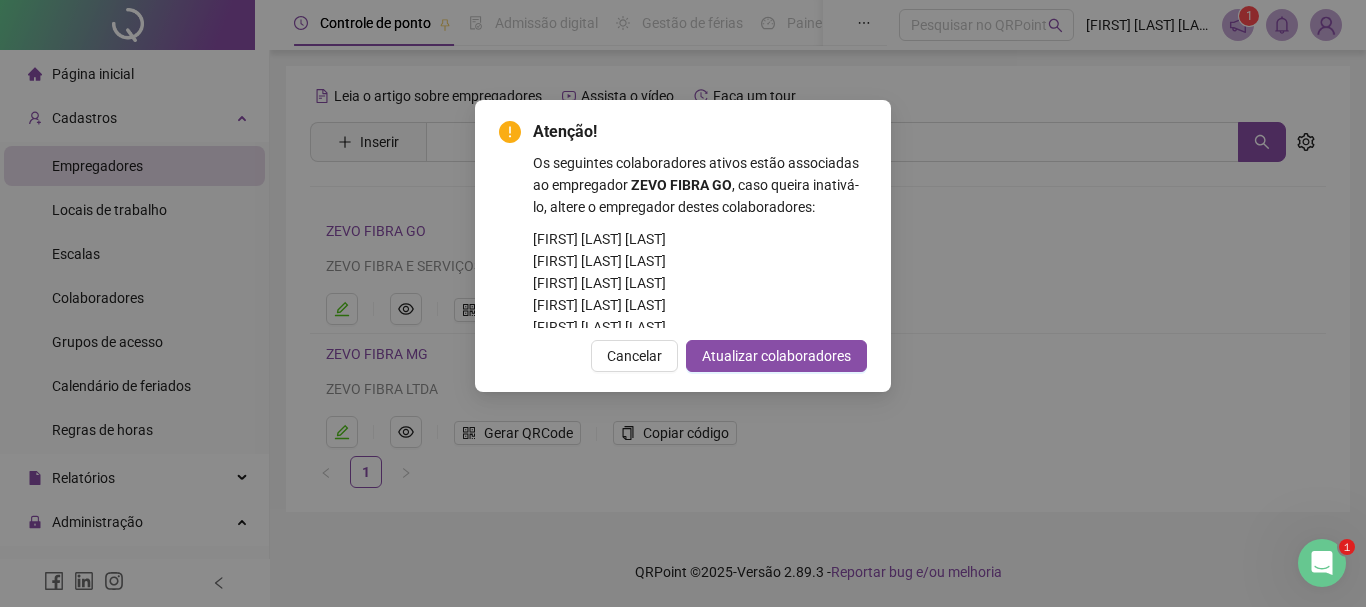 click on "Atenção! Os seguintes colaboradores ativos estão associadas ao empregador   ZEVO FIBRA GO , caso queira inativá-lo, altere o empregador destes colaboradores: EDUARDO BORGES MACHADO DE MENEZES FERNANDA DE JESUS VALENCA  GEIZE SOUZA SANTANA GUSTAVO RODRIGUES GOULART JEAN CARLOS GOMES DE OLIVEIRA JOAO EDUARDO DE SOUZA SANTANA JORGIO CALISTO DOS SANTOS ABREU LORENA LUANA DIAS MONTEIRO LUIZ FERNANDO ALMEIDA DE OLIVEIRA MATEUS GABRIEL DE OLIVEIRA SANTANA MATHEUS RODRIGUESS BORGES MAX DE ALMEIDA MENEZES PAULO VITOR LOPES PEREIRA RAI FERREIRA DOS SANTOS Cancelar Atualizar colaboradores" at bounding box center (683, 303) 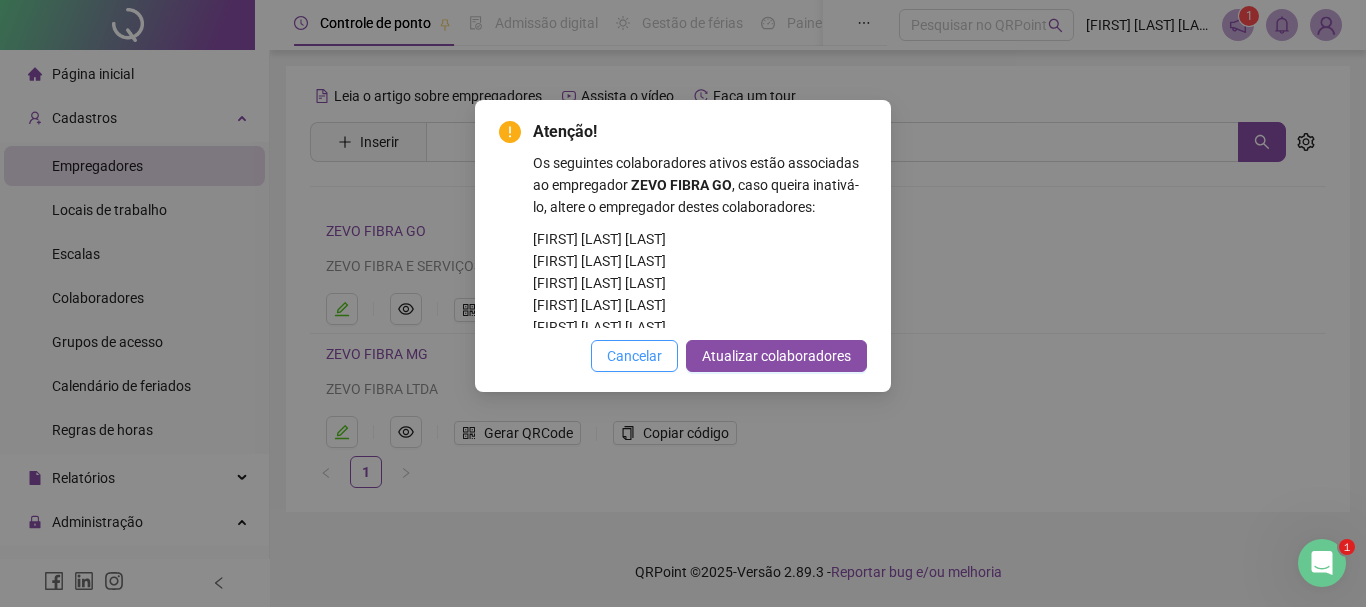 click on "Cancelar" at bounding box center (634, 356) 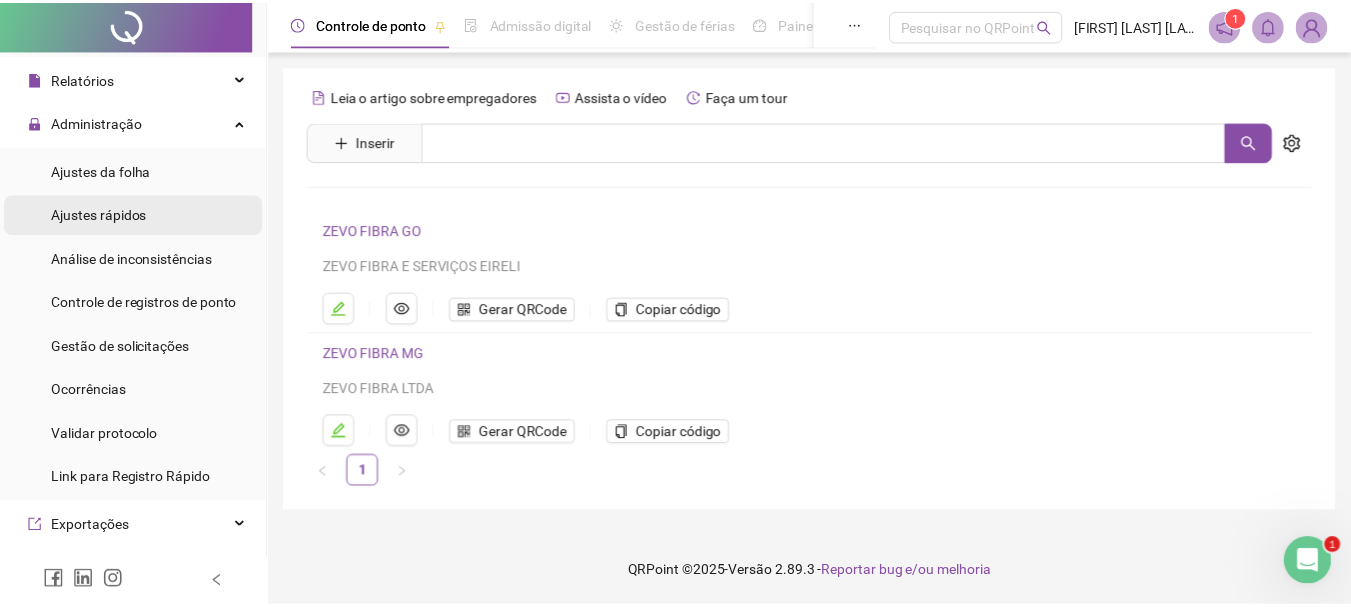 scroll, scrollTop: 400, scrollLeft: 0, axis: vertical 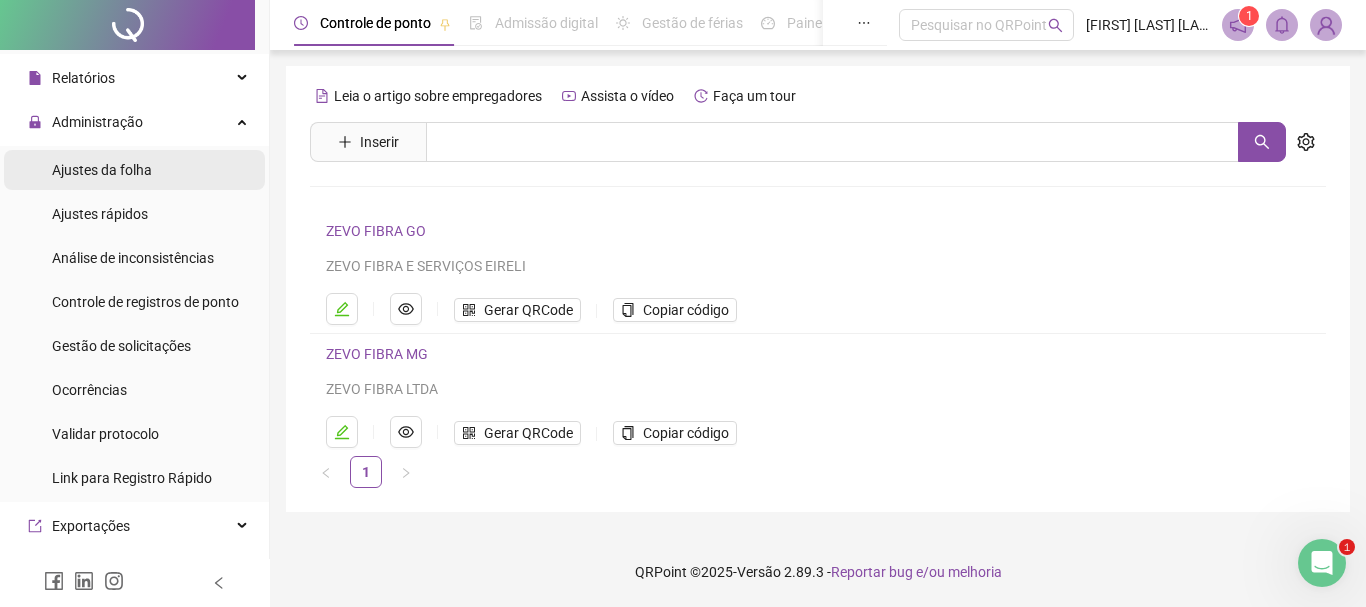 click on "Ajustes da folha" at bounding box center [102, 170] 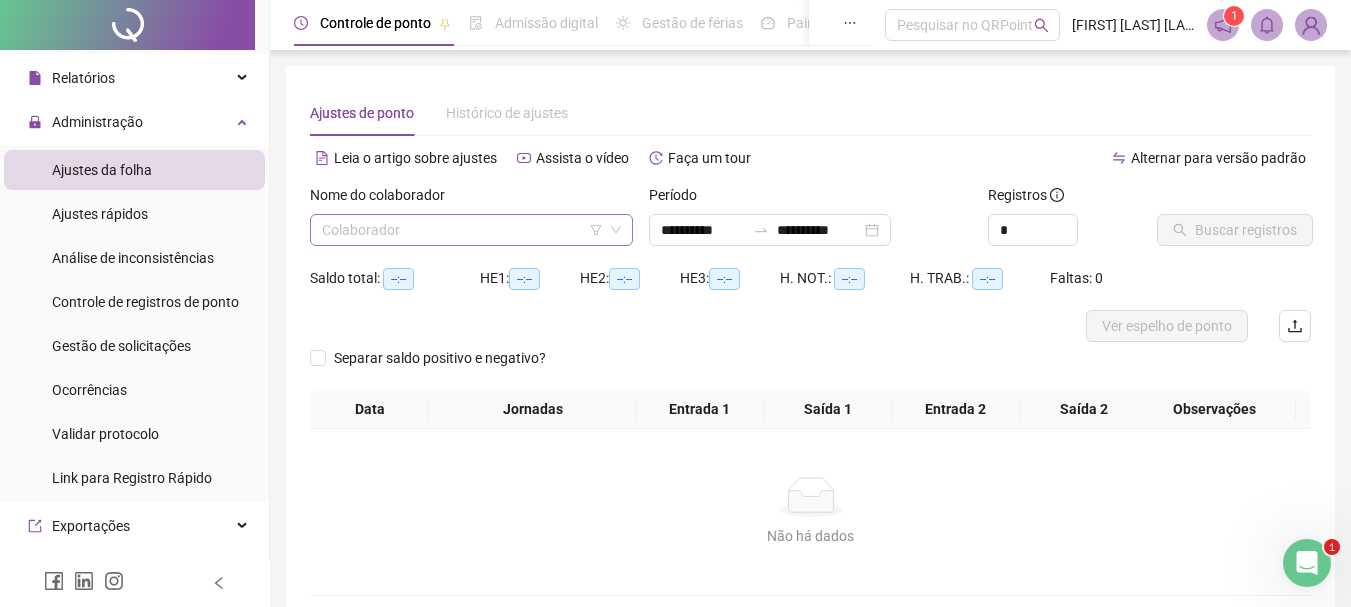 click at bounding box center (462, 230) 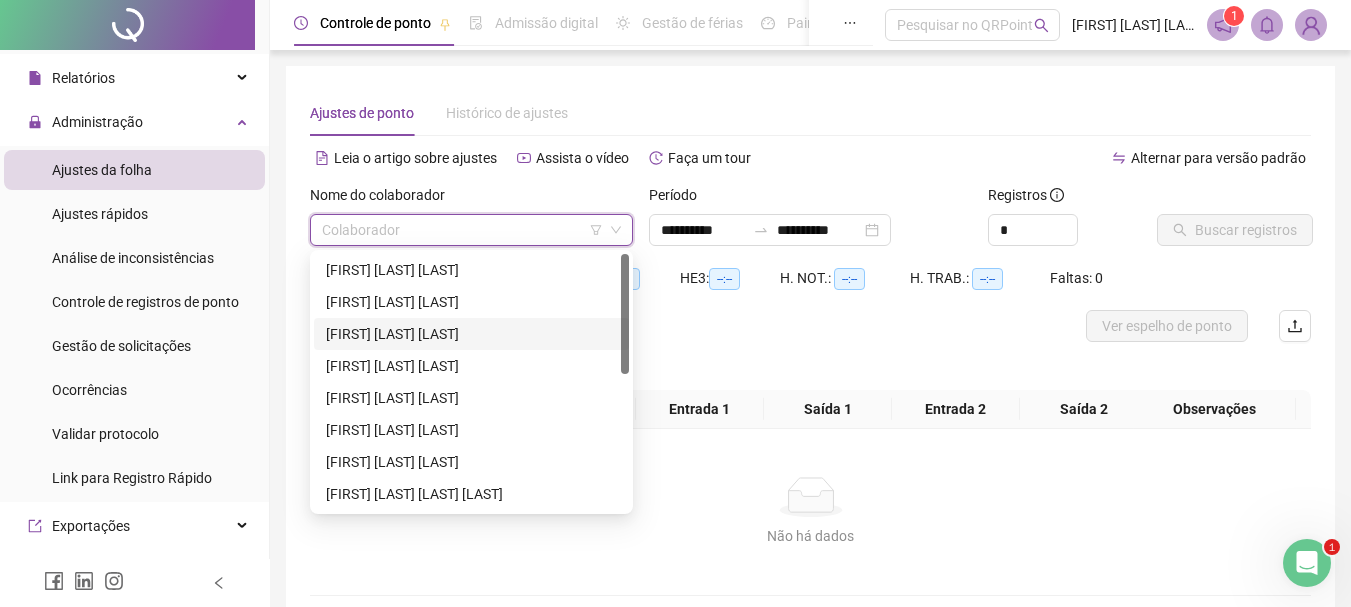 click on "[FIRST] [LAST] [LAST]" at bounding box center (471, 334) 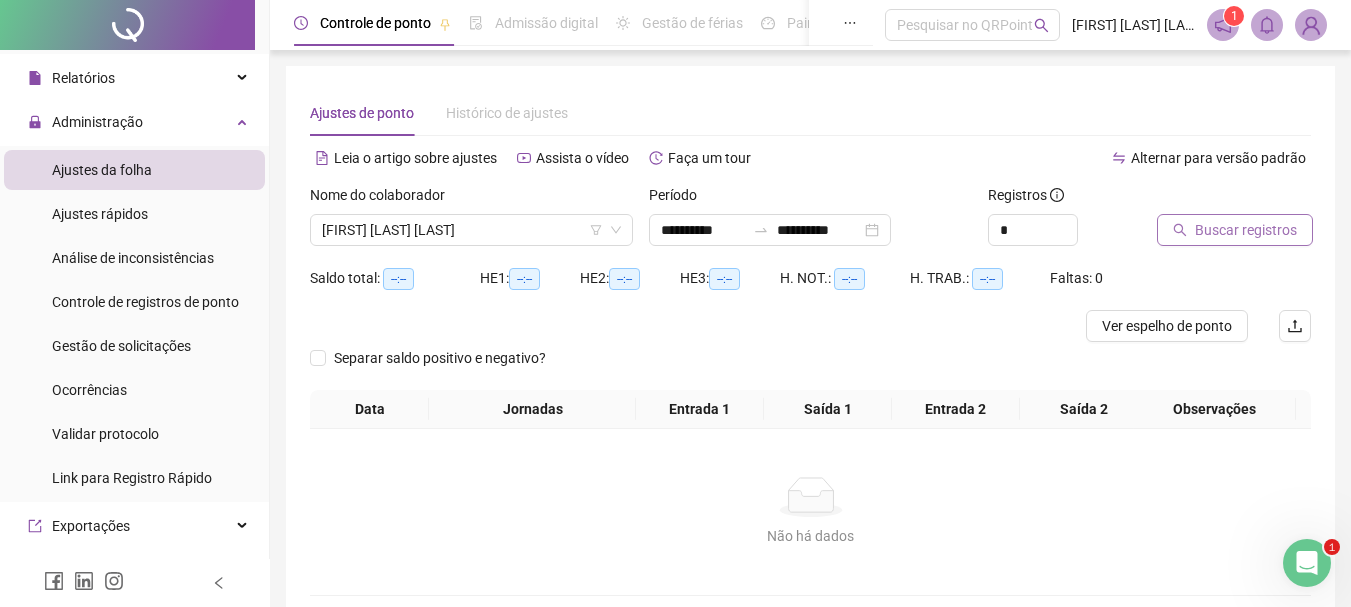 click on "Buscar registros" at bounding box center [1246, 230] 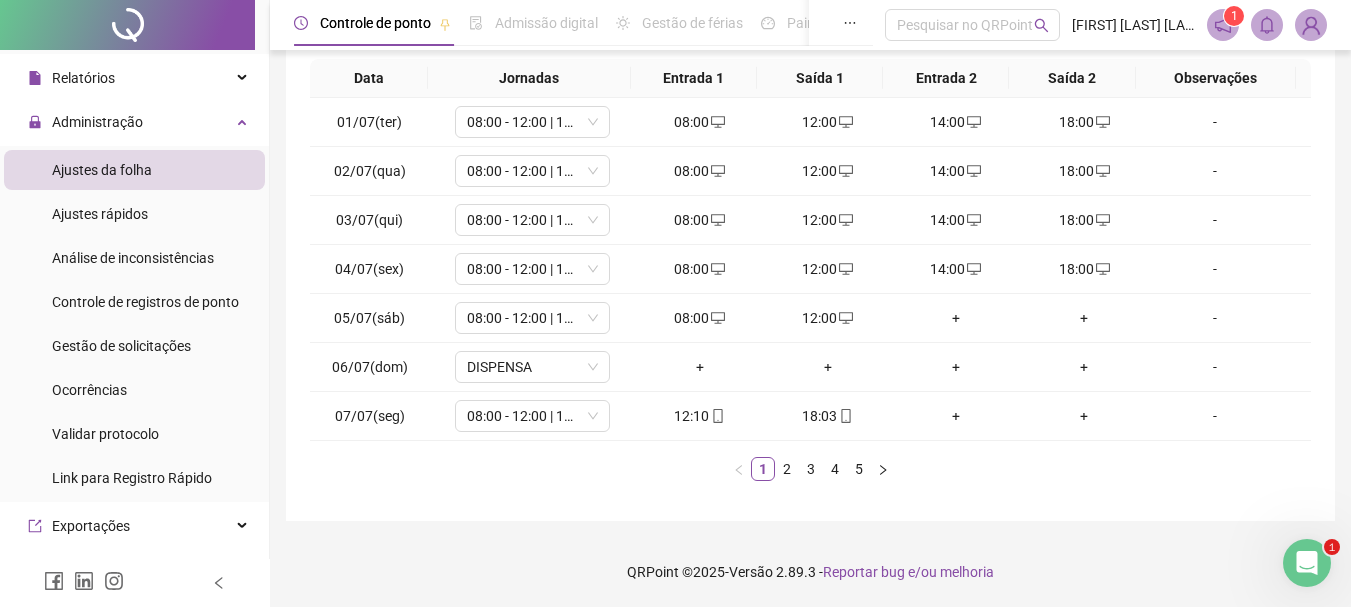 scroll, scrollTop: 0, scrollLeft: 0, axis: both 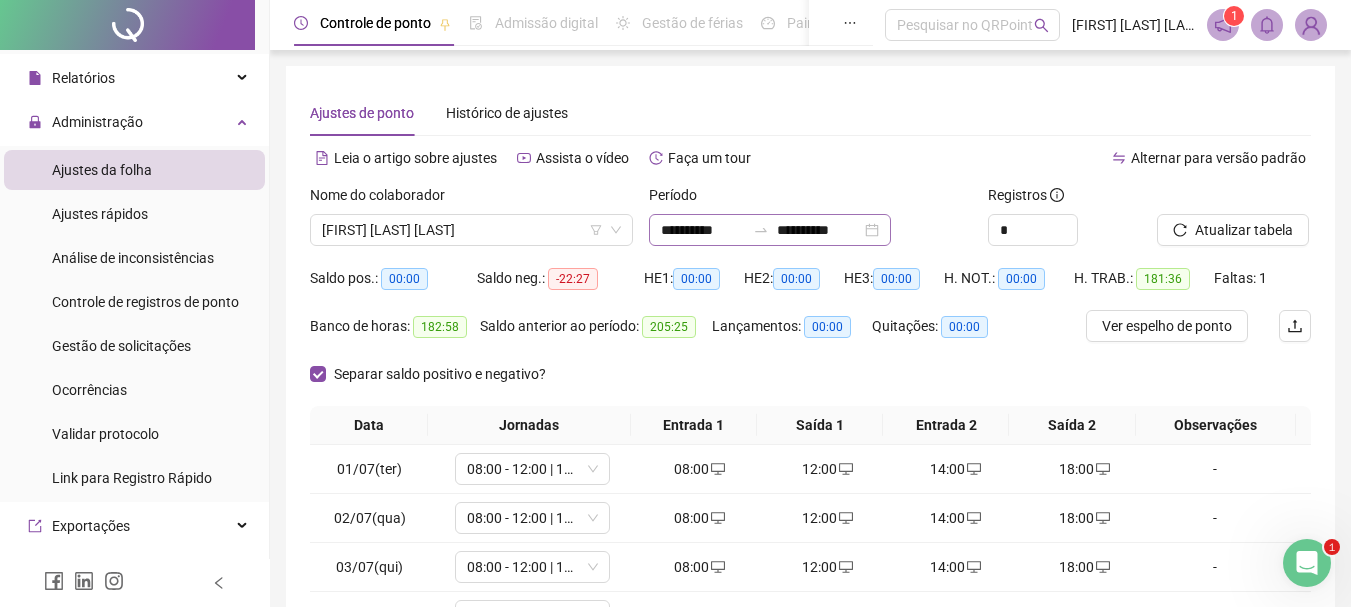 click on "**********" at bounding box center [770, 230] 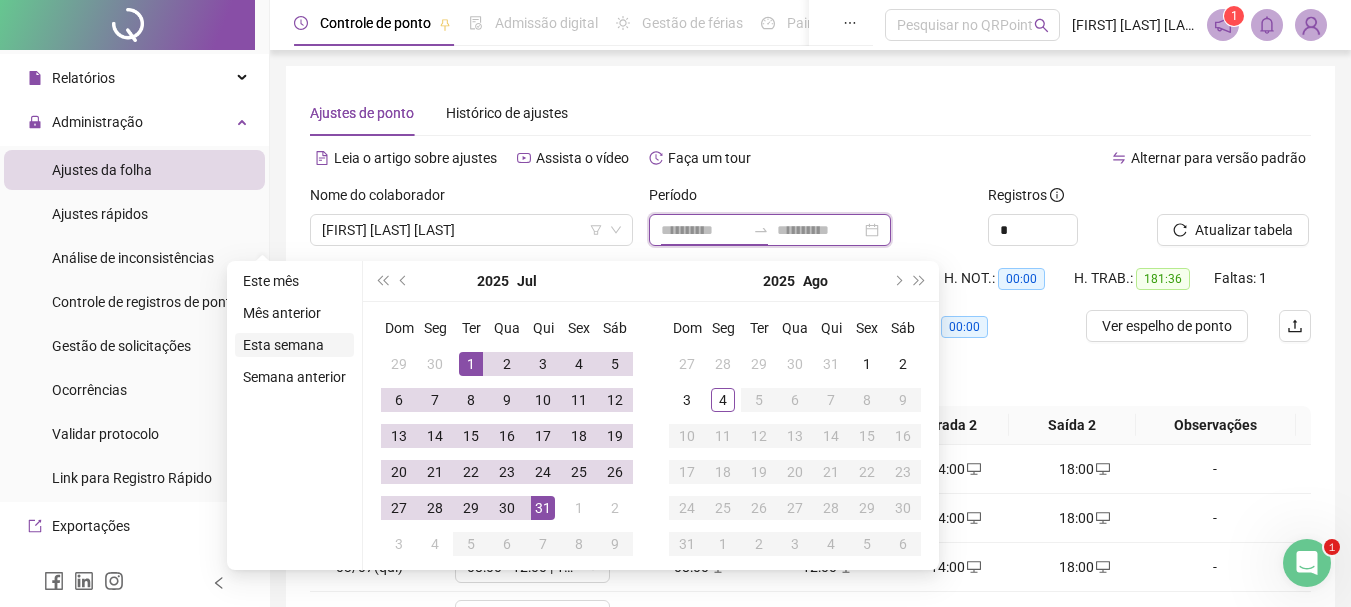 type on "**********" 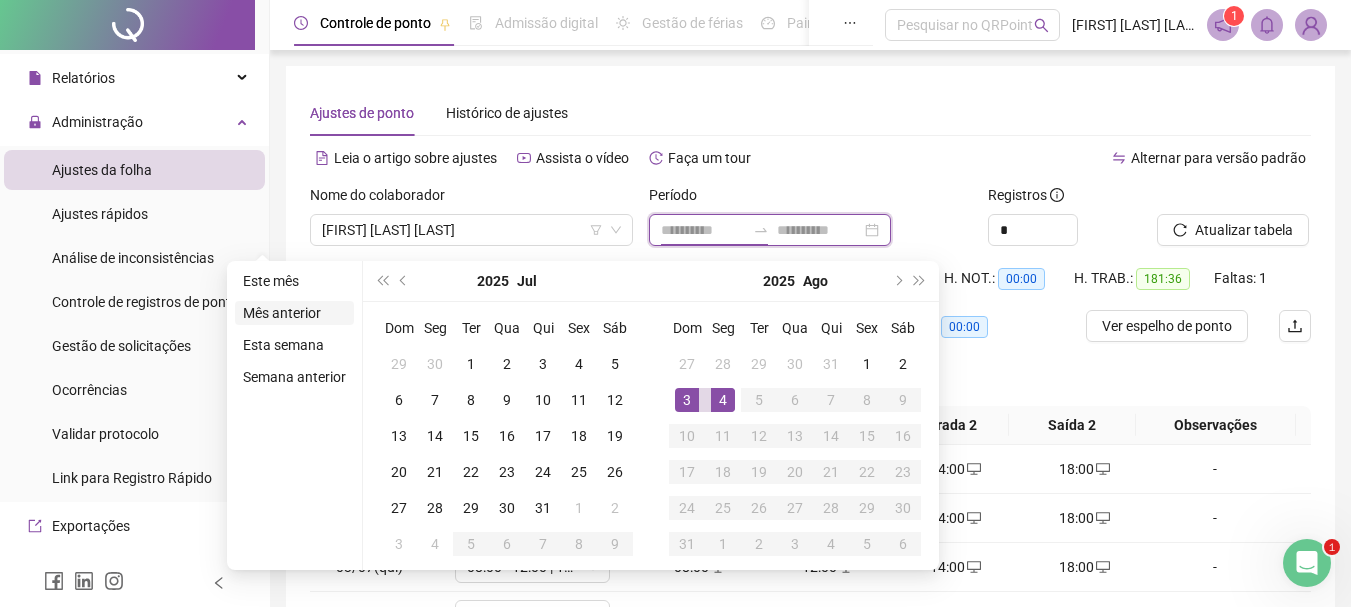 type on "**********" 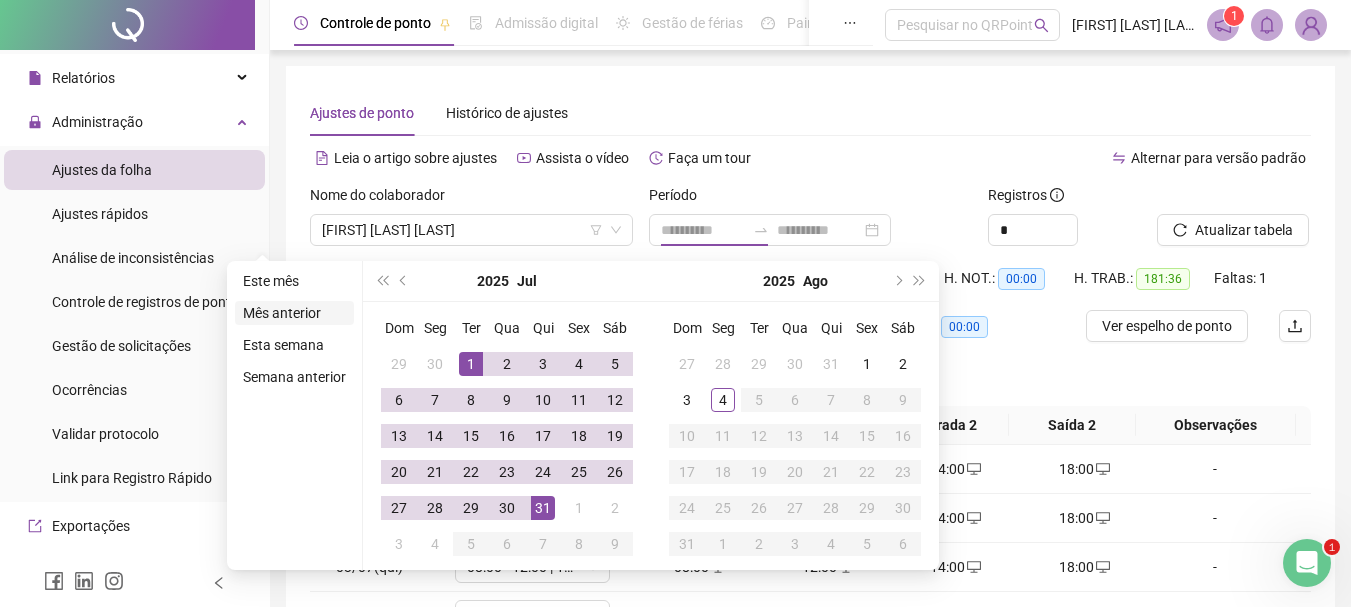 click on "Mês anterior" at bounding box center [294, 313] 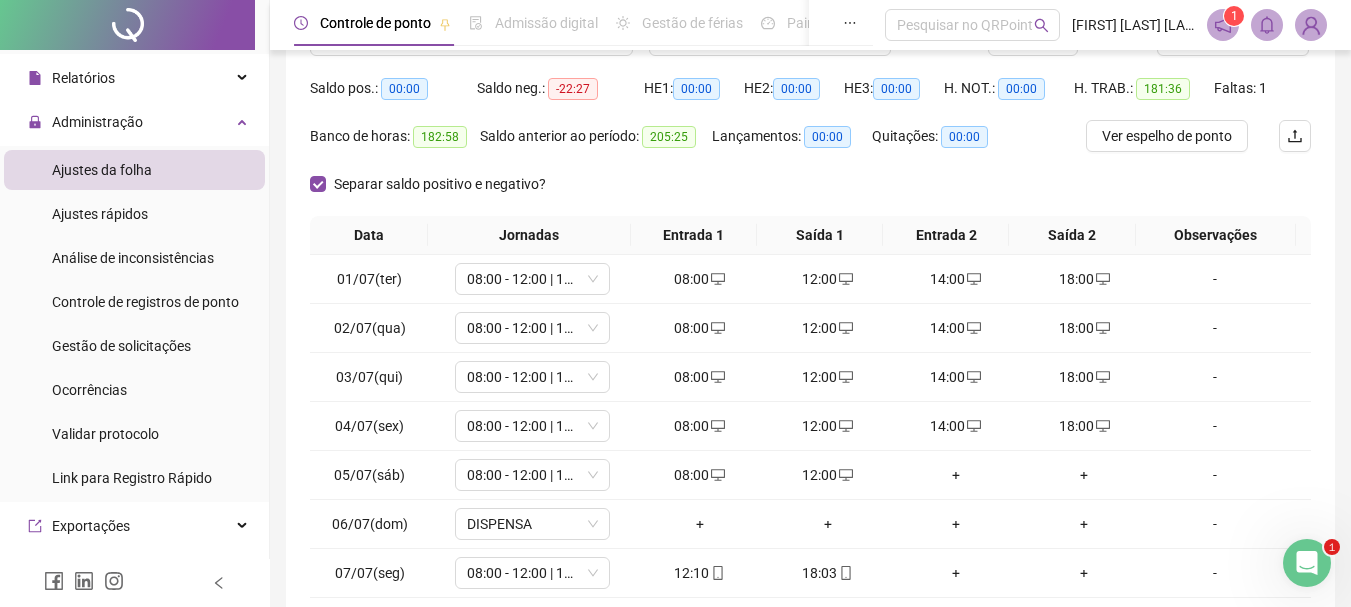 scroll, scrollTop: 0, scrollLeft: 0, axis: both 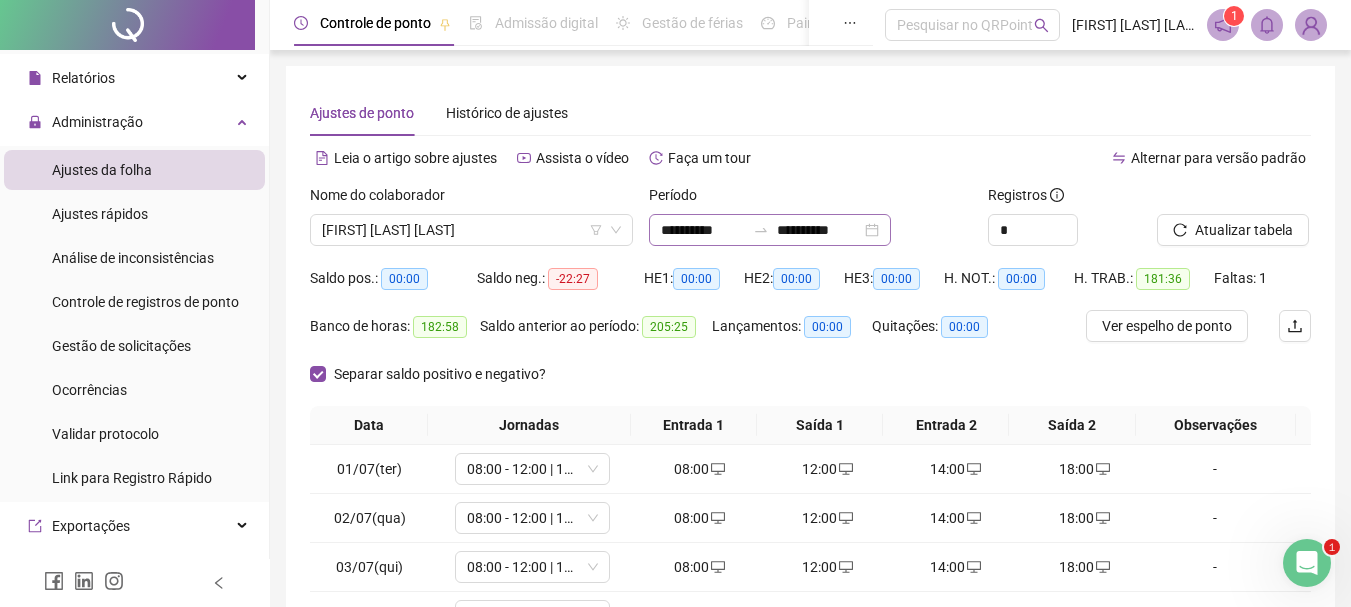 click on "**********" at bounding box center [770, 230] 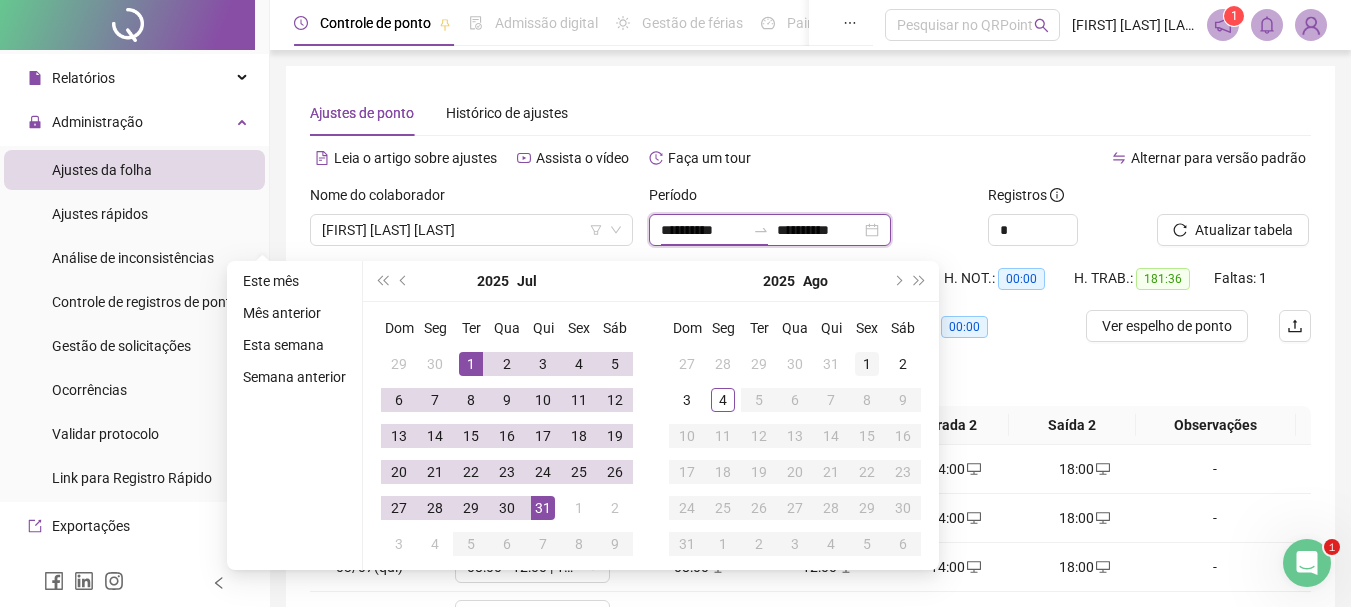 type on "**********" 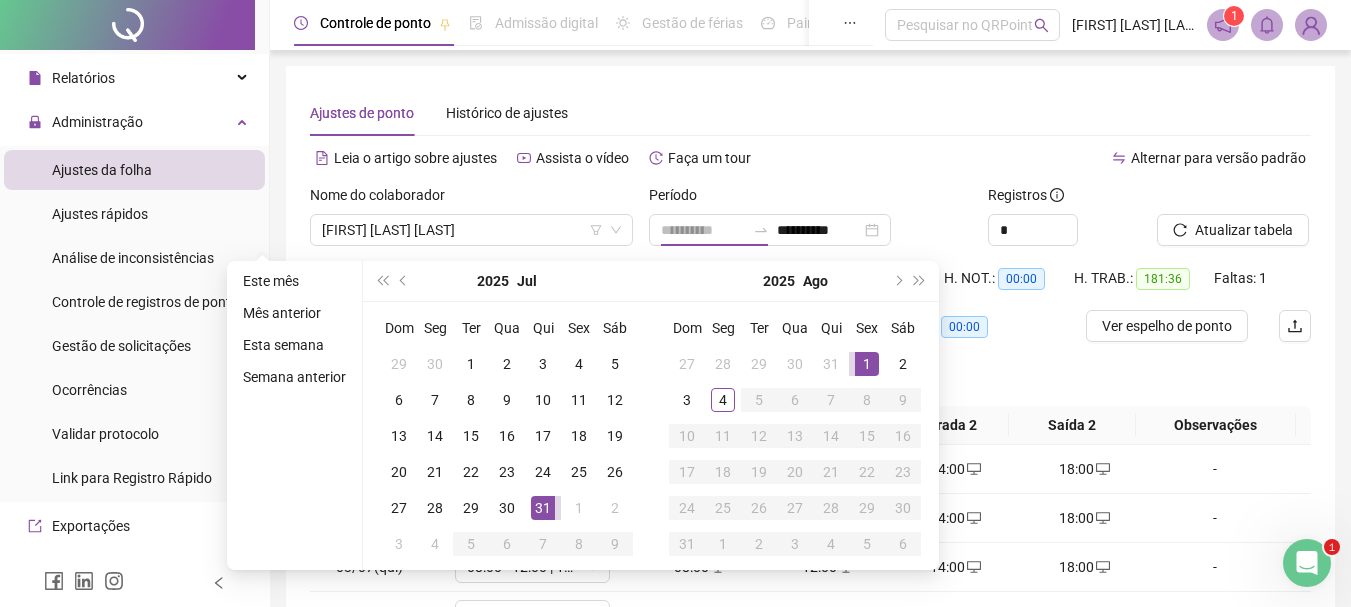 click on "1" at bounding box center (867, 364) 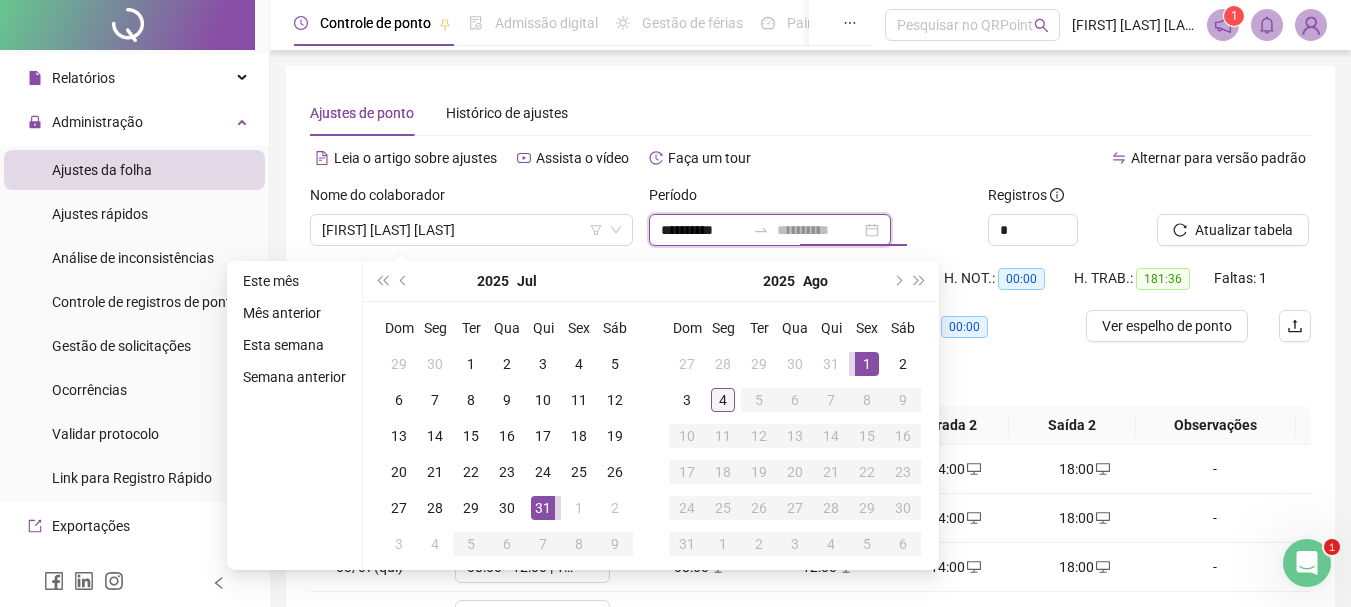 type on "**********" 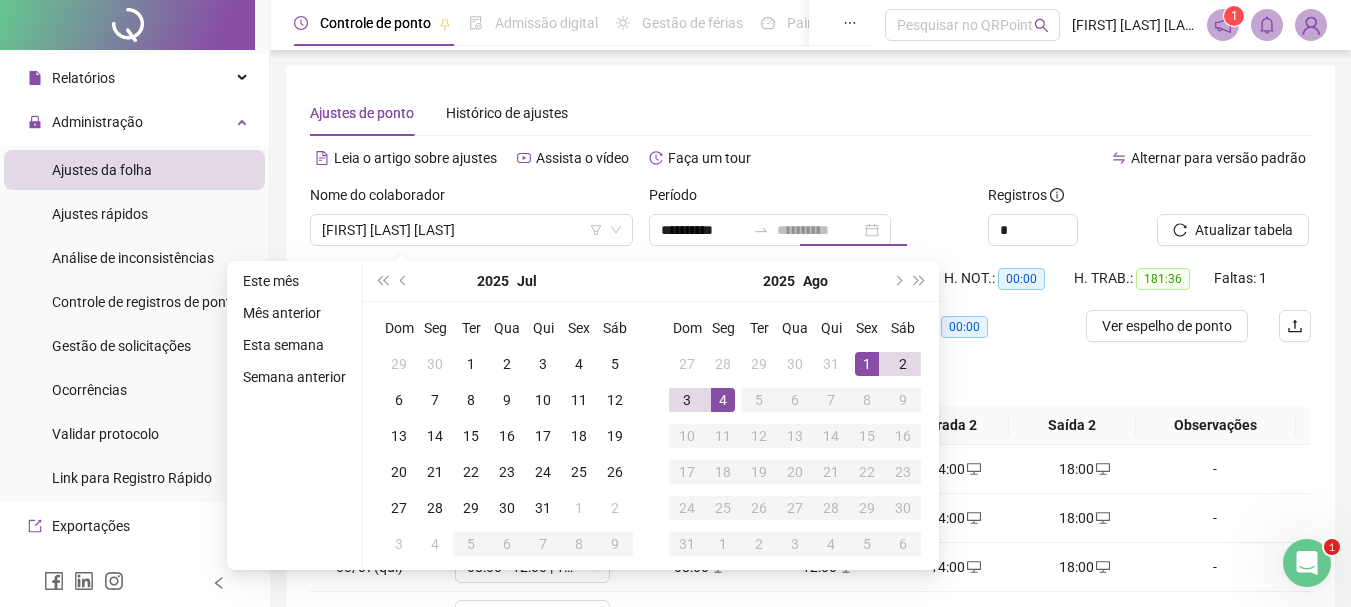 click on "4" at bounding box center [723, 400] 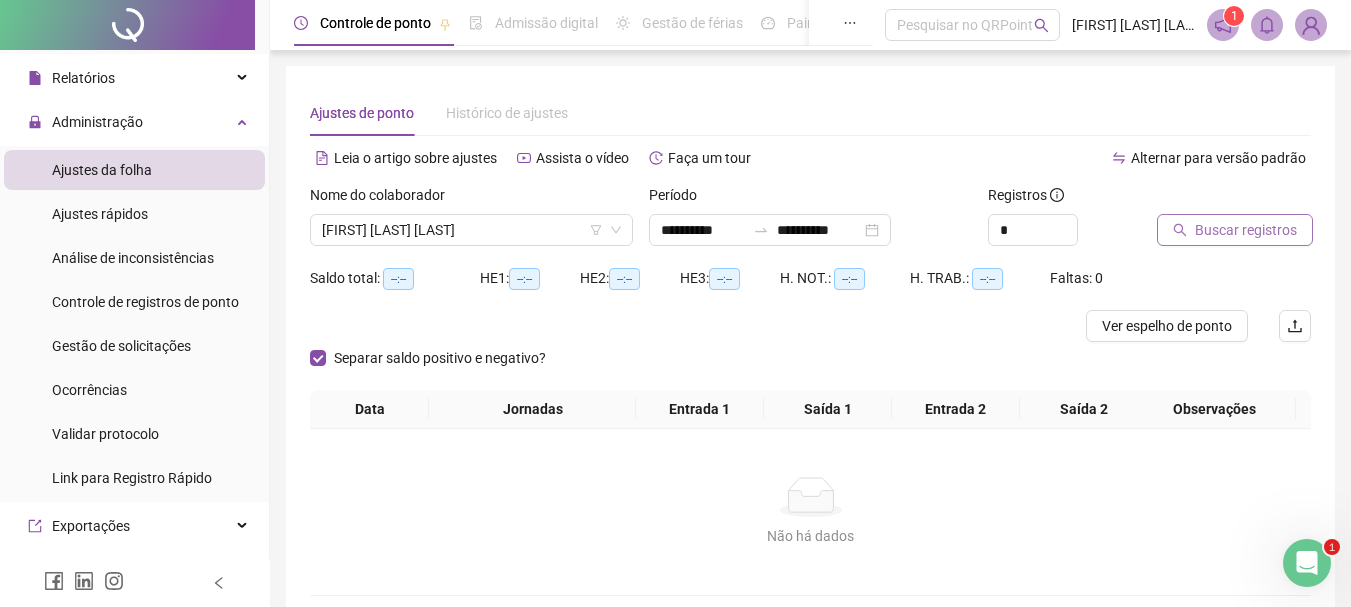 click on "Buscar registros" at bounding box center [1246, 230] 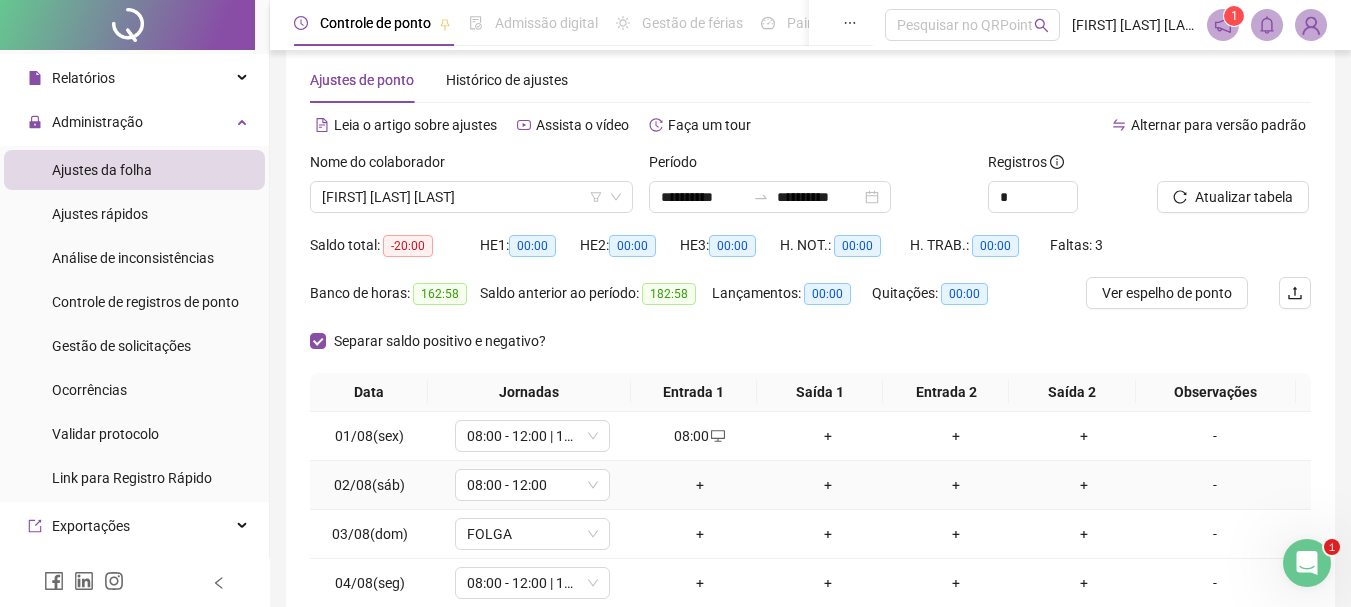 scroll, scrollTop: 0, scrollLeft: 0, axis: both 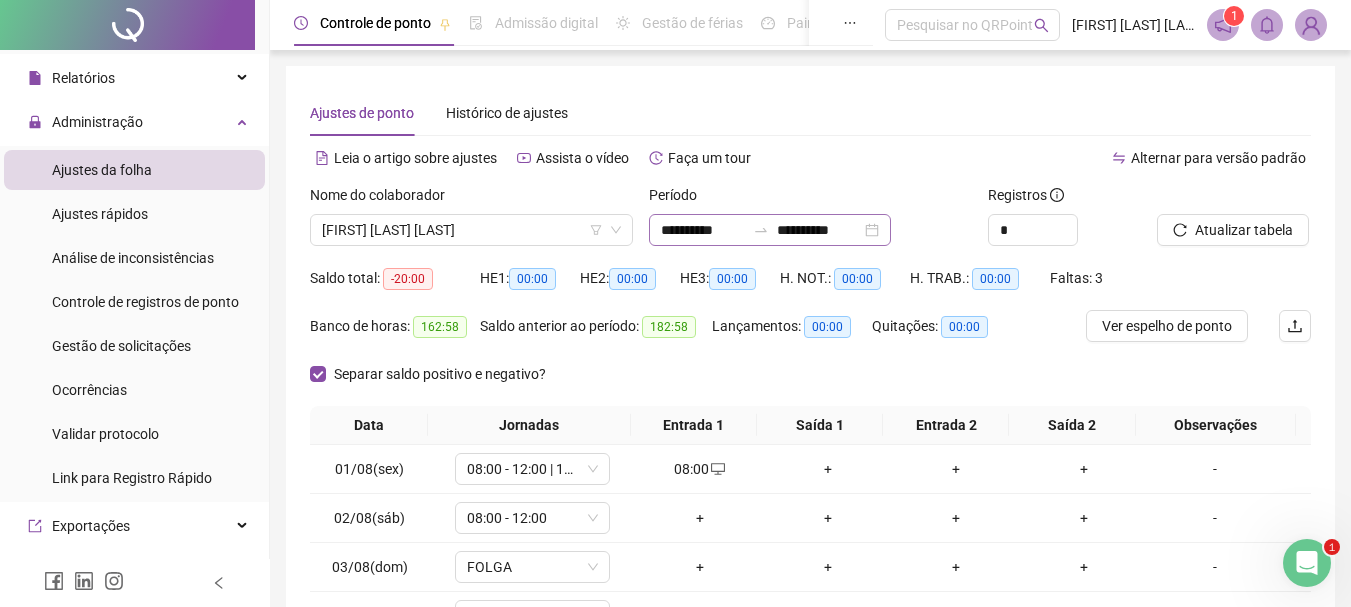 click on "**********" at bounding box center (770, 230) 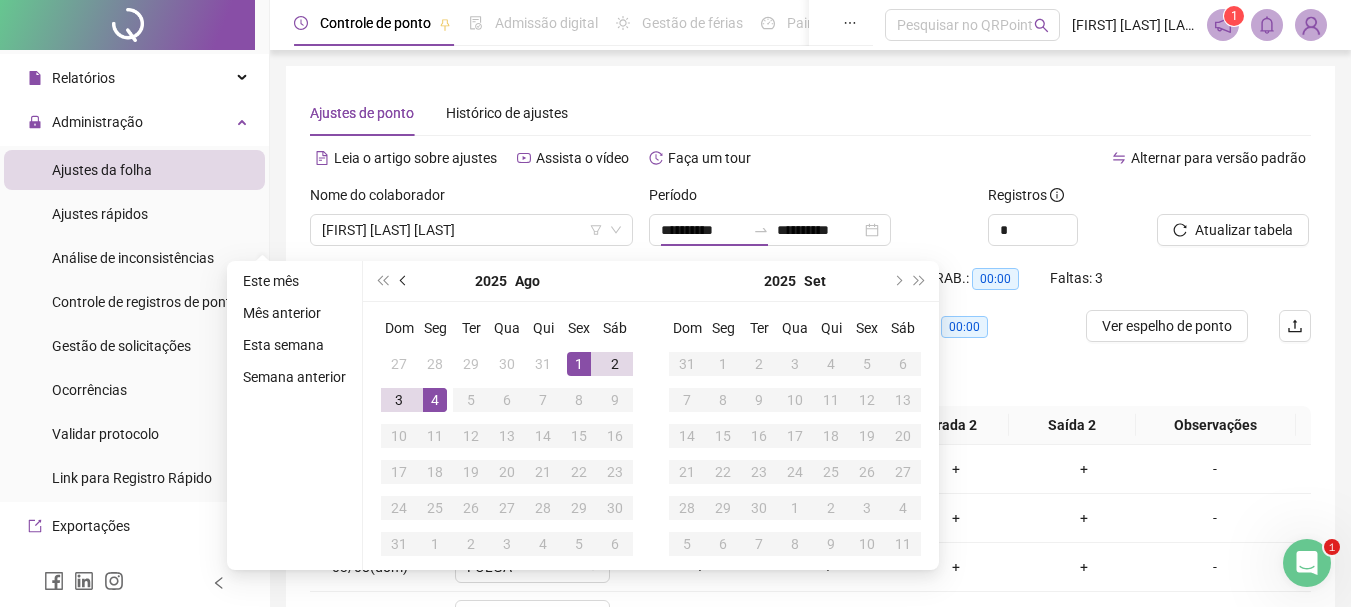 click at bounding box center (404, 281) 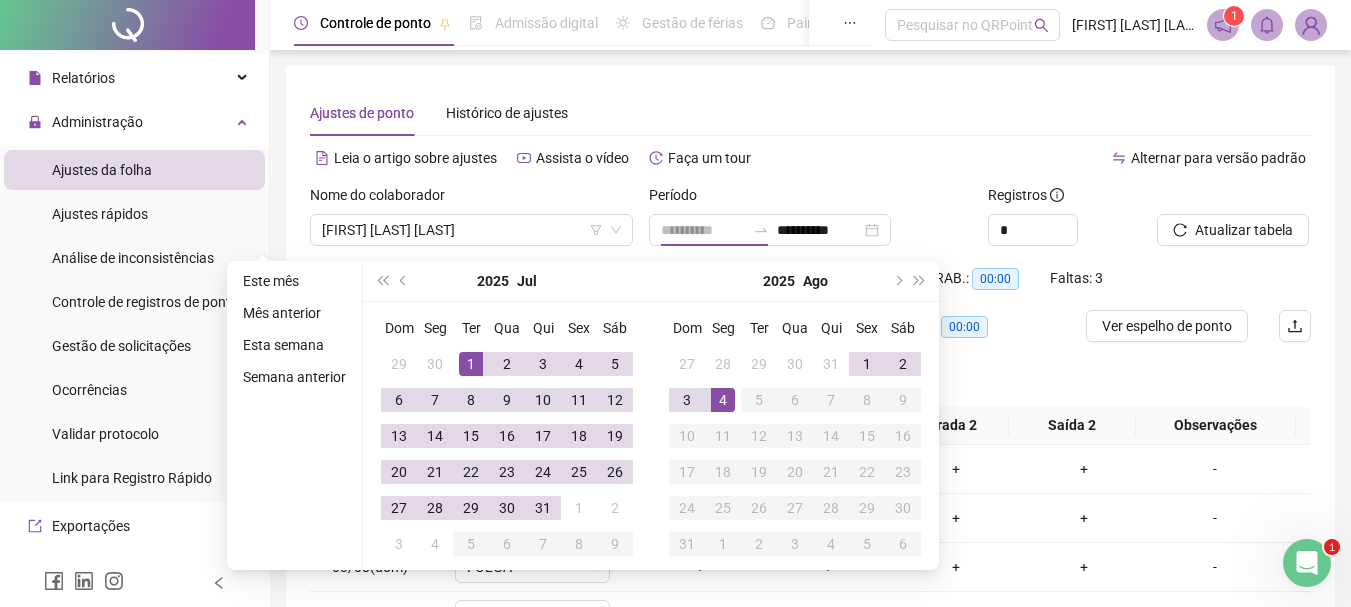 type on "**********" 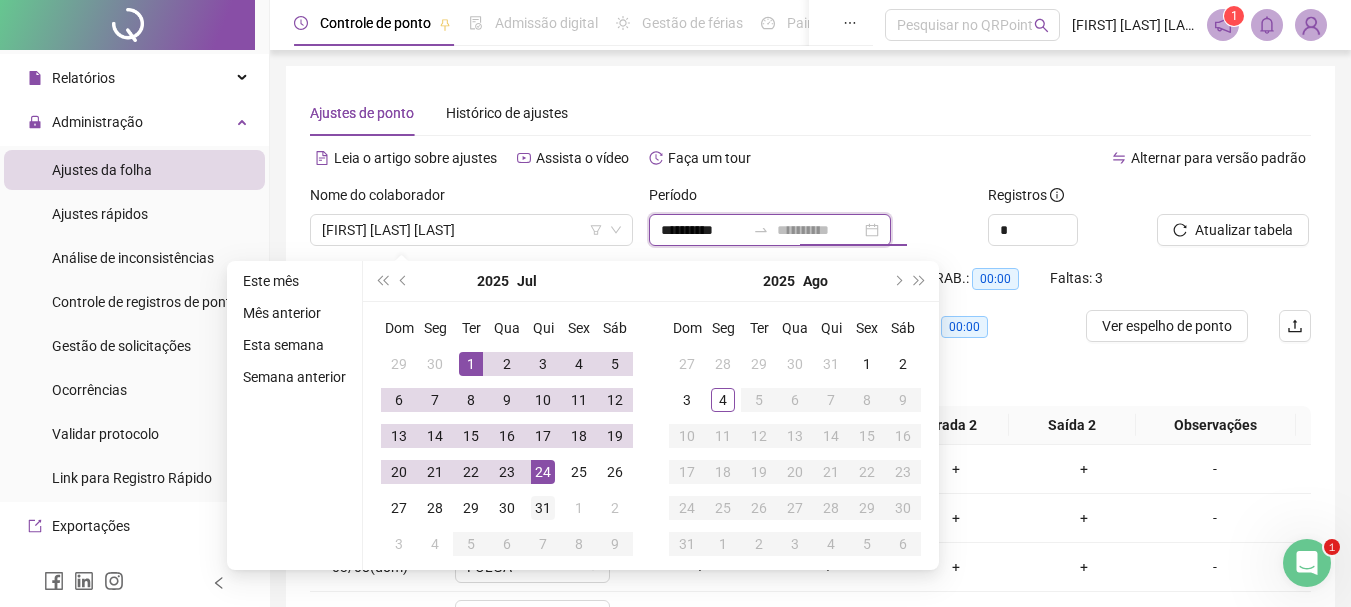 type on "**********" 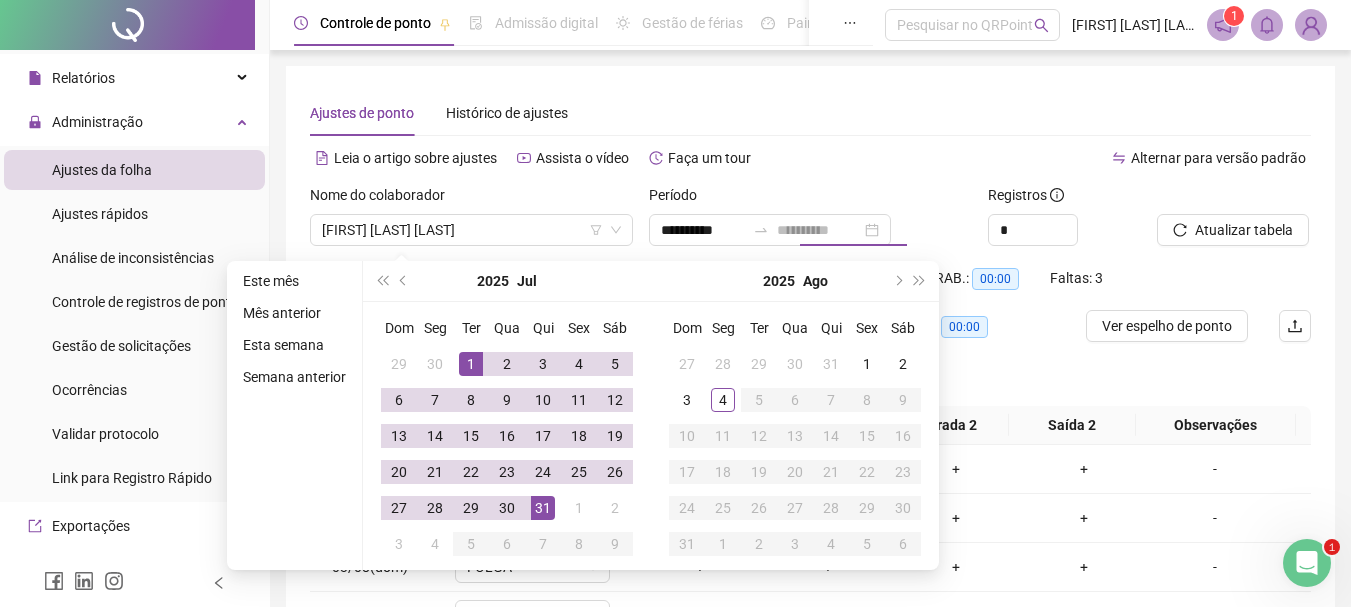 click on "31" at bounding box center (543, 508) 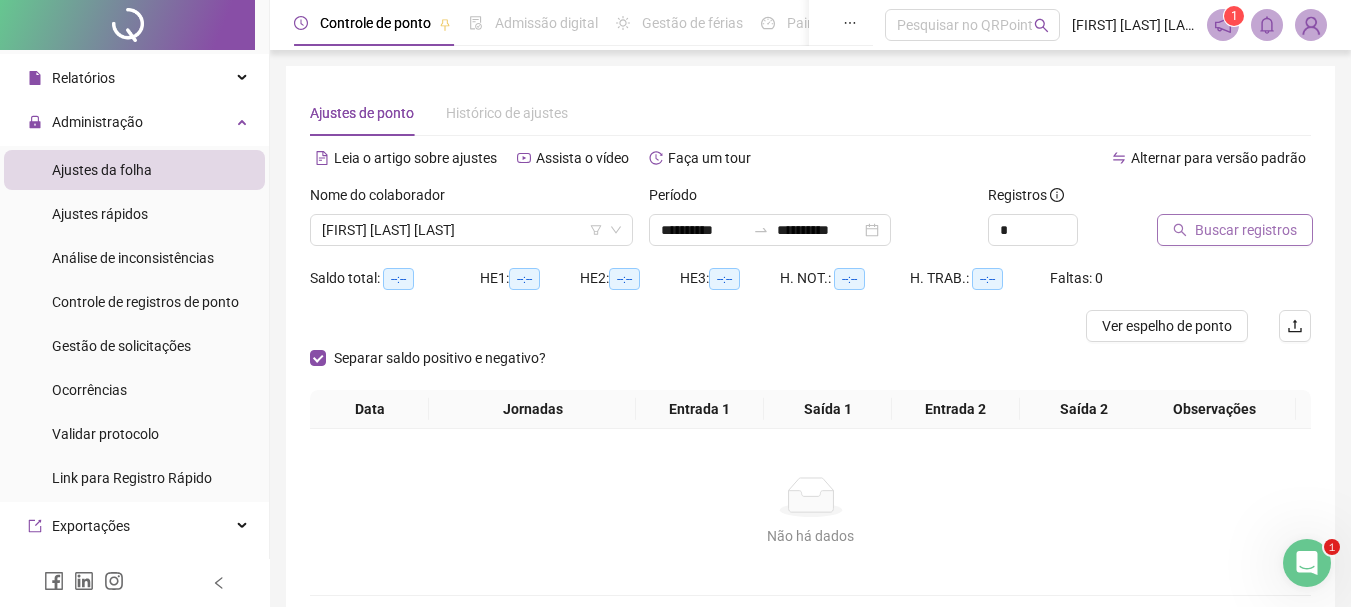 click on "Buscar registros" at bounding box center (1246, 230) 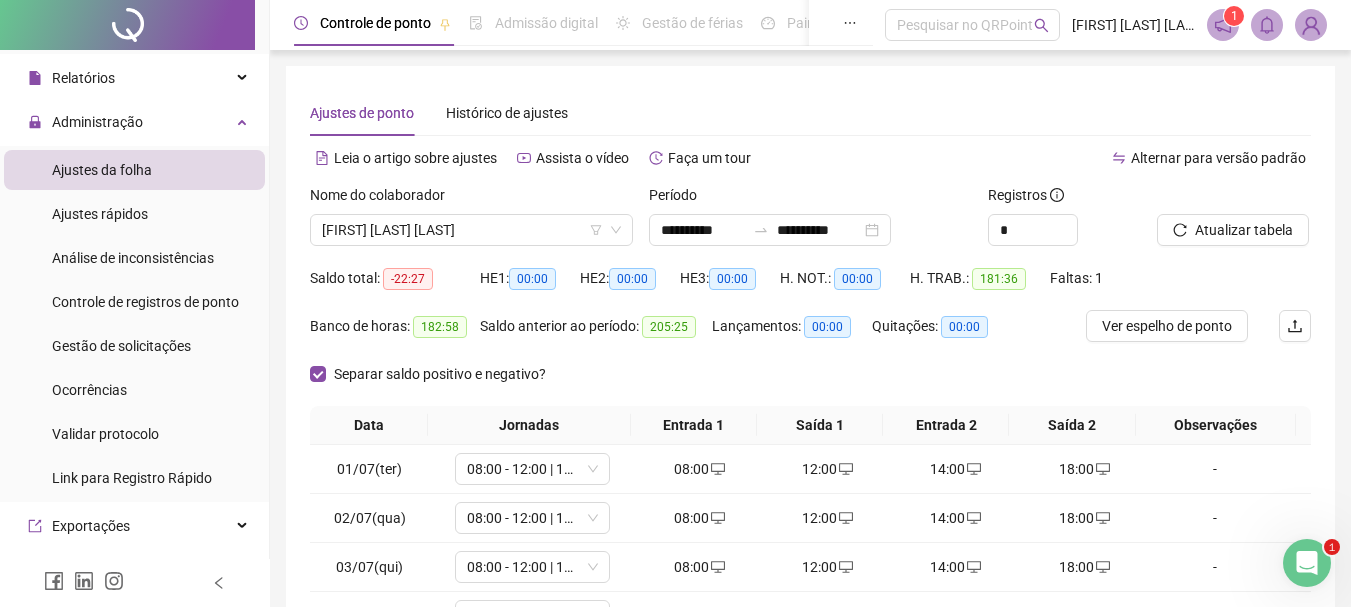 click on "Nome do colaborador ELAINE SOUSA DUTRA" at bounding box center (471, 223) 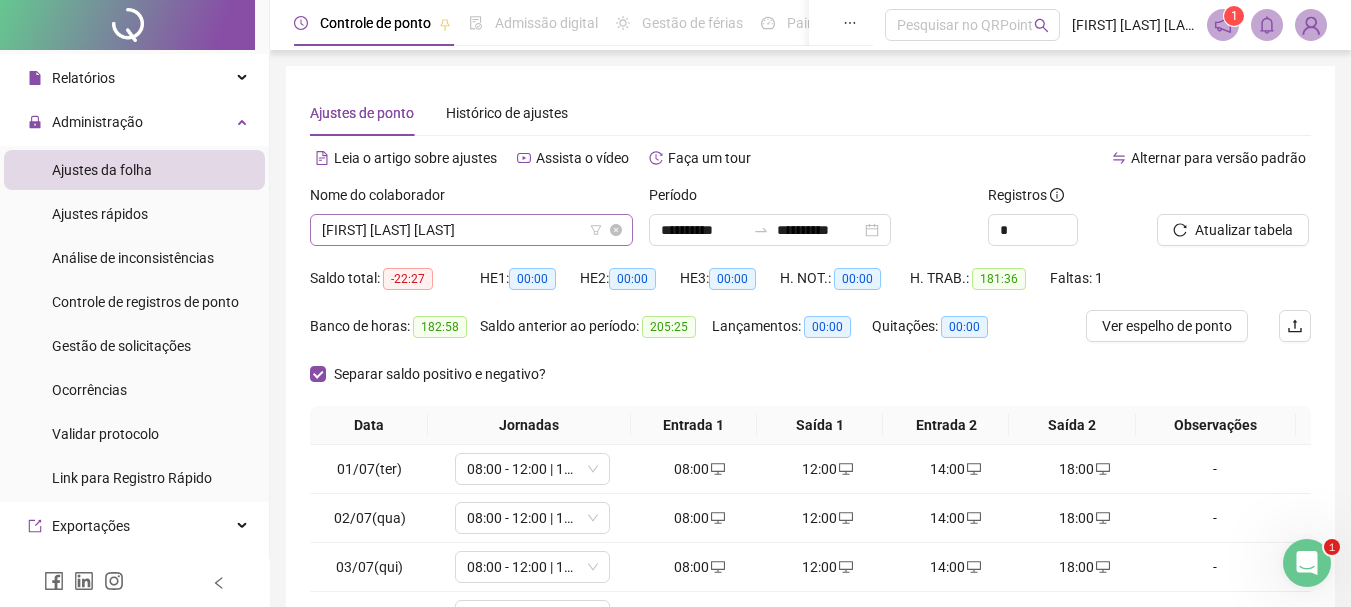 click on "[FIRST] [LAST] [LAST]" at bounding box center [471, 230] 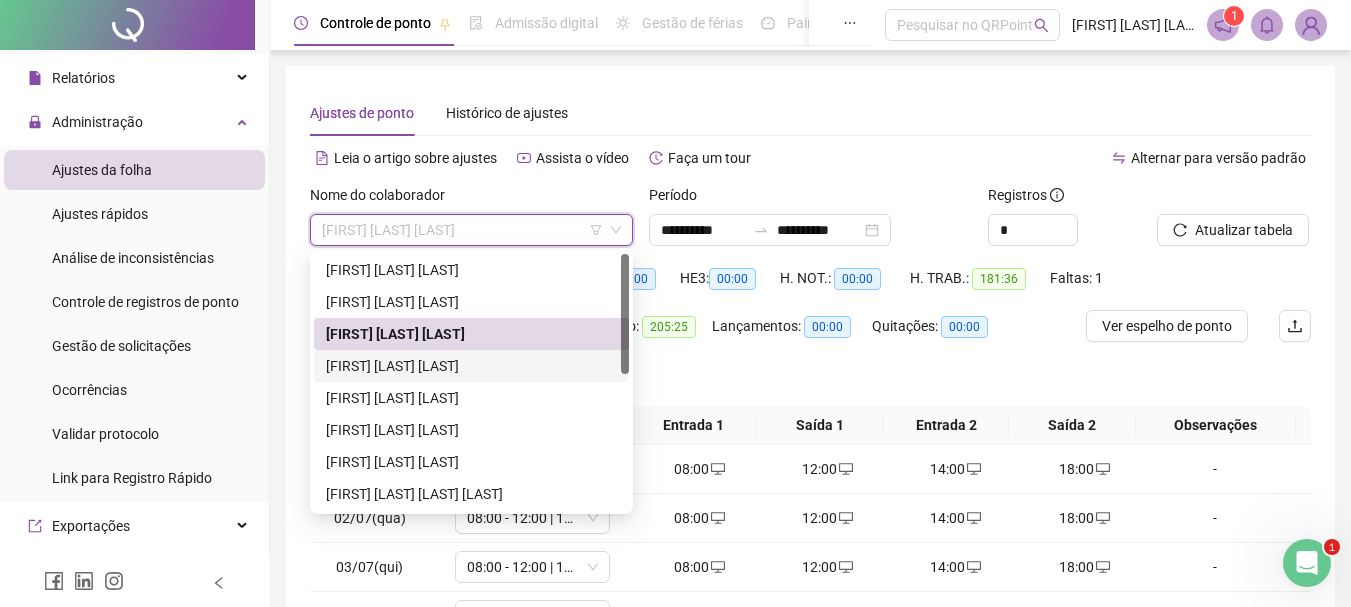 click on "[FIRST] [LAST] [LAST]" at bounding box center [471, 366] 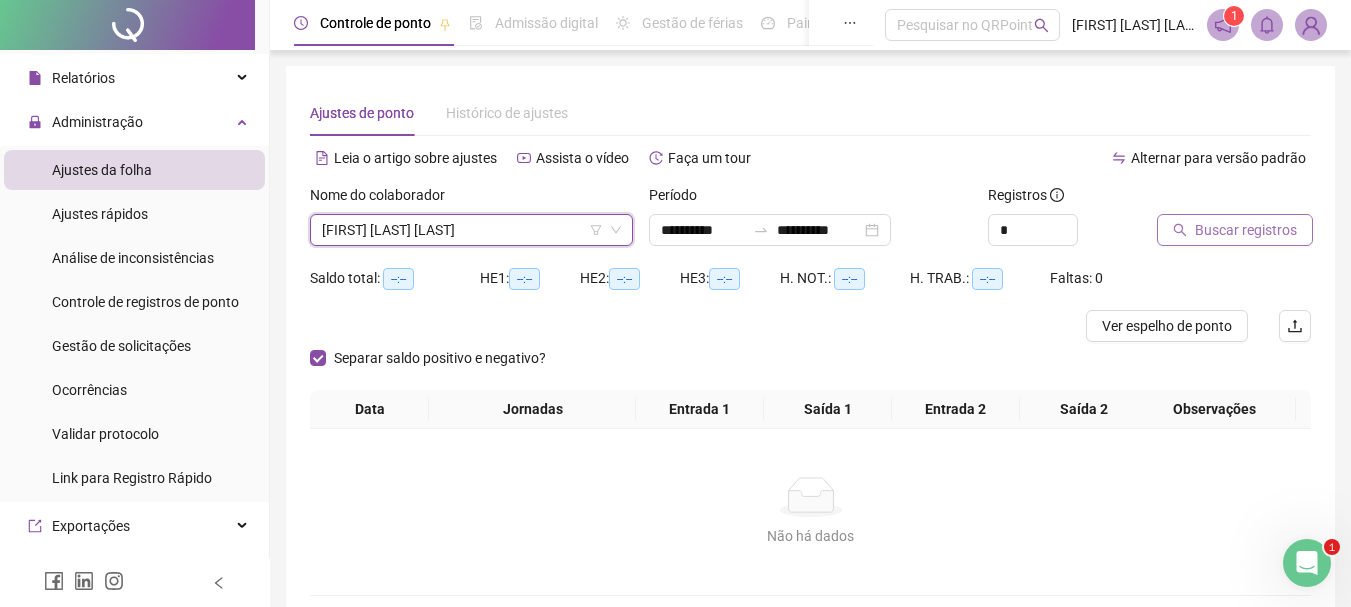 click on "Buscar registros" at bounding box center (1246, 230) 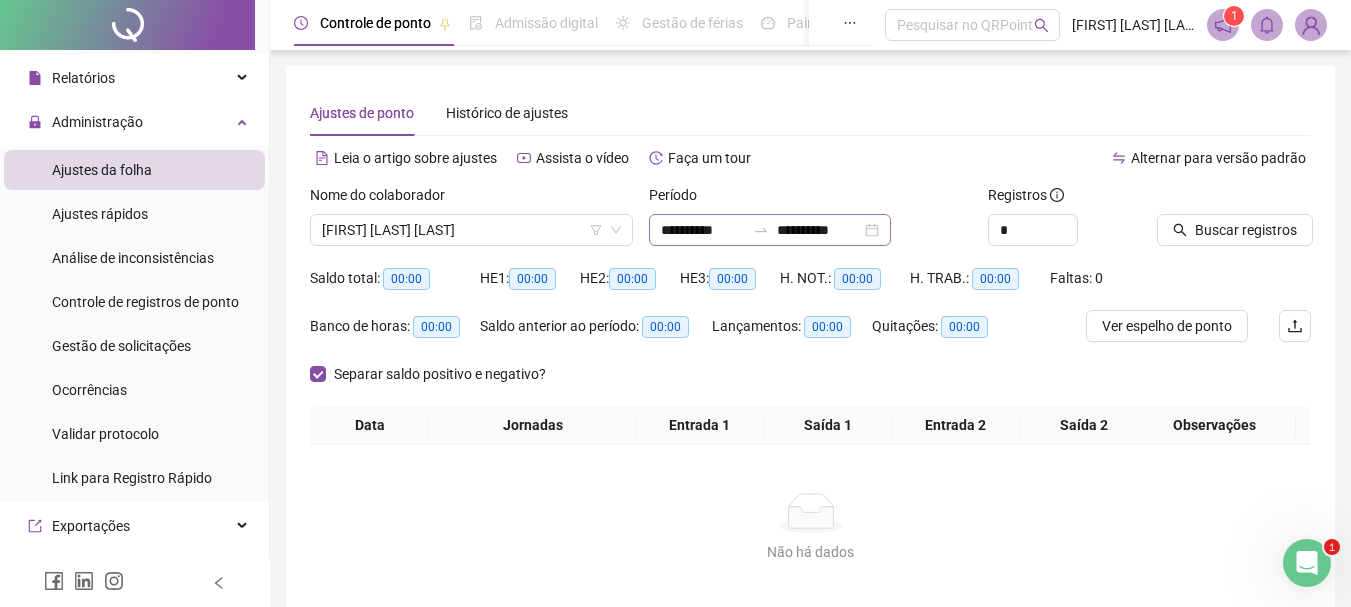 click on "**********" at bounding box center (770, 230) 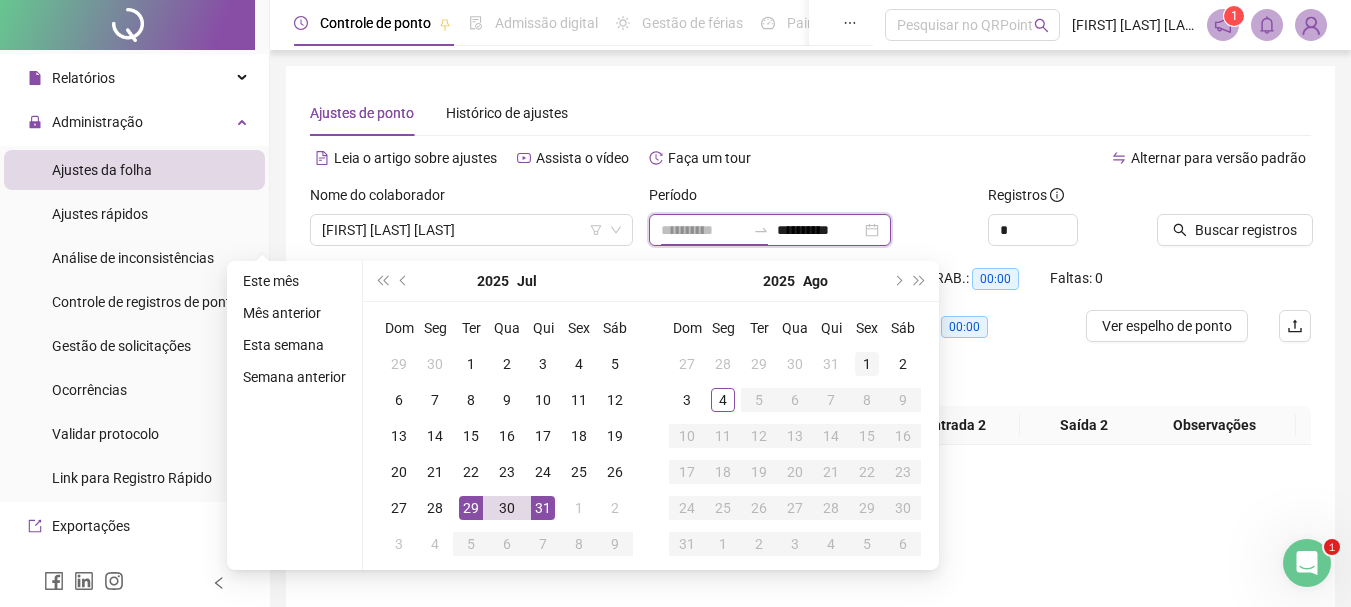 type on "**********" 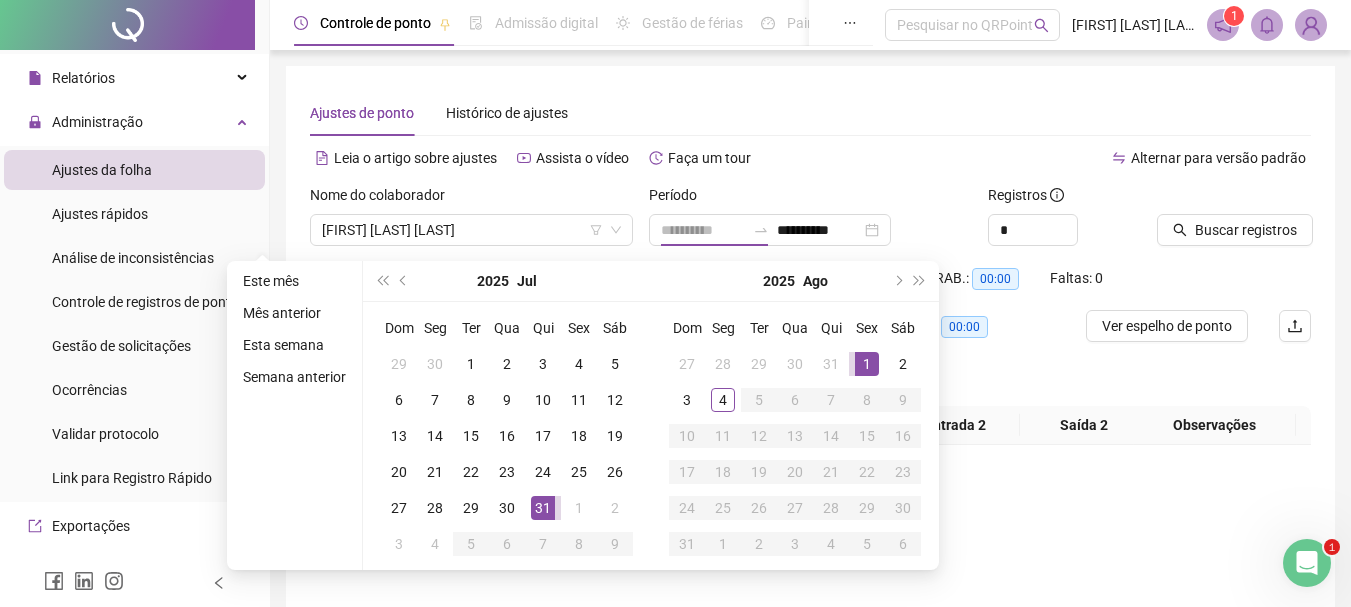 click on "1" at bounding box center (867, 364) 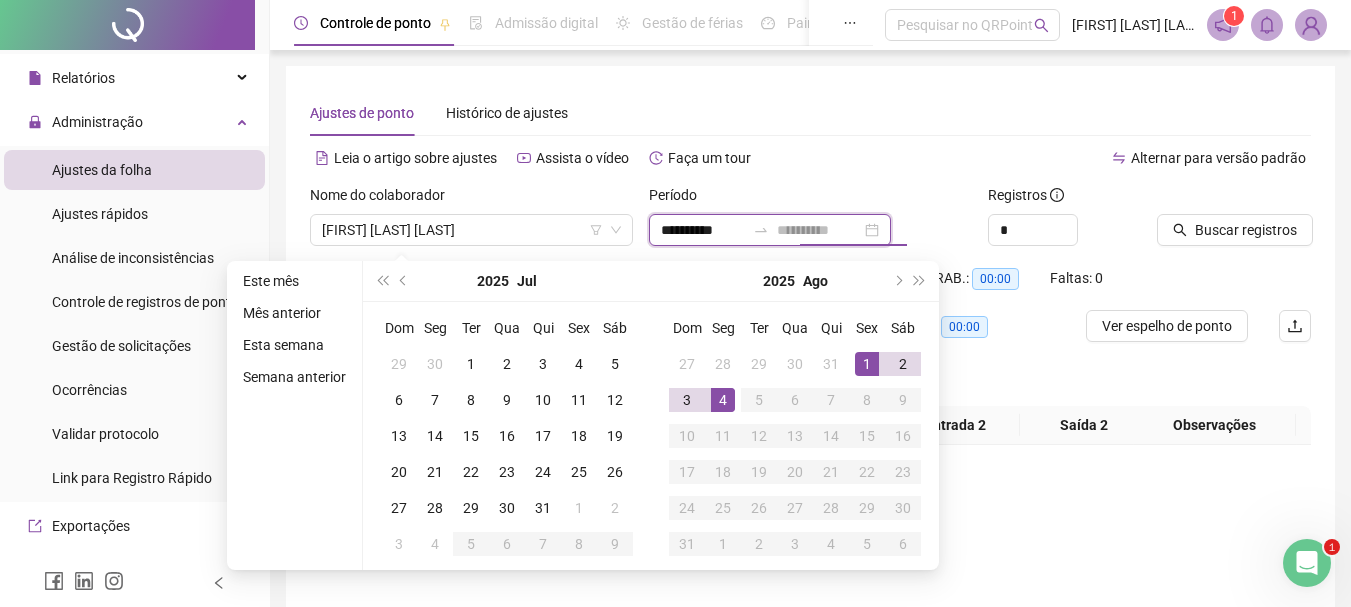 type on "**********" 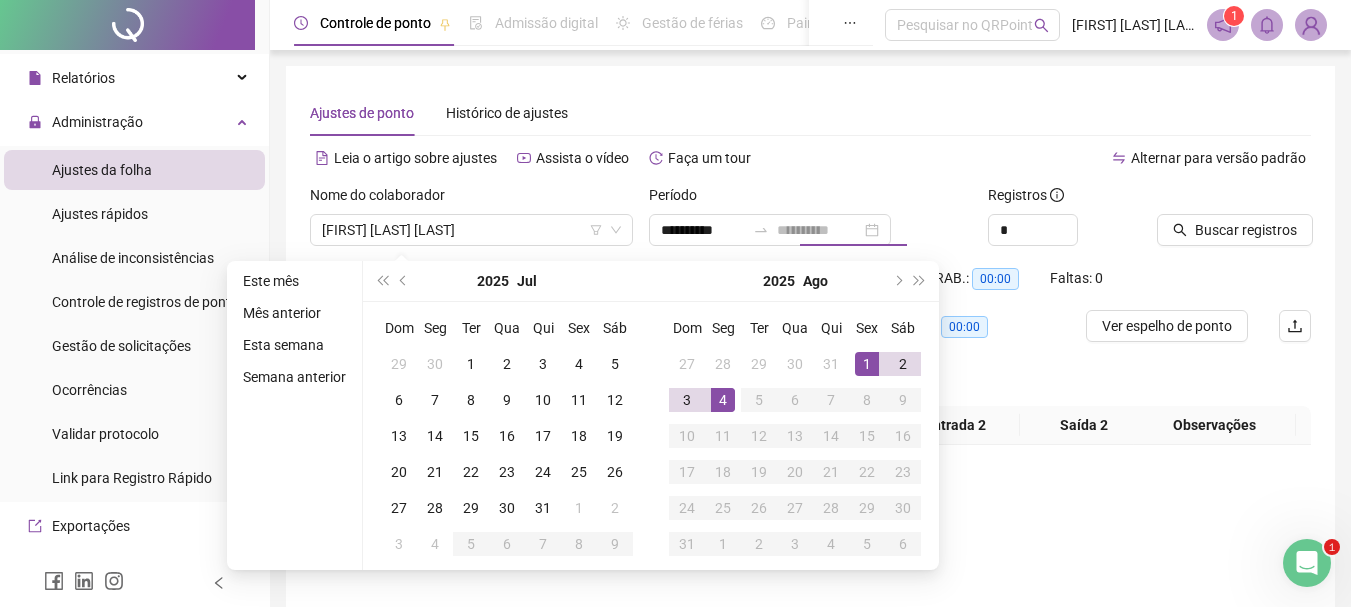 click on "4" at bounding box center (723, 400) 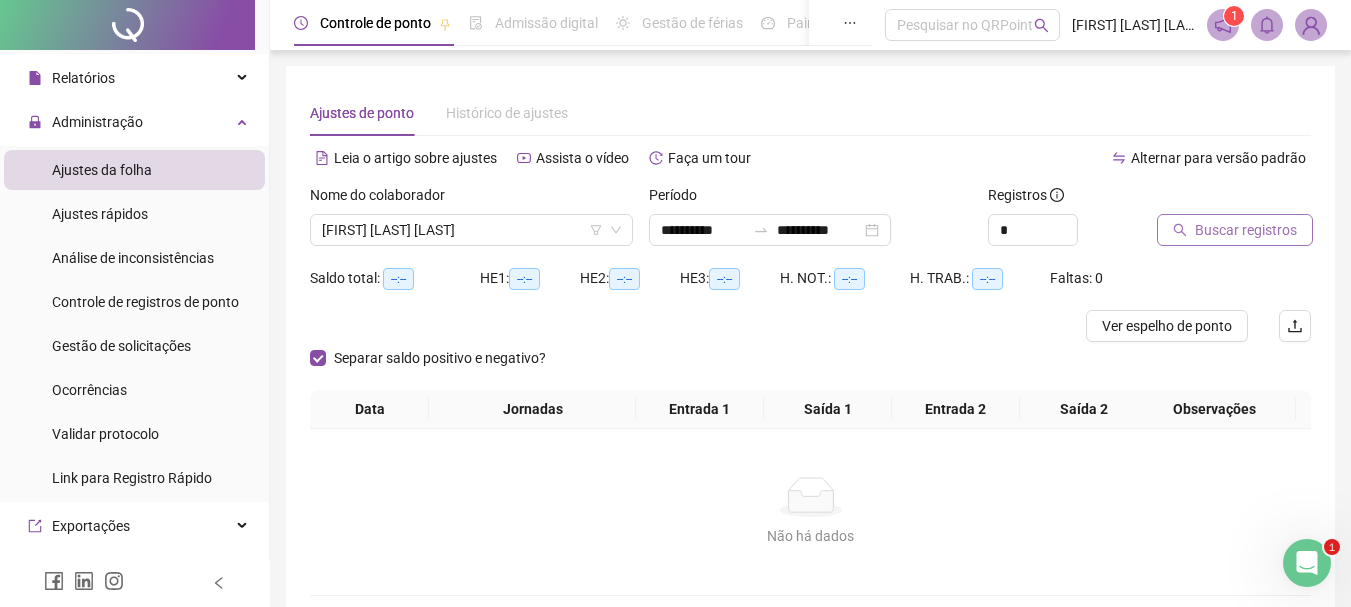 click on "Buscar registros" at bounding box center (1235, 230) 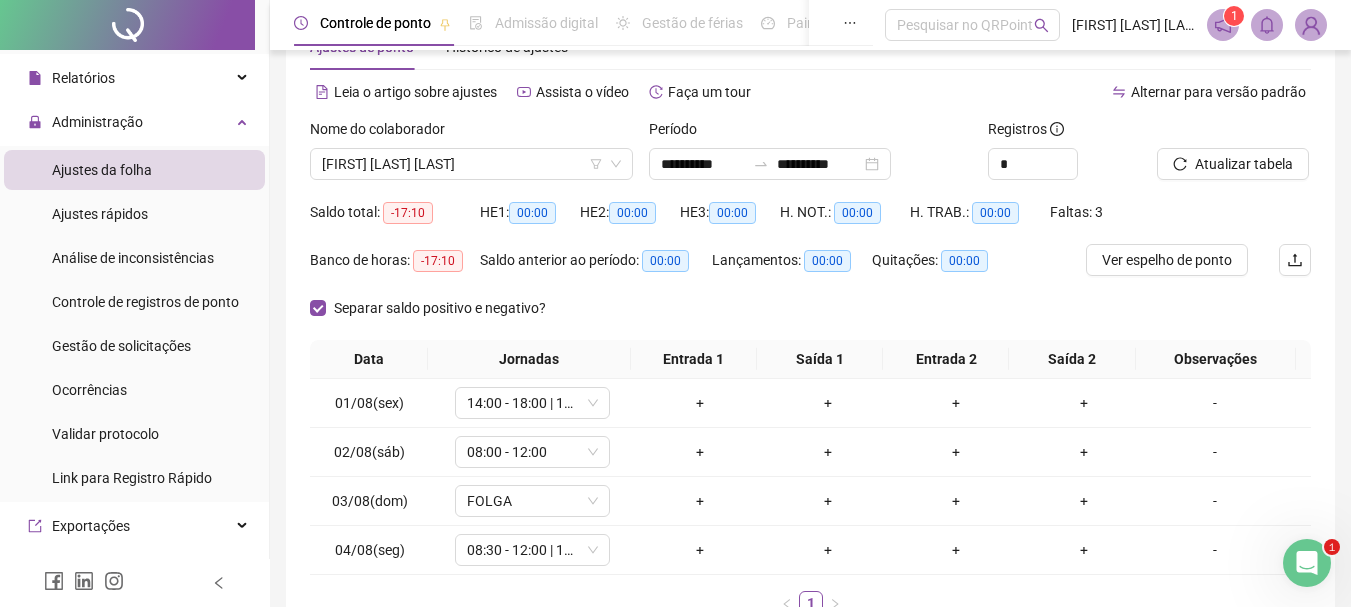 scroll, scrollTop: 200, scrollLeft: 0, axis: vertical 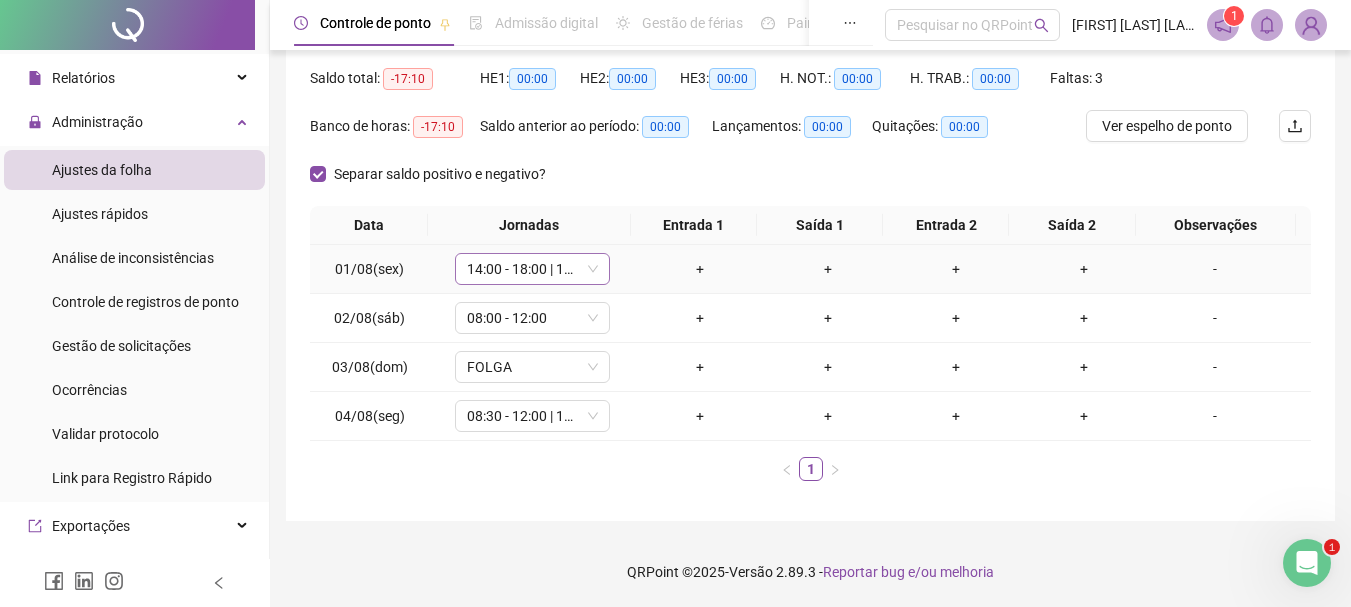 click on "14:00 - 18:00 | 18:20 - 20:00" at bounding box center (532, 269) 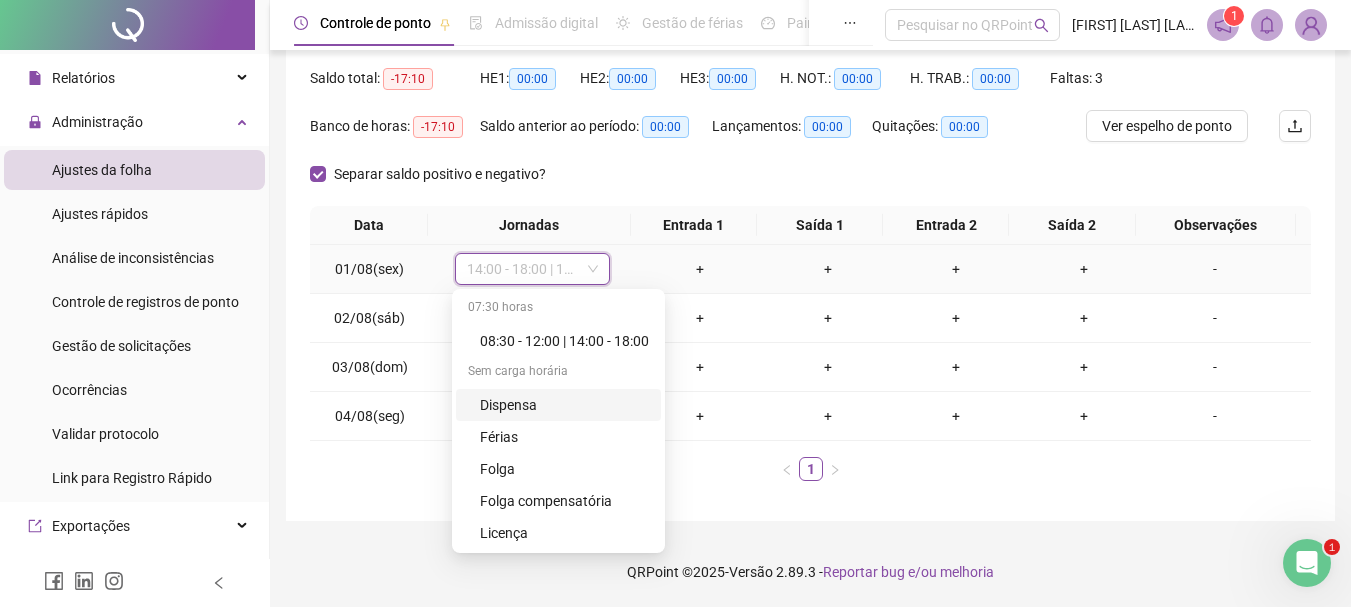 scroll, scrollTop: 348, scrollLeft: 0, axis: vertical 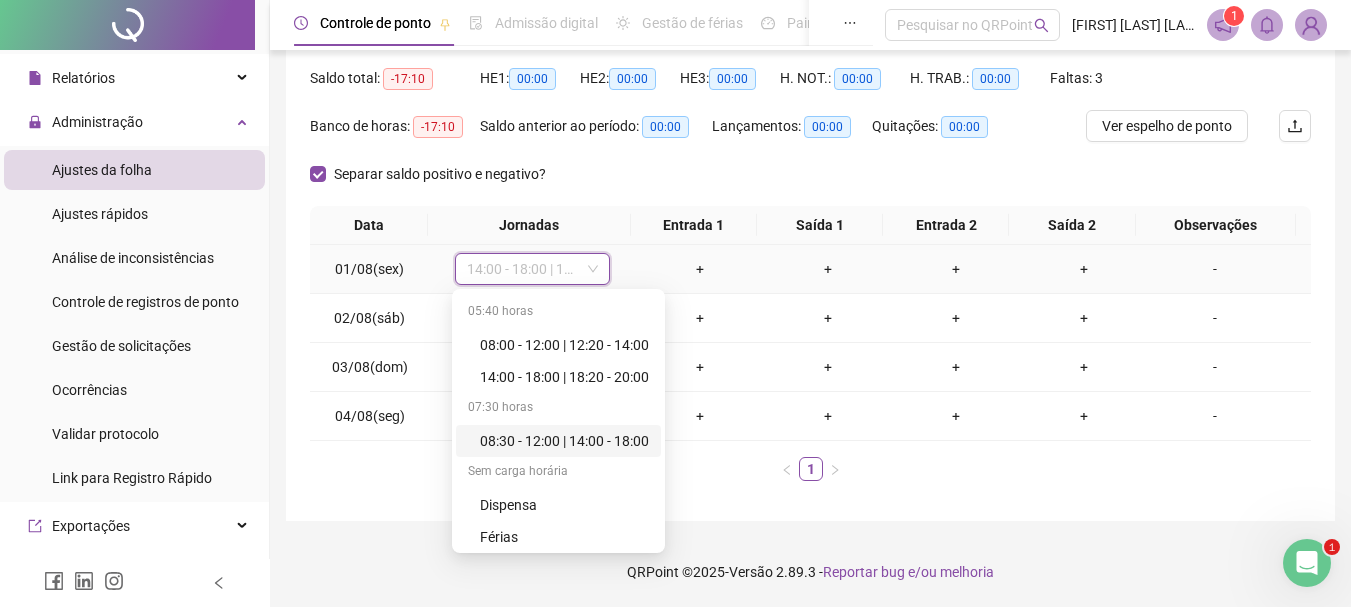 click on "08:30 - 12:00 | 14:00 - 18:00" at bounding box center [564, 441] 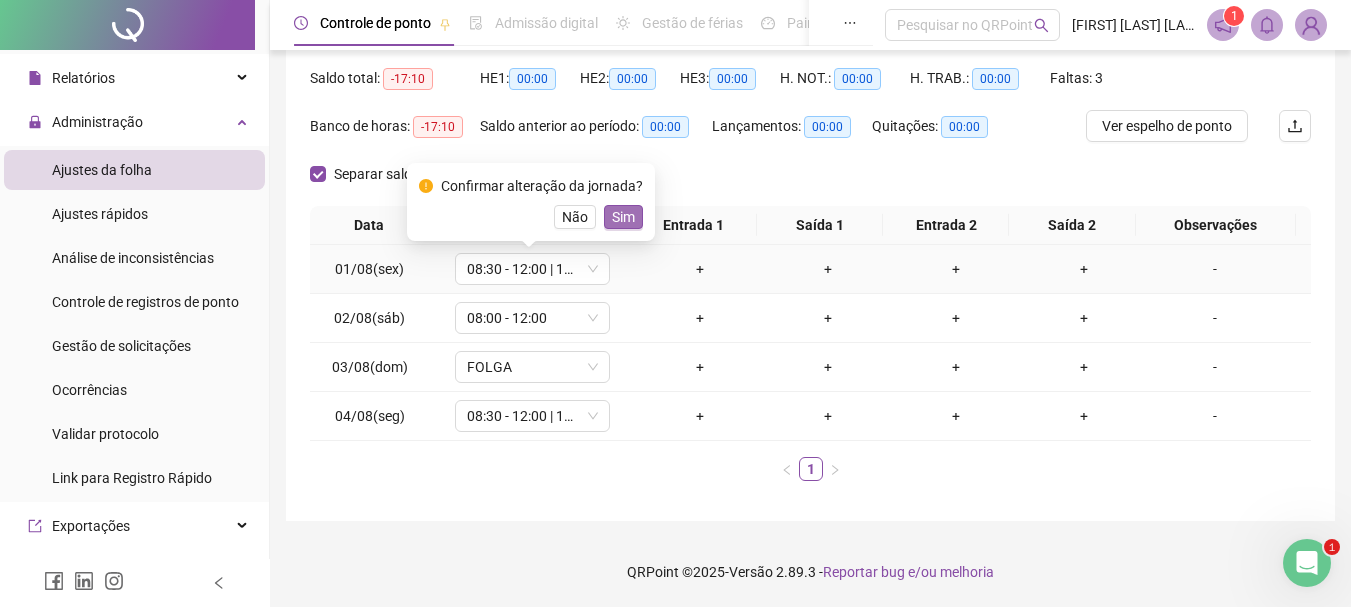 click on "Sim" at bounding box center [623, 217] 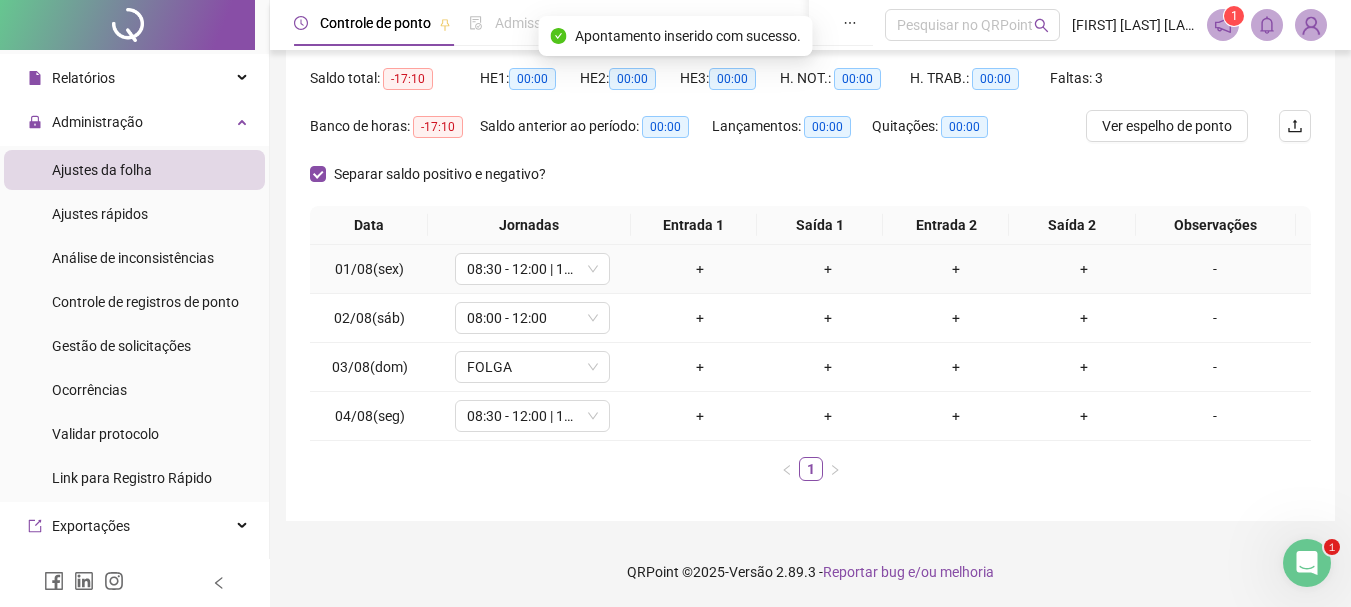 click on "+" at bounding box center [700, 269] 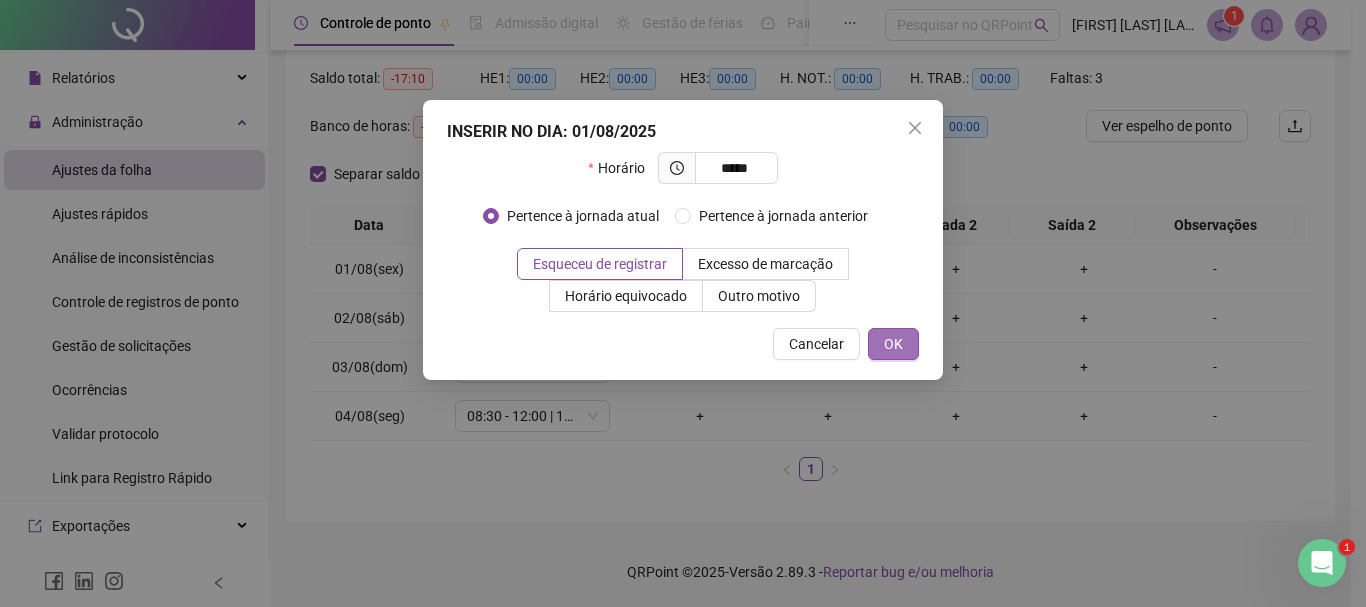 type on "*****" 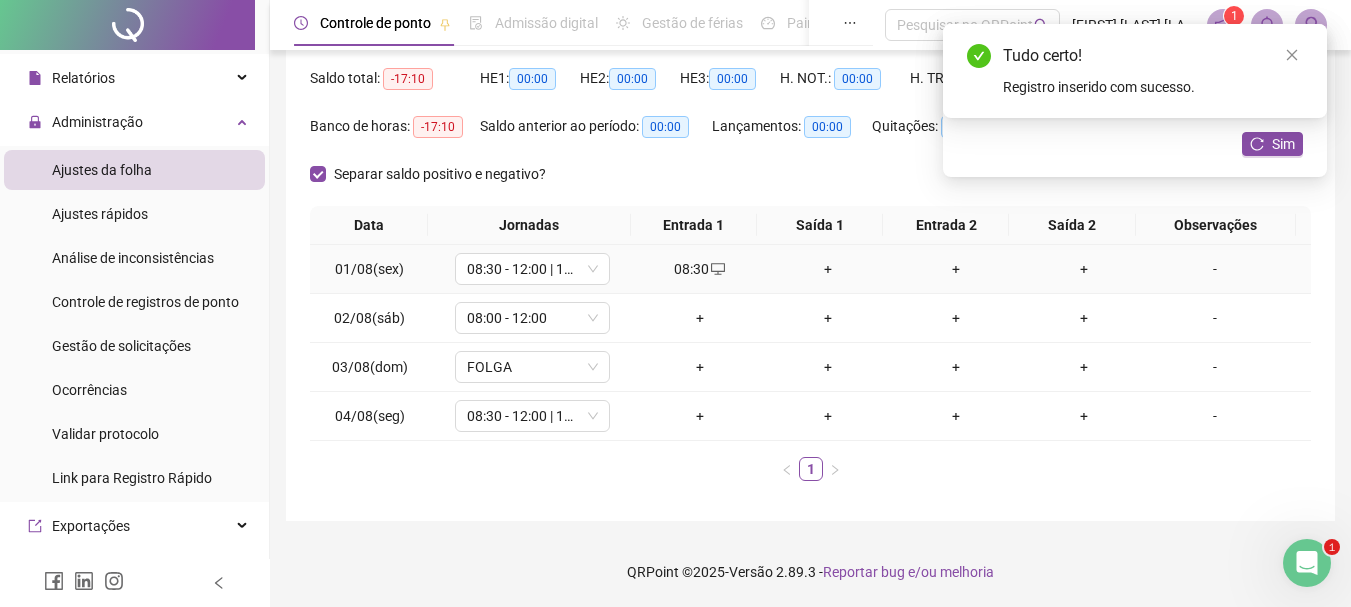 click on "+" at bounding box center (828, 269) 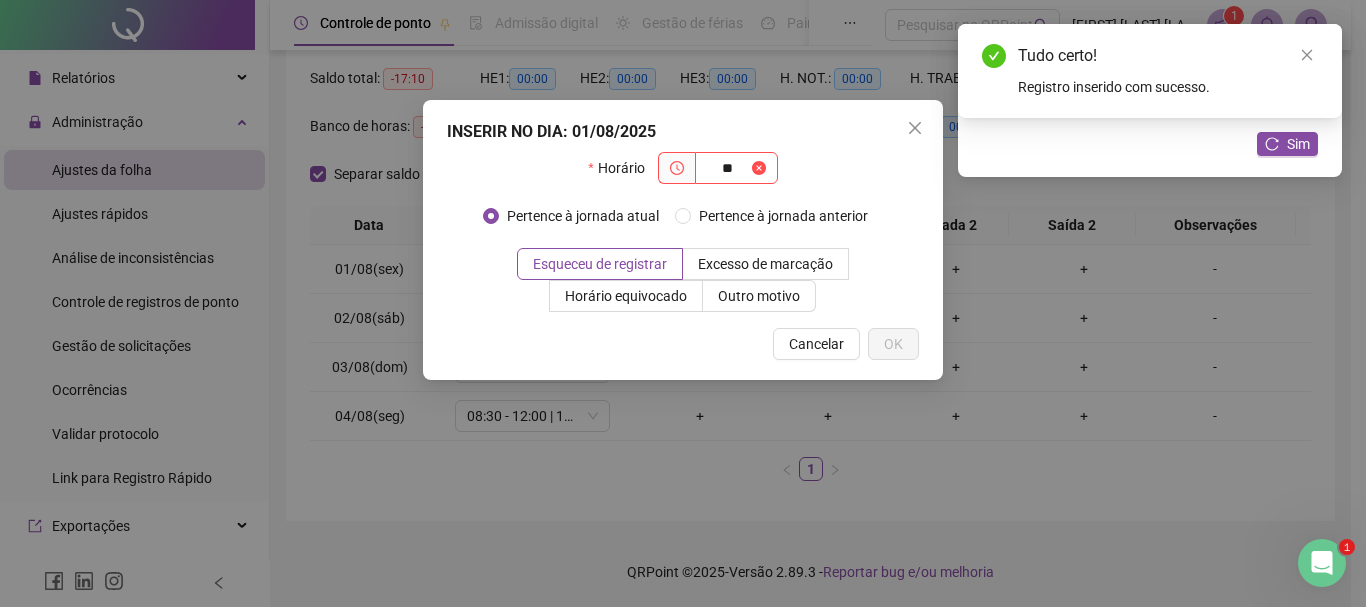 type on "*" 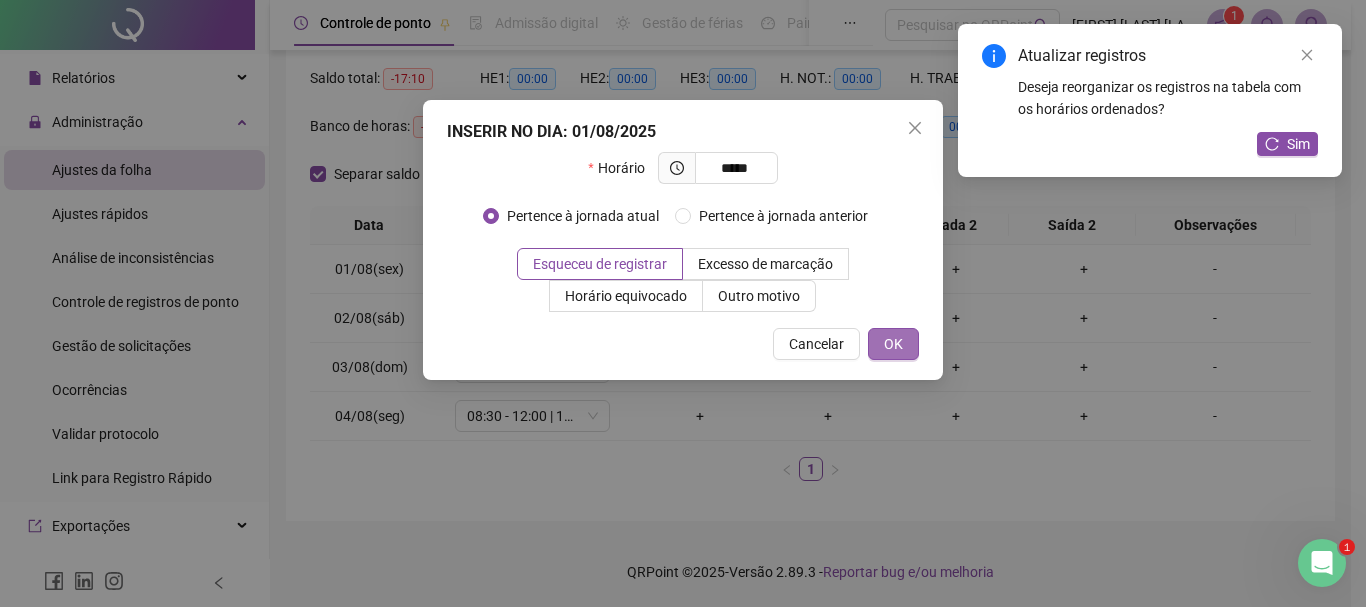 type on "*****" 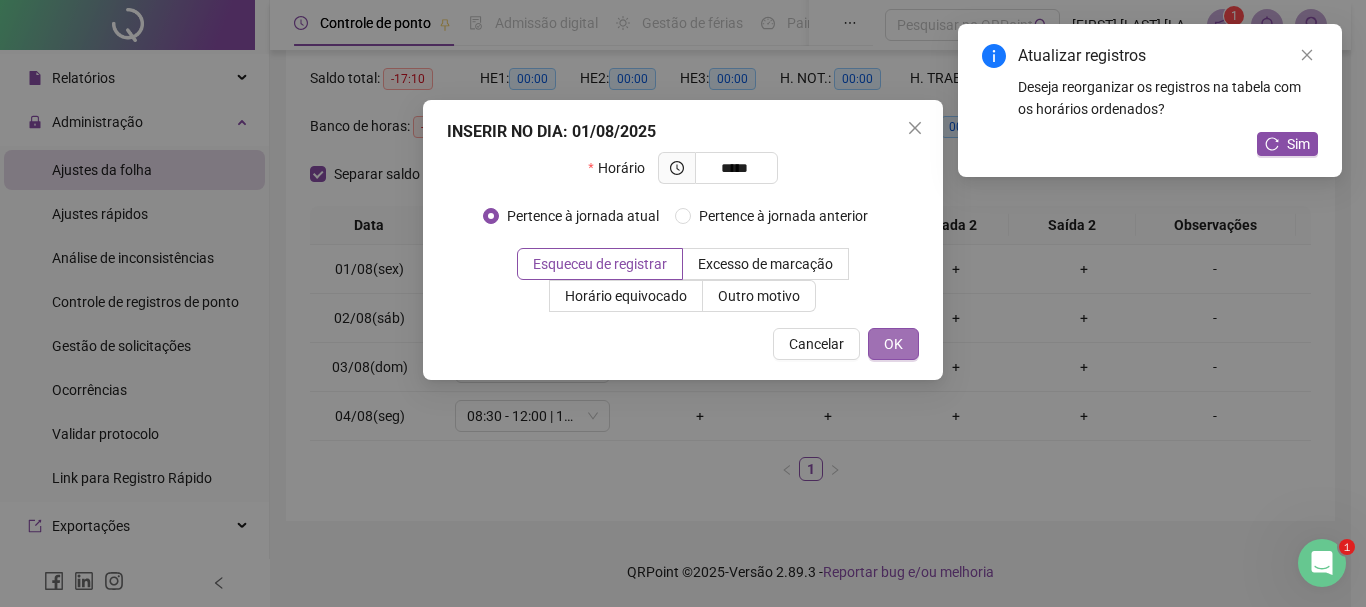 click on "OK" at bounding box center (893, 344) 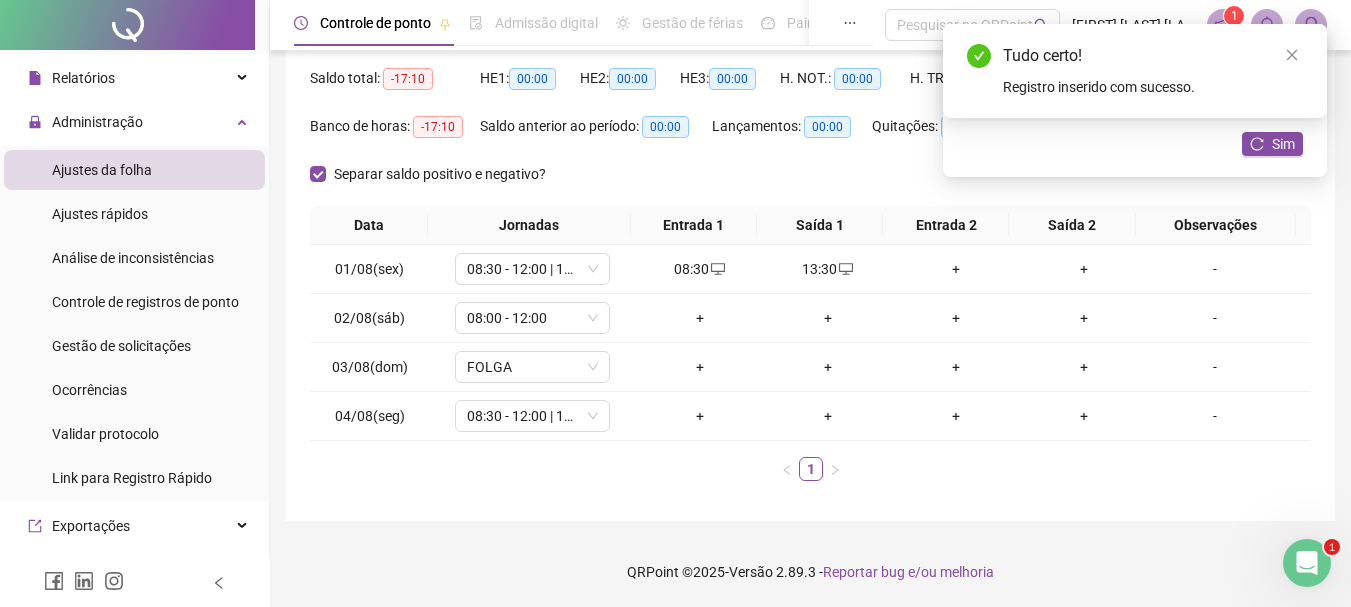 click on "+" at bounding box center [956, 269] 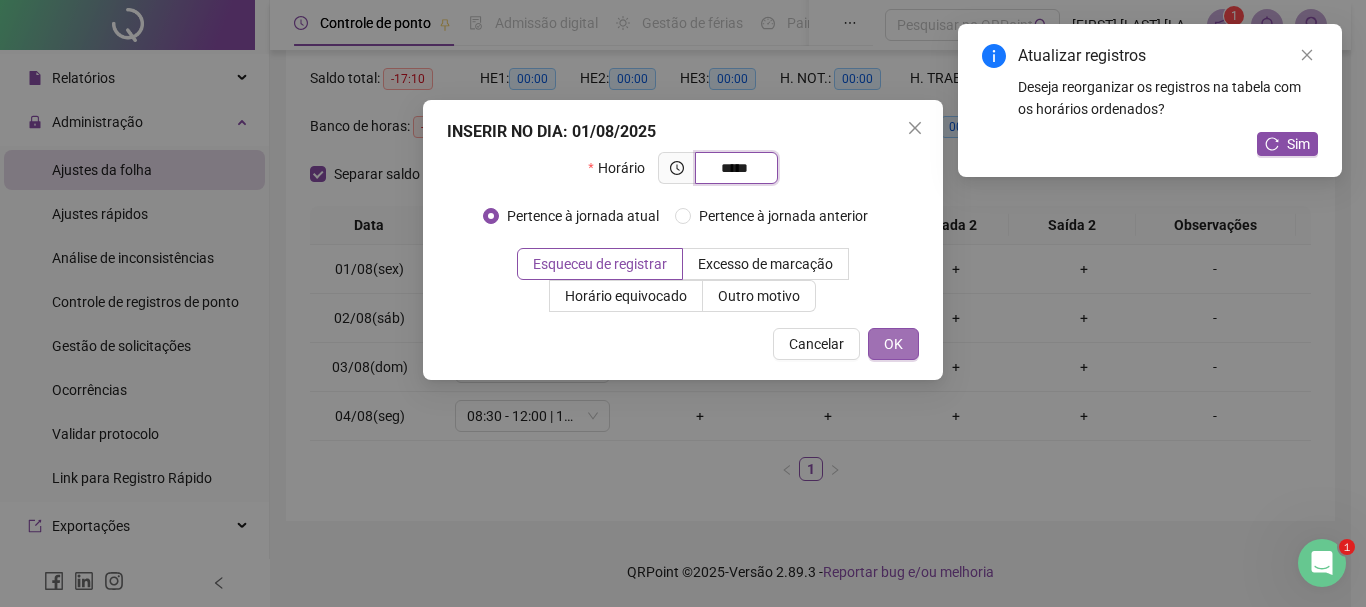 type on "*****" 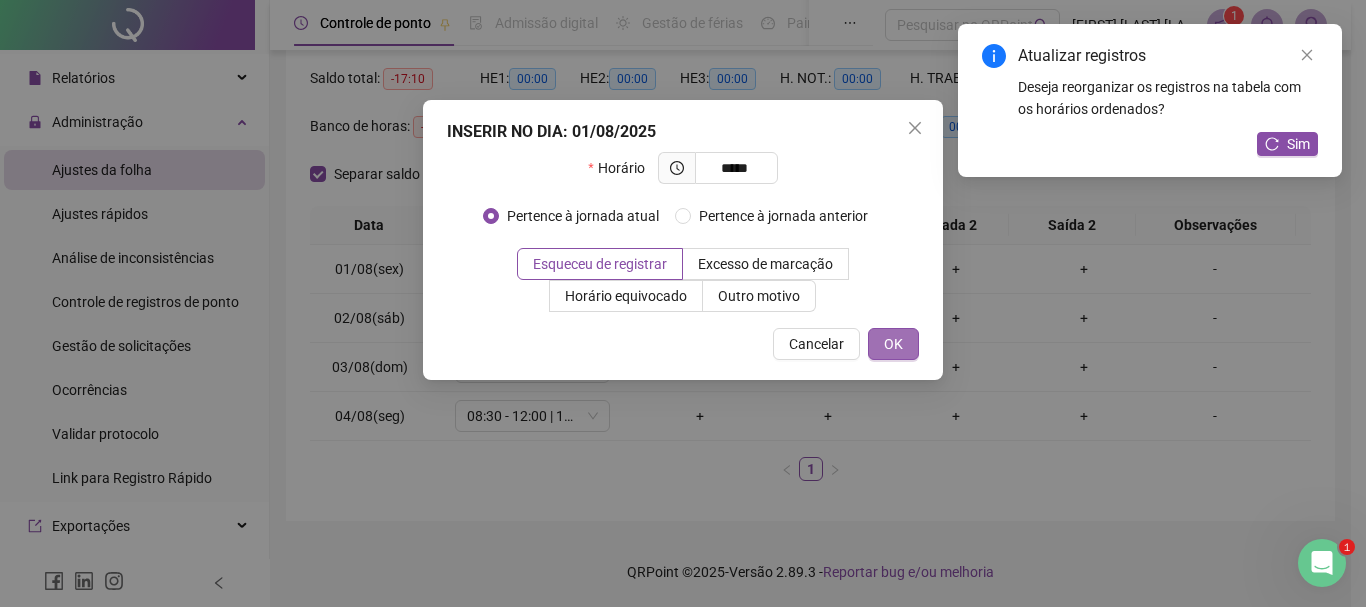 click on "OK" at bounding box center (893, 344) 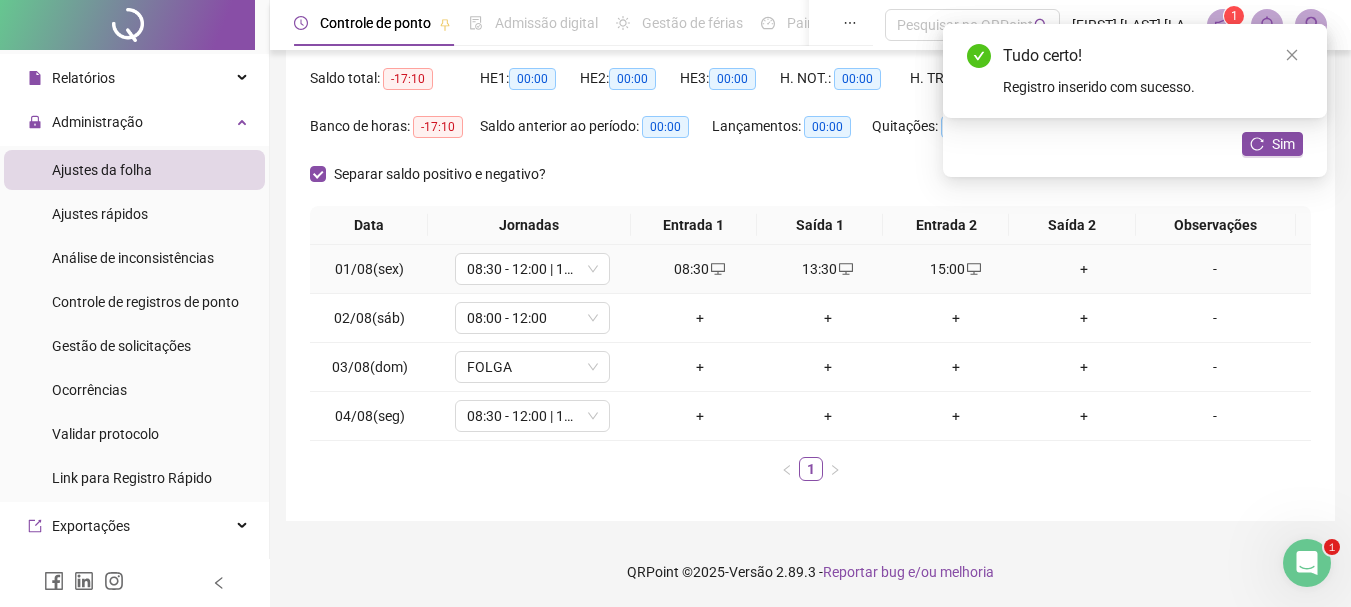click on "+" at bounding box center (1084, 269) 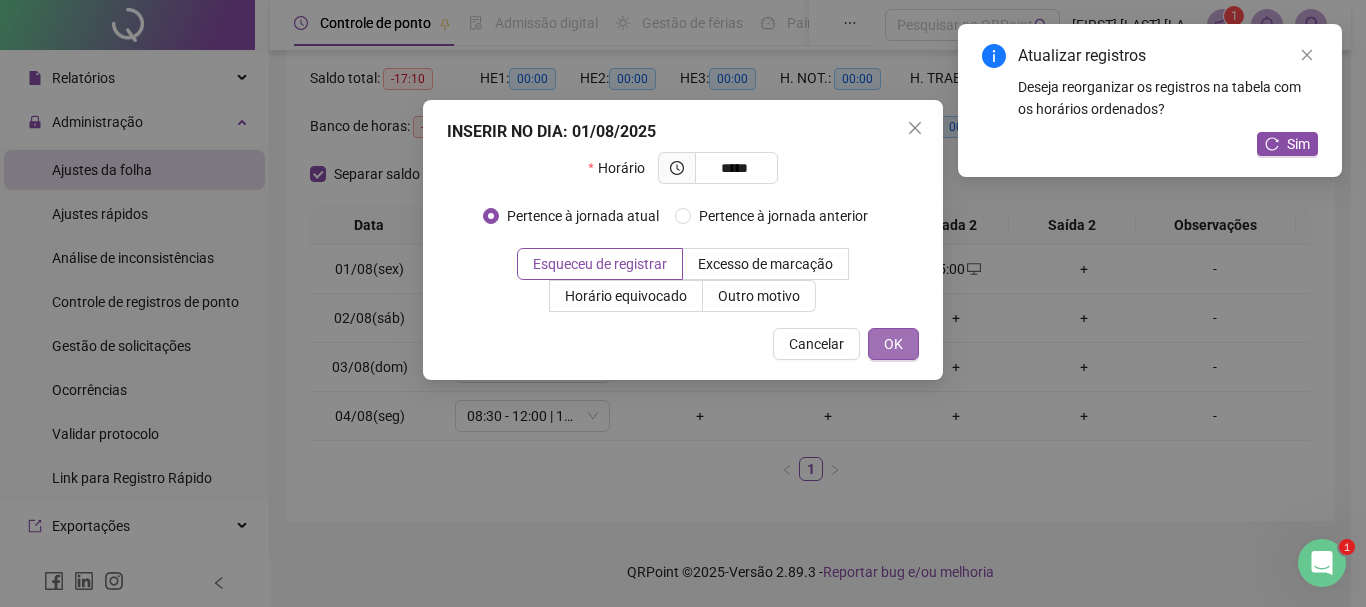 type on "*****" 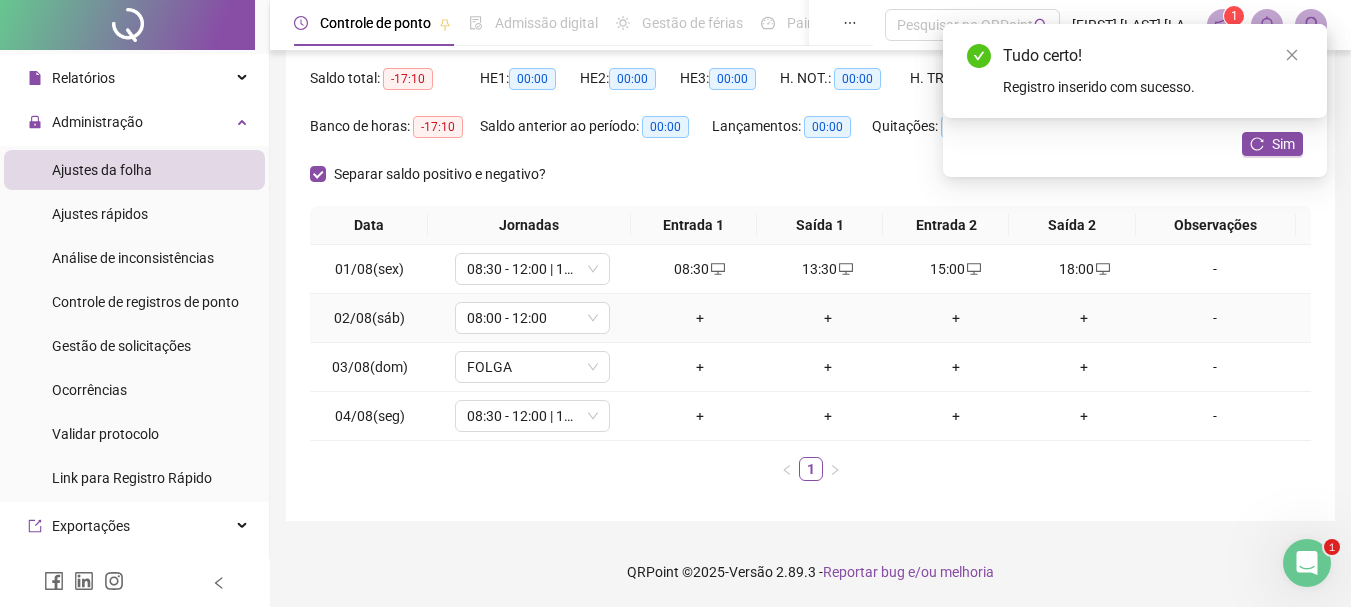 click on "+" at bounding box center [700, 318] 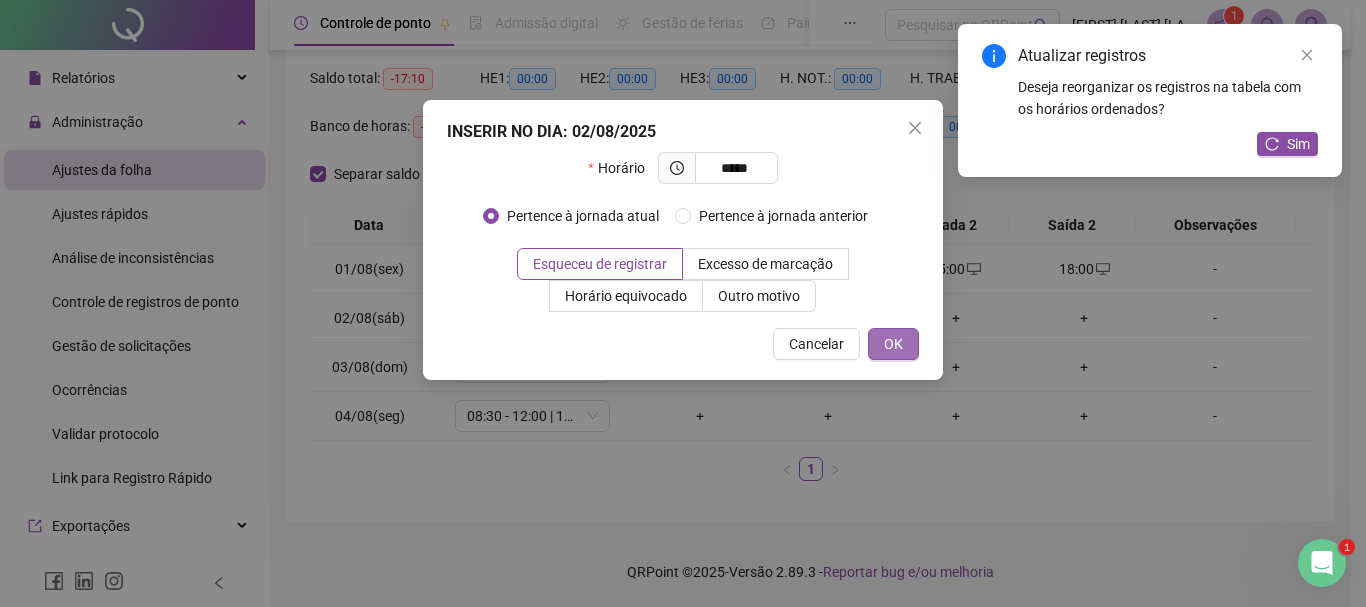 type on "*****" 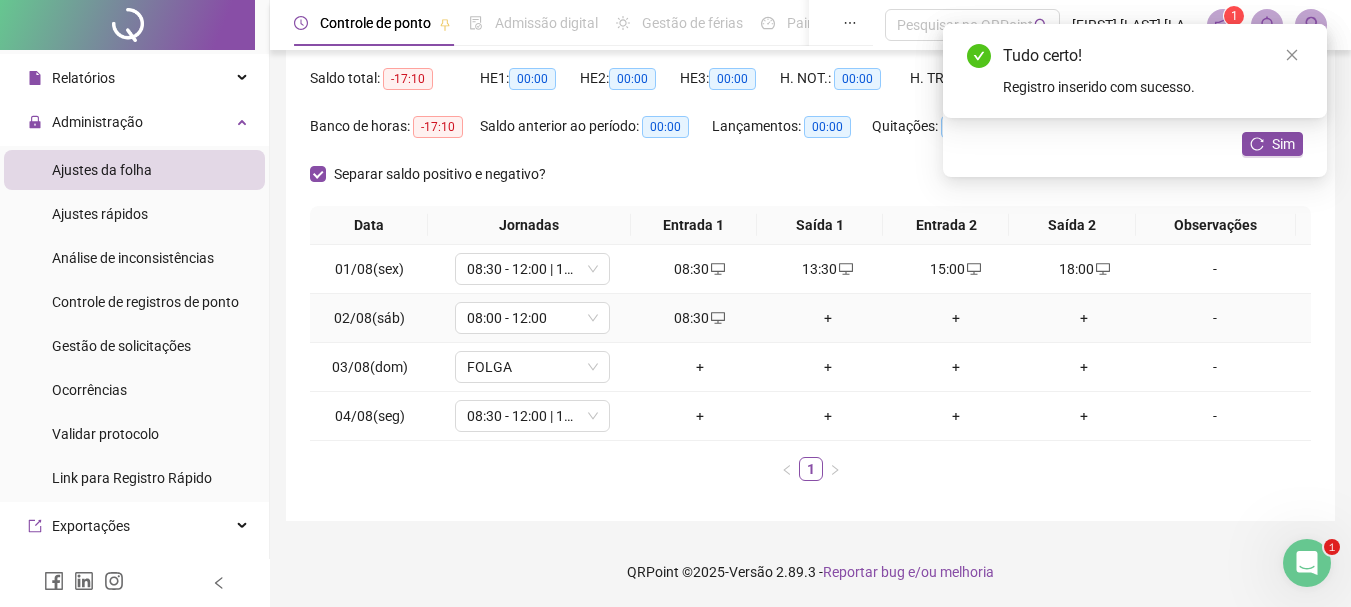 click 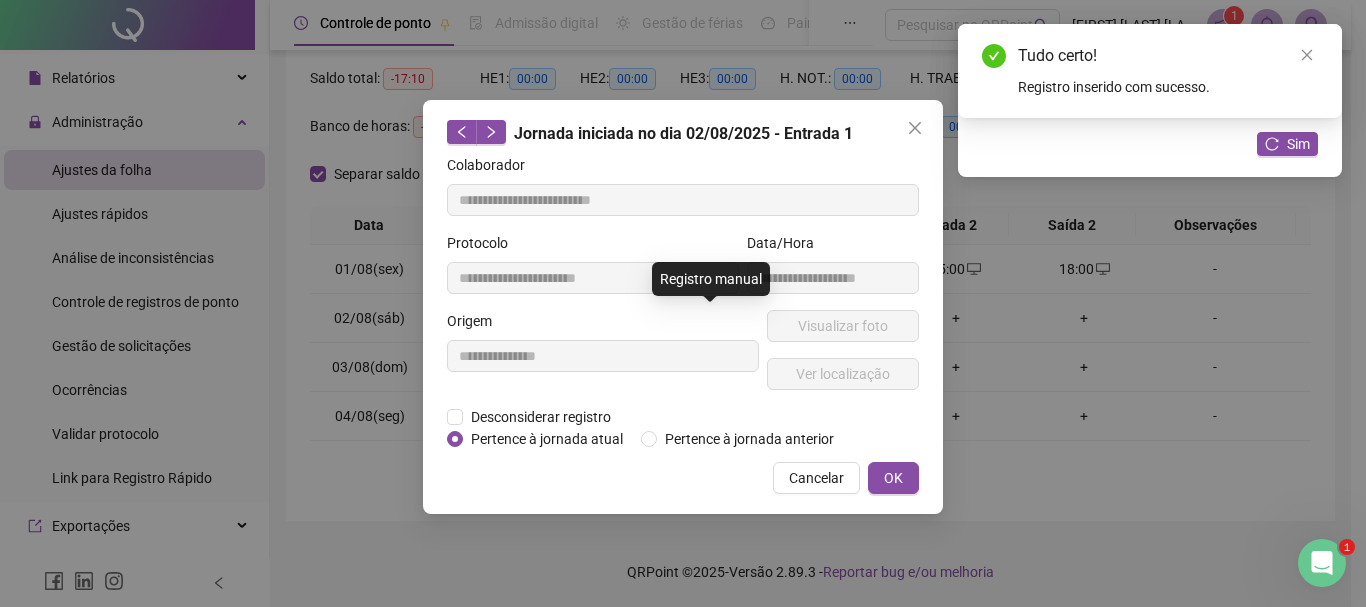 type on "**********" 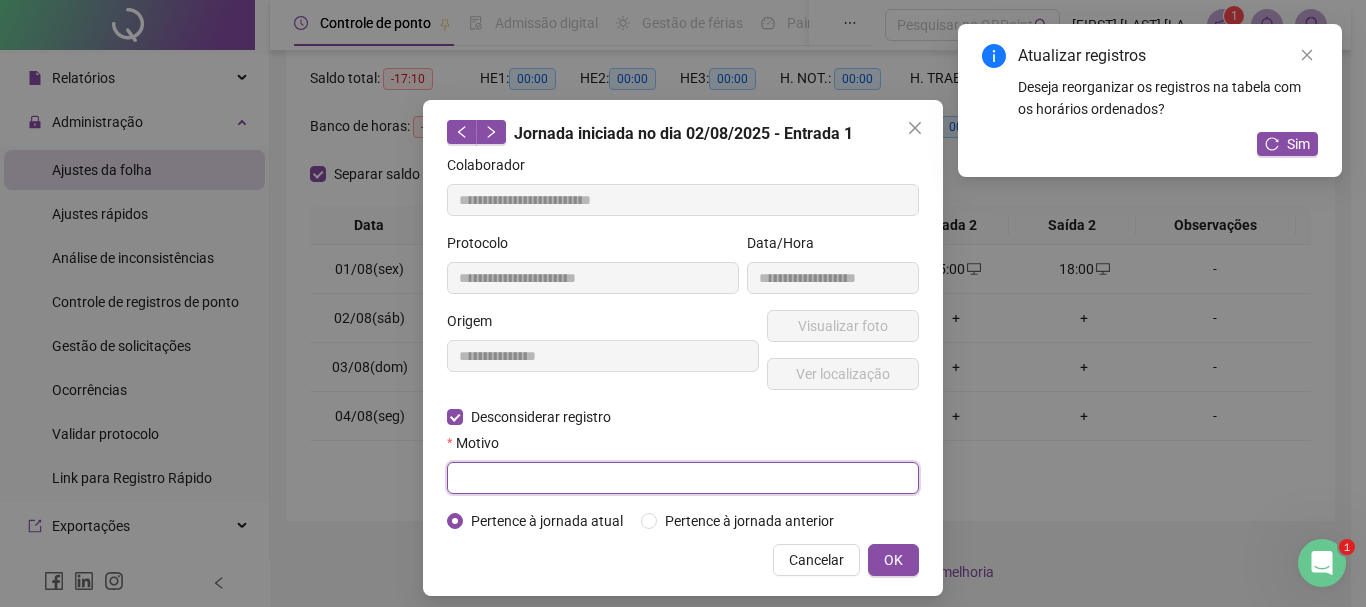 click at bounding box center [683, 478] 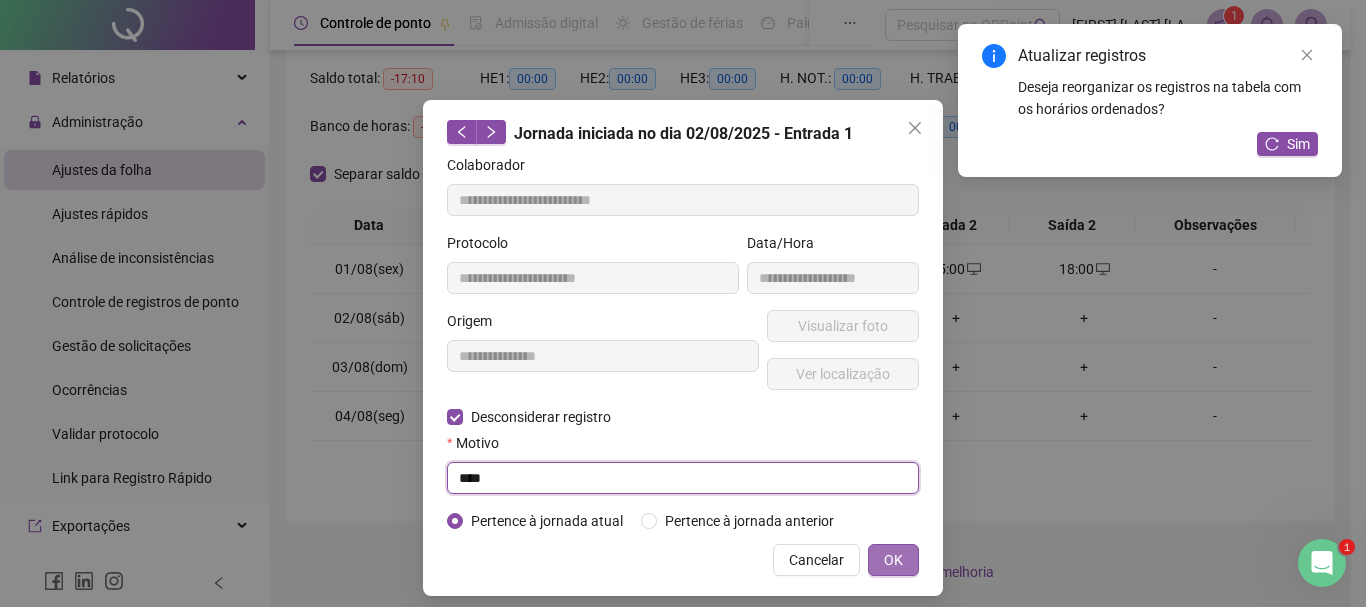 type on "****" 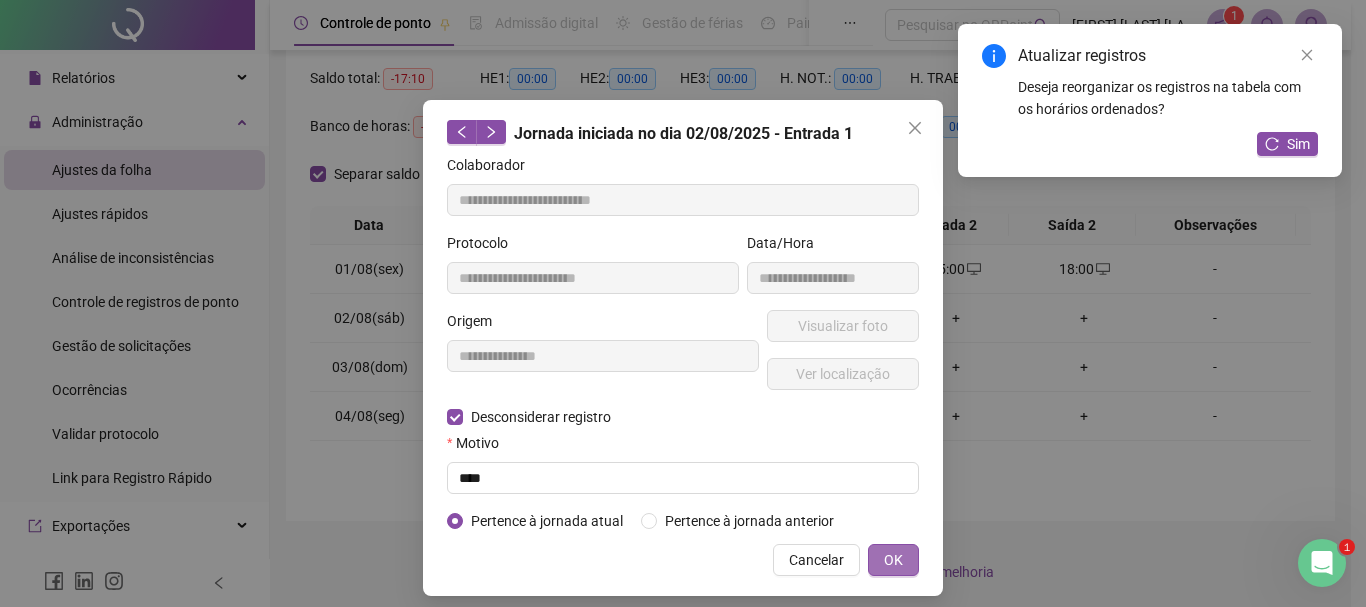 click on "OK" at bounding box center (893, 560) 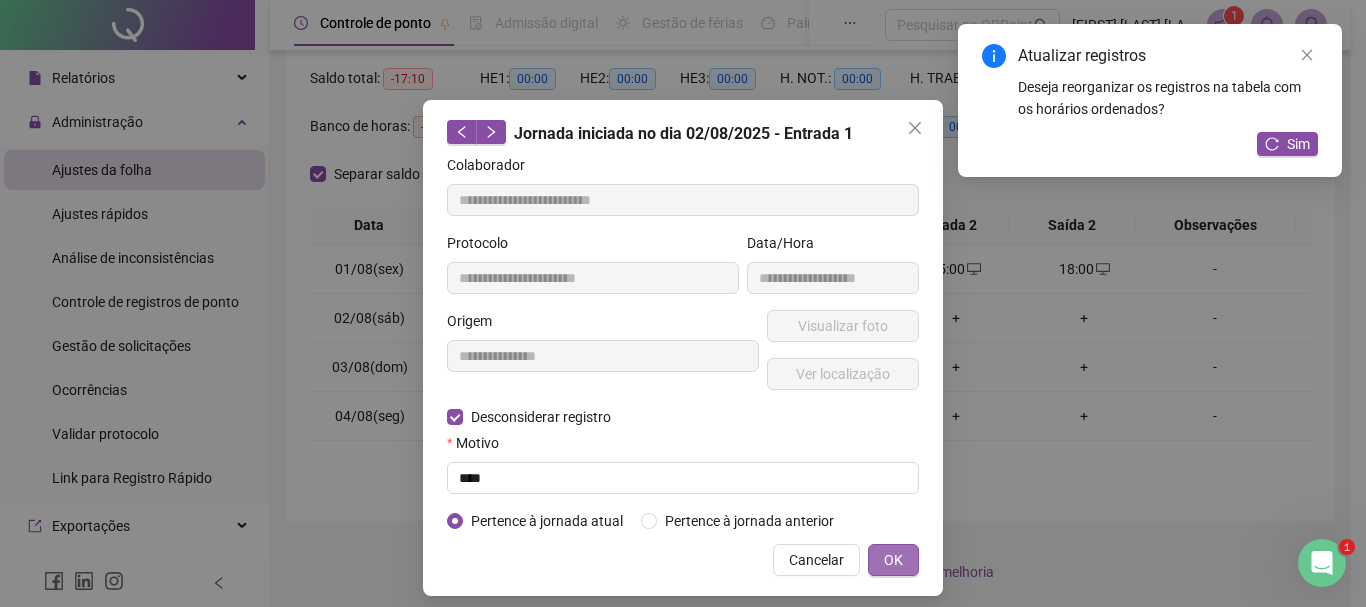 click on "OK" at bounding box center [893, 560] 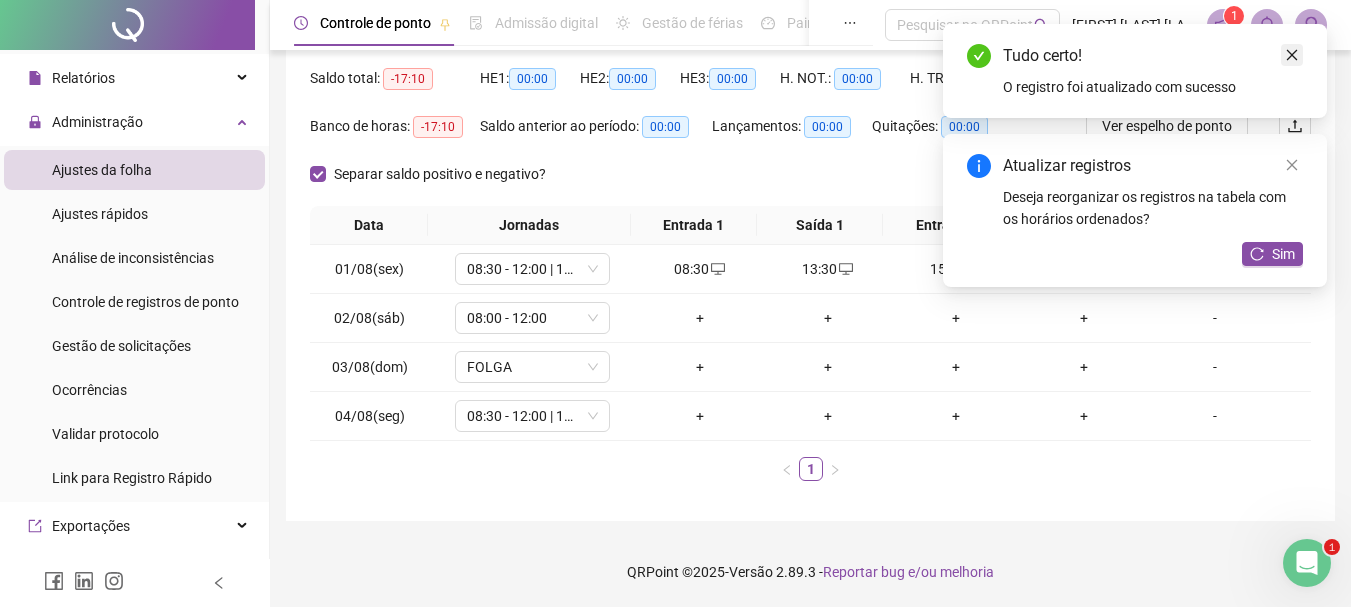 click 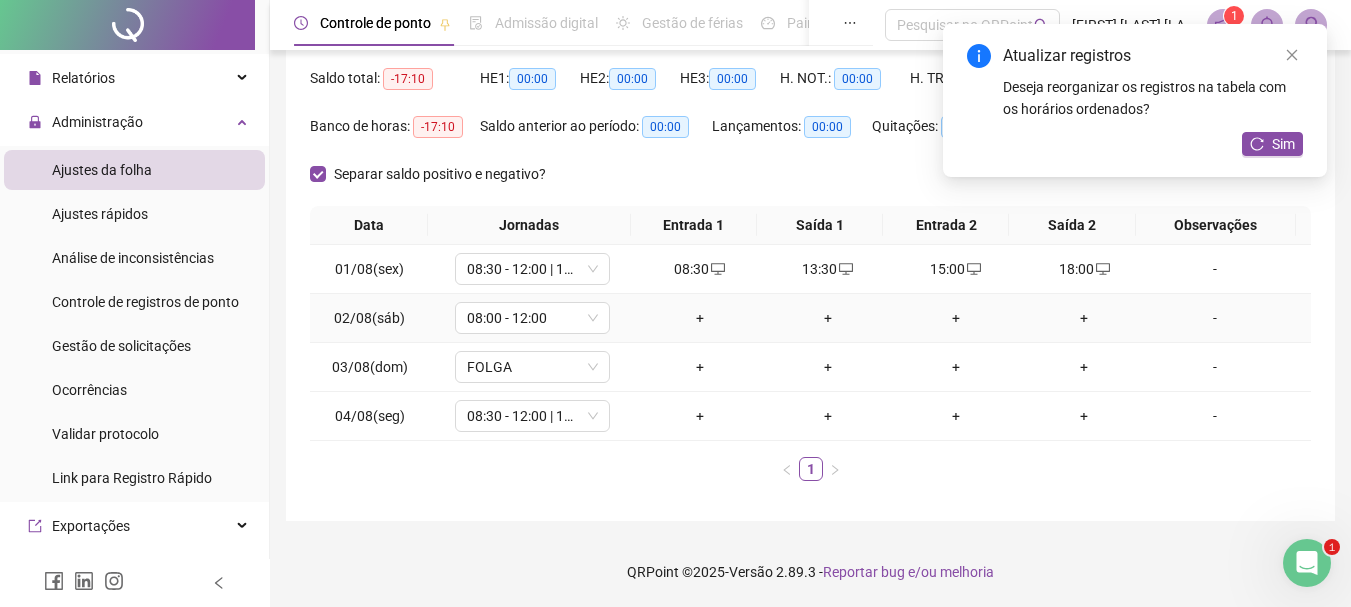 click on "+" at bounding box center (700, 318) 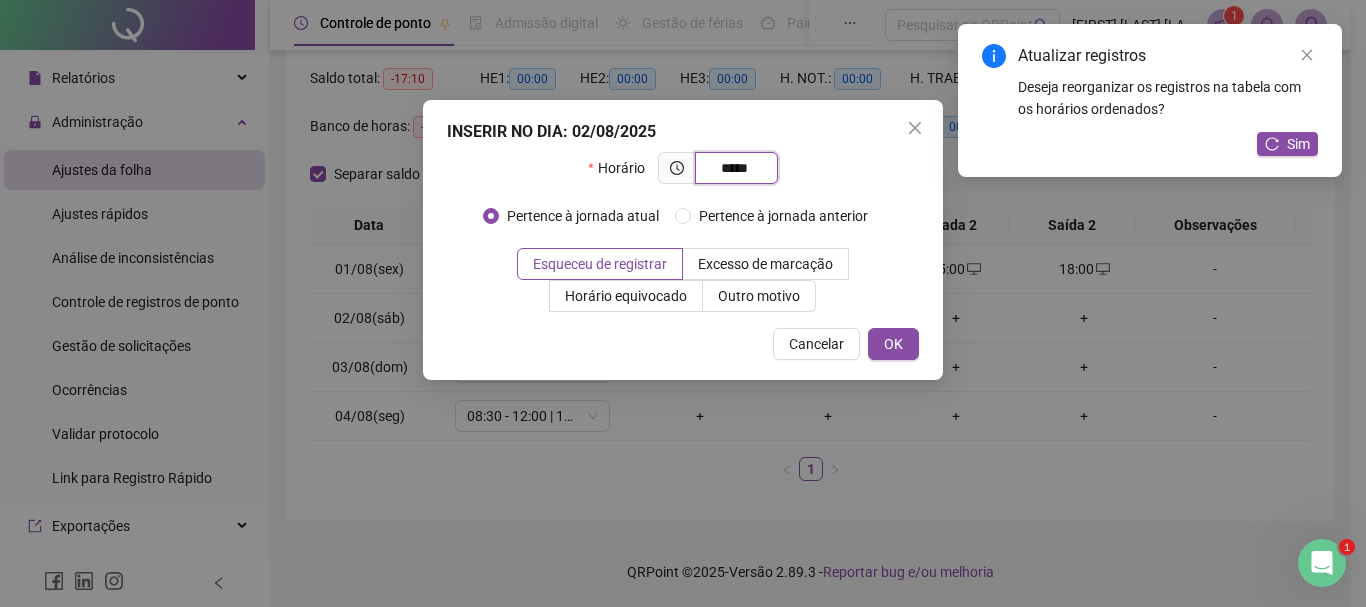 type on "*****" 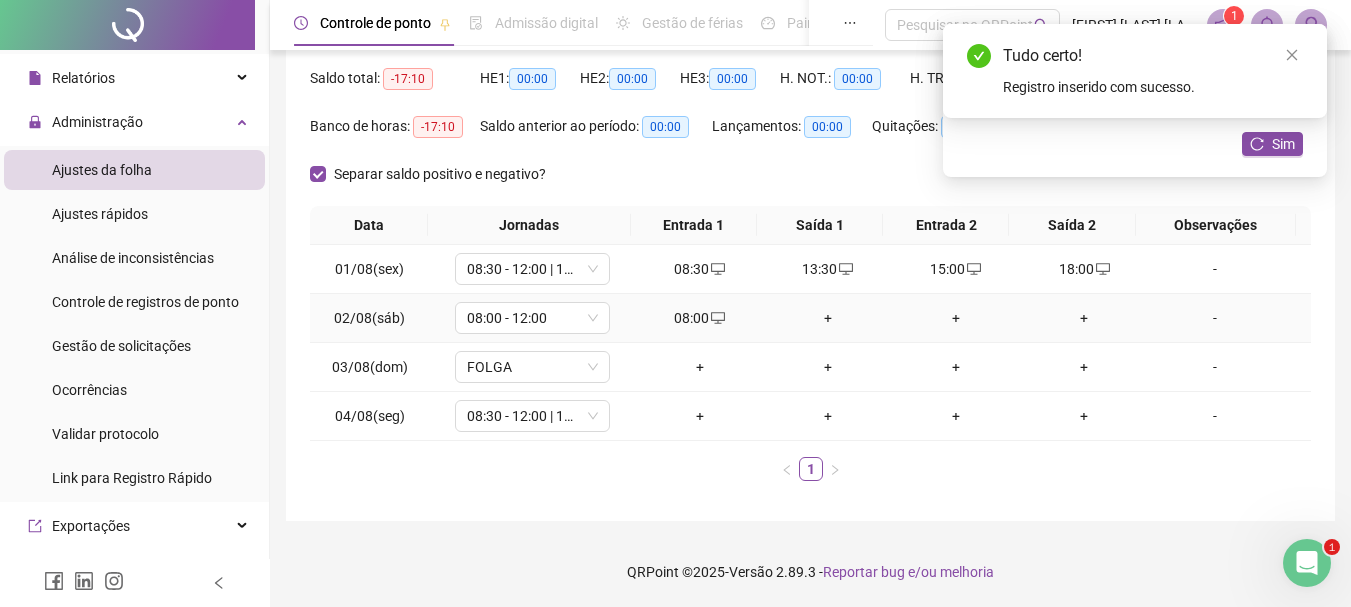 click on "+" at bounding box center (828, 318) 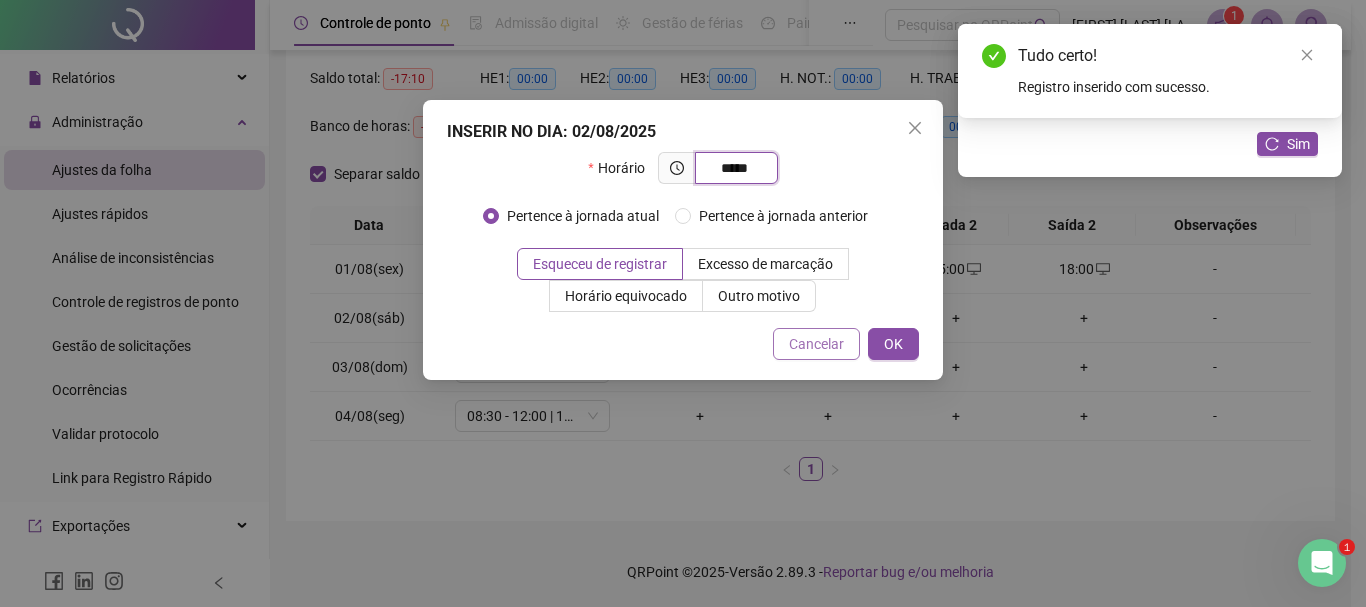 type on "*****" 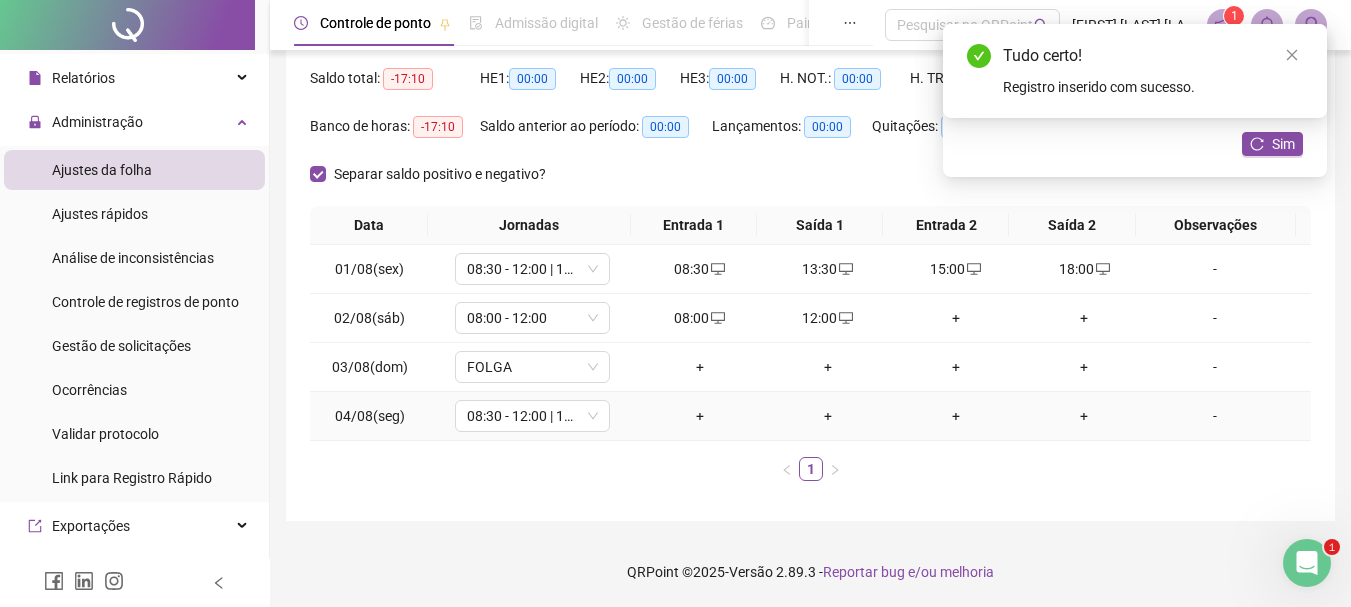 click on "+" at bounding box center [700, 416] 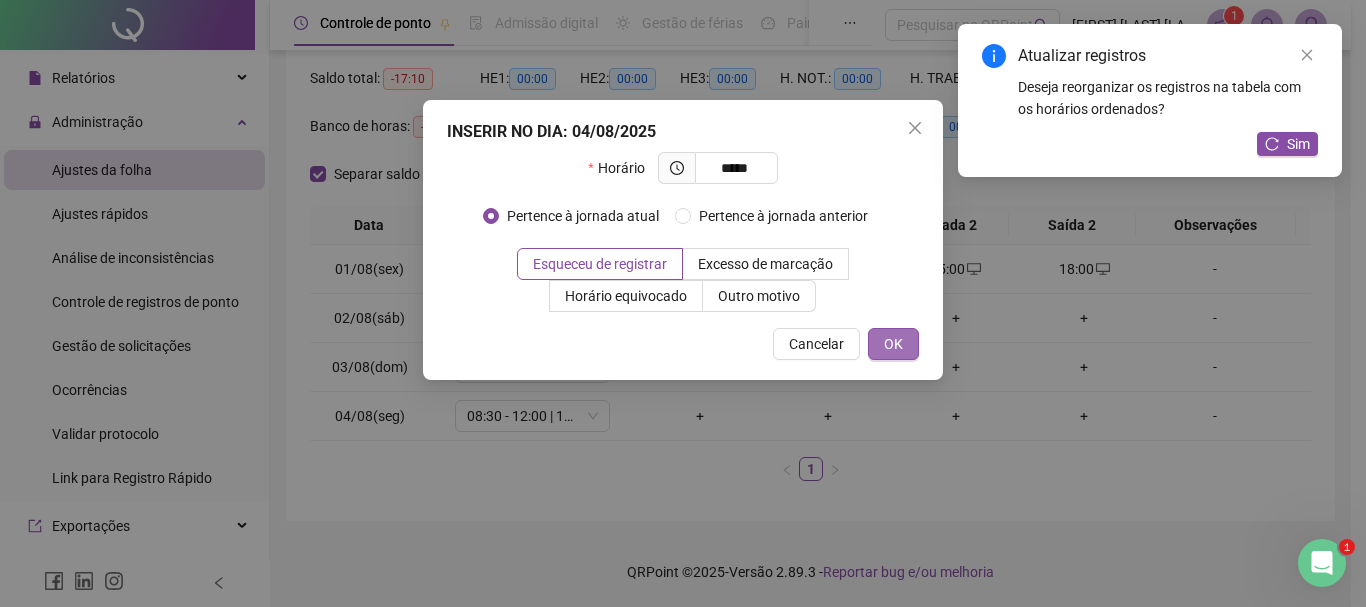type on "*****" 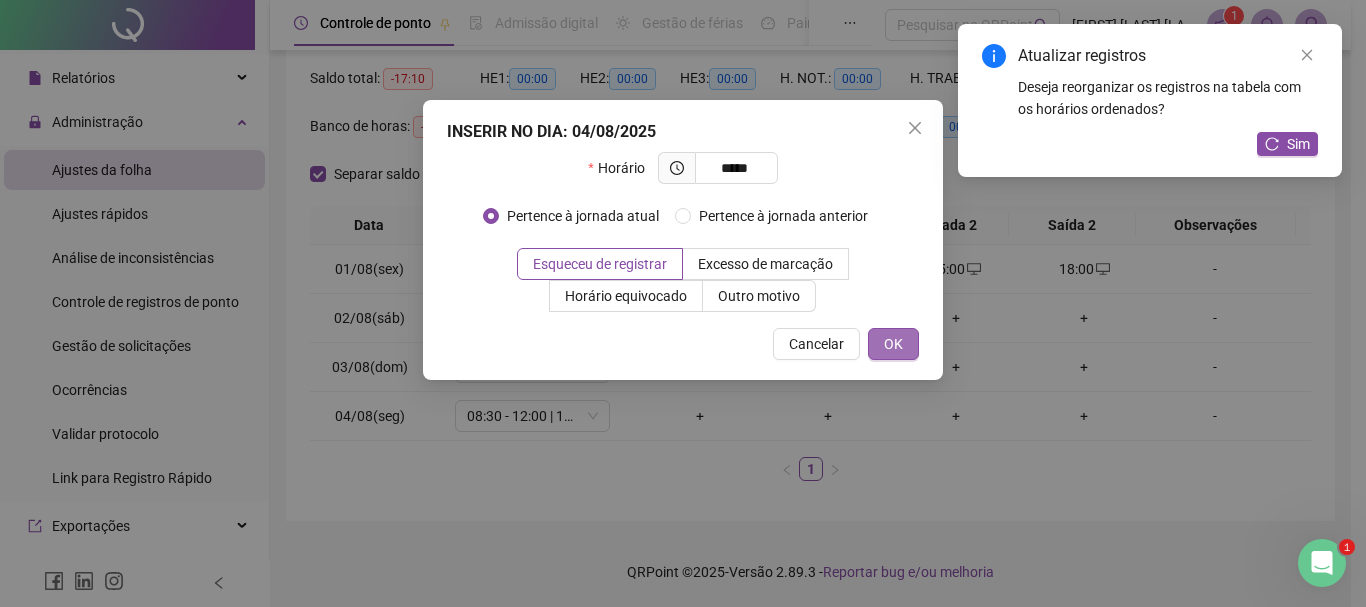 click on "OK" at bounding box center (893, 344) 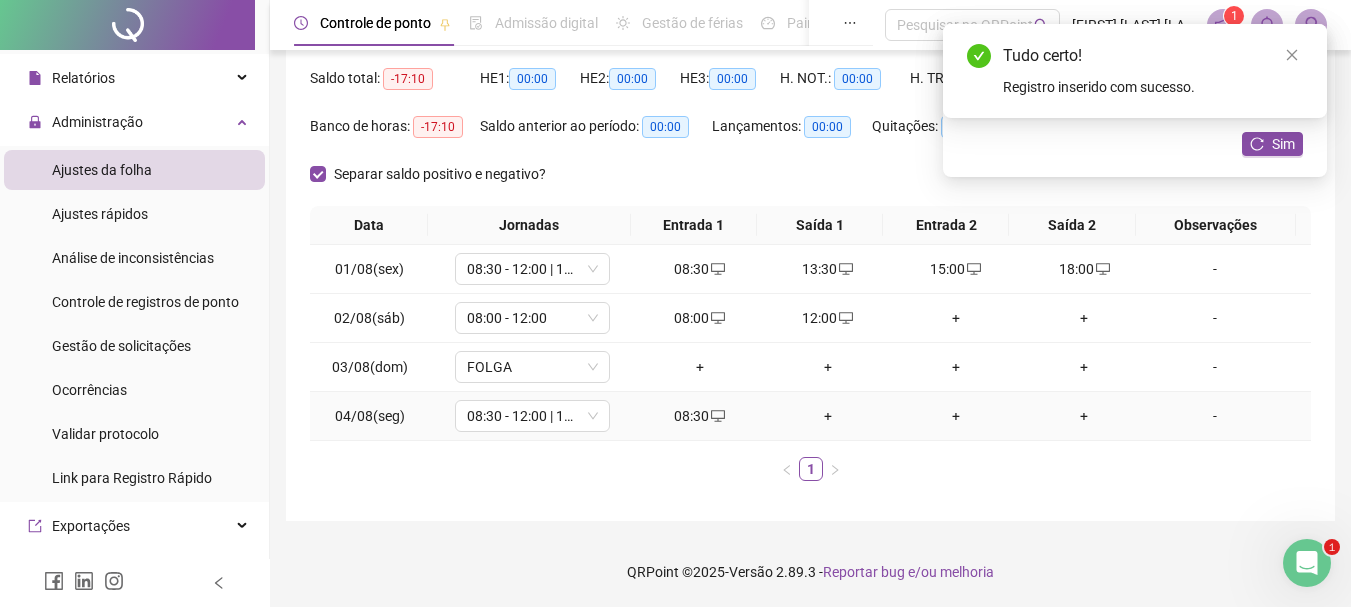 click on "+" at bounding box center (828, 416) 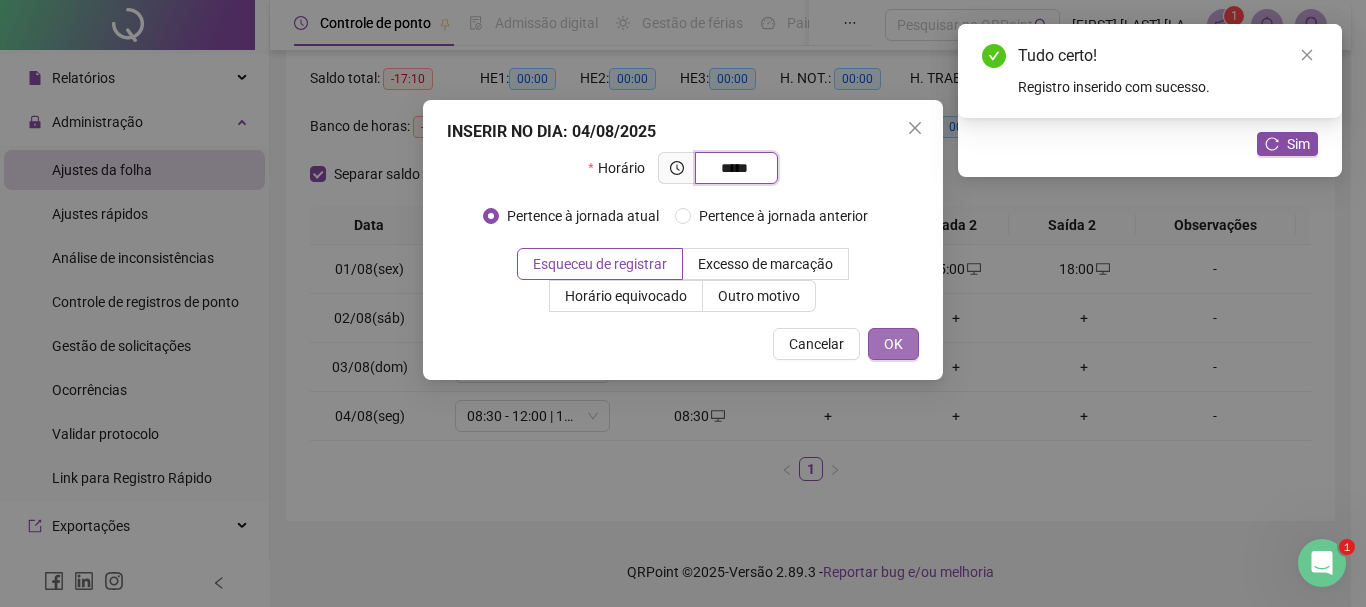 type on "*****" 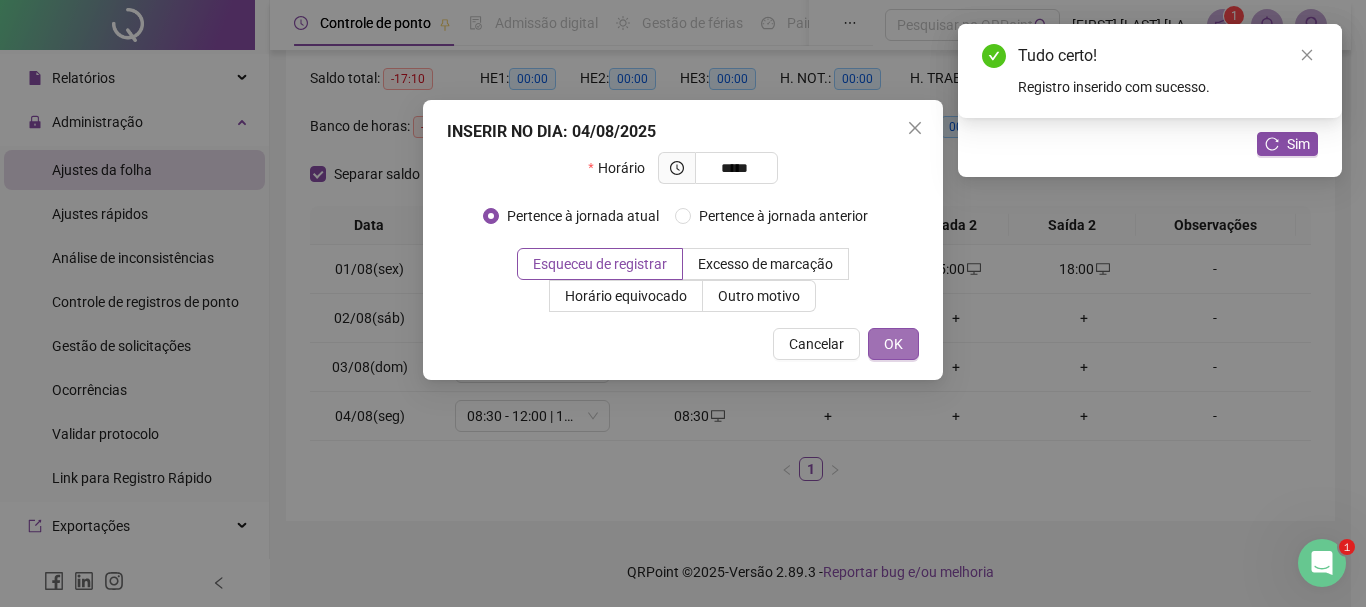 click on "OK" at bounding box center [893, 344] 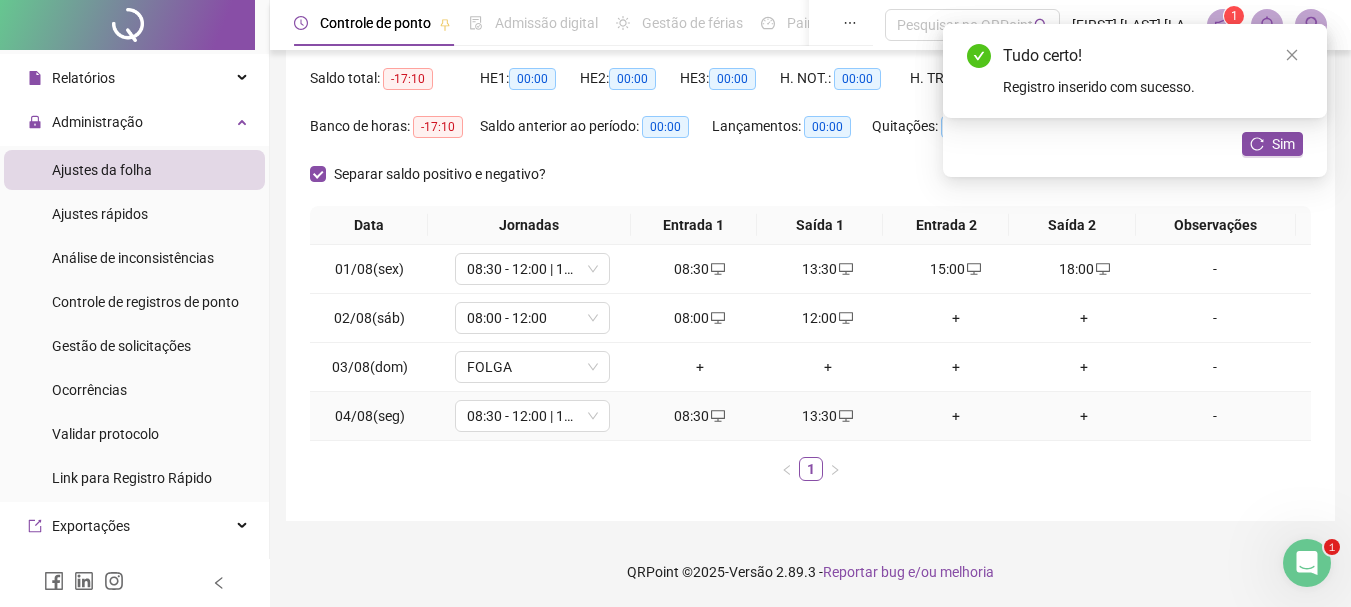 click on "+" at bounding box center (956, 416) 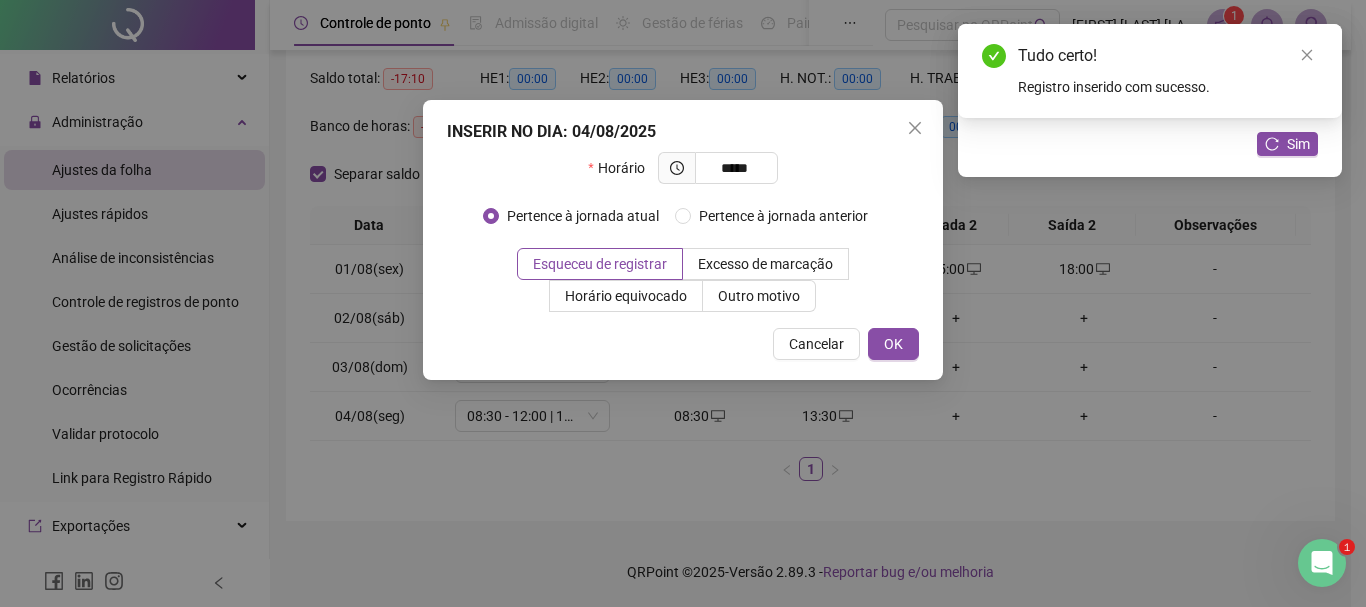 type on "*****" 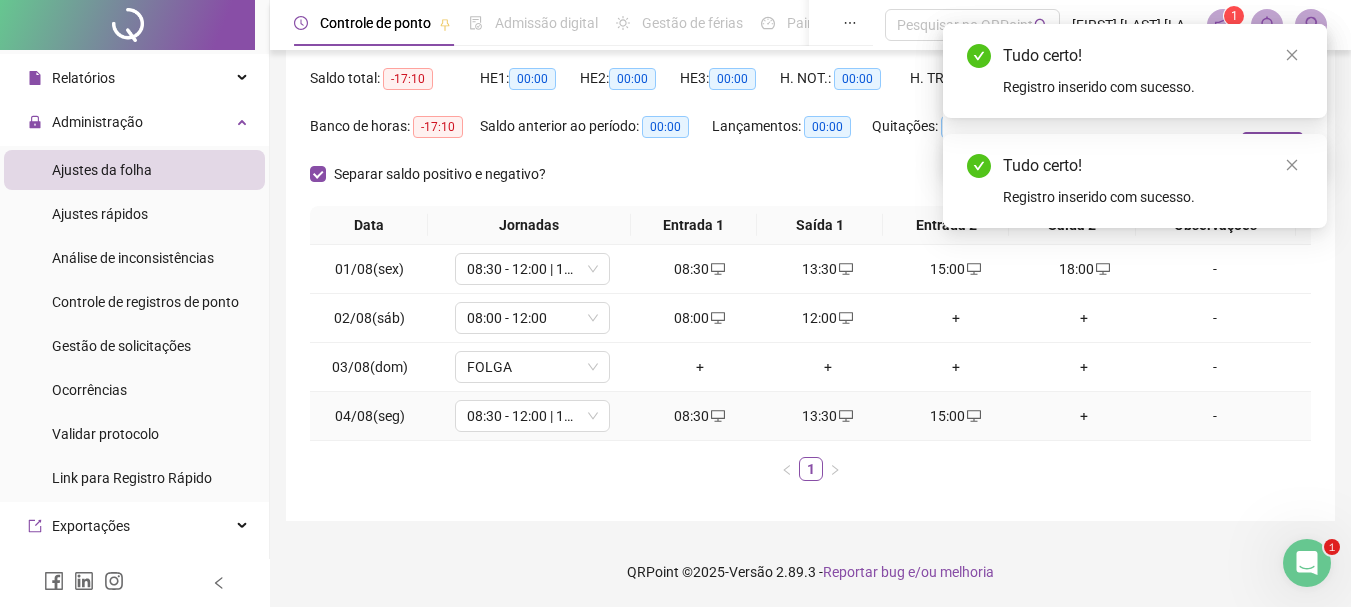 click on "+" at bounding box center [1084, 416] 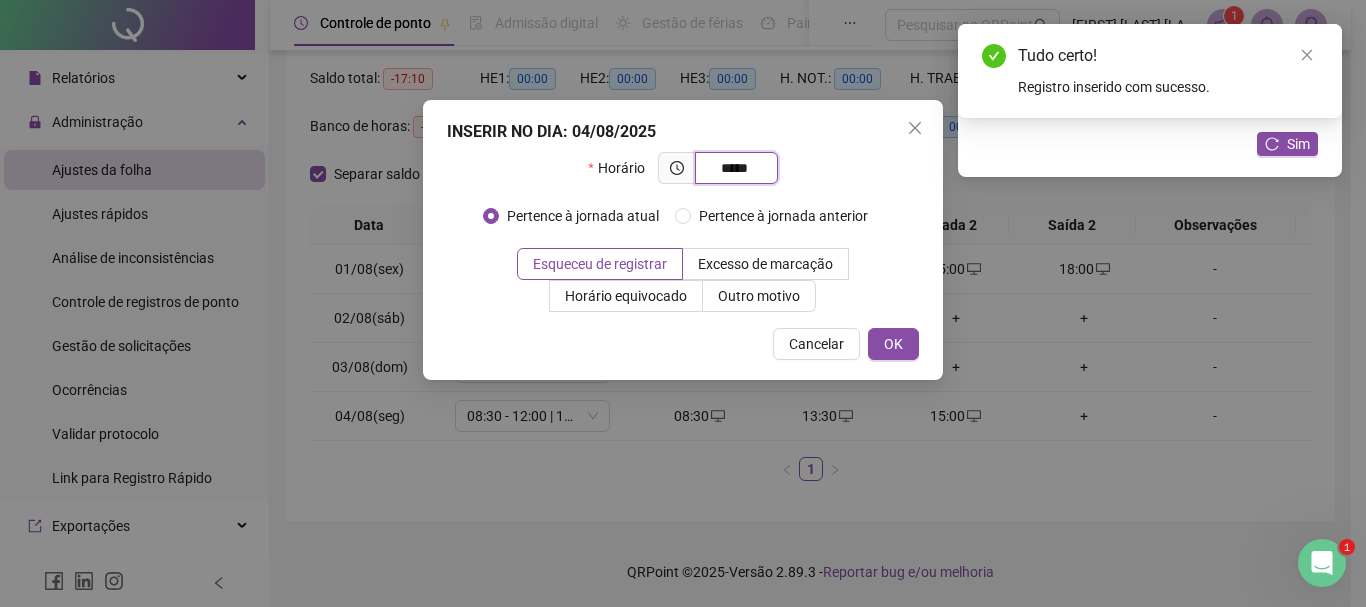 type on "*****" 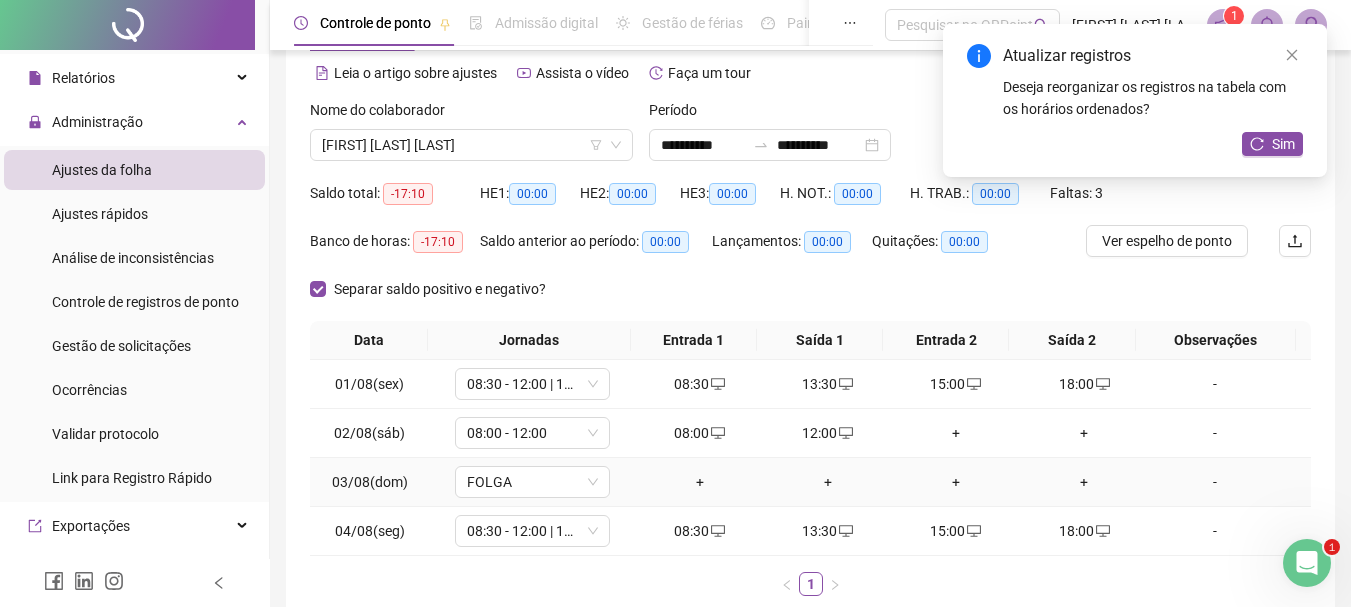 scroll, scrollTop: 200, scrollLeft: 0, axis: vertical 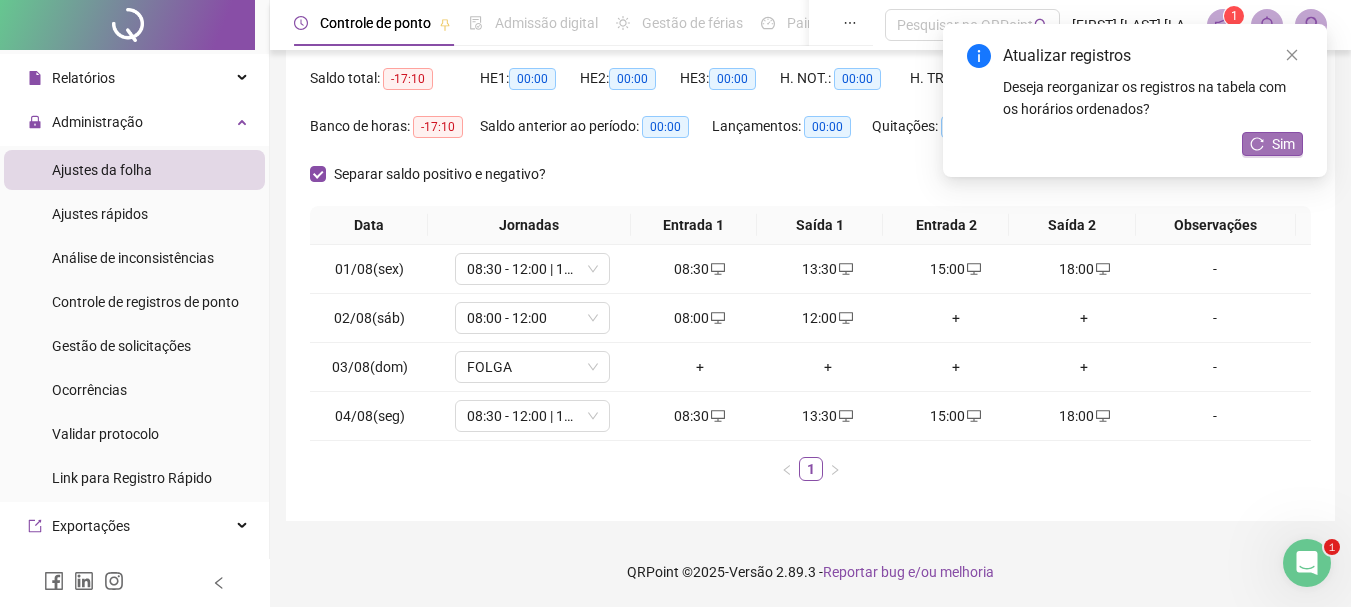 click on "Sim" at bounding box center (1283, 144) 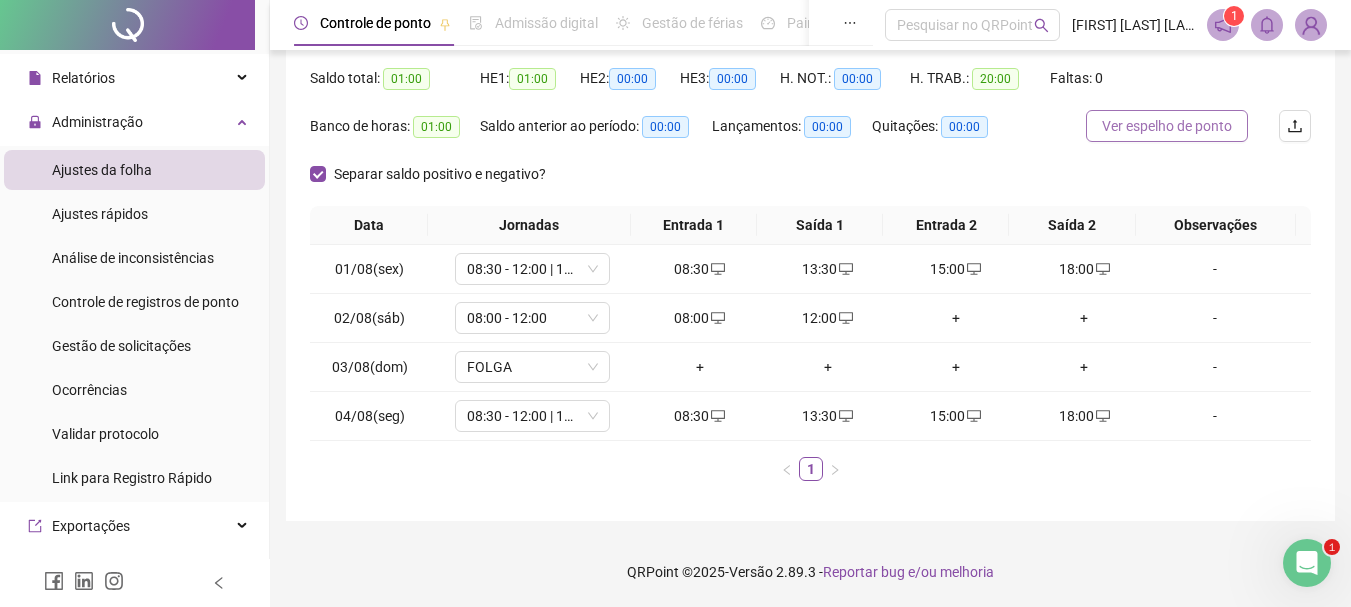 click on "Ver espelho de ponto" at bounding box center [1167, 126] 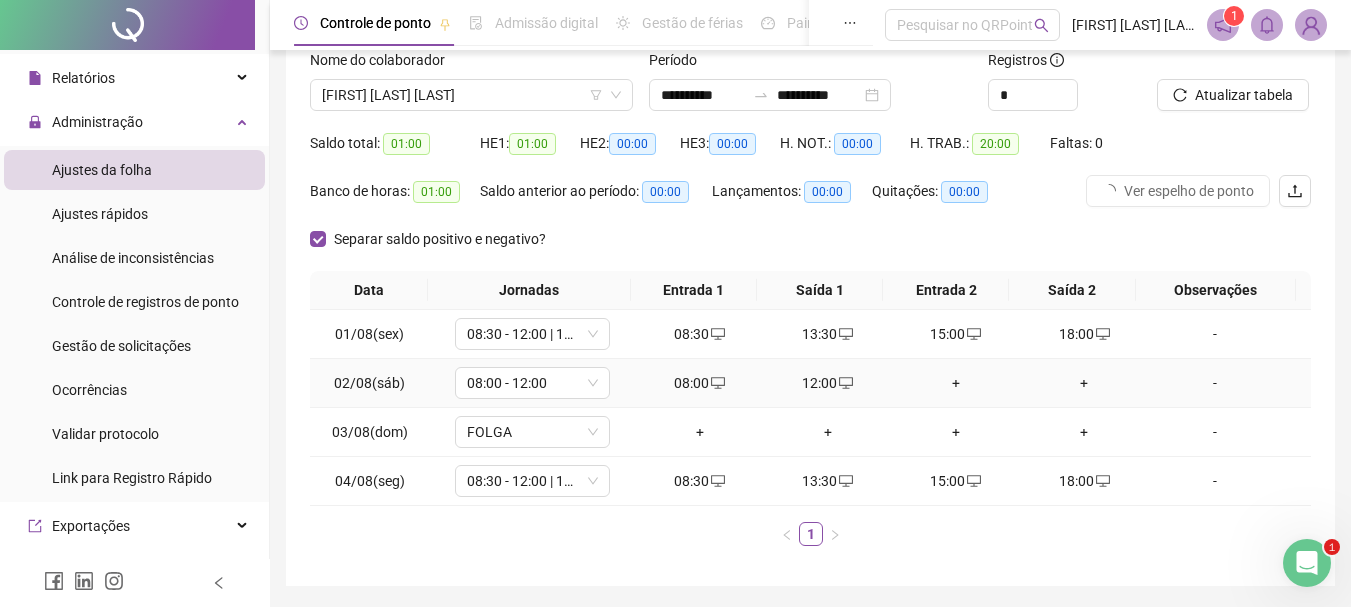 scroll, scrollTop: 100, scrollLeft: 0, axis: vertical 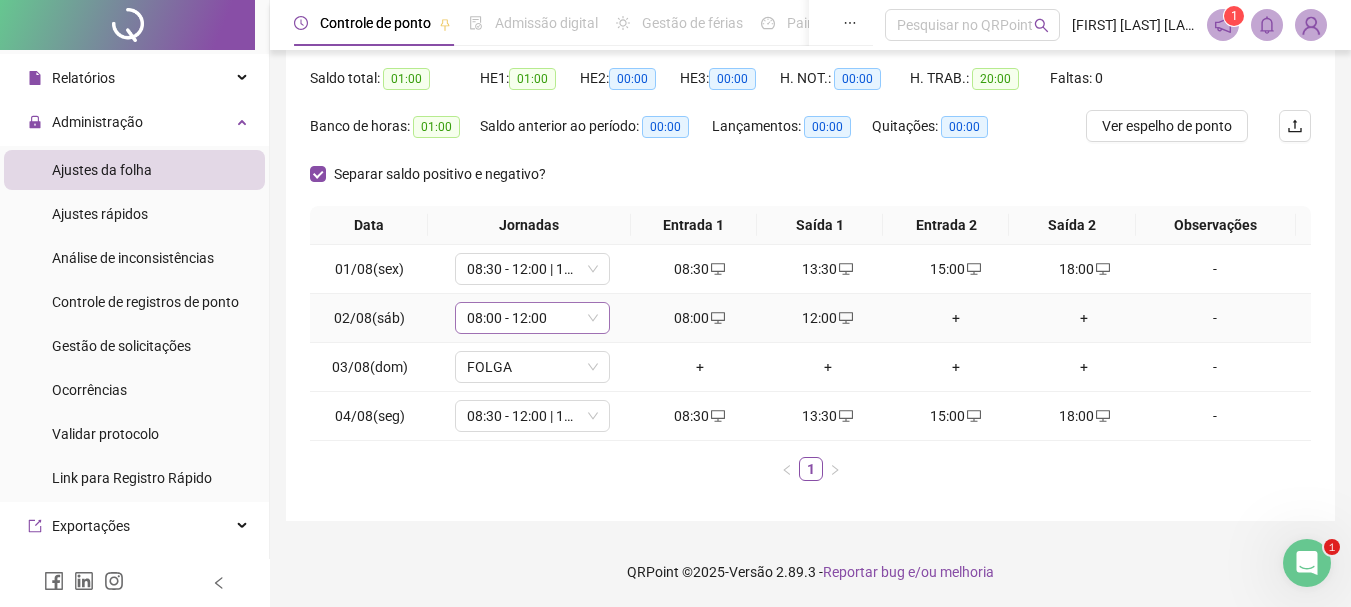 click on "08:00 - 12:00" at bounding box center (532, 318) 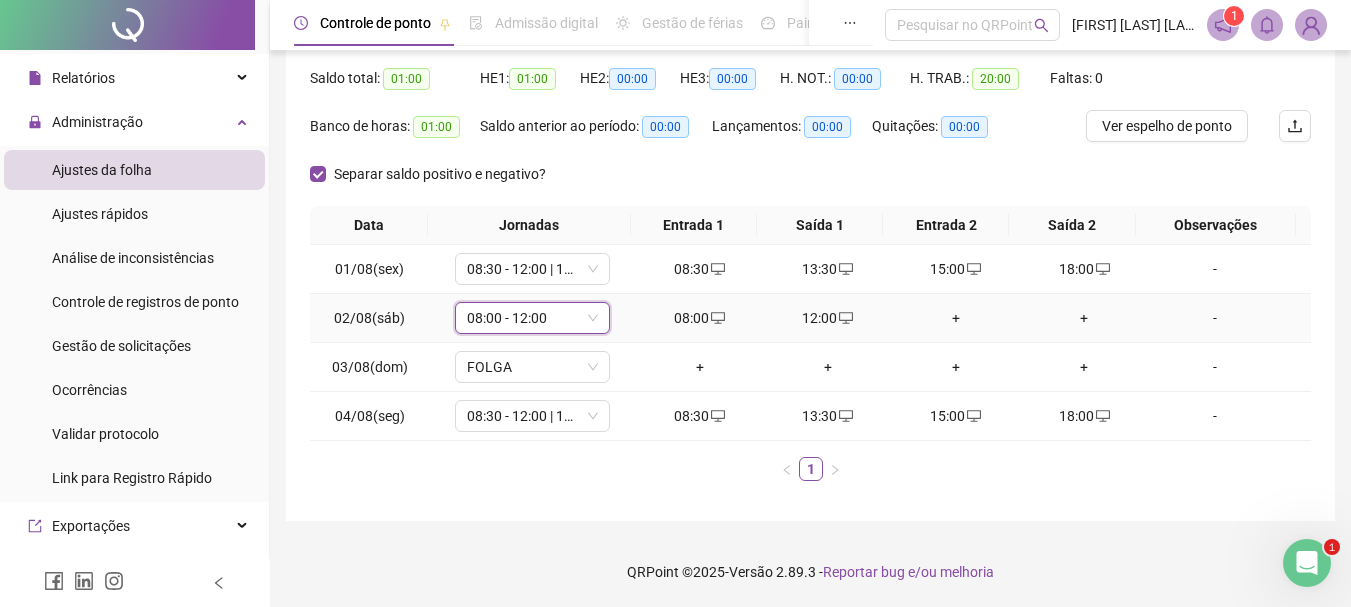 click on "08:00 - 12:00" at bounding box center (532, 318) 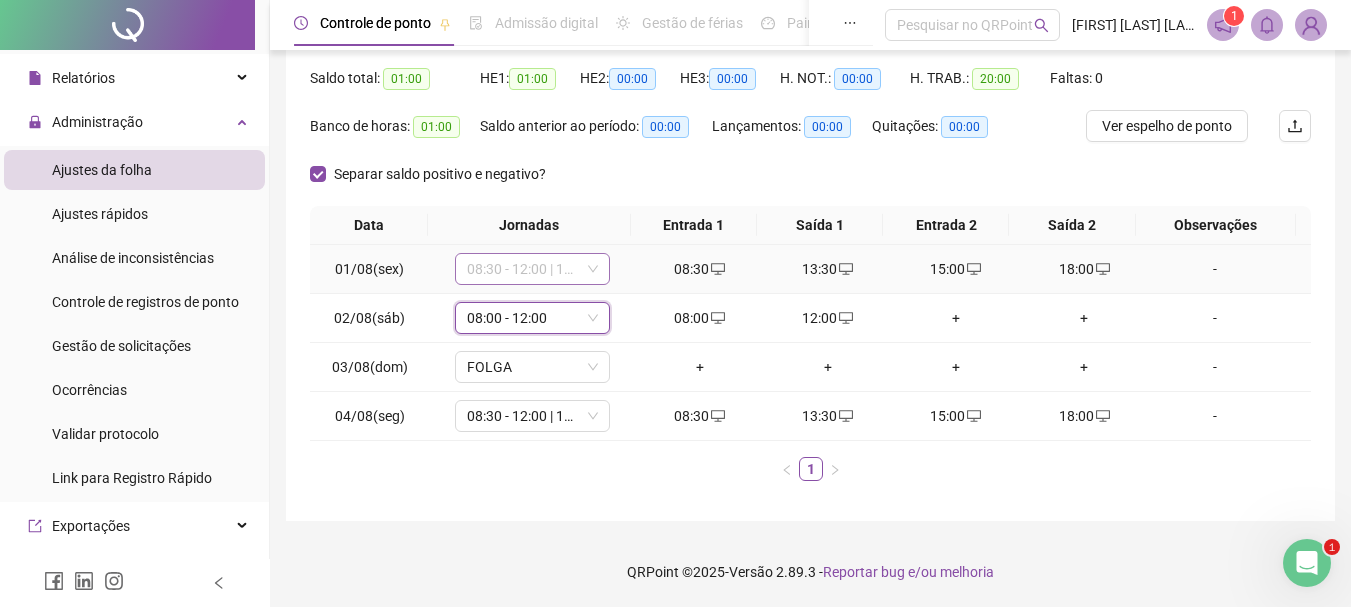 click on "08:30 - 12:00 | 14:00 - 18:00" at bounding box center (532, 269) 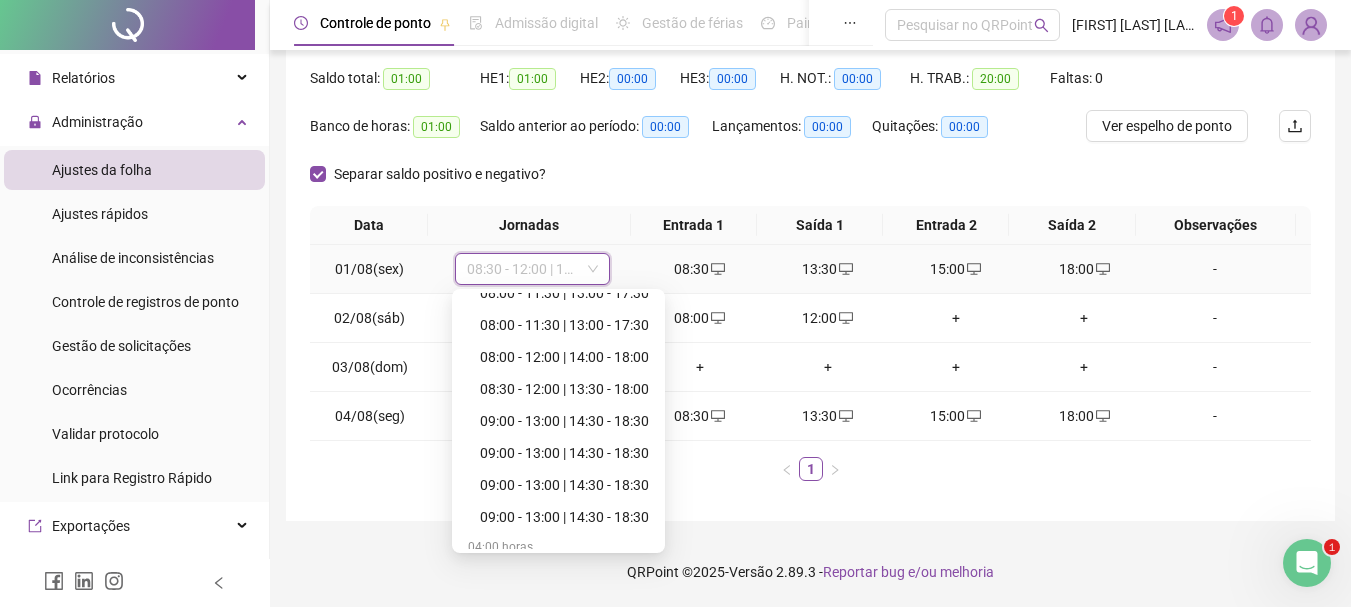 scroll, scrollTop: 0, scrollLeft: 0, axis: both 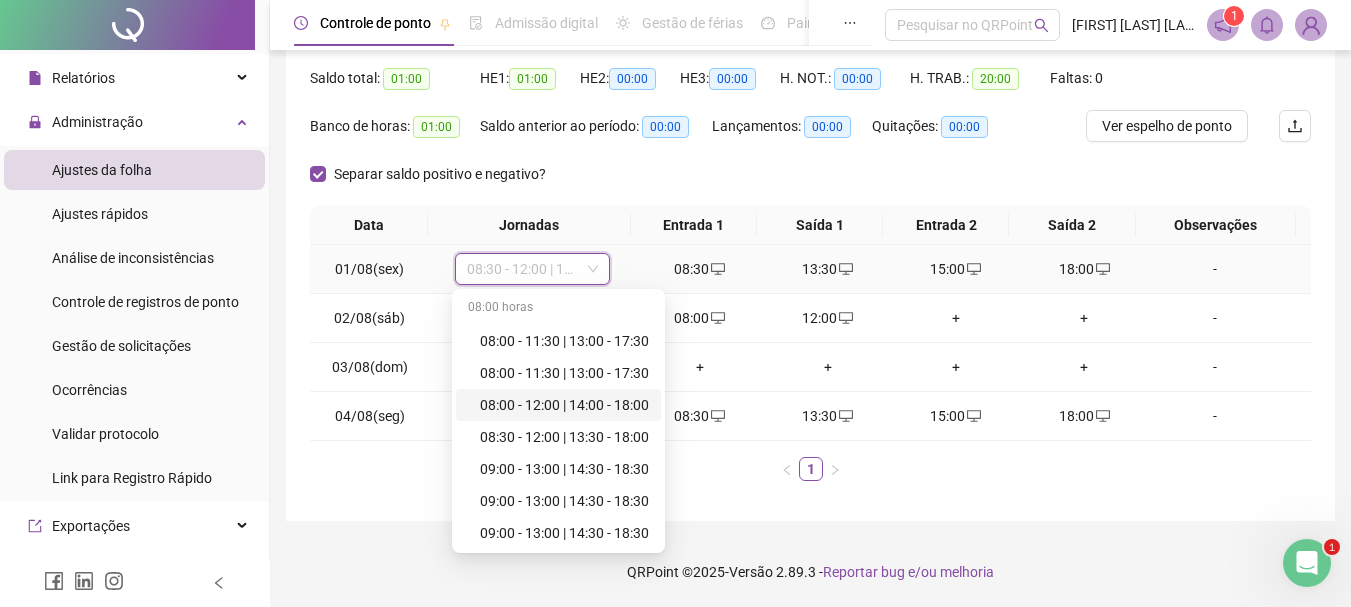 click on "08:00 - 12:00 | 14:00 - 18:00" at bounding box center [564, 405] 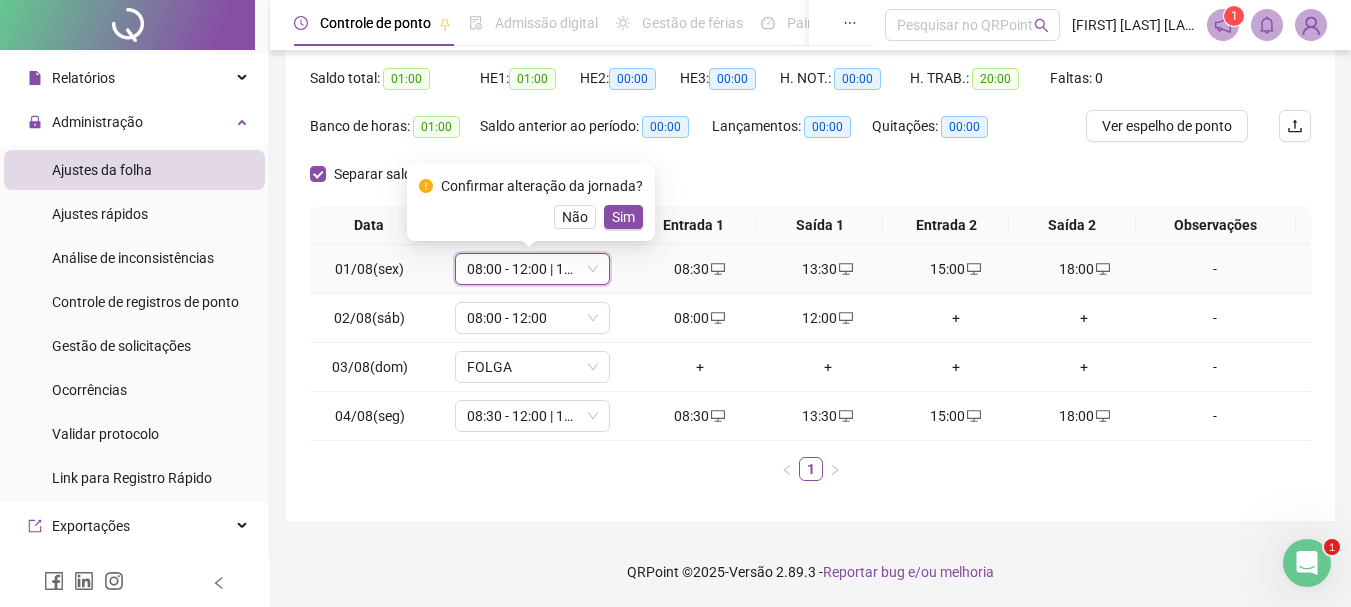 click on "Sim" at bounding box center [623, 217] 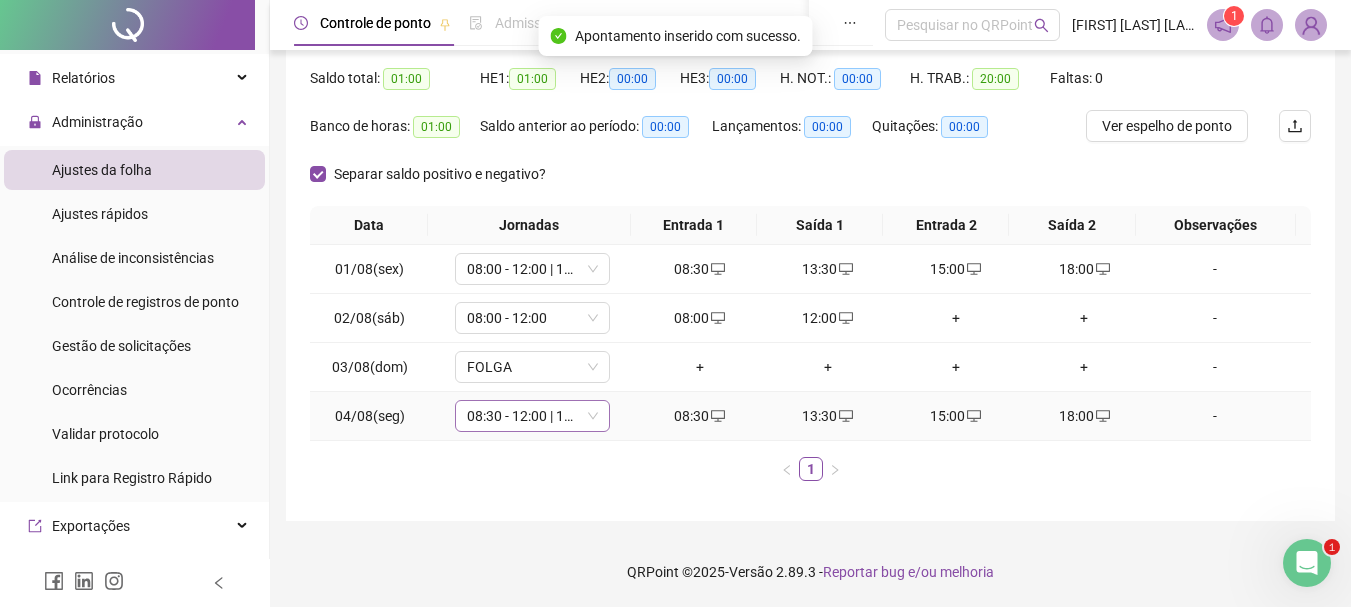 click on "08:30 - 12:00 | 14:00 - 18:00" at bounding box center [532, 416] 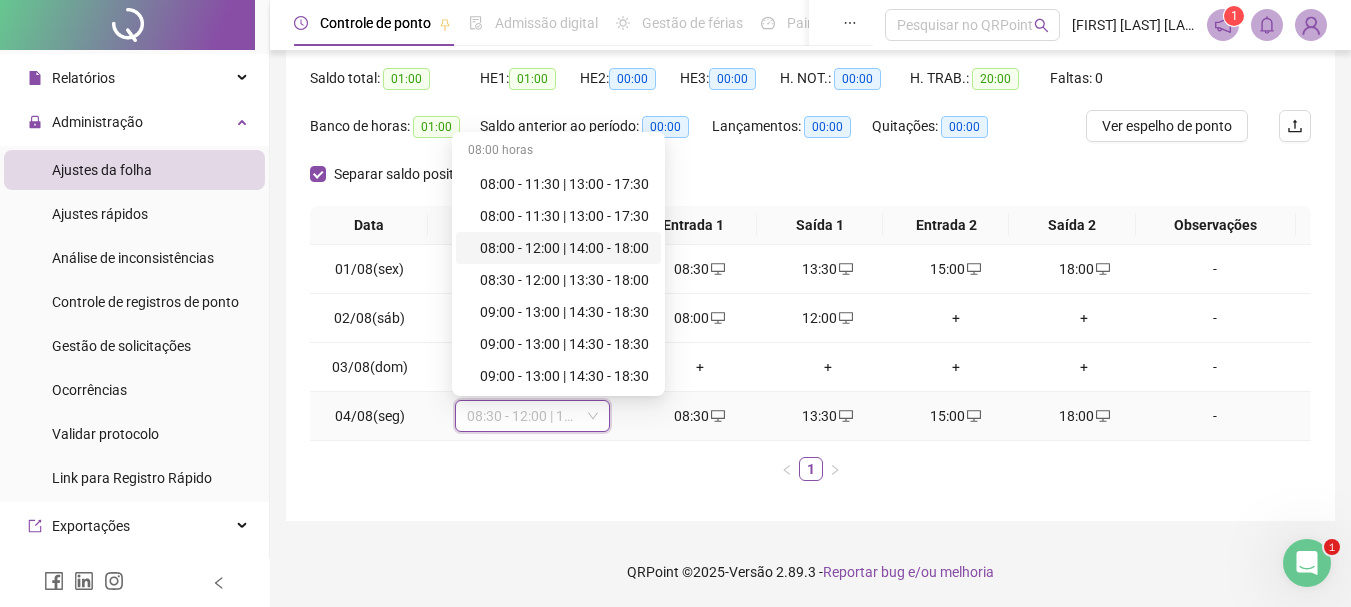 click on "08:00 - 12:00 | 14:00 - 18:00" at bounding box center (564, 248) 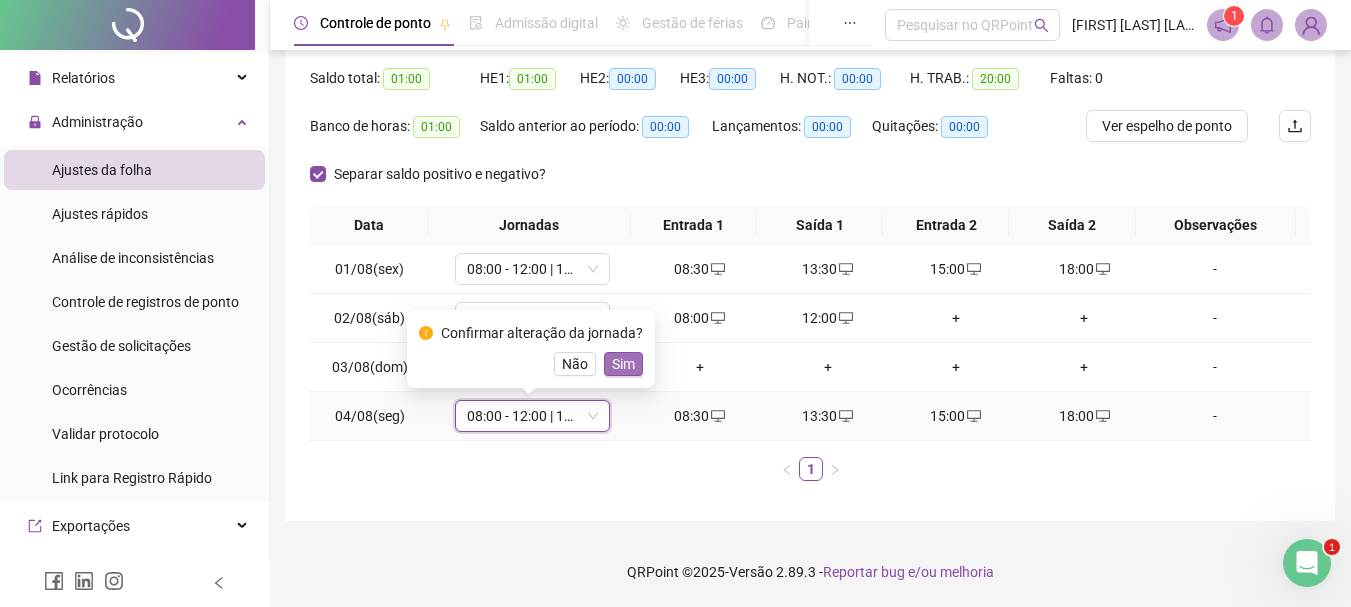 click on "Sim" at bounding box center [623, 364] 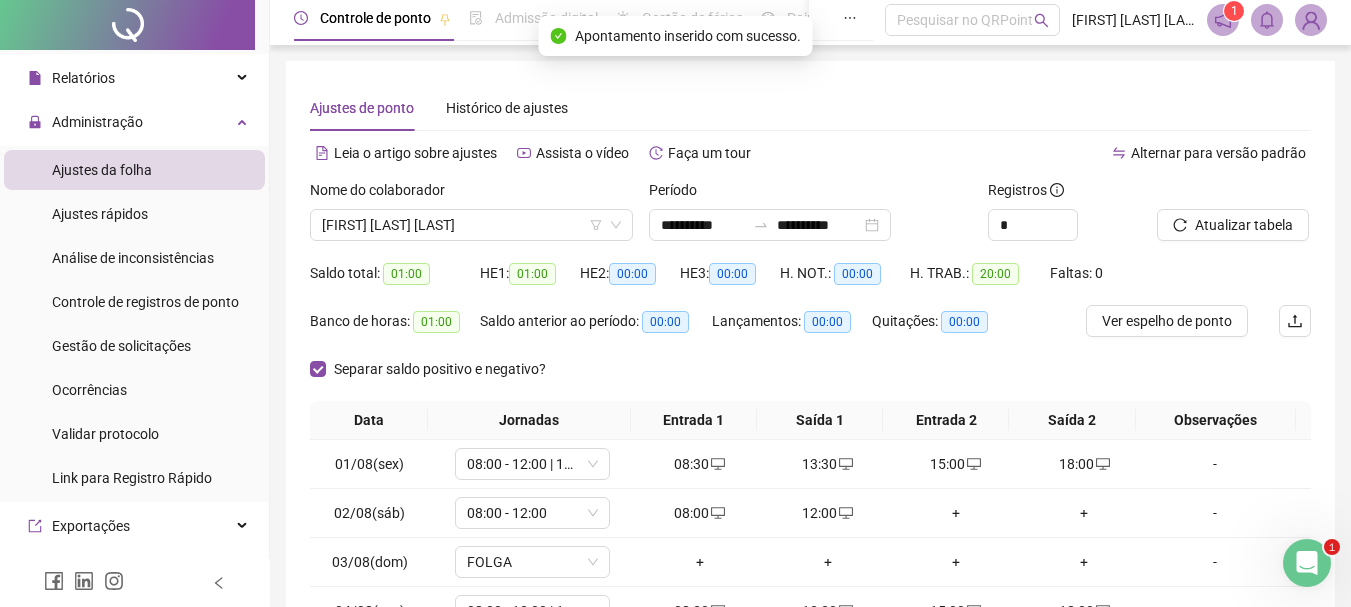 scroll, scrollTop: 0, scrollLeft: 0, axis: both 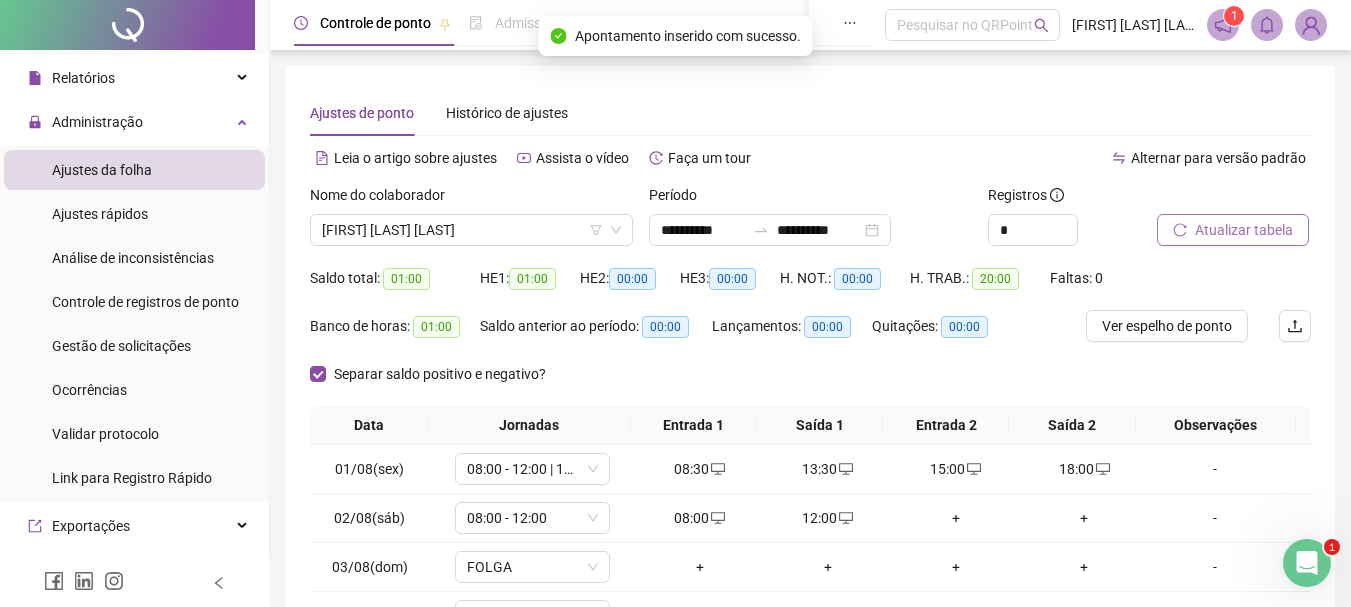 click on "Atualizar tabela" at bounding box center [1244, 230] 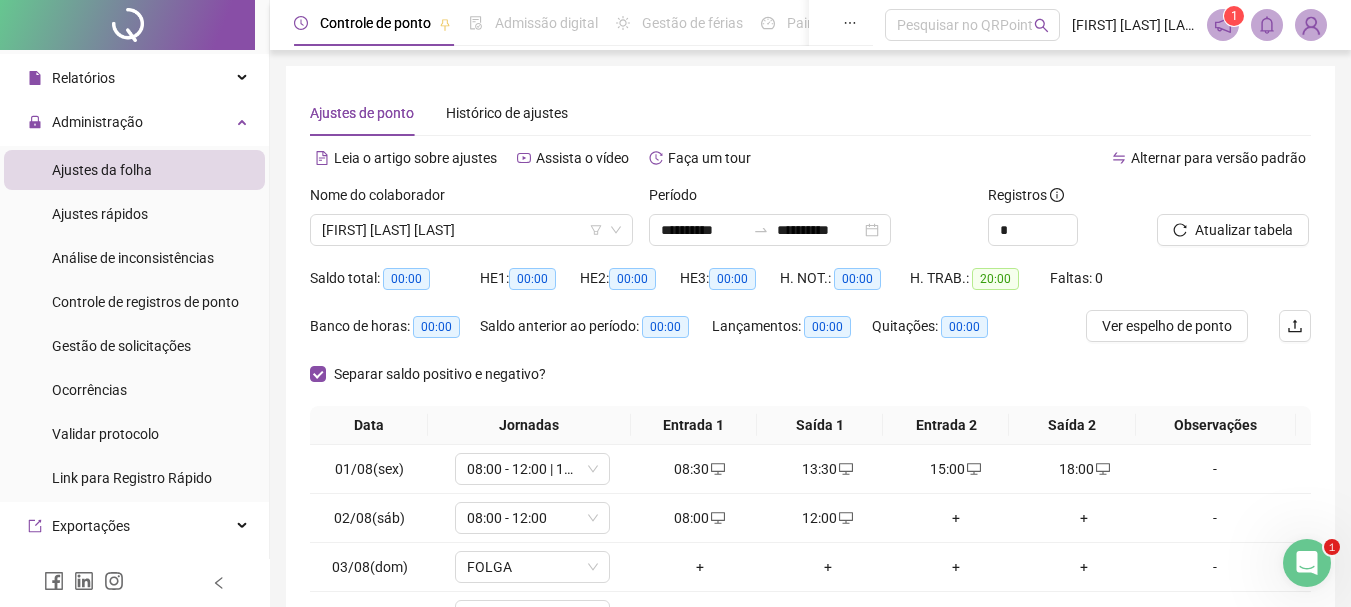 scroll, scrollTop: 200, scrollLeft: 0, axis: vertical 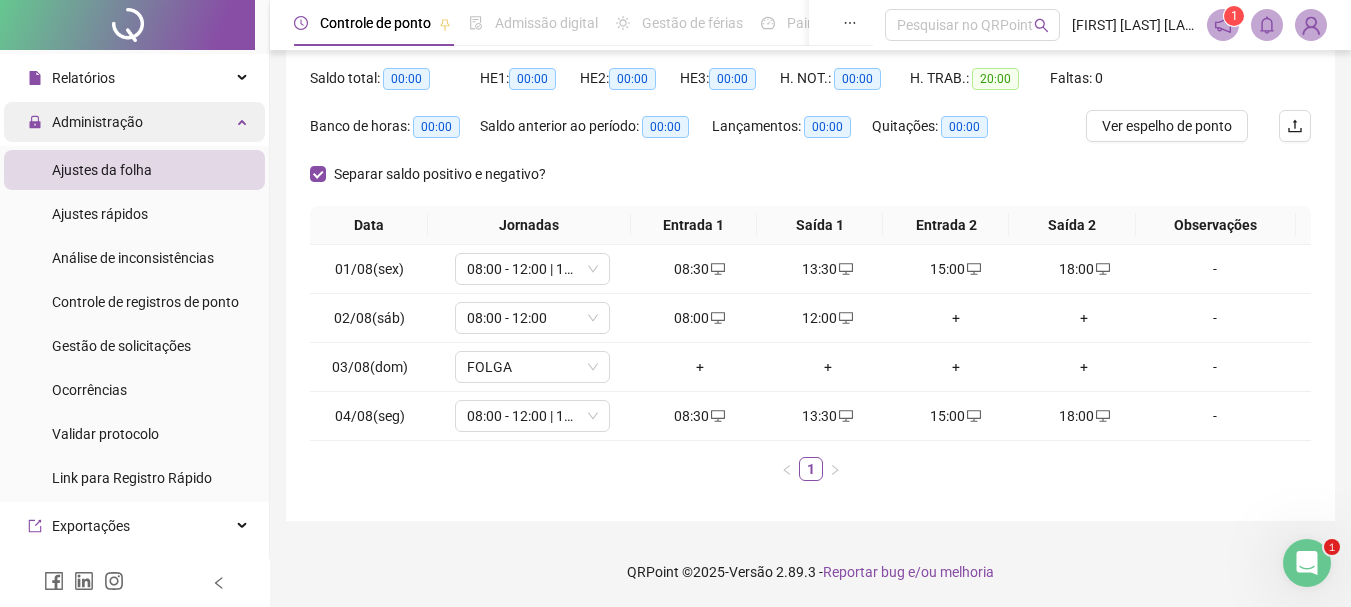 click on "Administração" at bounding box center [97, 122] 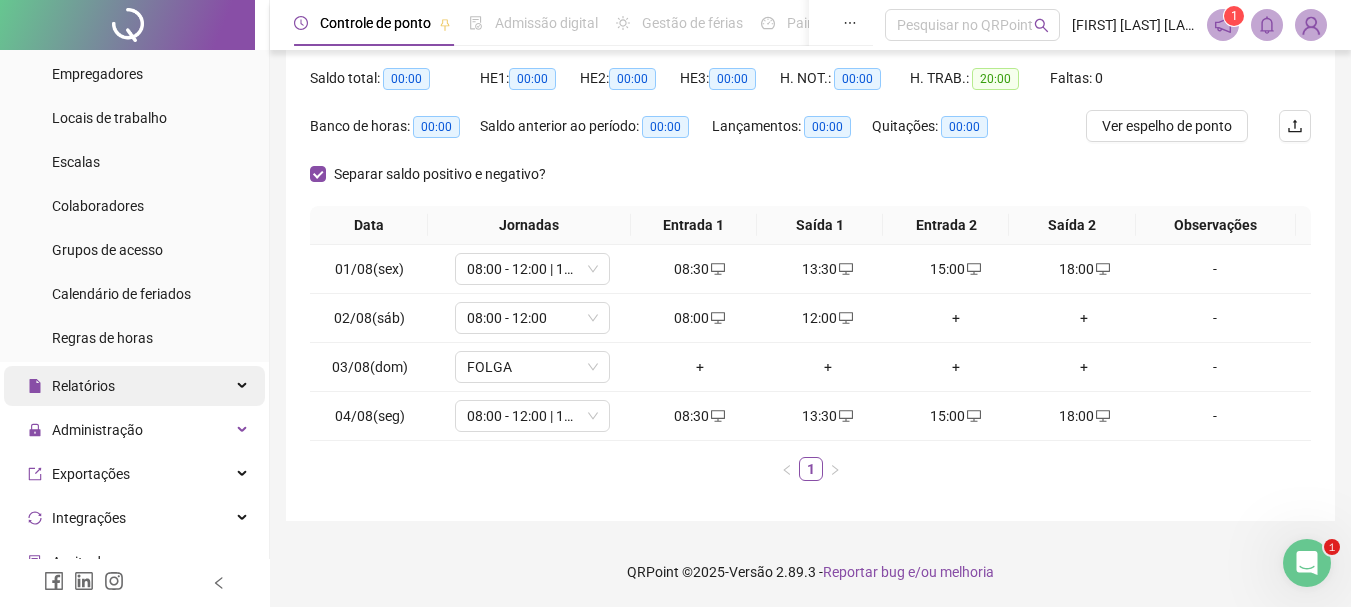 scroll, scrollTop: 91, scrollLeft: 0, axis: vertical 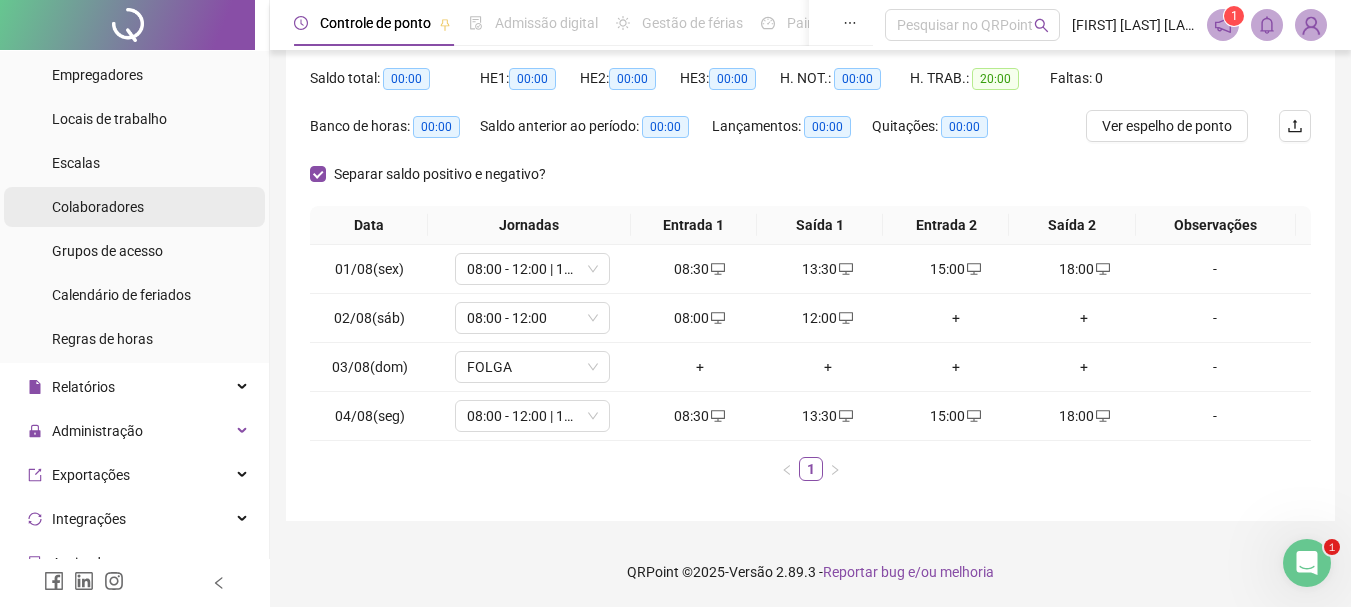 click on "Colaboradores" at bounding box center (98, 207) 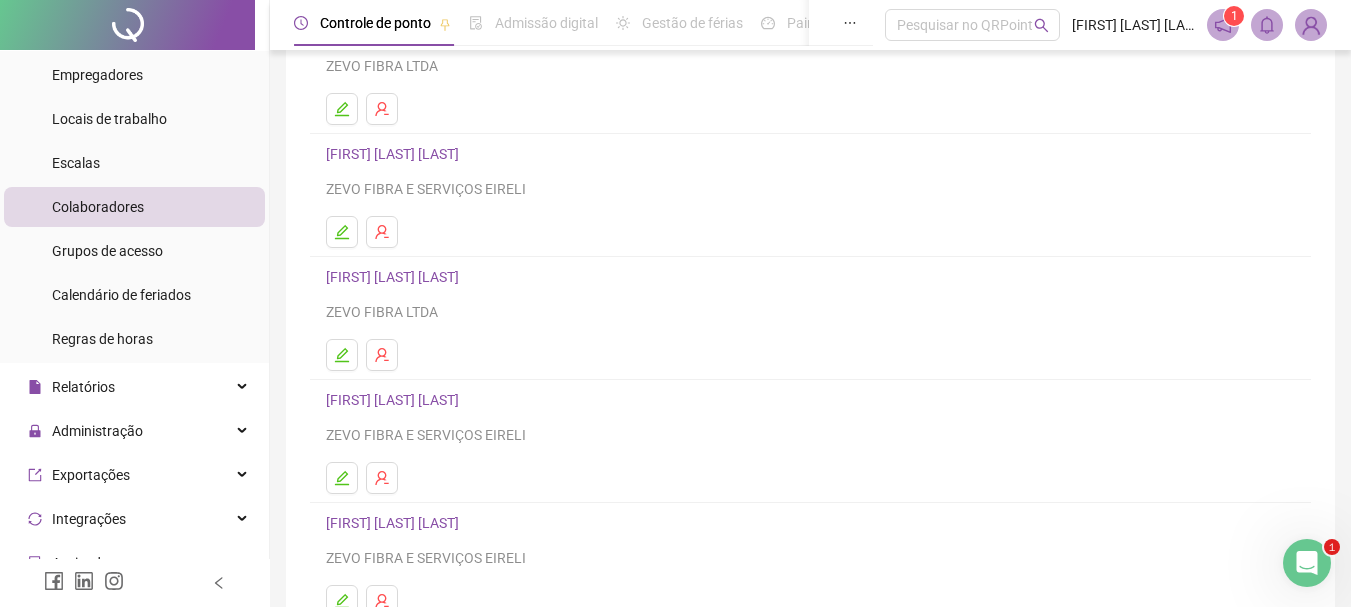 scroll, scrollTop: 300, scrollLeft: 0, axis: vertical 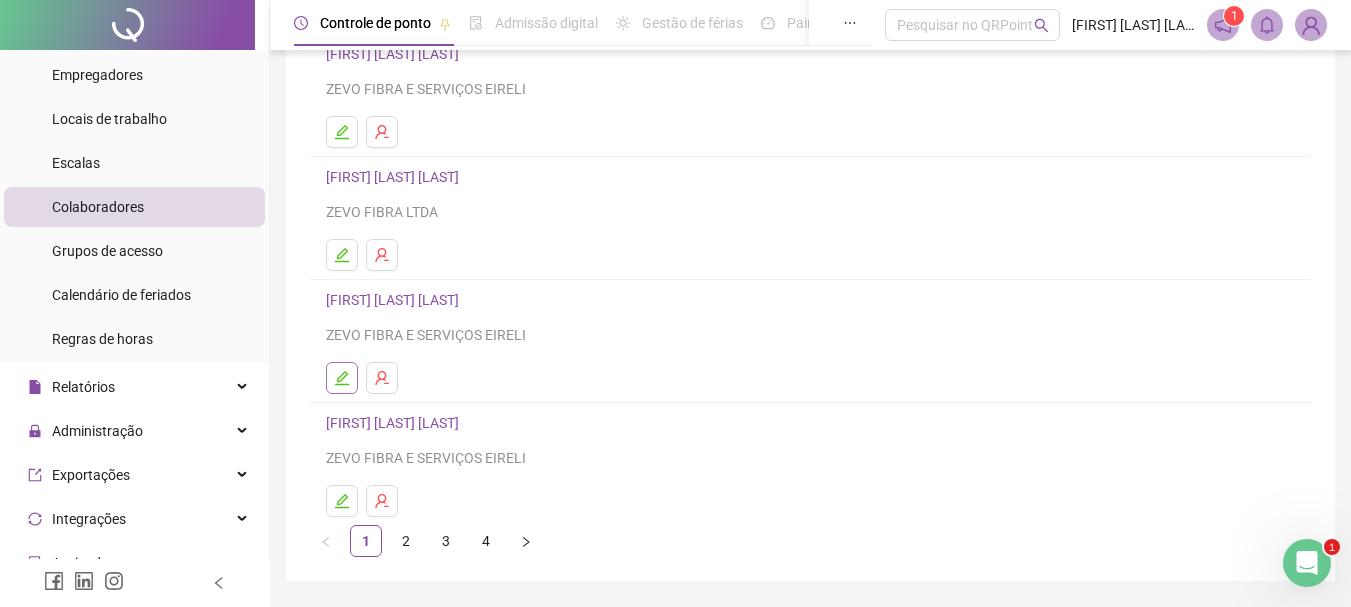 click at bounding box center [342, 378] 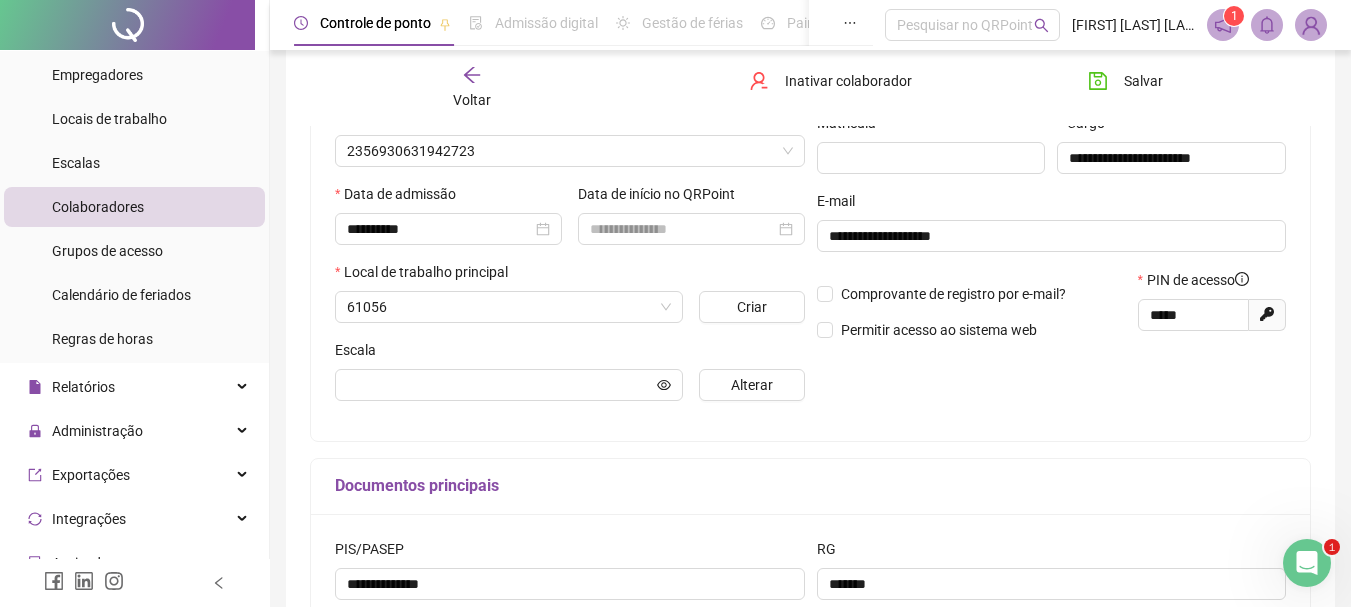 type on "**********" 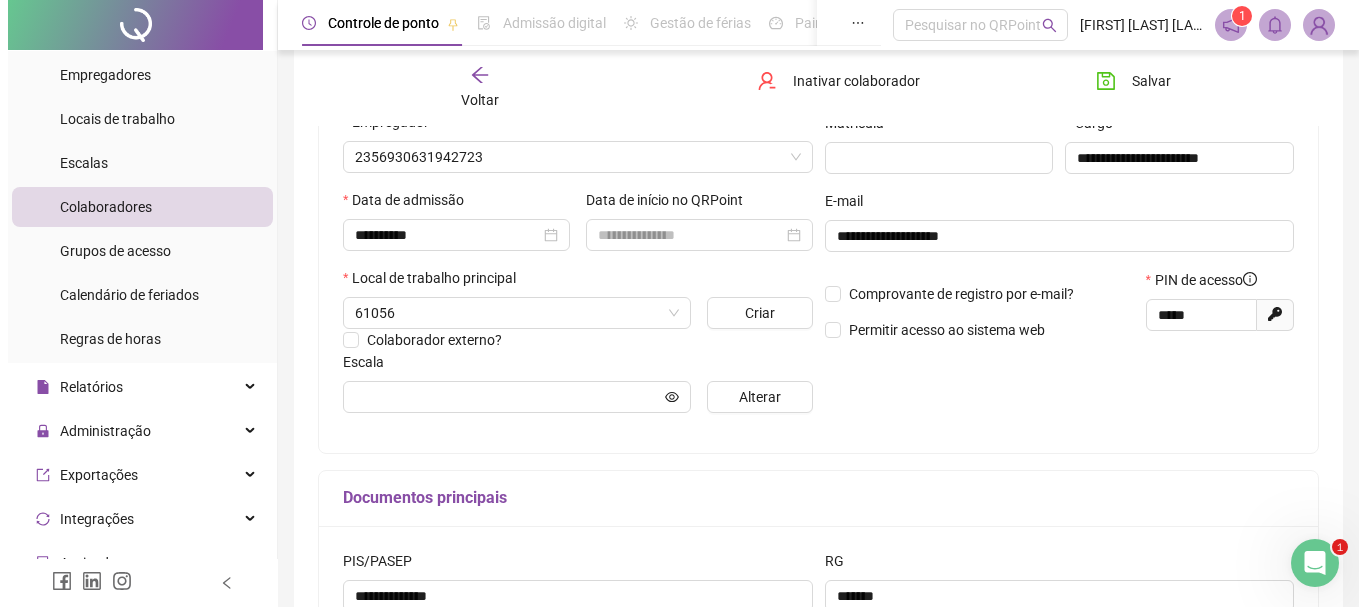scroll, scrollTop: 310, scrollLeft: 0, axis: vertical 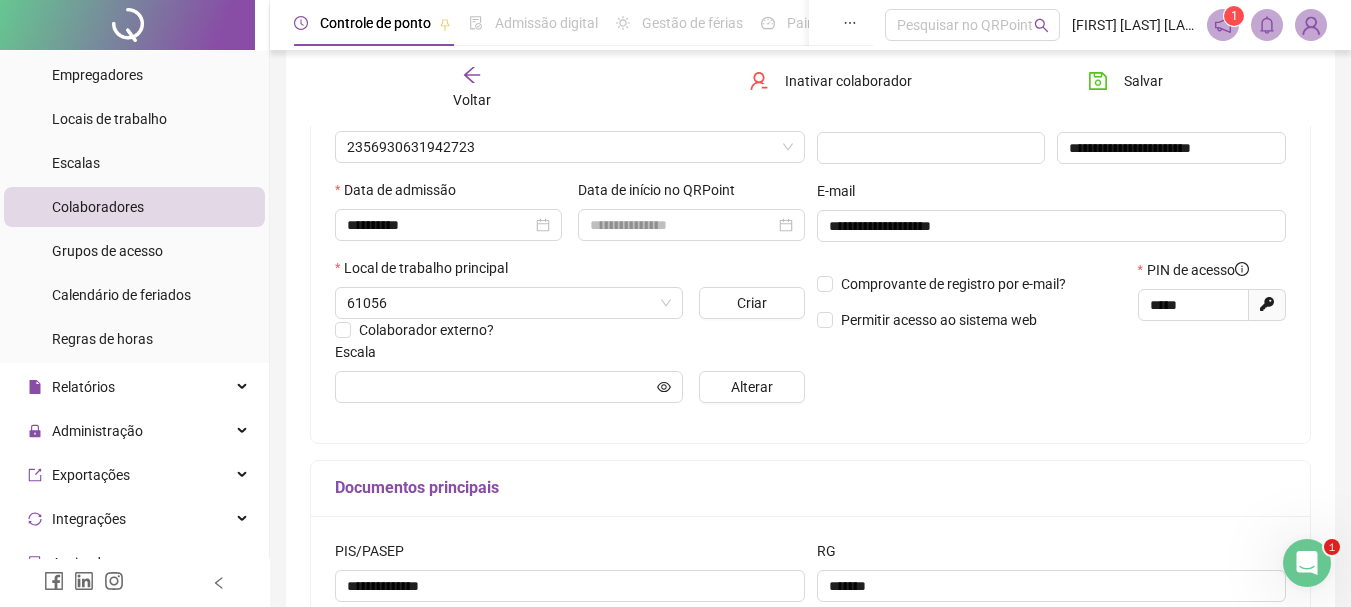 type on "**********" 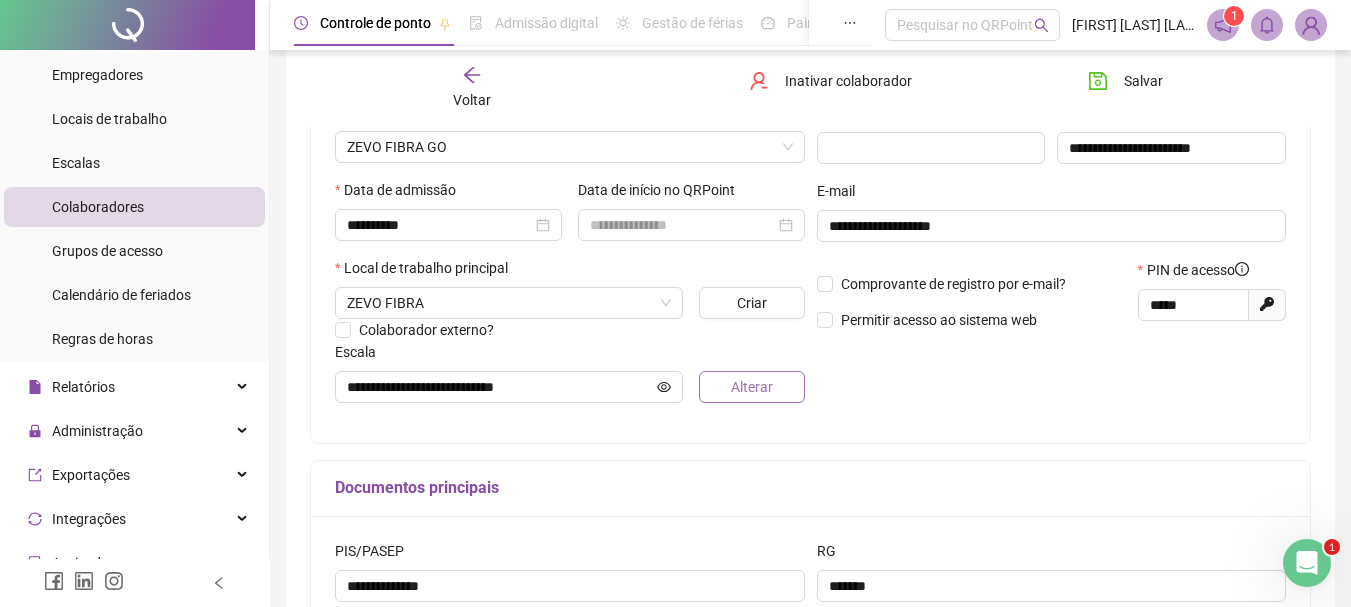 click on "Alterar" at bounding box center (751, 387) 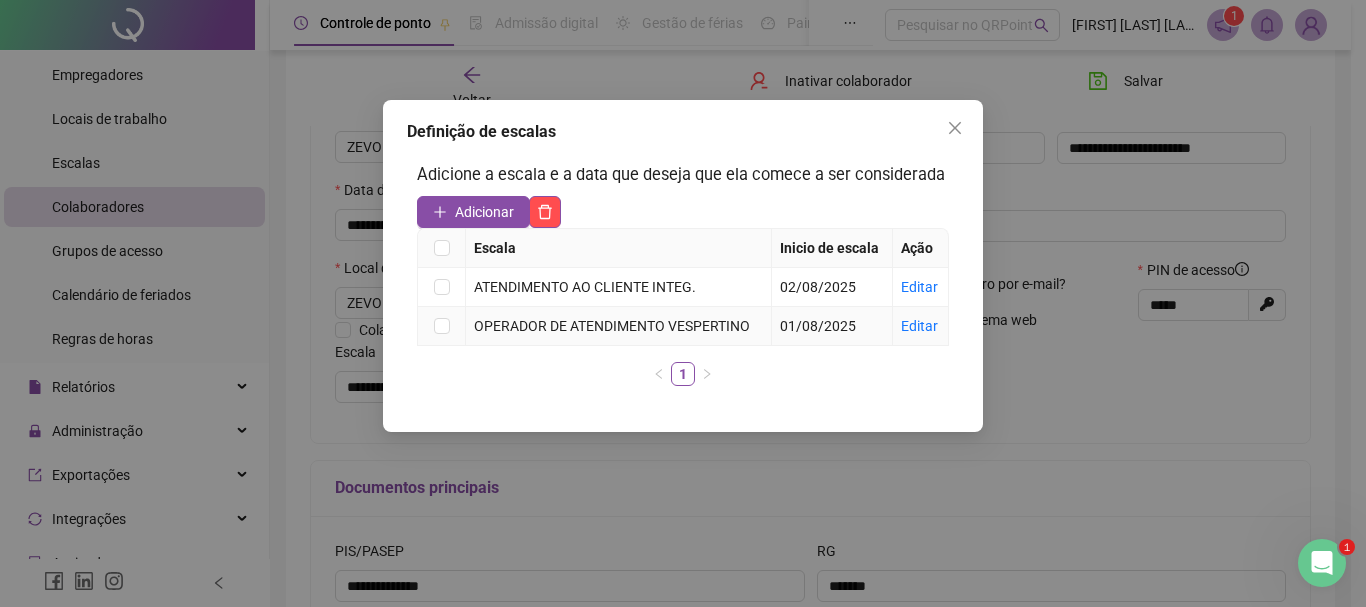 click on "OPERADOR DE ATENDIMENTO VESPERTINO" at bounding box center [618, 326] 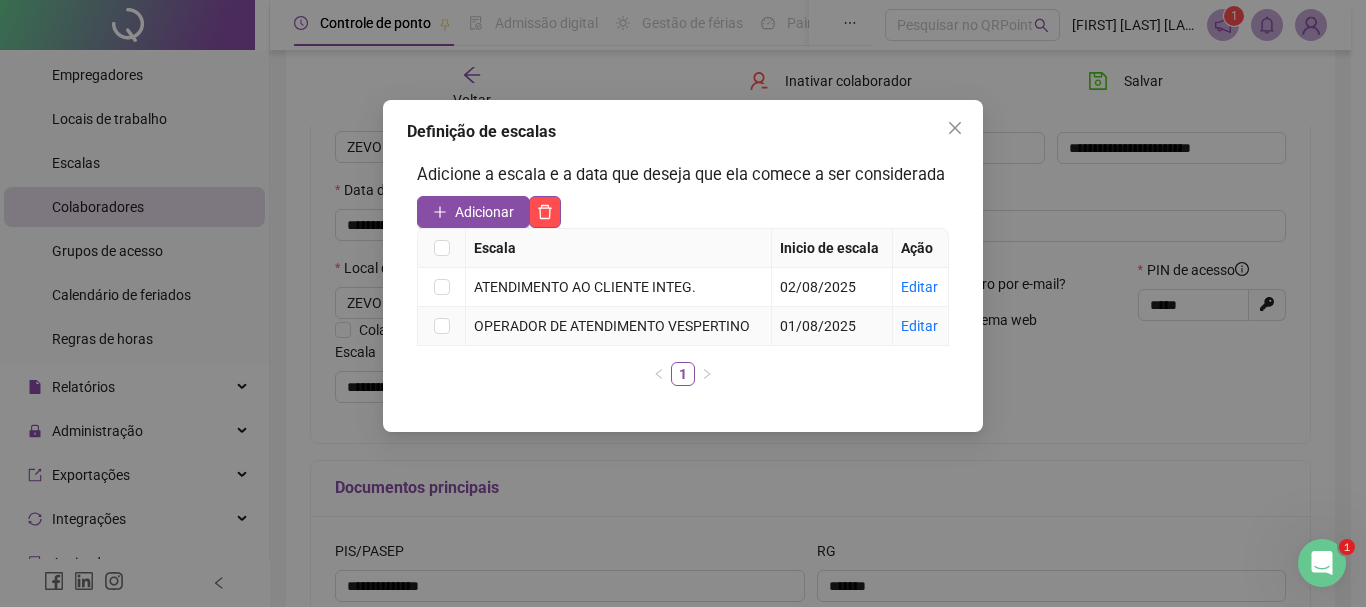 click on "01/08/2025" at bounding box center (818, 326) 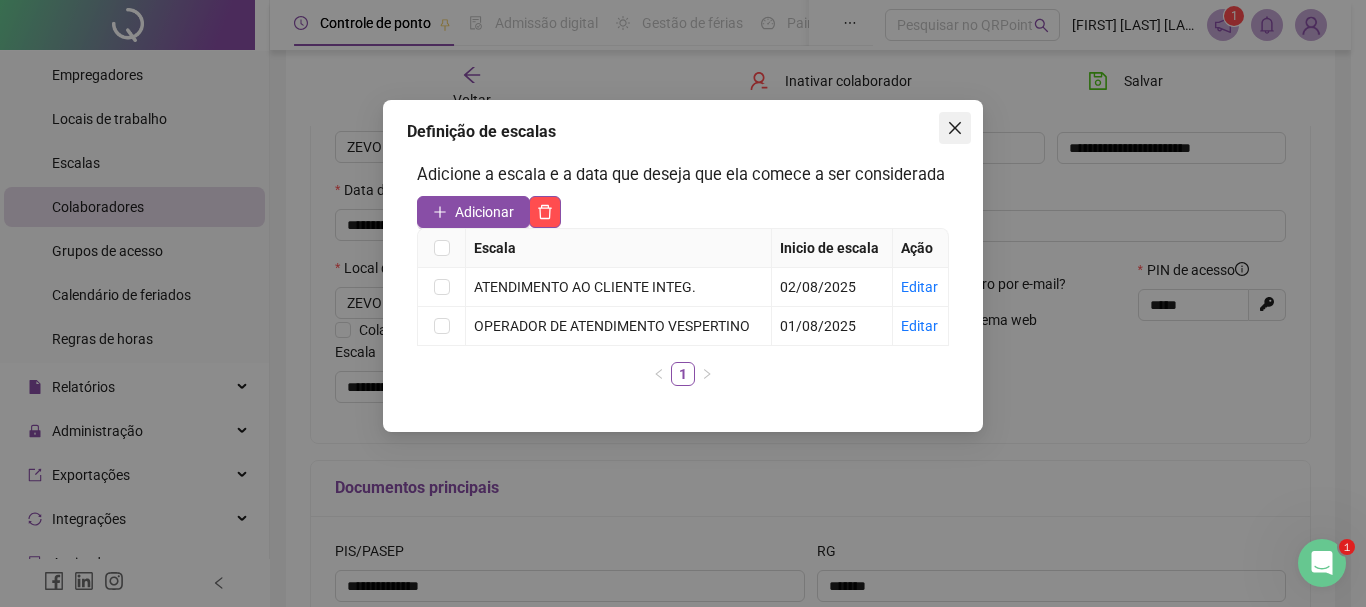 click 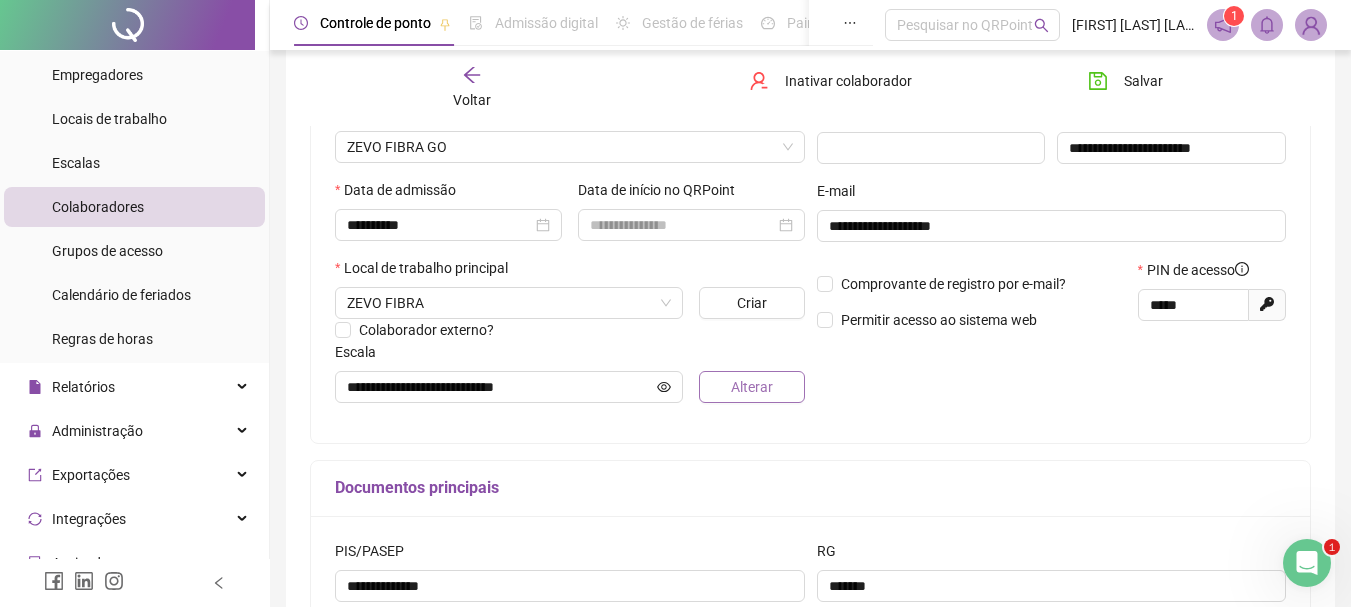 click on "Alterar" at bounding box center (752, 387) 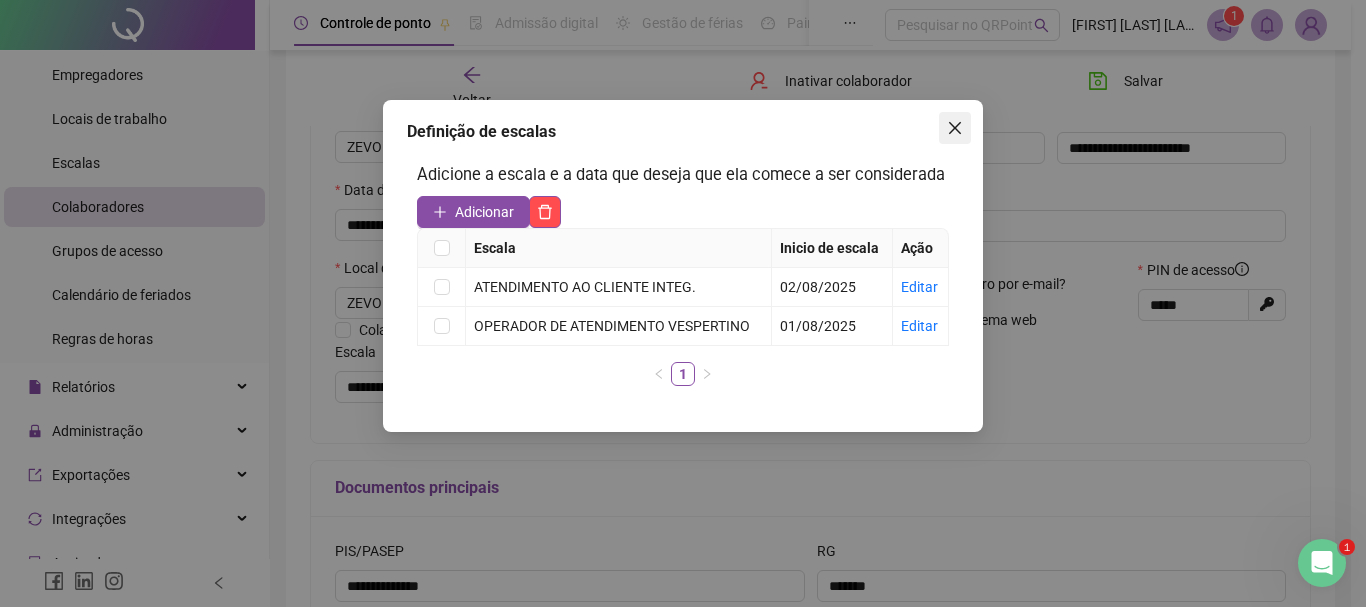 click 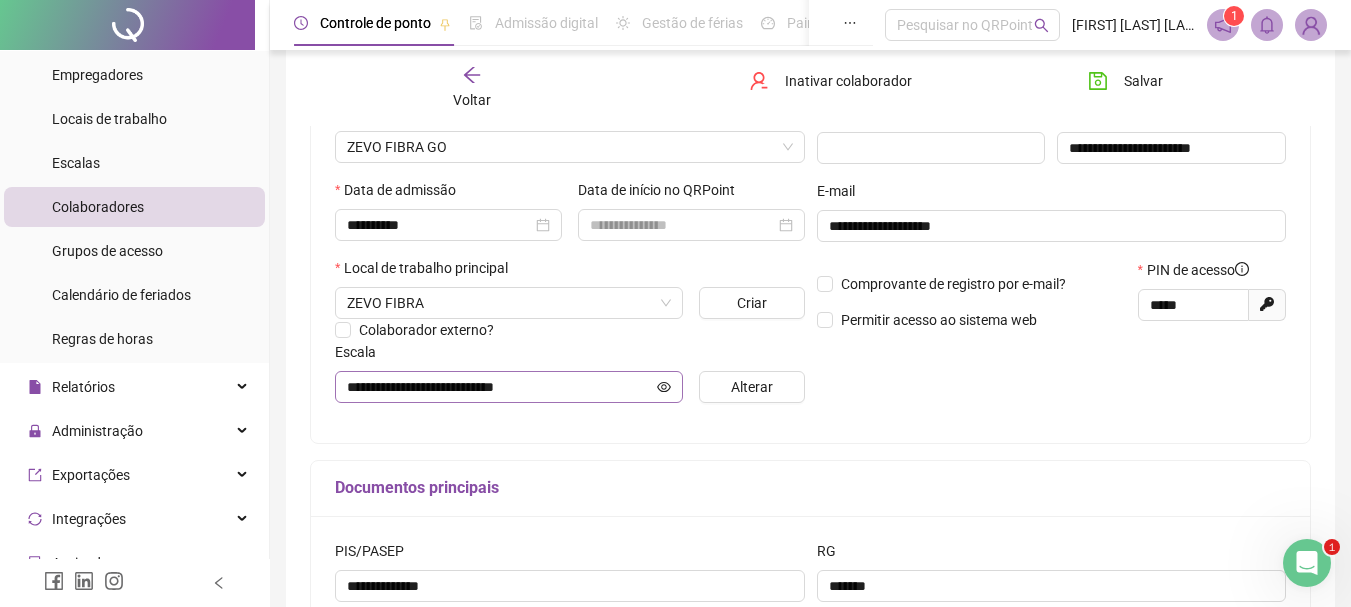click on "**********" at bounding box center [509, 387] 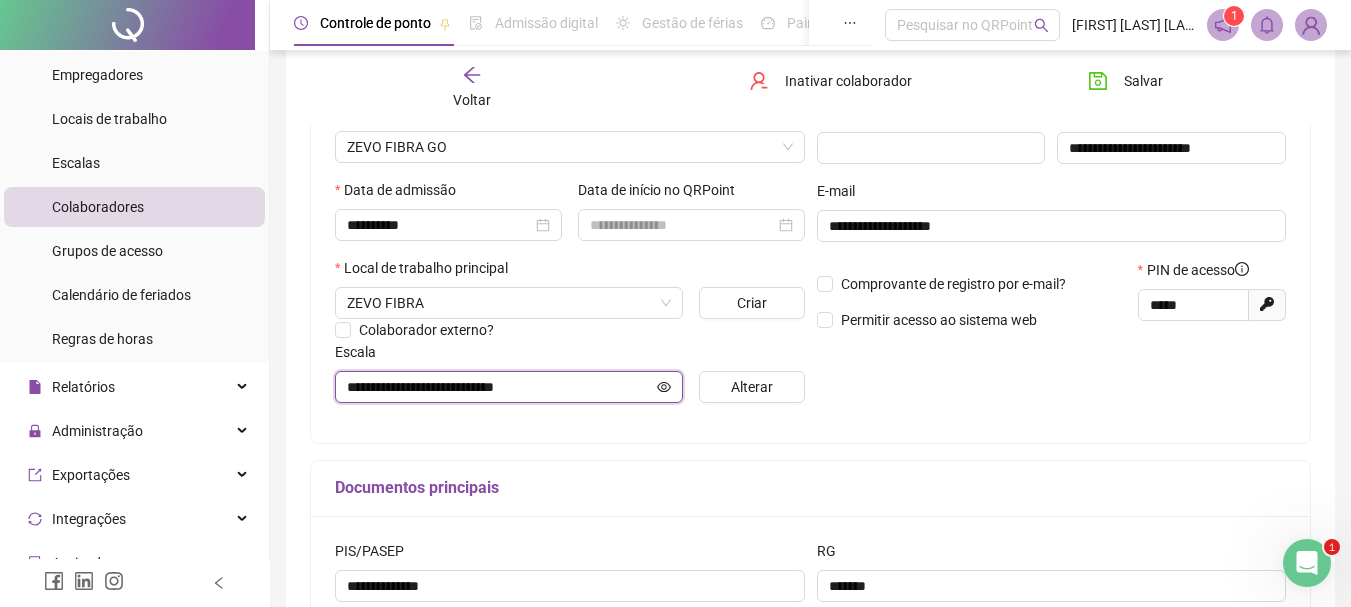 click on "**********" at bounding box center (500, 387) 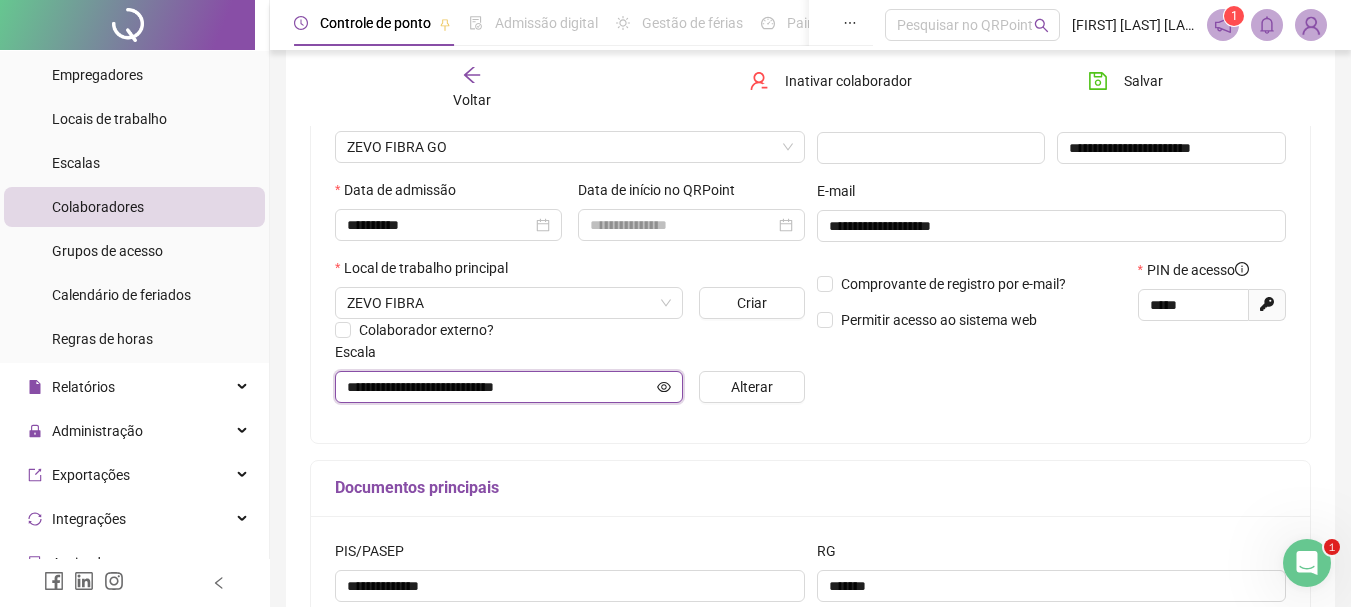 click 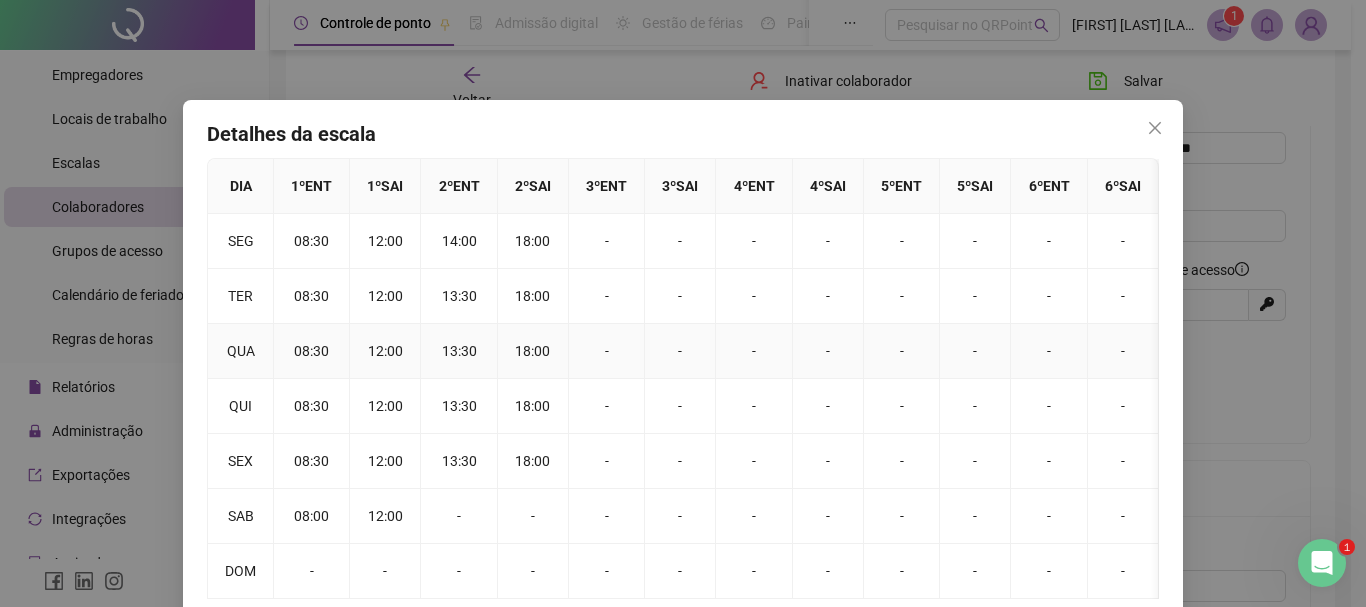 scroll, scrollTop: 63, scrollLeft: 0, axis: vertical 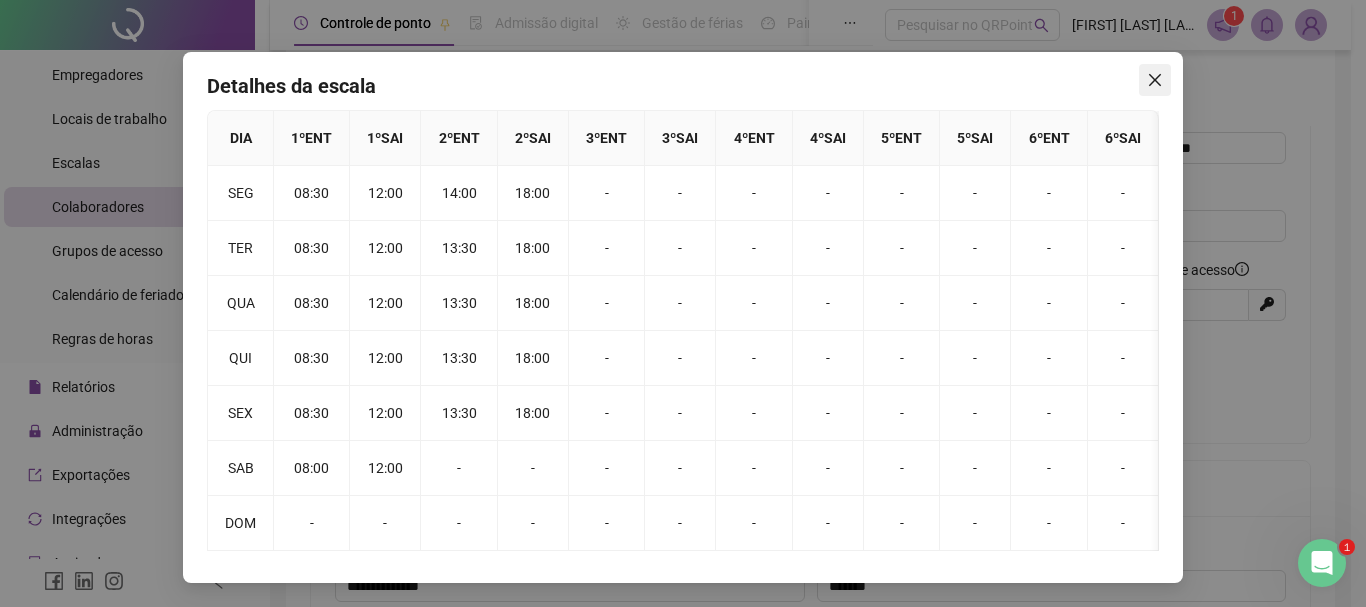 click at bounding box center (1155, 80) 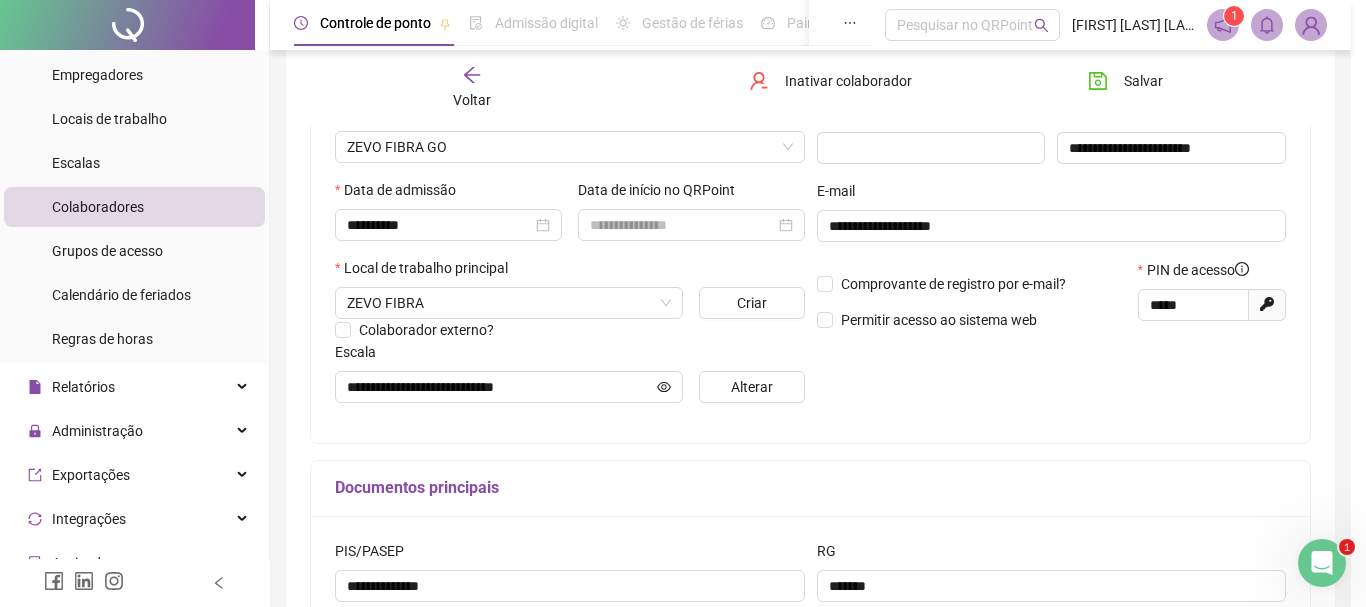 scroll, scrollTop: 0, scrollLeft: 0, axis: both 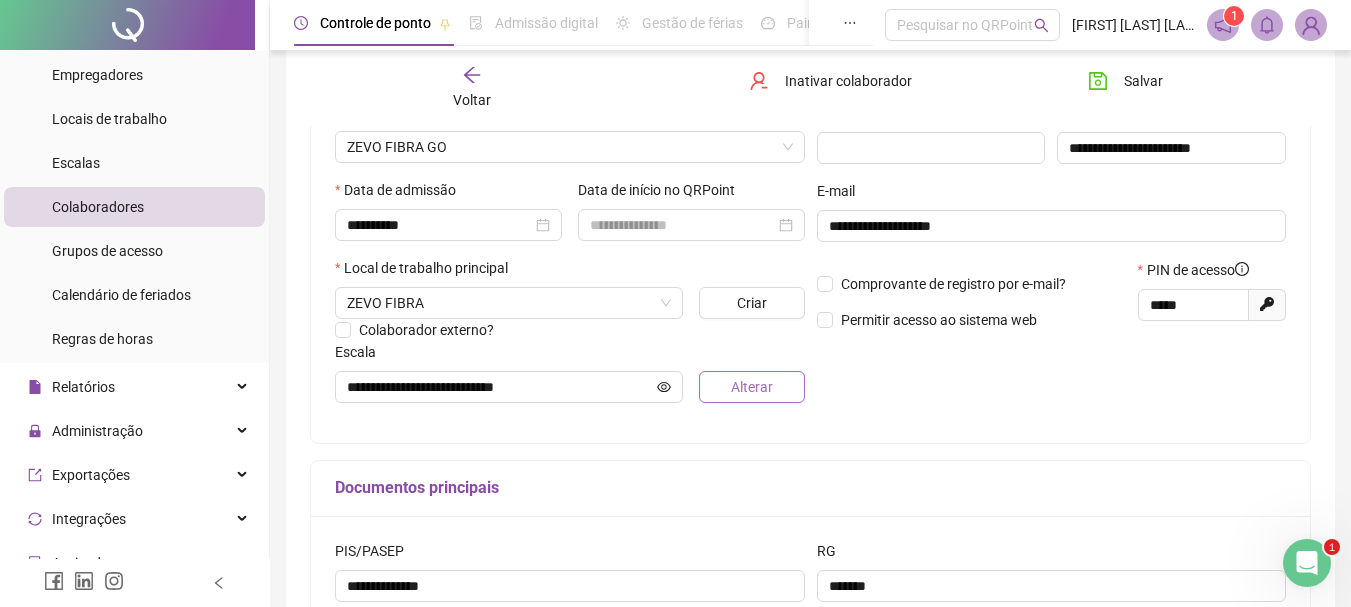 click on "Alterar" at bounding box center (752, 387) 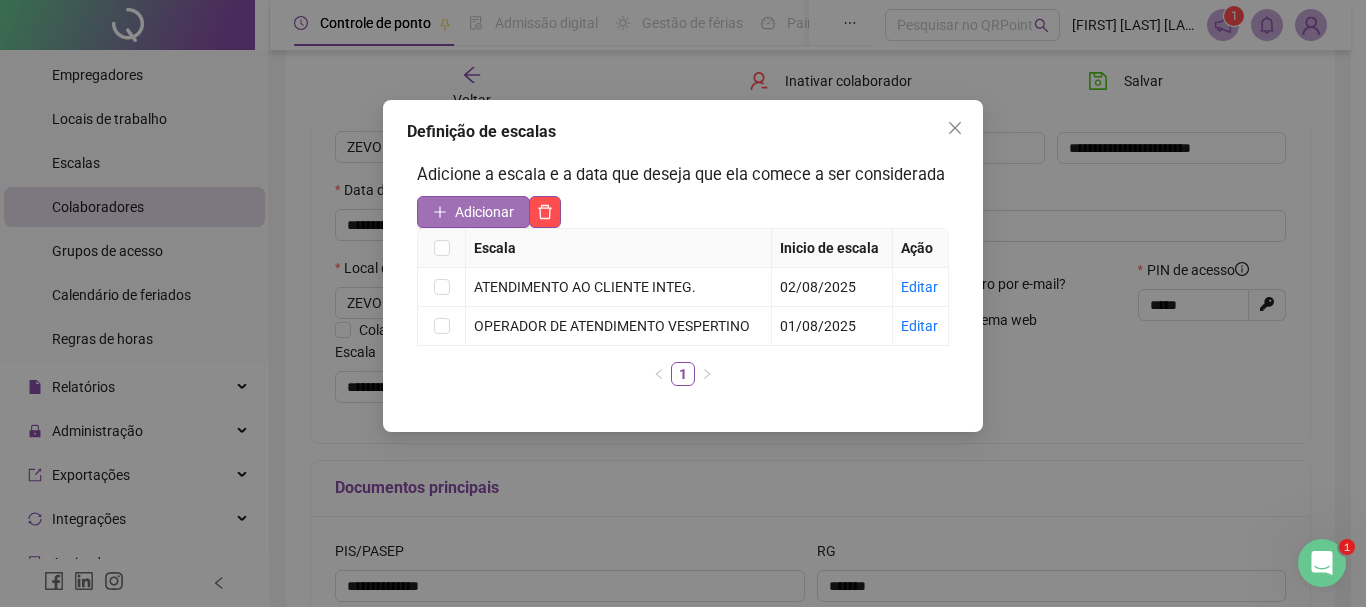 click on "Adicionar" at bounding box center (484, 212) 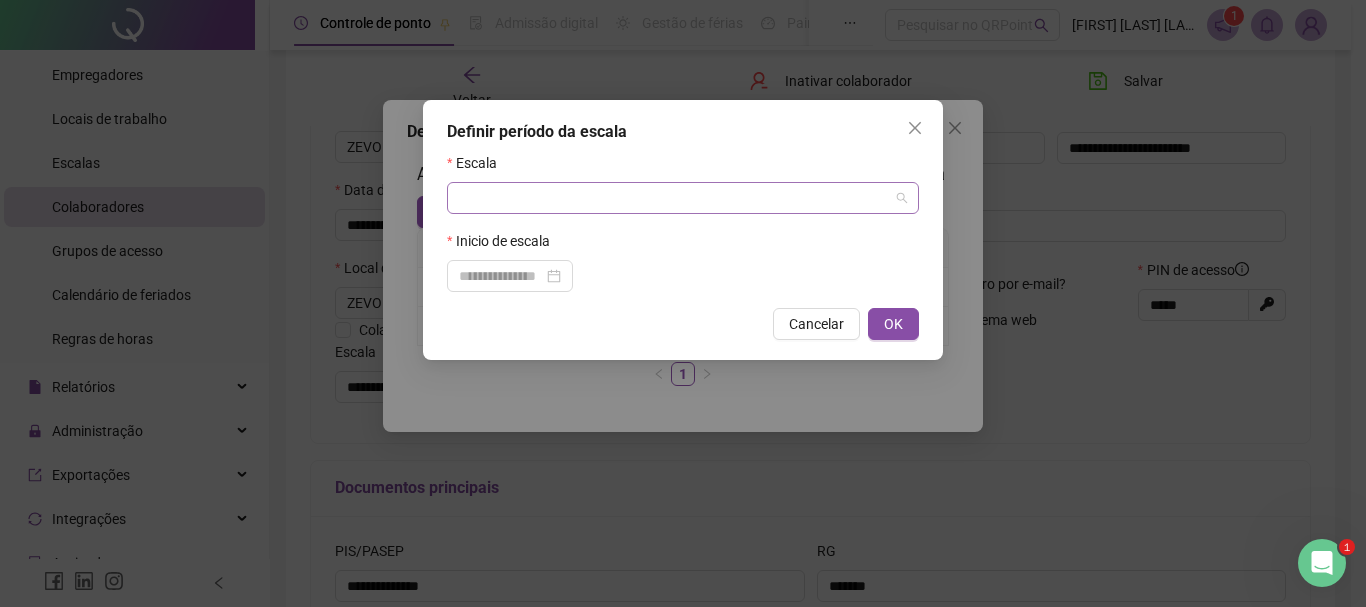 click at bounding box center [674, 198] 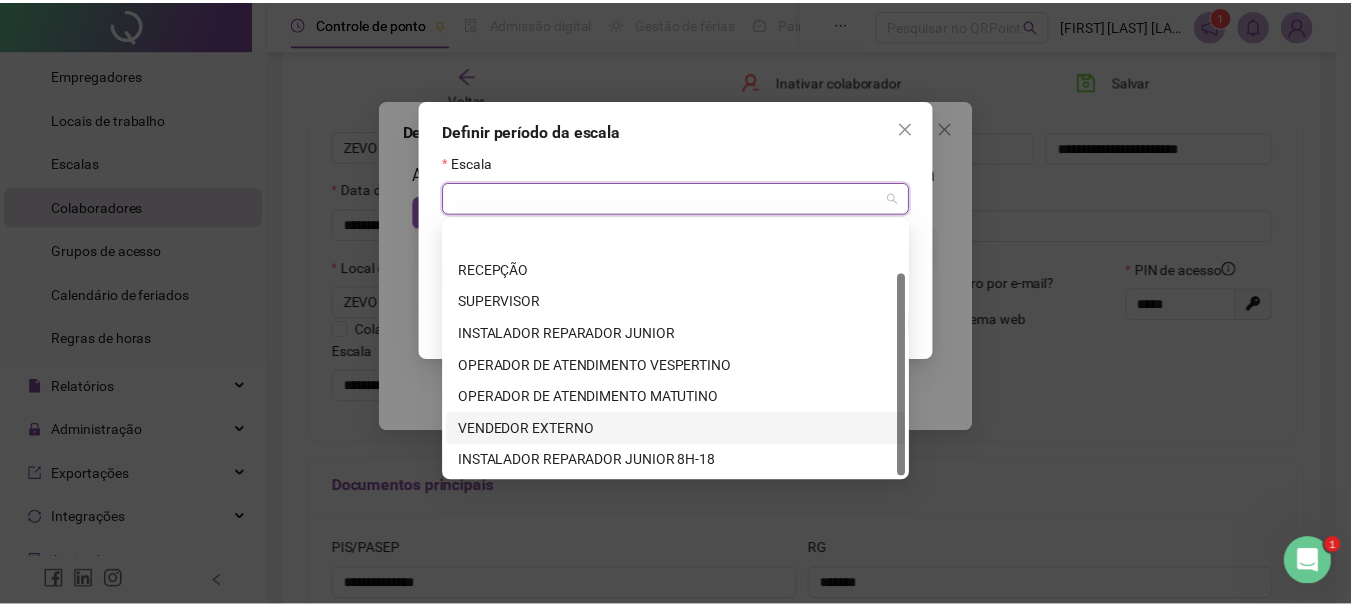 scroll, scrollTop: 64, scrollLeft: 0, axis: vertical 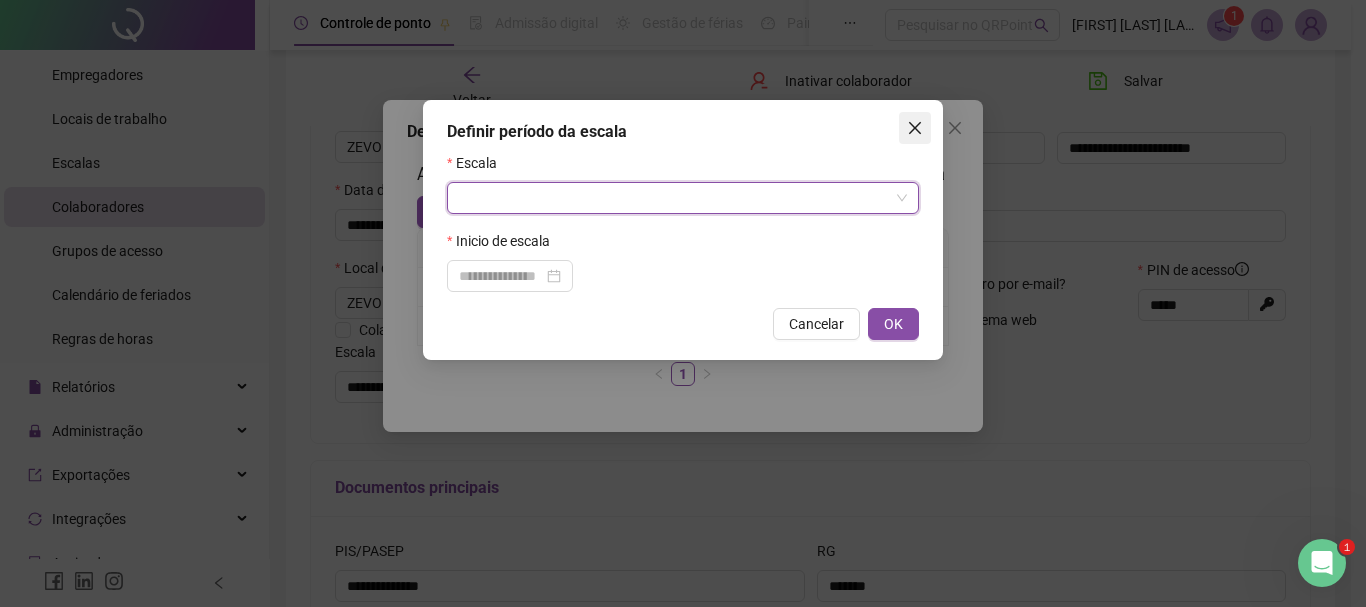 click 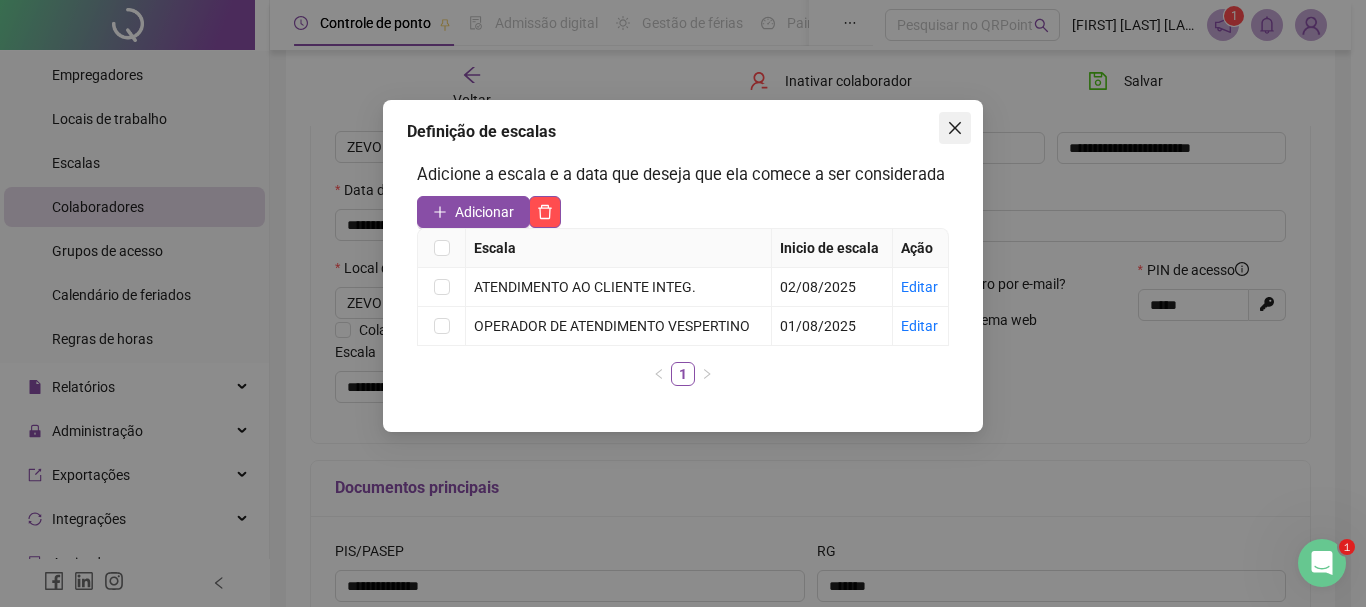 click 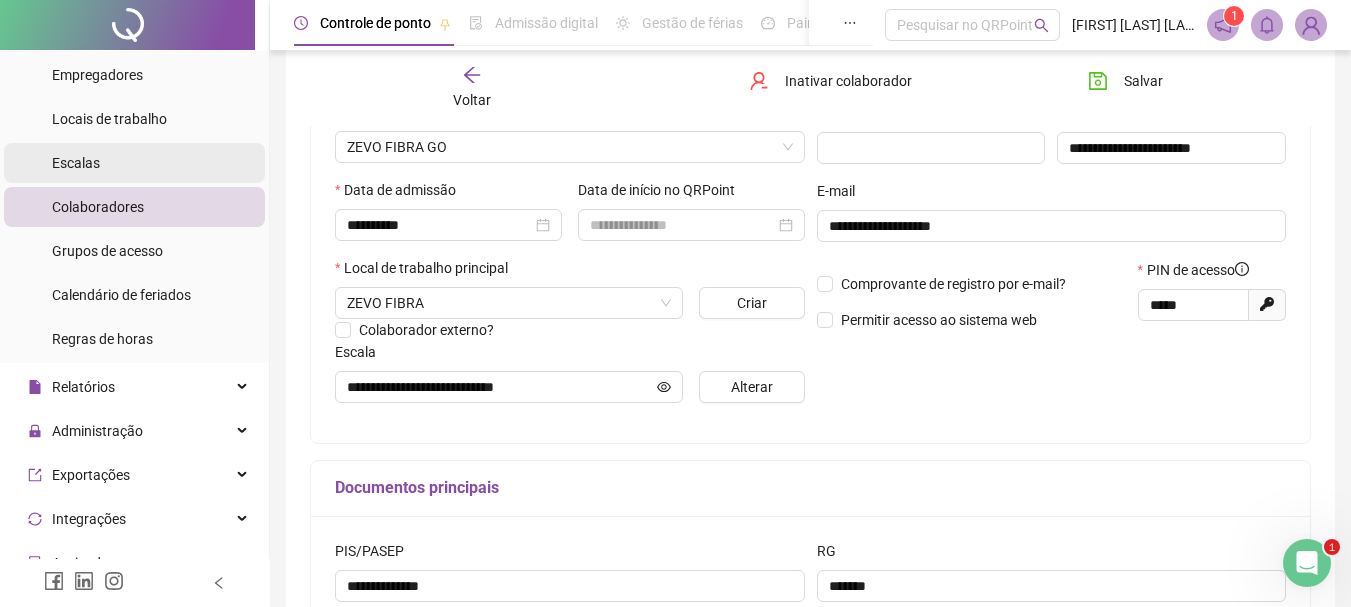 click on "Escalas" at bounding box center (76, 163) 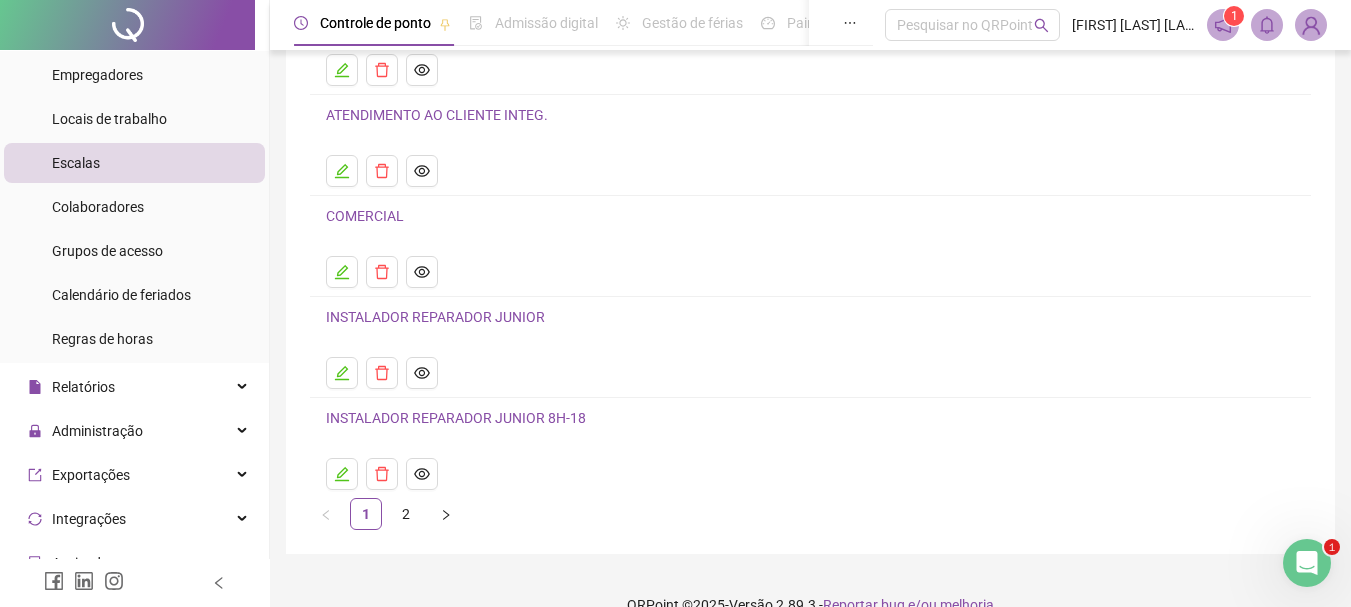 scroll, scrollTop: 250, scrollLeft: 0, axis: vertical 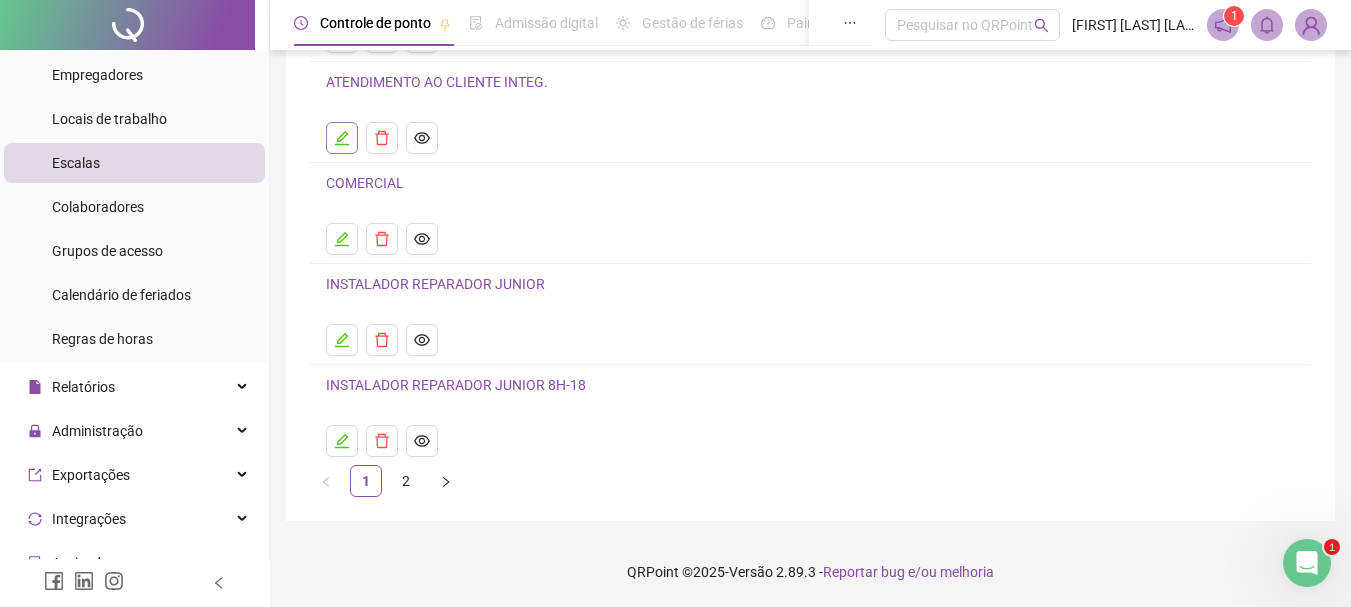 click 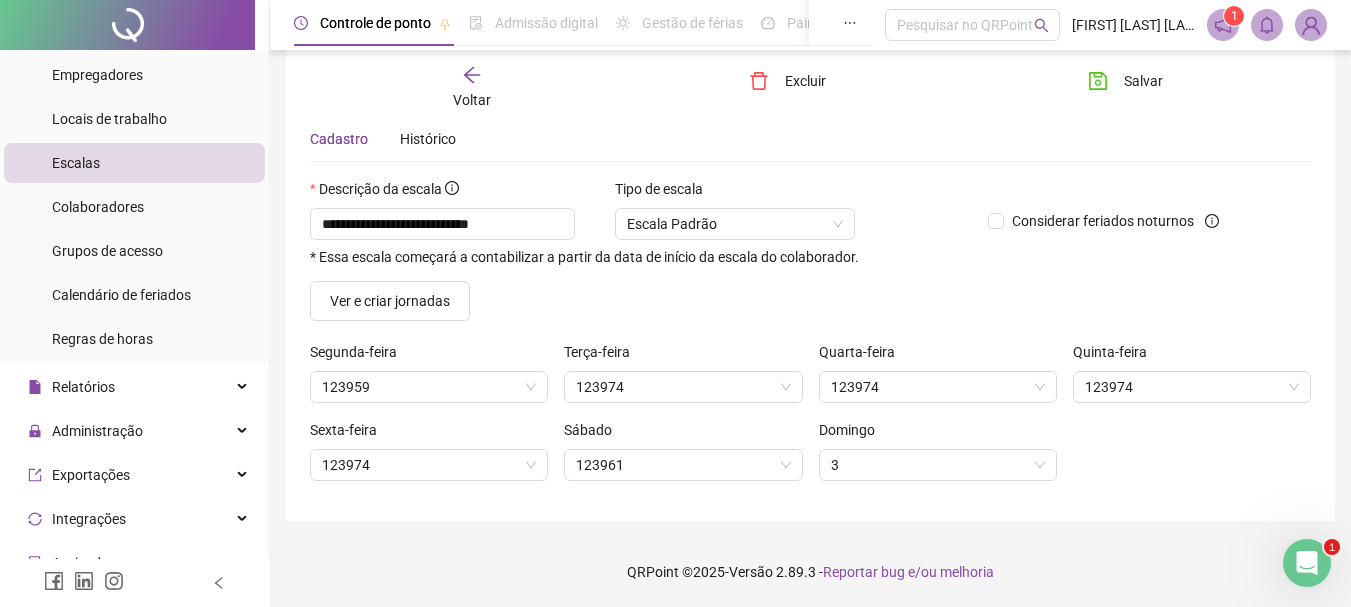 scroll, scrollTop: 69, scrollLeft: 0, axis: vertical 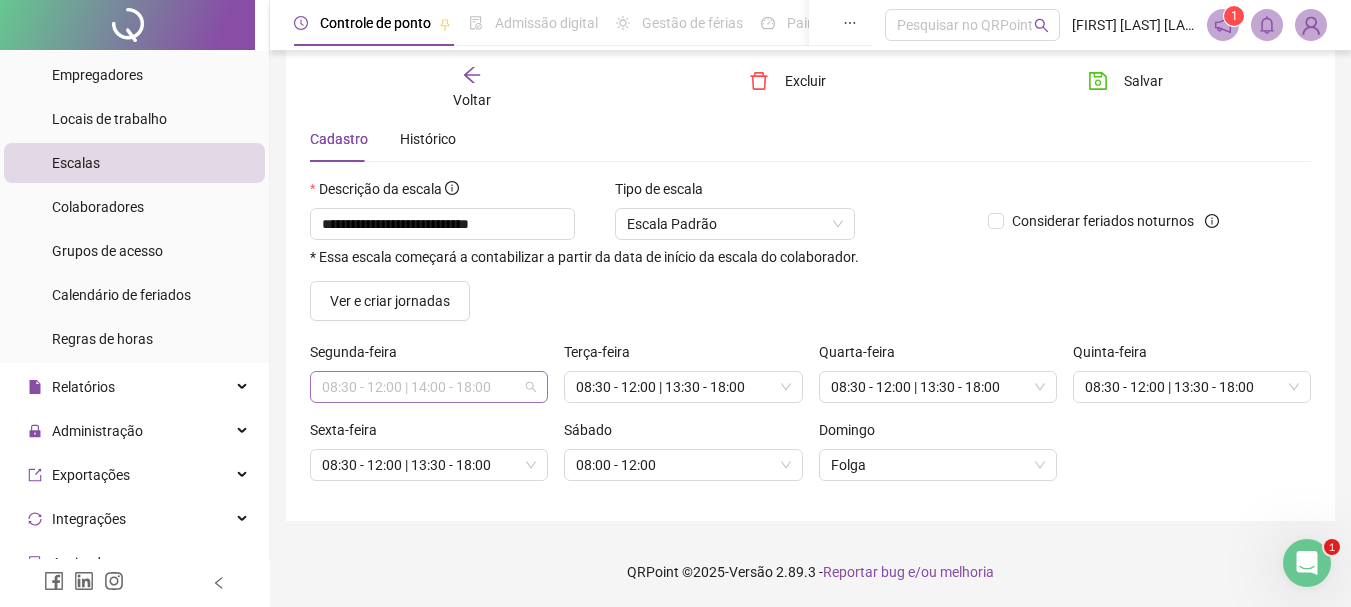 click on "08:30 - 12:00 | 14:00 - 18:00" at bounding box center (429, 387) 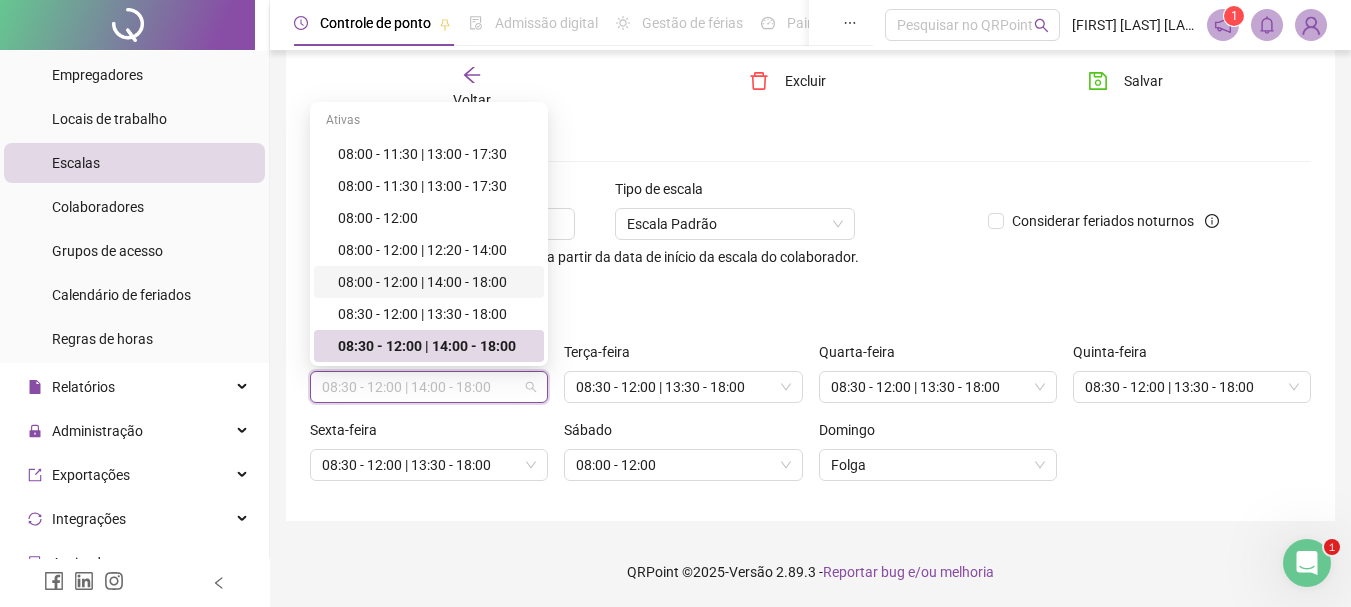 click on "08:00 - 12:00 | 14:00 - 18:00" at bounding box center (435, 282) 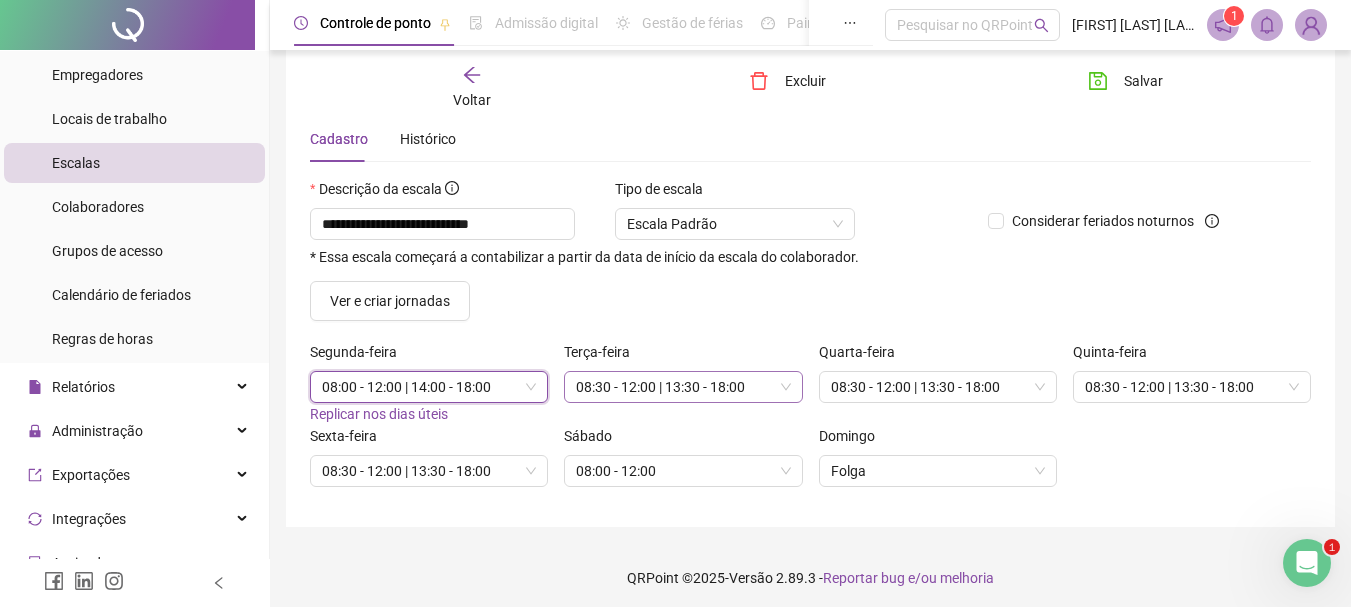 click on "08:30 - 12:00 | 13:30 - 18:00" at bounding box center [683, 387] 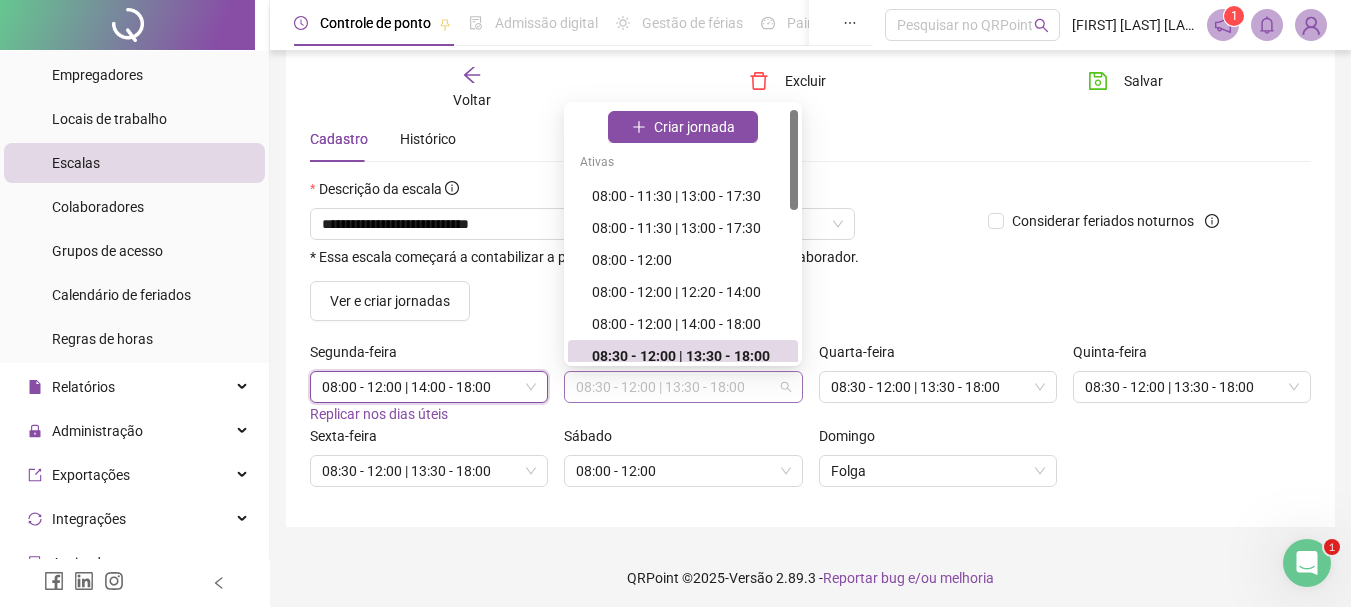 scroll, scrollTop: 10, scrollLeft: 0, axis: vertical 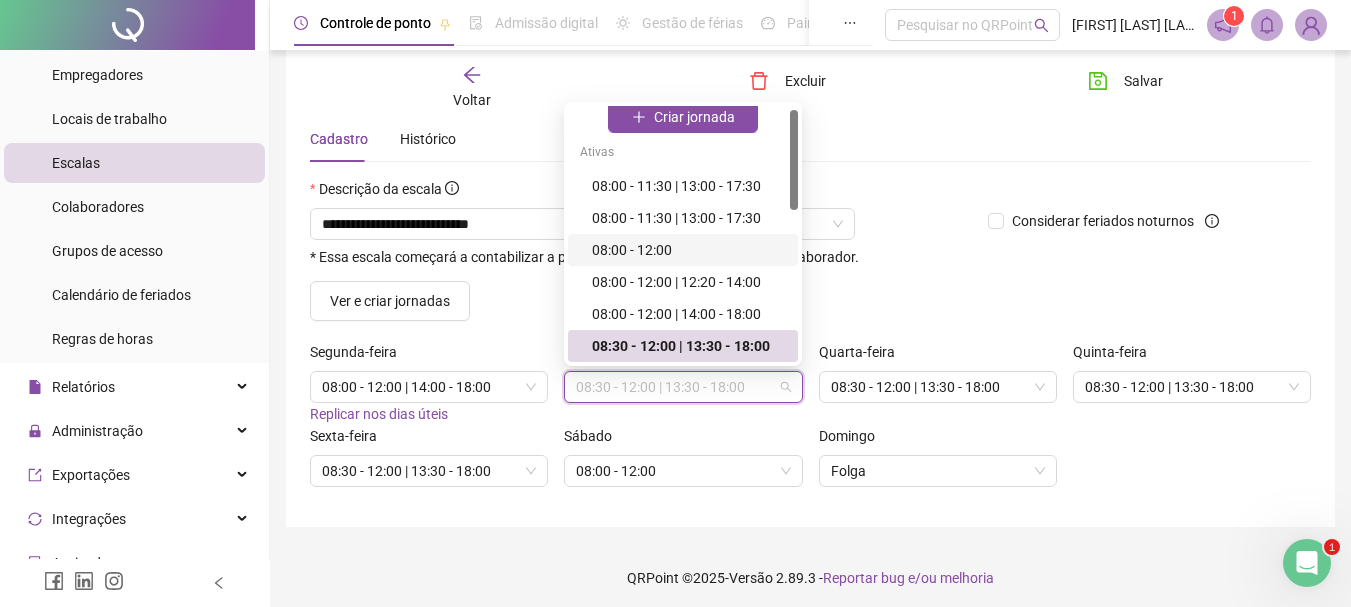 click on "**********" at bounding box center (810, 340) 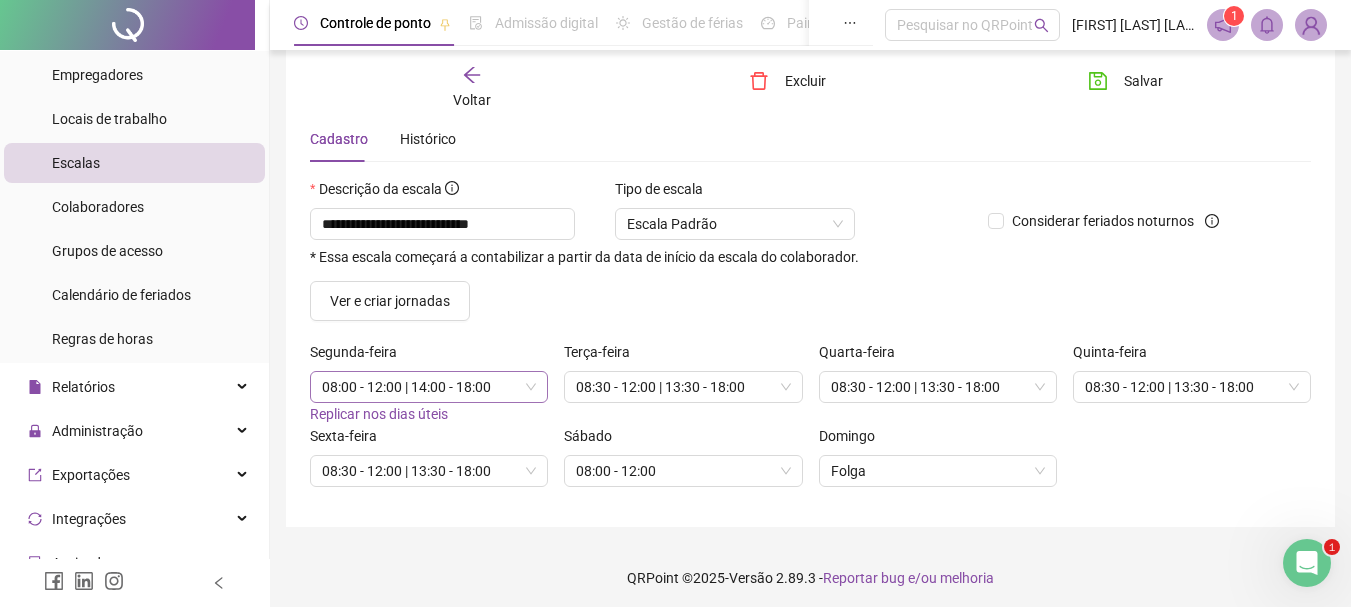 click on "08:00 - 12:00 | 14:00 - 18:00" at bounding box center [429, 387] 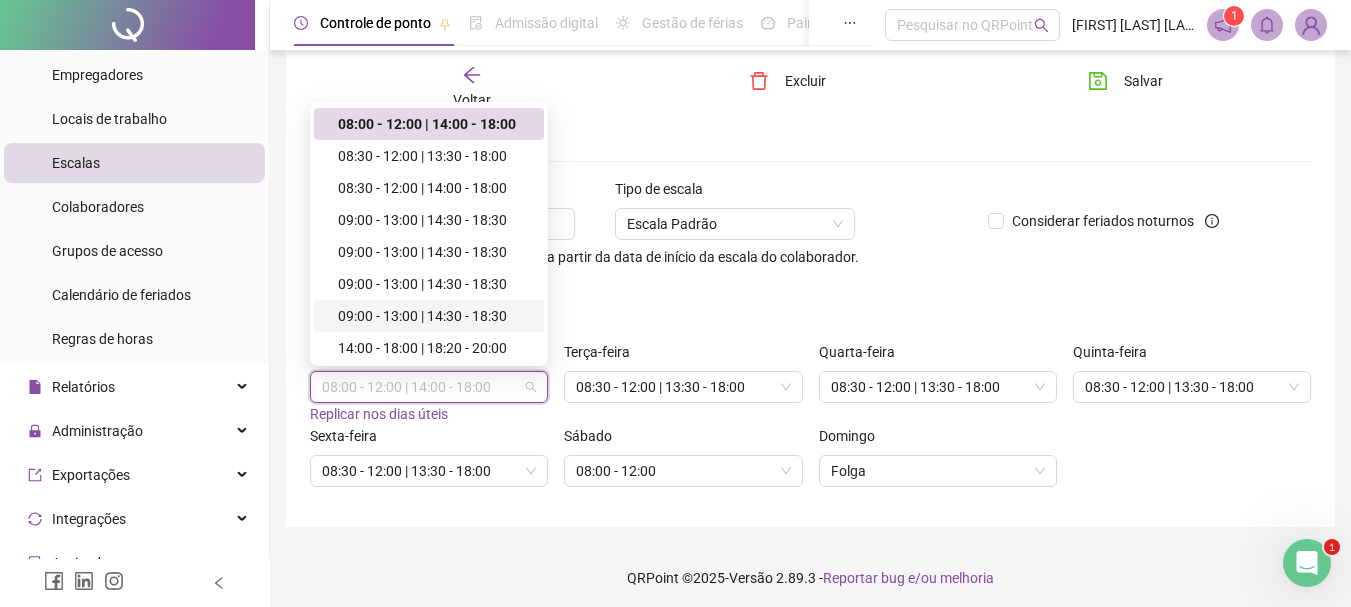 scroll, scrollTop: 0, scrollLeft: 0, axis: both 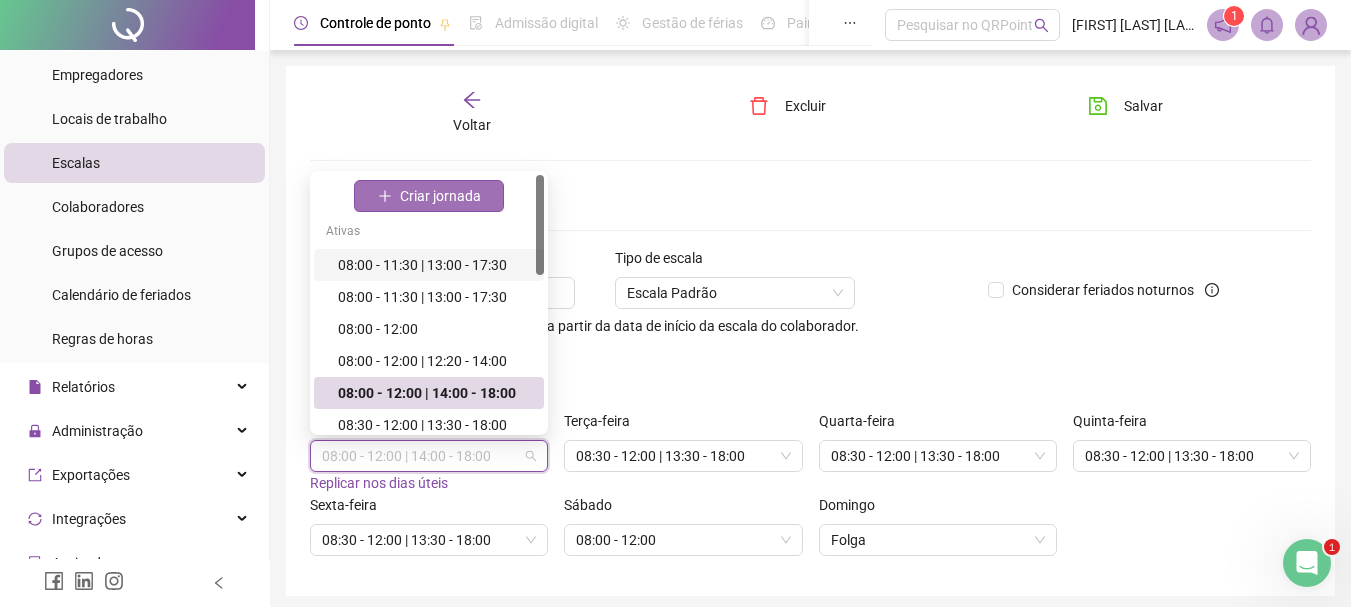 click on "Criar jornada" at bounding box center (440, 196) 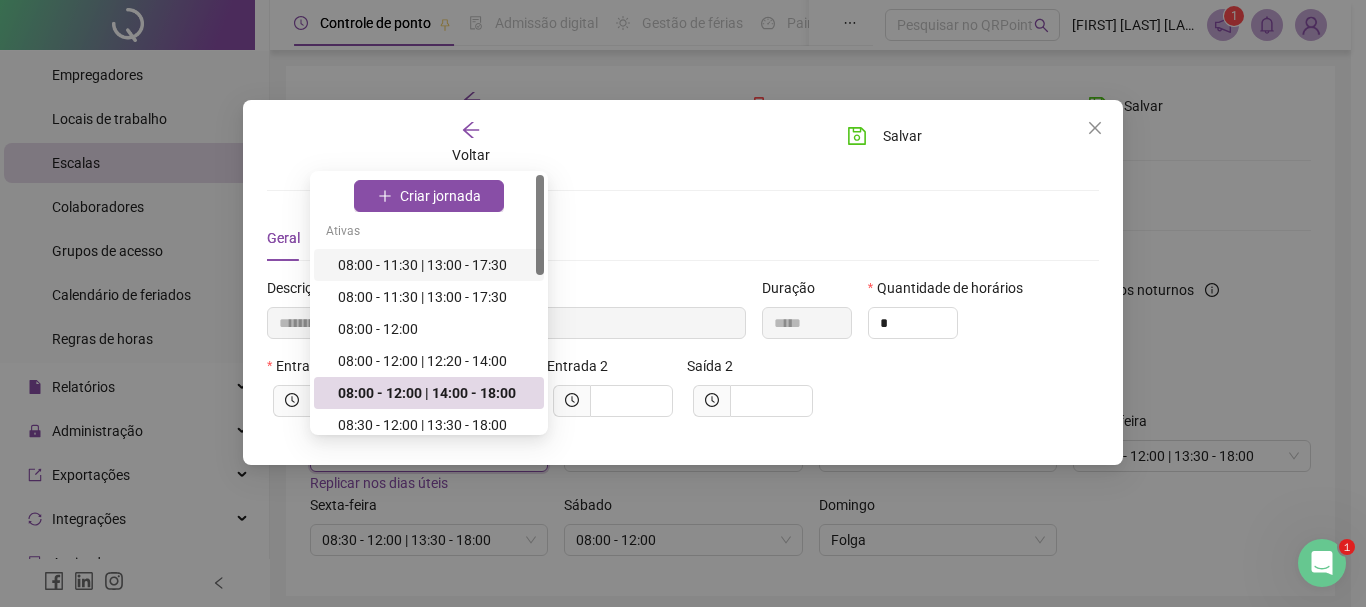 type 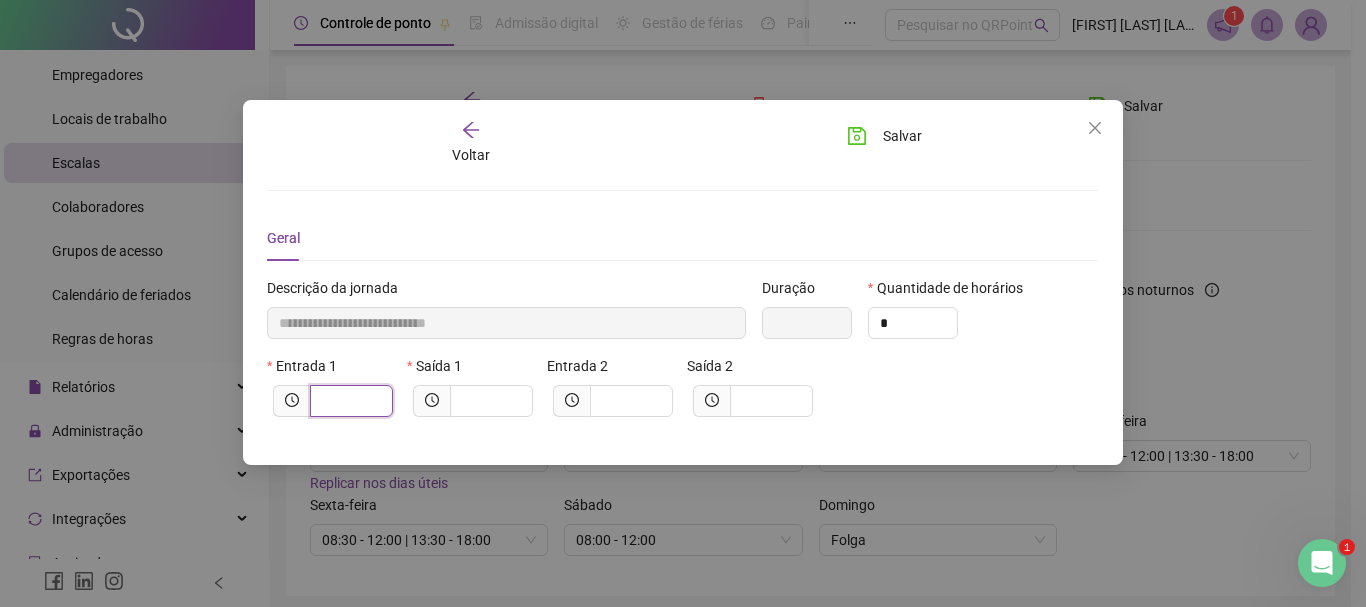 click at bounding box center (349, 401) 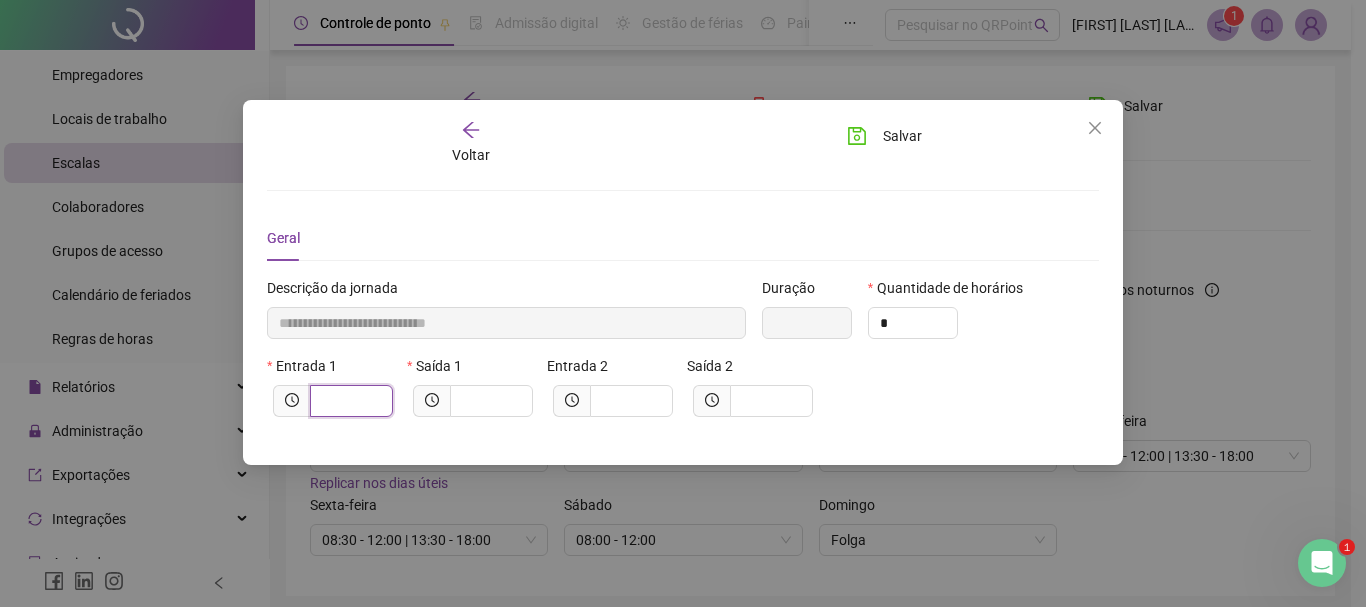 type on "******" 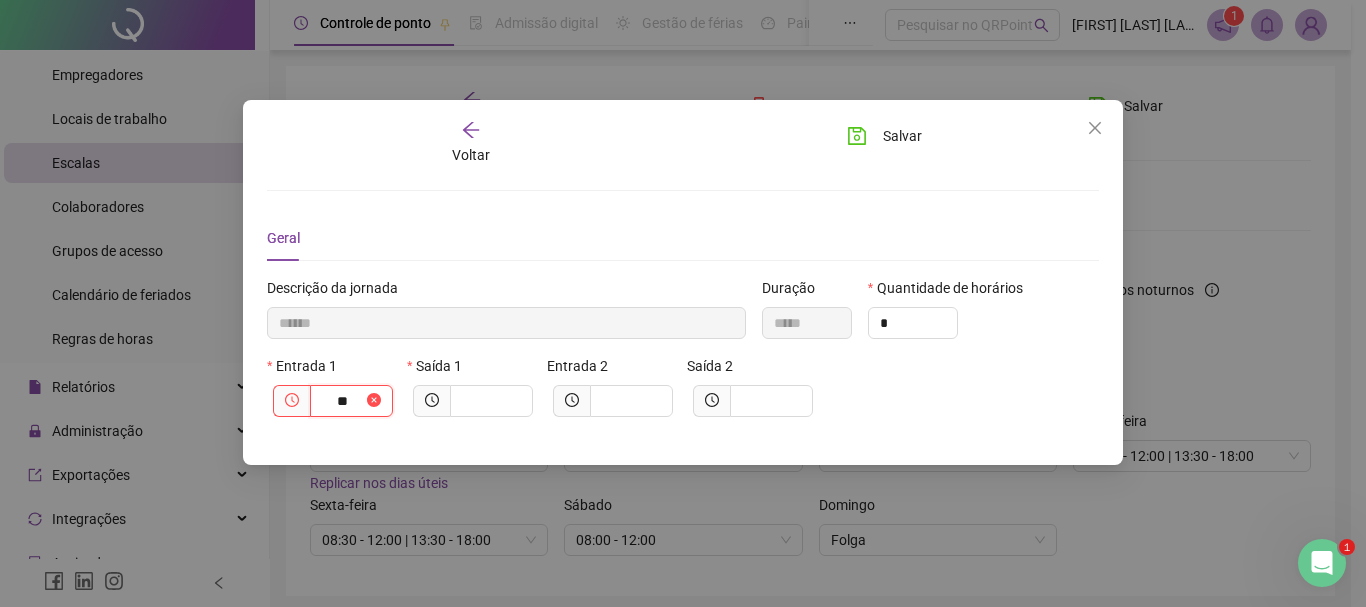 type on "***" 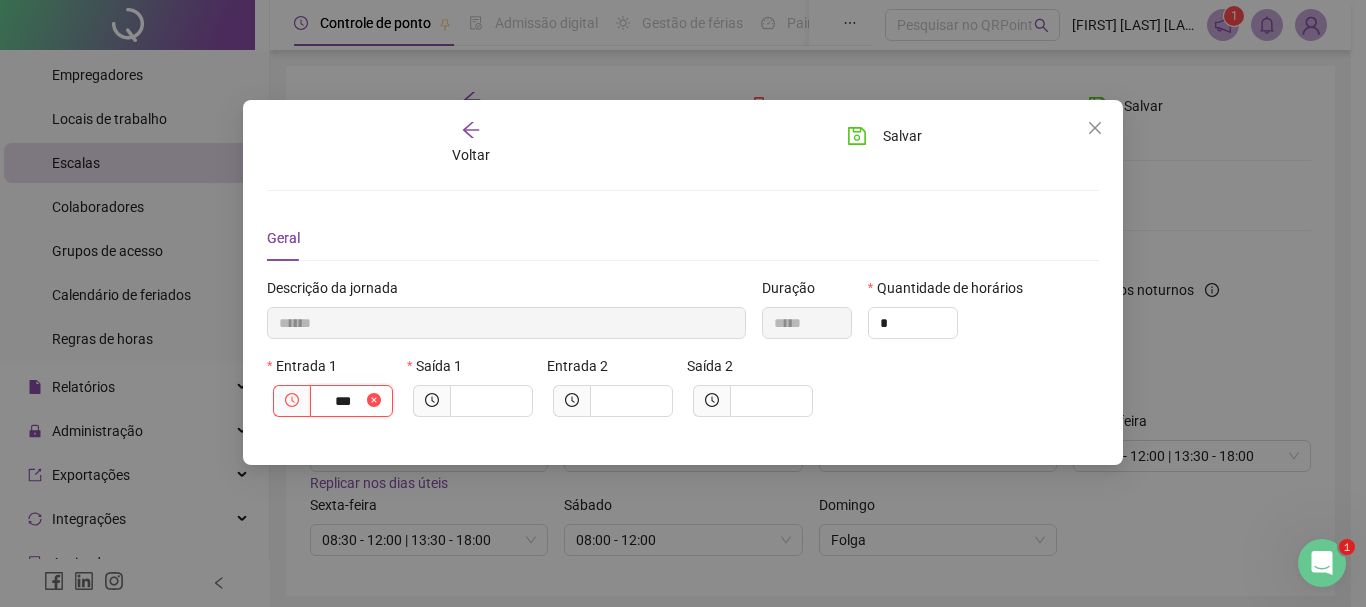 type on "********" 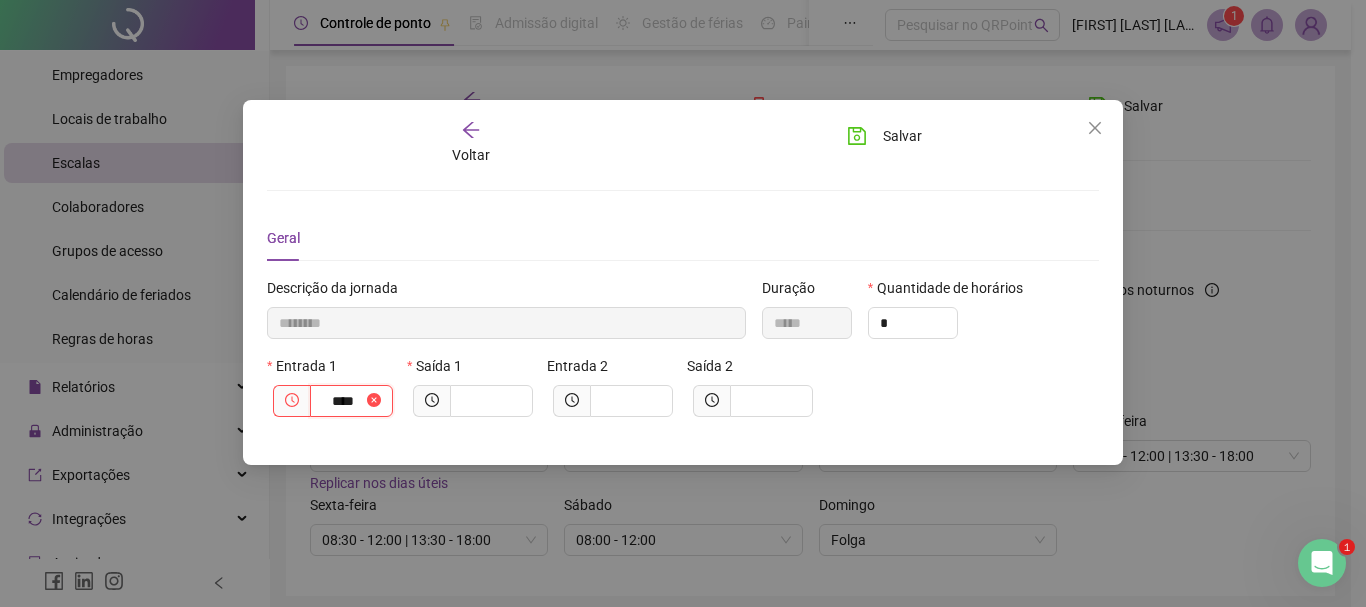 type on "*********" 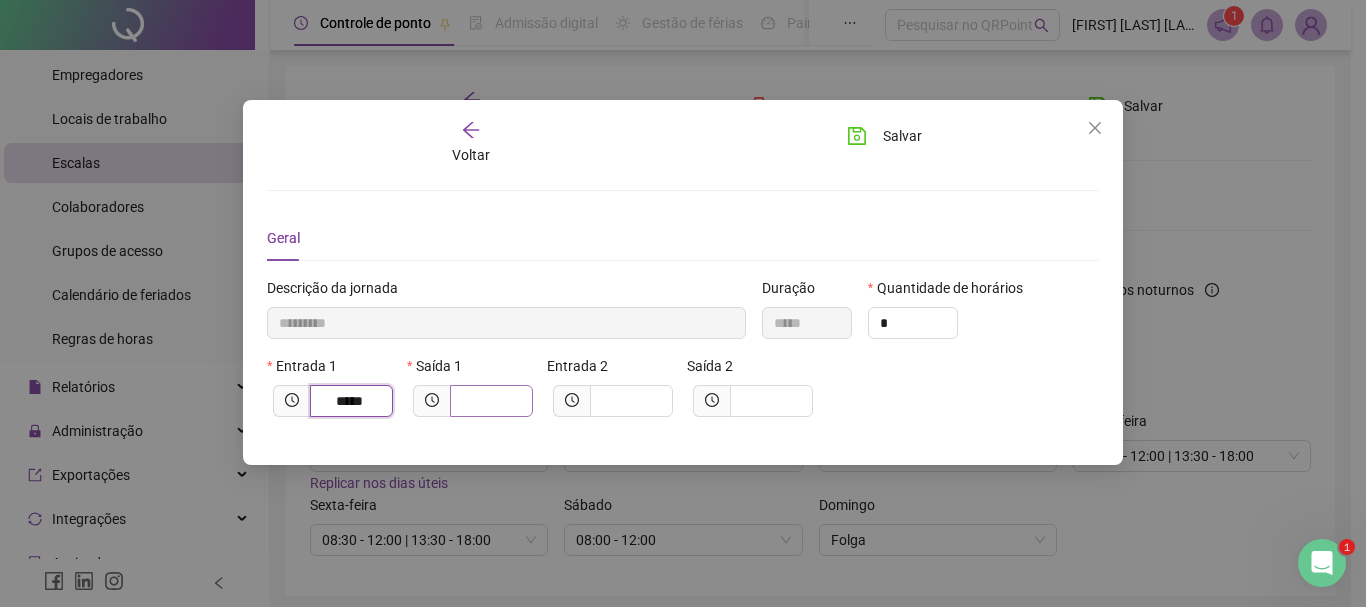 type on "*****" 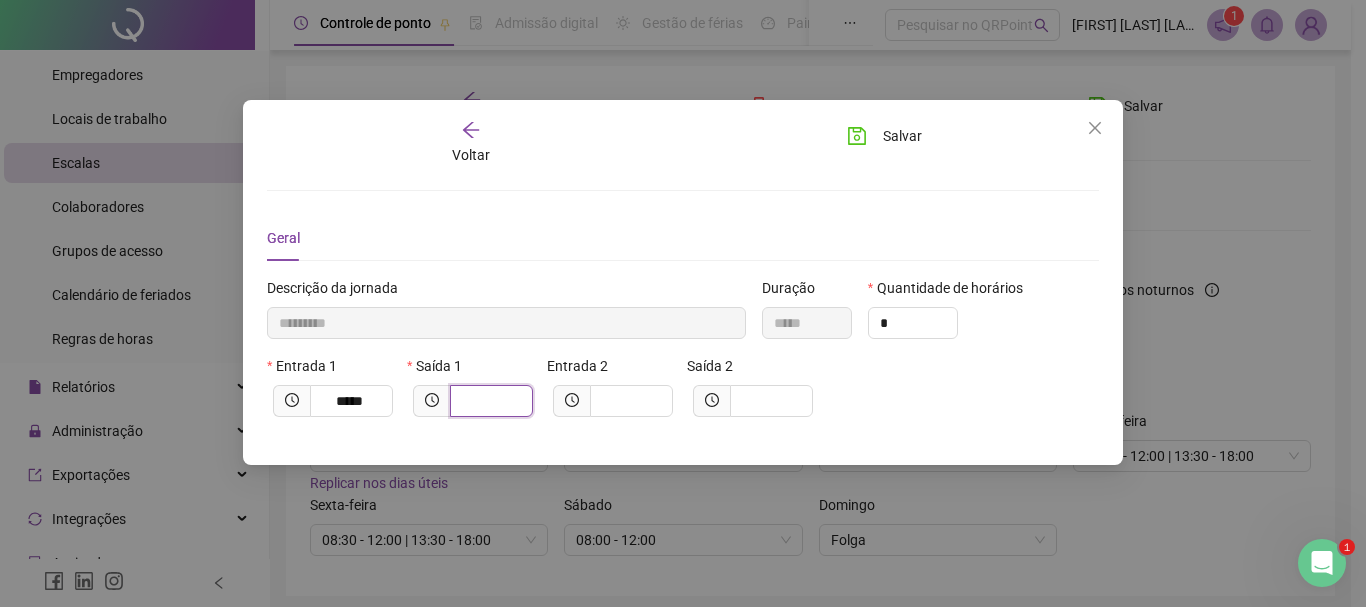 click at bounding box center (489, 401) 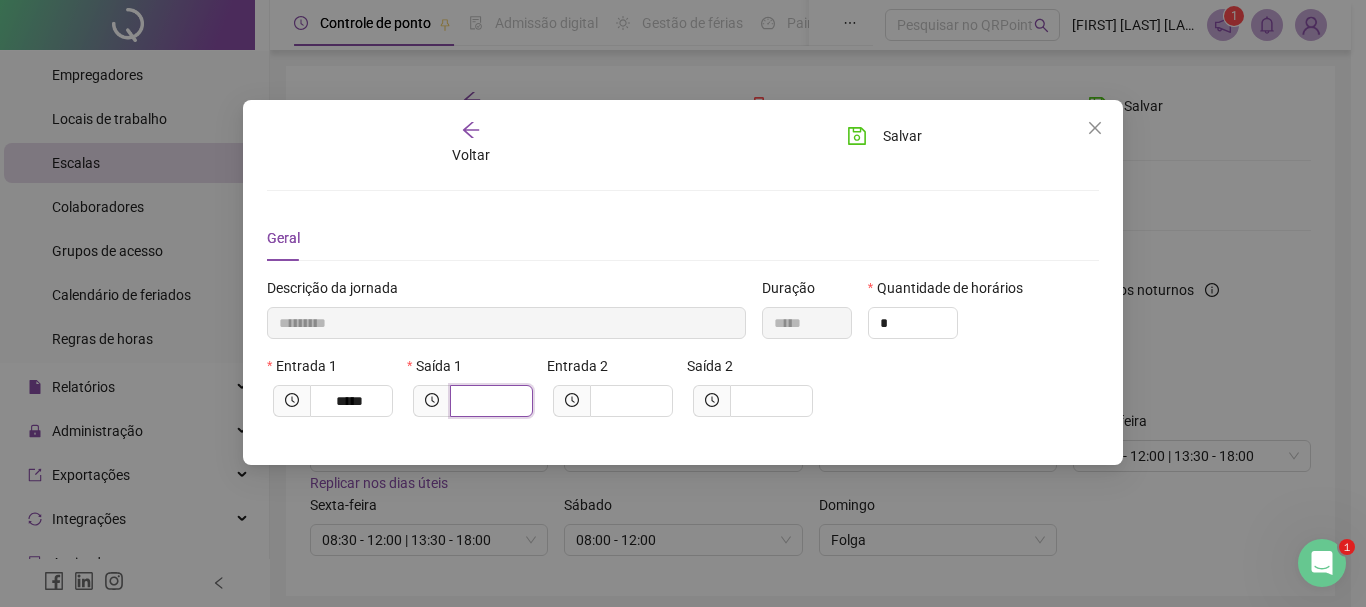 type on "*********" 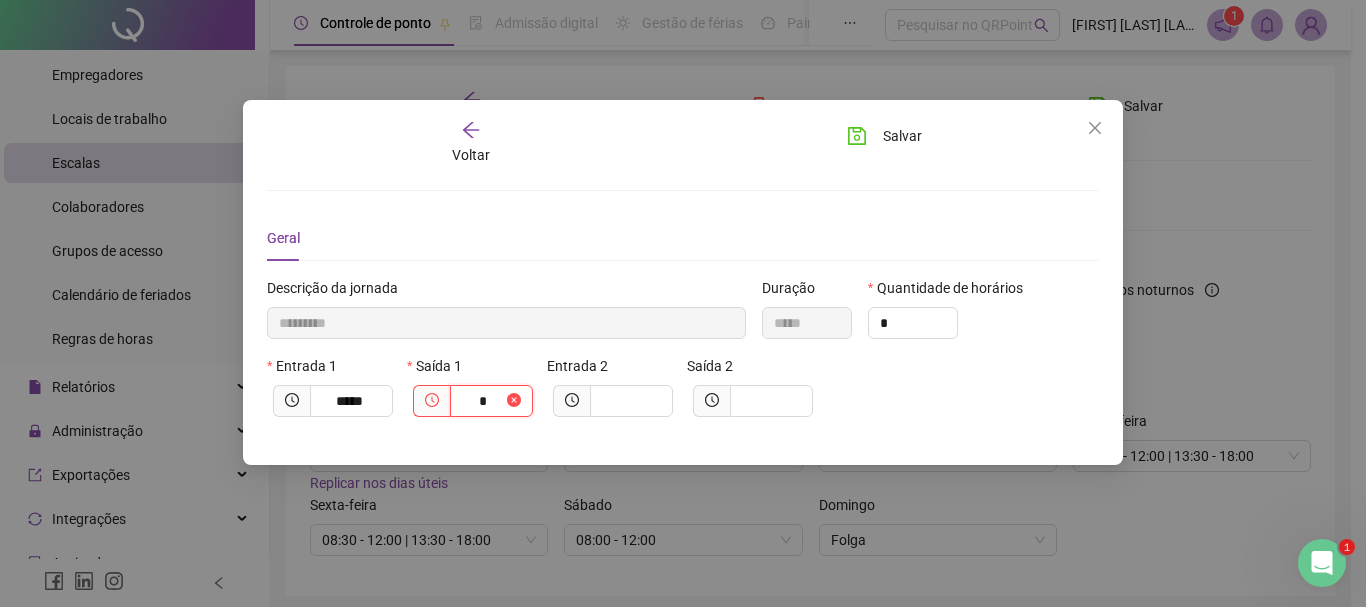 type on "**********" 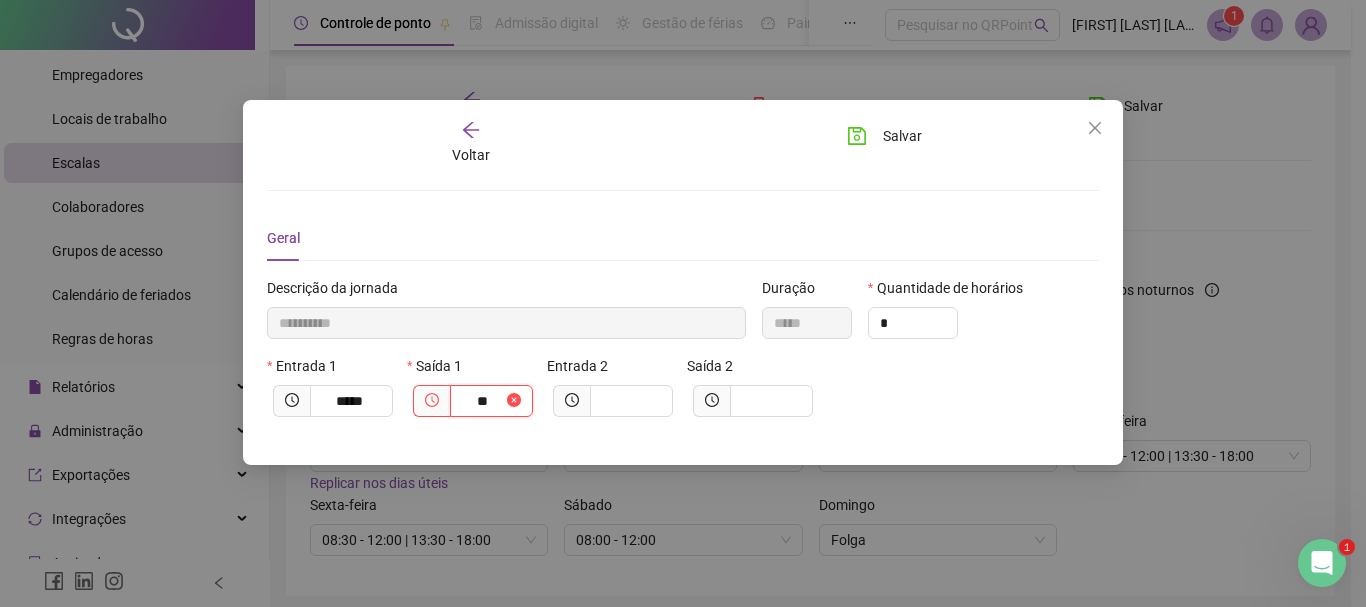 type on "***" 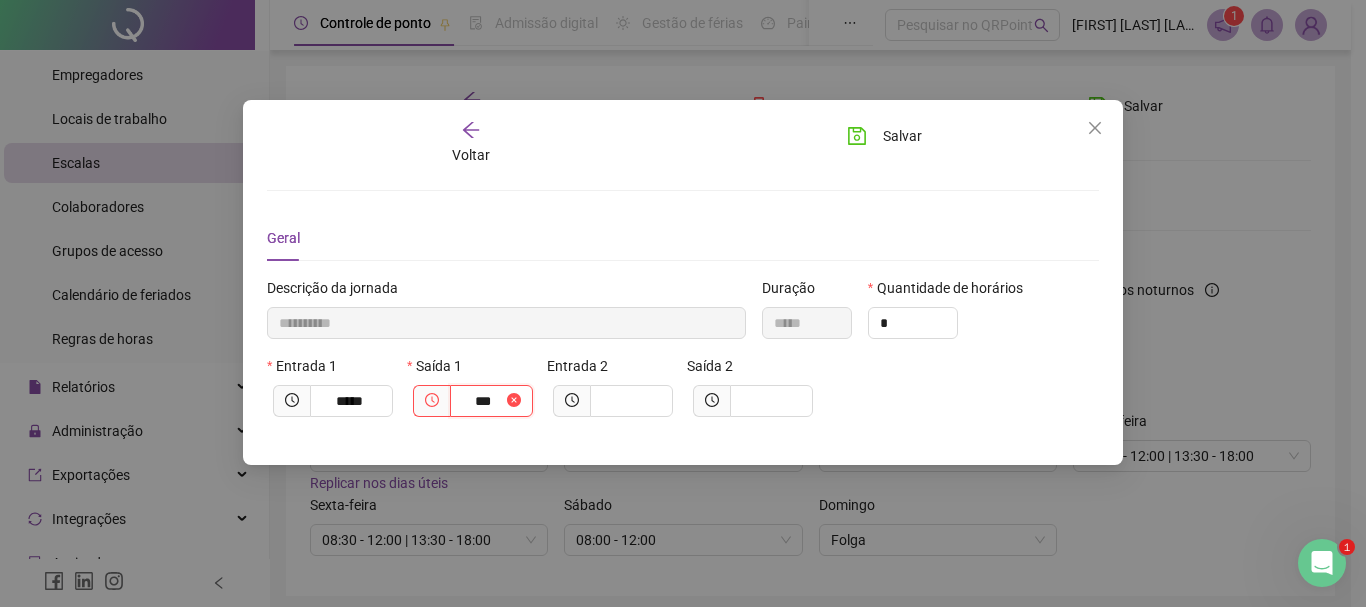 type on "**********" 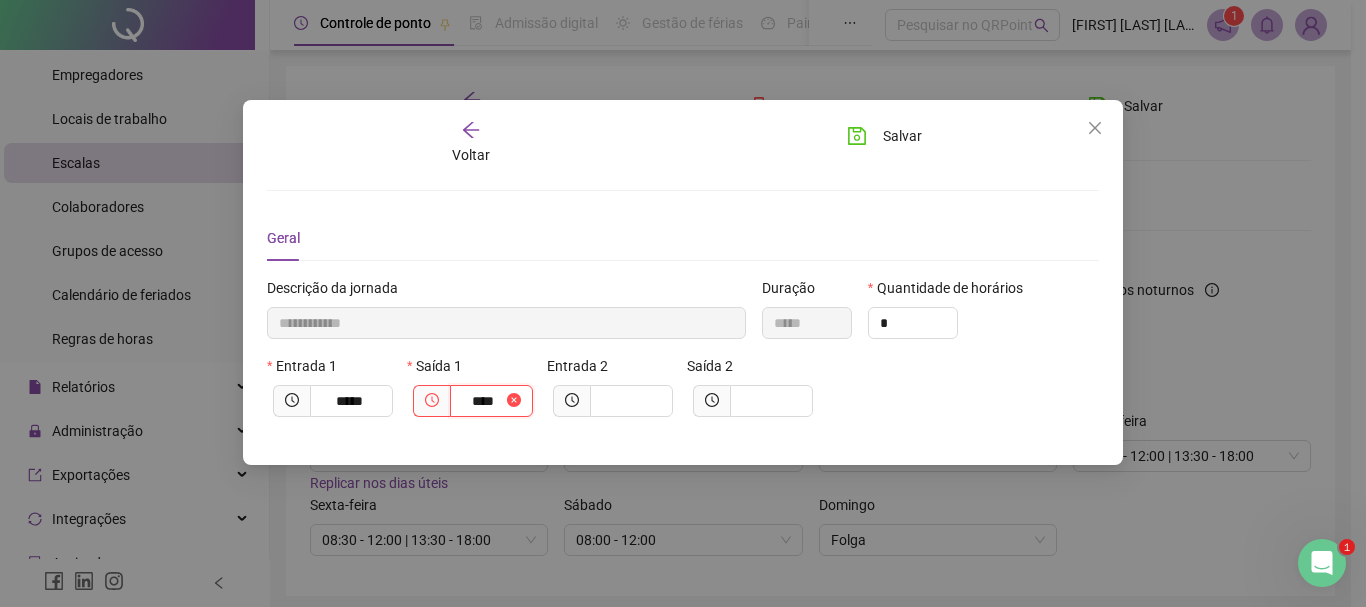 type on "**********" 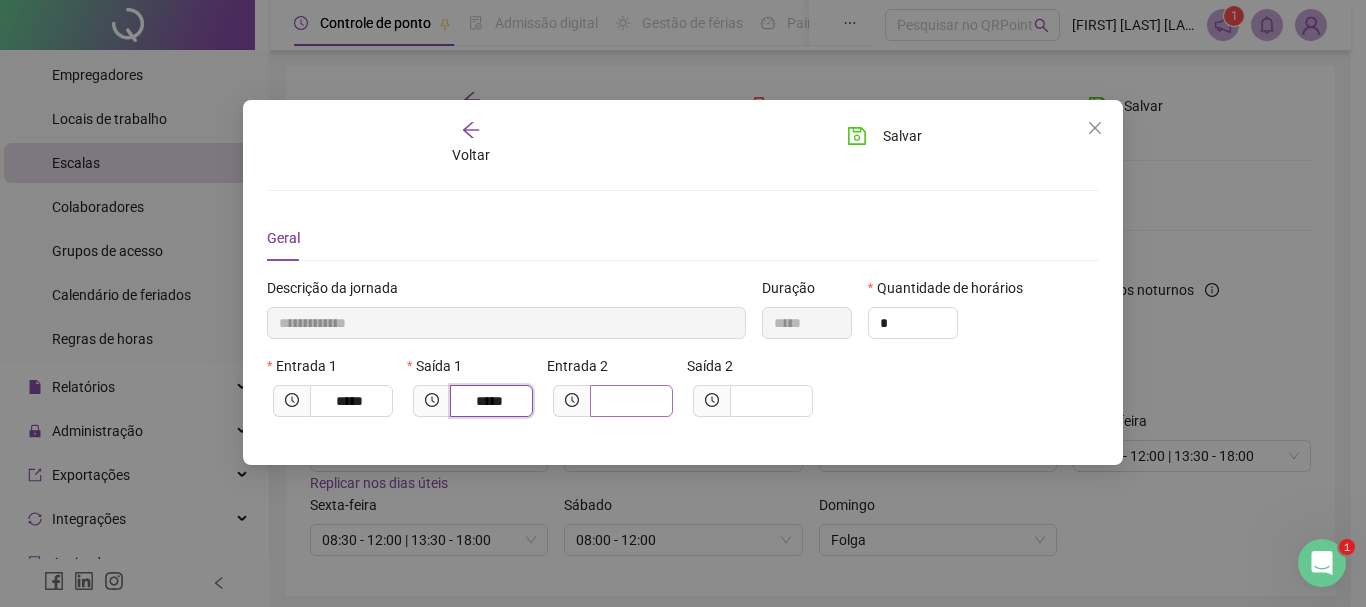 type on "*****" 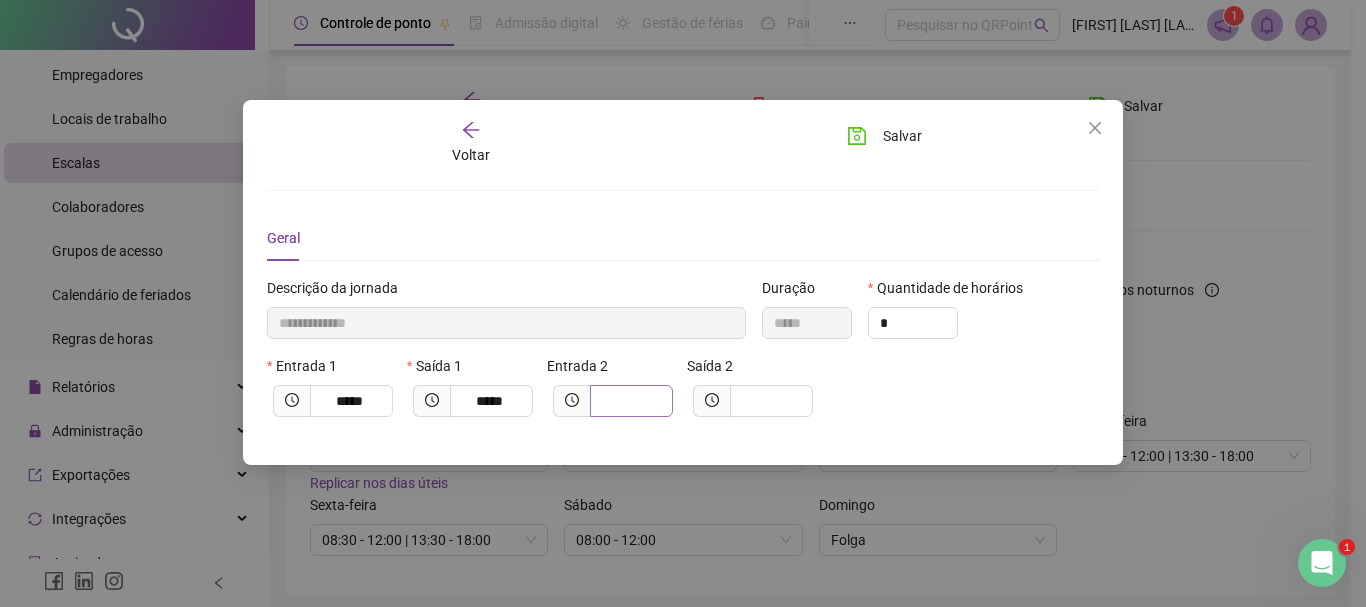 click at bounding box center (631, 401) 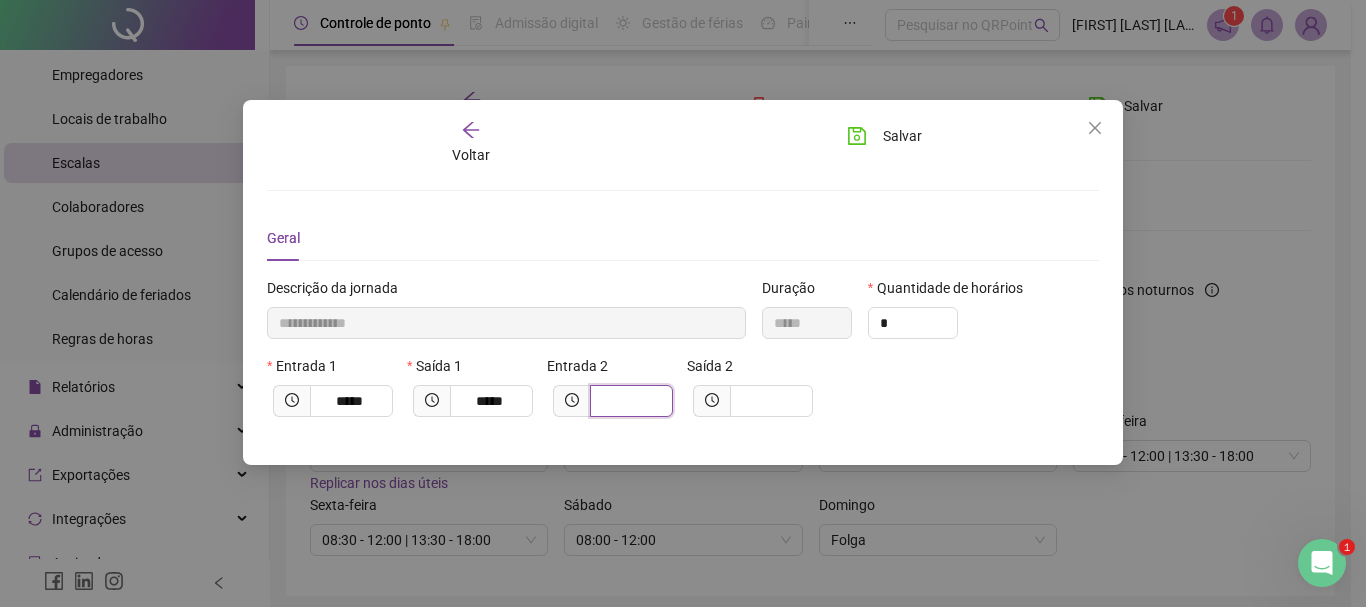 type on "**********" 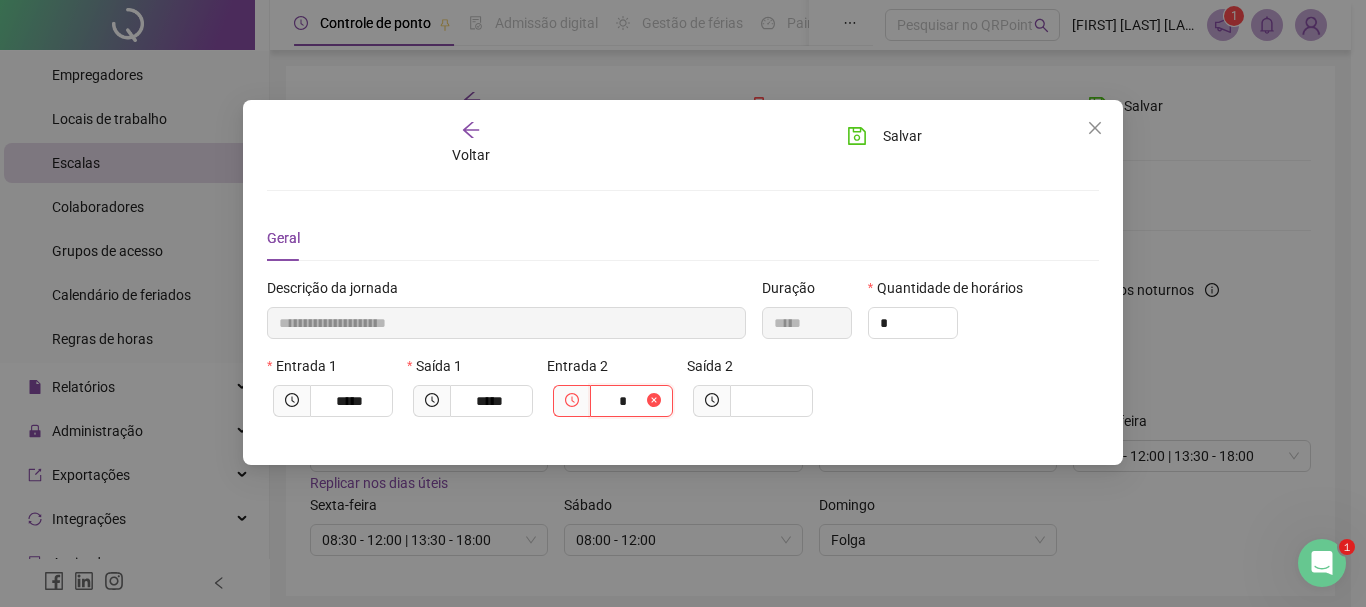 type on "**********" 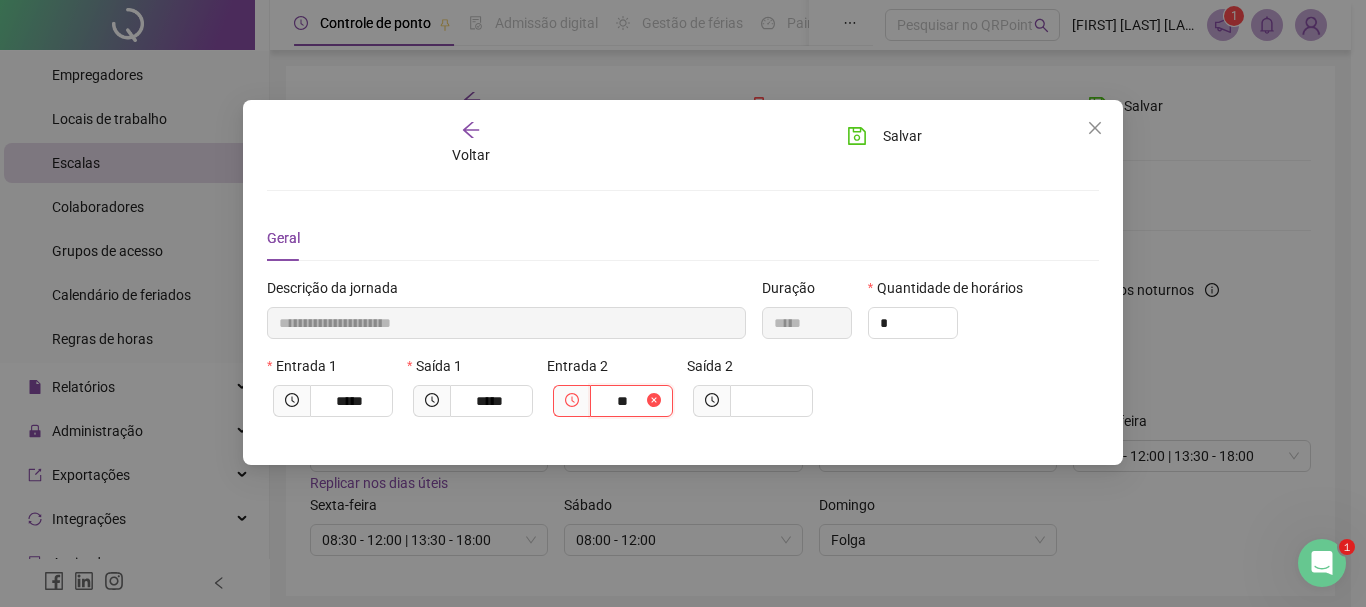 type on "***" 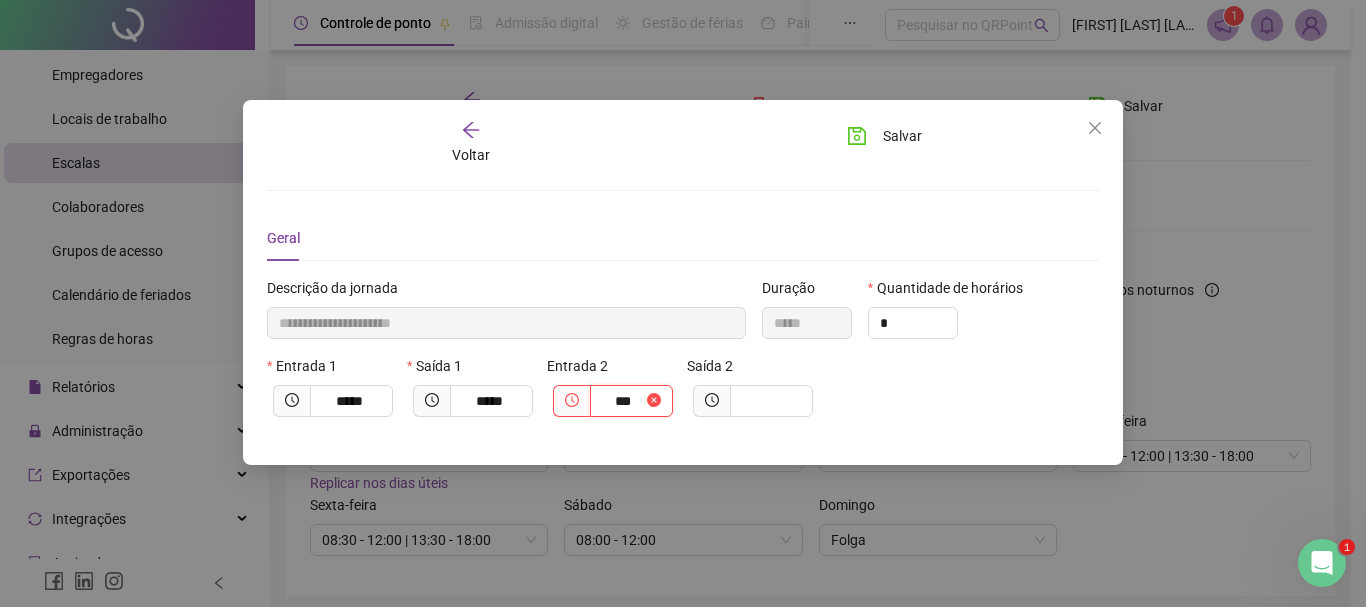 type on "**********" 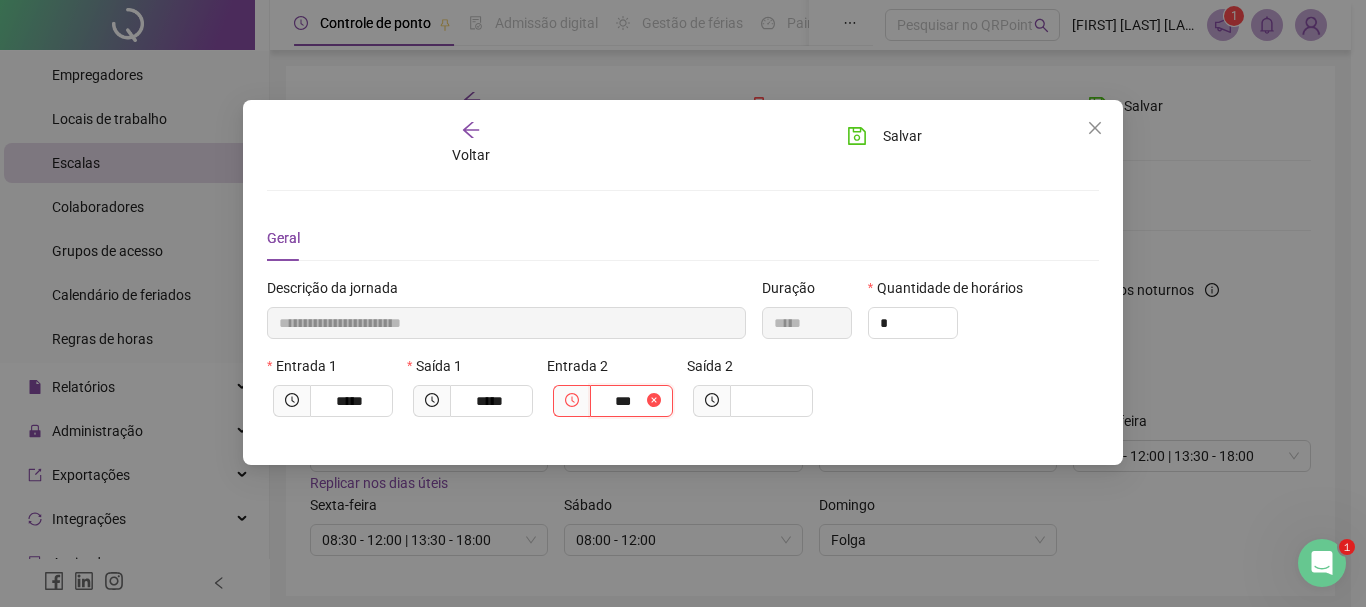 type on "****" 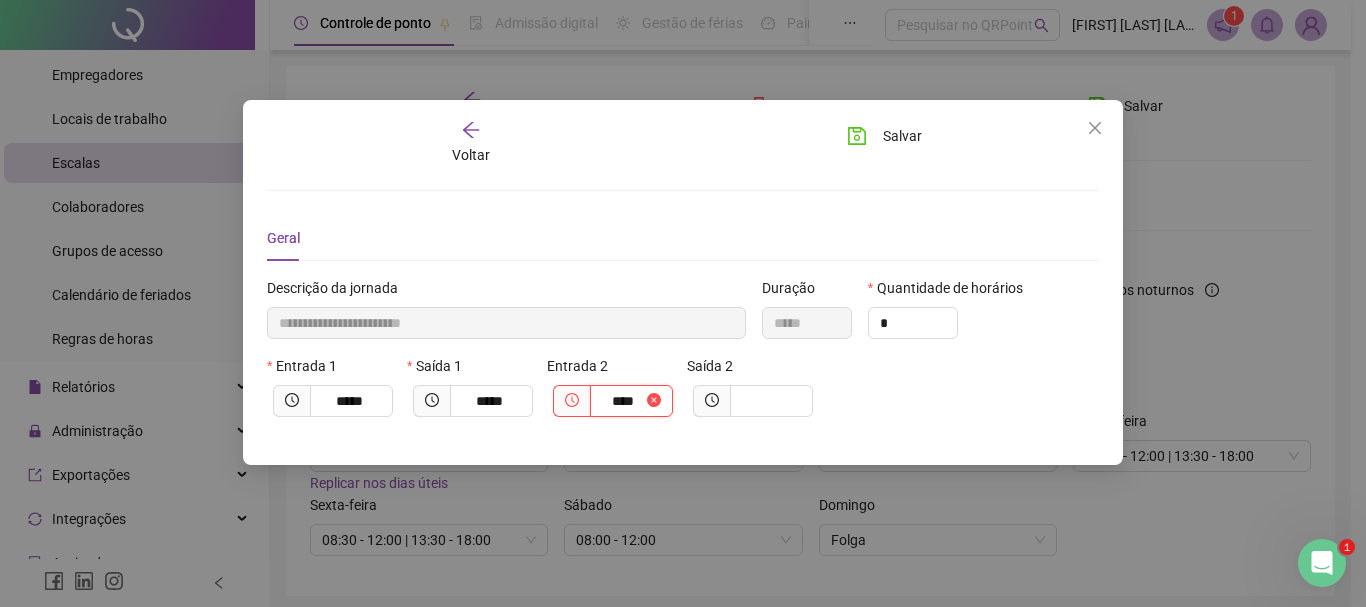 type on "**********" 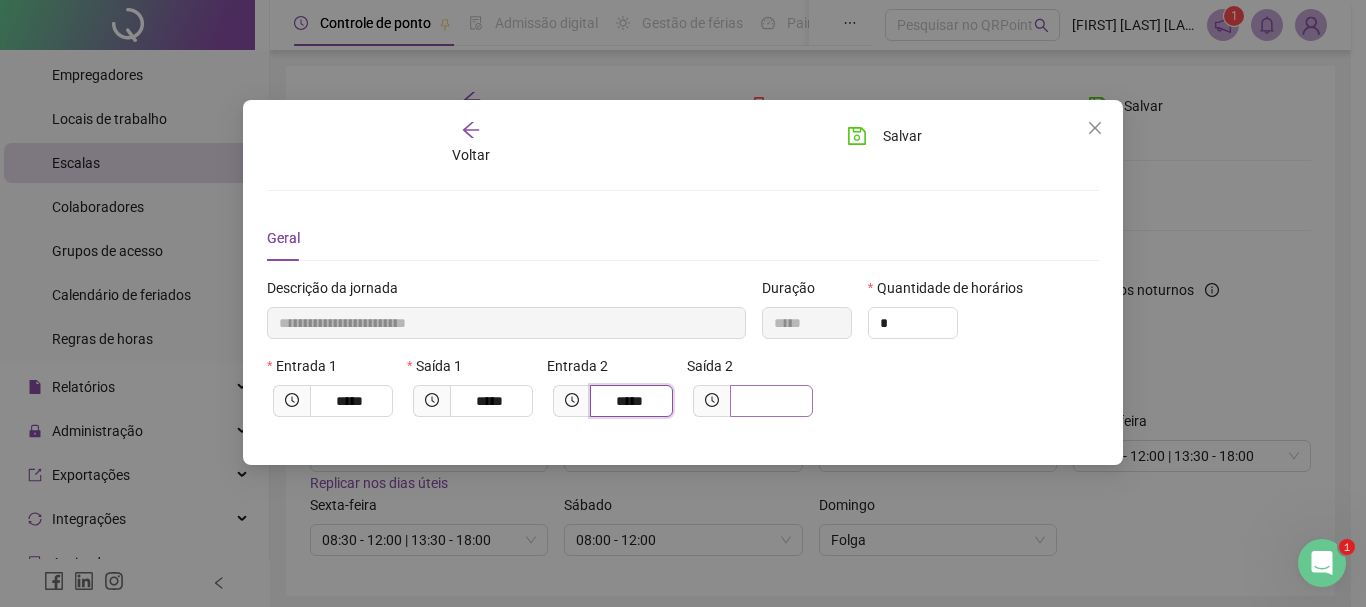 type on "*****" 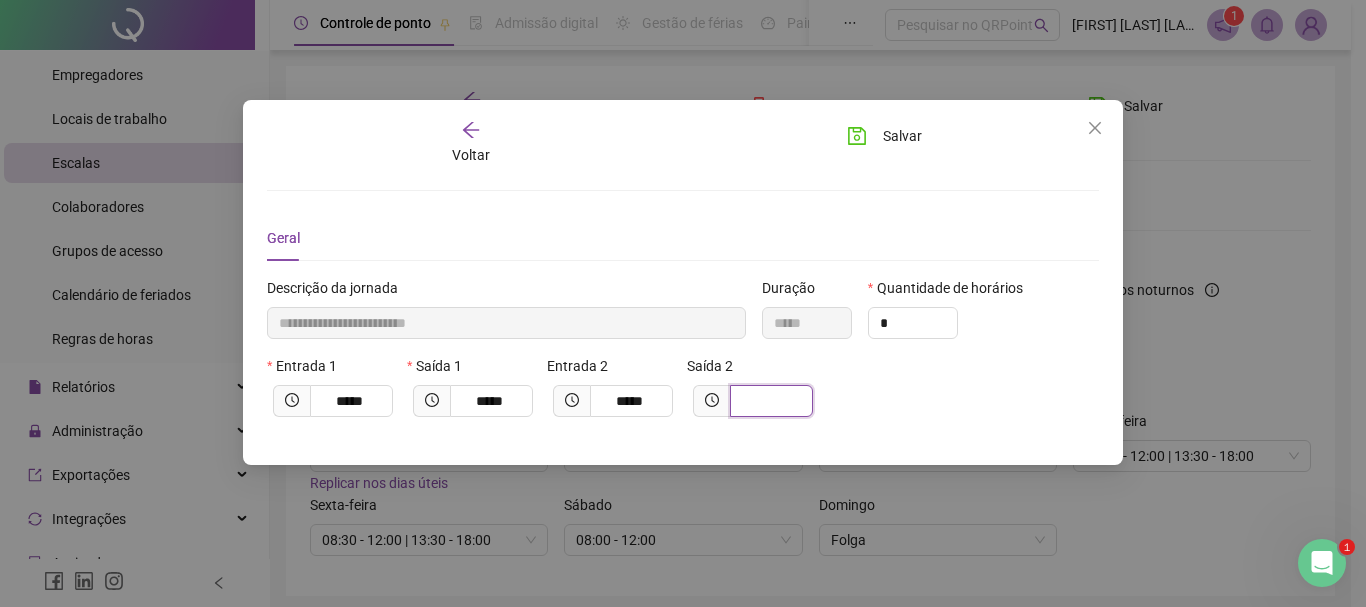 click at bounding box center [769, 401] 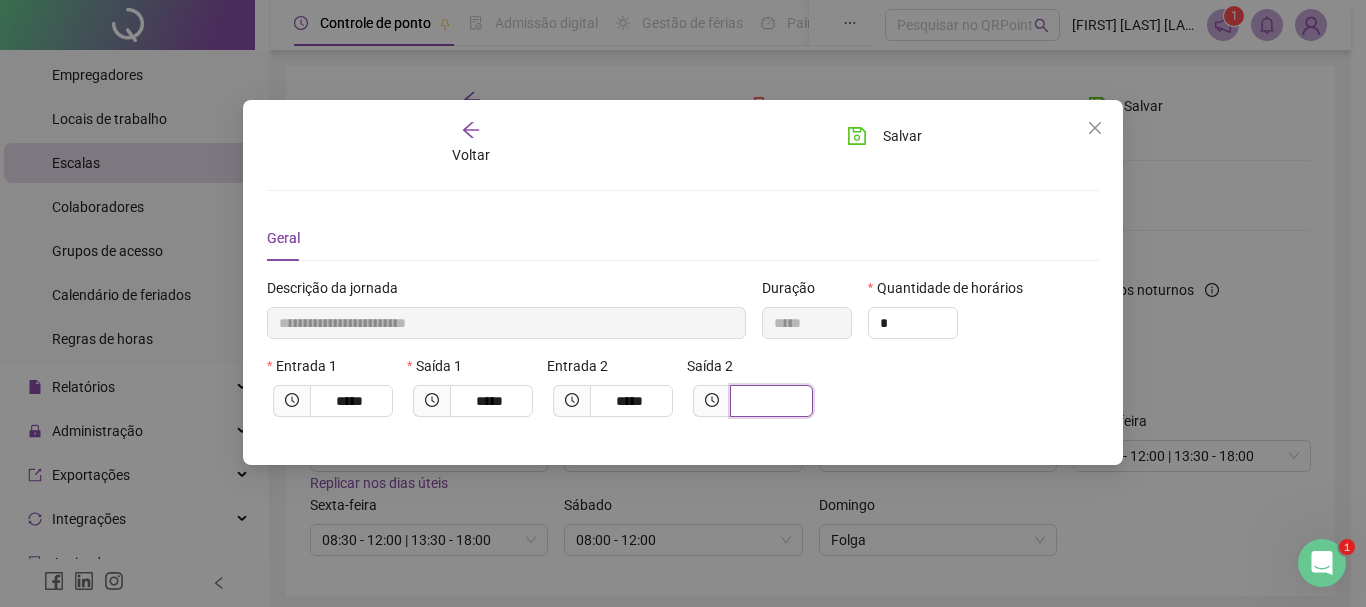 type on "**********" 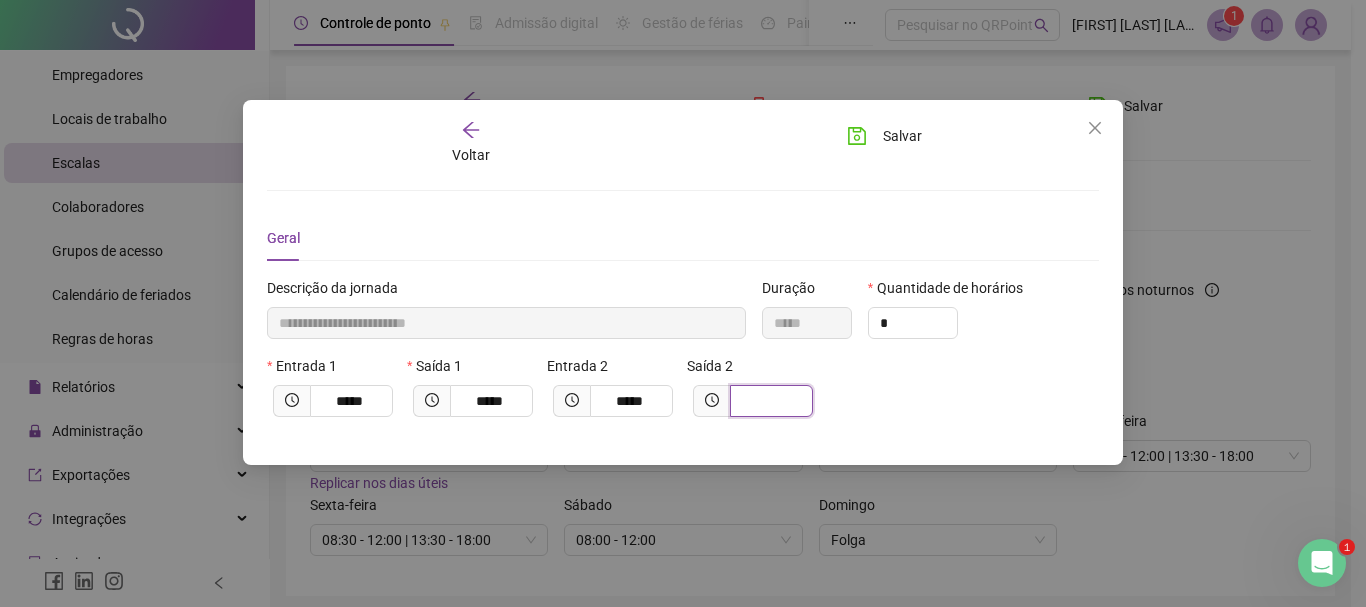 type on "*" 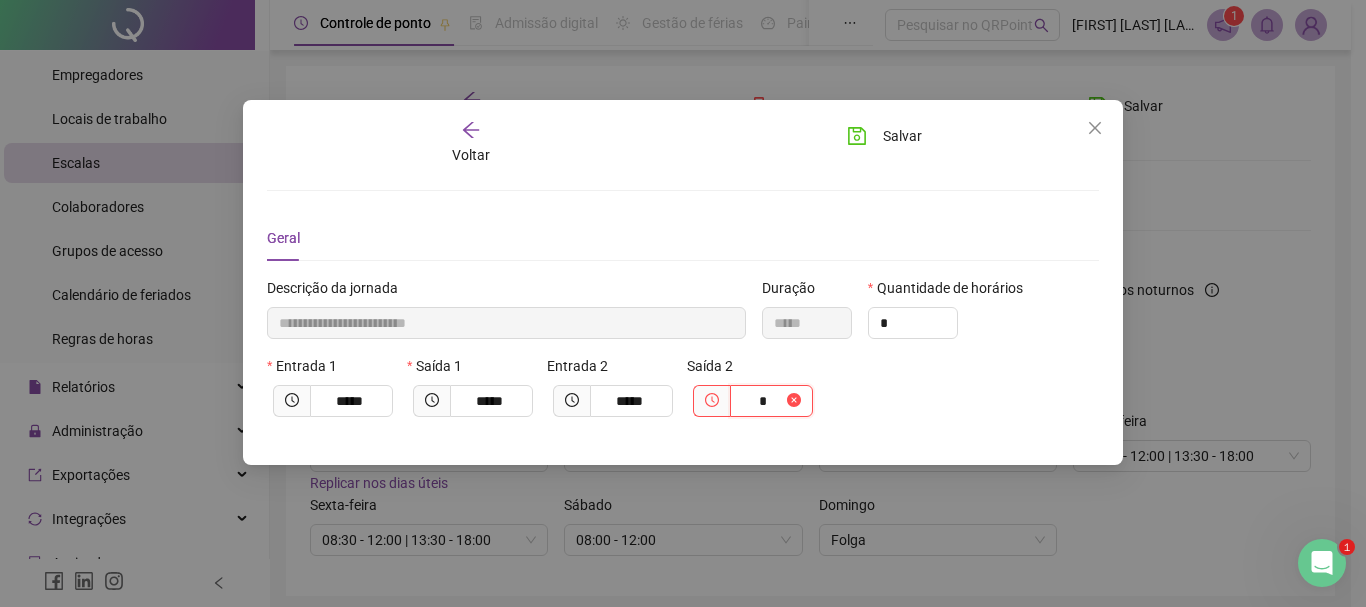 type on "**********" 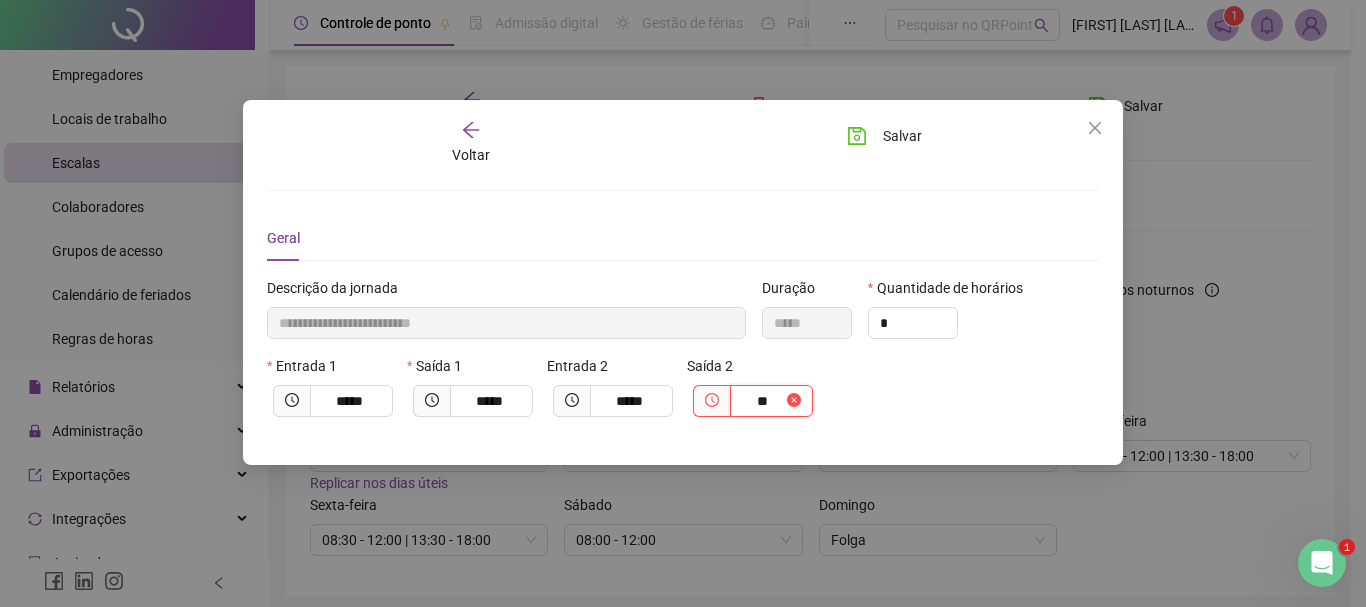 type on "***" 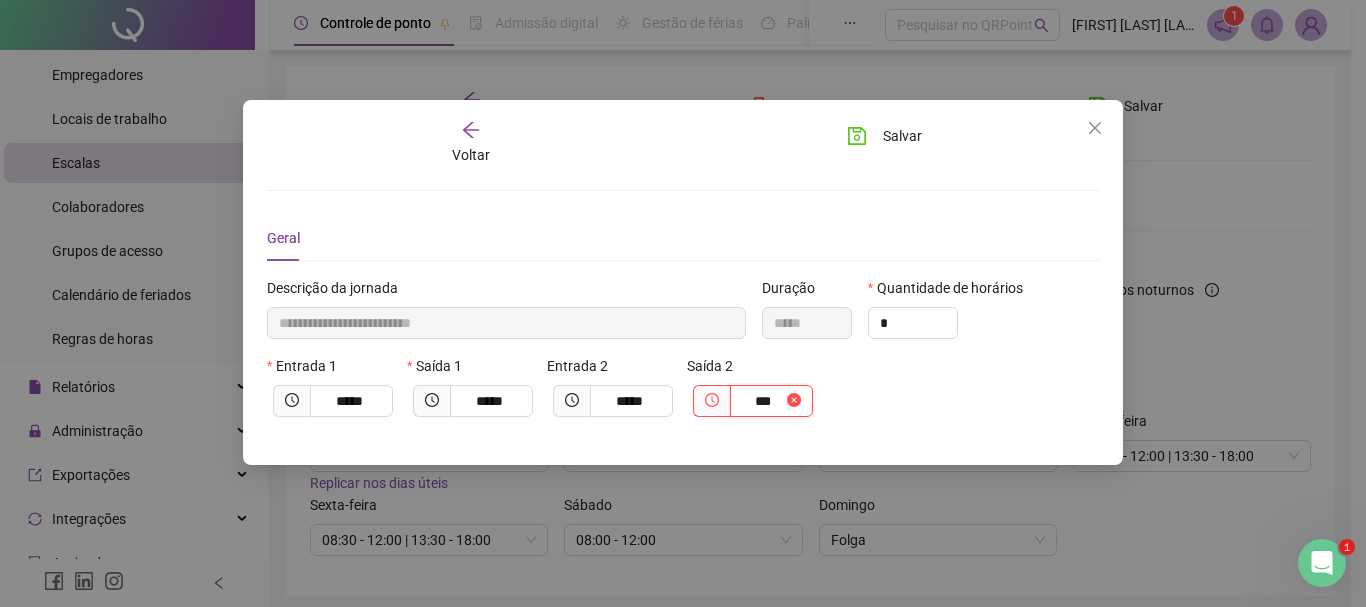 type on "**********" 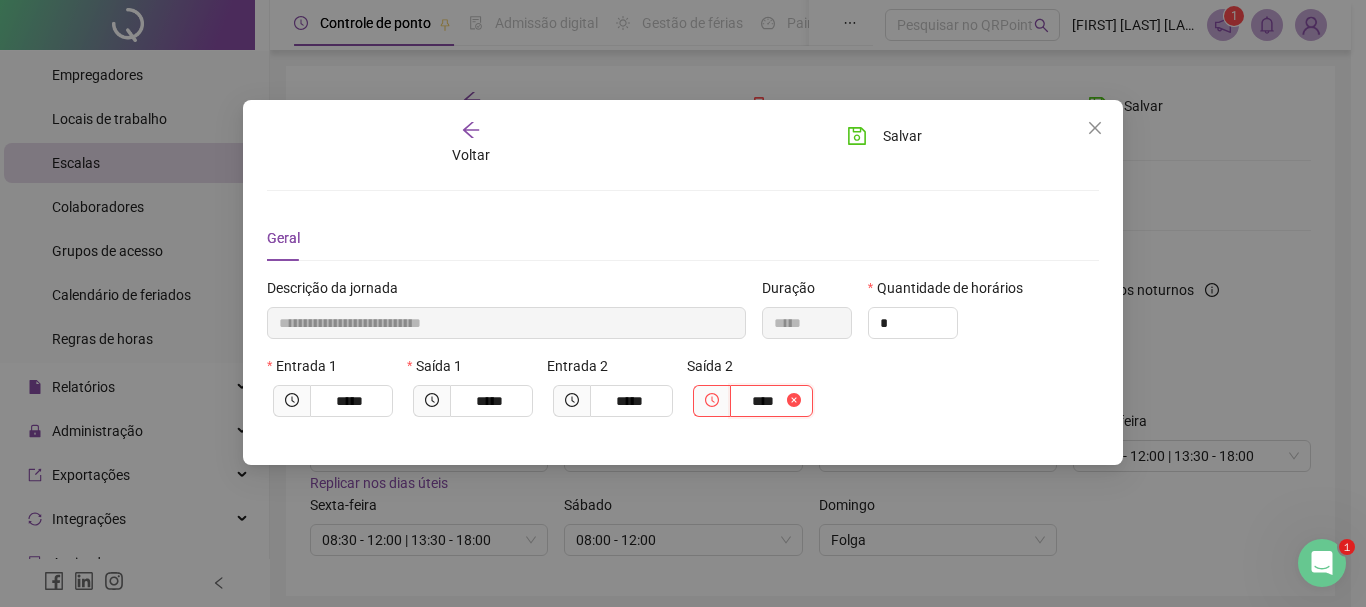 type on "**********" 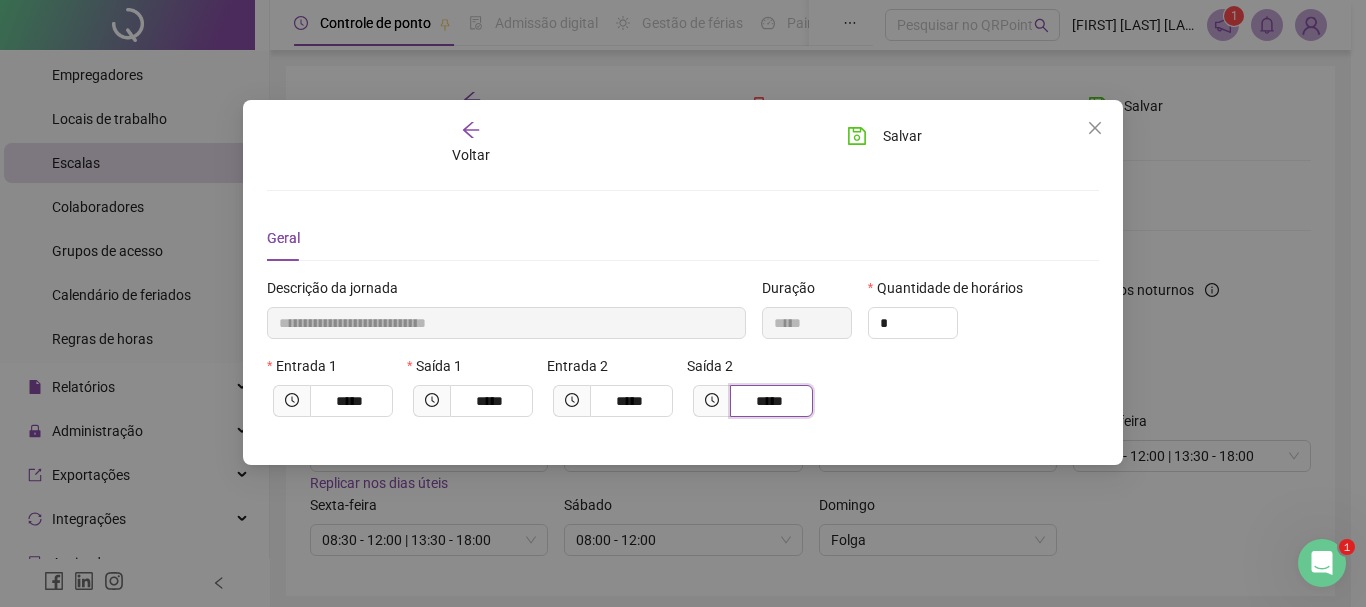 type on "*****" 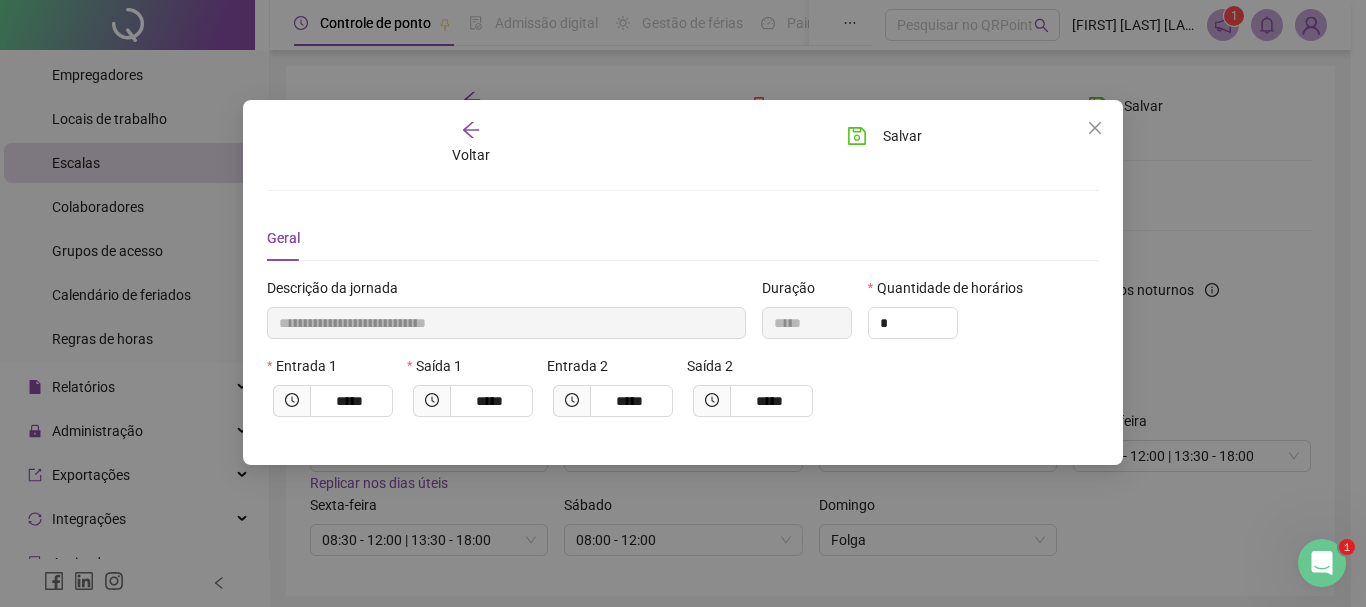 click on "Entrada 1 ***** Saída 1 ***** Entrada 2 ***** Saída 2 *****" at bounding box center (683, 394) 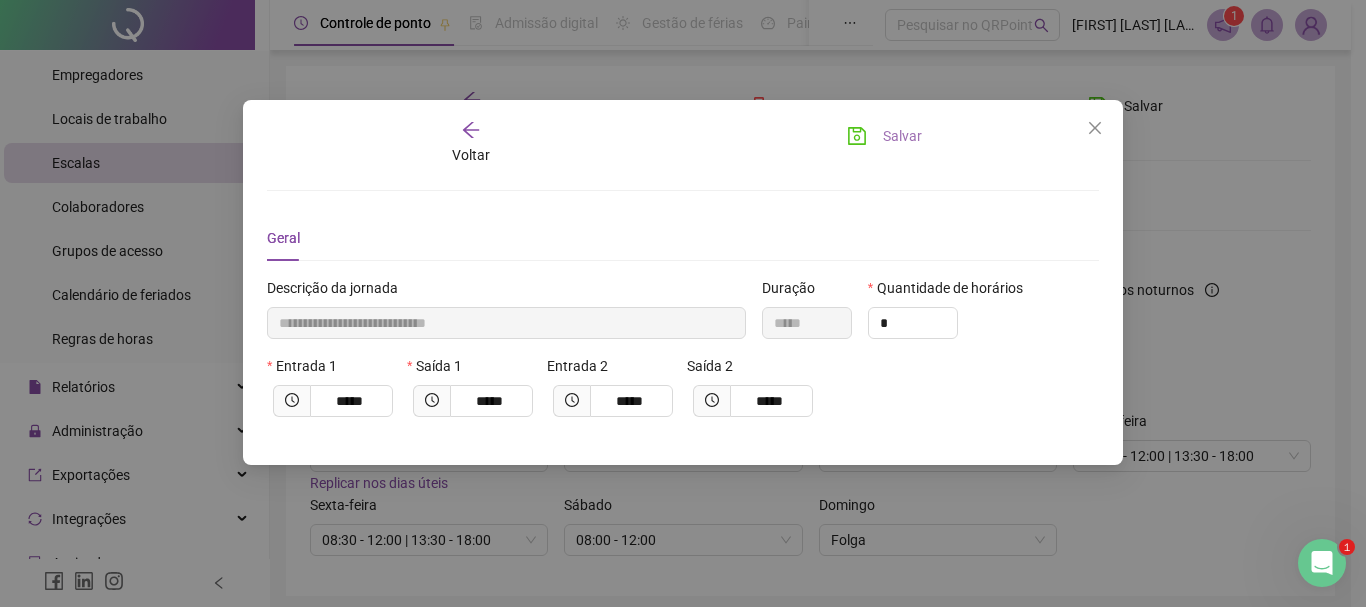 click on "Salvar" at bounding box center (902, 136) 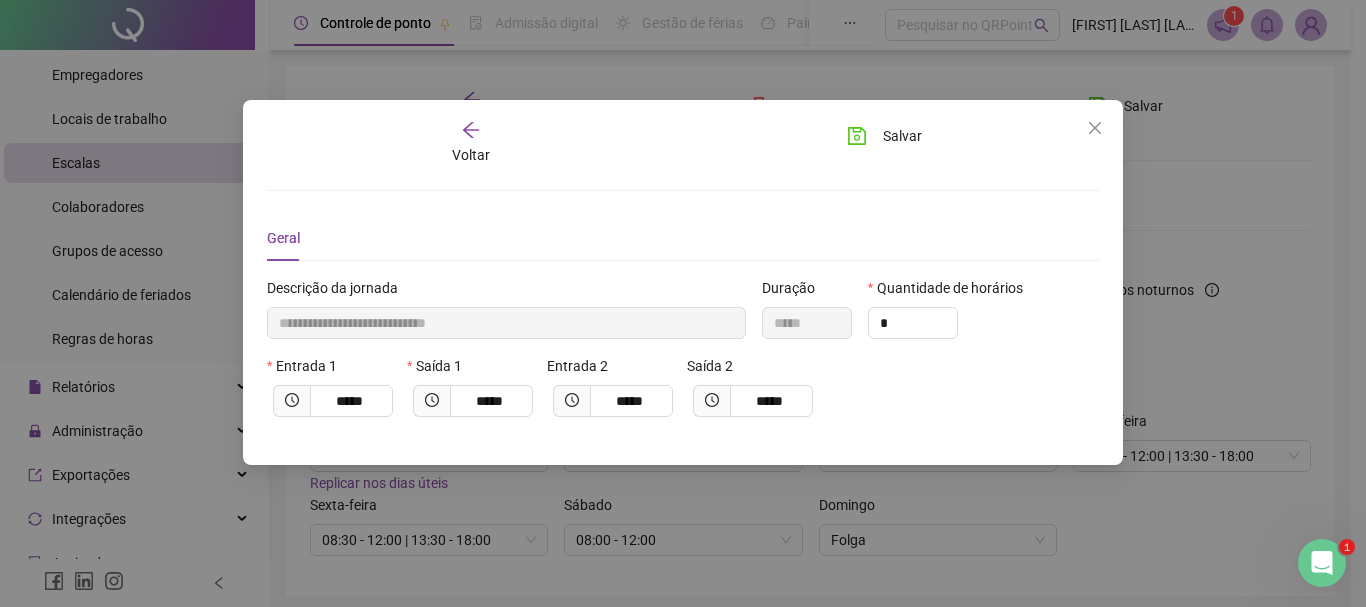 type 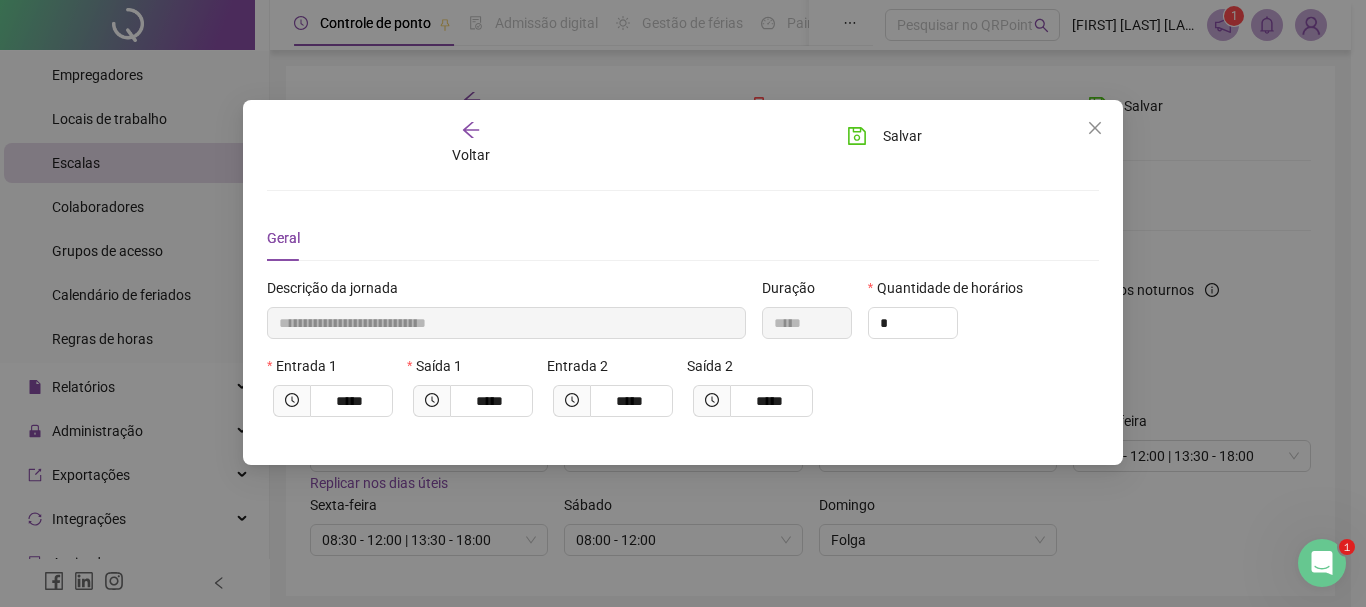 type 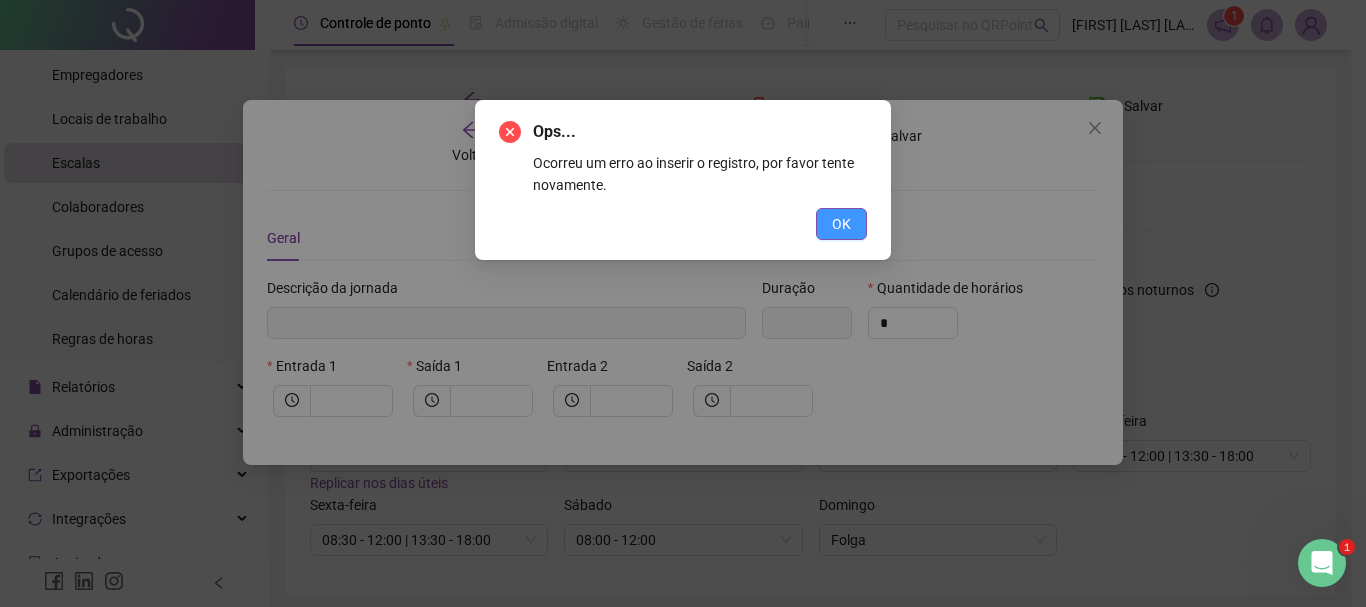 click on "OK" at bounding box center (841, 224) 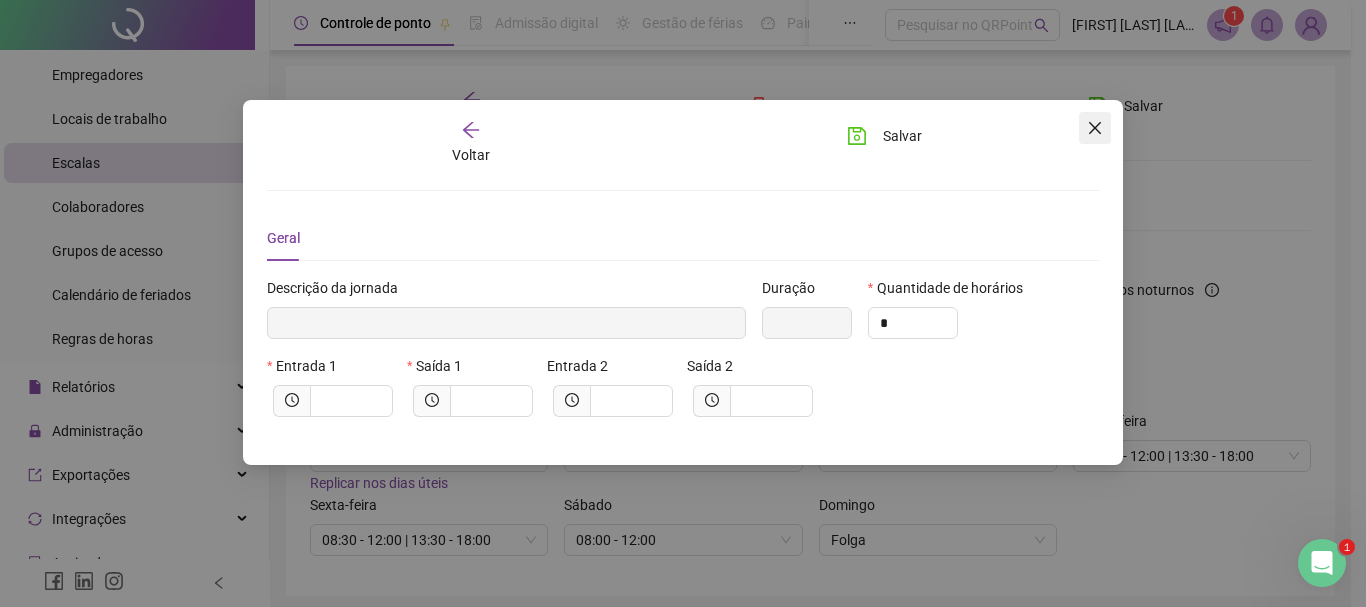 click at bounding box center [1095, 128] 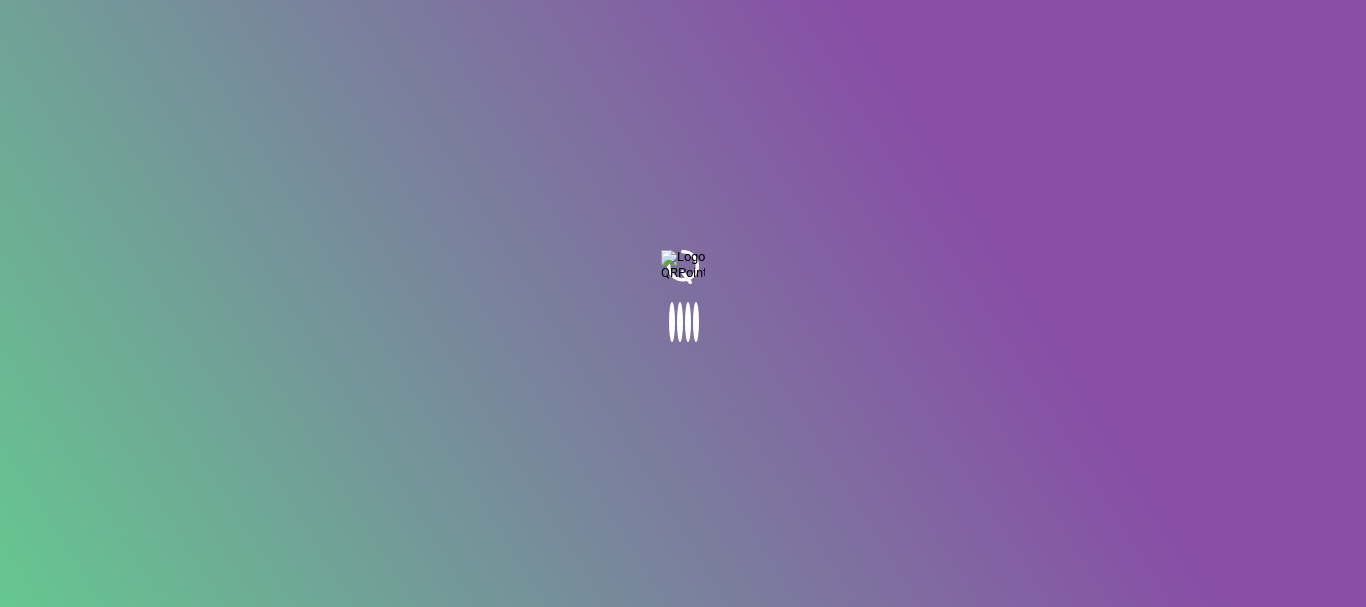 scroll, scrollTop: 0, scrollLeft: 0, axis: both 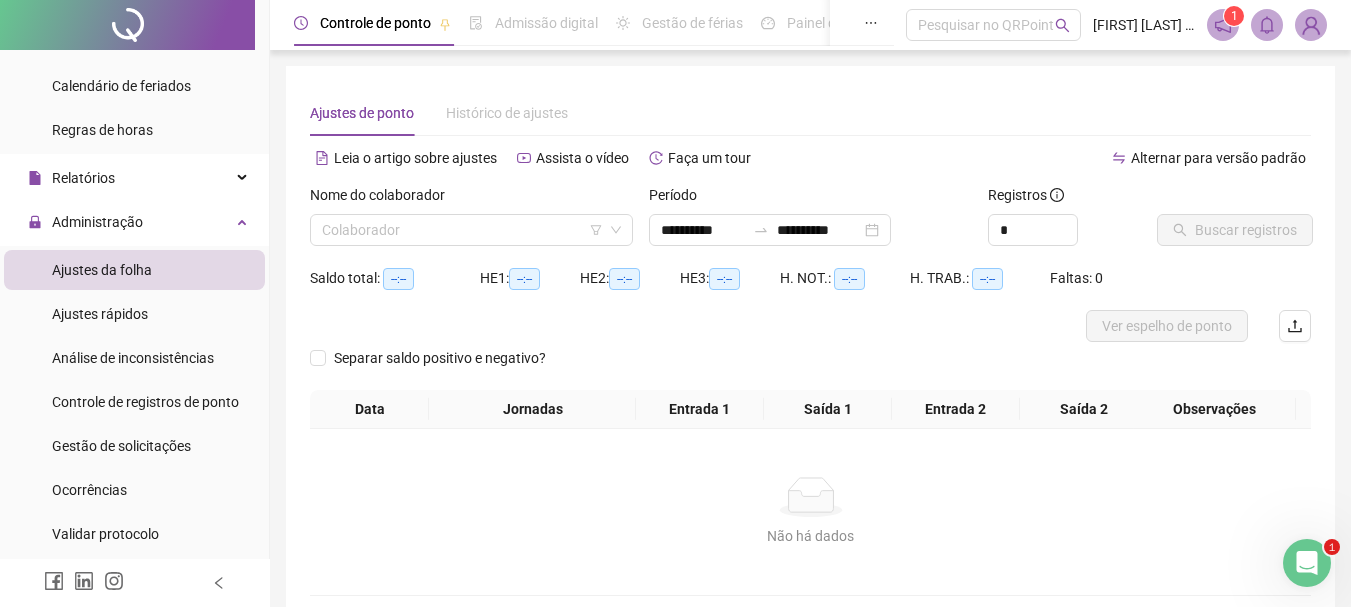click on "Ajustes da folha" at bounding box center (102, 270) 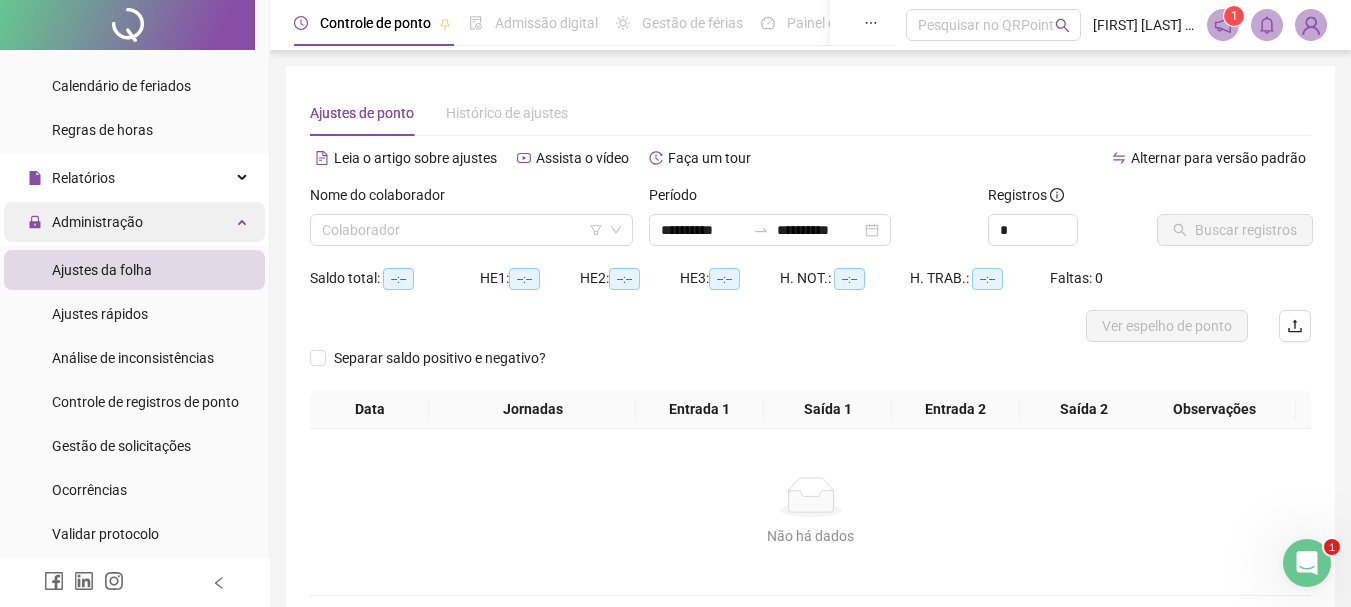 click on "Administração" at bounding box center [97, 222] 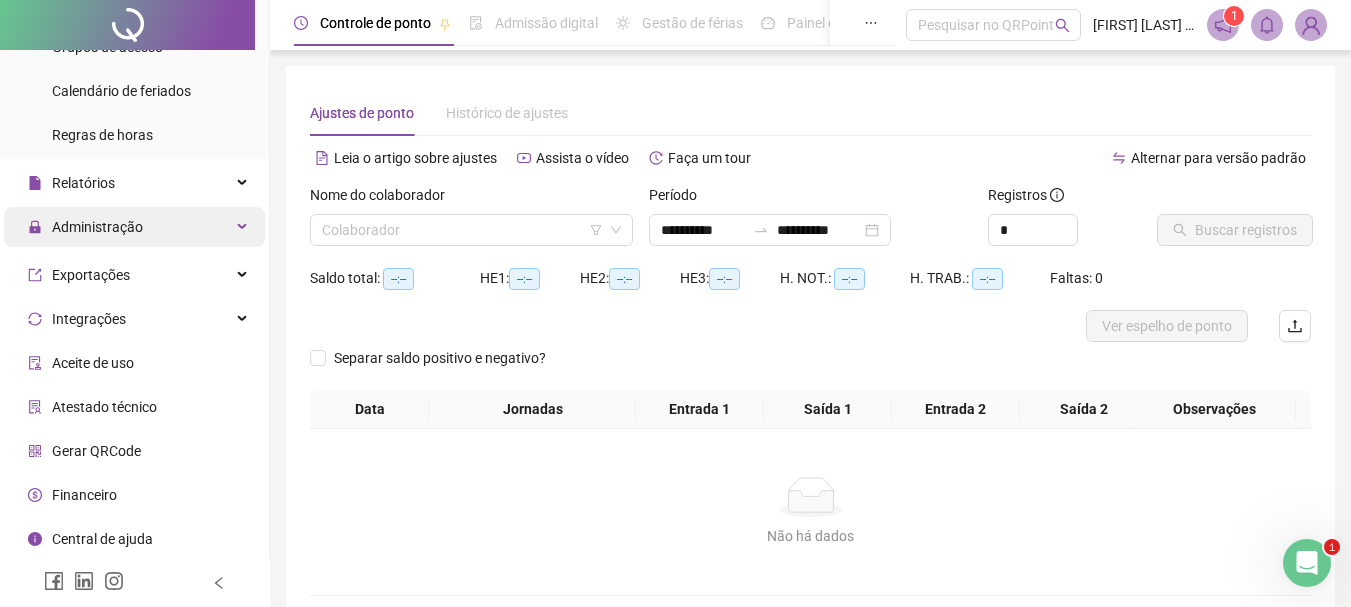 scroll, scrollTop: 291, scrollLeft: 0, axis: vertical 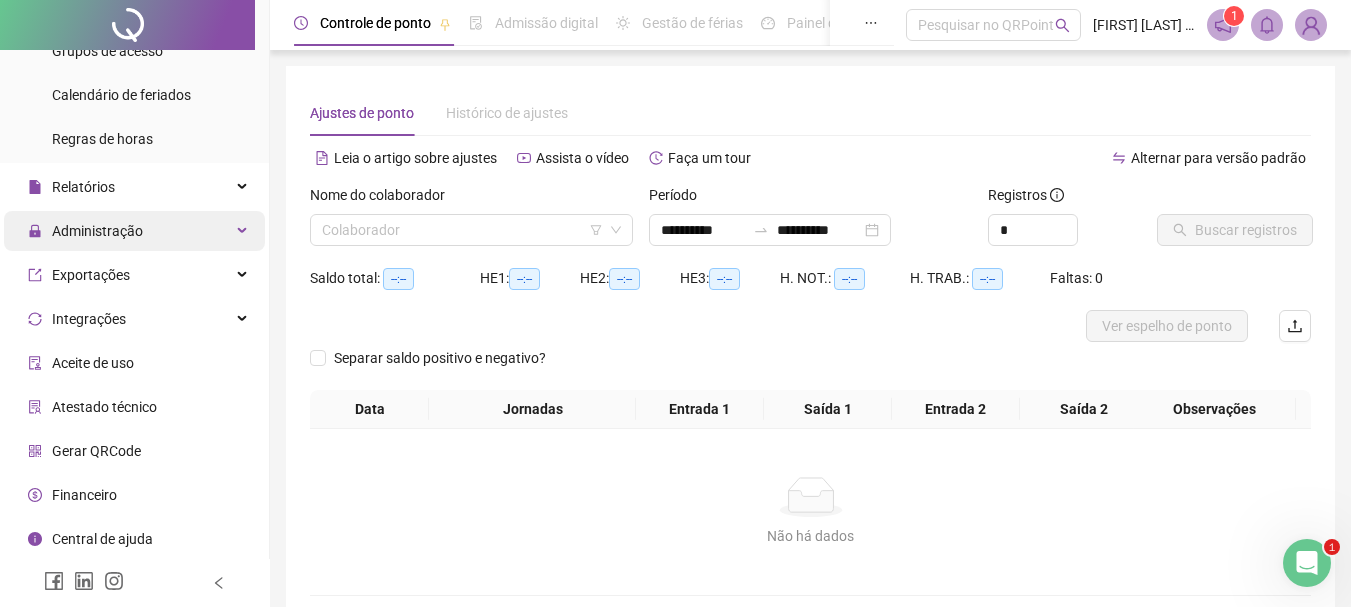 click on "Administração" at bounding box center [97, 231] 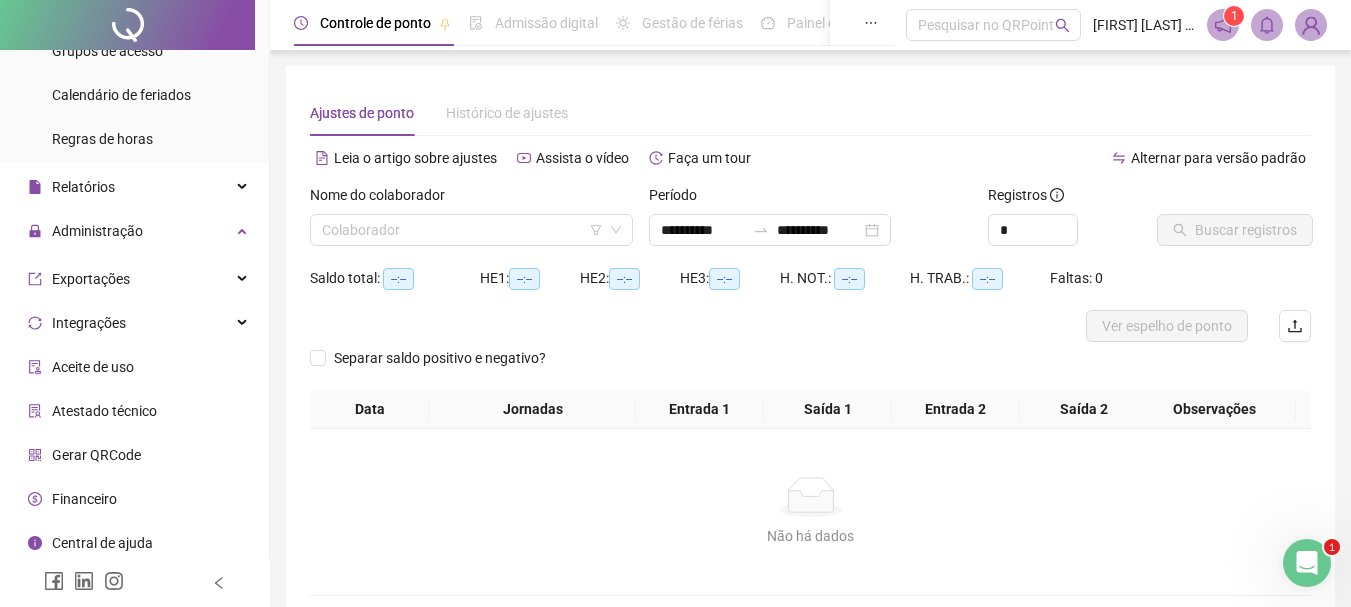 scroll, scrollTop: 300, scrollLeft: 0, axis: vertical 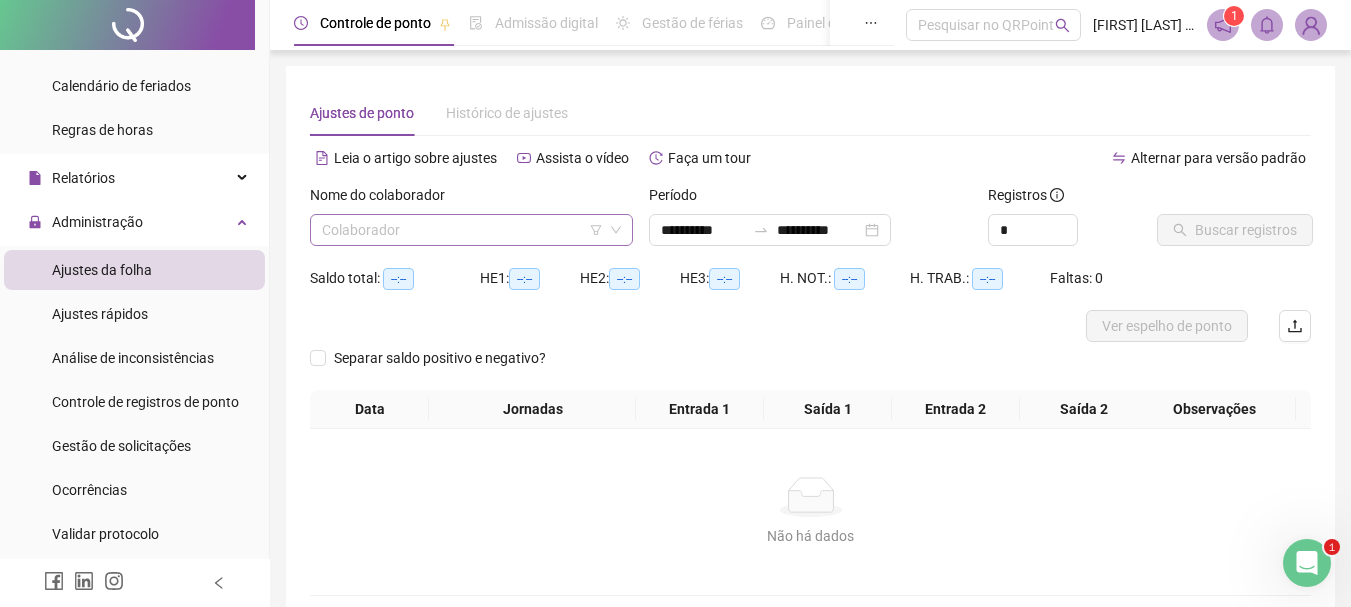click at bounding box center [462, 230] 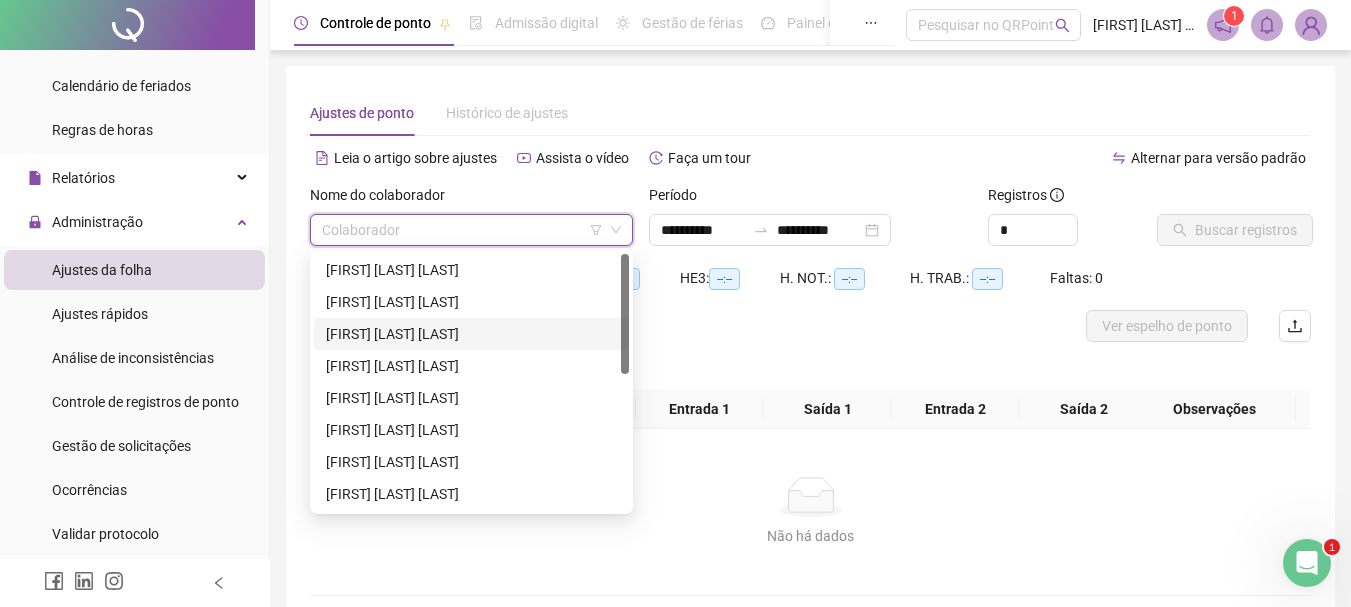 click on "ELAINE SOUSA DUTRA" at bounding box center (471, 334) 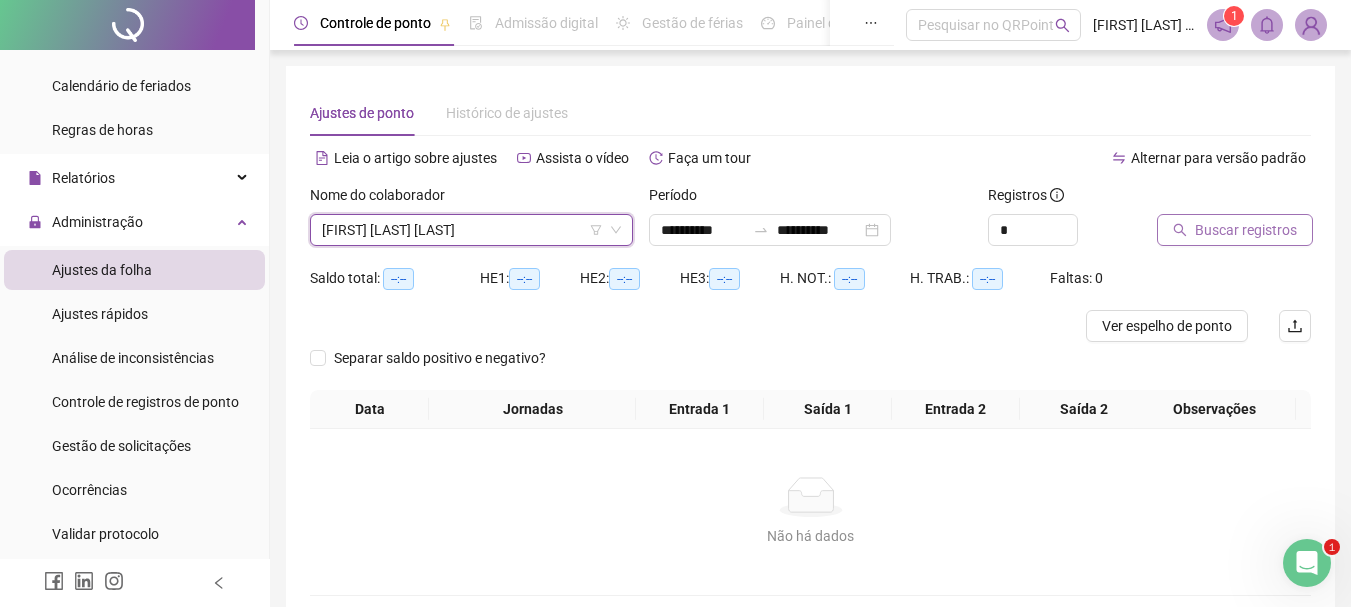click on "Buscar registros" at bounding box center [1246, 230] 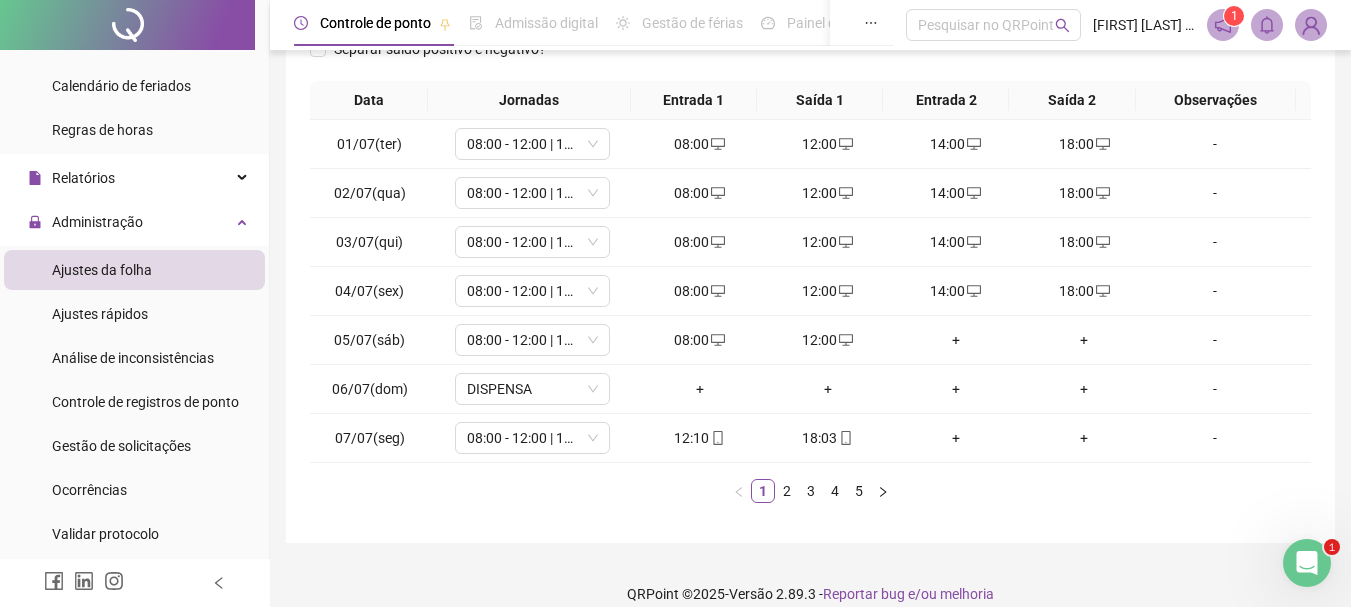 scroll, scrollTop: 347, scrollLeft: 0, axis: vertical 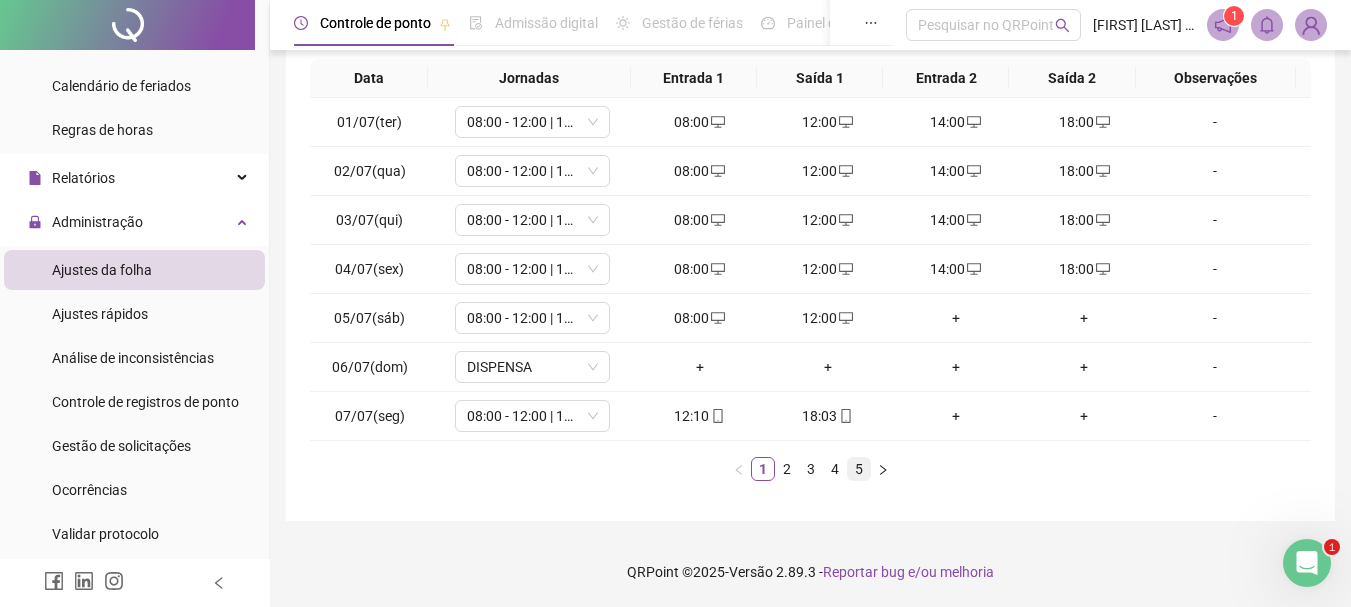click on "5" at bounding box center [859, 469] 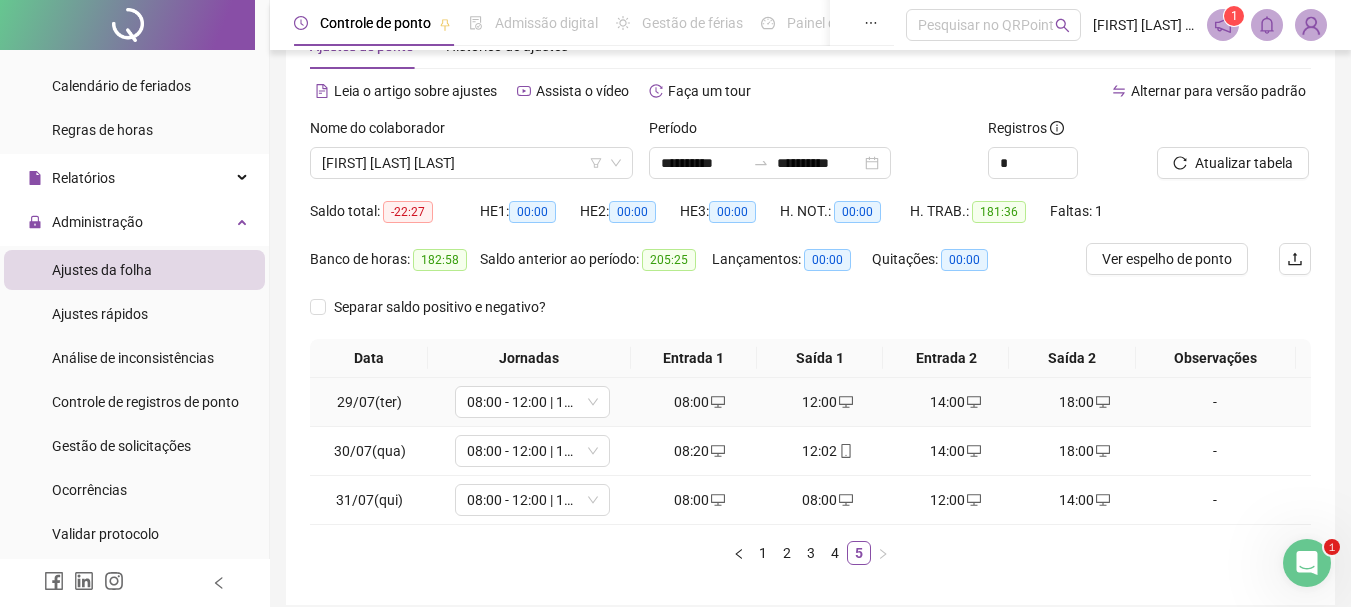 scroll, scrollTop: 0, scrollLeft: 0, axis: both 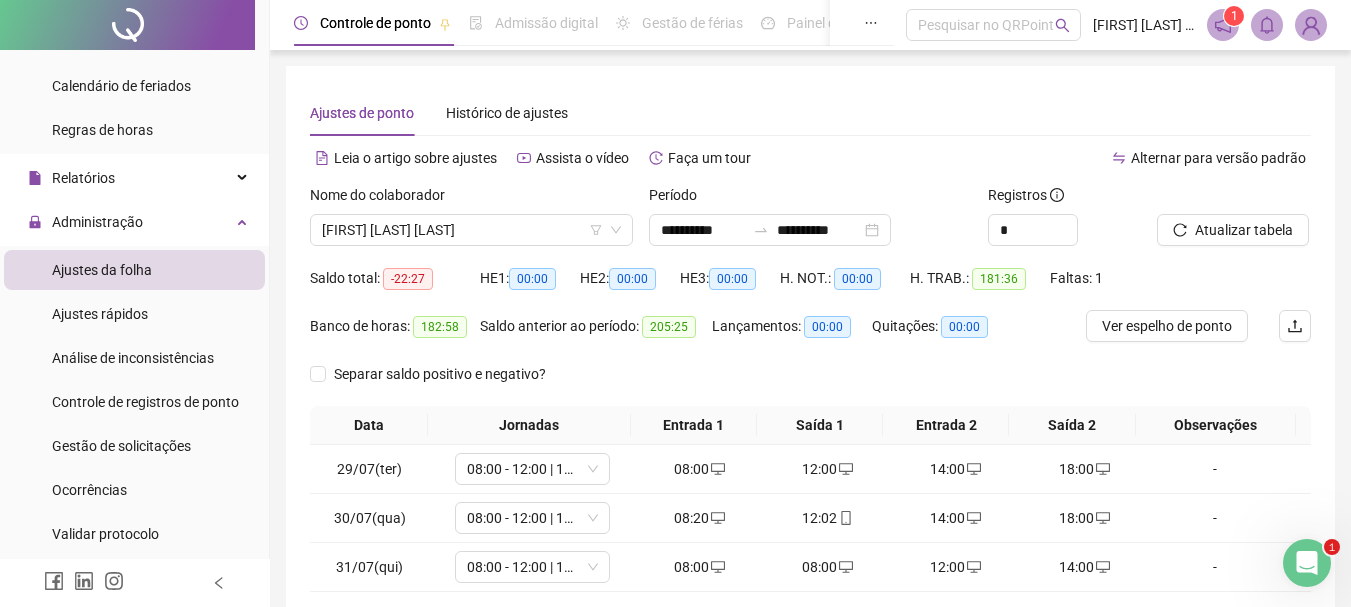 click at bounding box center (127, 25) 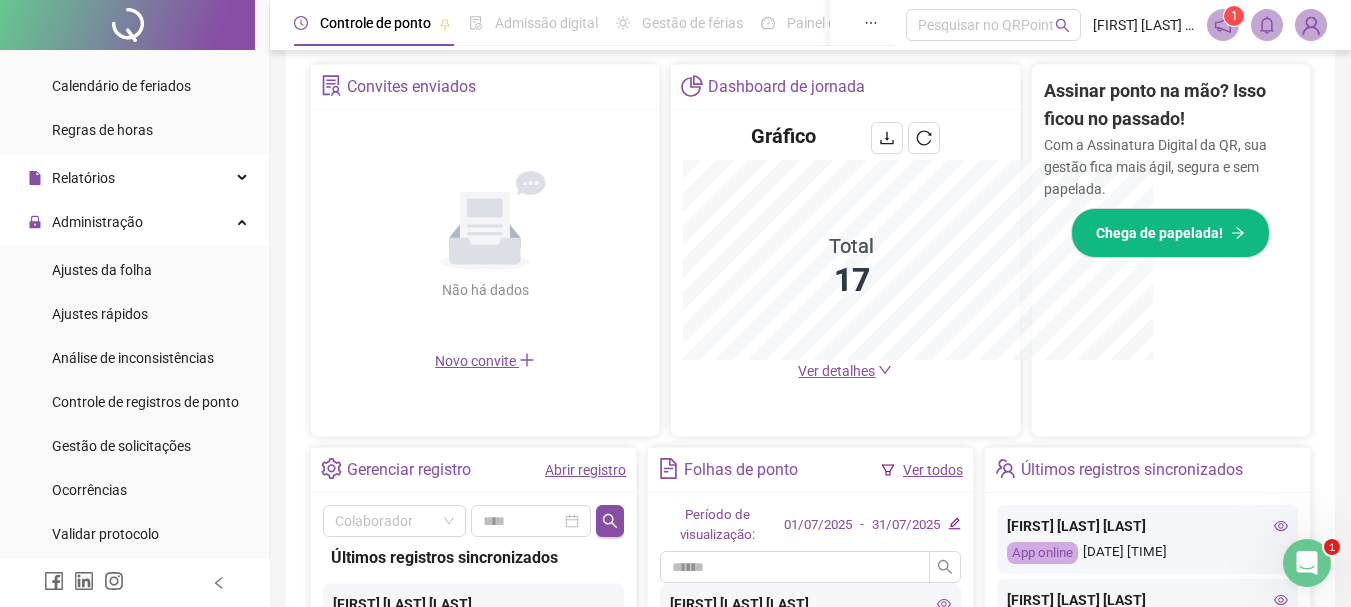 scroll, scrollTop: 673, scrollLeft: 0, axis: vertical 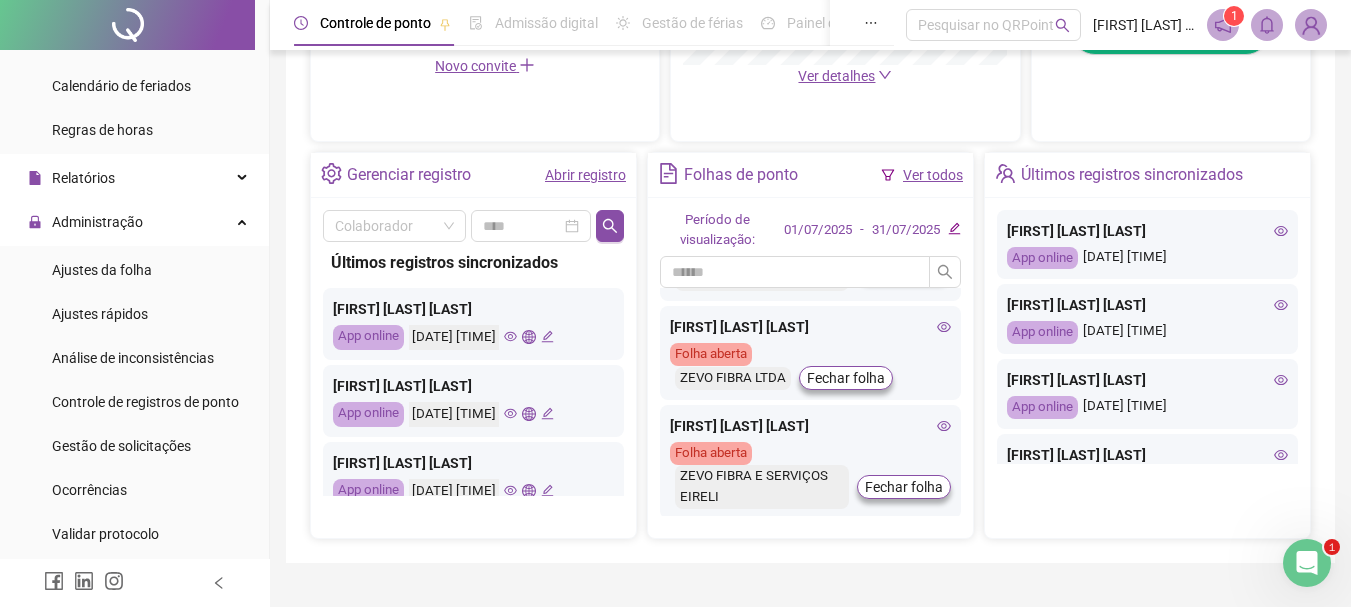 click on "[FIRST] [MIDDLE] [LAST]" at bounding box center [810, 327] 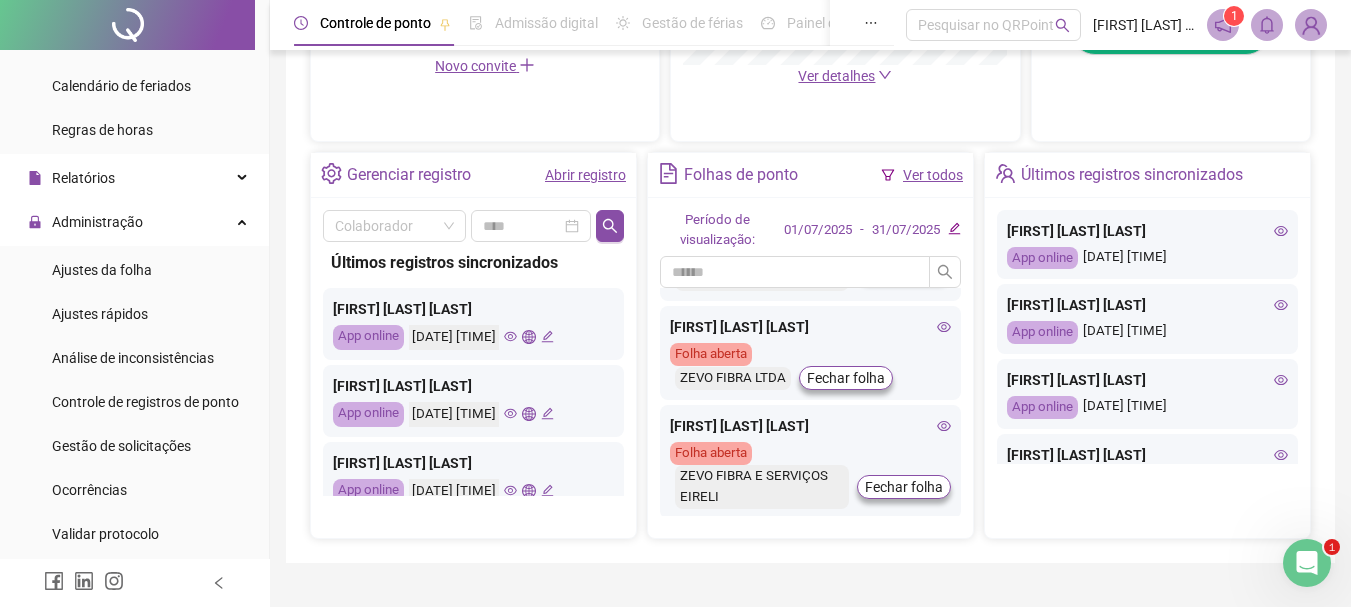 click 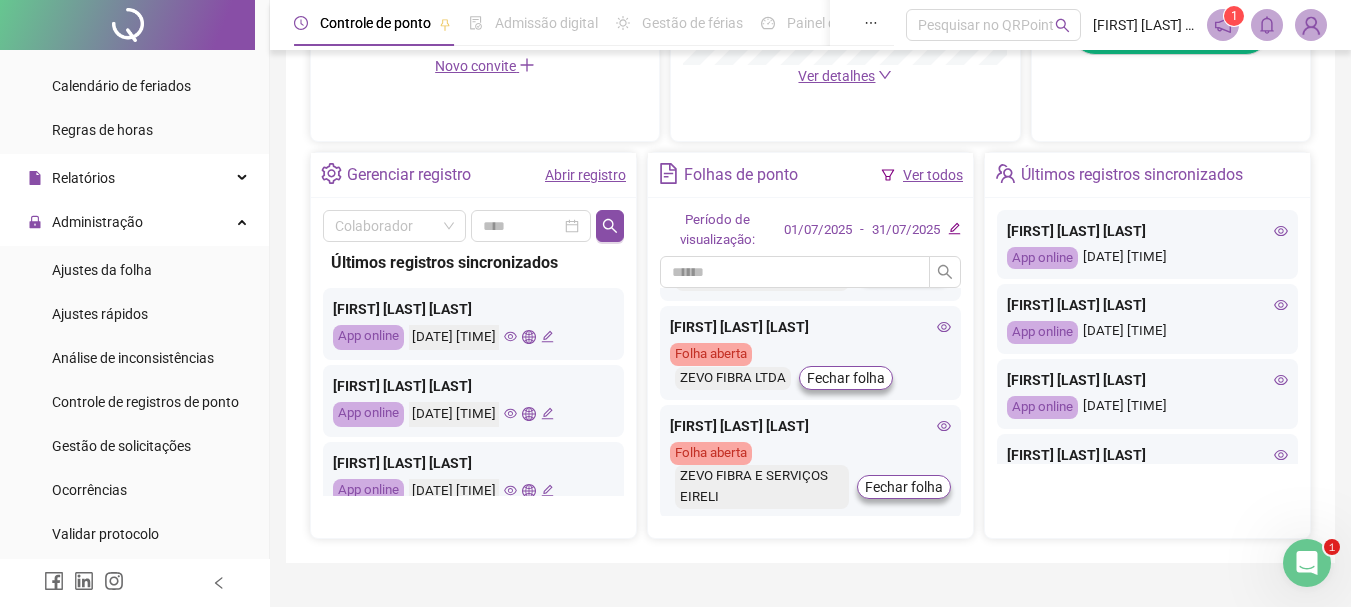 click on "Folha aberta ZEVO FIBRA LTDA Fechar folha" at bounding box center (810, 366) 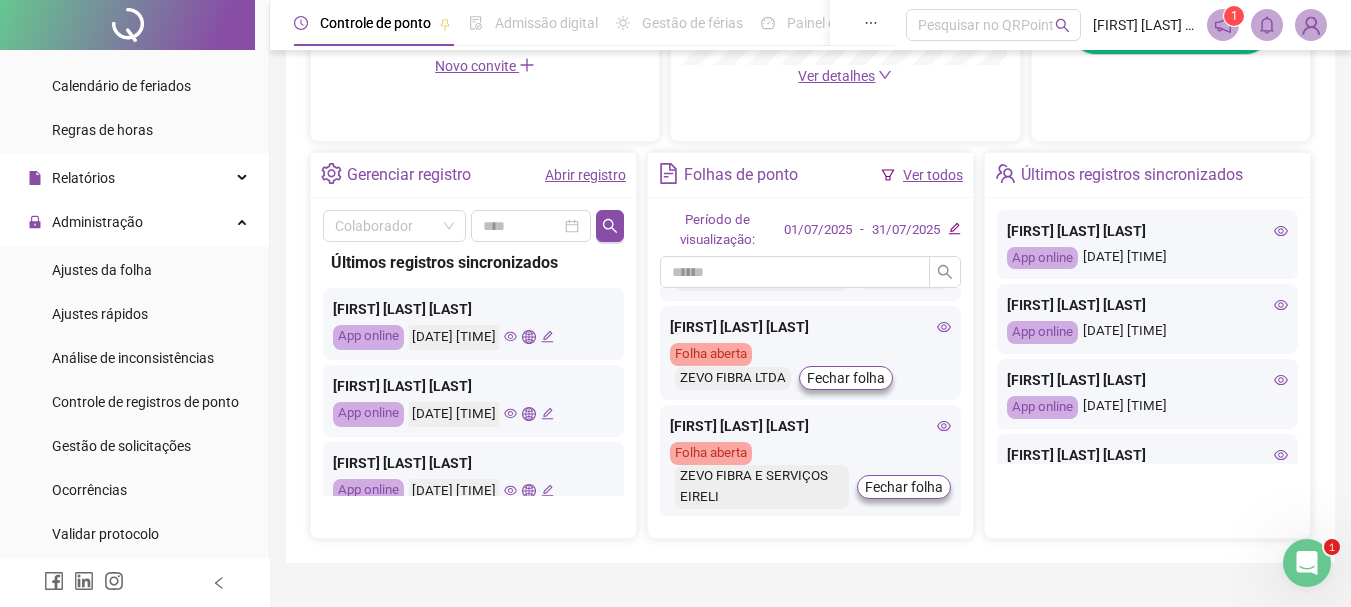 click on "Folha aberta" at bounding box center [711, 354] 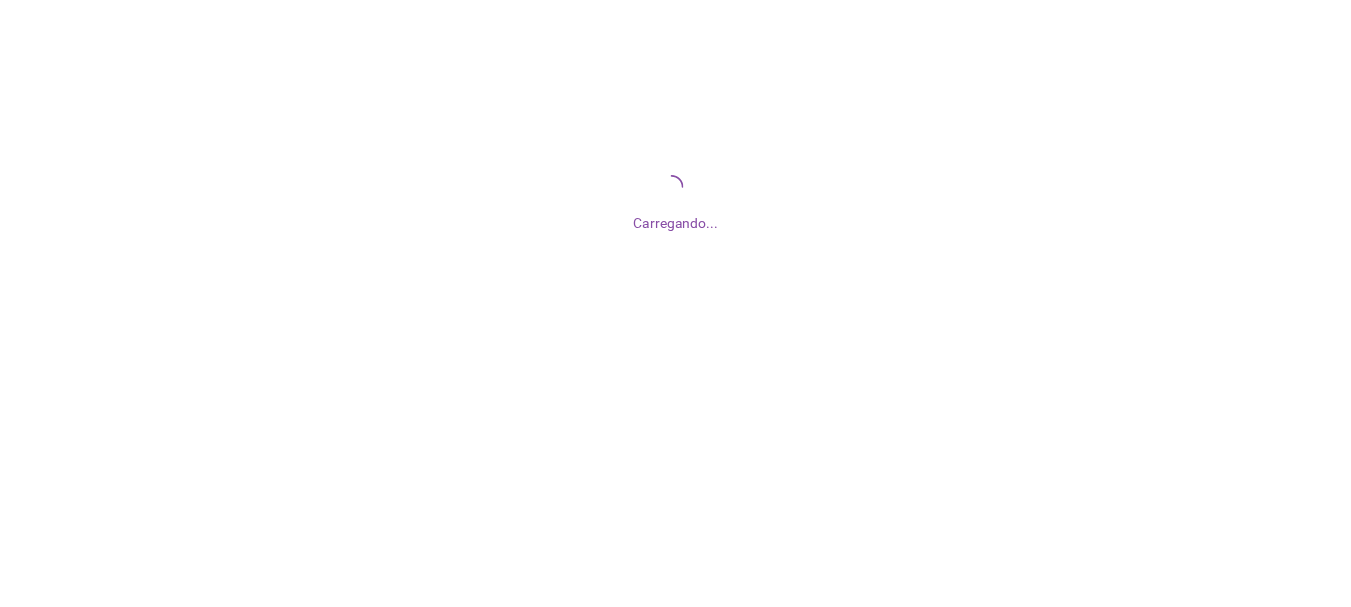 scroll, scrollTop: 0, scrollLeft: 0, axis: both 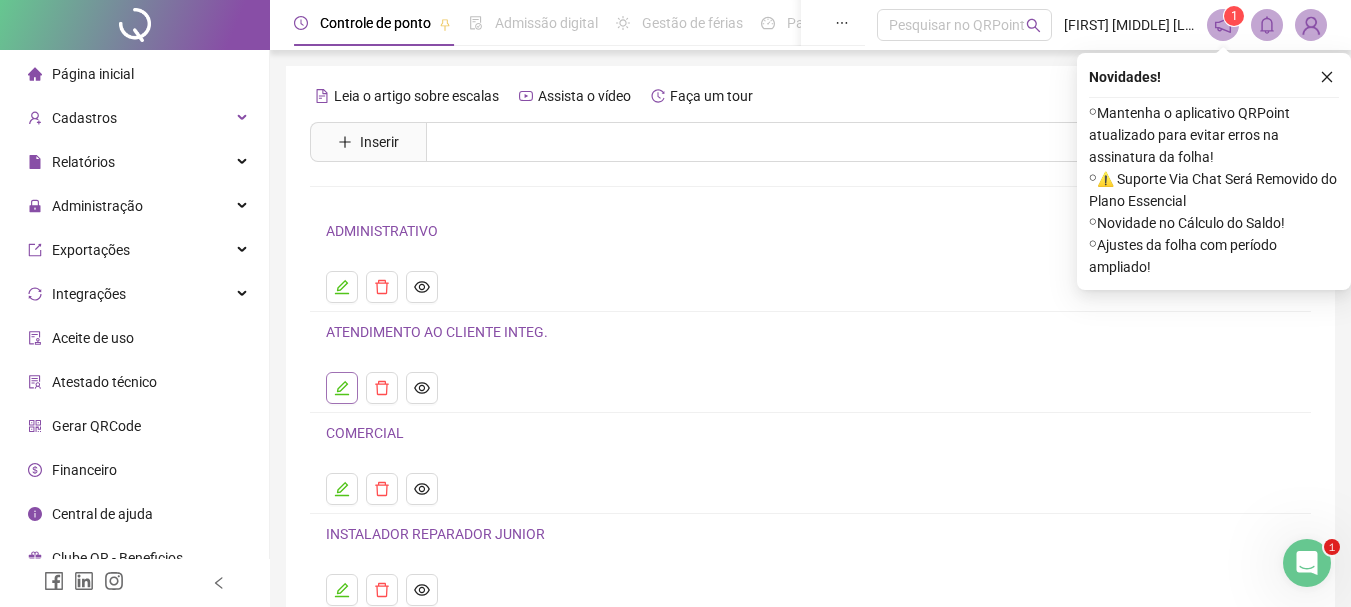 click 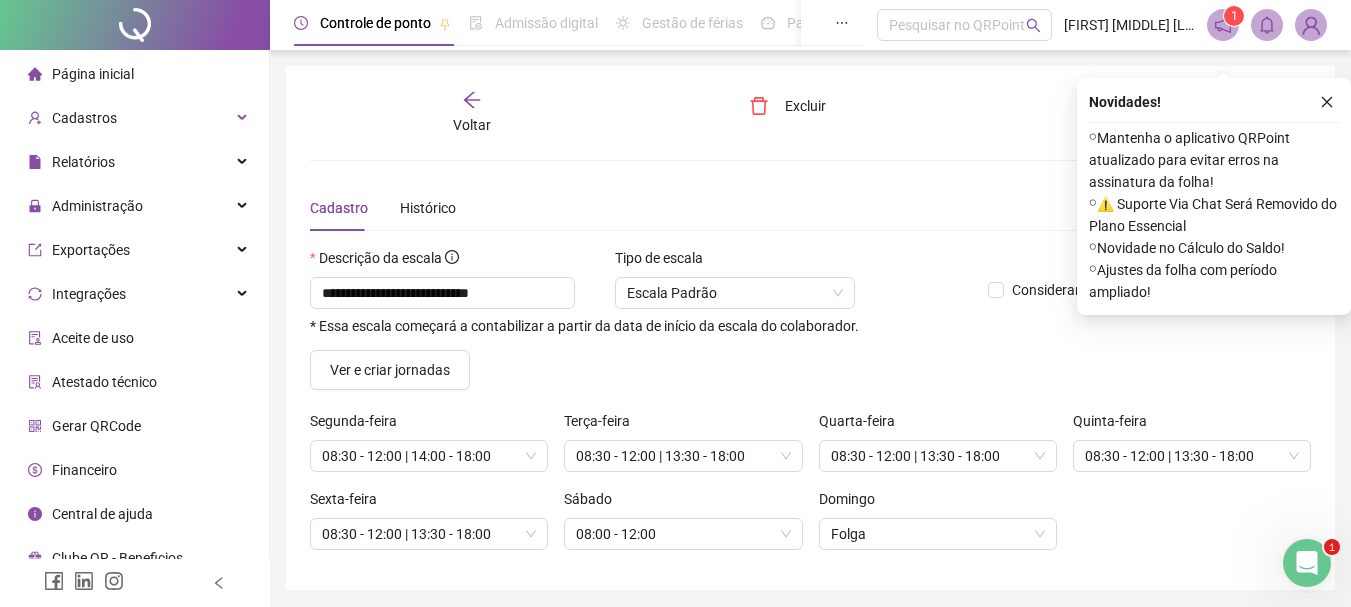 scroll, scrollTop: 69, scrollLeft: 0, axis: vertical 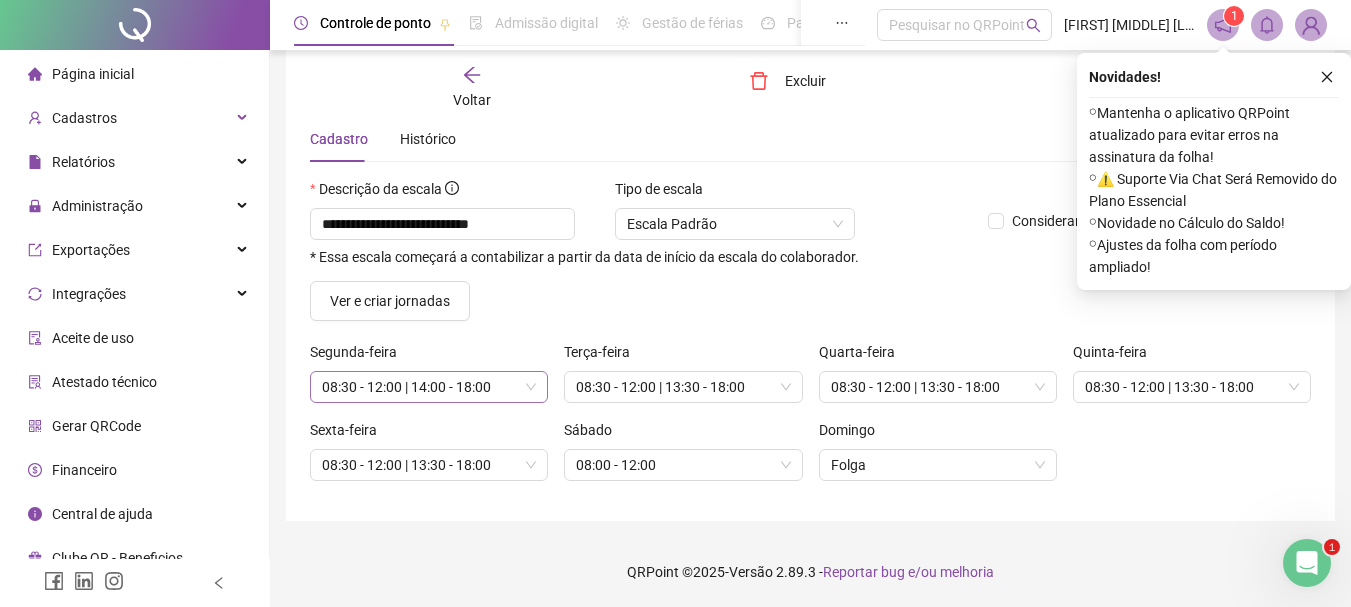 click on "08:30 - 12:00 | 14:00 - 18:00" at bounding box center (429, 387) 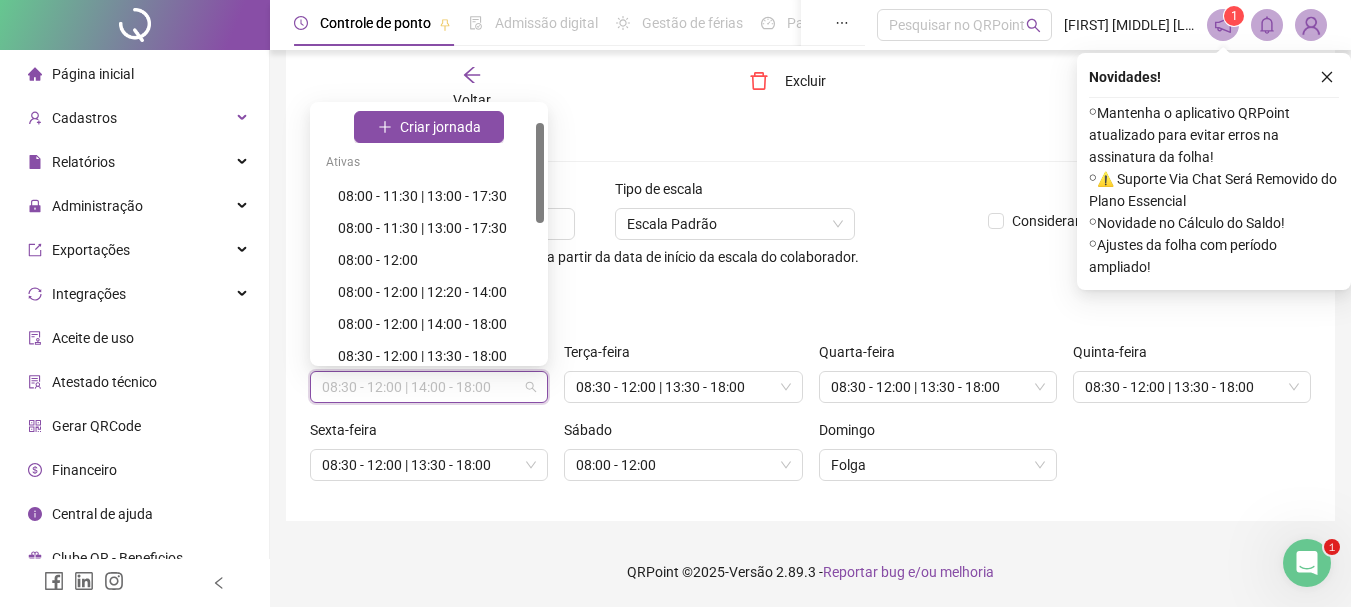 scroll, scrollTop: 42, scrollLeft: 0, axis: vertical 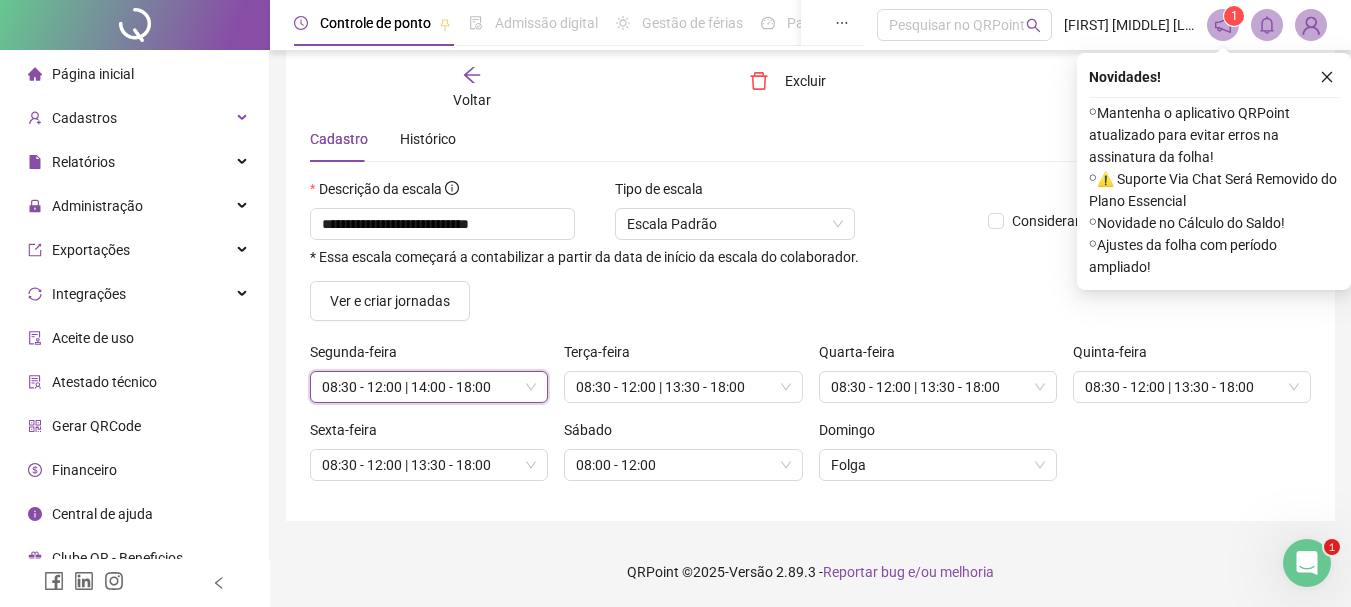click on "08:30 - 12:00 | 14:00 - 18:00" at bounding box center (429, 387) 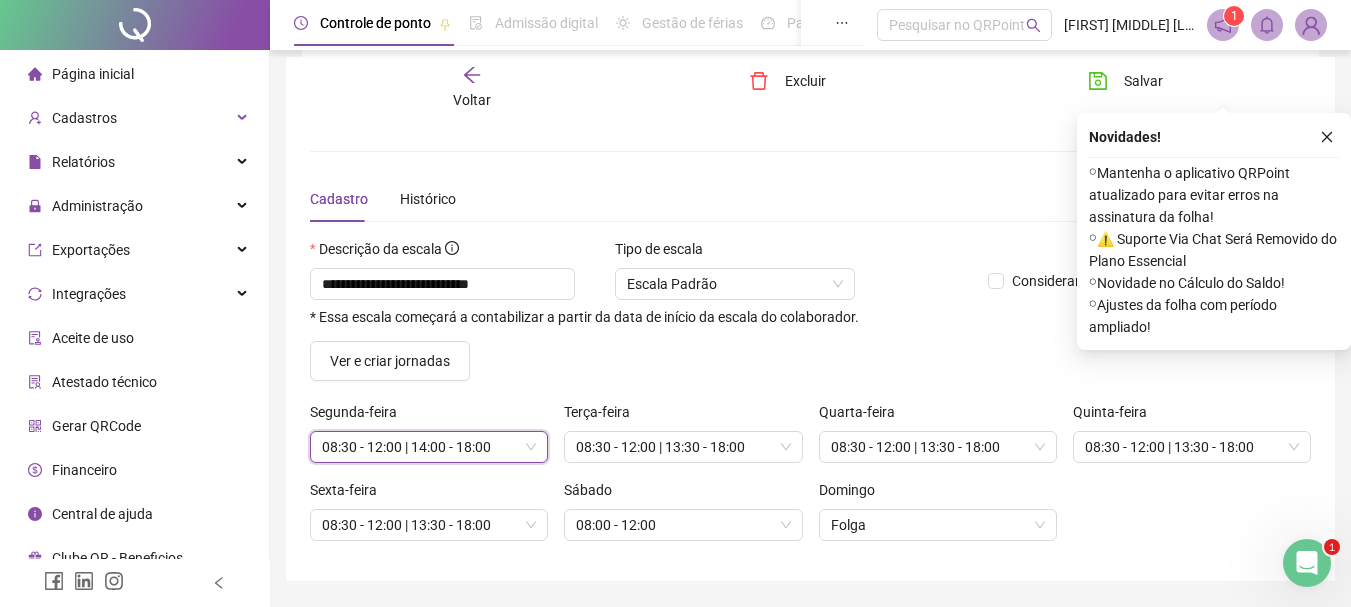 scroll, scrollTop: 69, scrollLeft: 0, axis: vertical 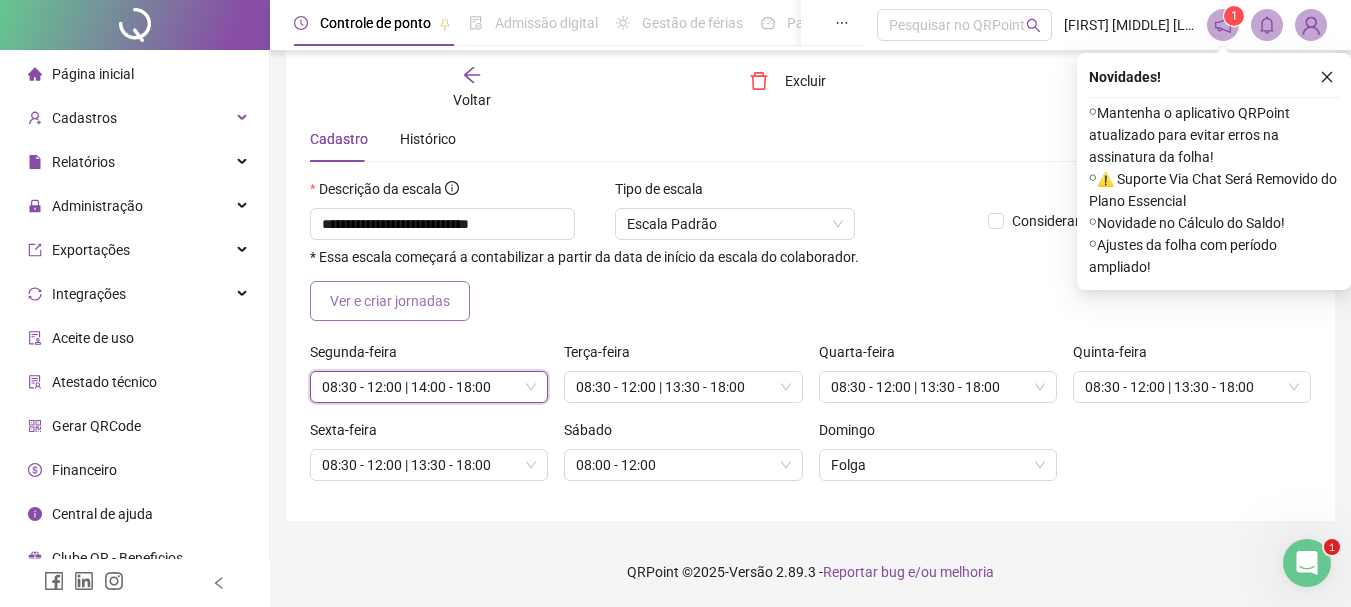click on "Ver e criar jornadas" at bounding box center (390, 301) 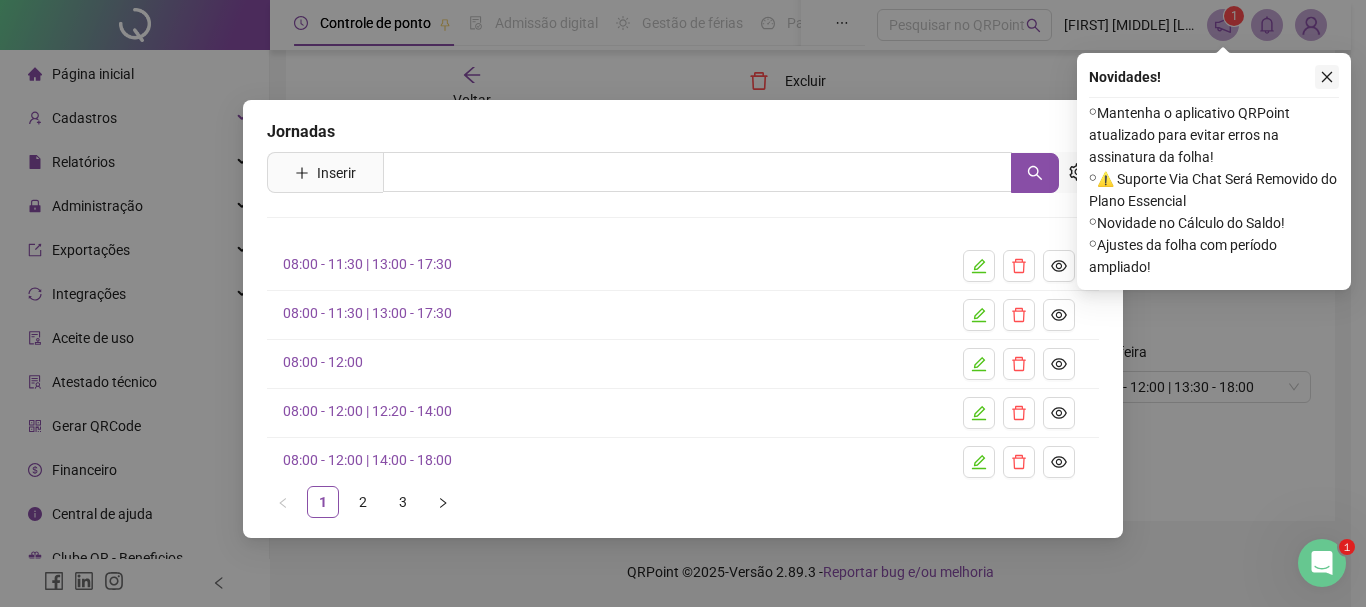 click at bounding box center [1327, 77] 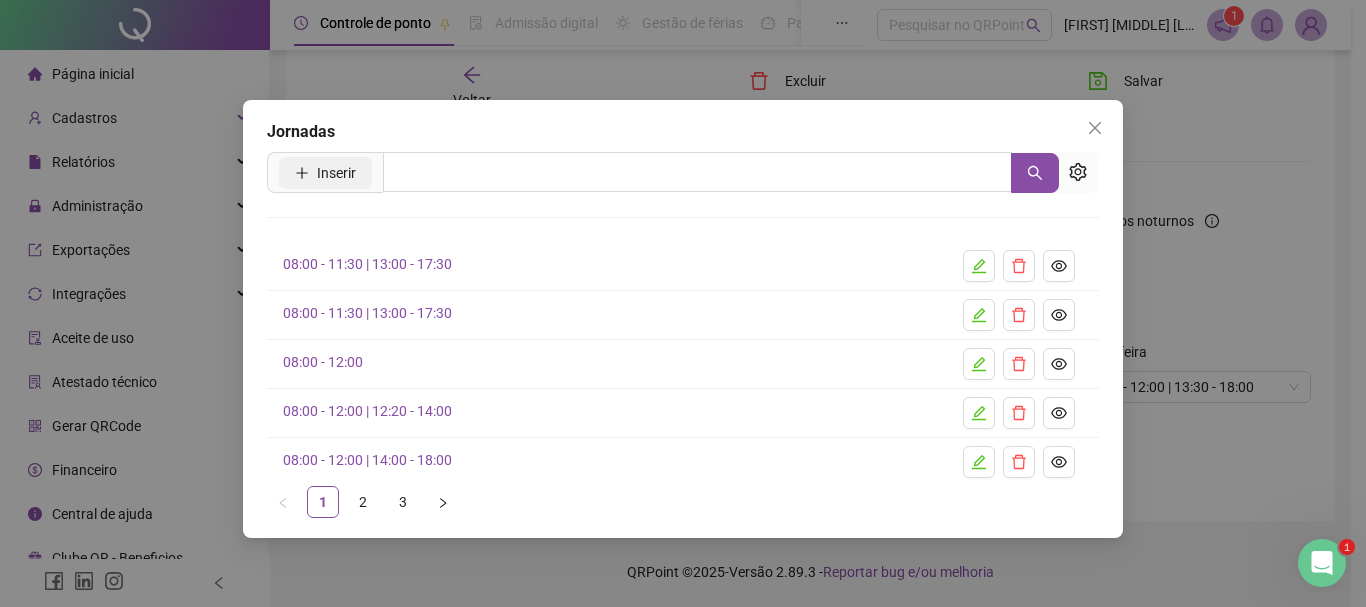 click on "Inserir" at bounding box center (325, 173) 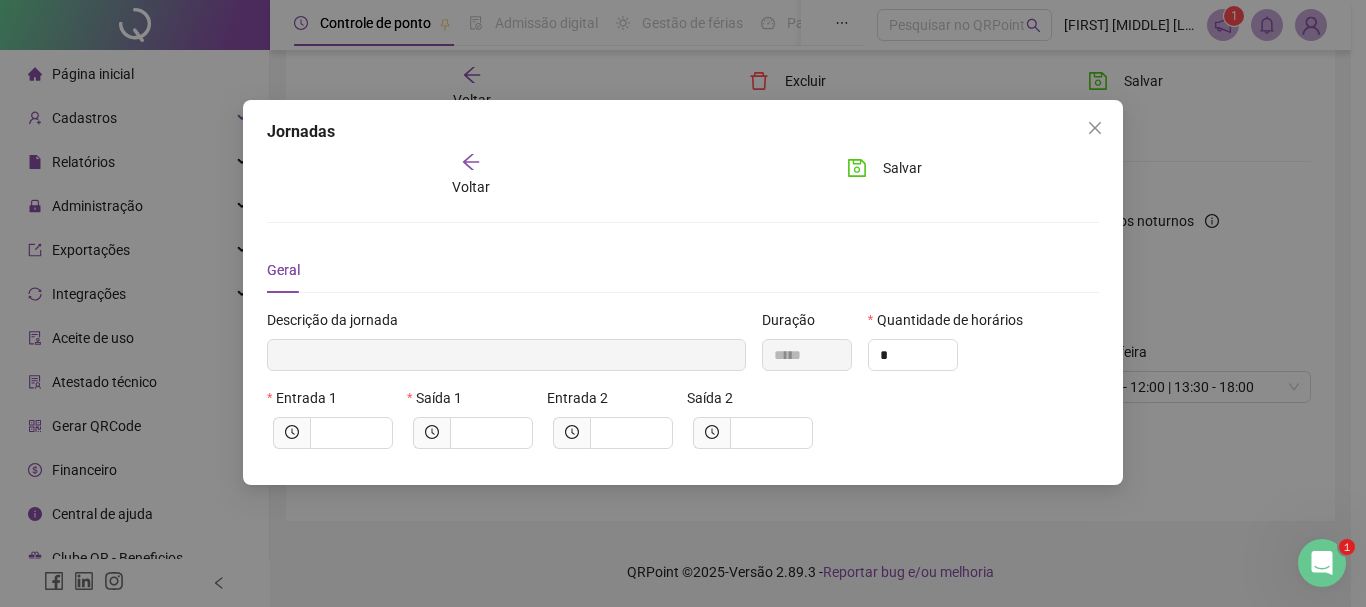 type 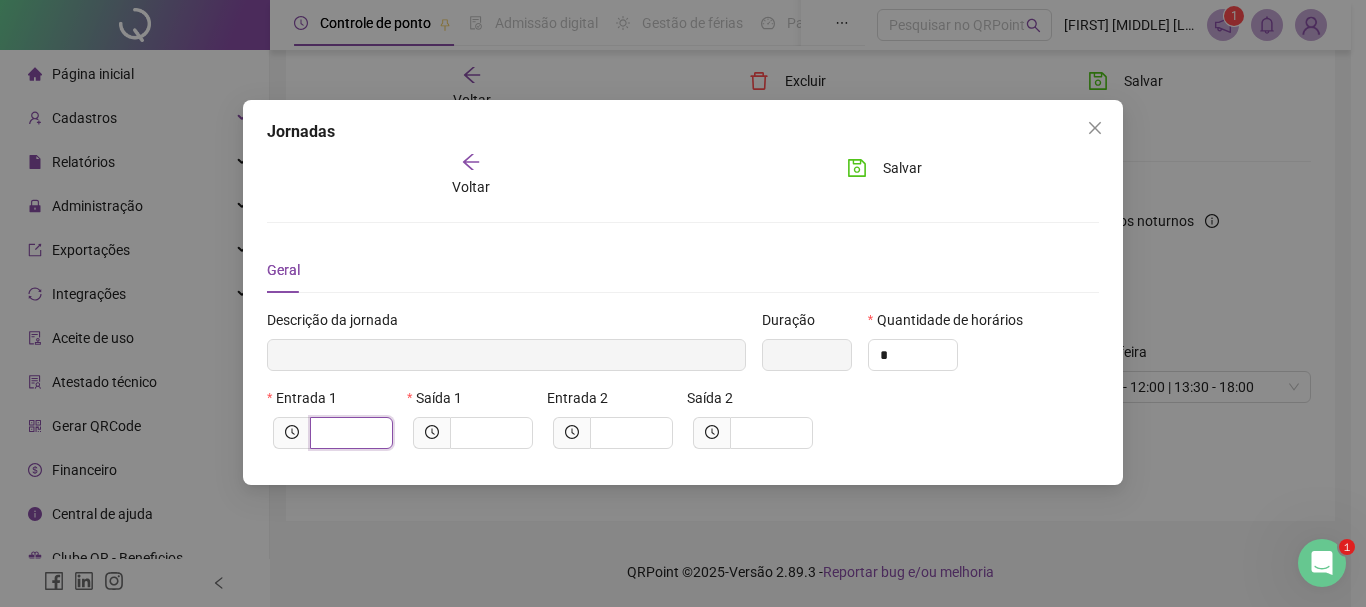 click at bounding box center (349, 433) 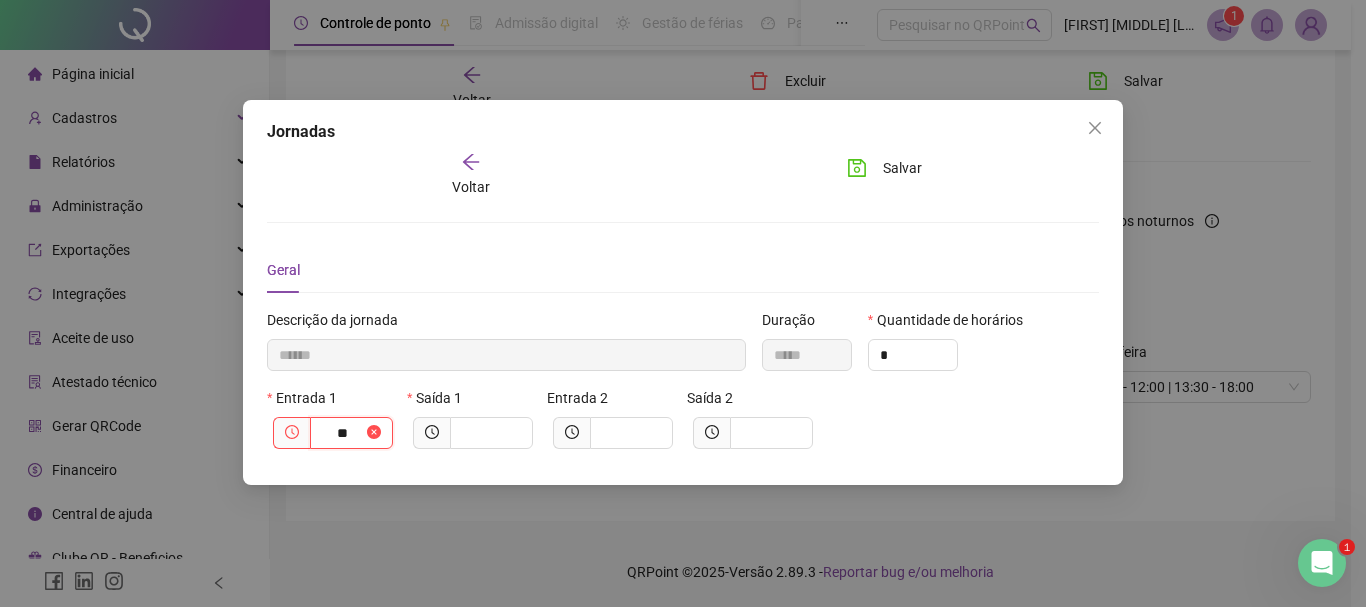 type on "***" 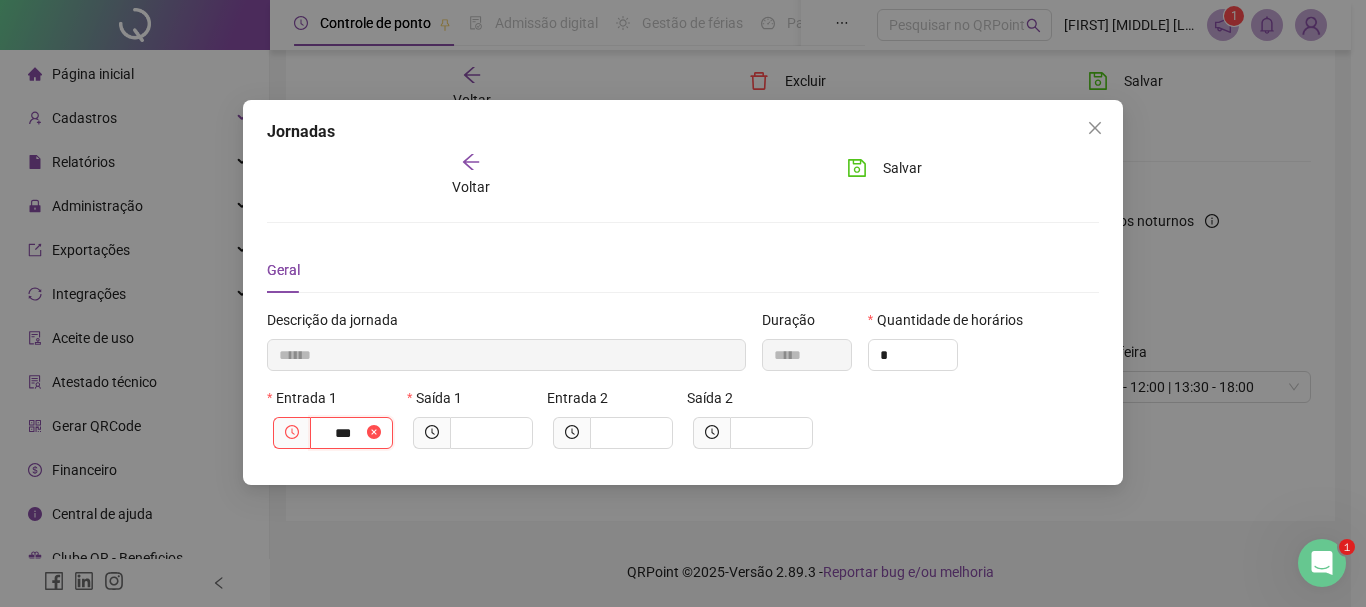 type on "********" 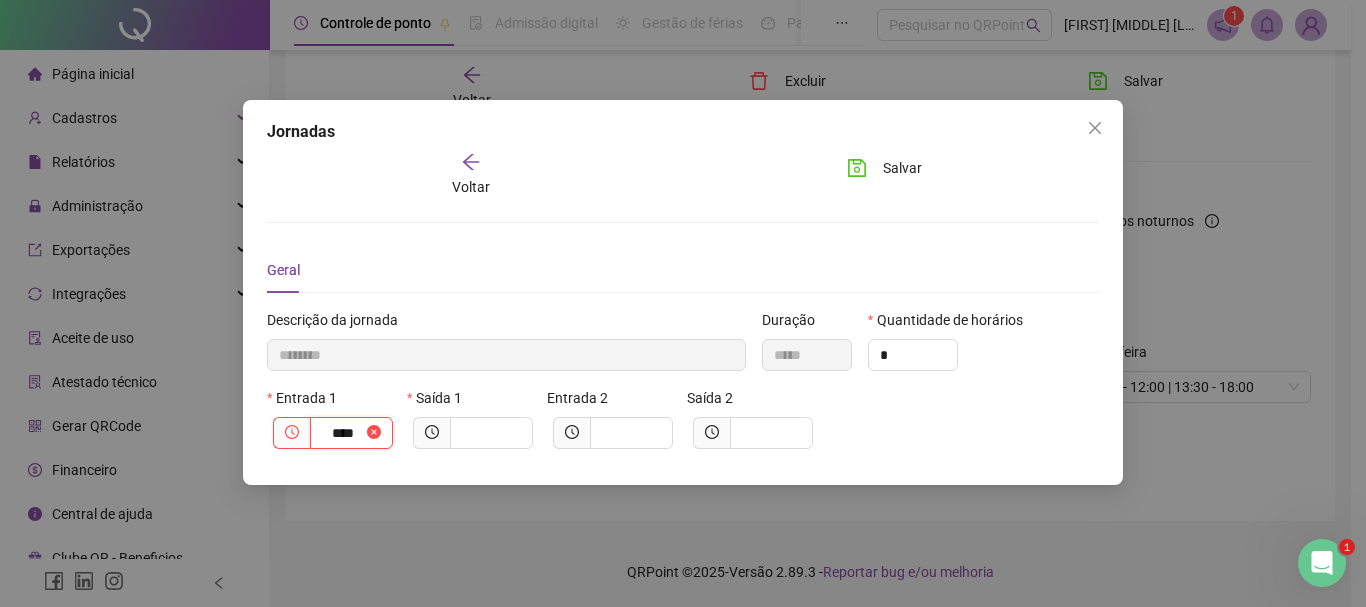 type on "*****" 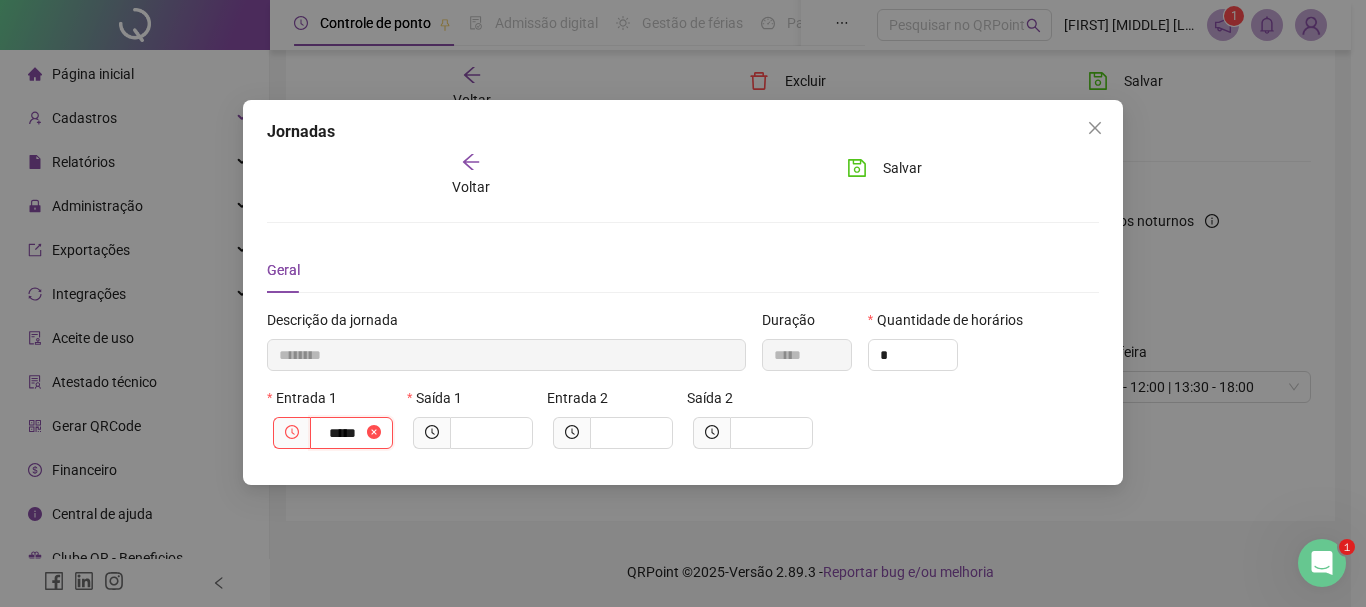 type on "*********" 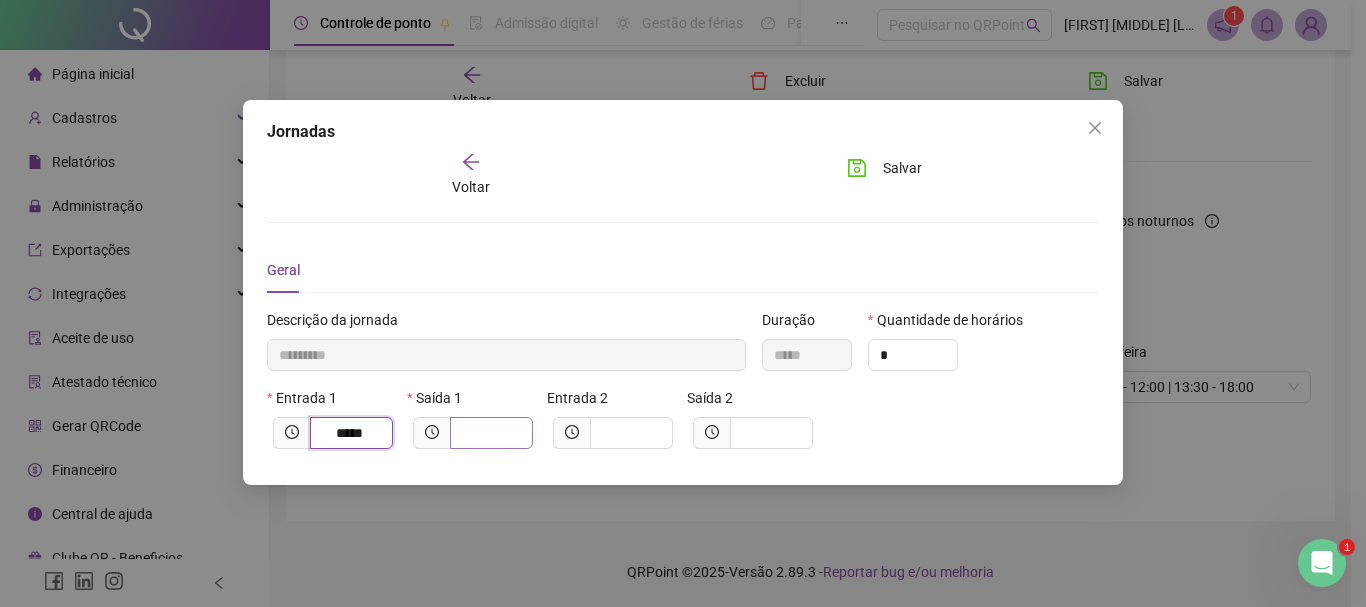 type on "*****" 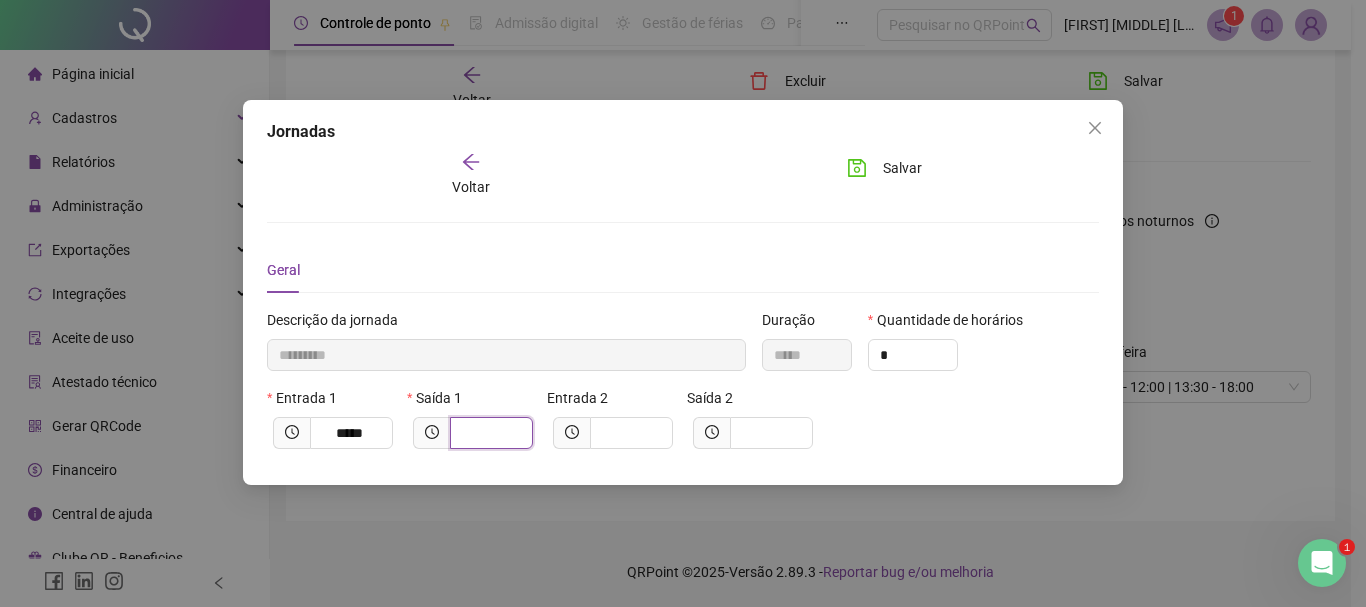 click at bounding box center [489, 433] 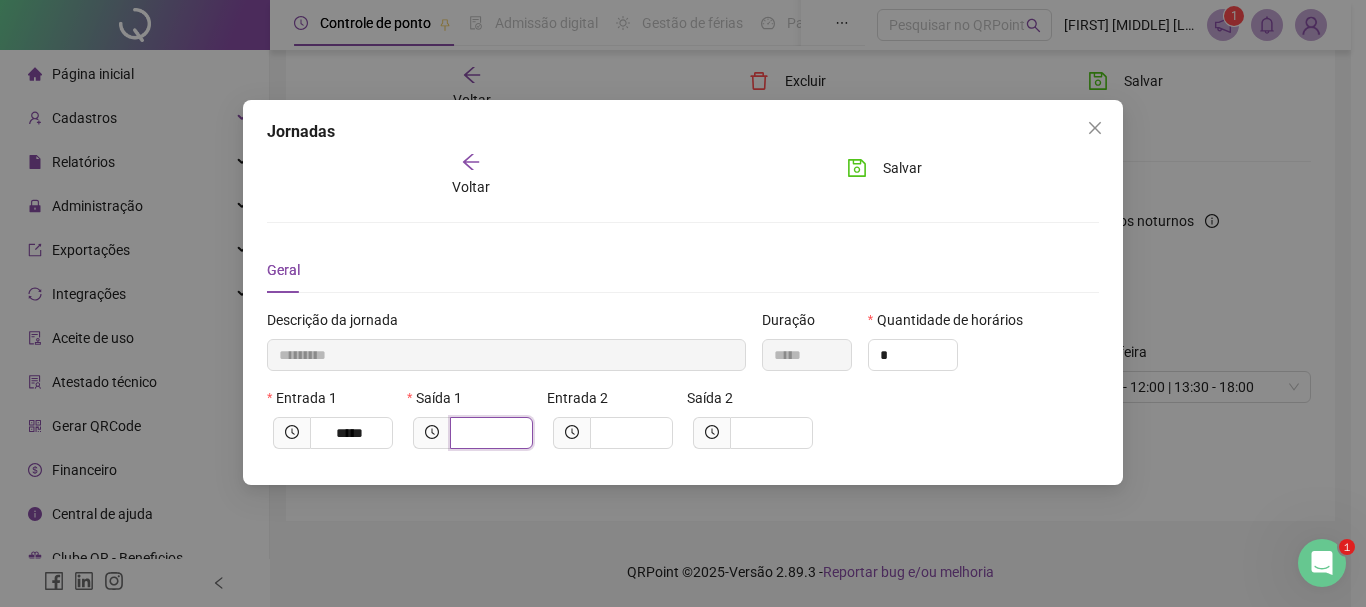 type on "*********" 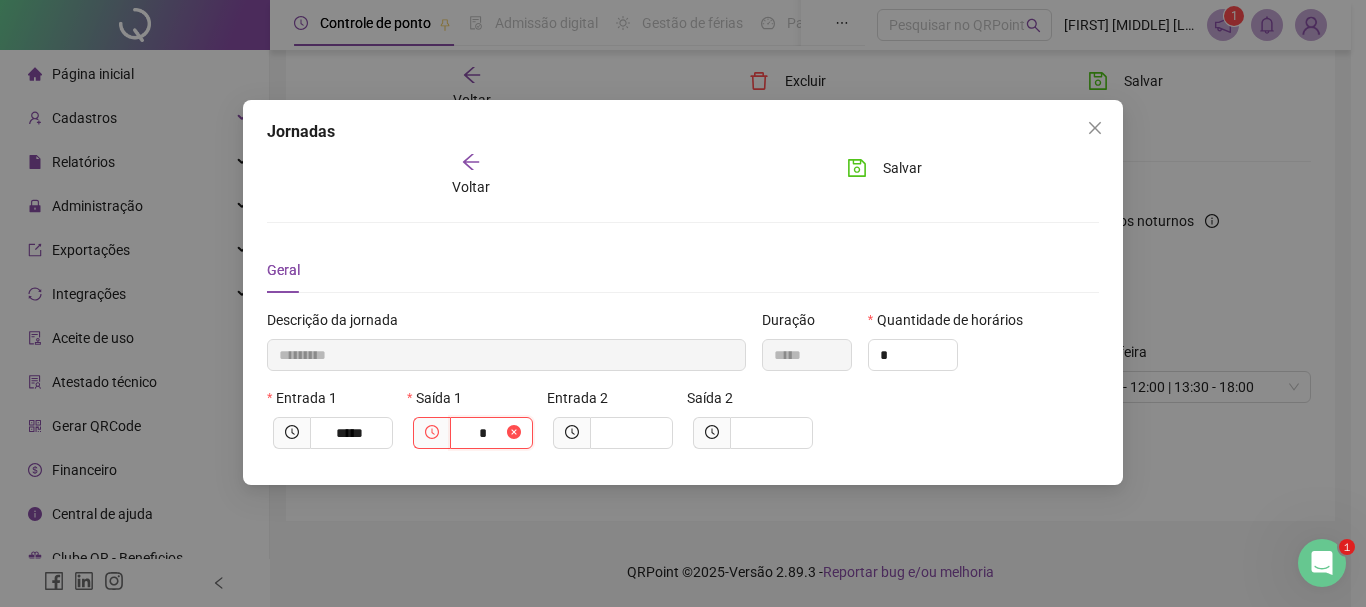 type on "**********" 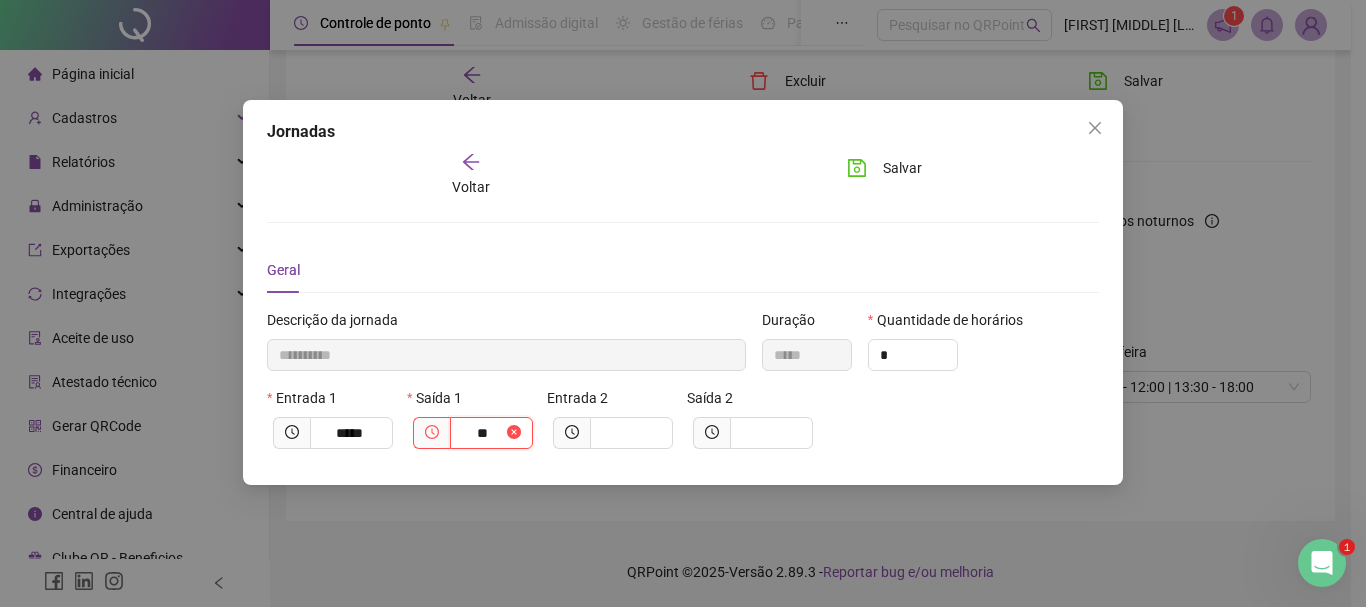 type on "*********" 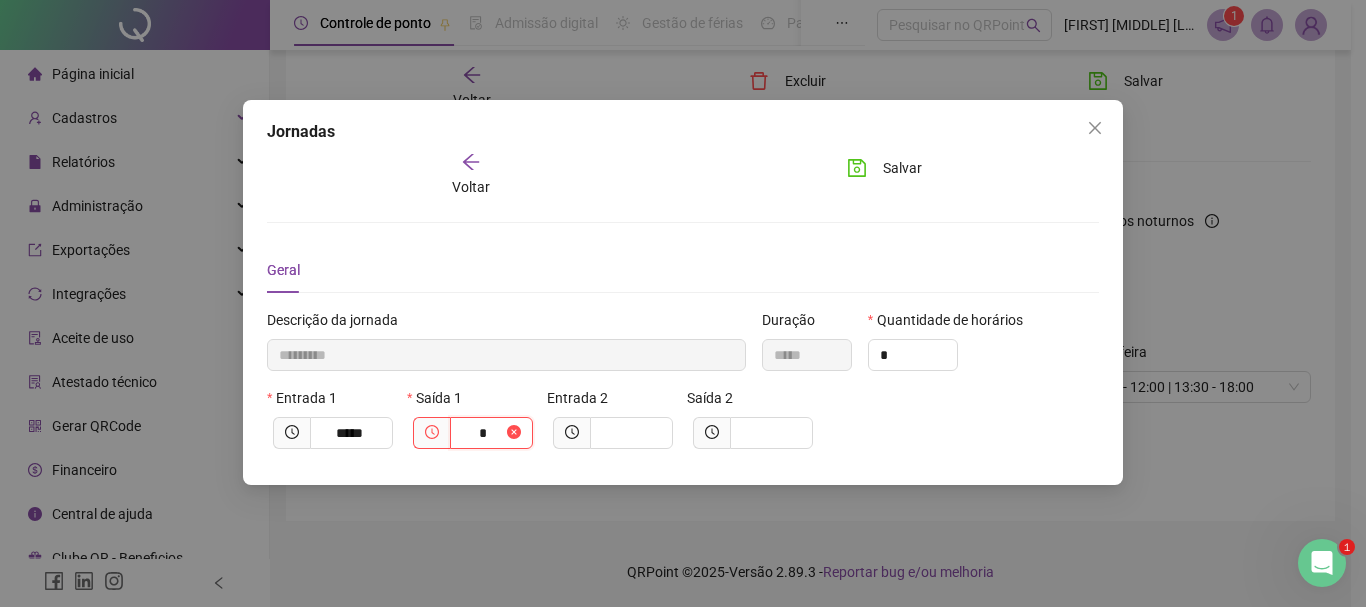 type on "**********" 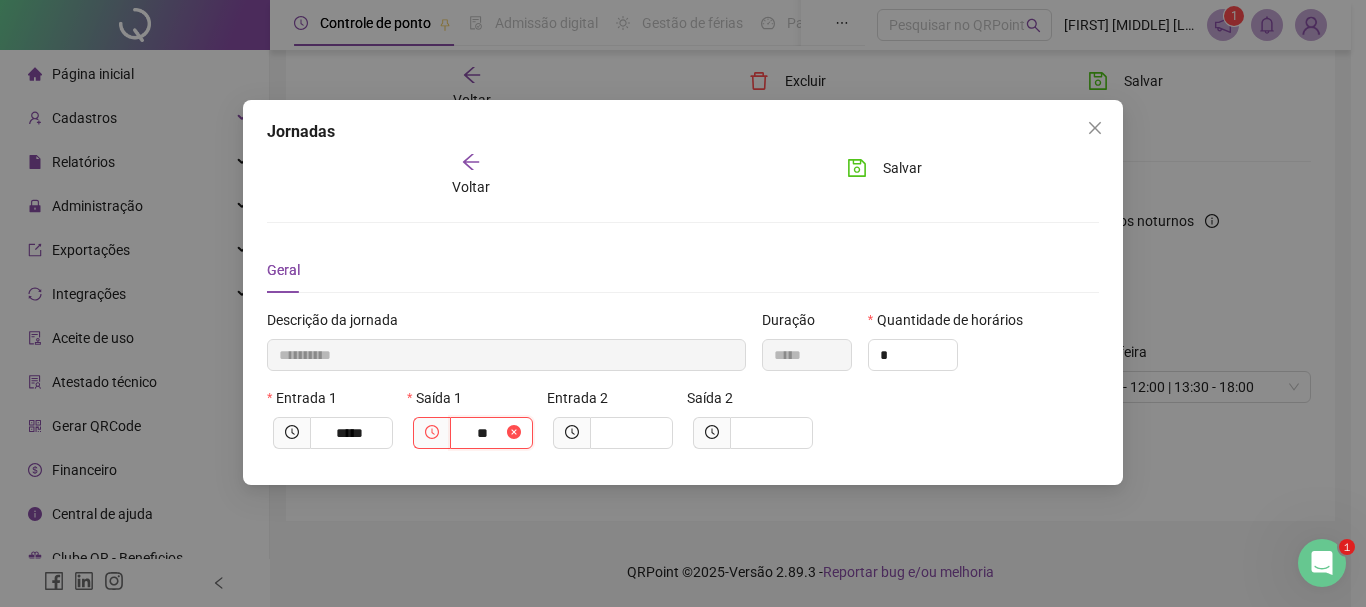 type on "***" 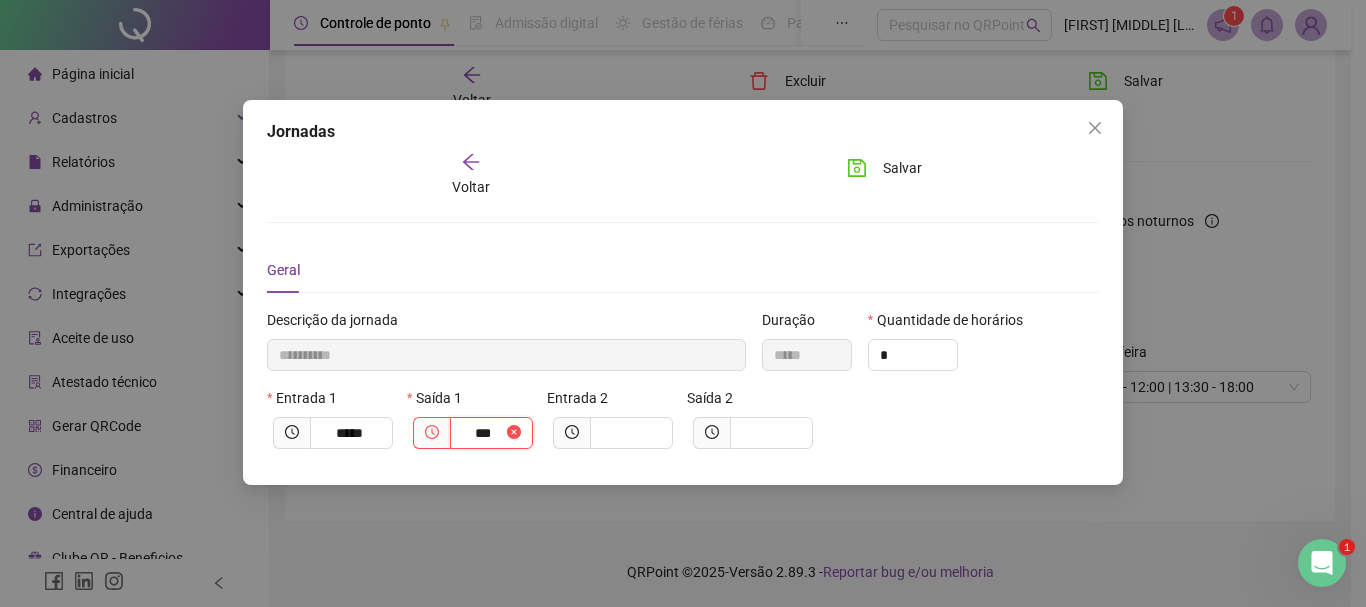 type on "**********" 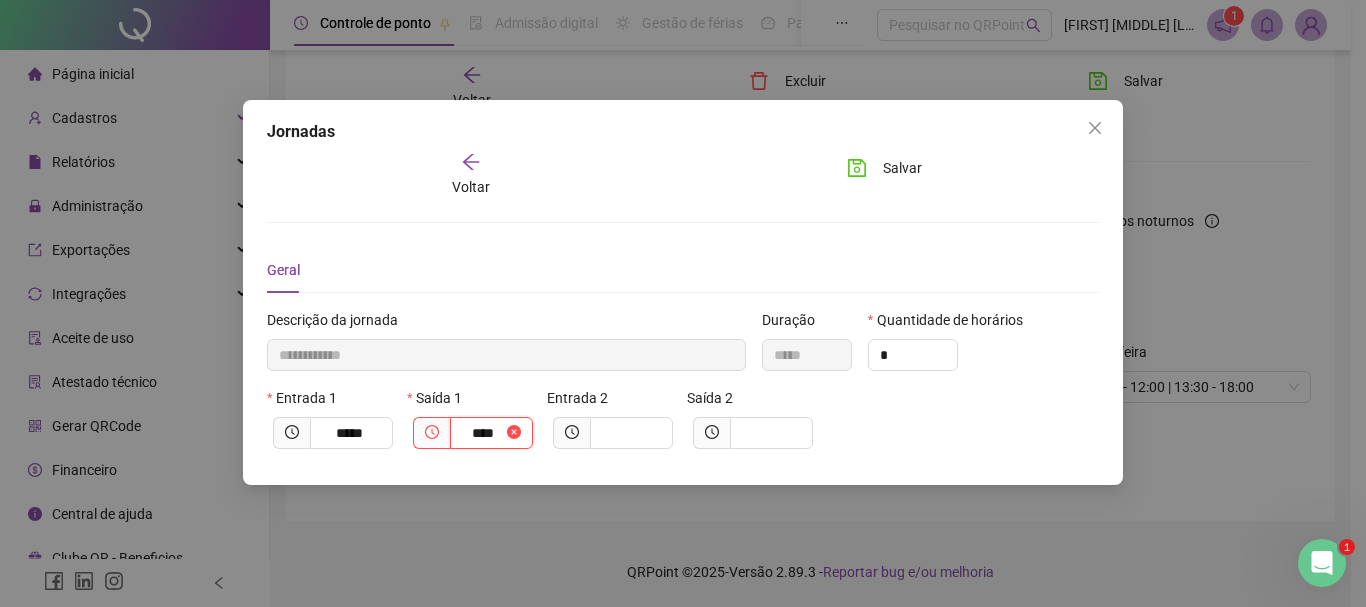 type on "*****" 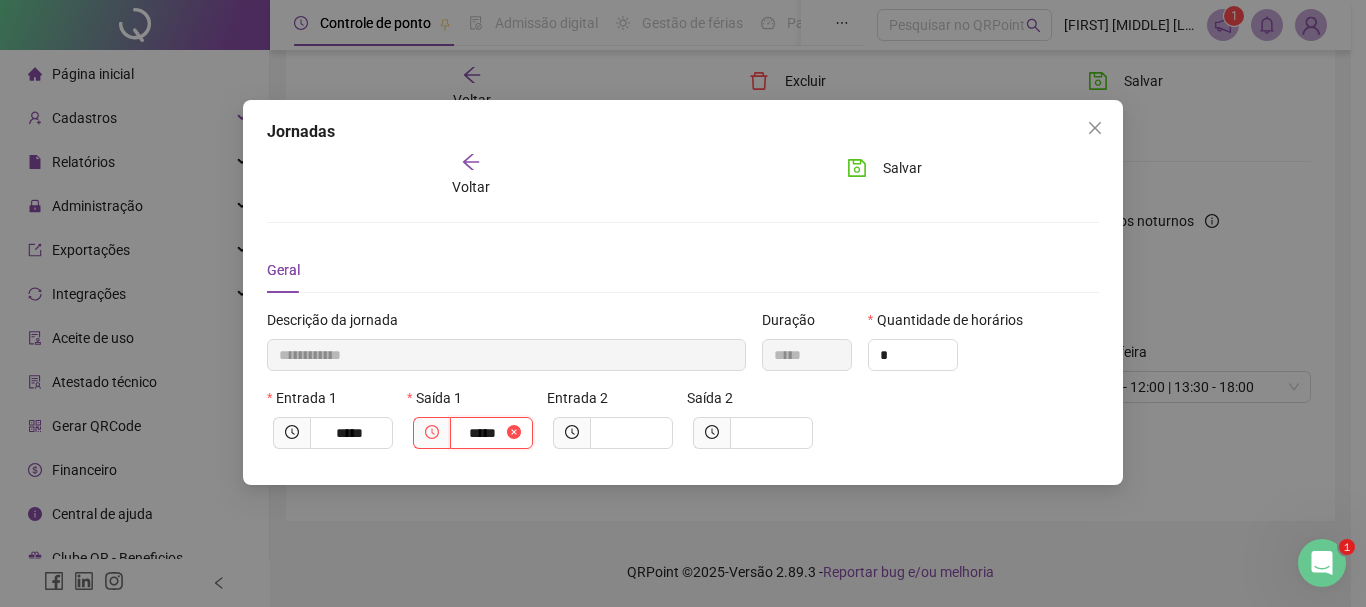 type on "**********" 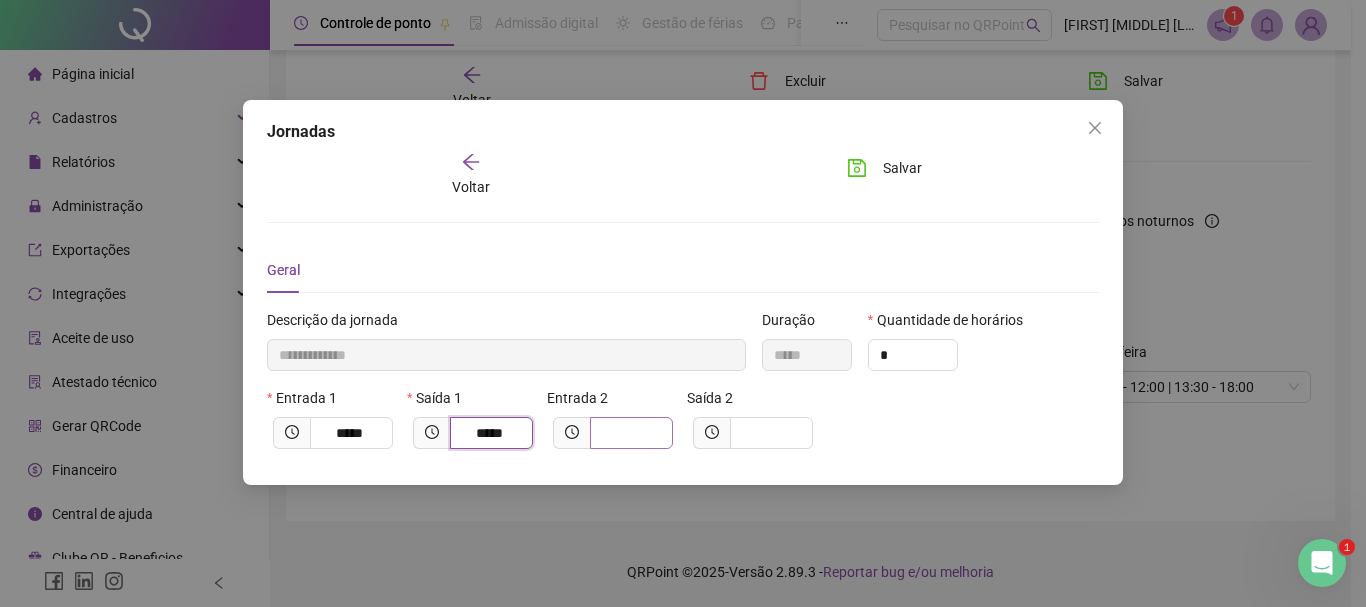 type on "*****" 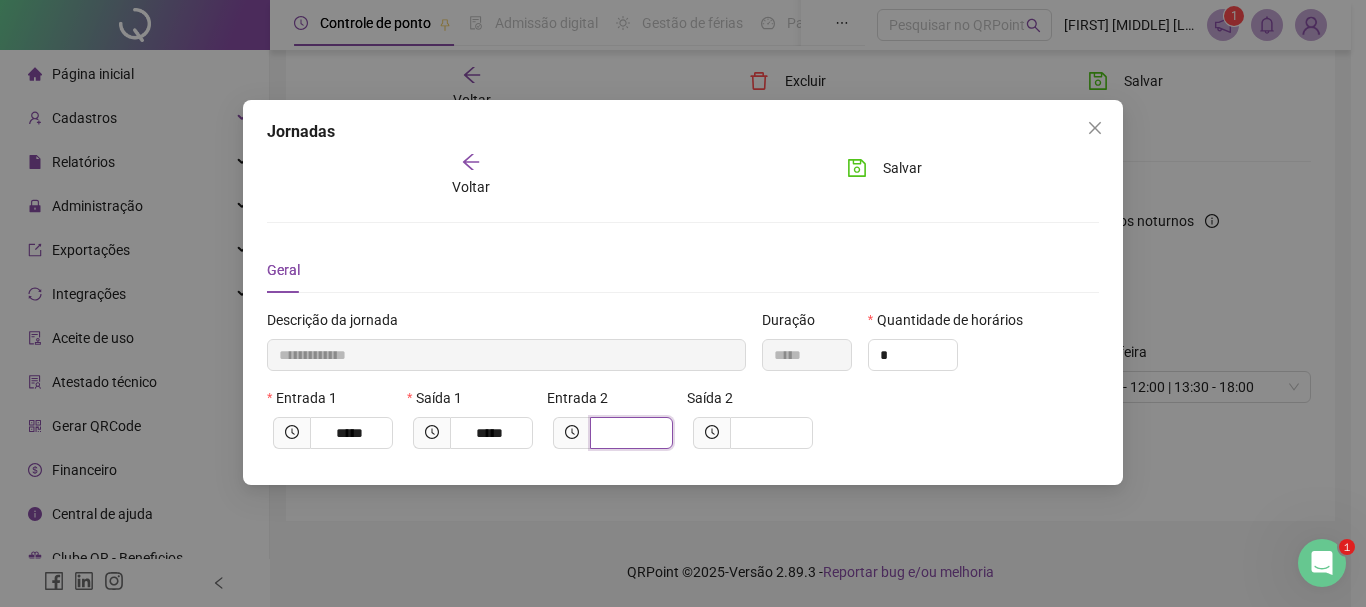 click at bounding box center [629, 433] 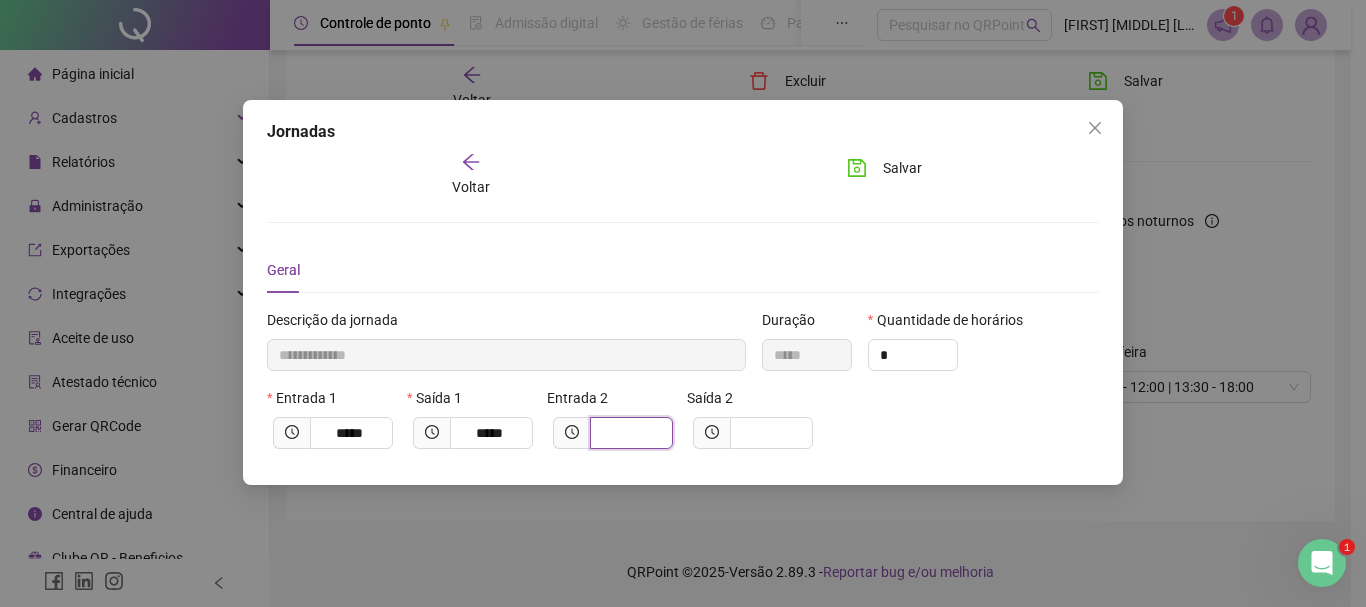 type on "**********" 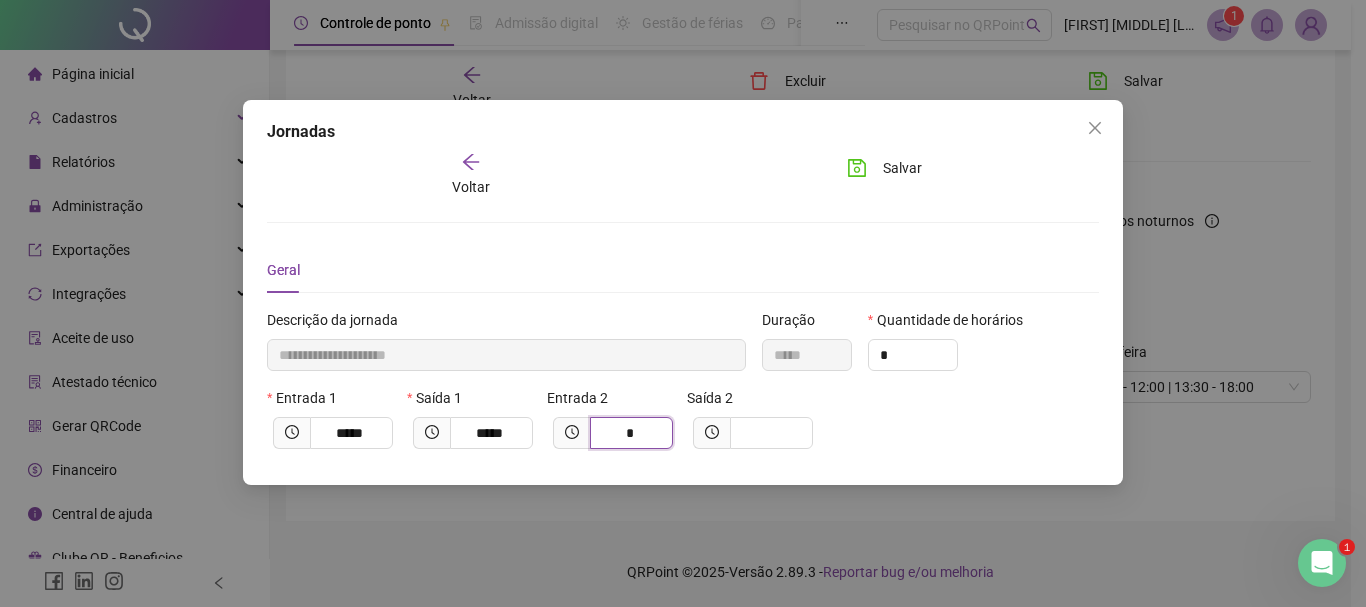 type on "**" 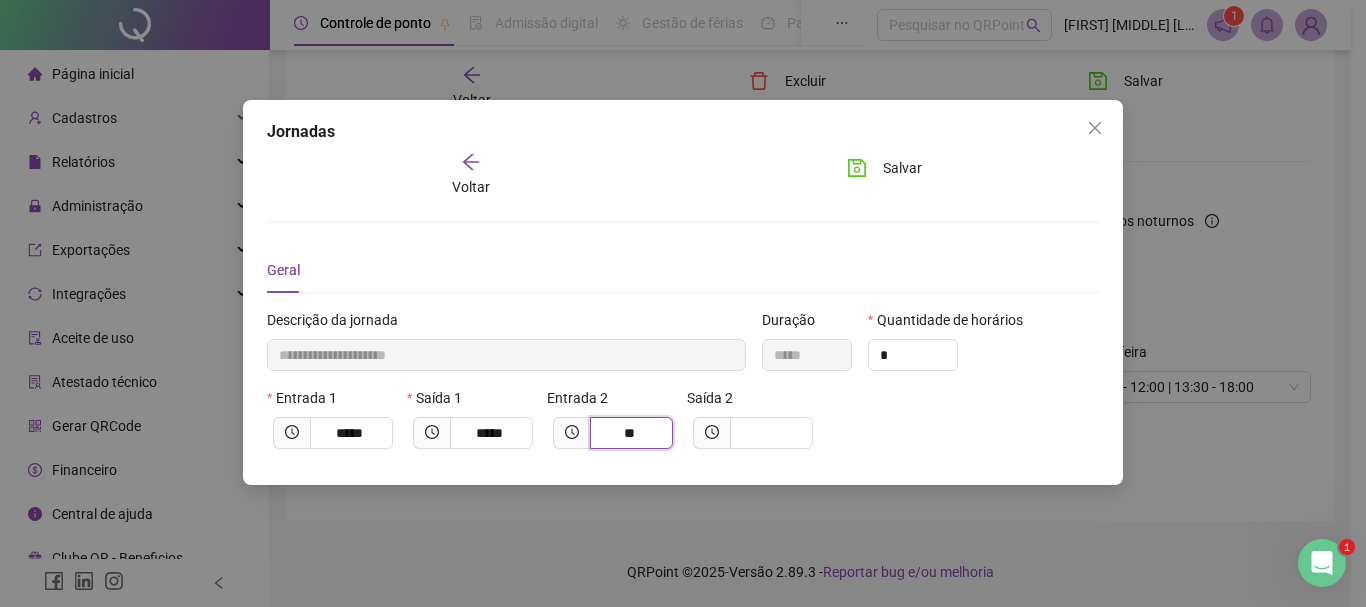type on "**********" 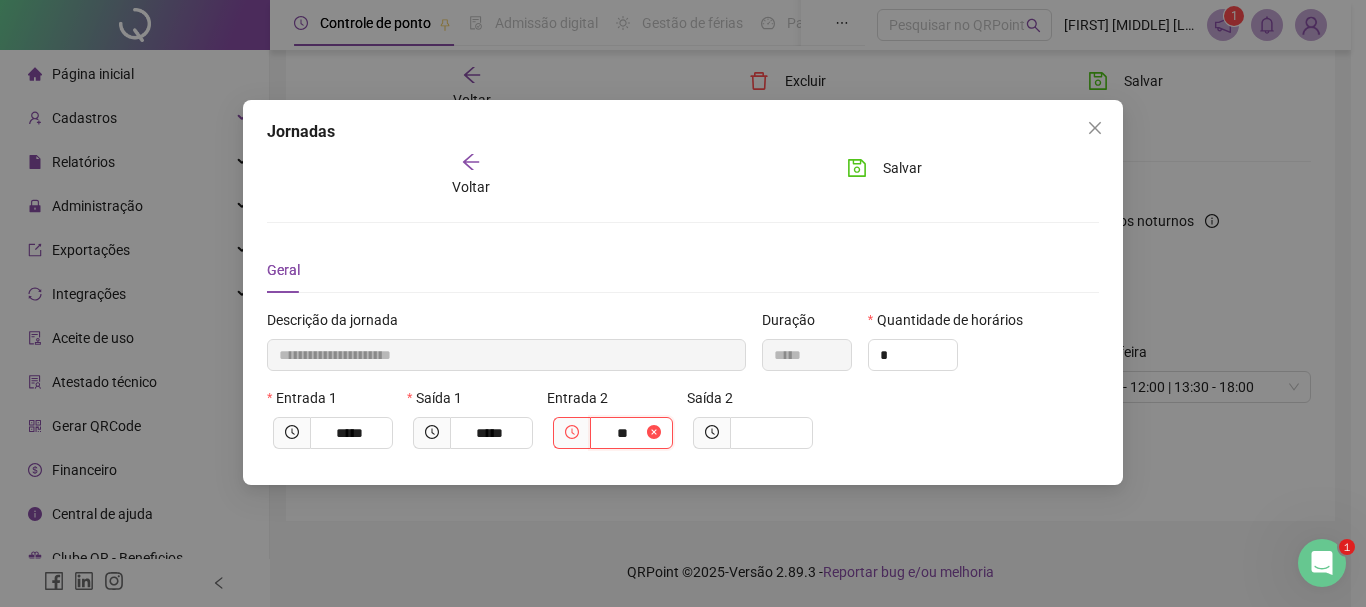 type on "***" 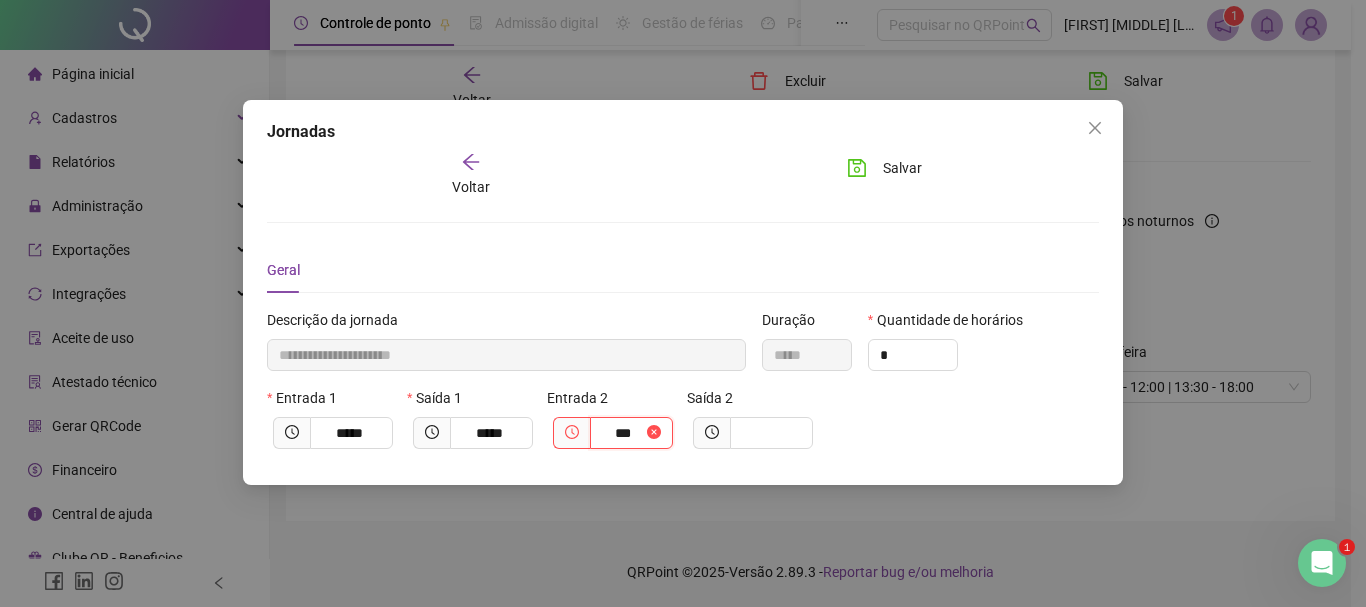 type on "**********" 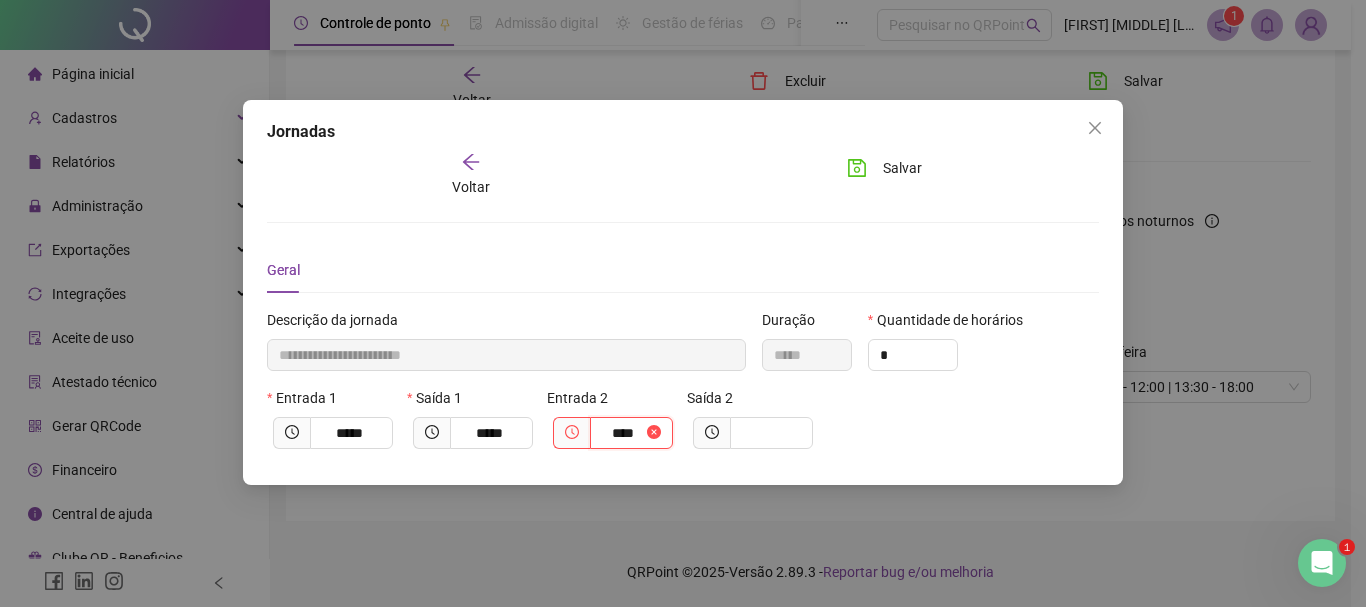 type on "**********" 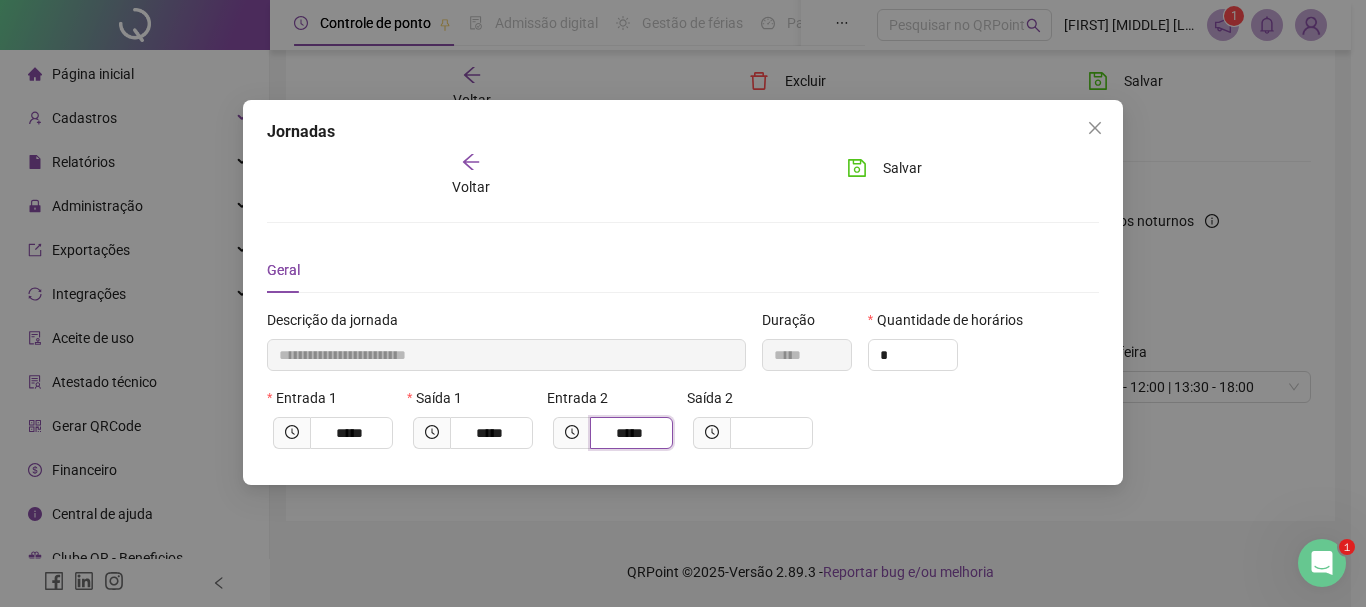type on "*****" 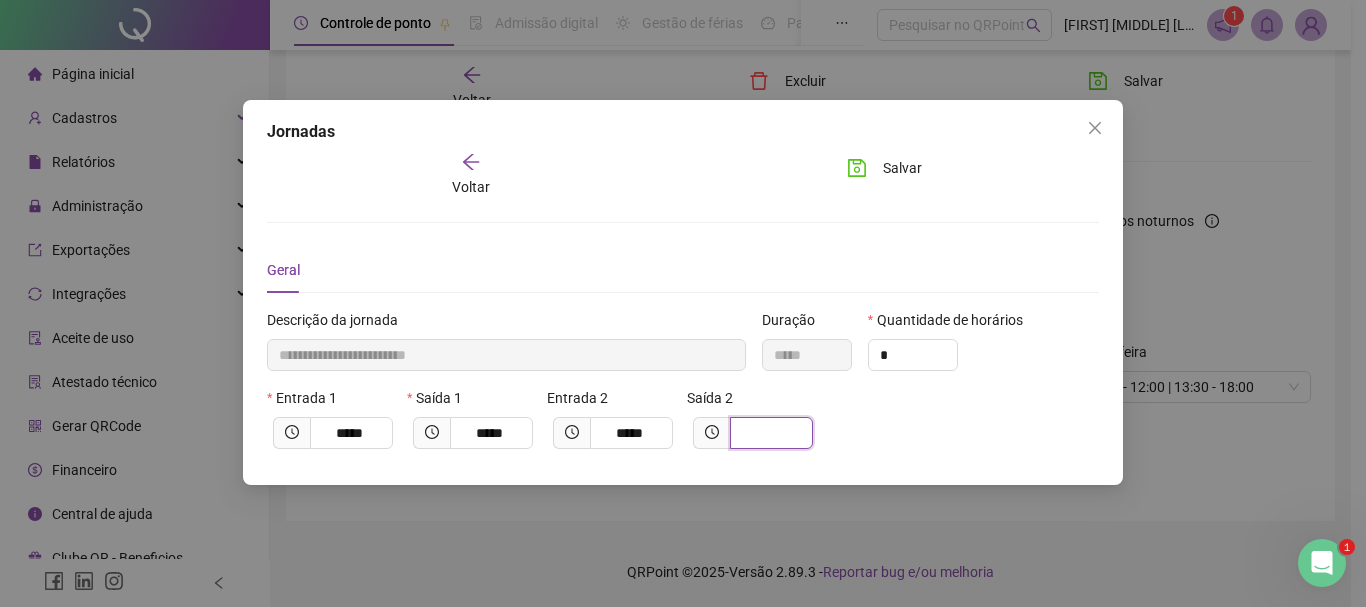 click at bounding box center (769, 433) 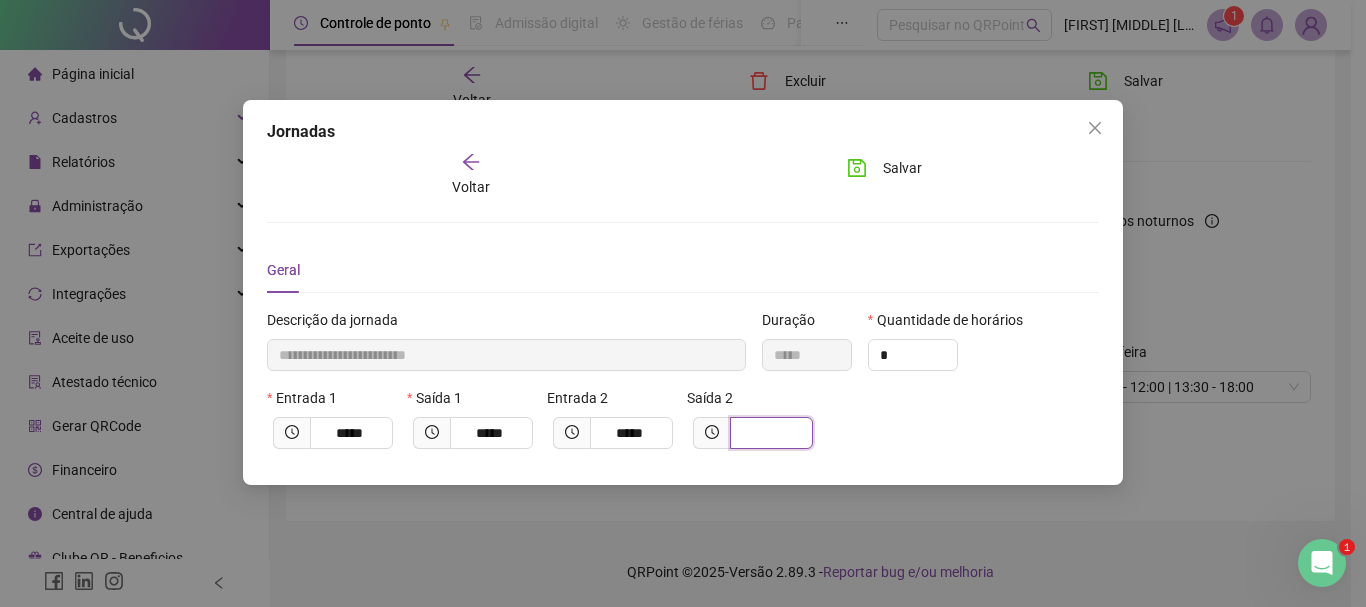 type on "**********" 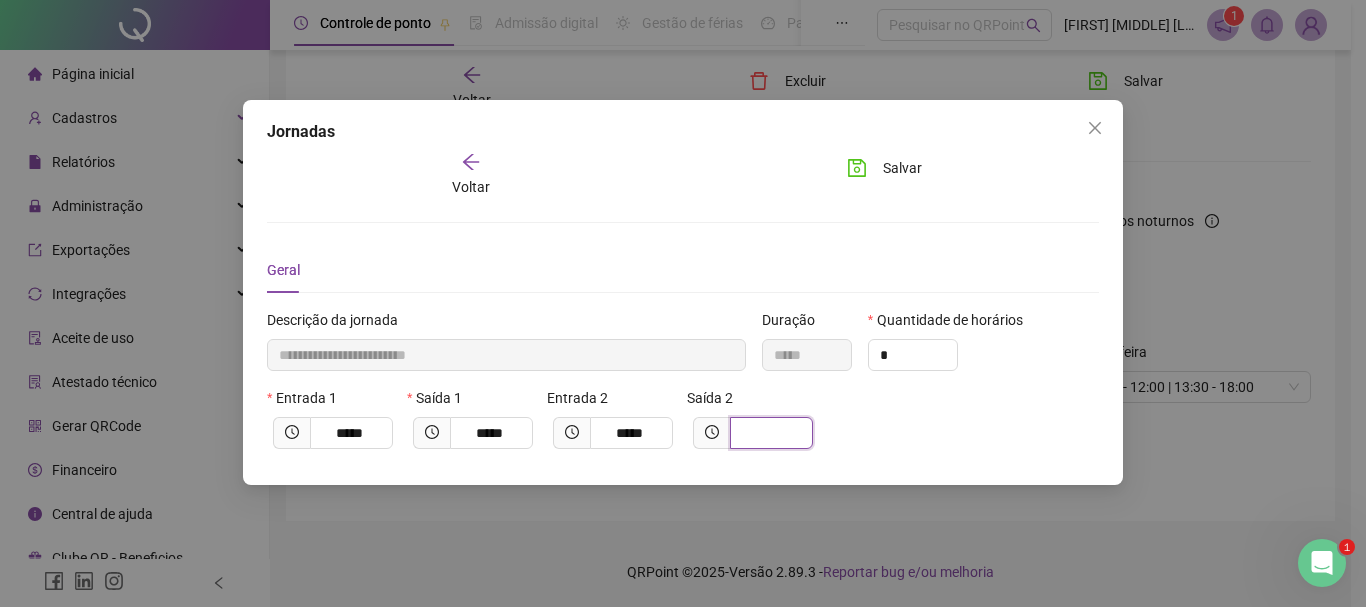 type on "*" 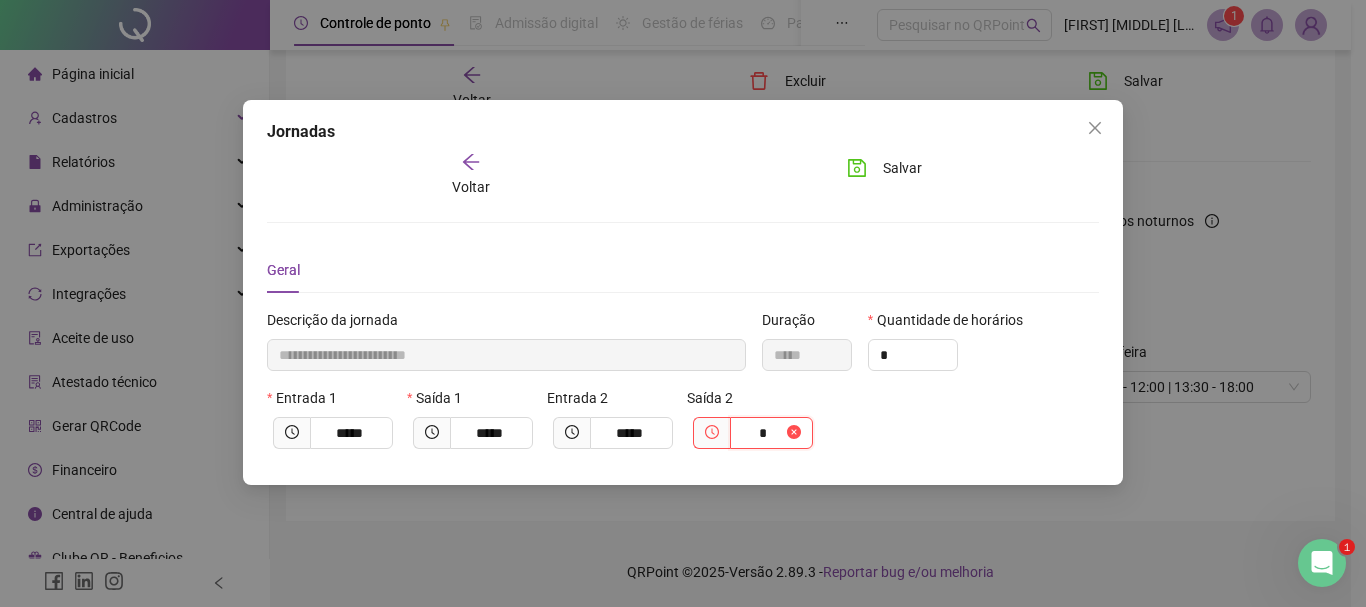 type on "**********" 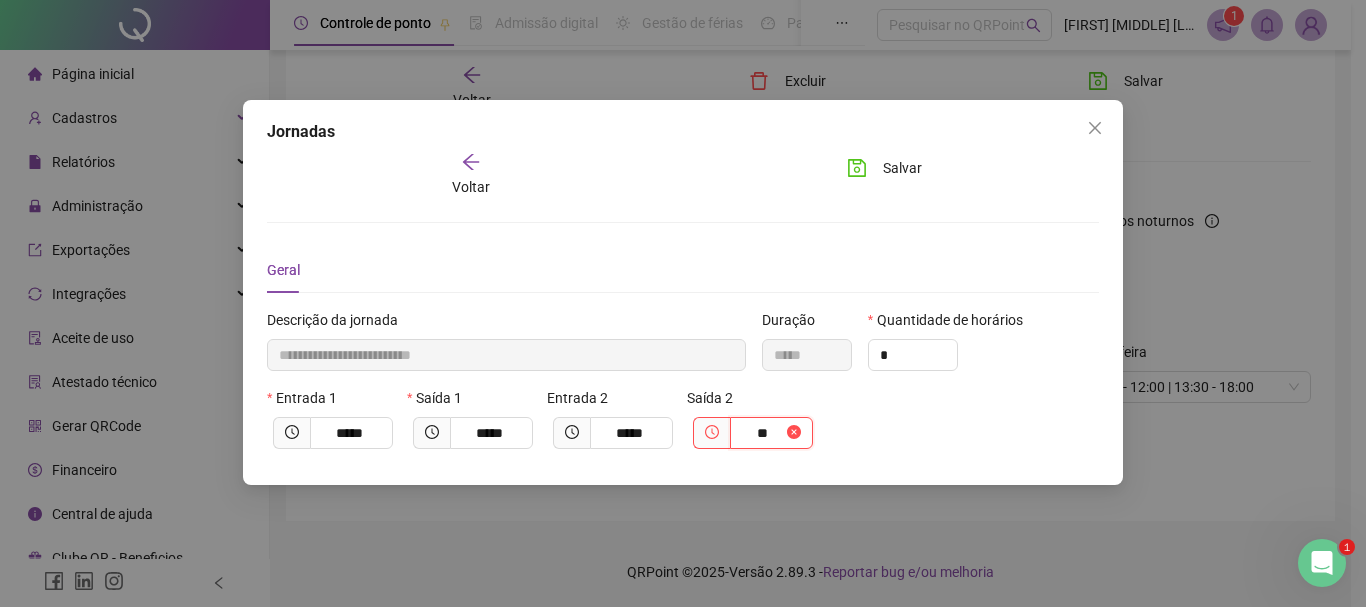 type on "***" 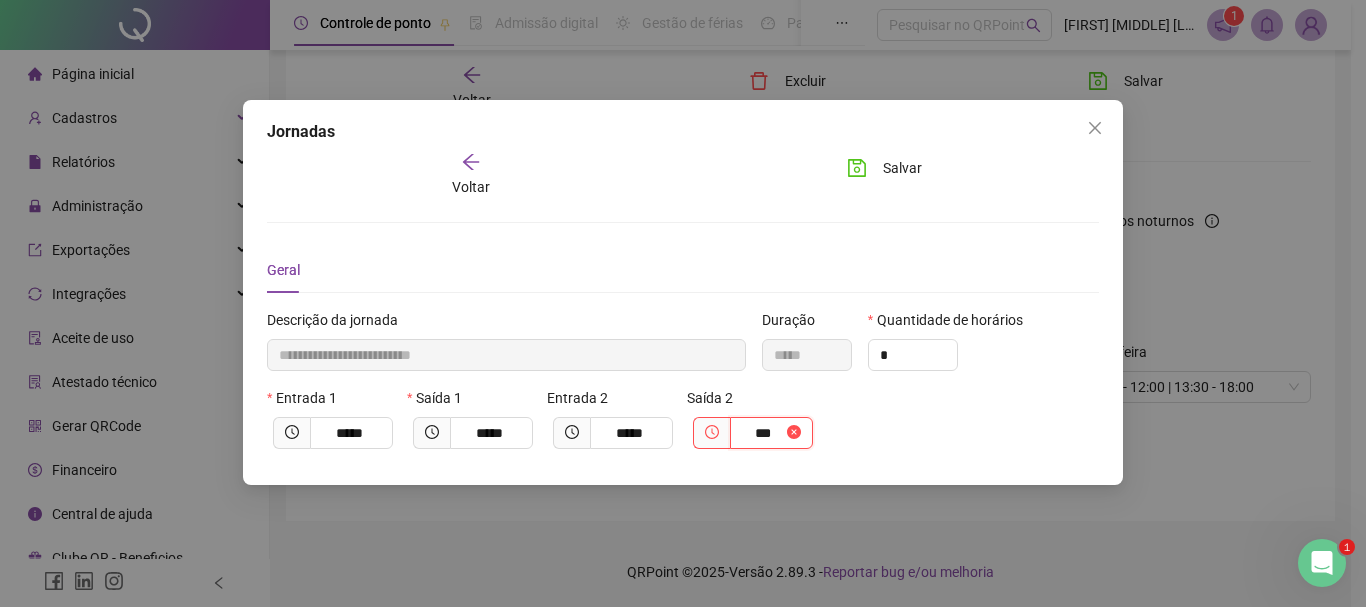 type on "**********" 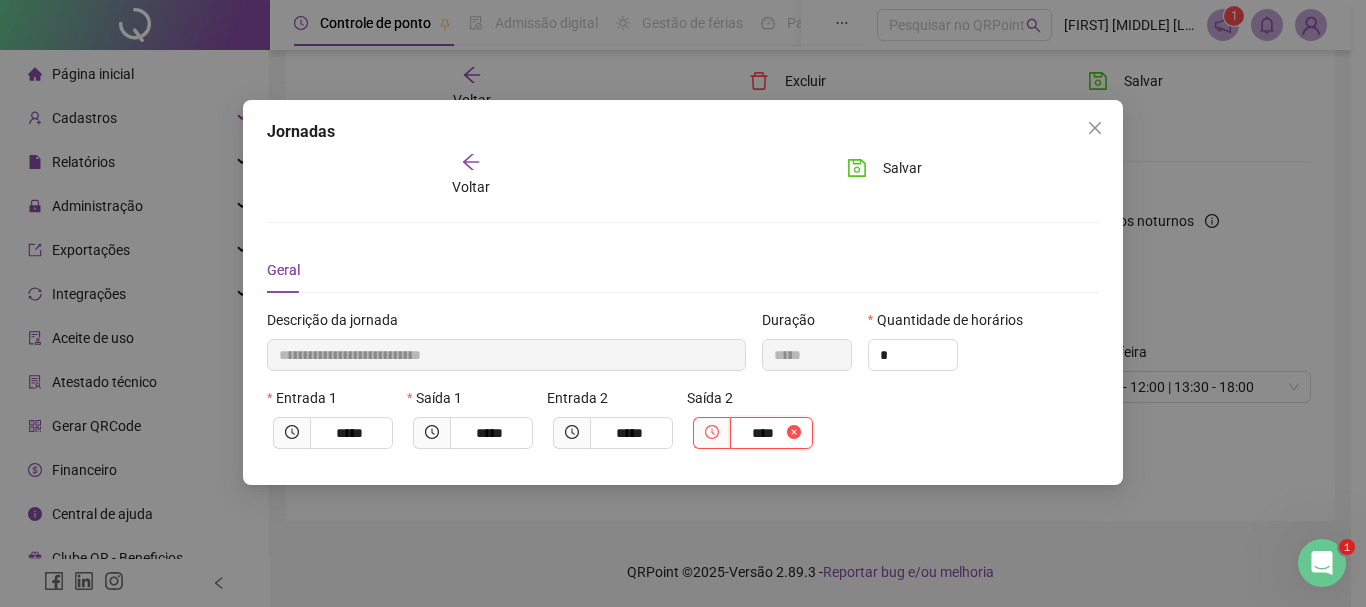 type on "**********" 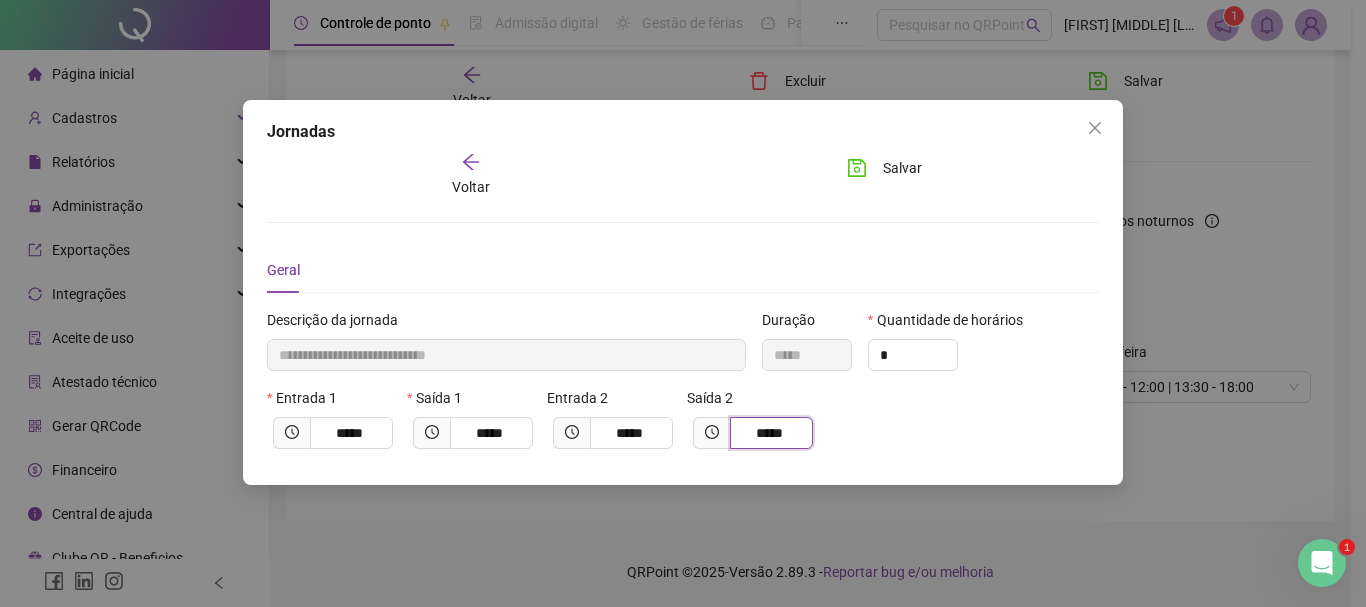 type on "*****" 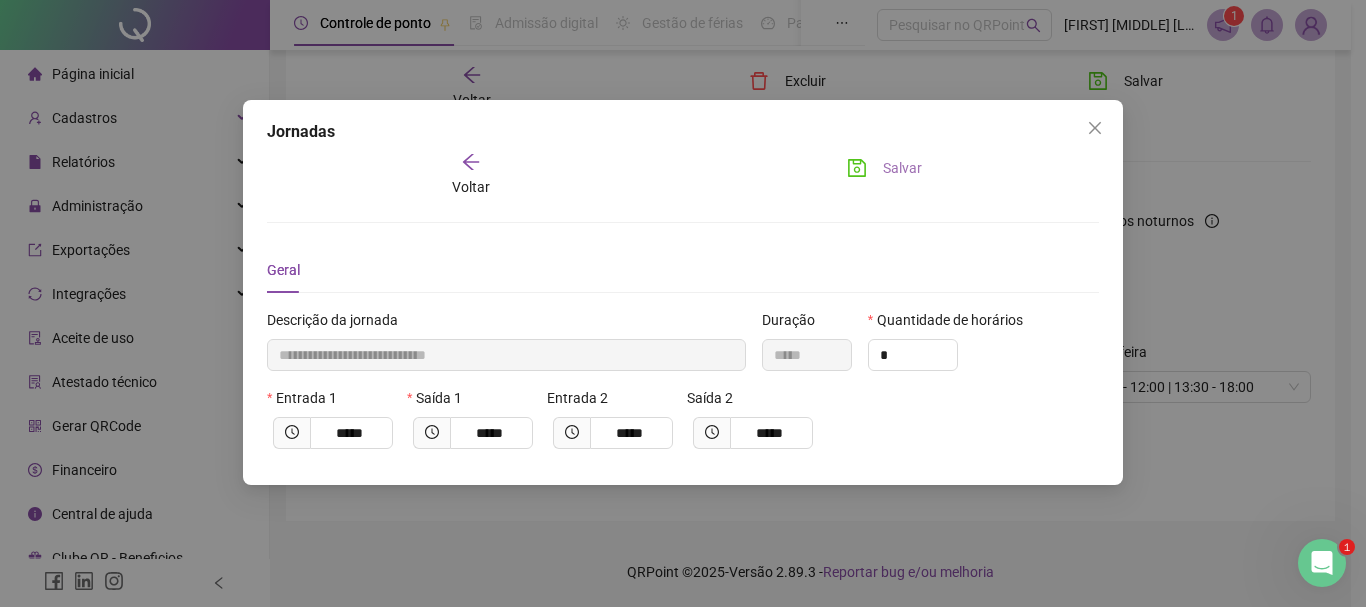 click on "Salvar" at bounding box center [902, 168] 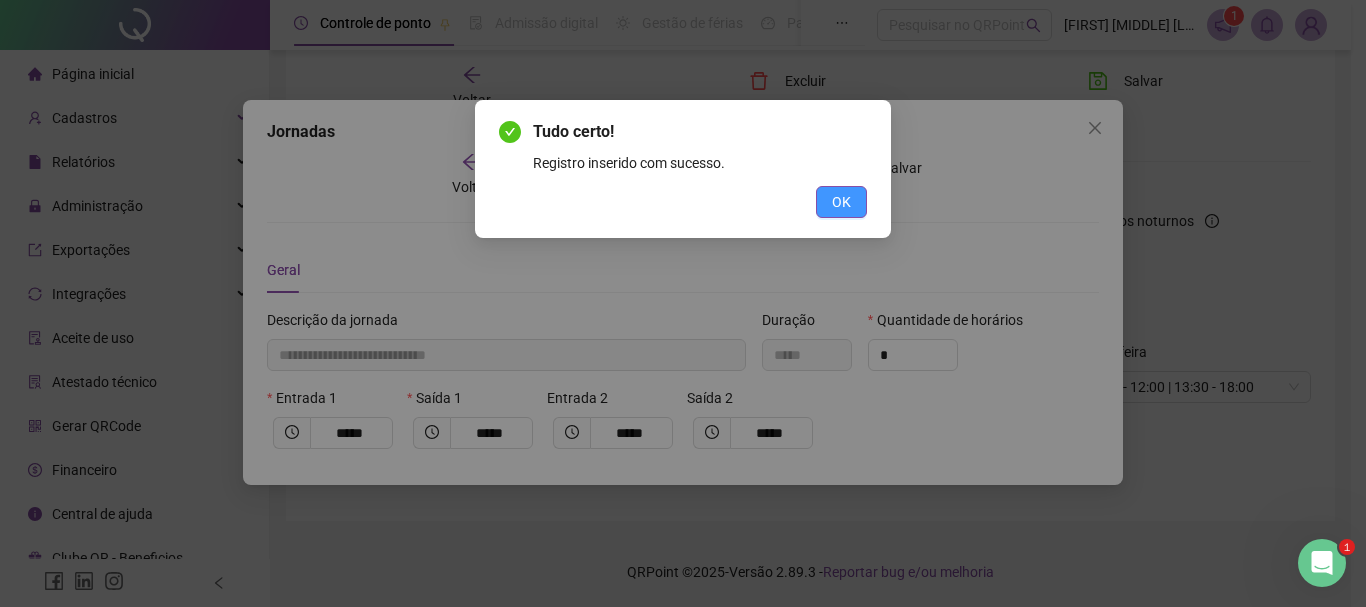 click on "OK" at bounding box center [841, 202] 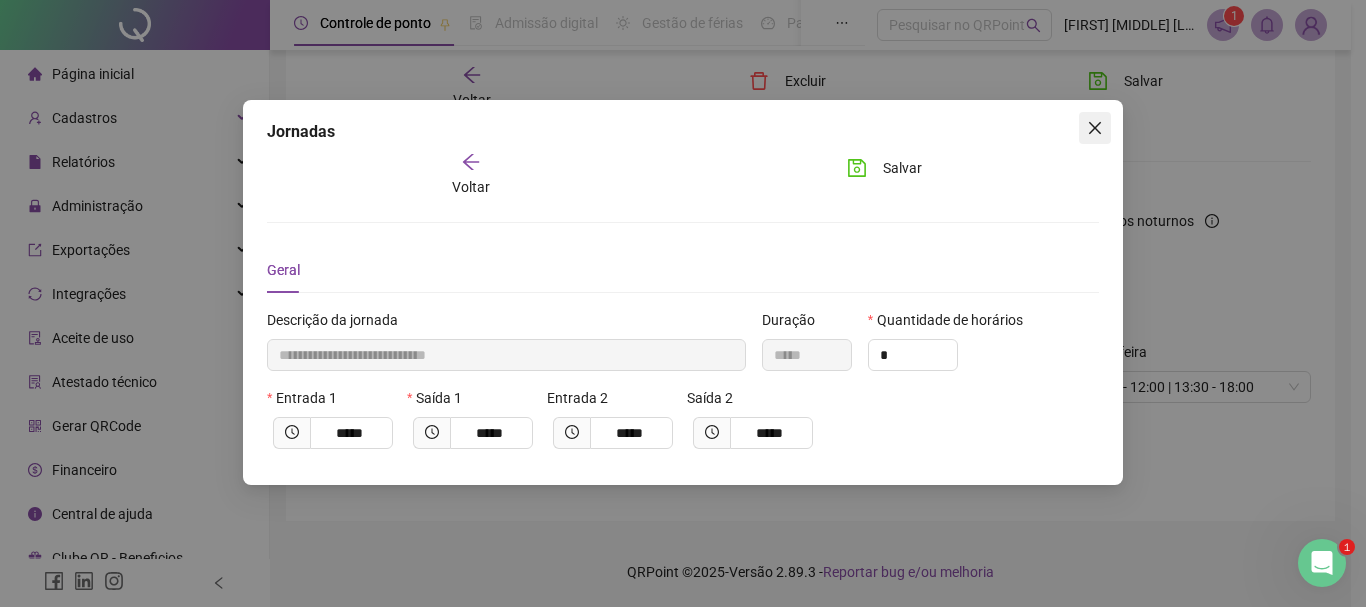 click 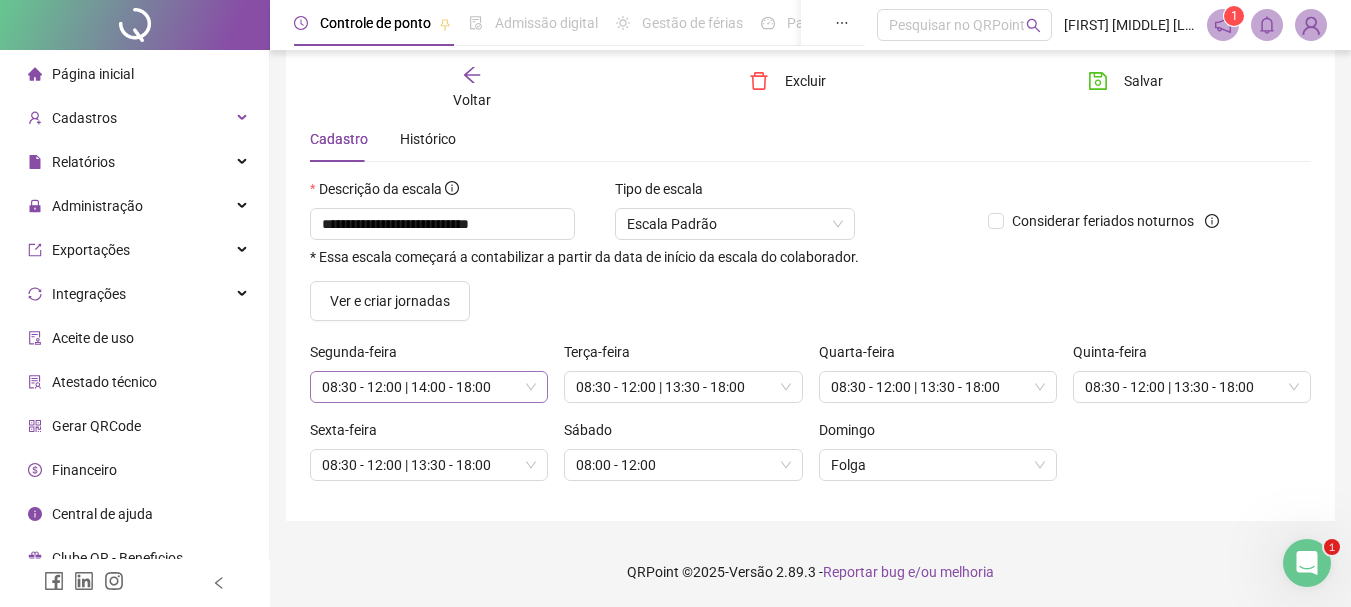 click on "08:30 - 12:00 | 14:00 - 18:00" at bounding box center [429, 387] 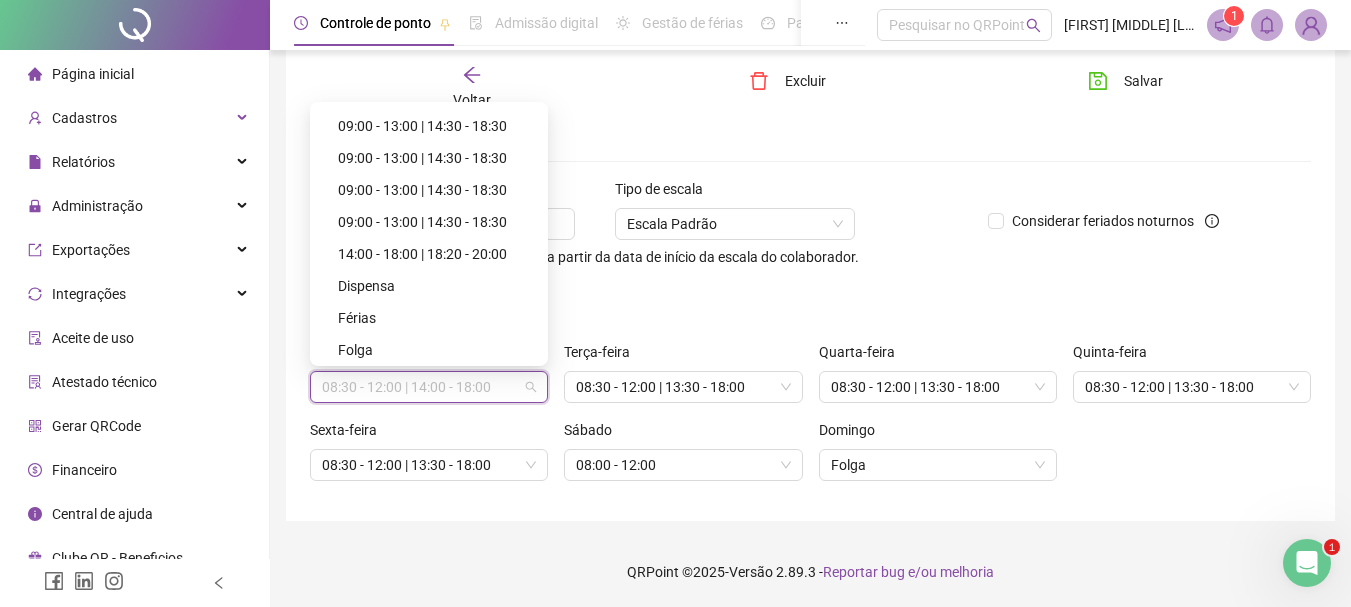 scroll, scrollTop: 226, scrollLeft: 0, axis: vertical 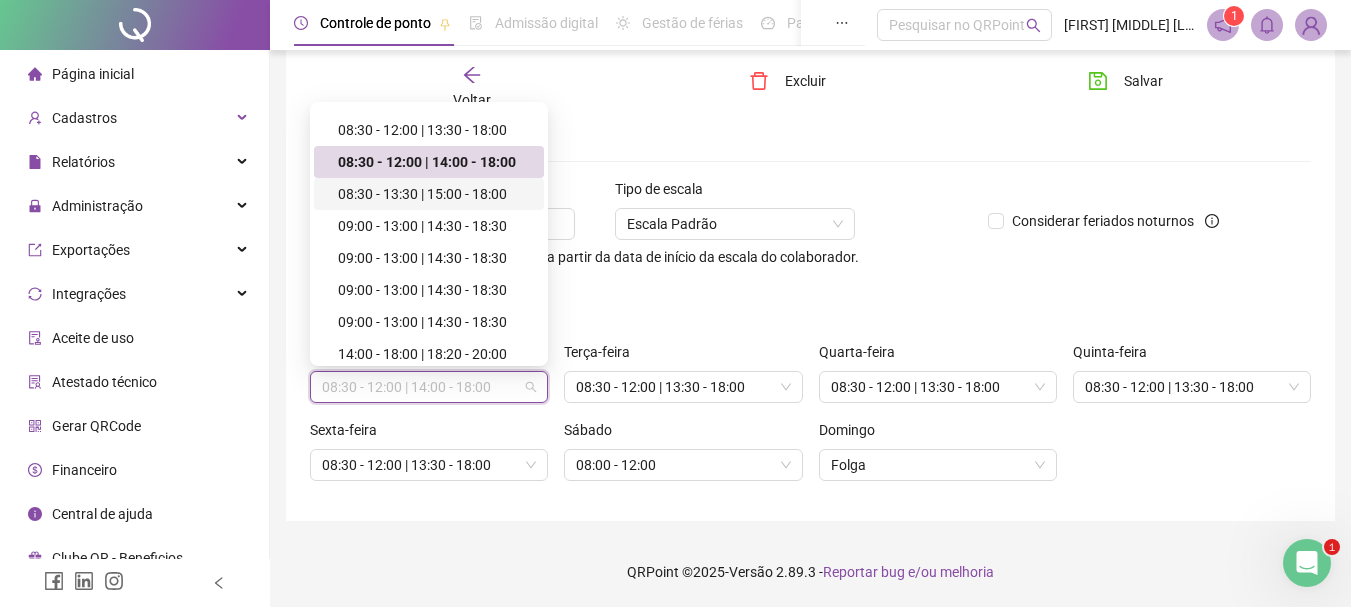 click on "08:30 - 13:30 | 15:00 - 18:00" at bounding box center (435, 194) 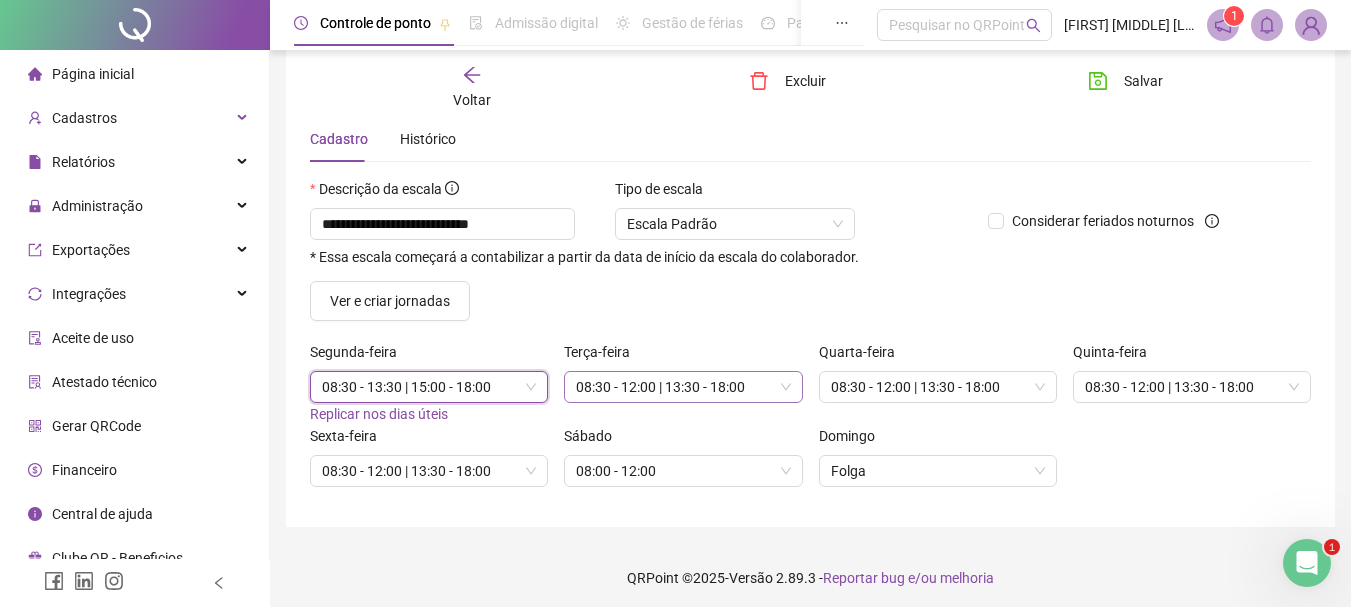 click on "08:30 - 12:00 | 13:30 - 18:00" at bounding box center [683, 387] 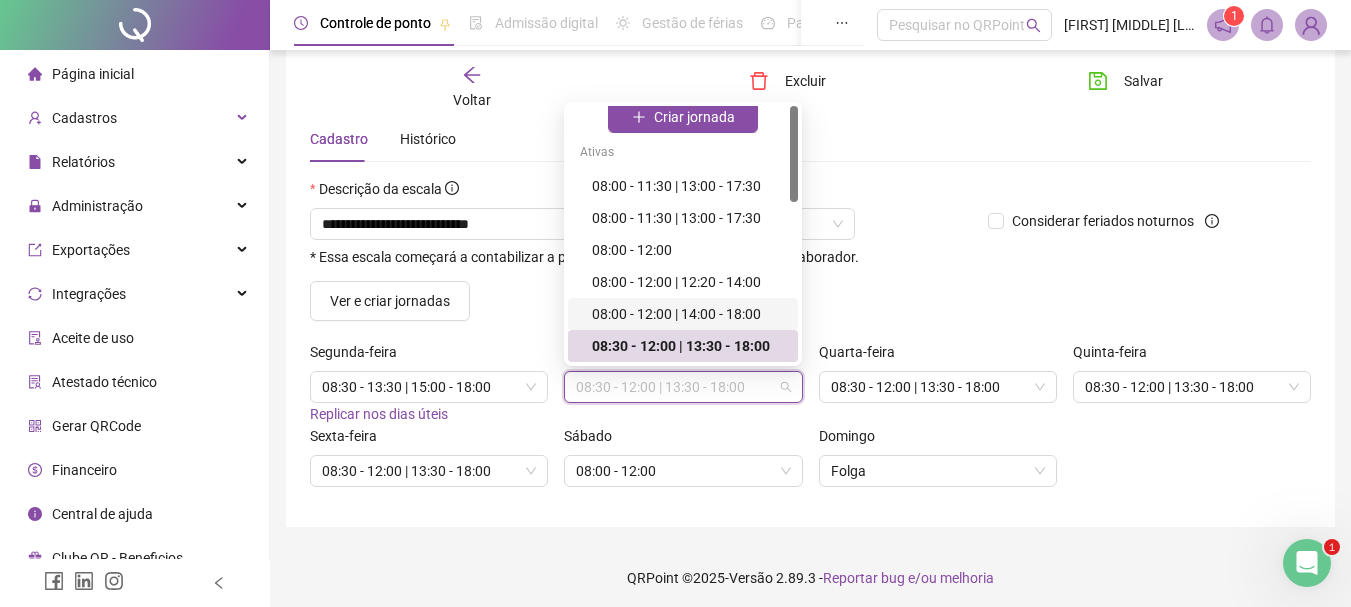 scroll, scrollTop: 0, scrollLeft: 0, axis: both 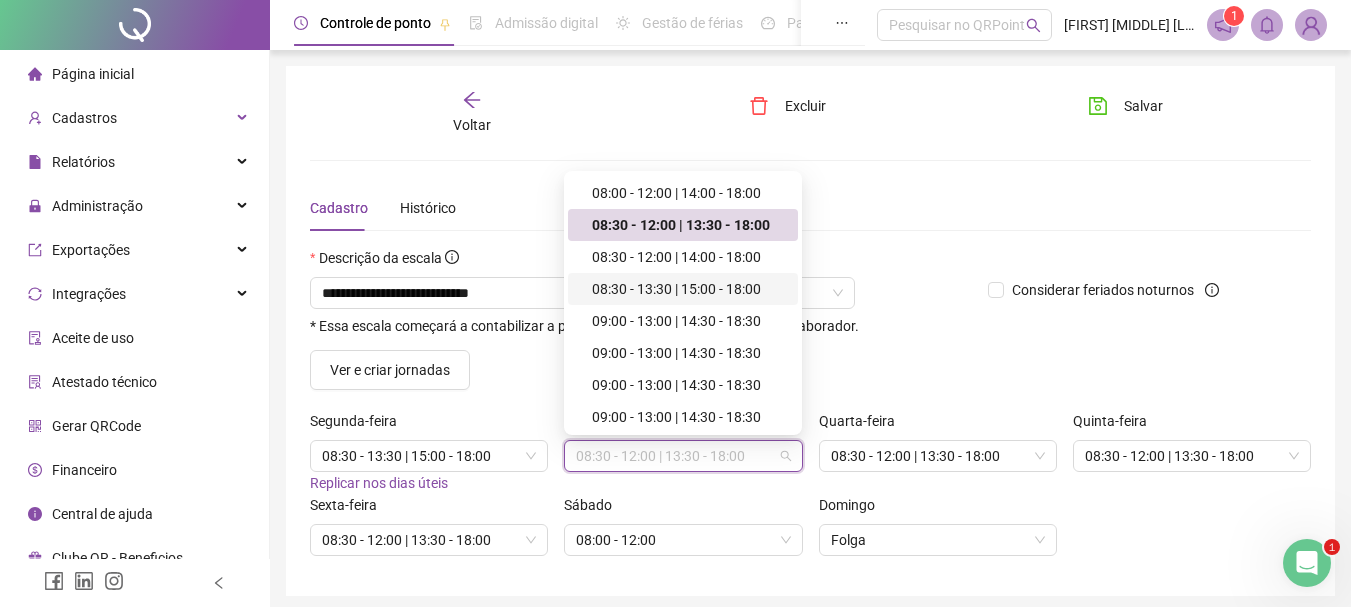 click on "08:30 - 13:30 | 15:00 - 18:00" at bounding box center (689, 289) 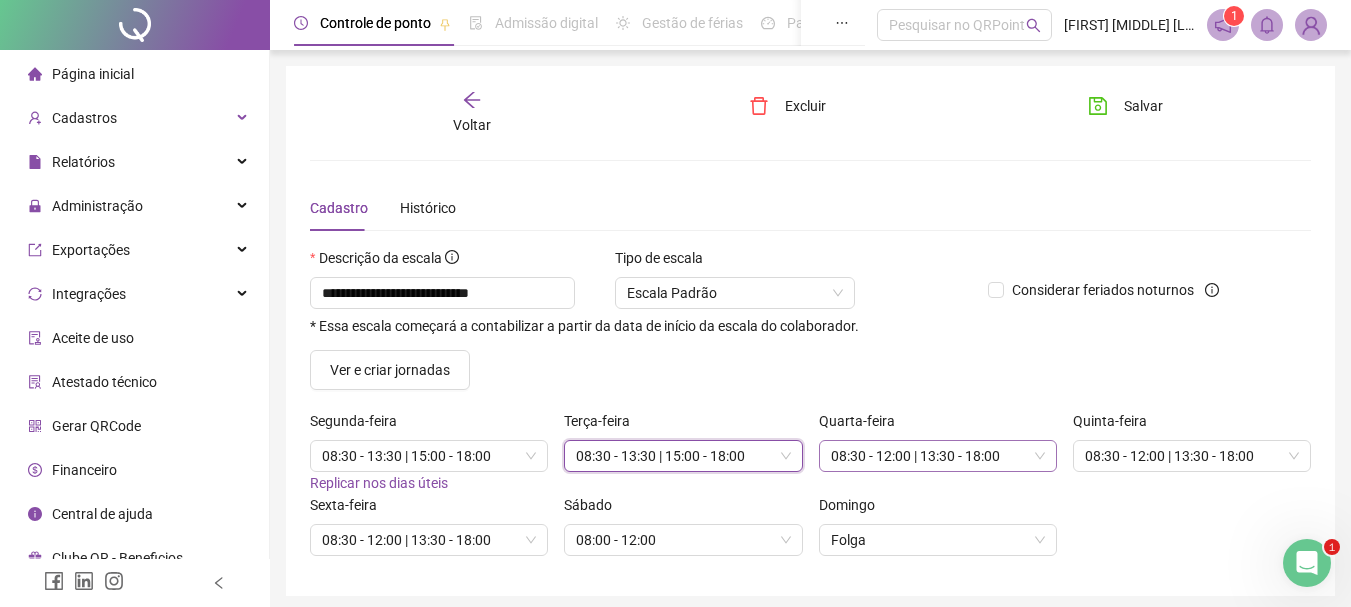 click on "08:30 - 12:00 | 13:30 - 18:00" at bounding box center [938, 456] 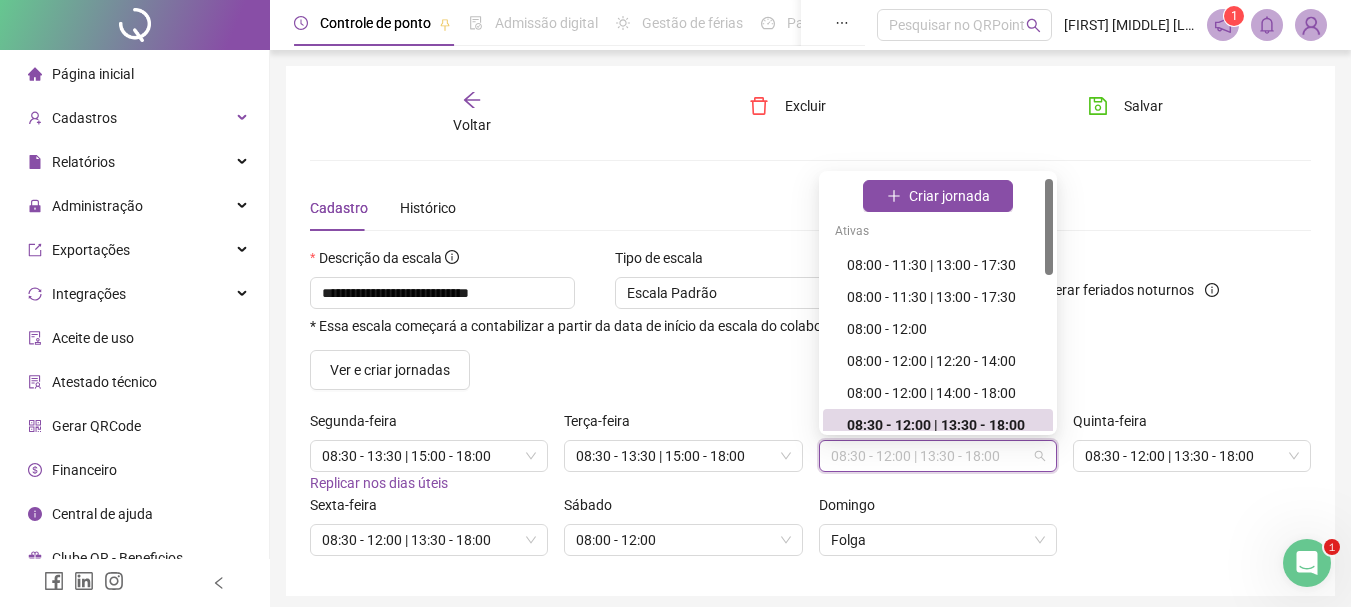 scroll, scrollTop: 10, scrollLeft: 0, axis: vertical 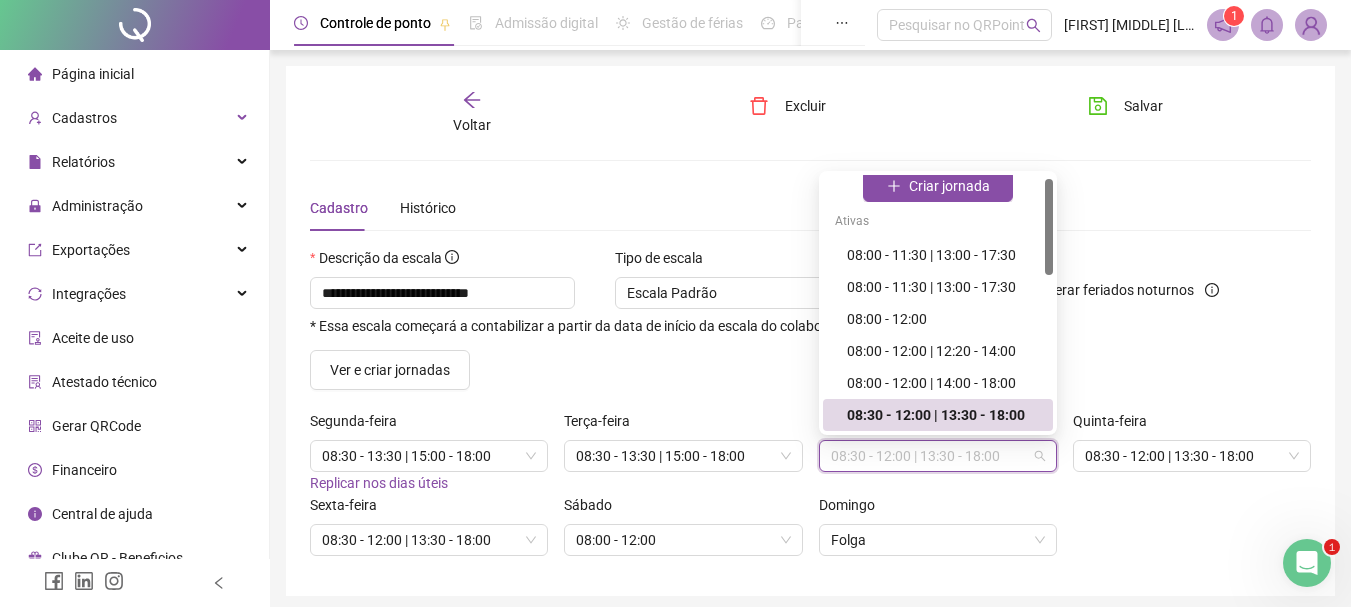 click on "08:30 - 12:00 | 13:30 - 18:00" at bounding box center [944, 415] 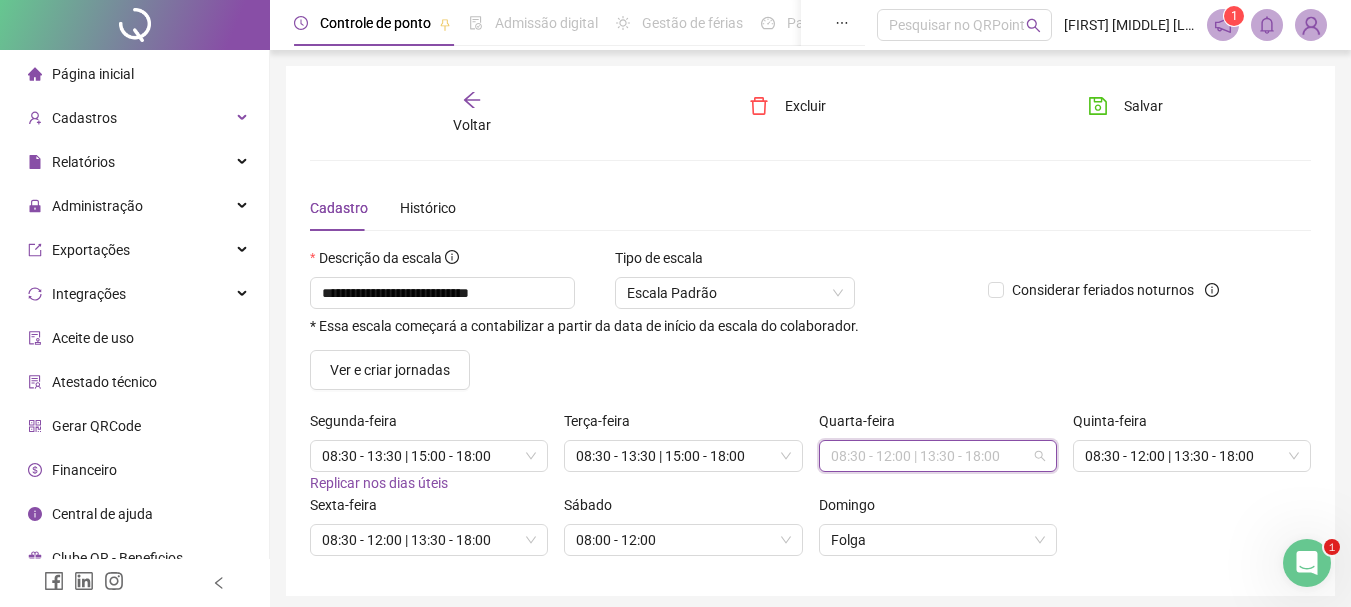 click on "08:30 - 12:00 | 13:30 - 18:00" at bounding box center [938, 456] 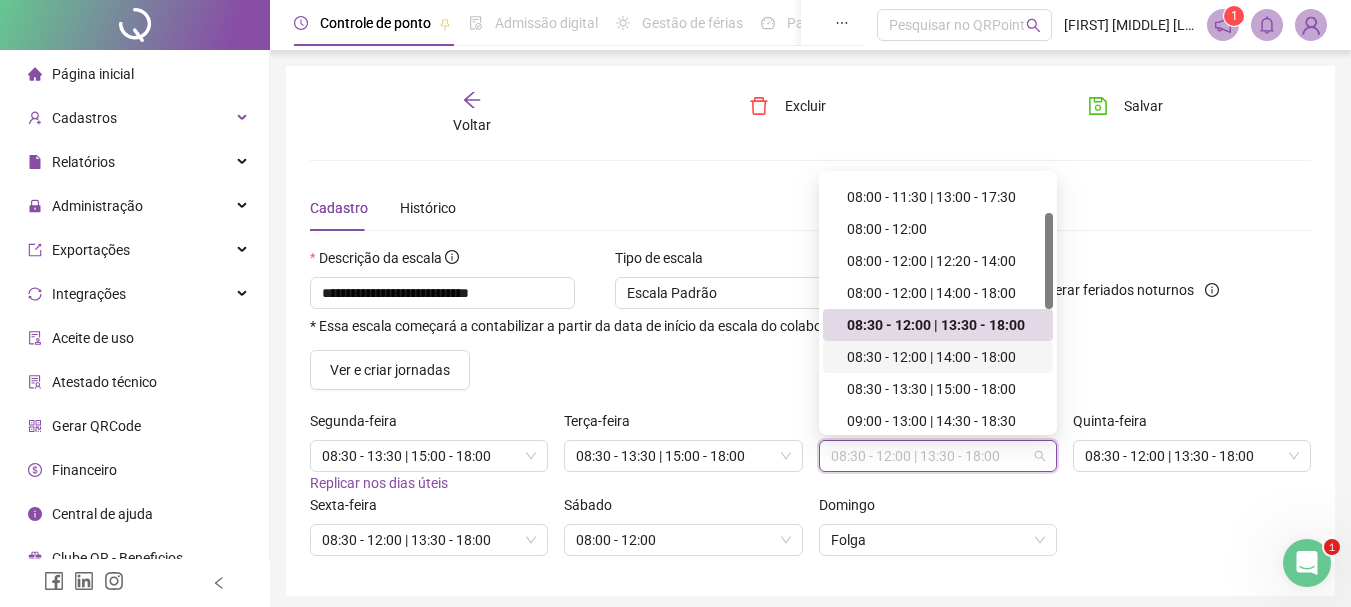scroll, scrollTop: 200, scrollLeft: 0, axis: vertical 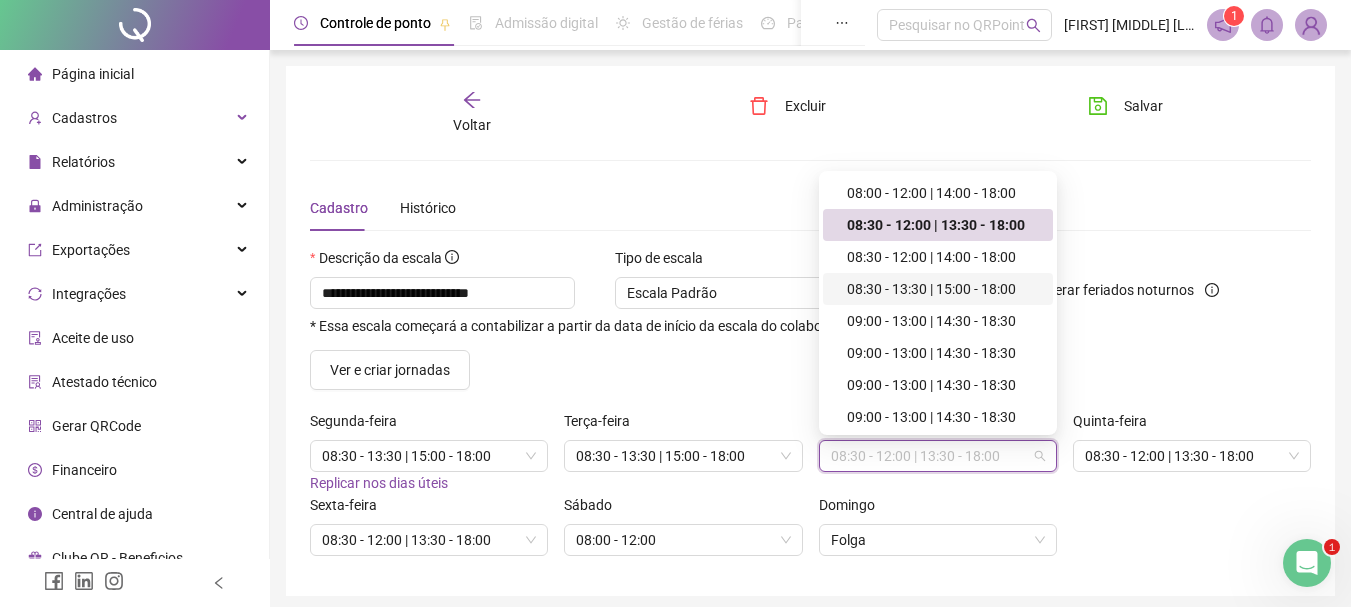click on "08:30 - 13:30 | 15:00 - 18:00" at bounding box center (944, 289) 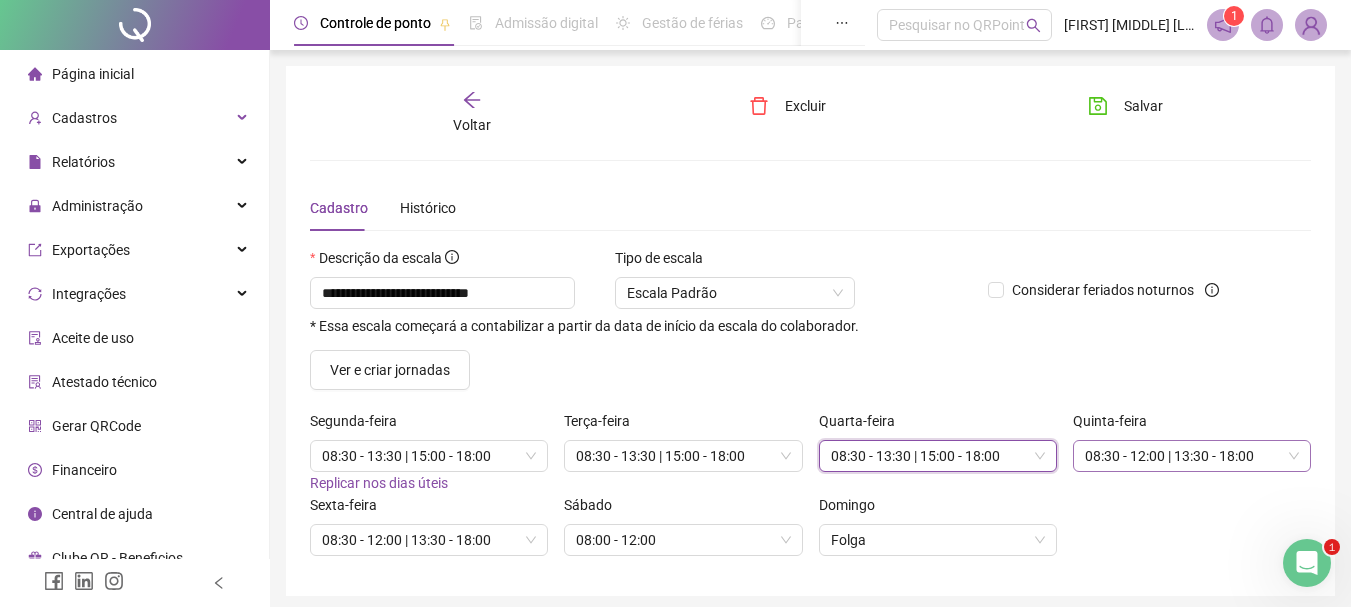 click on "08:30 - 12:00 | 13:30 - 18:00" at bounding box center [1192, 456] 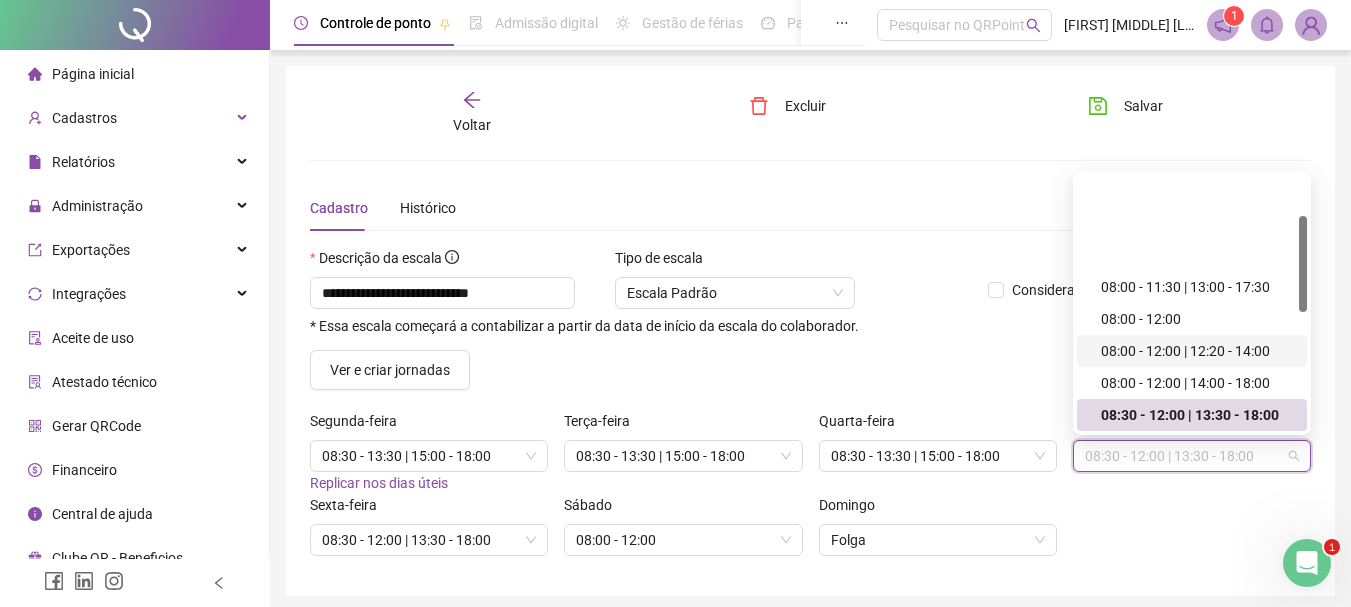 scroll, scrollTop: 110, scrollLeft: 0, axis: vertical 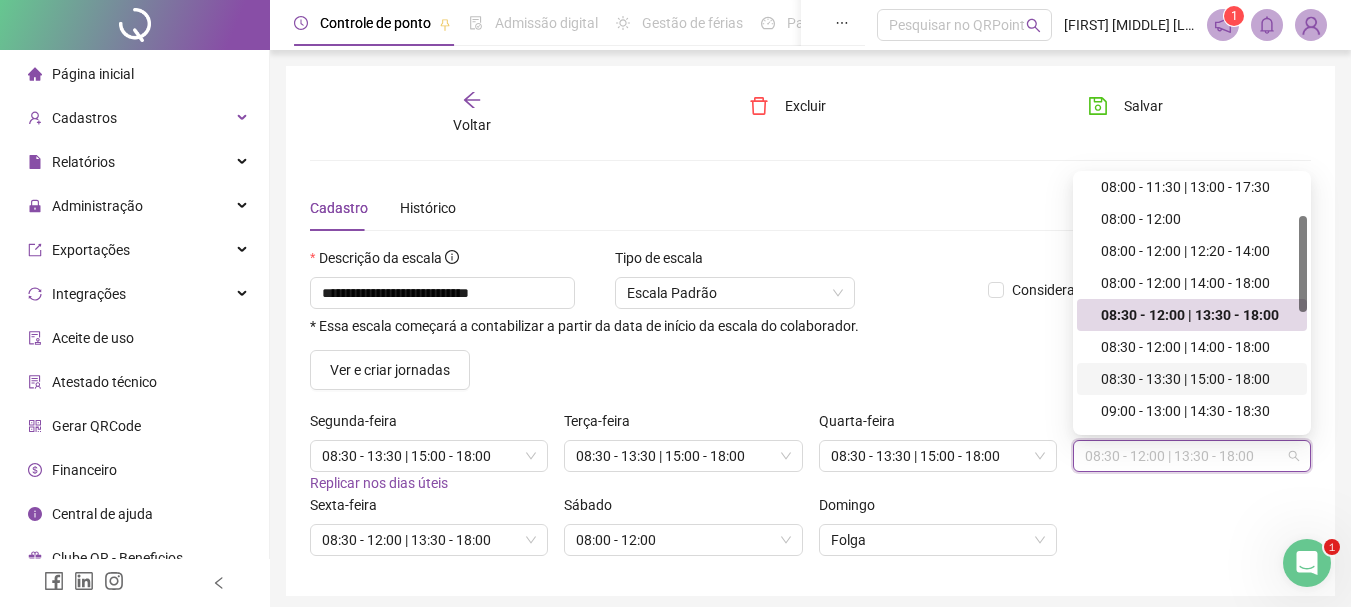 click on "08:30 - 13:30 | 15:00 - 18:00" at bounding box center [1198, 379] 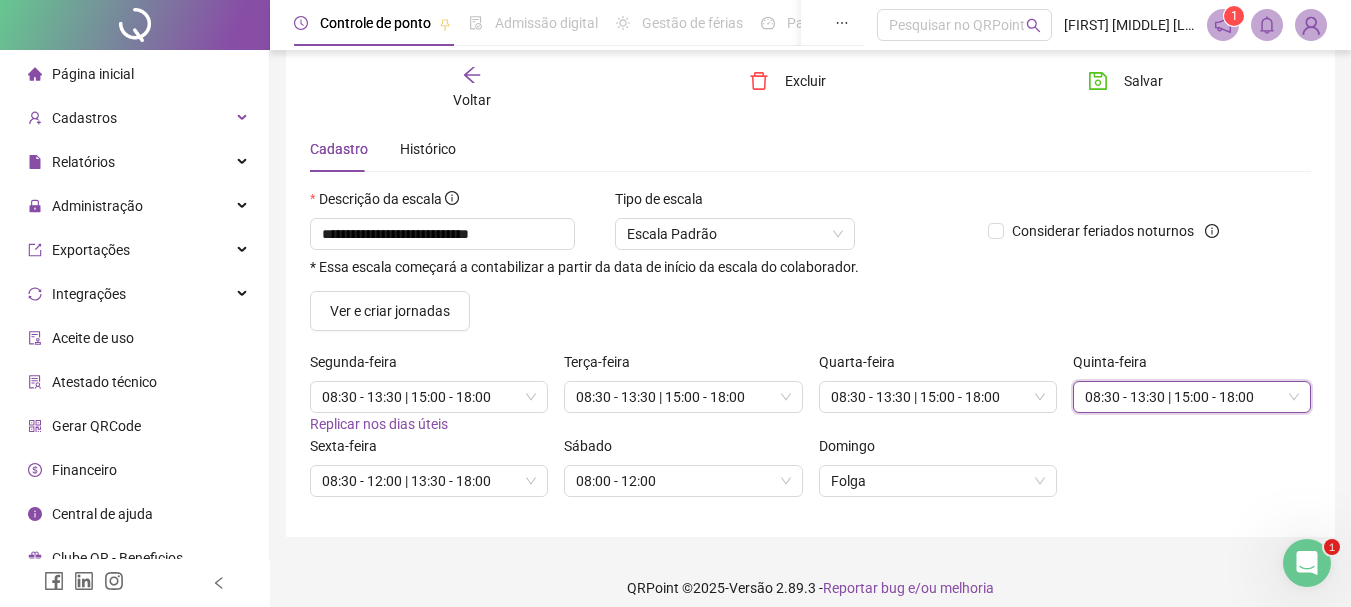scroll, scrollTop: 75, scrollLeft: 0, axis: vertical 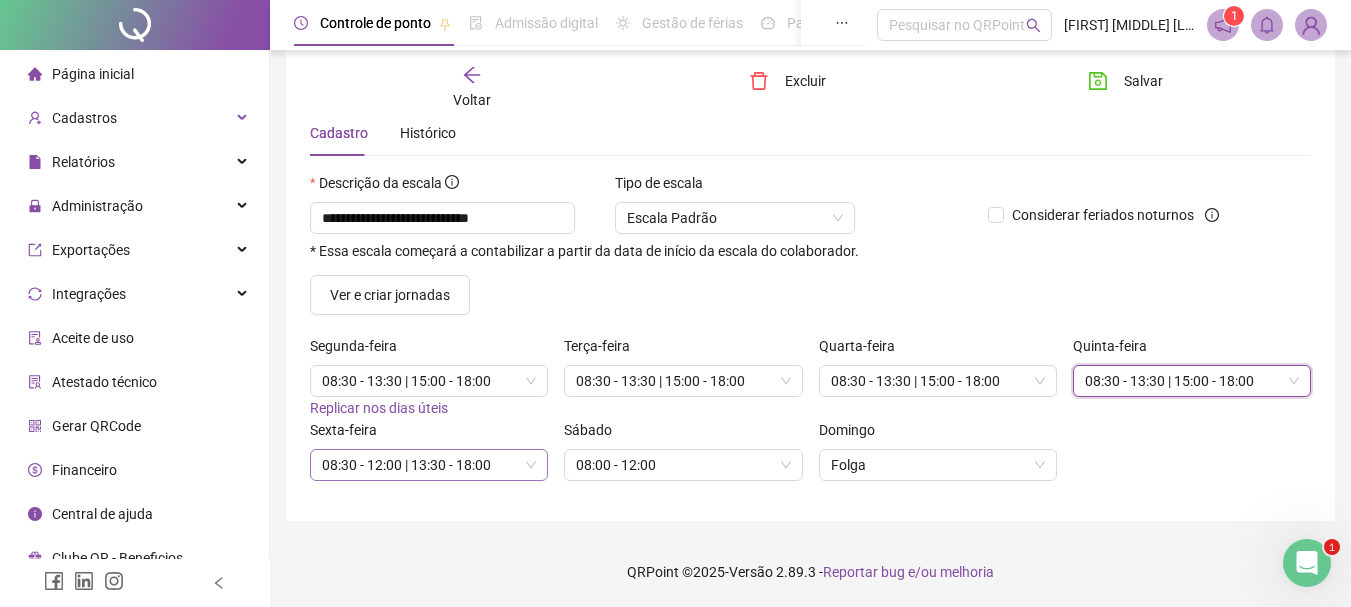 click on "08:30 - 12:00 | 13:30 - 18:00" at bounding box center [429, 465] 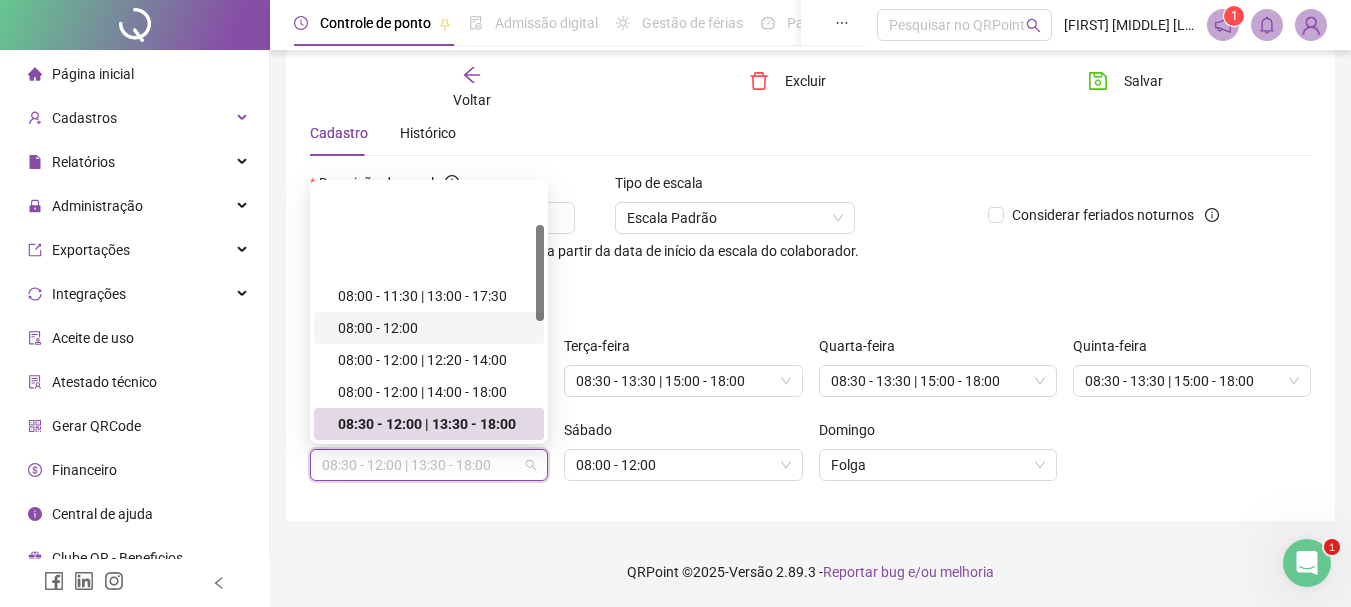 scroll, scrollTop: 110, scrollLeft: 0, axis: vertical 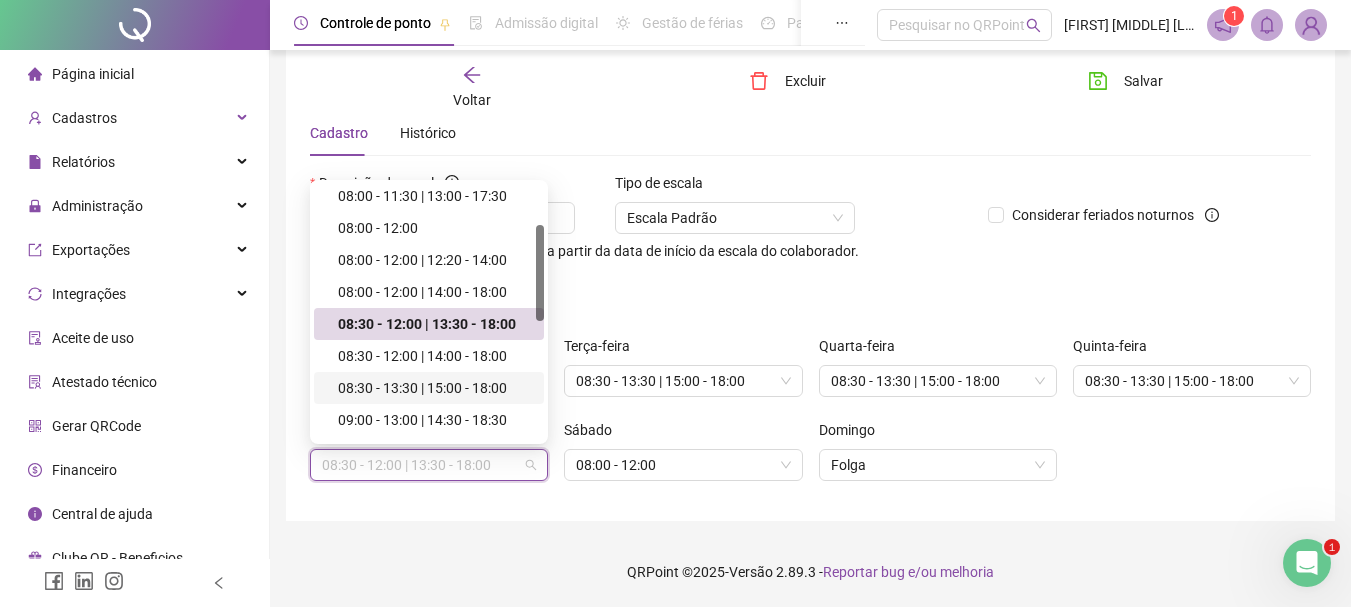 click on "08:30 - 13:30 | 15:00 - 18:00" at bounding box center (435, 388) 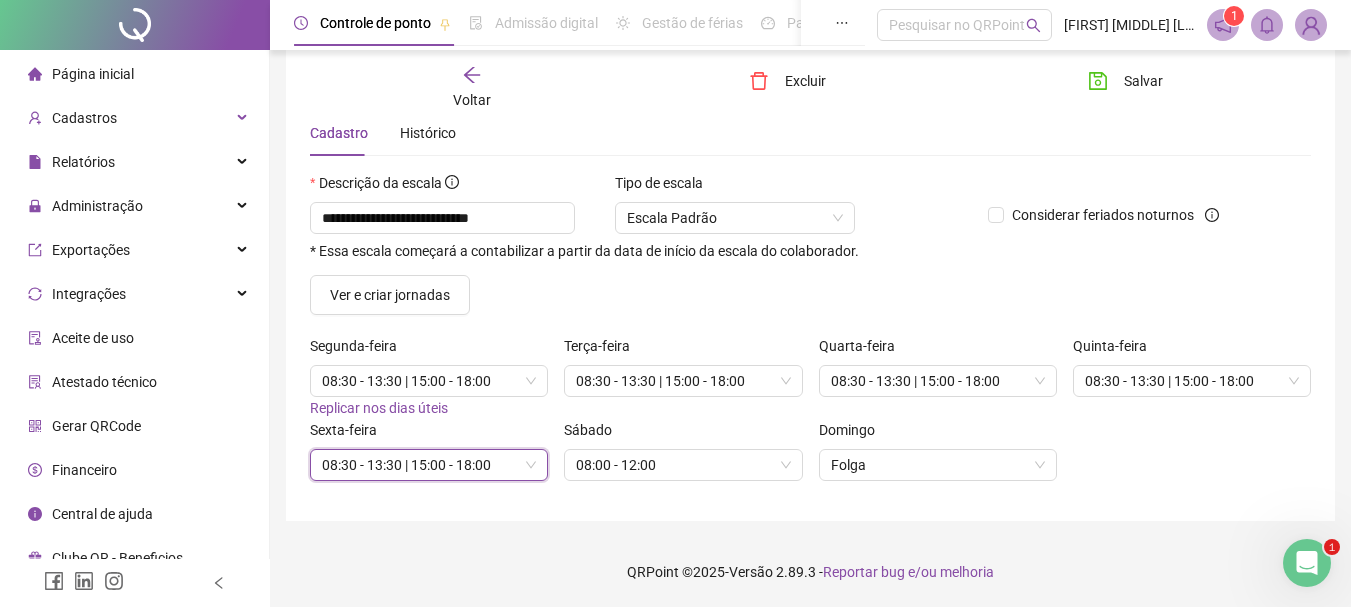 click on "**********" at bounding box center (810, 256) 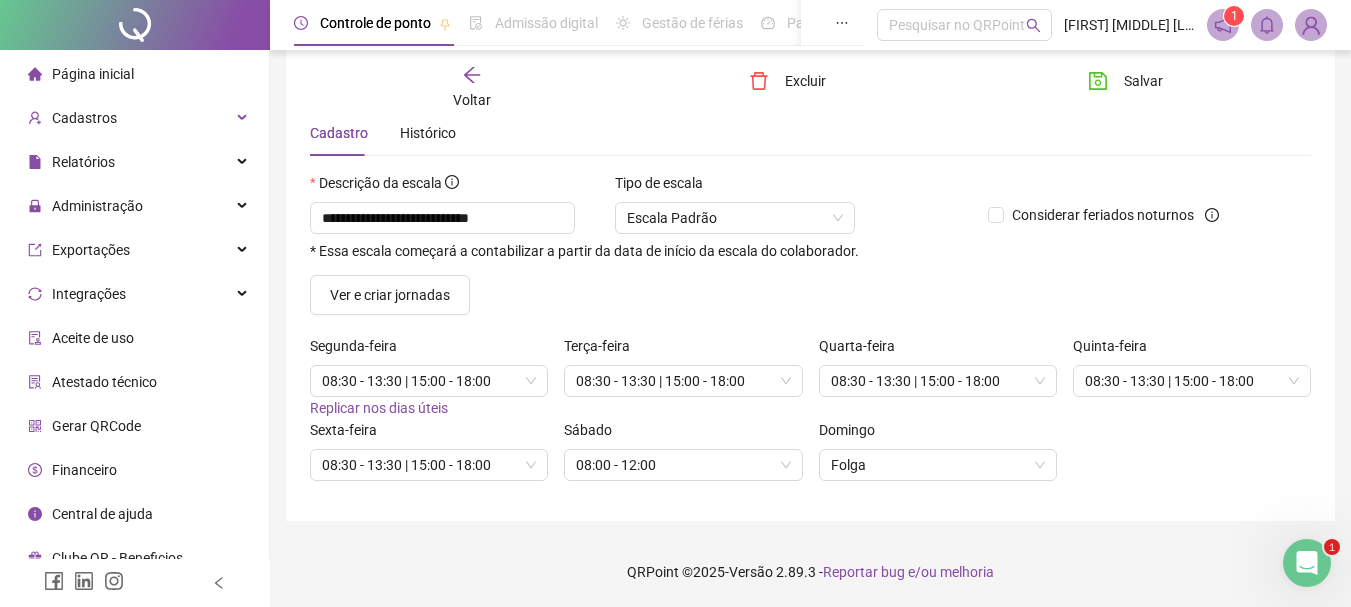 scroll, scrollTop: 0, scrollLeft: 0, axis: both 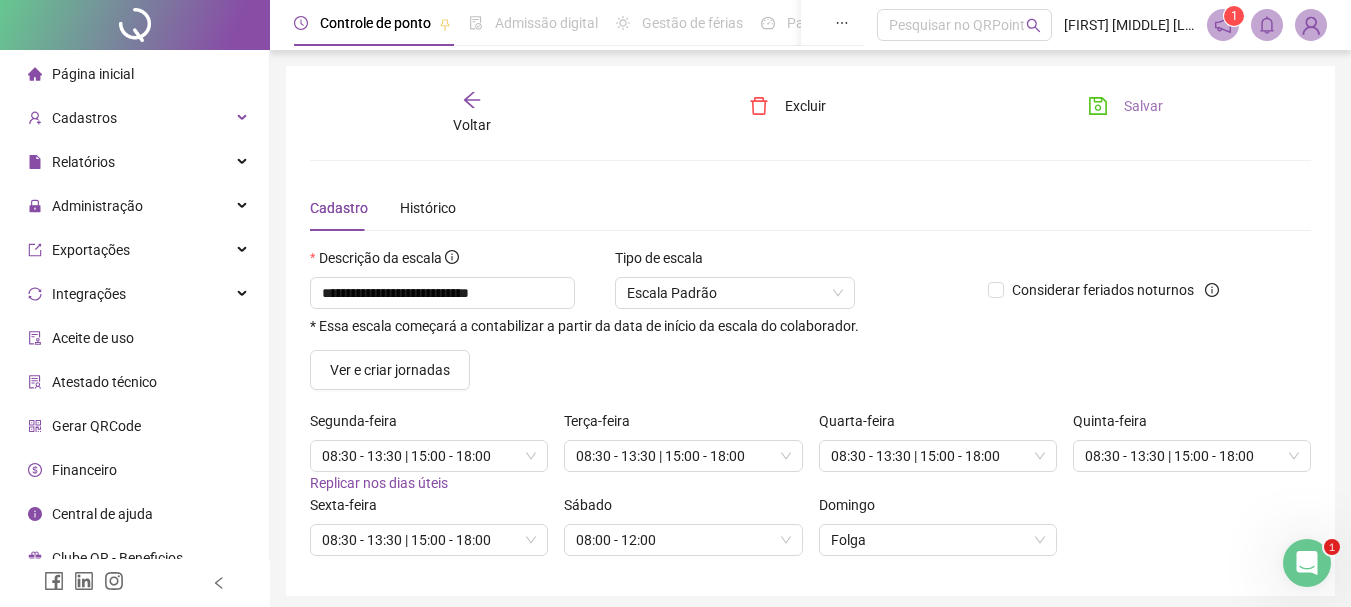 click on "Salvar" at bounding box center [1125, 106] 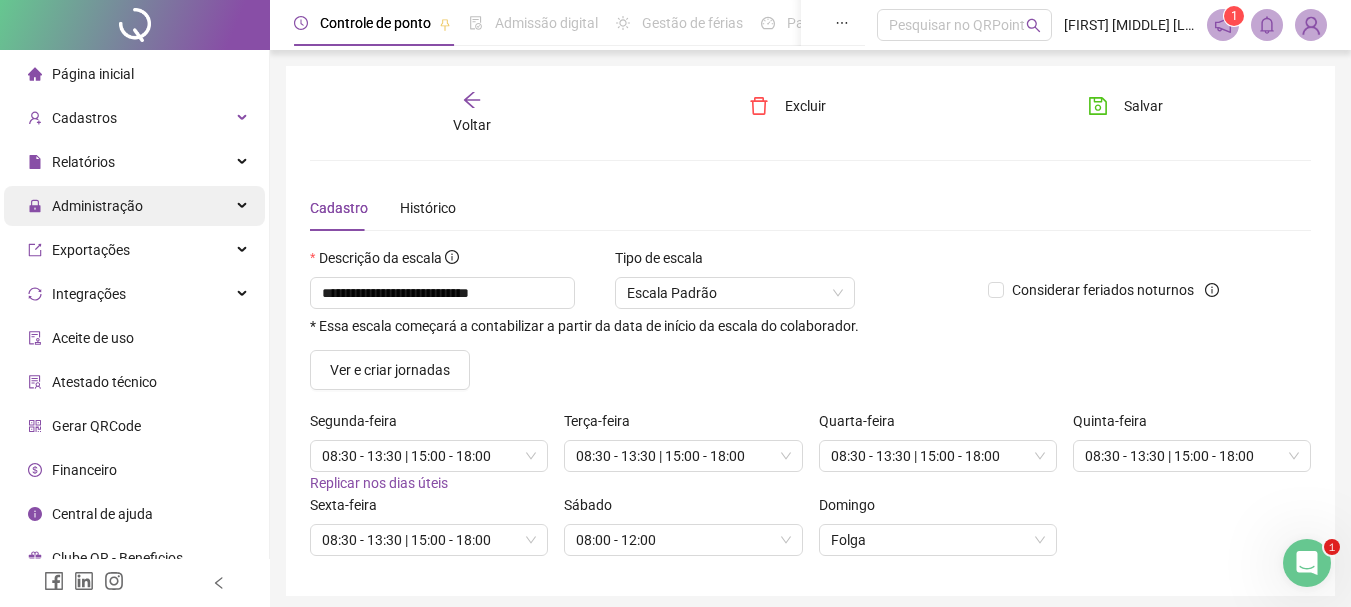 click on "Administração" at bounding box center (97, 206) 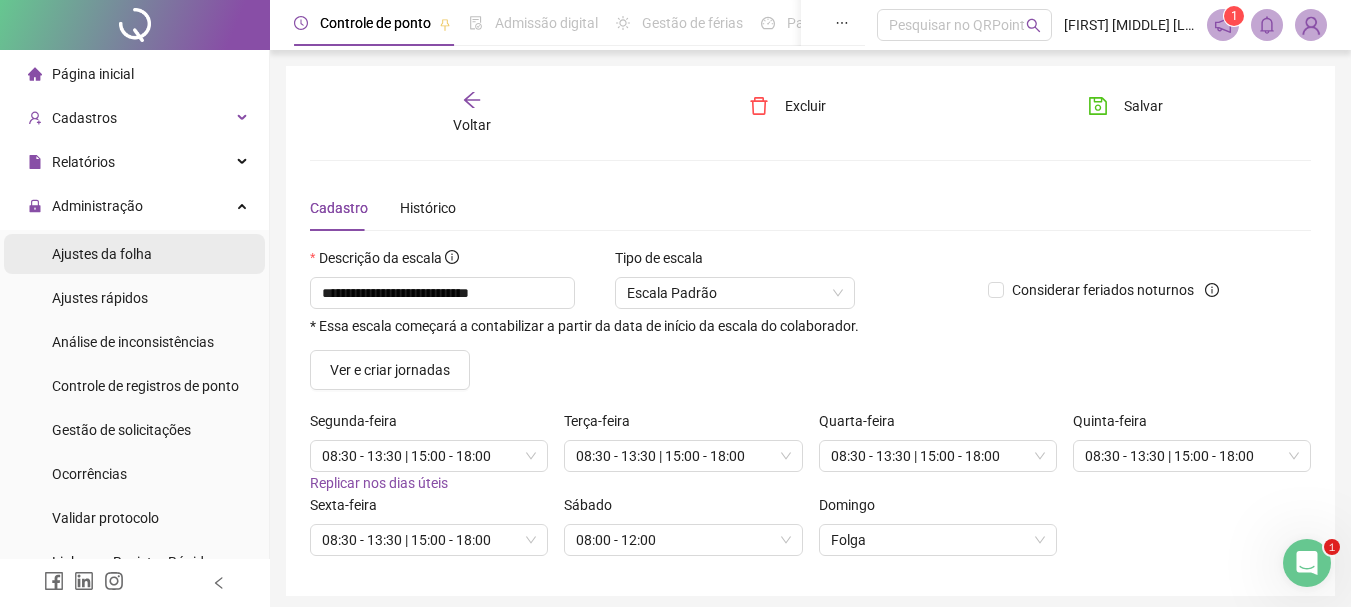 click on "Ajustes da folha" at bounding box center (102, 254) 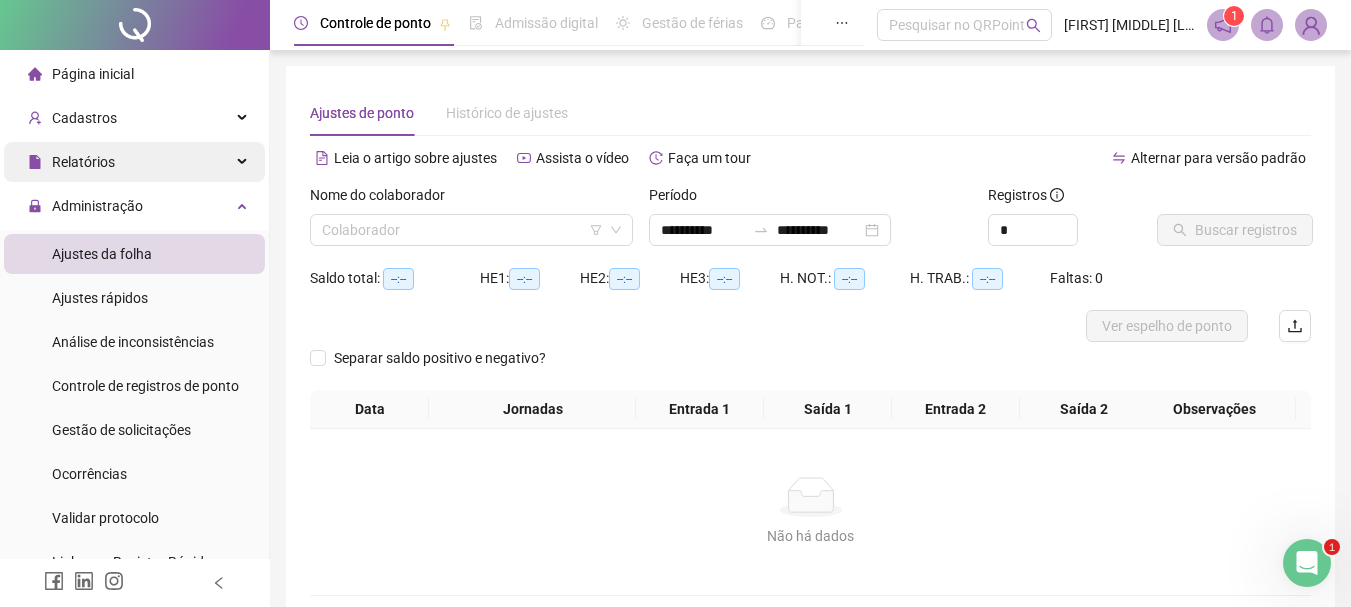 click on "Relatórios" at bounding box center [83, 162] 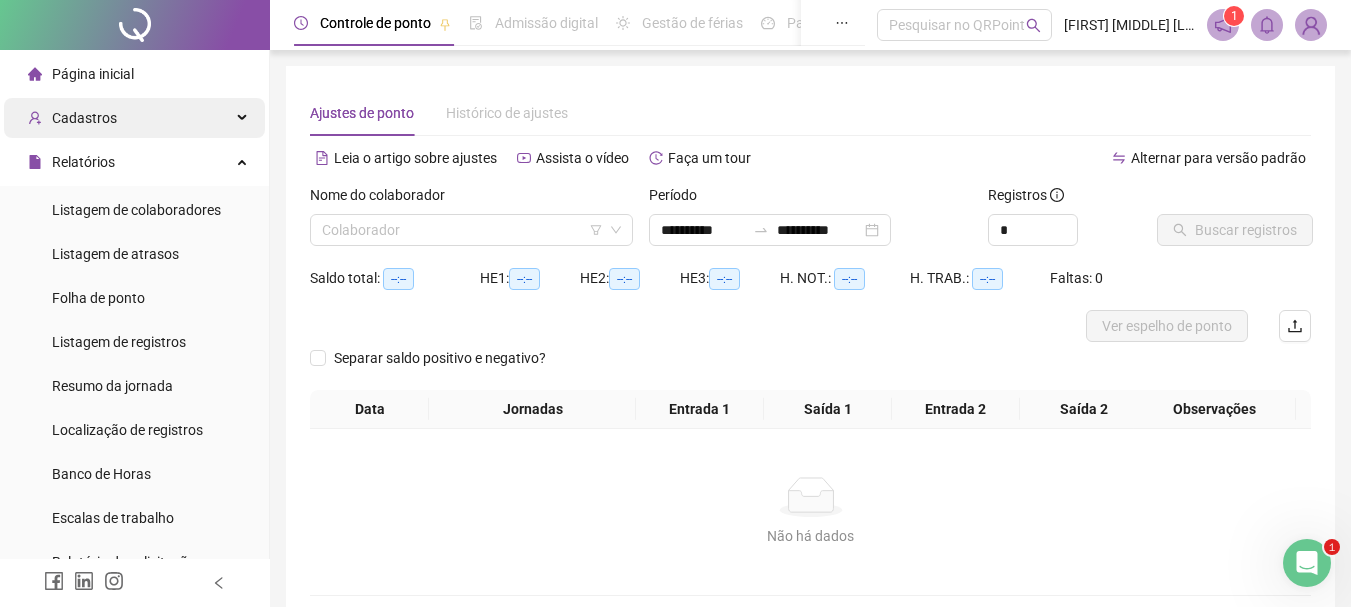 click on "Cadastros" at bounding box center [84, 118] 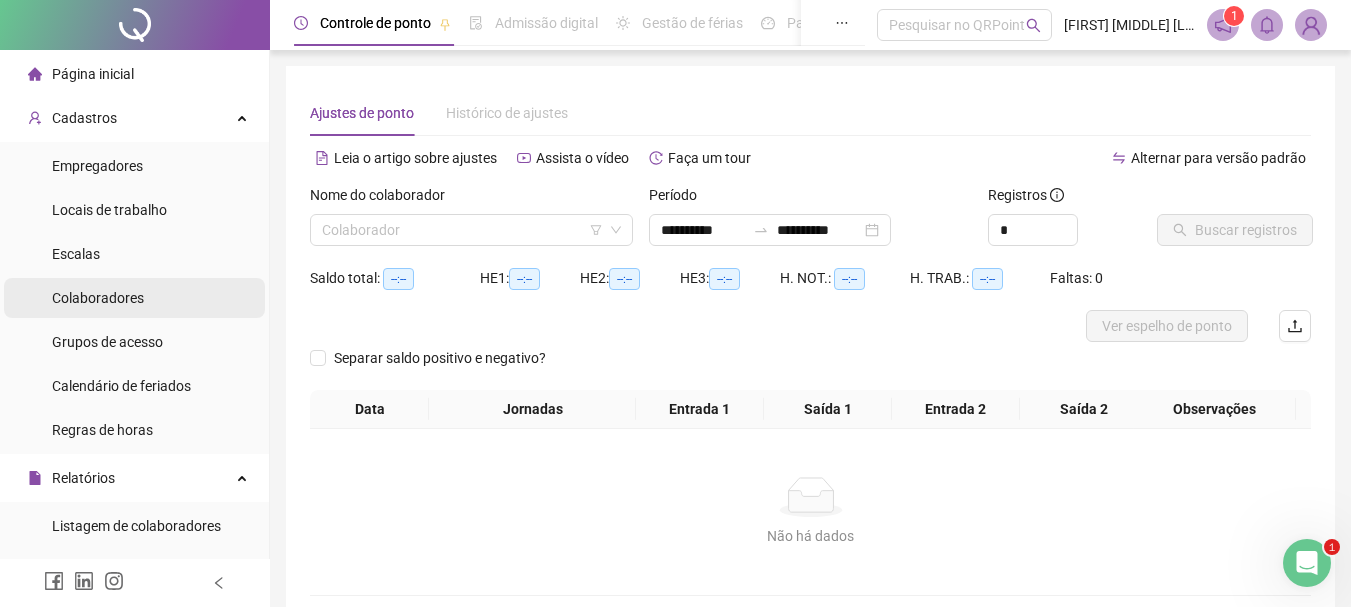 click on "Colaboradores" at bounding box center [98, 298] 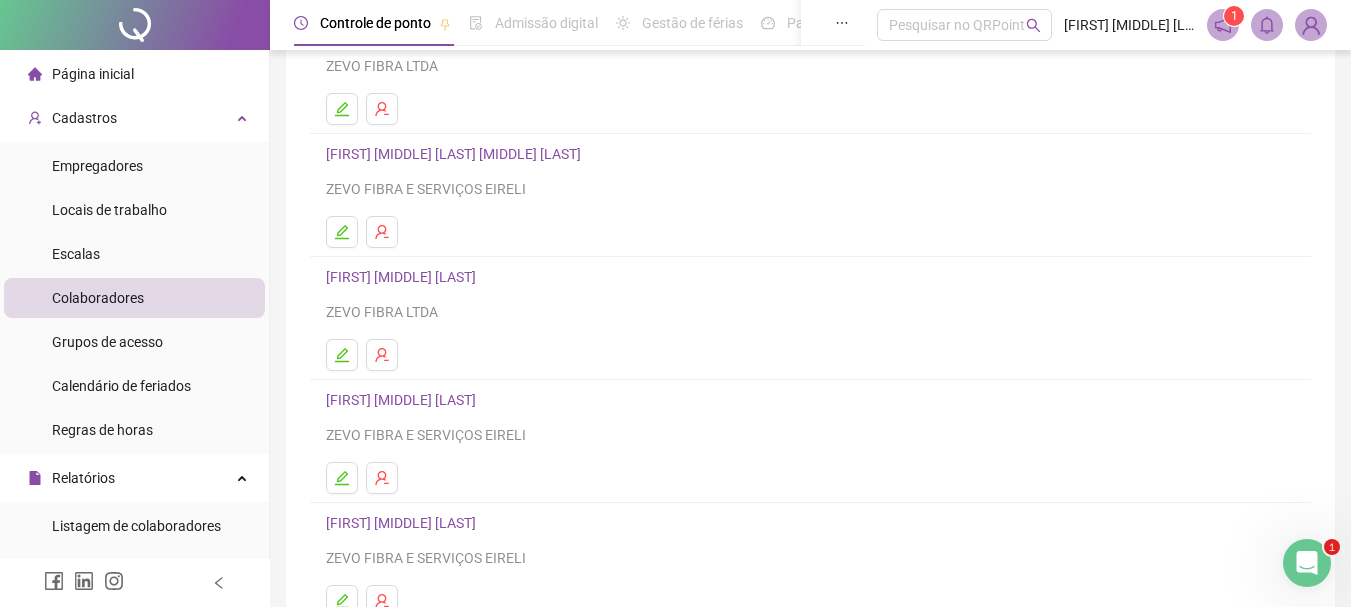scroll, scrollTop: 300, scrollLeft: 0, axis: vertical 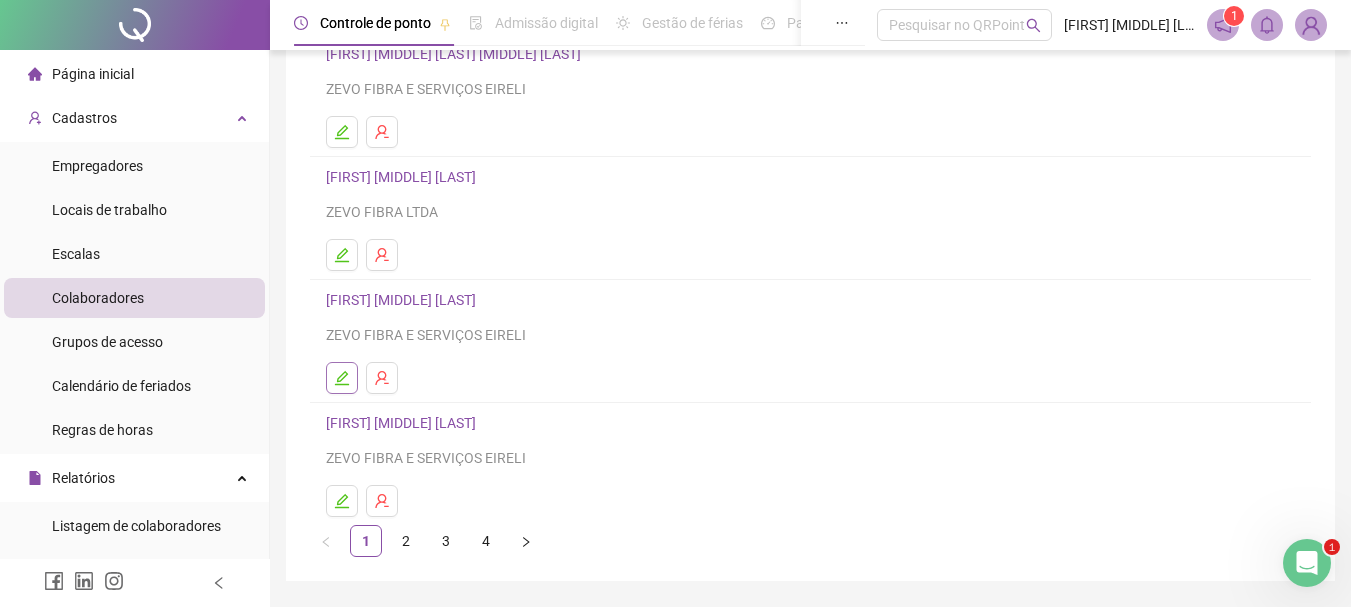click 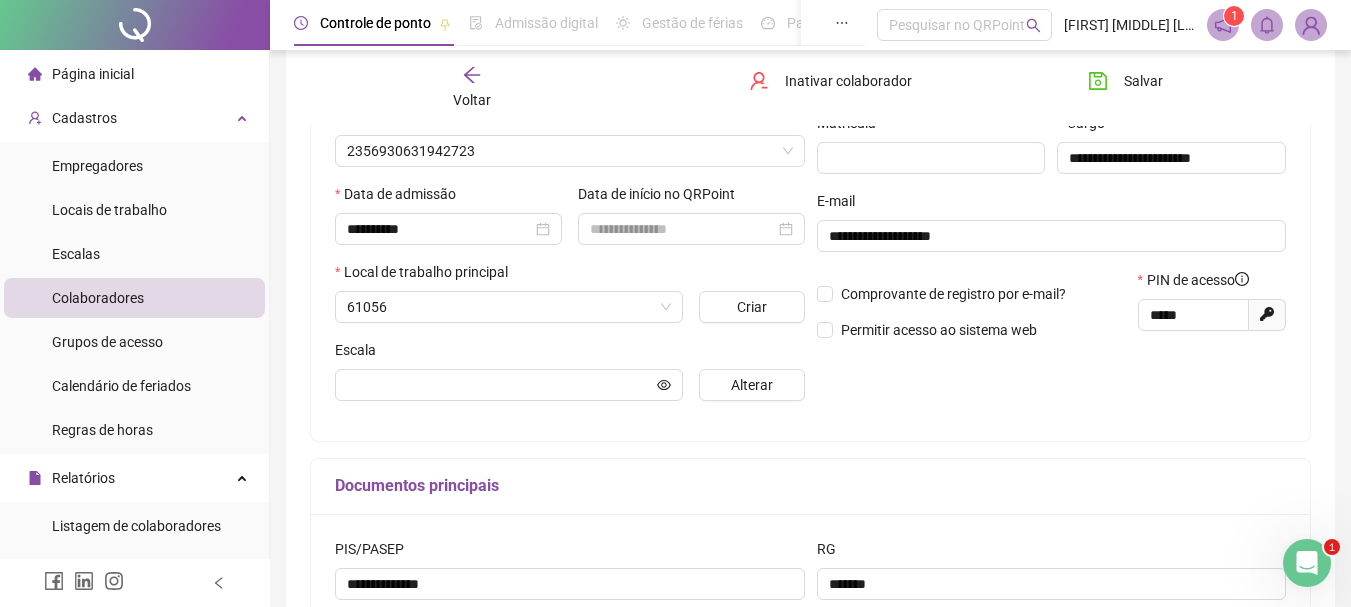 scroll, scrollTop: 310, scrollLeft: 0, axis: vertical 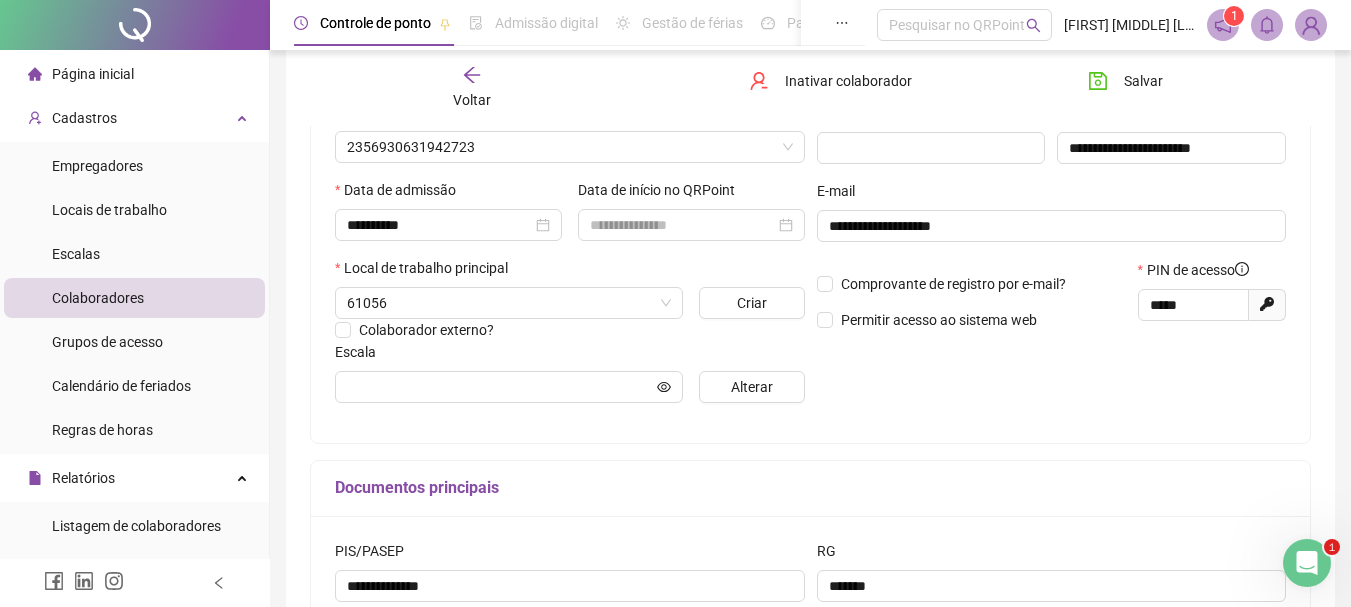 type on "**********" 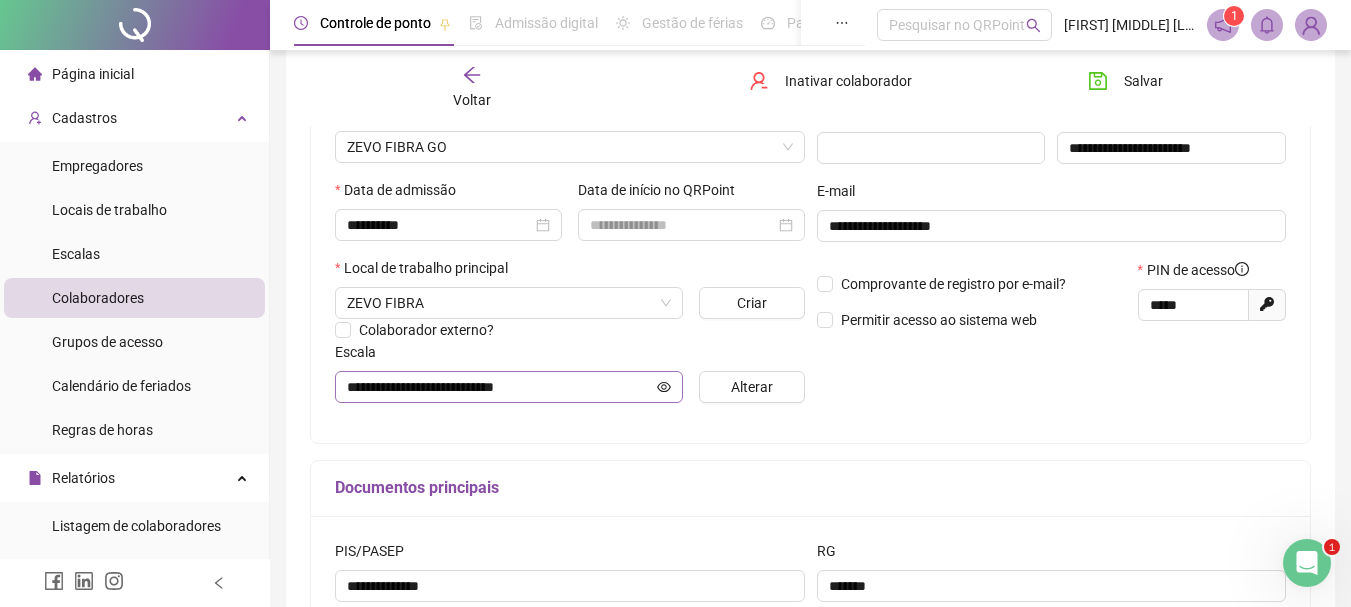 click at bounding box center [664, 387] 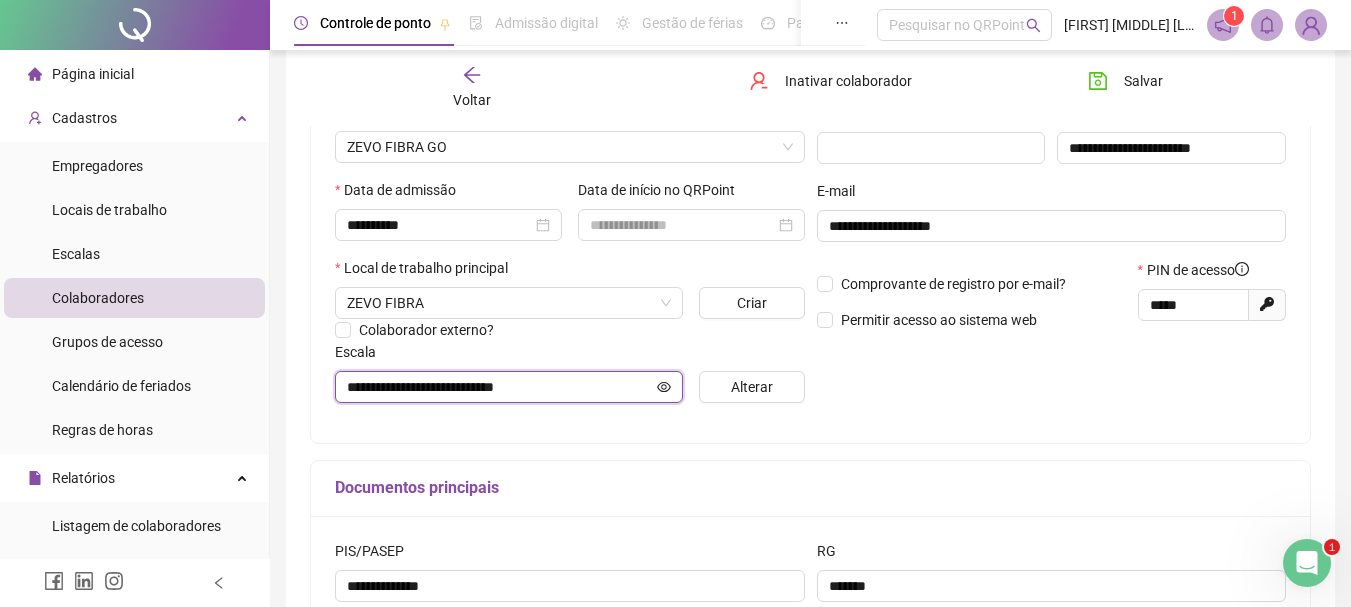 click 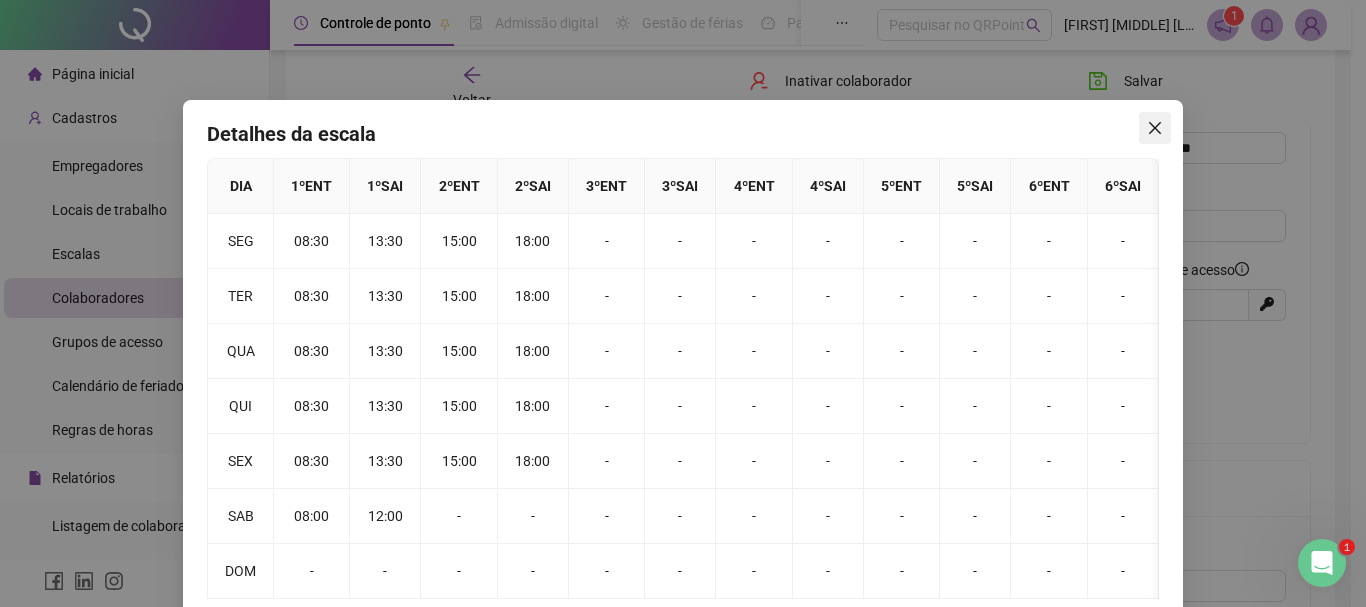 click 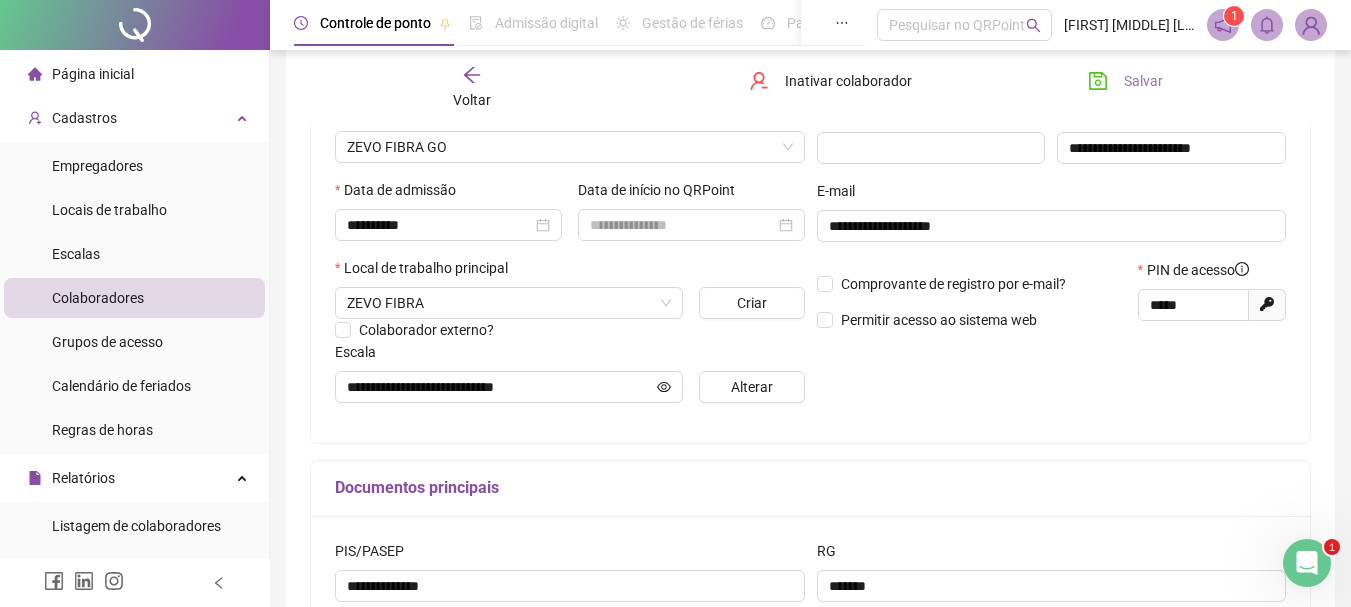 click on "Salvar" at bounding box center (1143, 81) 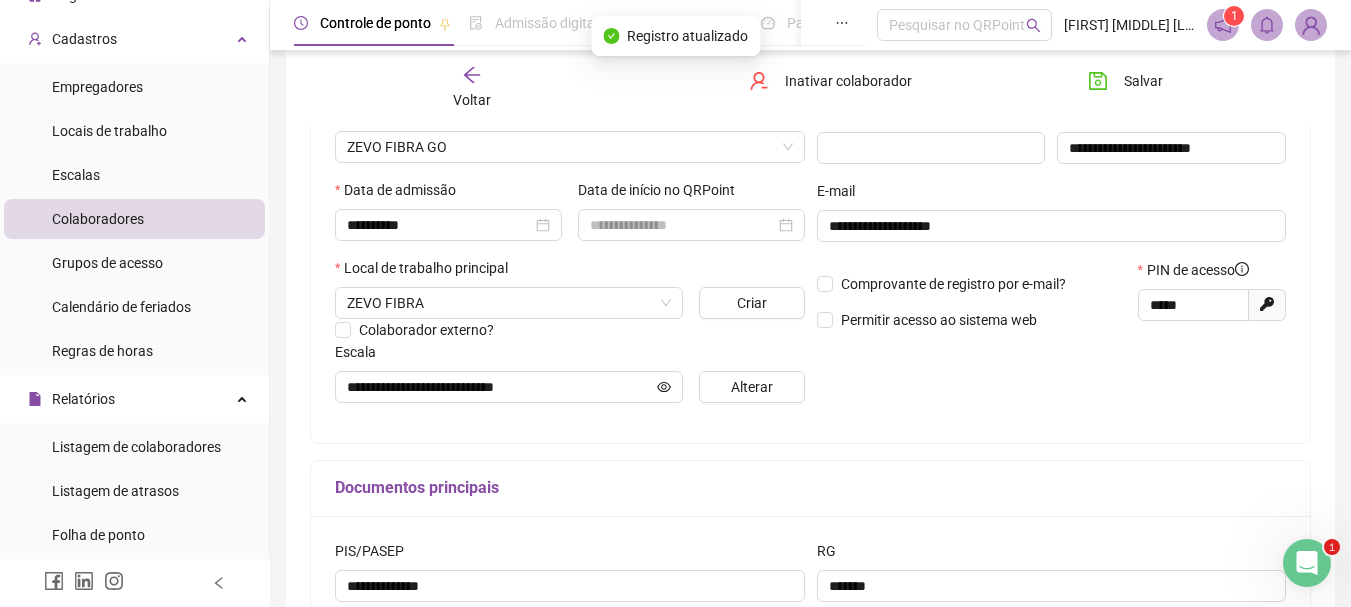scroll, scrollTop: 200, scrollLeft: 0, axis: vertical 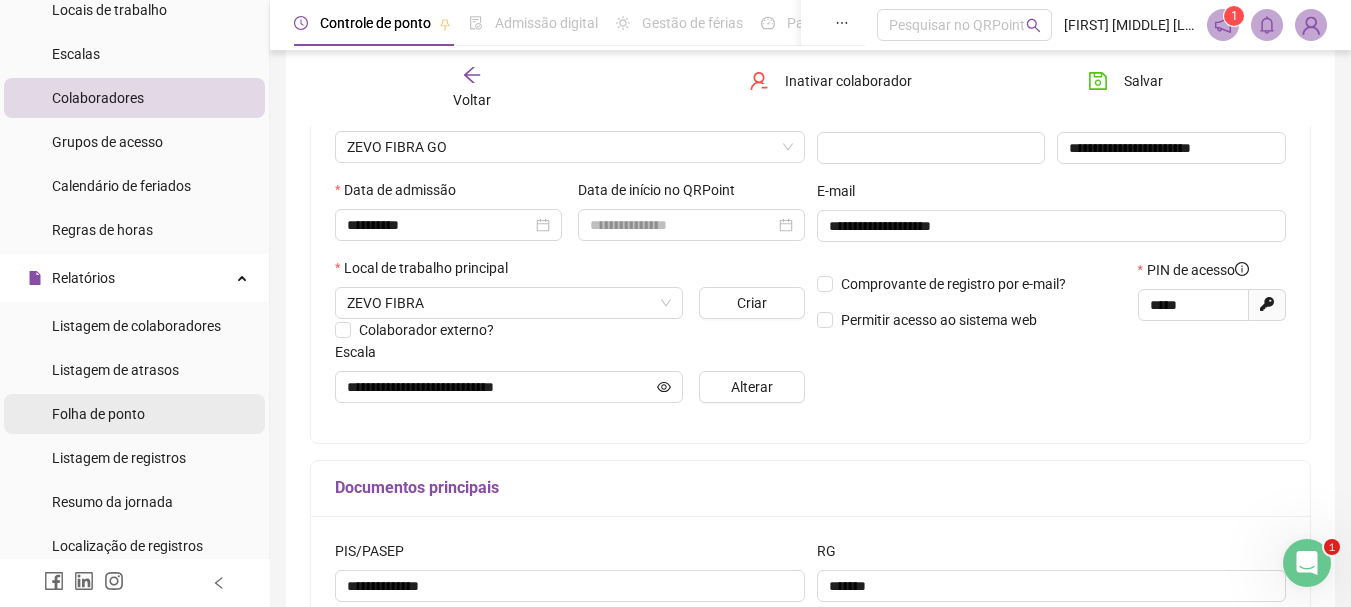 click on "Folha de ponto" at bounding box center [98, 414] 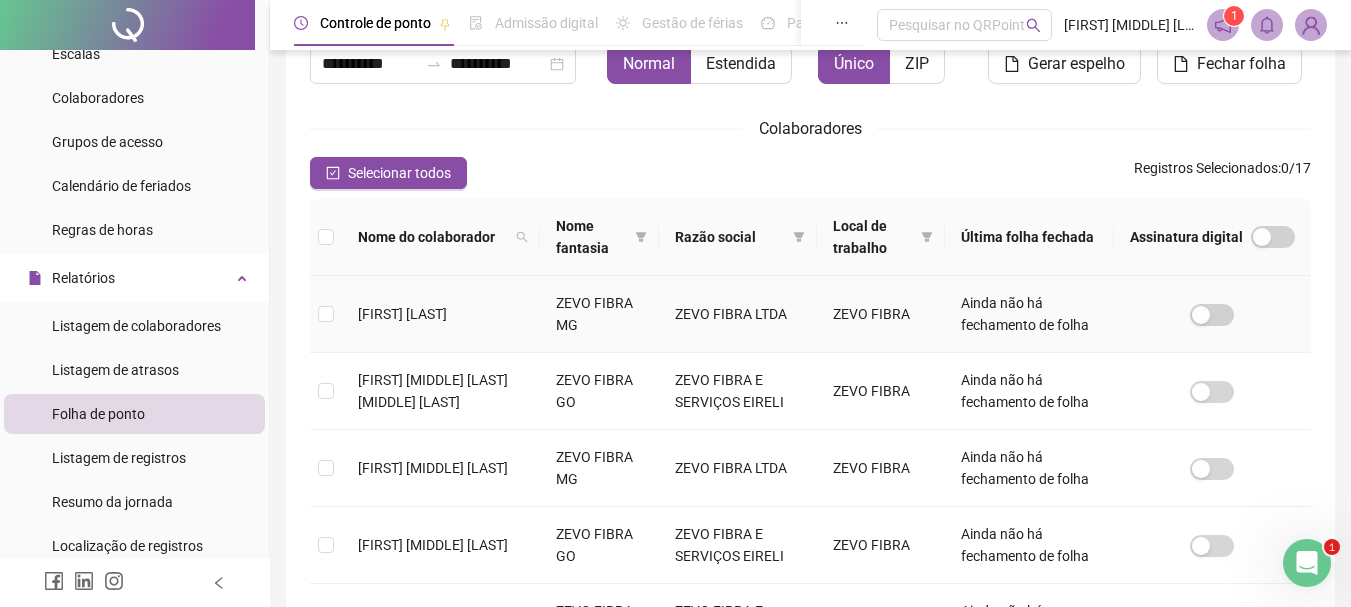 scroll, scrollTop: 206, scrollLeft: 0, axis: vertical 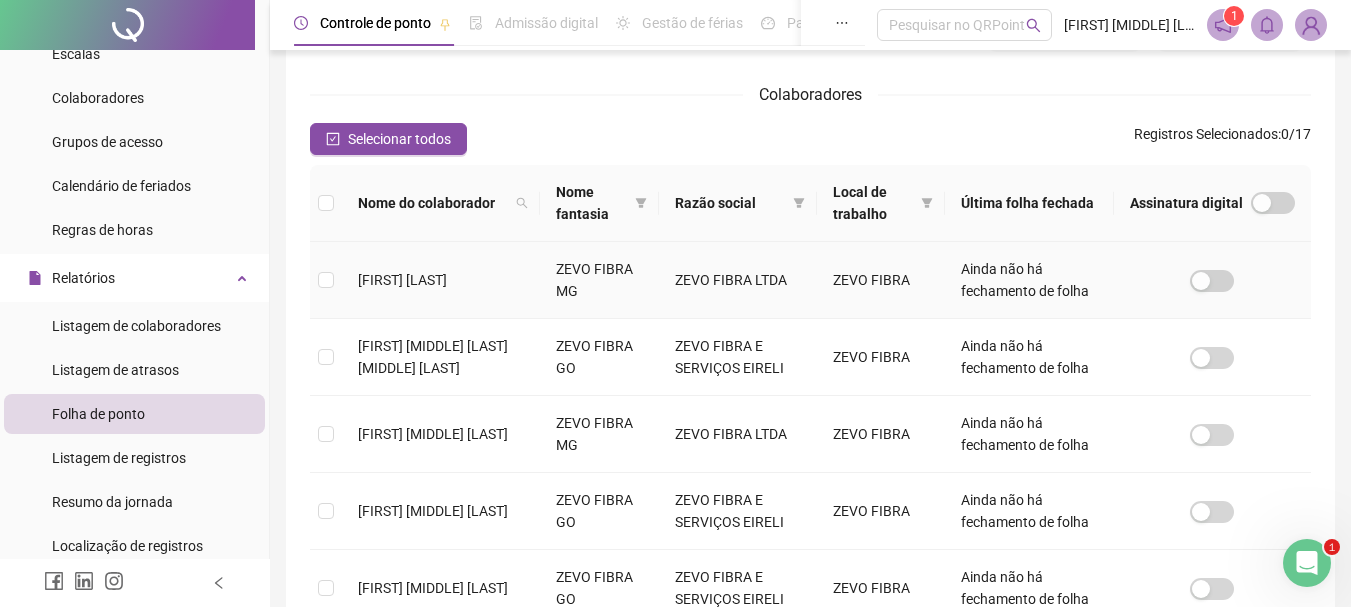 click on "[FIRST] [LAST] [LAST]" at bounding box center (441, 280) 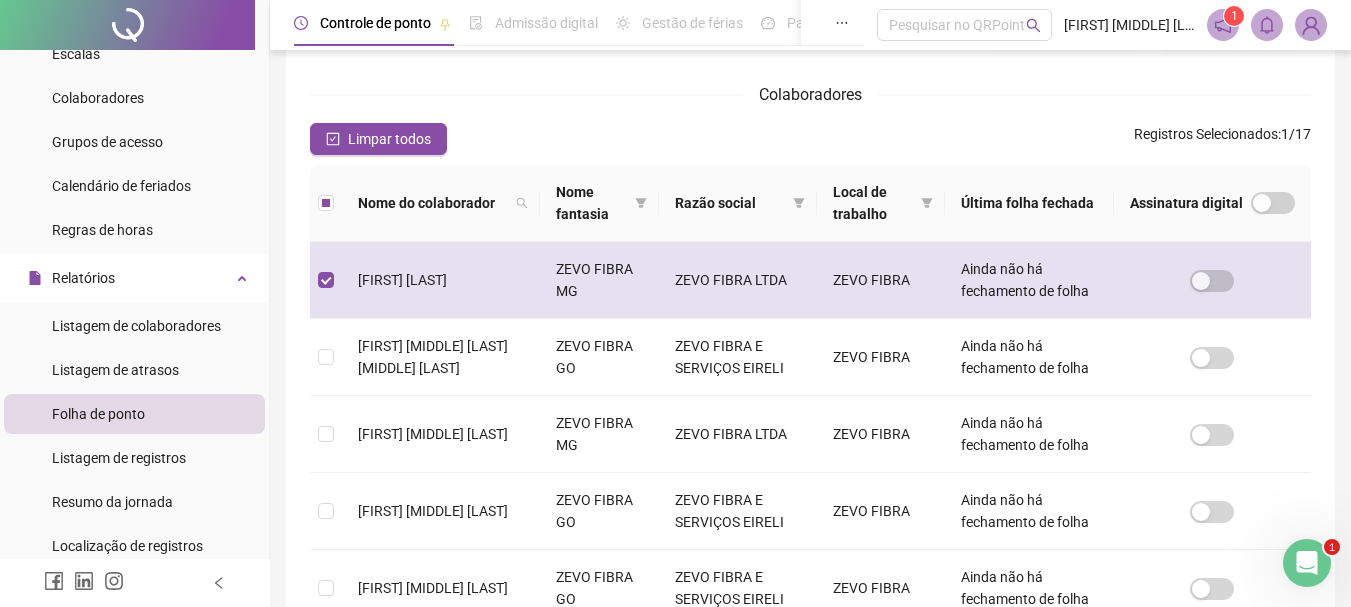 scroll, scrollTop: 106, scrollLeft: 0, axis: vertical 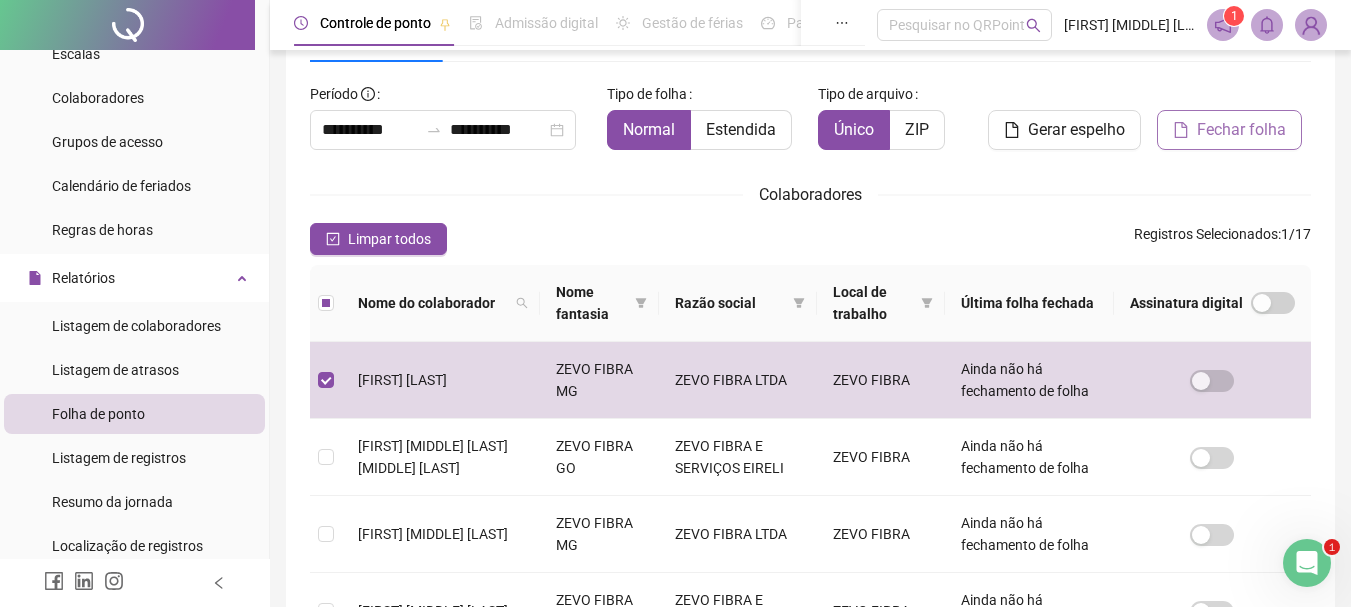 click on "Fechar folha" at bounding box center [1241, 130] 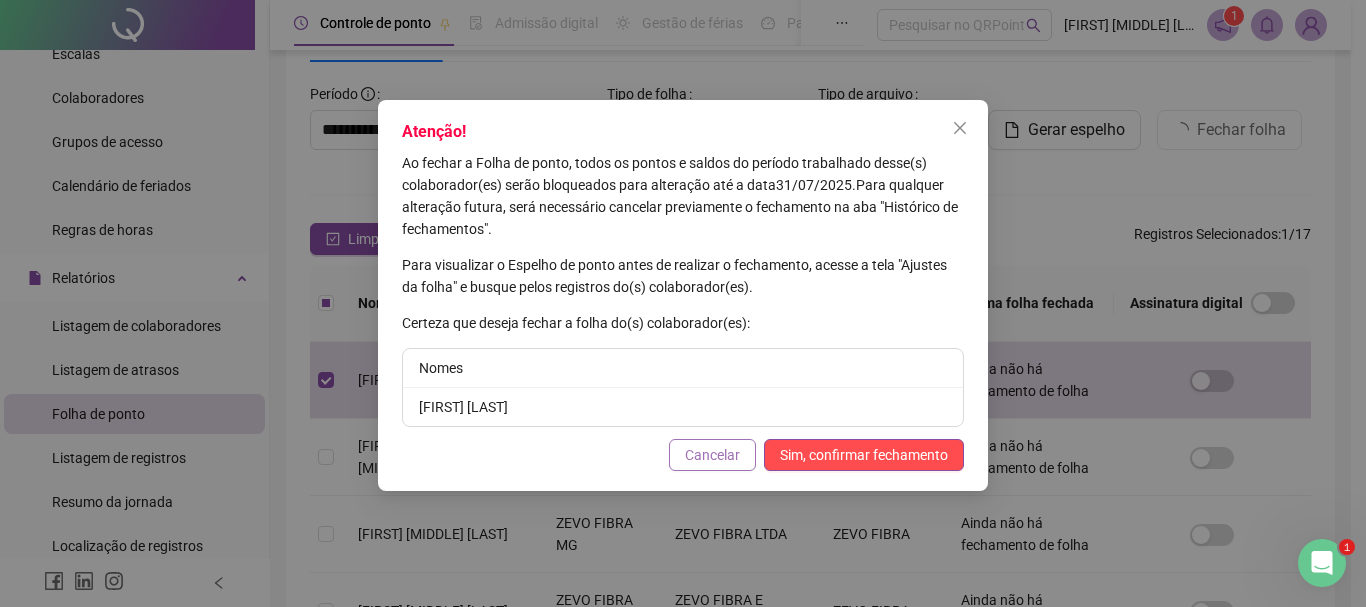 click on "Cancelar" at bounding box center (712, 455) 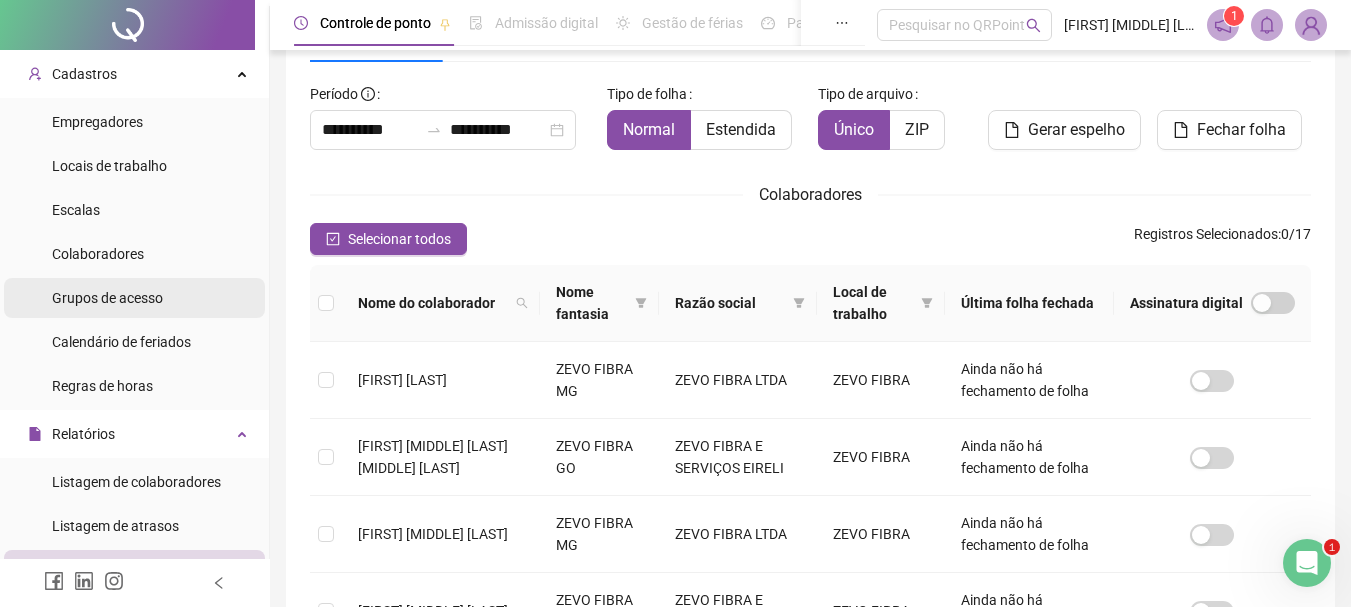 scroll, scrollTop: 0, scrollLeft: 0, axis: both 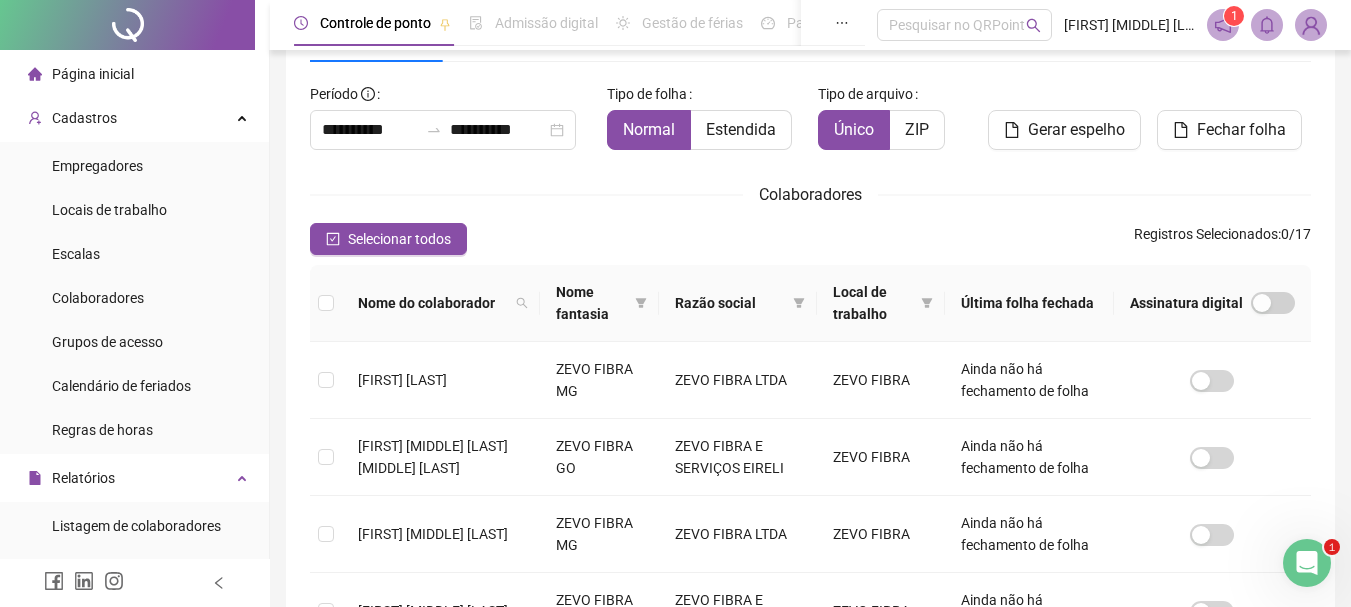 click on "Página inicial" at bounding box center (93, 74) 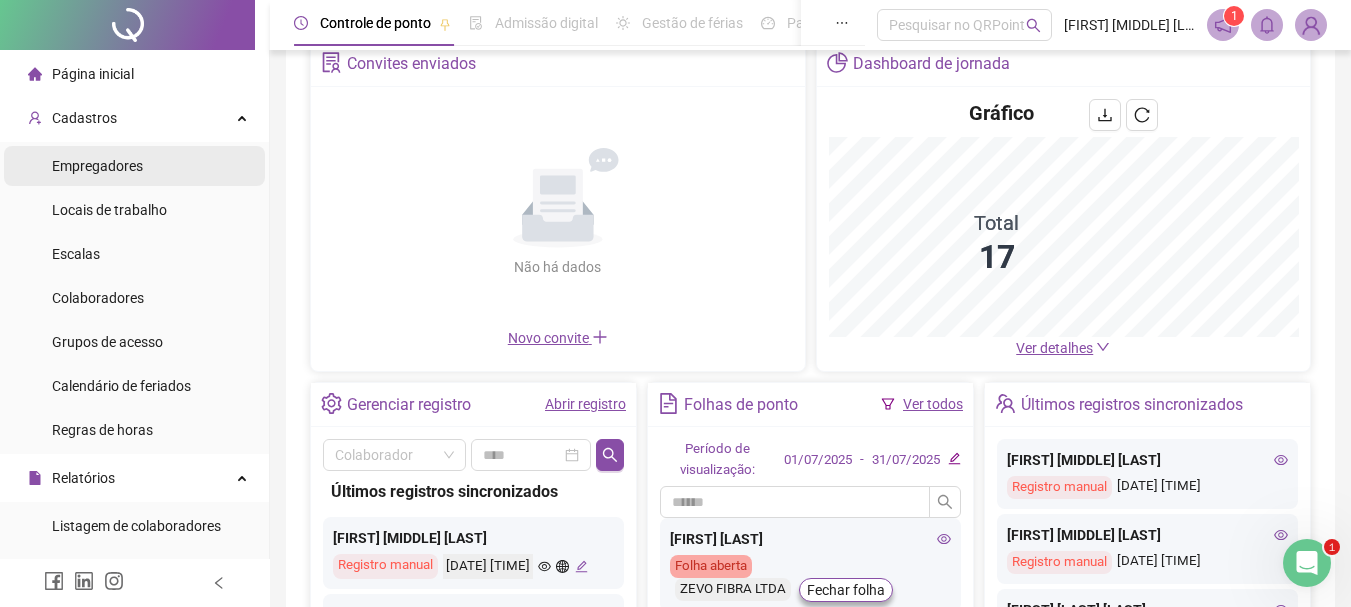 click on "Empregadores" at bounding box center (97, 166) 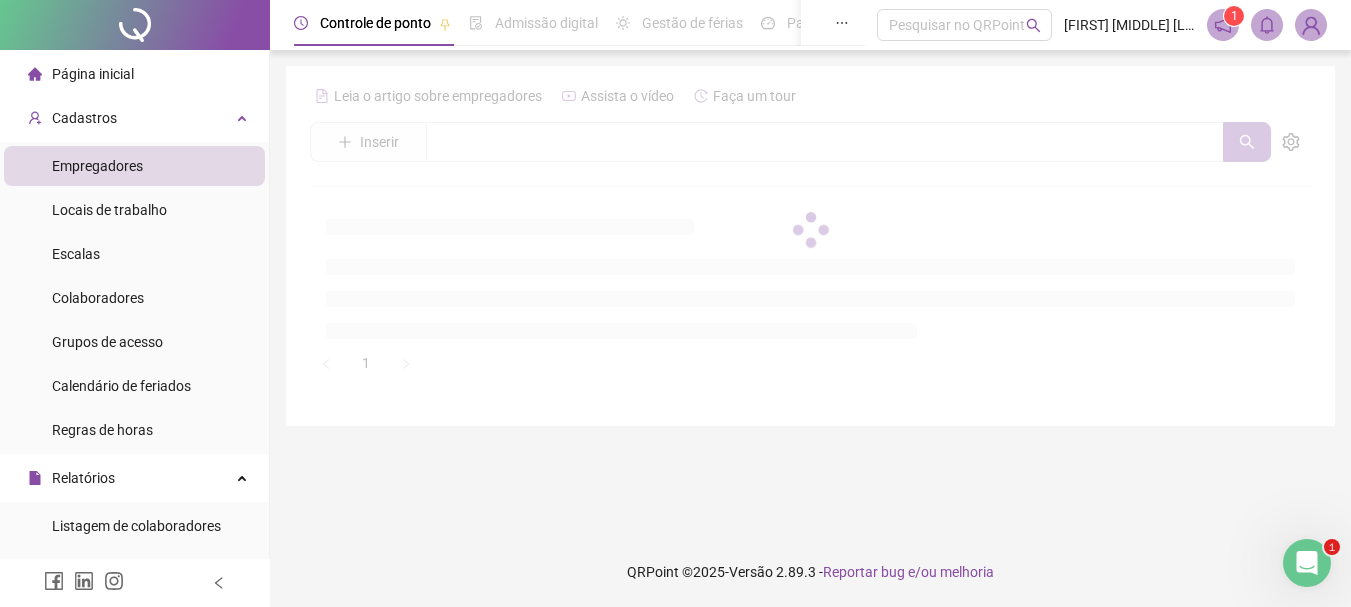scroll, scrollTop: 0, scrollLeft: 0, axis: both 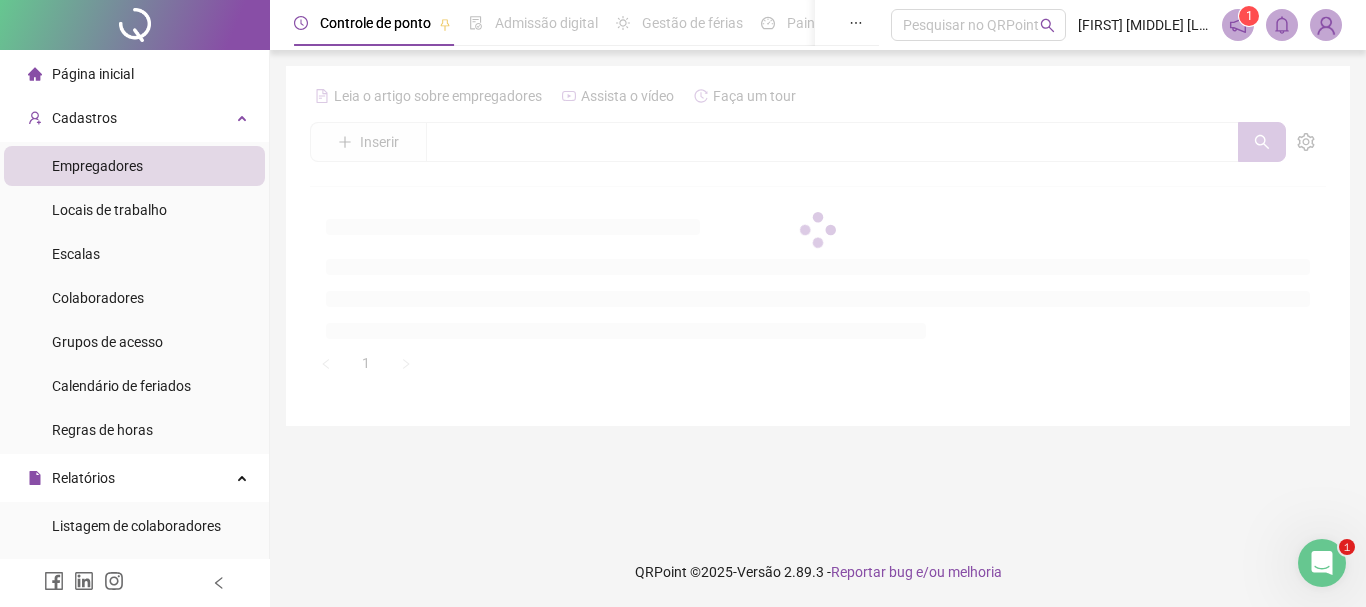 click on "Empregadores" at bounding box center (97, 166) 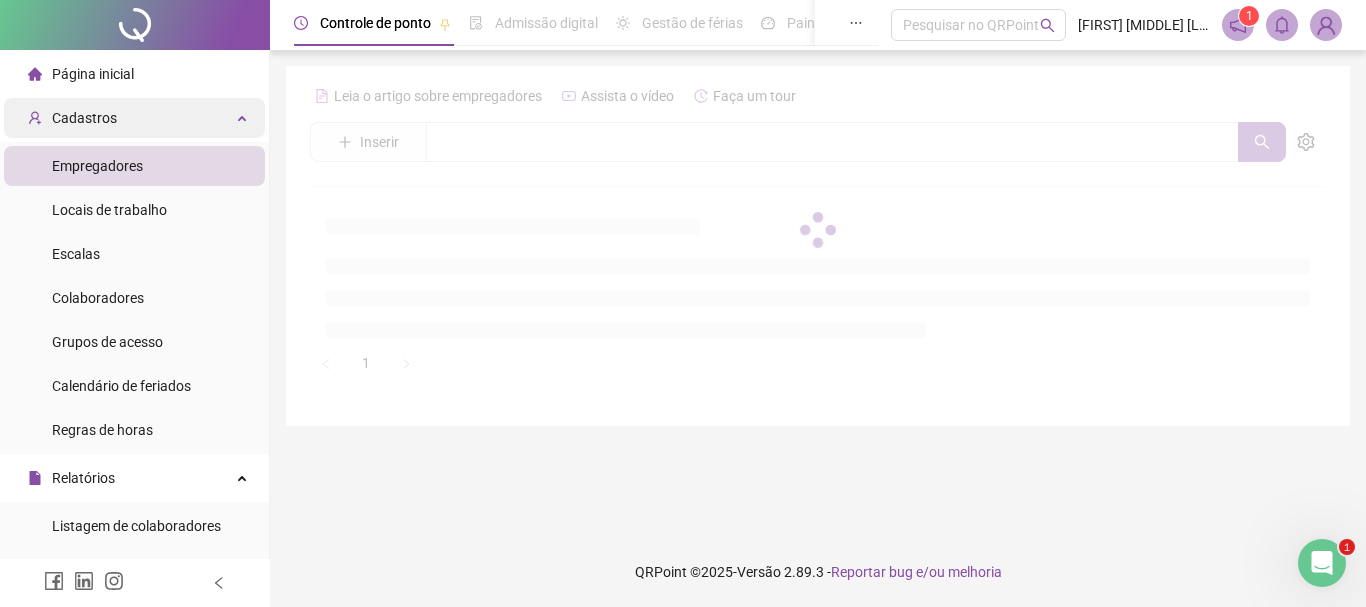 click on "Cadastros" at bounding box center [134, 118] 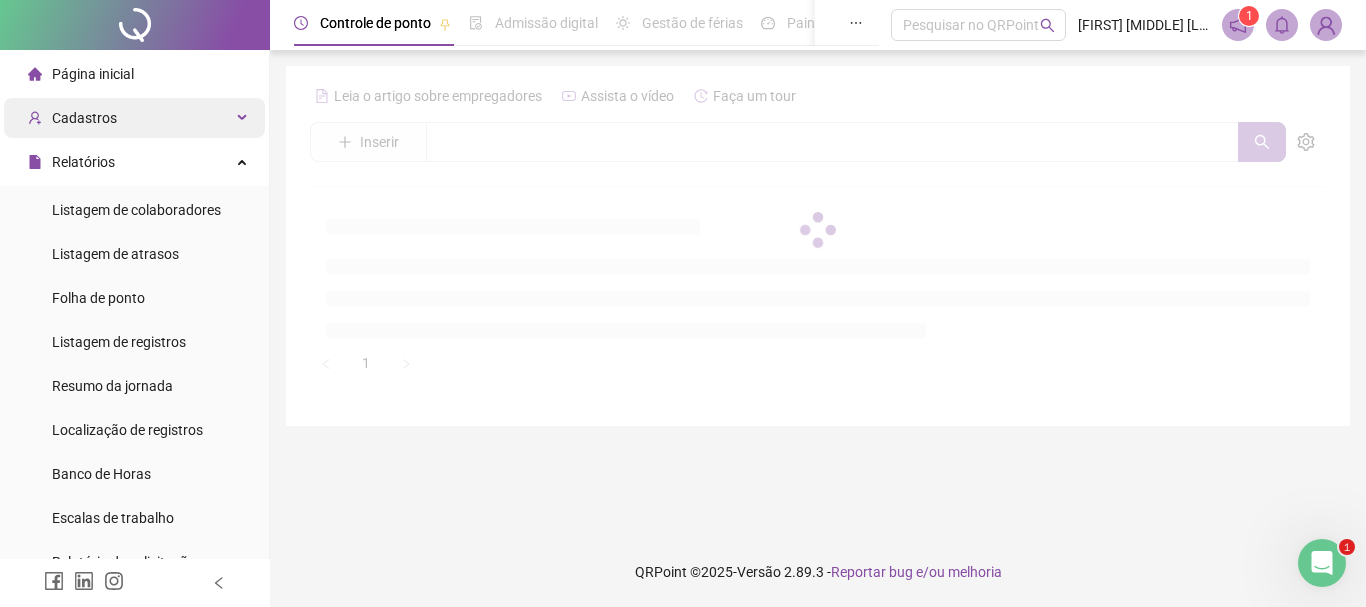 click on "Cadastros" at bounding box center (134, 118) 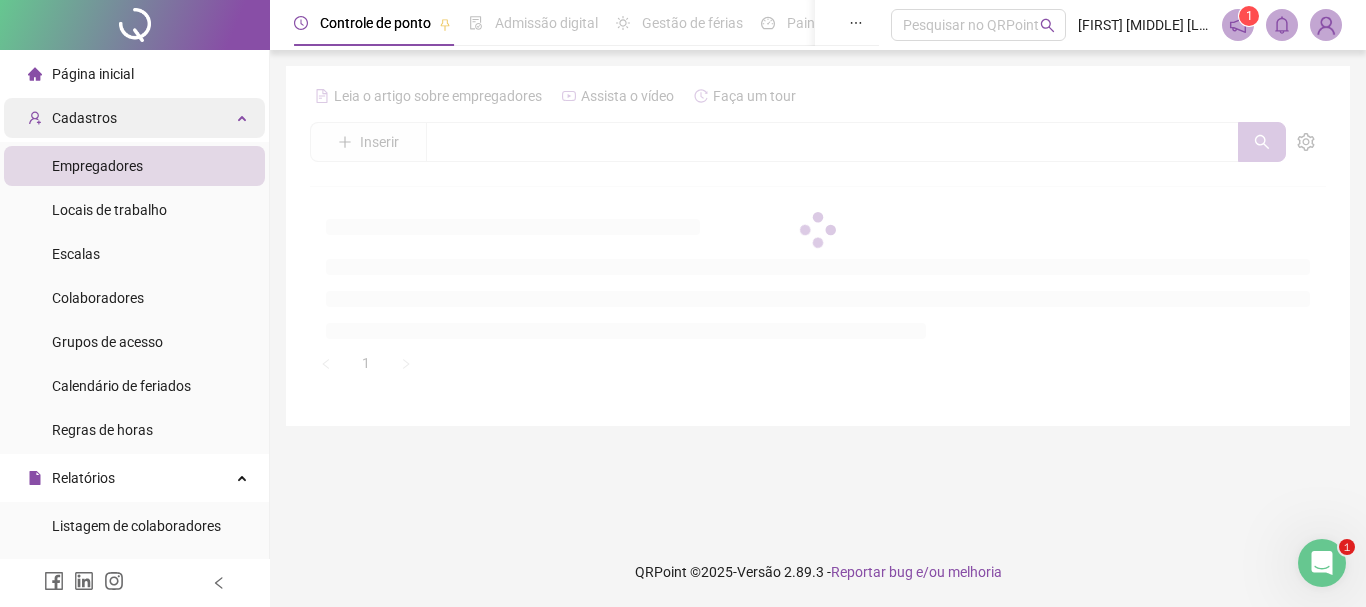 click on "Cadastros" at bounding box center (134, 118) 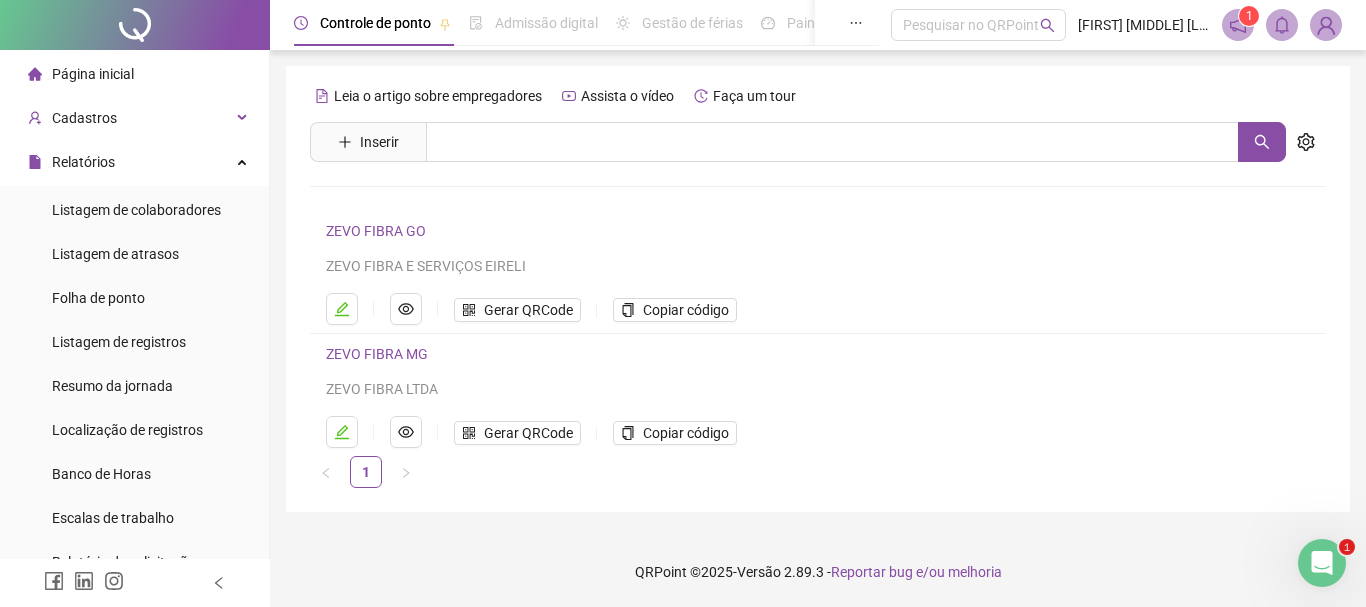 click on "Página inicial" at bounding box center (93, 74) 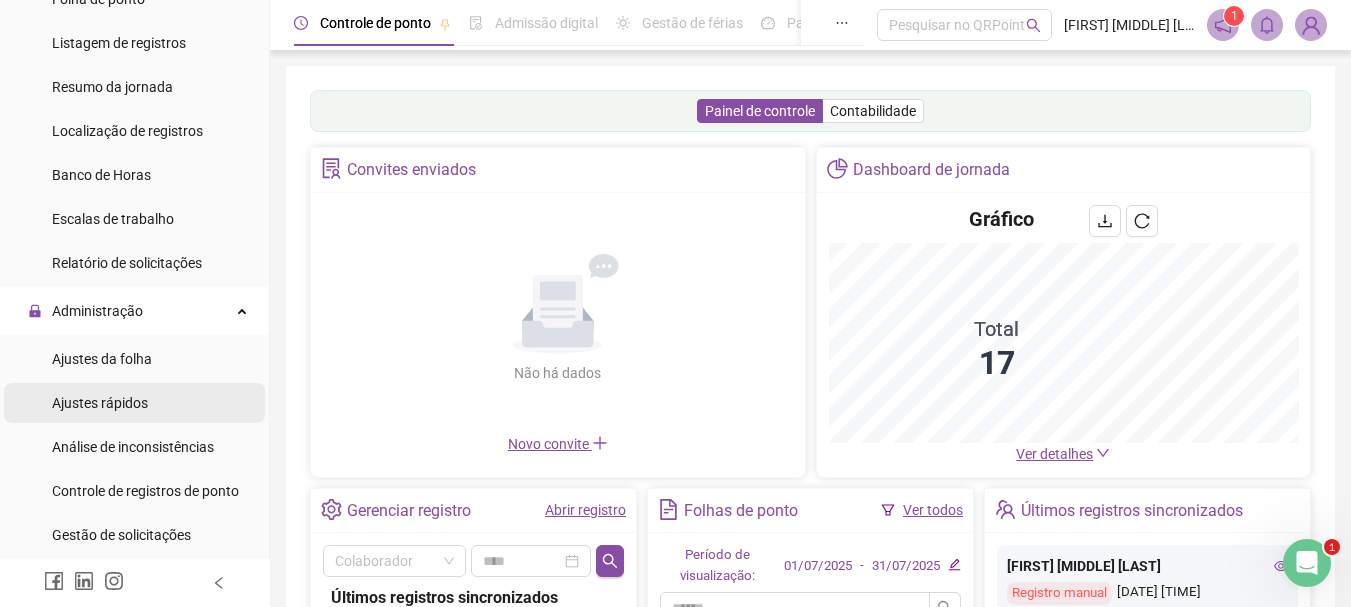 scroll, scrollTop: 300, scrollLeft: 0, axis: vertical 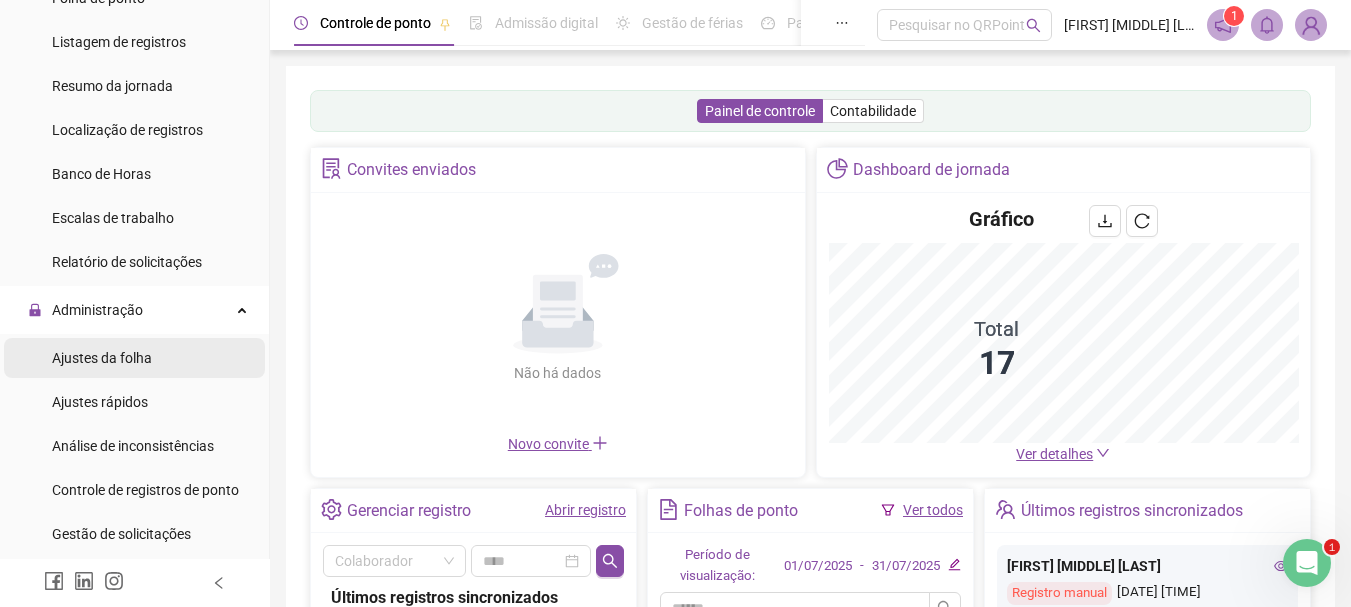 click on "Ajustes da folha" at bounding box center (102, 358) 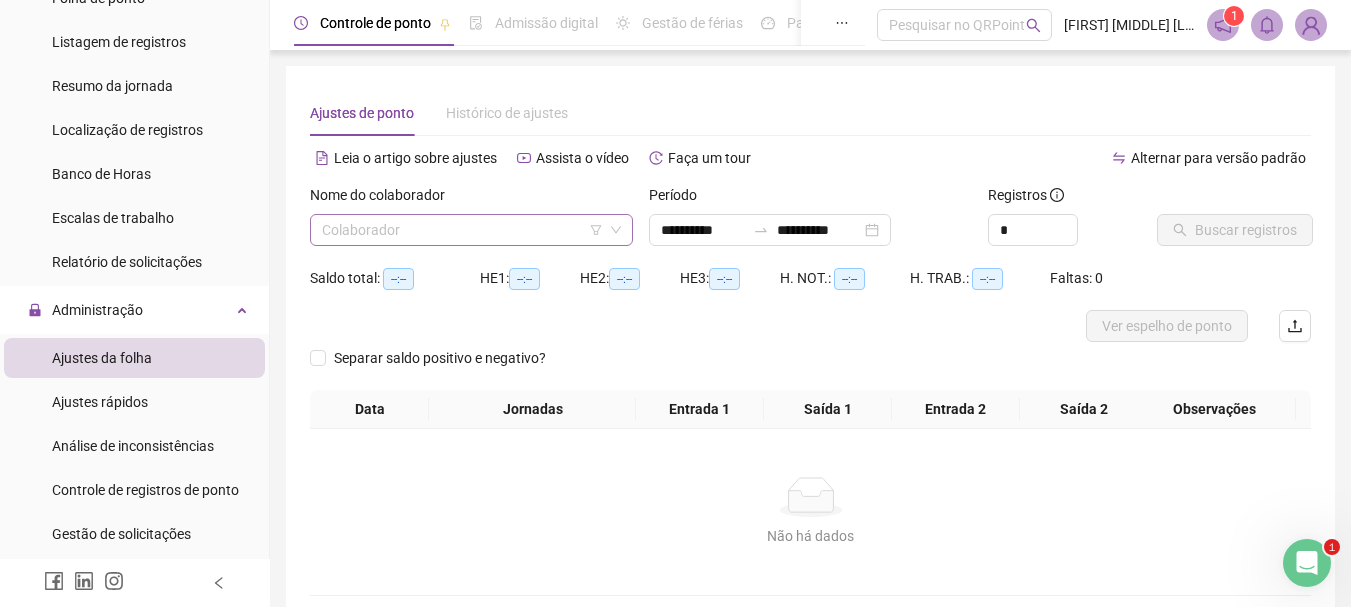 click at bounding box center [462, 230] 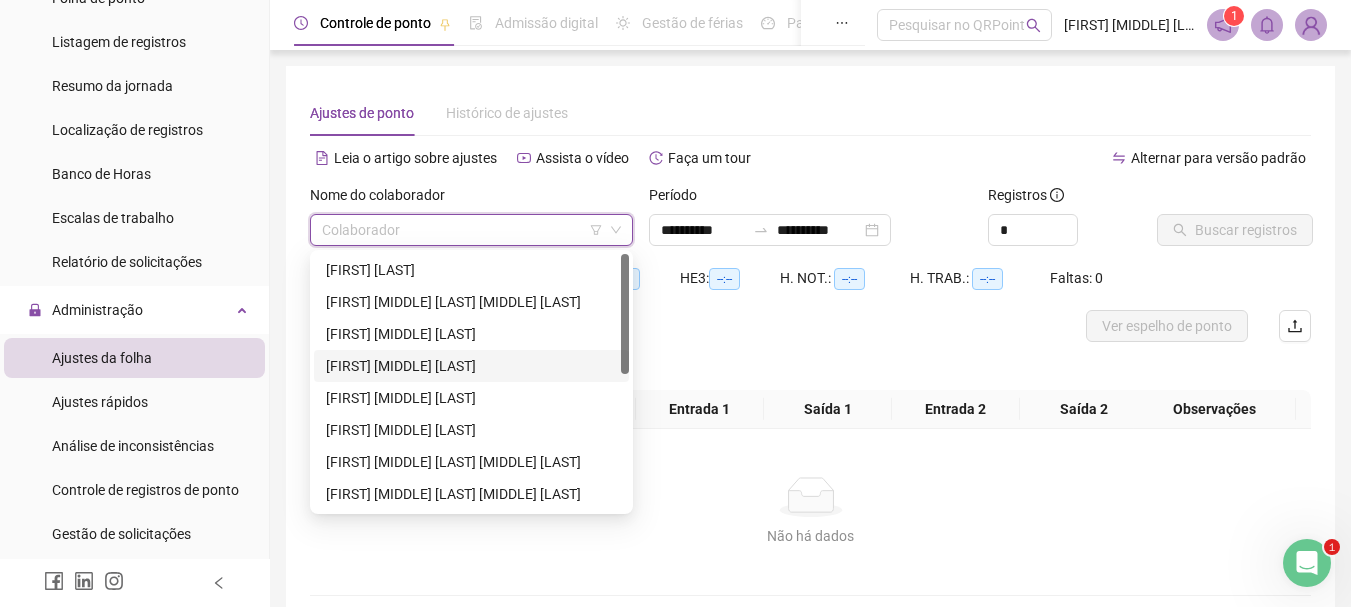 click on "[FIRST] [LAST] [LAST]" at bounding box center [471, 366] 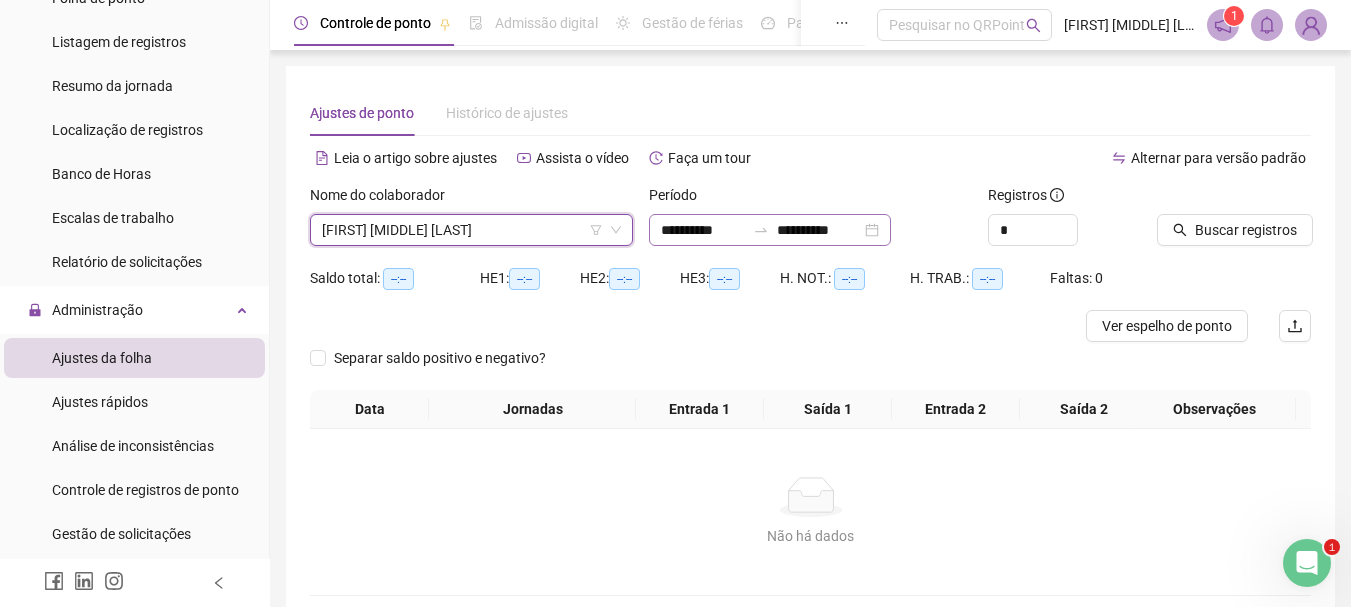 click on "**********" at bounding box center [770, 230] 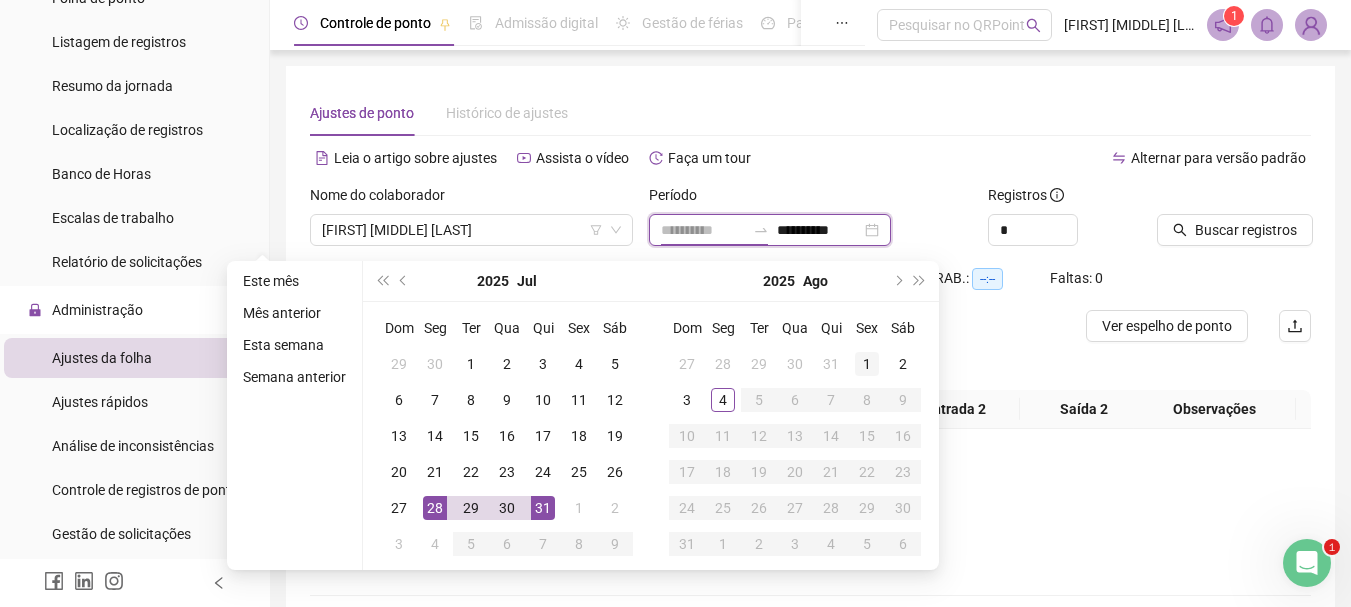 type on "**********" 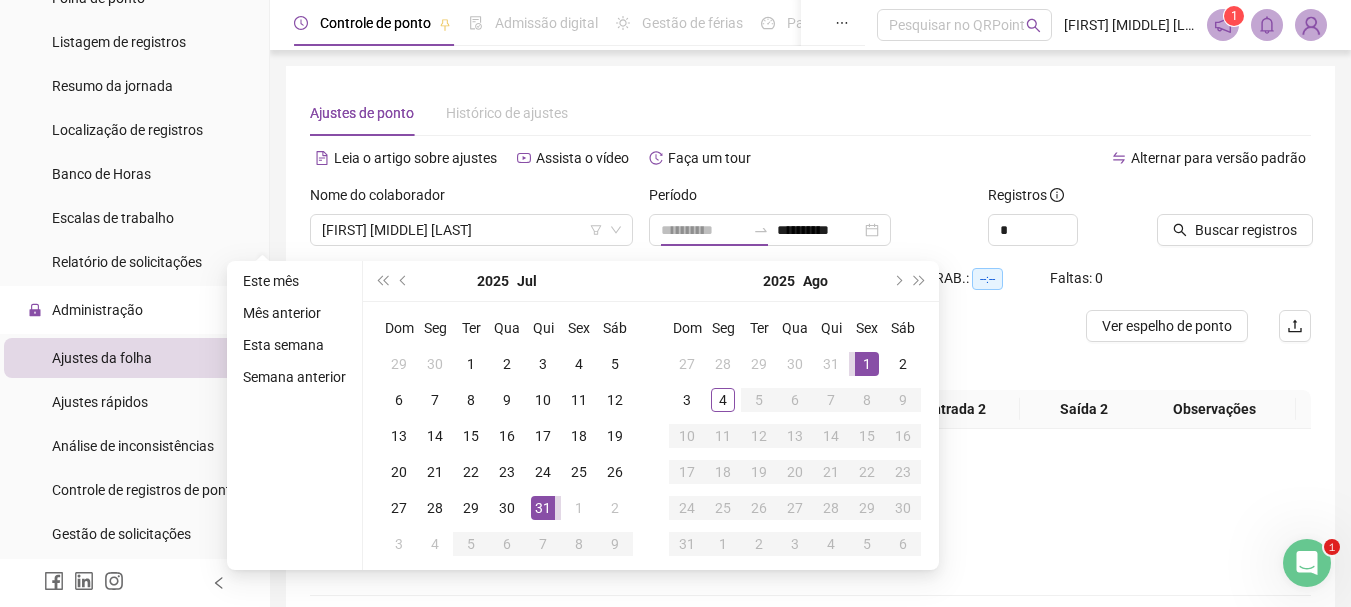 click on "1" at bounding box center [867, 364] 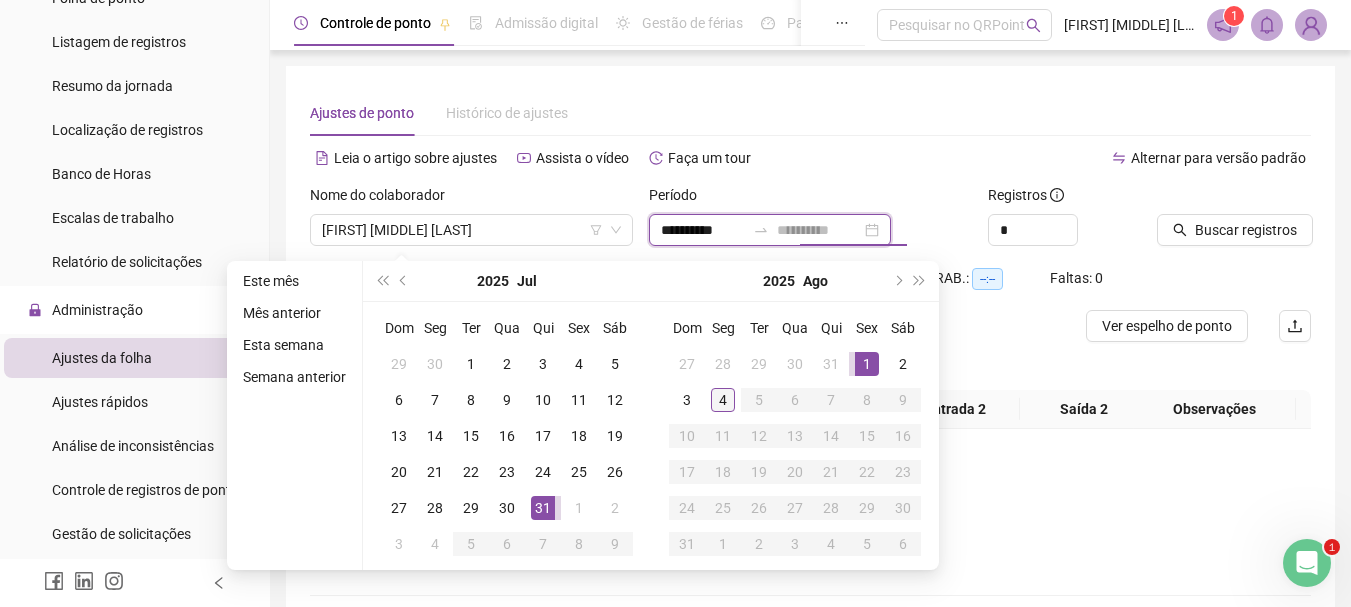 type on "**********" 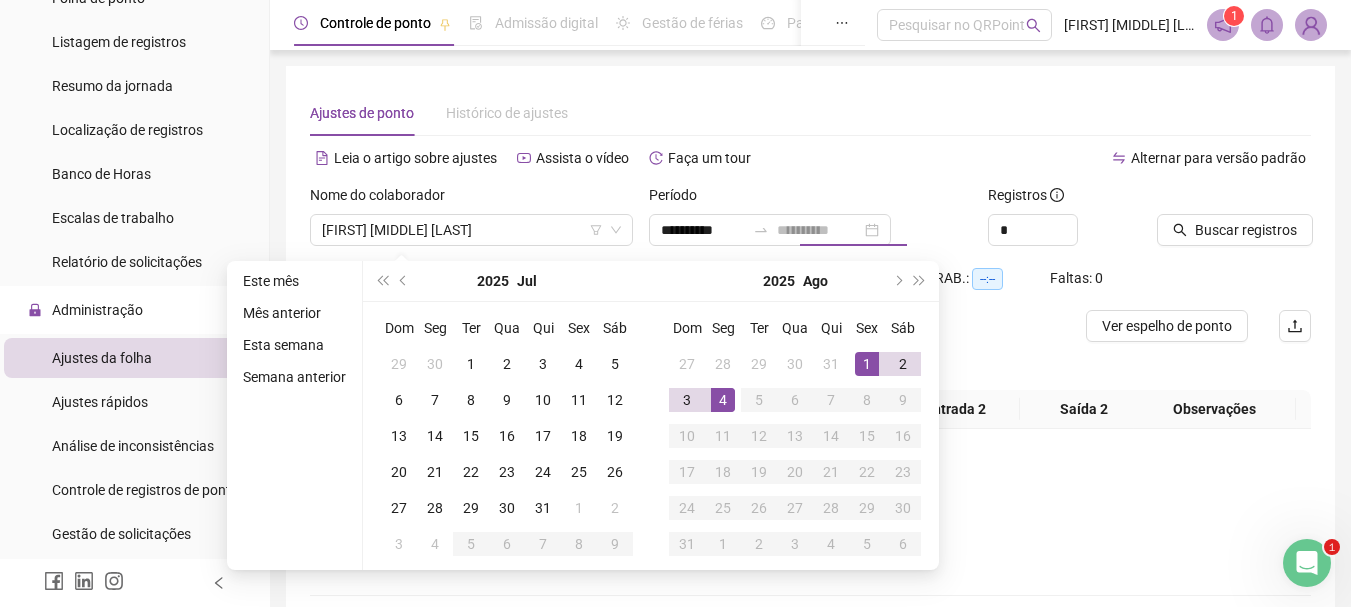 click on "4" at bounding box center (723, 400) 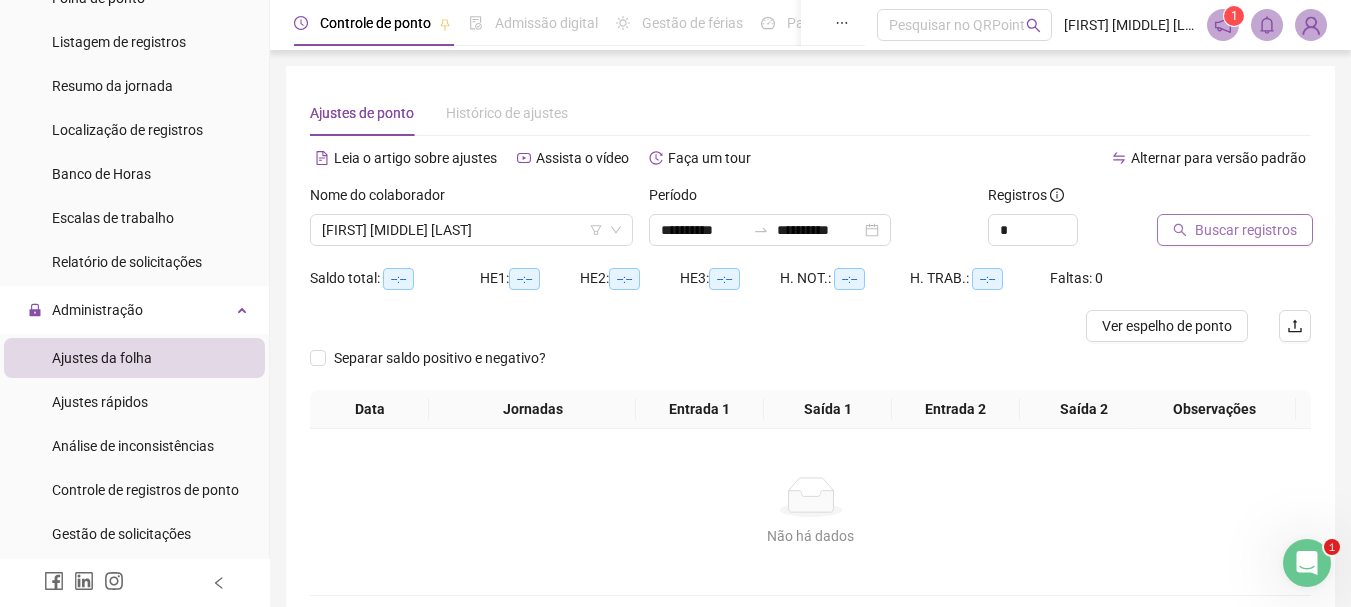 click on "Buscar registros" at bounding box center (1246, 230) 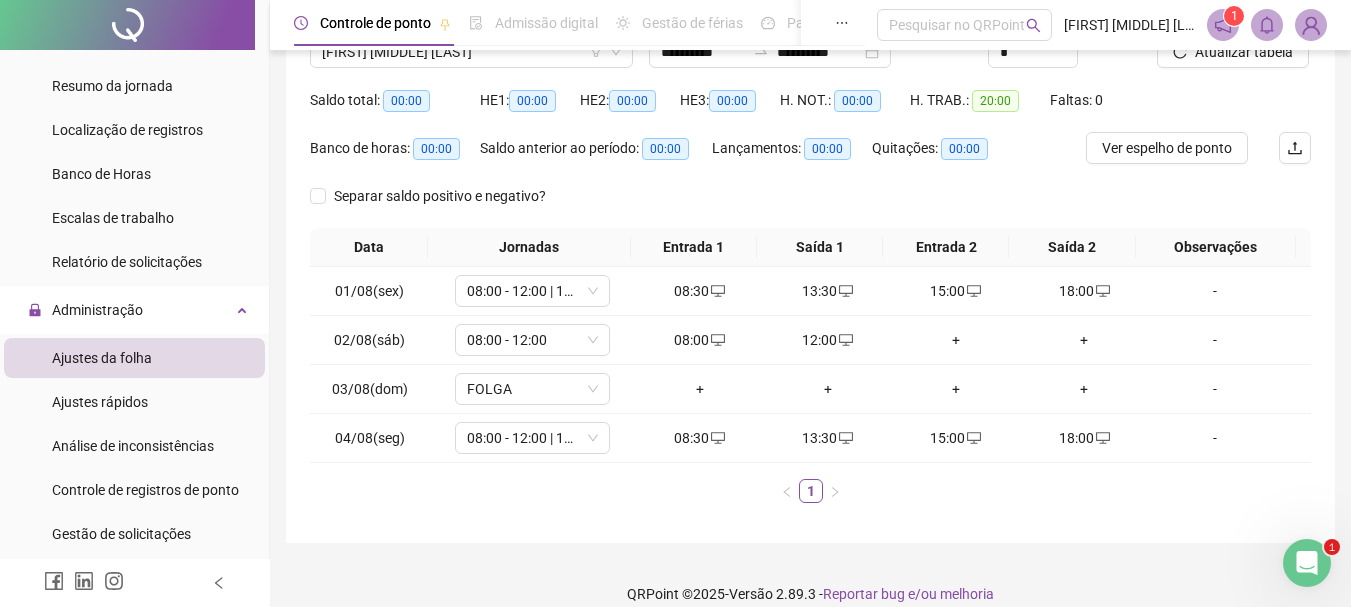 scroll, scrollTop: 200, scrollLeft: 0, axis: vertical 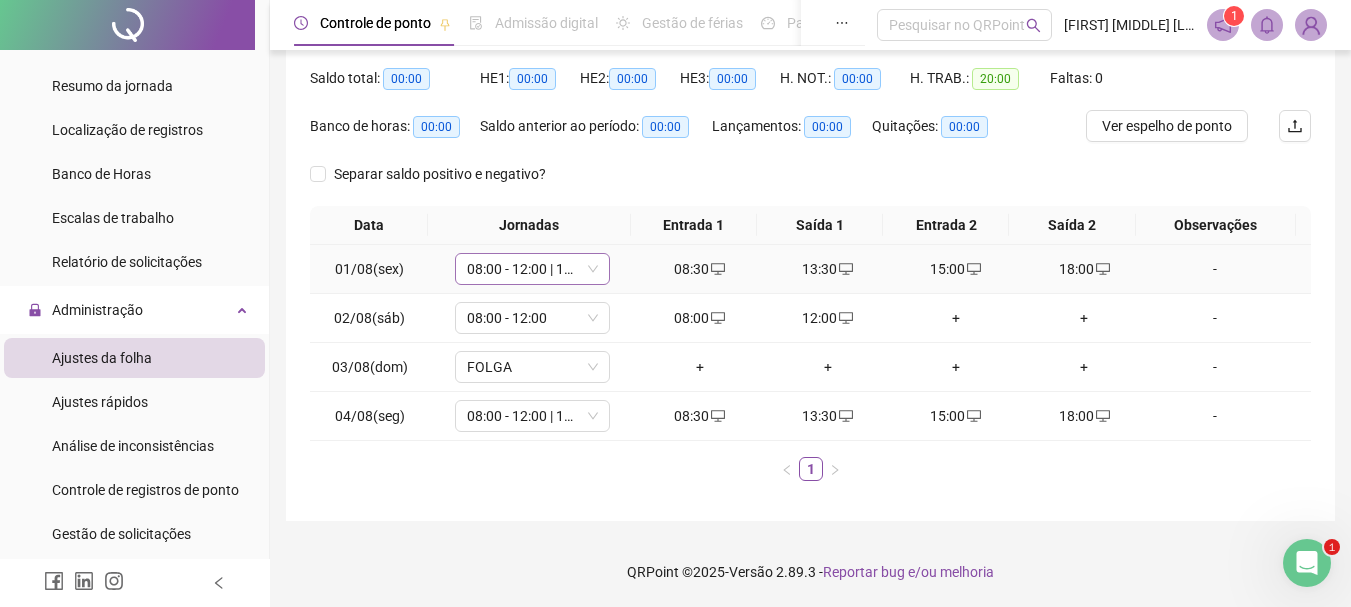 click 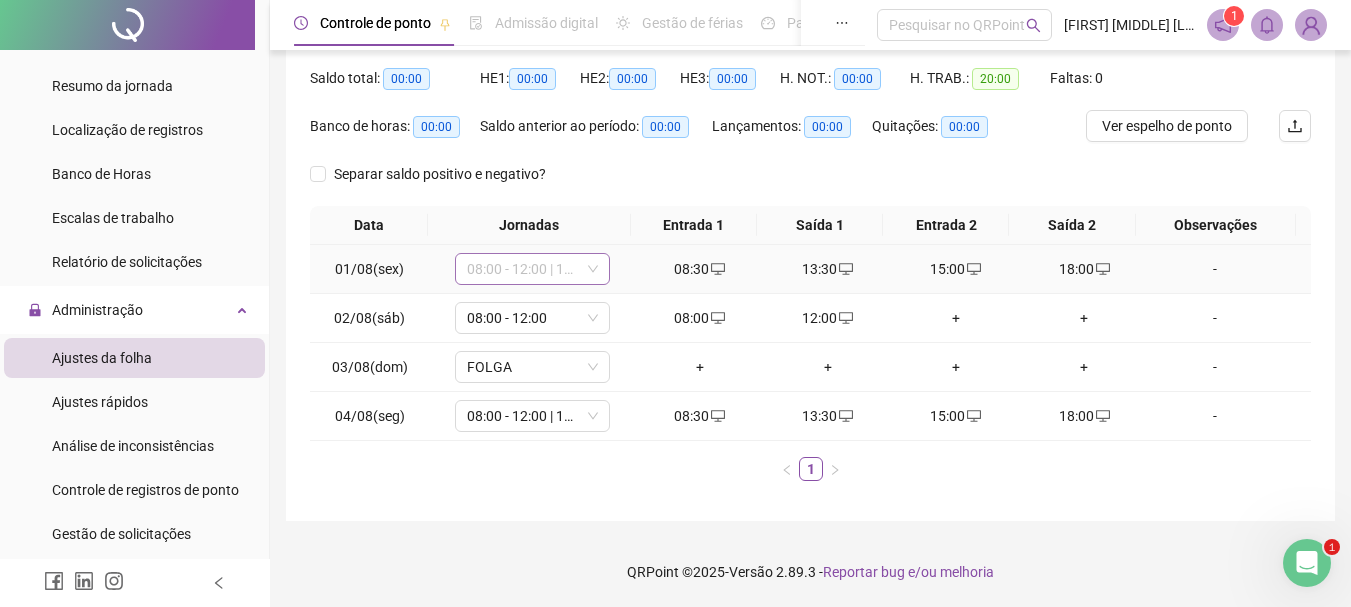 click on "08:00 - 12:00 | 14:00 - 18:00" at bounding box center (532, 269) 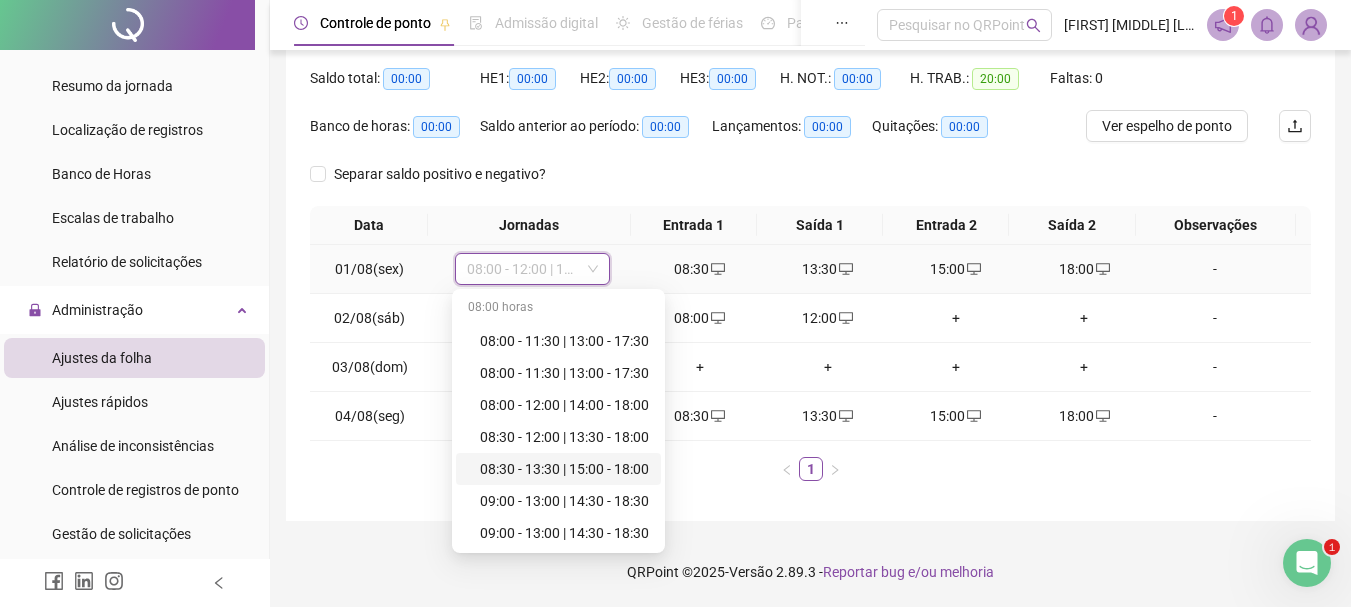 click on "08:30 - 13:30 | 15:00 - 18:00" at bounding box center [564, 469] 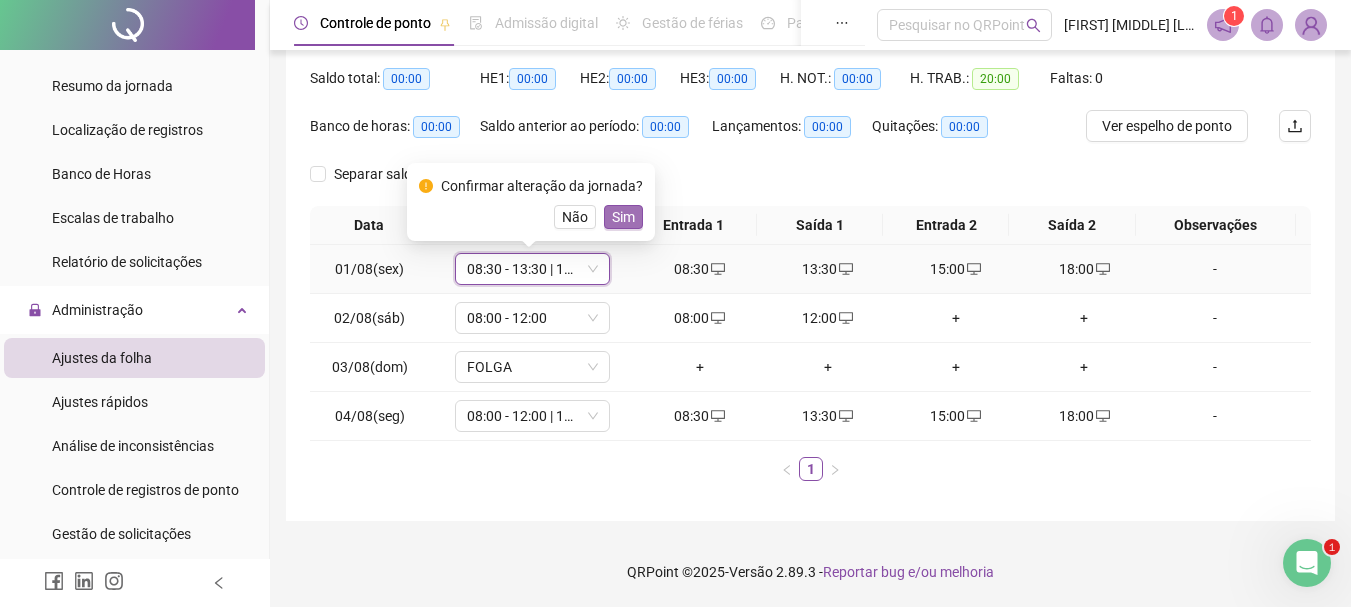 click on "Sim" at bounding box center (623, 217) 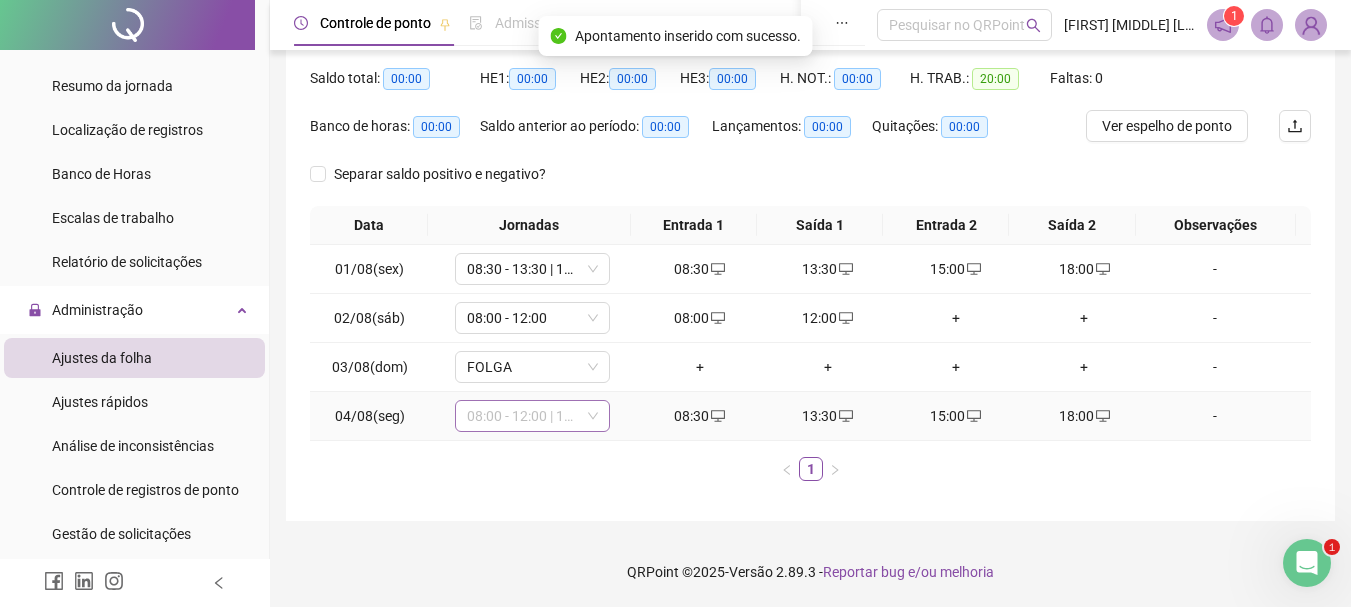 click on "08:00 - 12:00 | 14:00 - 18:00" at bounding box center (532, 416) 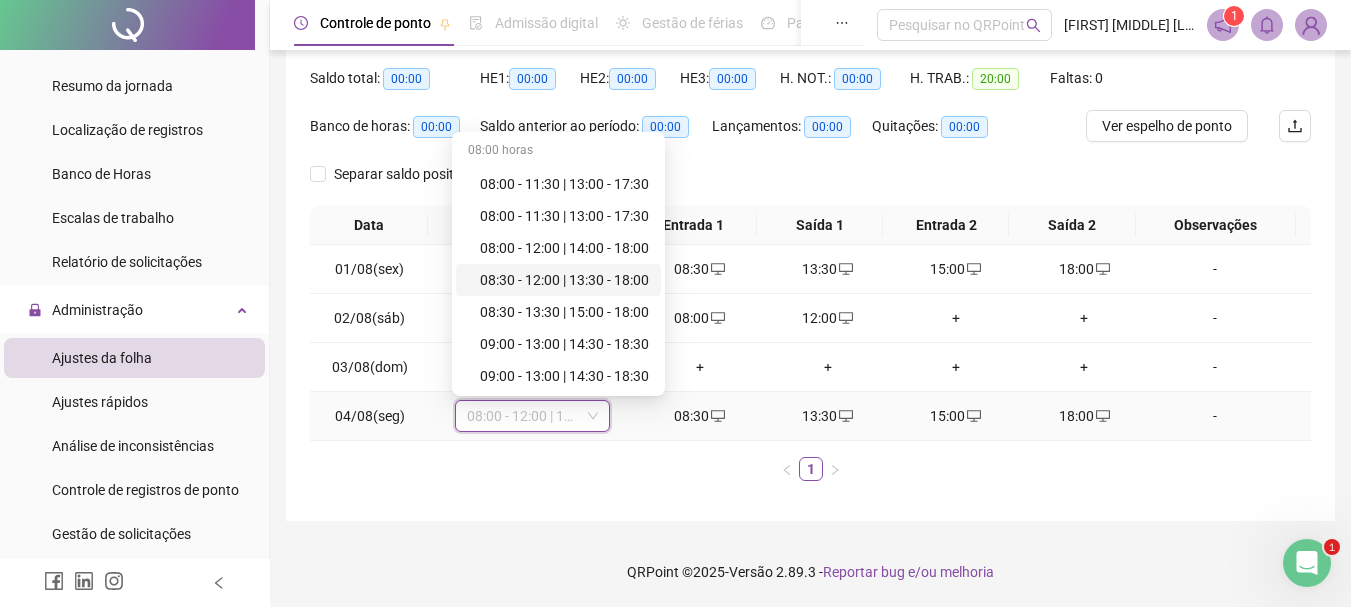 click on "08:30 - 12:00 | 13:30 - 18:00" at bounding box center [564, 280] 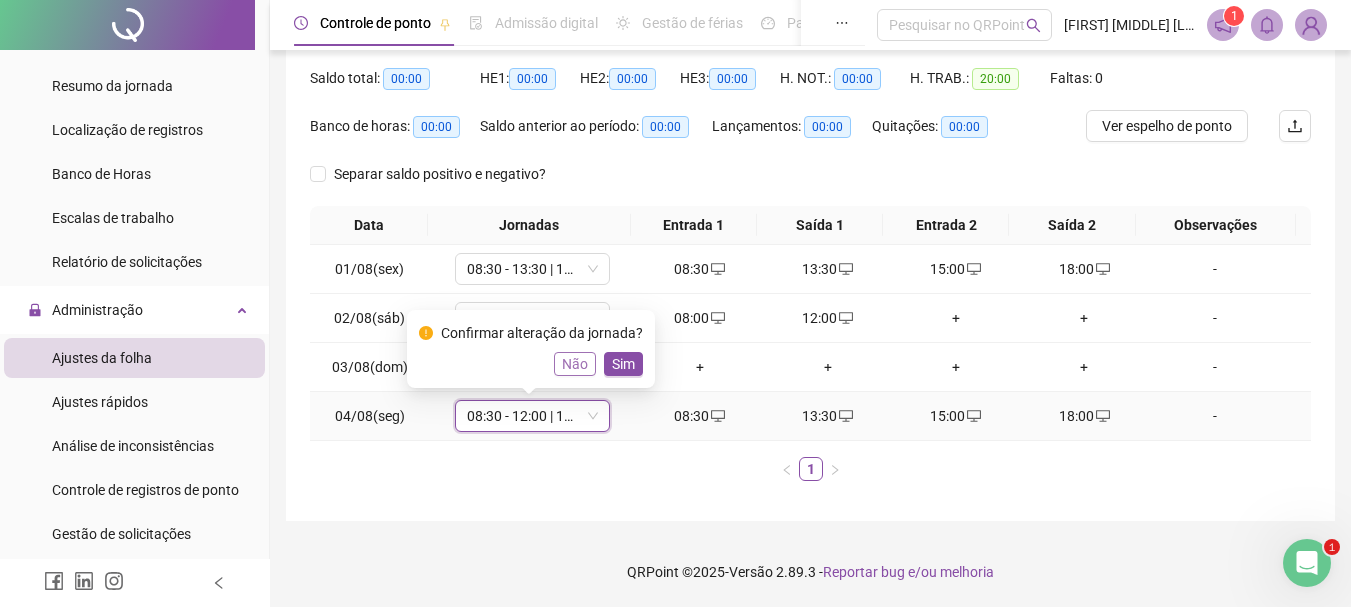 click on "Não" at bounding box center [575, 364] 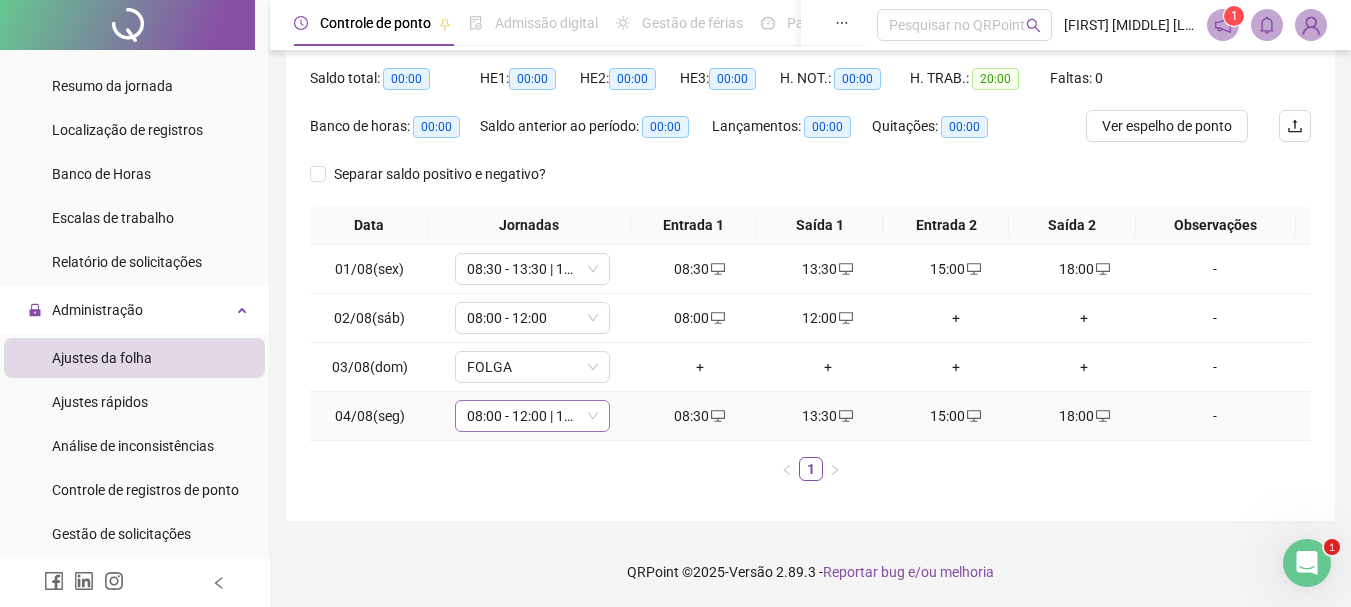 click on "08:00 - 12:00 | 14:00 - 18:00" at bounding box center [532, 416] 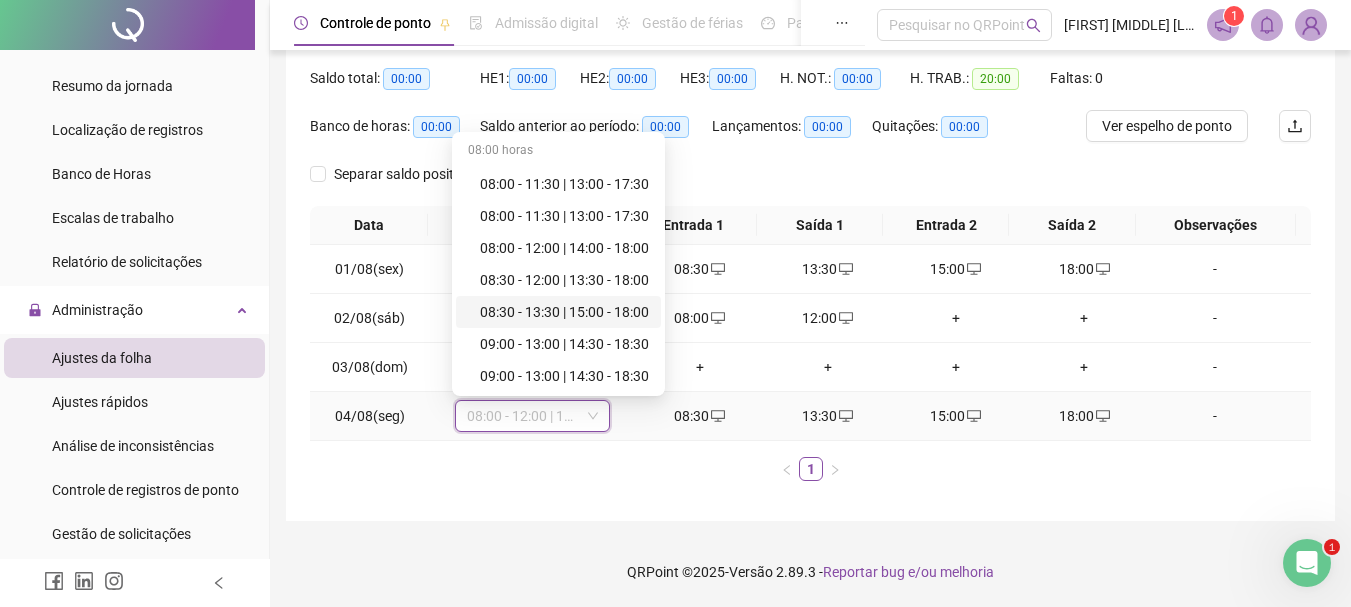 click on "08:30 - 13:30 | 15:00 - 18:00" at bounding box center [564, 312] 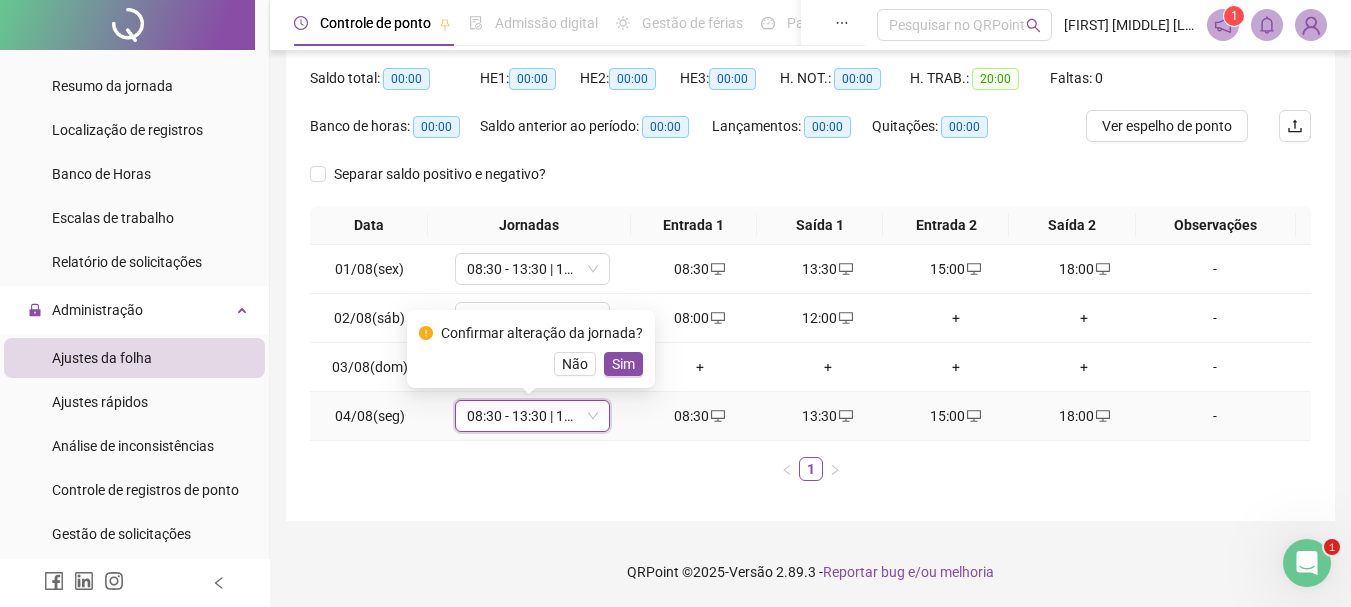 click on "Sim" at bounding box center (623, 364) 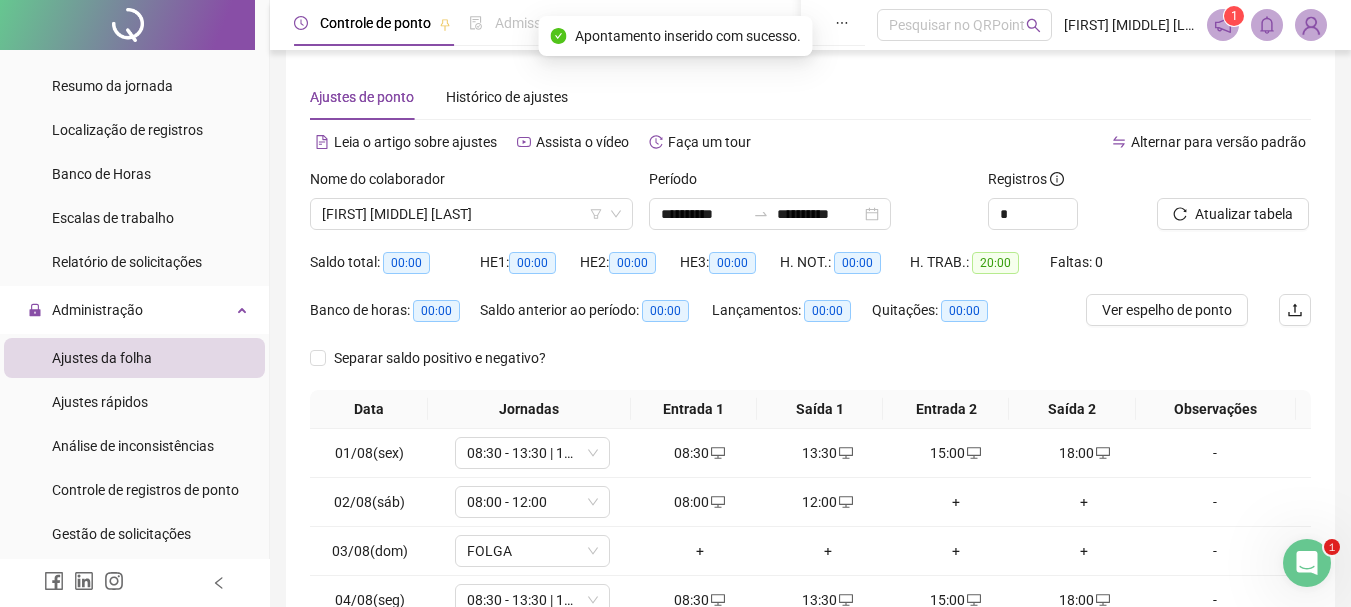 scroll, scrollTop: 0, scrollLeft: 0, axis: both 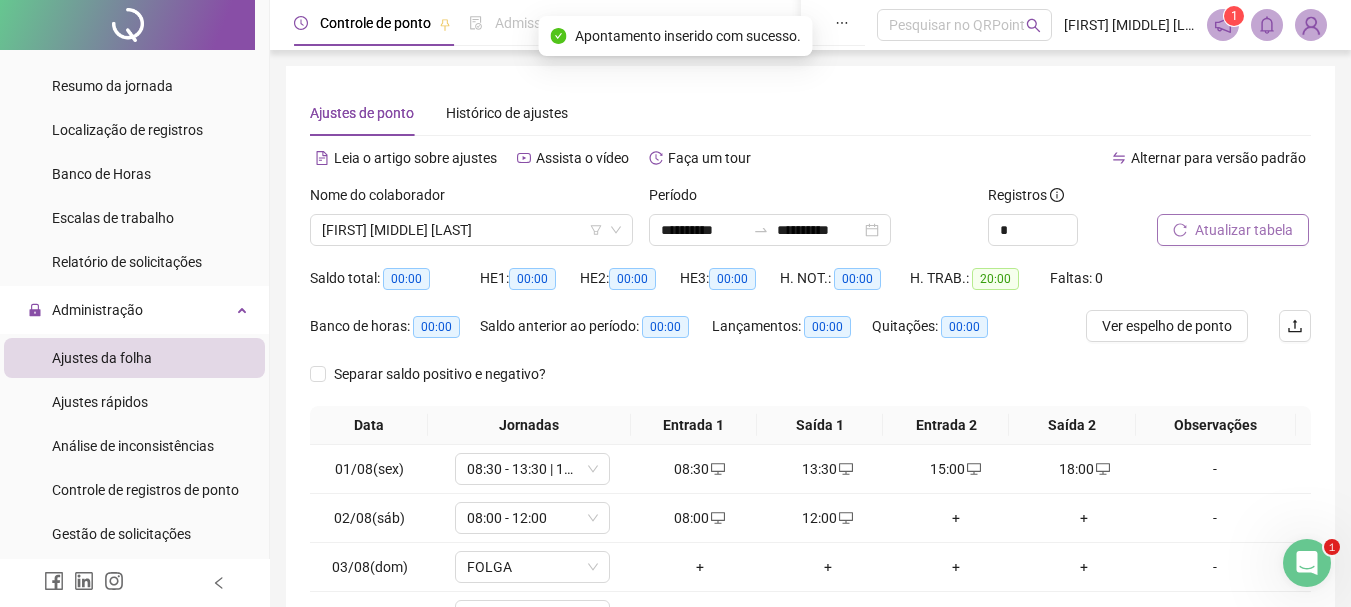 click on "Atualizar tabela" at bounding box center [1244, 230] 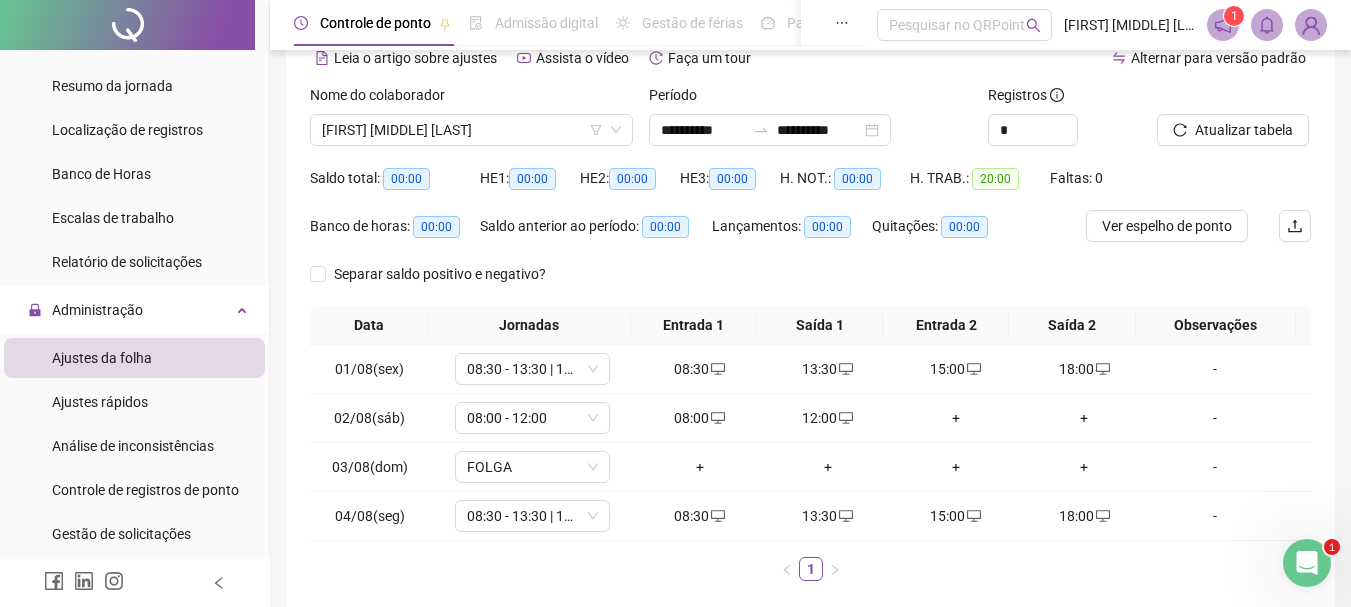 scroll, scrollTop: 200, scrollLeft: 0, axis: vertical 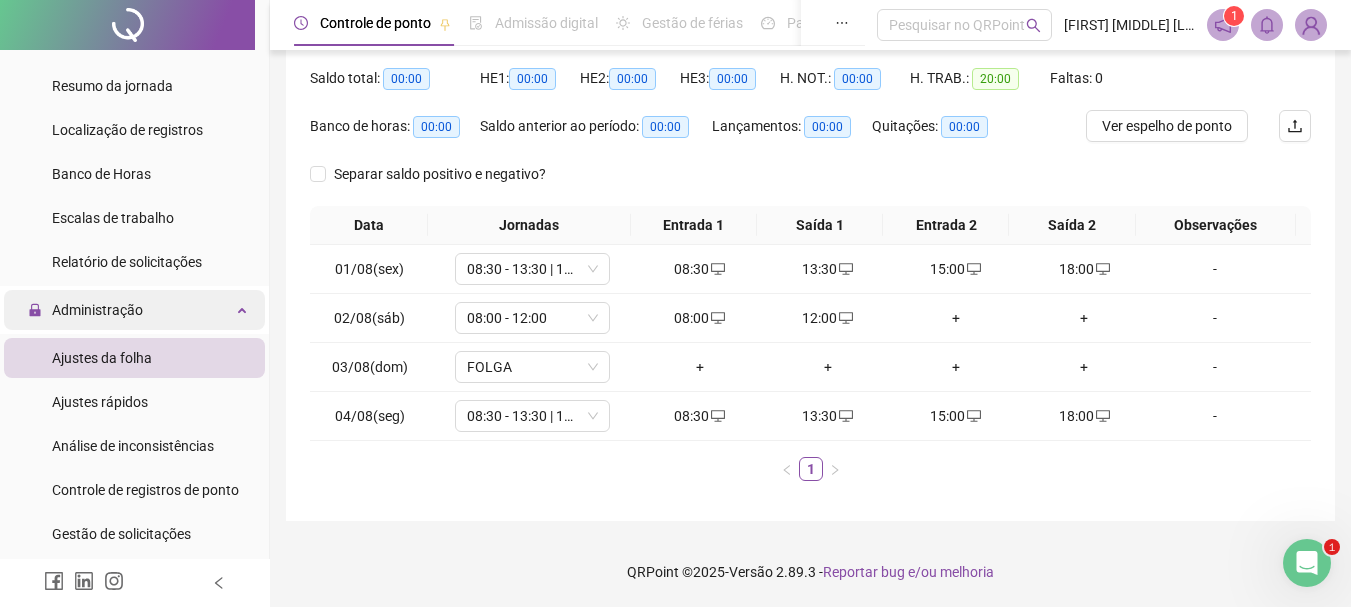 click on "Administração" at bounding box center (97, 310) 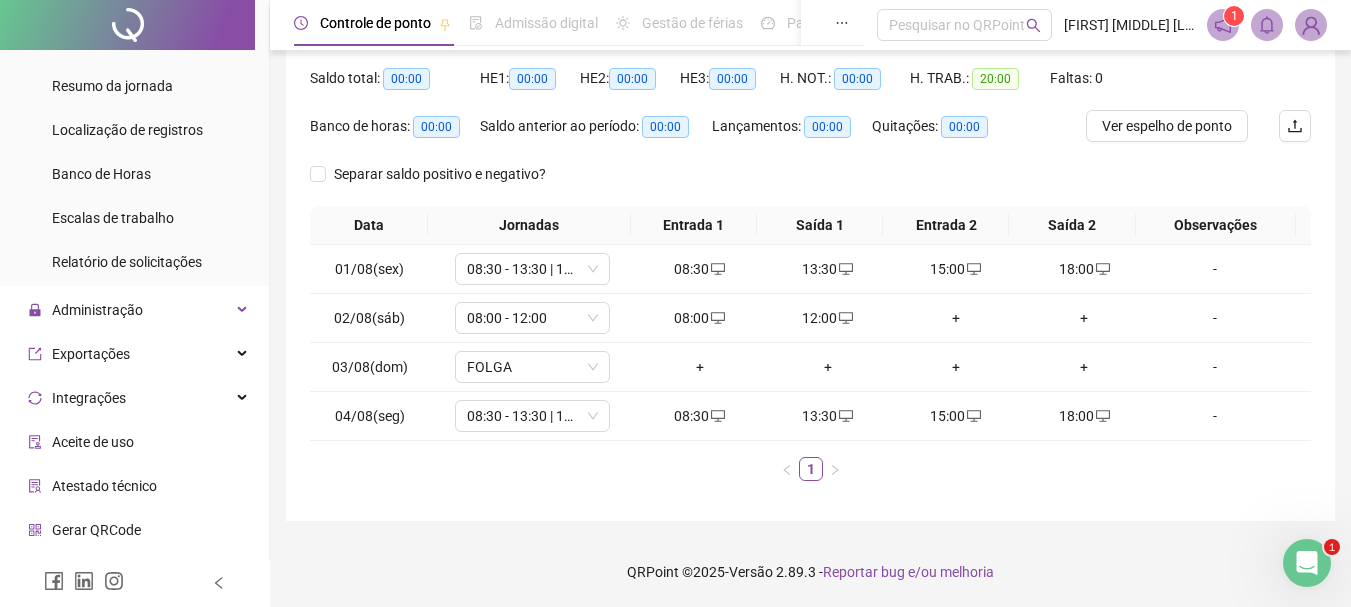 scroll, scrollTop: 379, scrollLeft: 0, axis: vertical 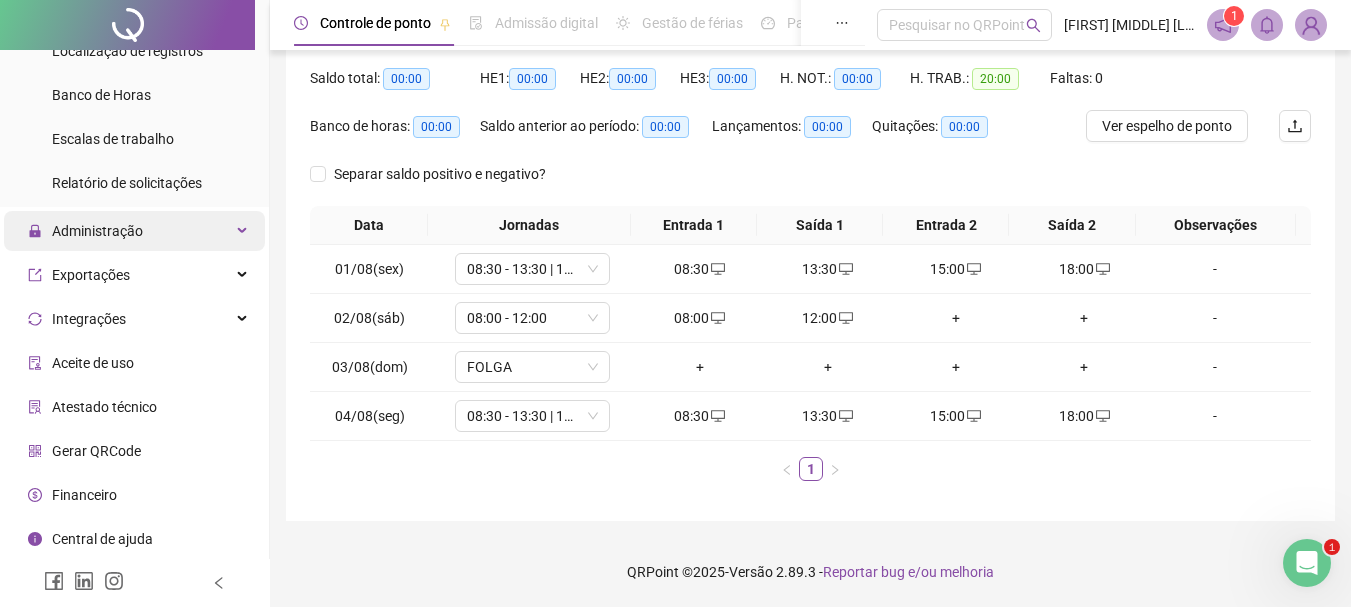 click on "Administração" at bounding box center (97, 231) 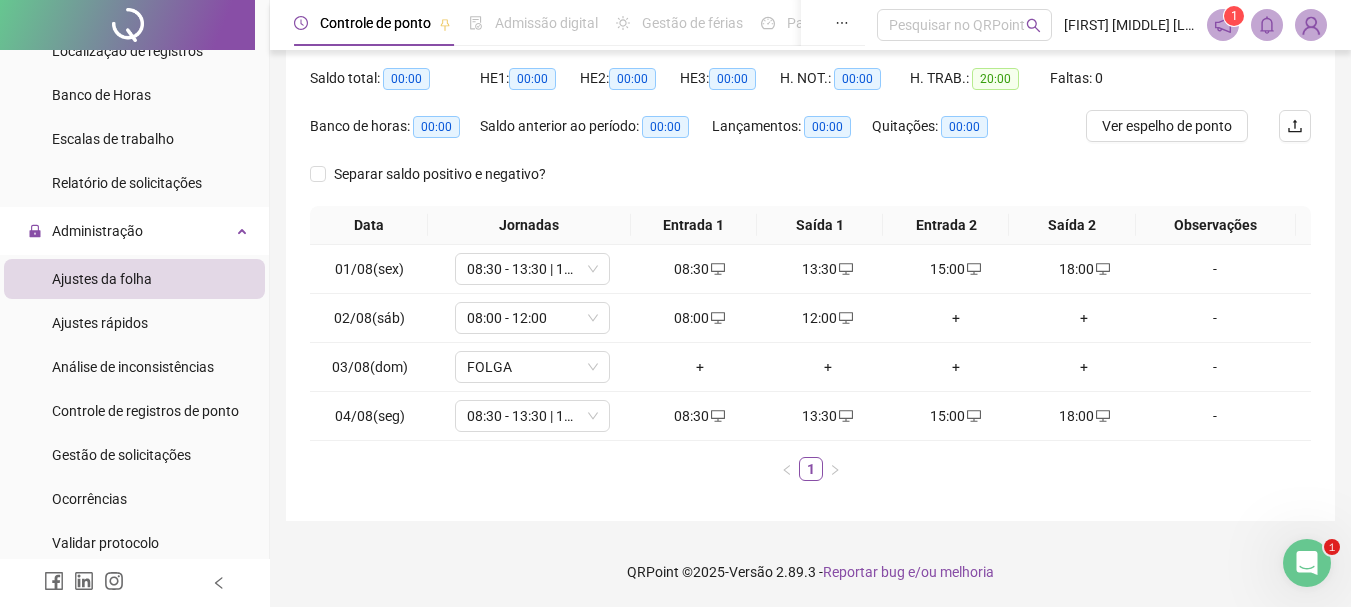click on "Ajustes da folha" at bounding box center [102, 279] 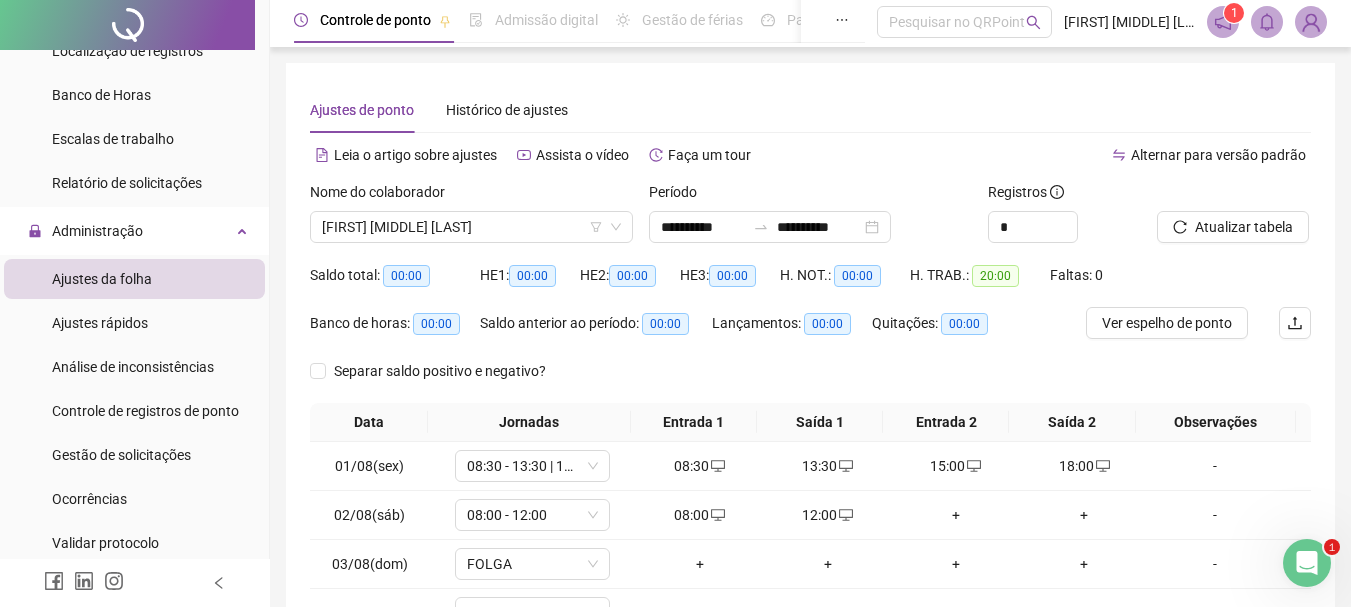 scroll, scrollTop: 0, scrollLeft: 0, axis: both 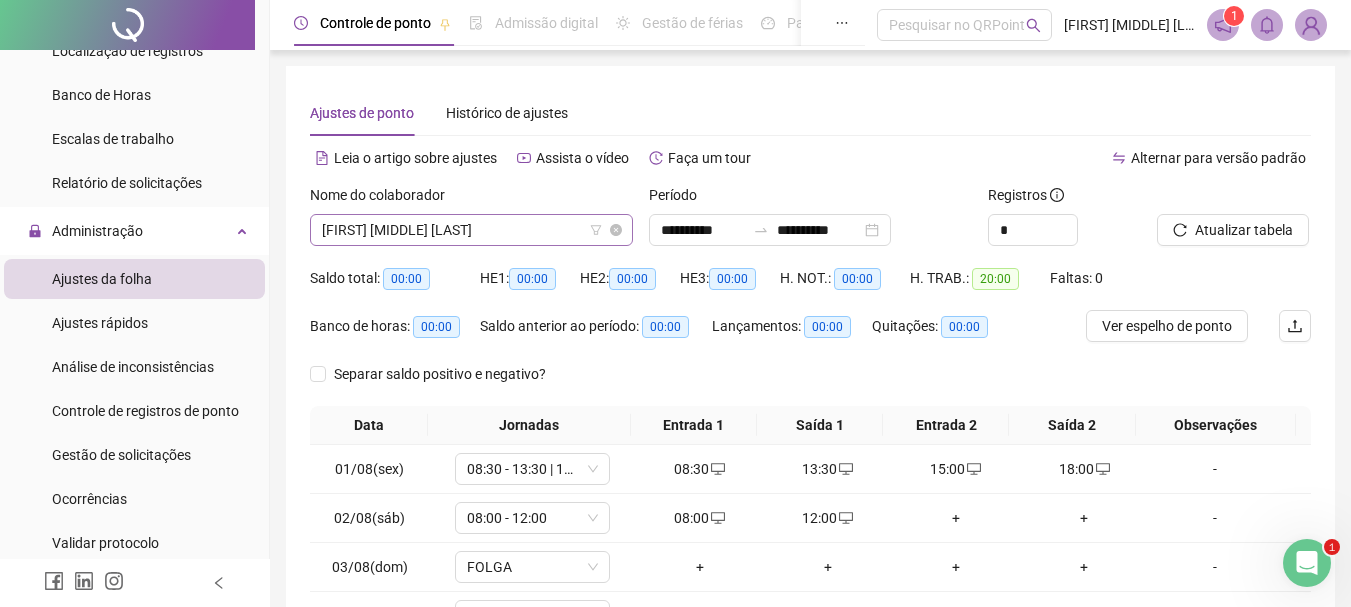 click on "[FIRST] [LAST] [LAST]" at bounding box center [471, 230] 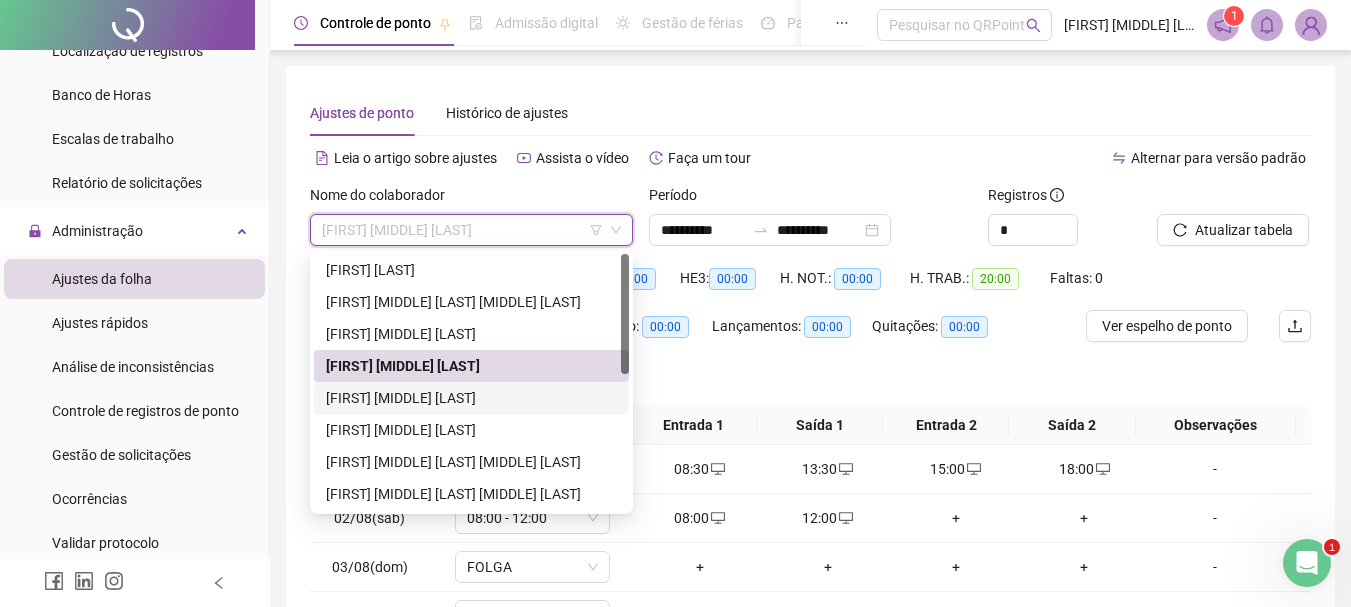 click on "[FIRST] [LAST] [LAST]" at bounding box center [471, 398] 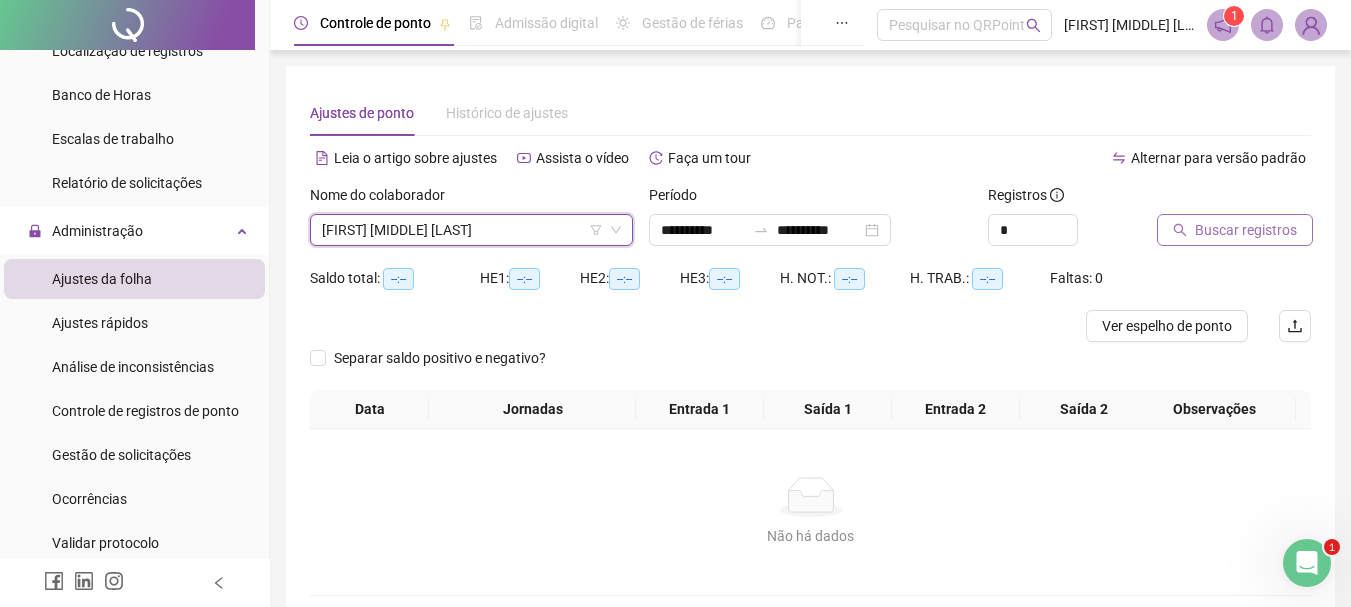 click on "Buscar registros" at bounding box center (1235, 230) 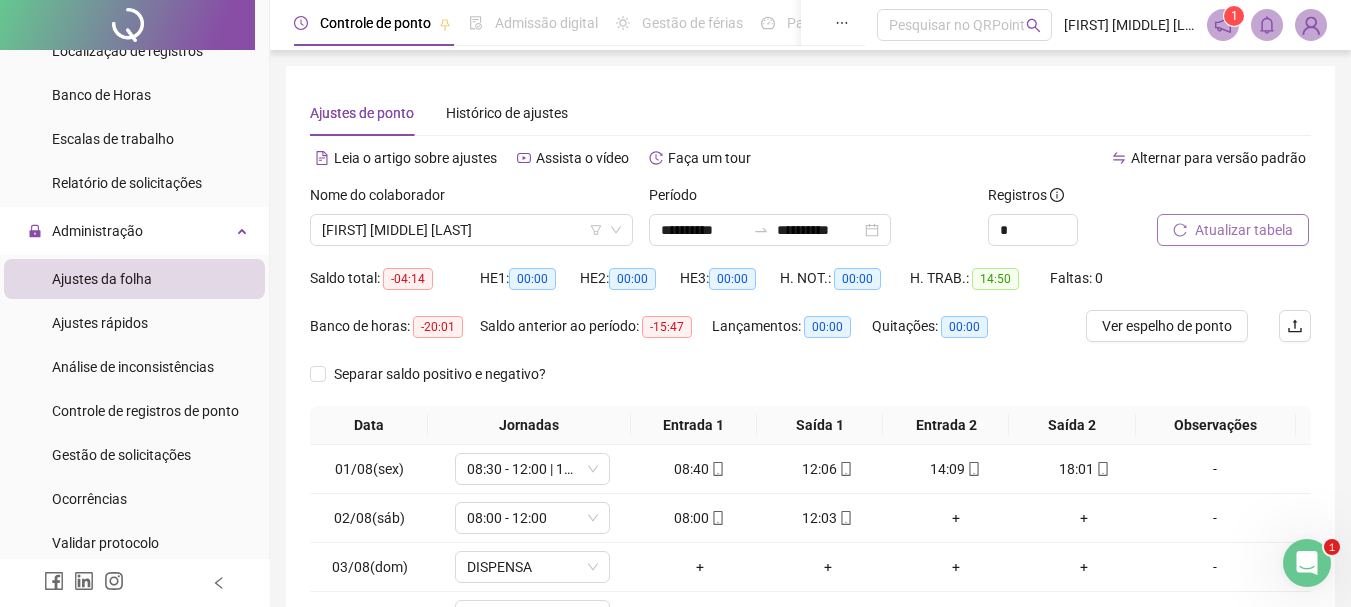 click on "Atualizar tabela" at bounding box center [1233, 230] 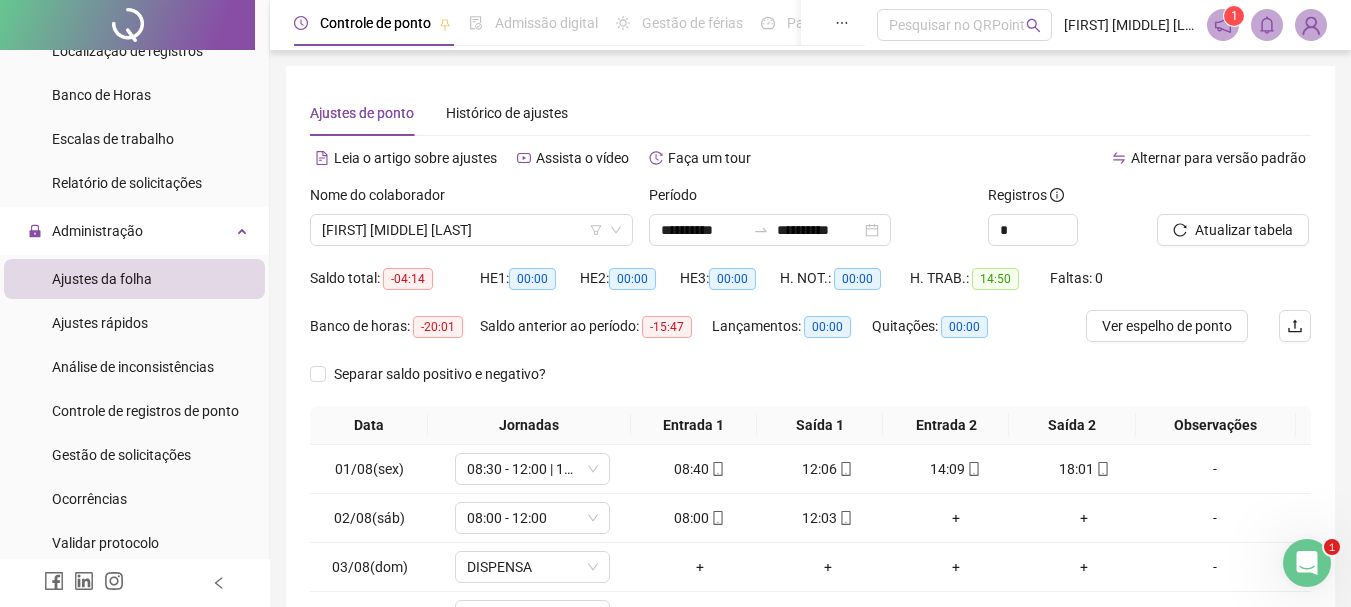 scroll, scrollTop: 100, scrollLeft: 0, axis: vertical 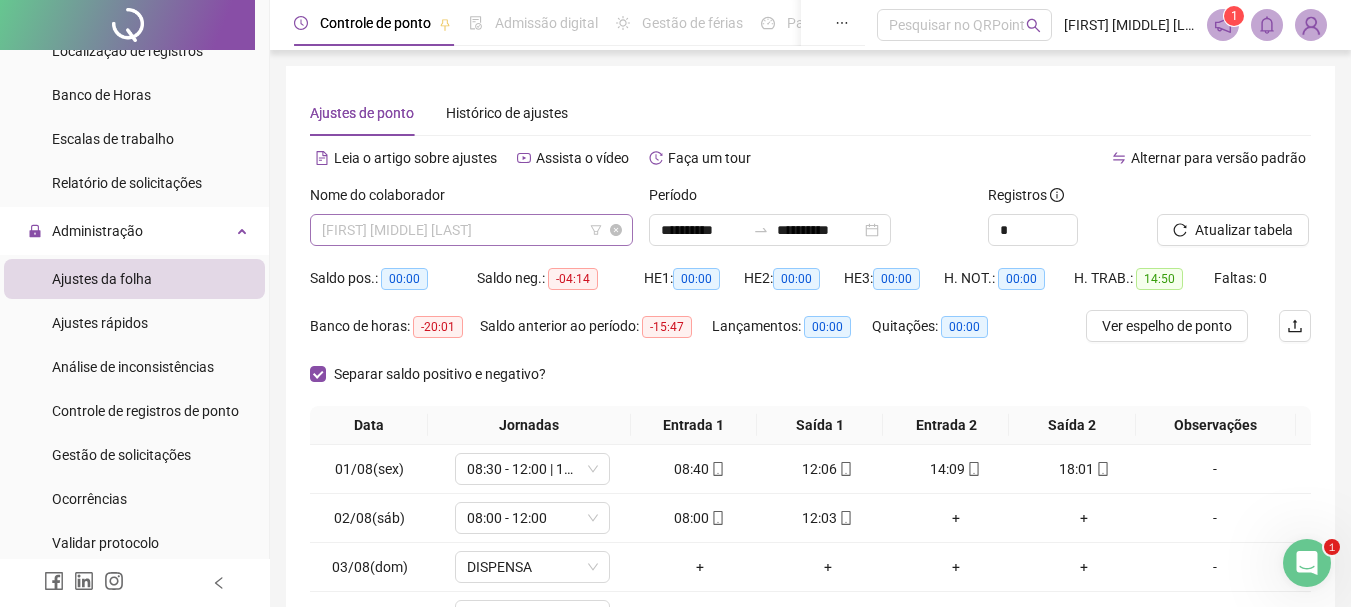 click on "[FIRST] [LAST] [LAST]" at bounding box center (471, 230) 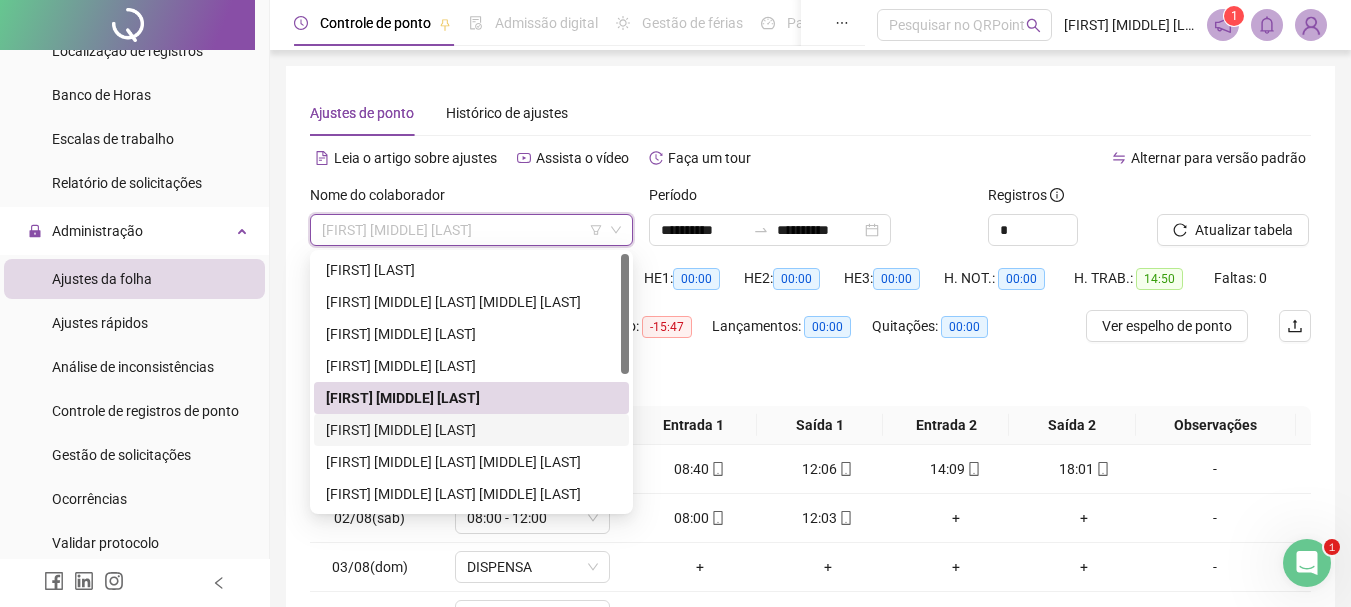 click on "[FIRST] [LAST] [LAST]" at bounding box center (471, 430) 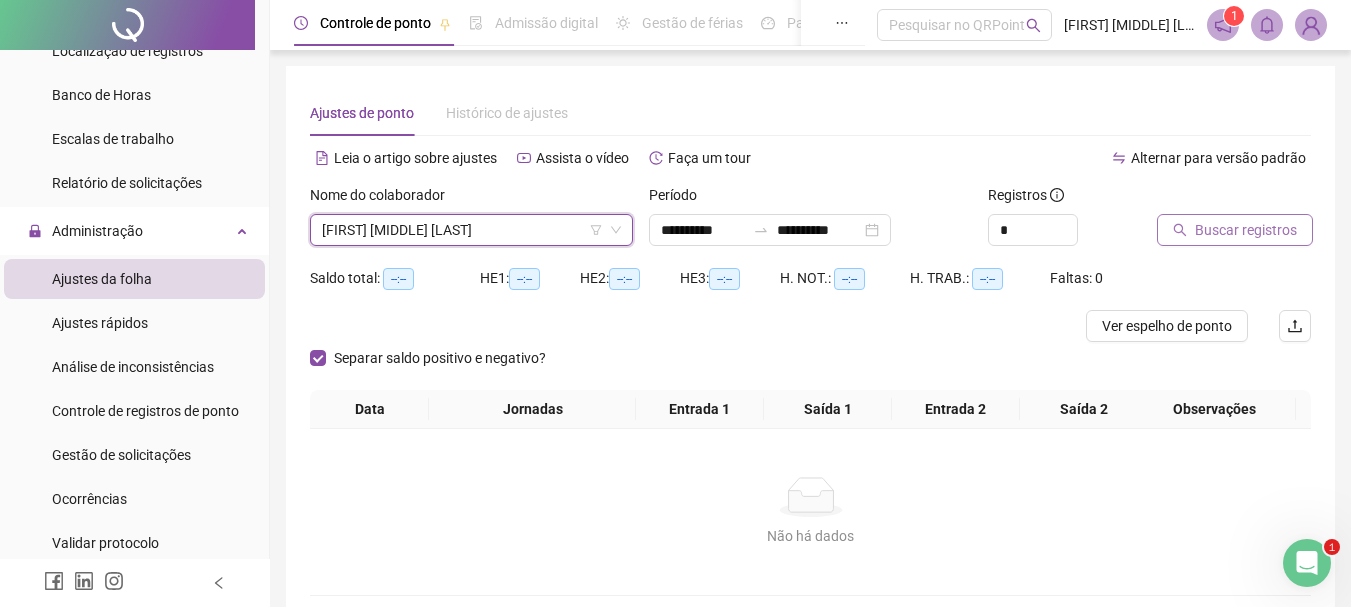 click on "Buscar registros" at bounding box center (1246, 230) 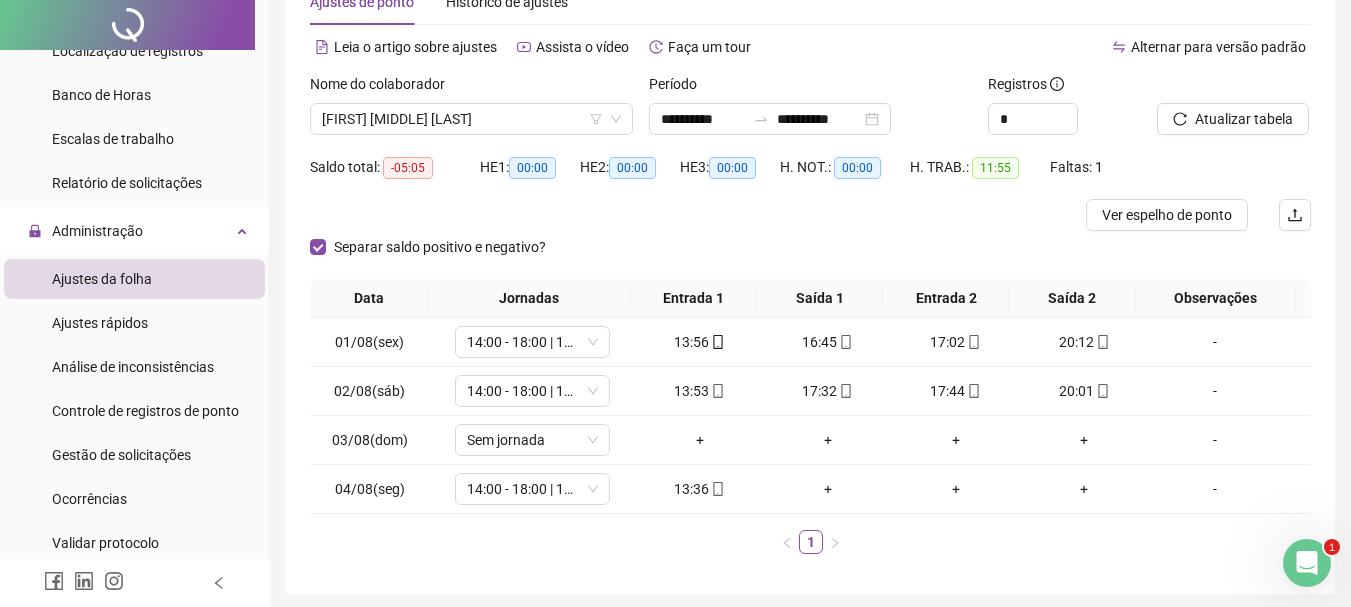 scroll, scrollTop: 0, scrollLeft: 0, axis: both 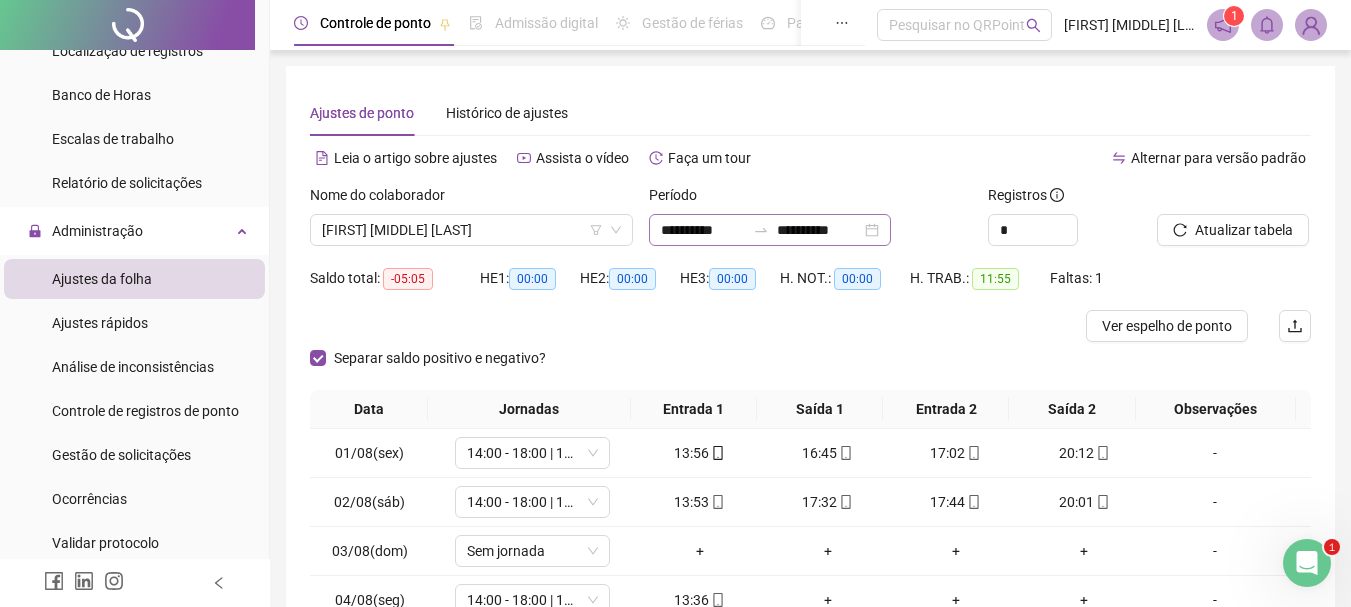 click on "**********" at bounding box center (770, 230) 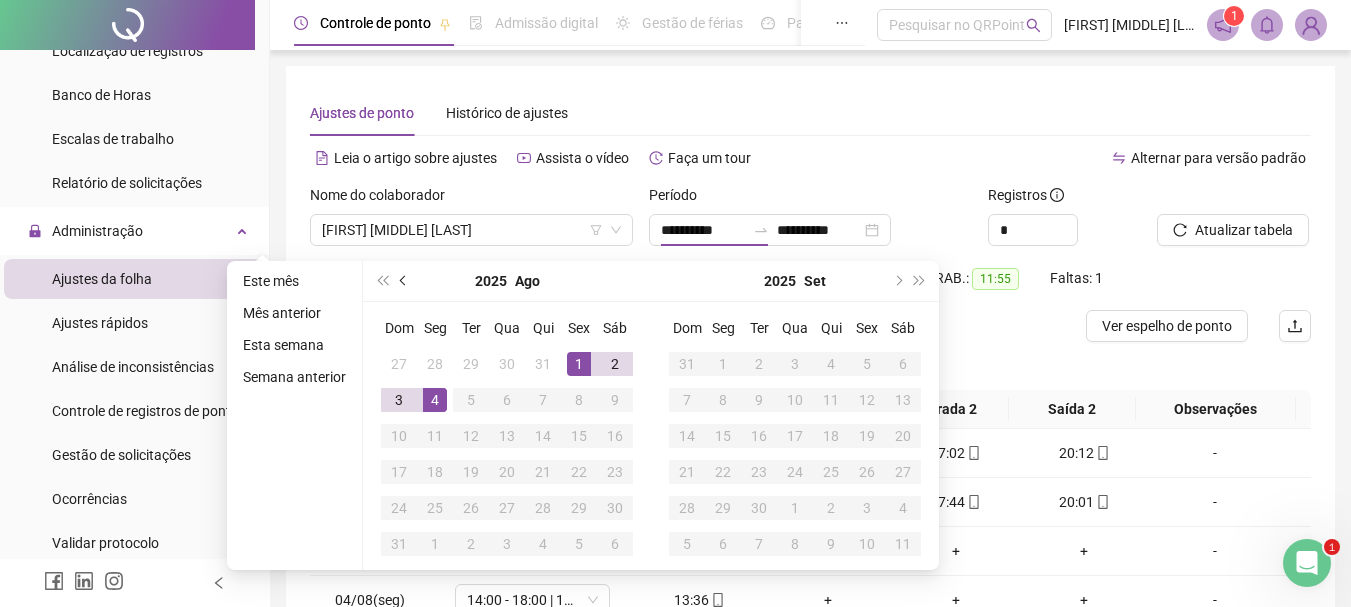 click at bounding box center [404, 281] 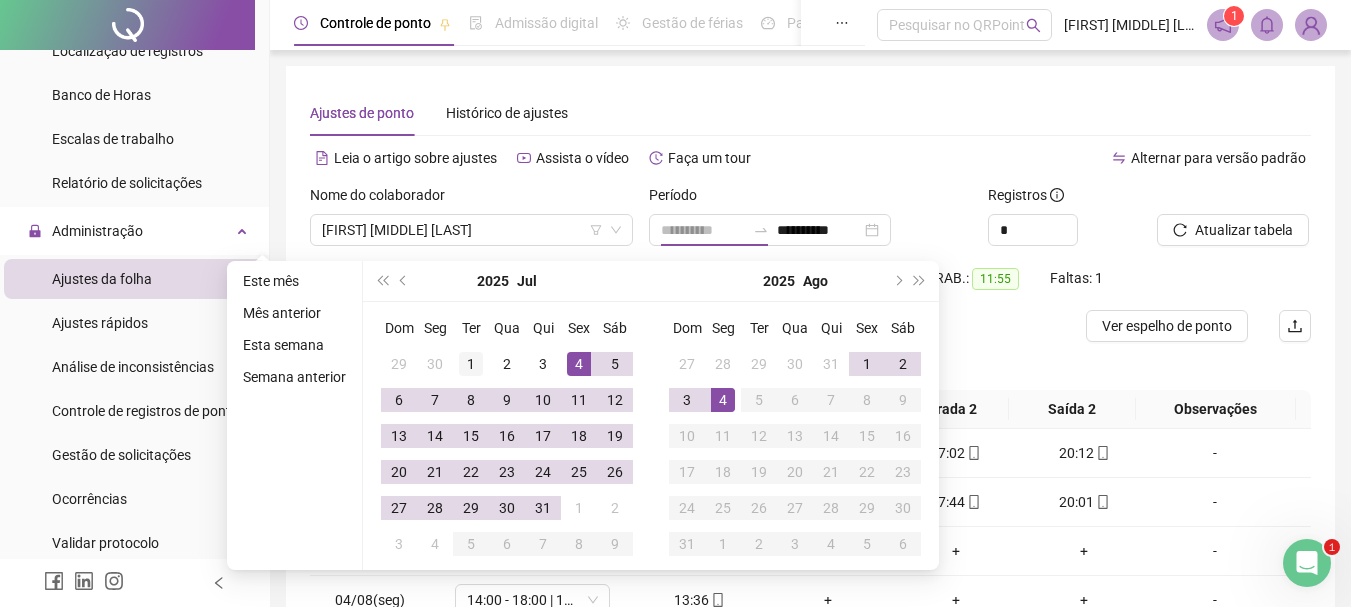 type on "**********" 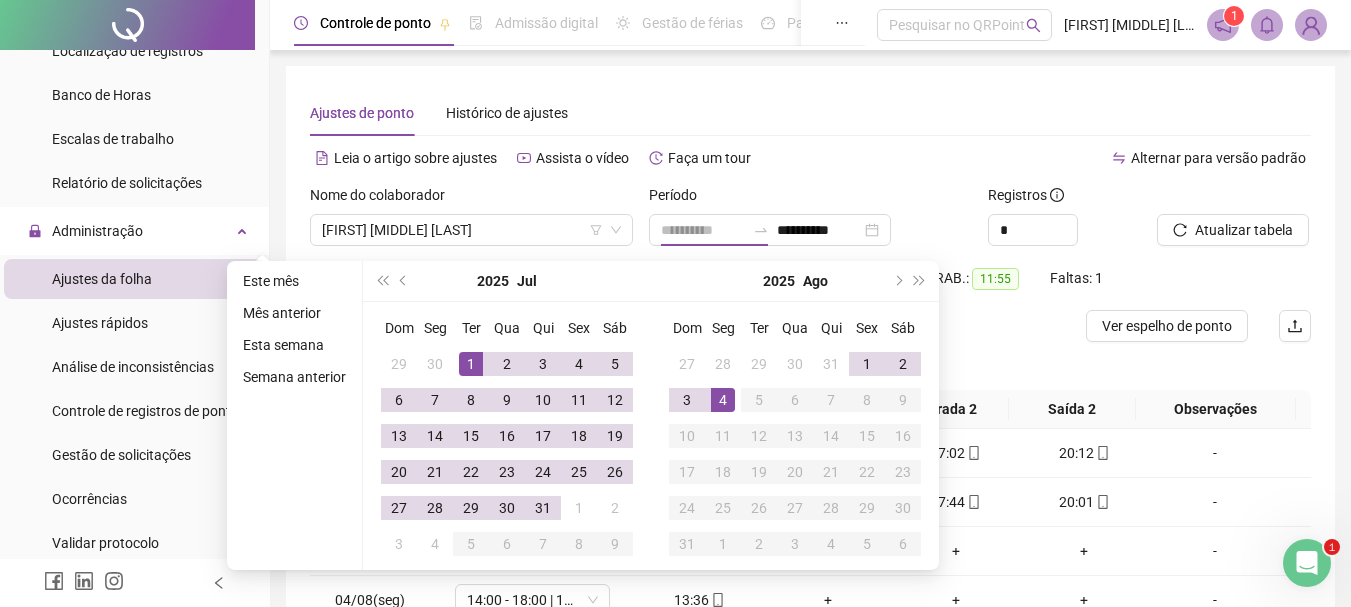 click on "1" at bounding box center [471, 364] 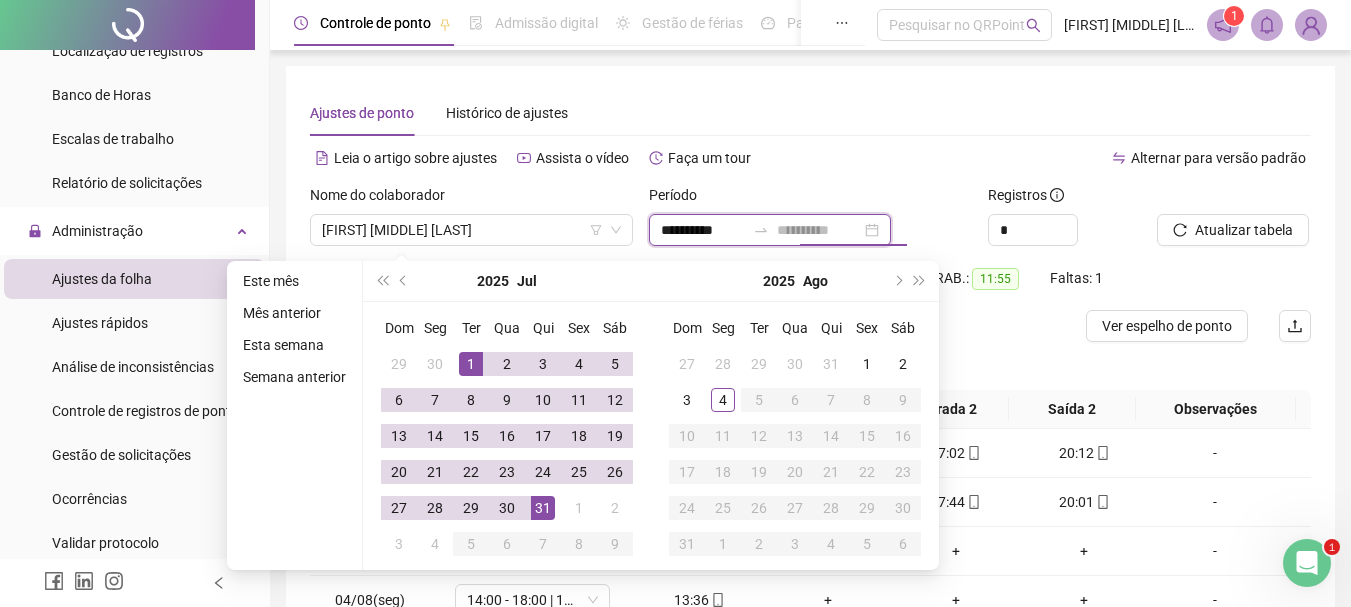 type on "**********" 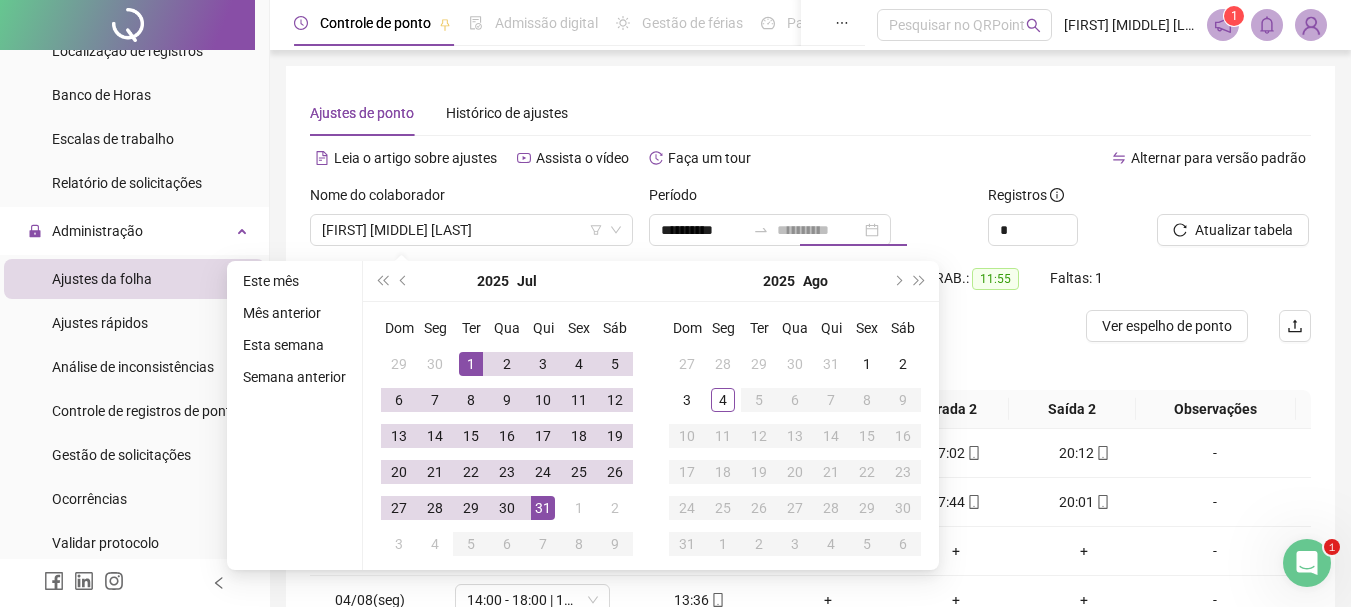 click on "31" at bounding box center (543, 508) 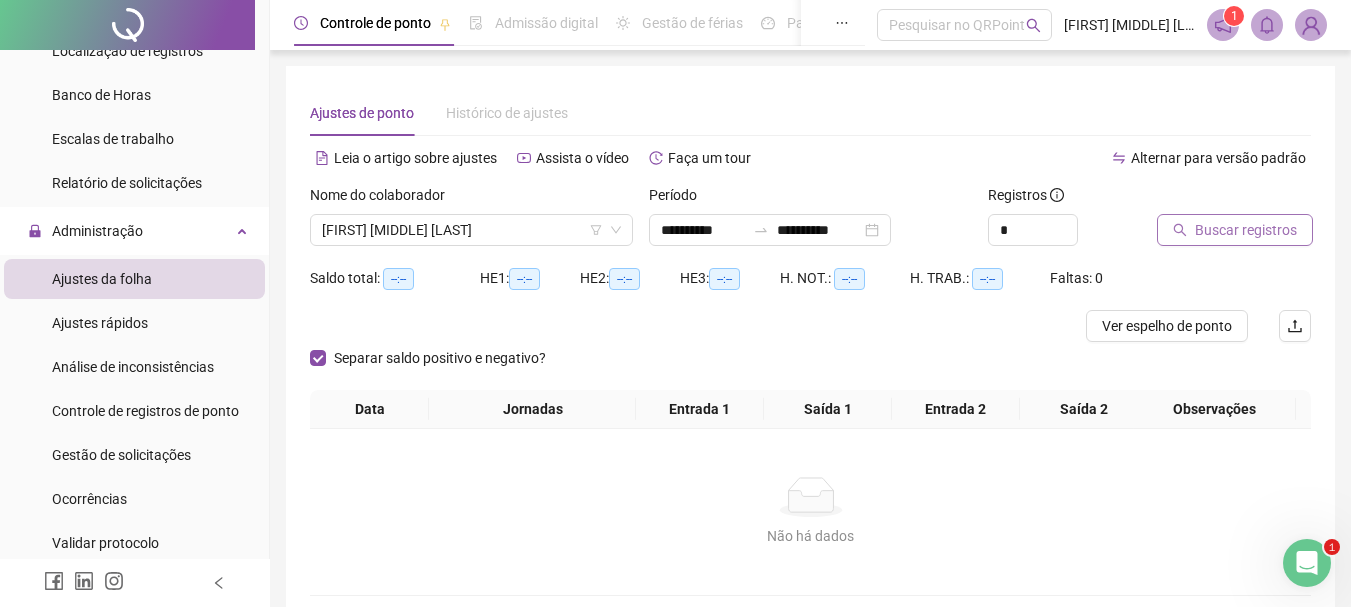 click on "Buscar registros" at bounding box center [1246, 230] 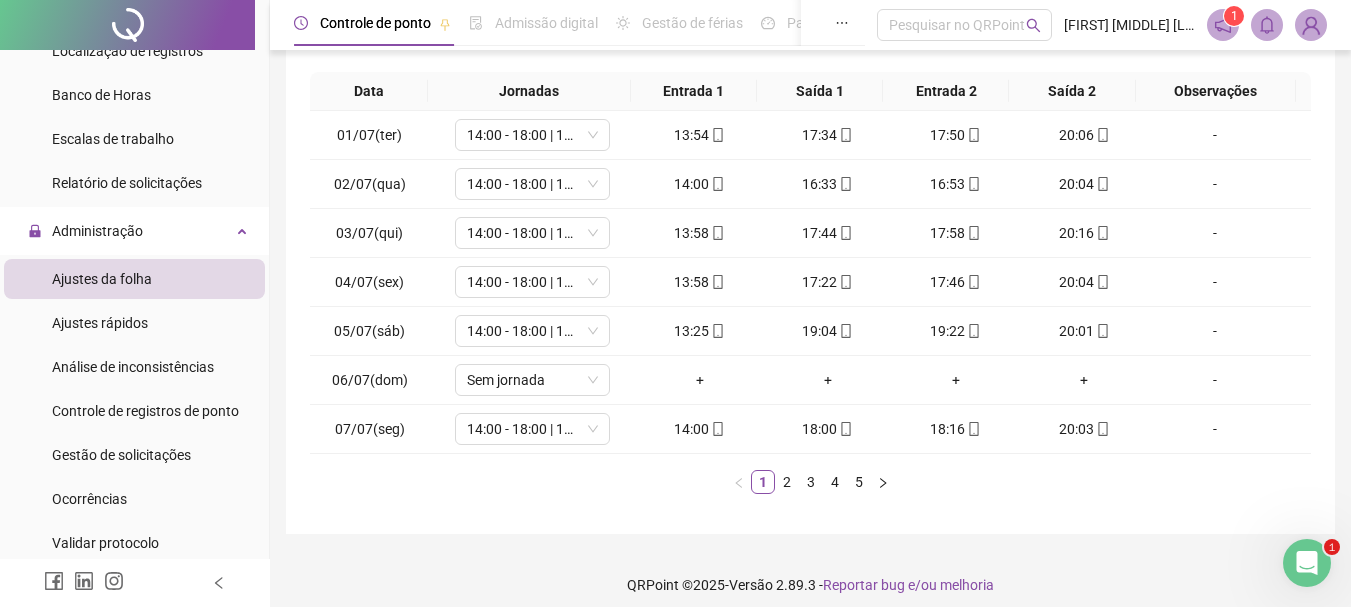 scroll, scrollTop: 331, scrollLeft: 0, axis: vertical 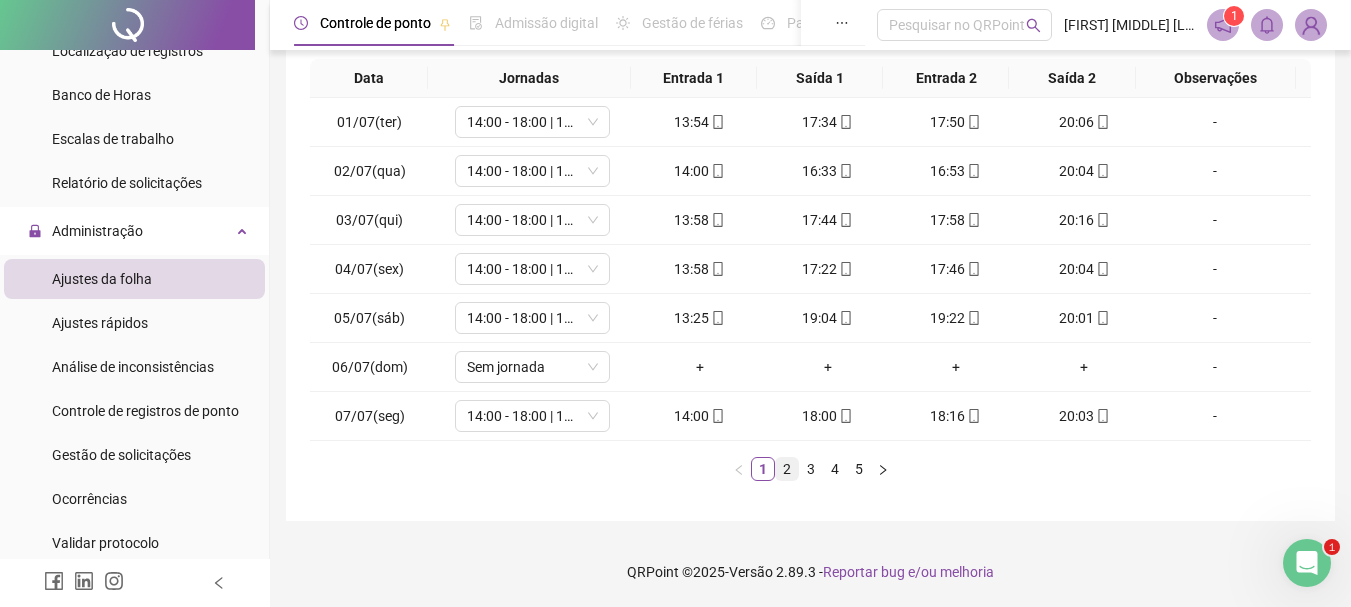 click on "2" at bounding box center (787, 469) 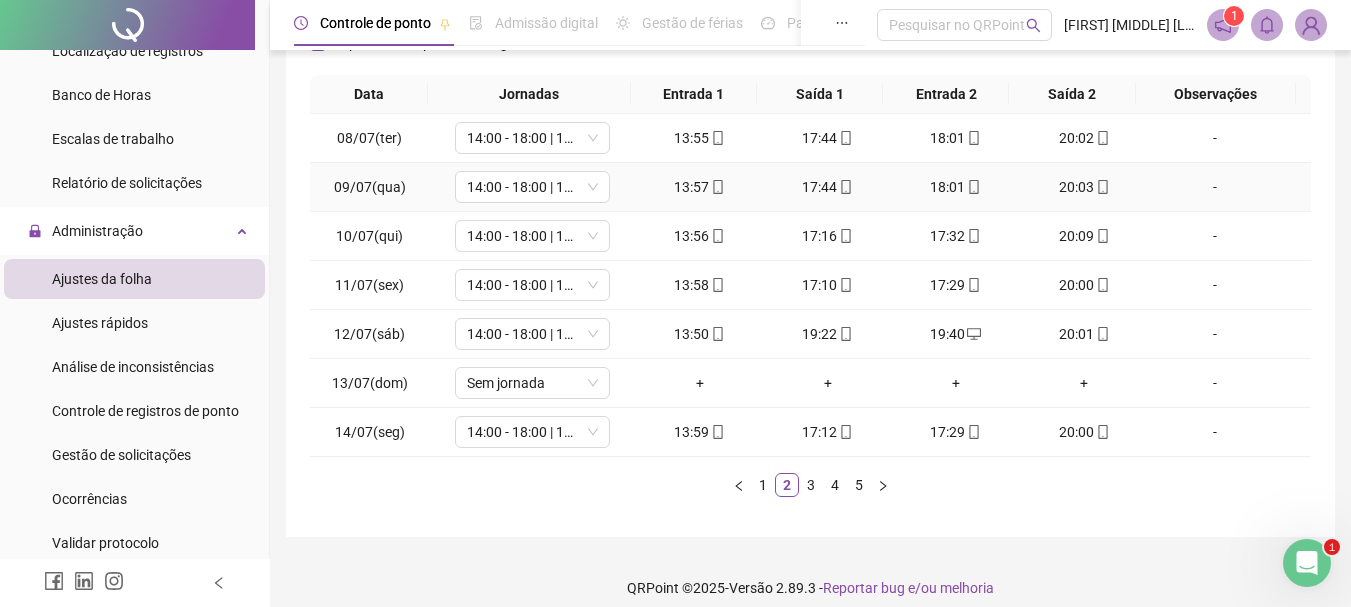 scroll, scrollTop: 331, scrollLeft: 0, axis: vertical 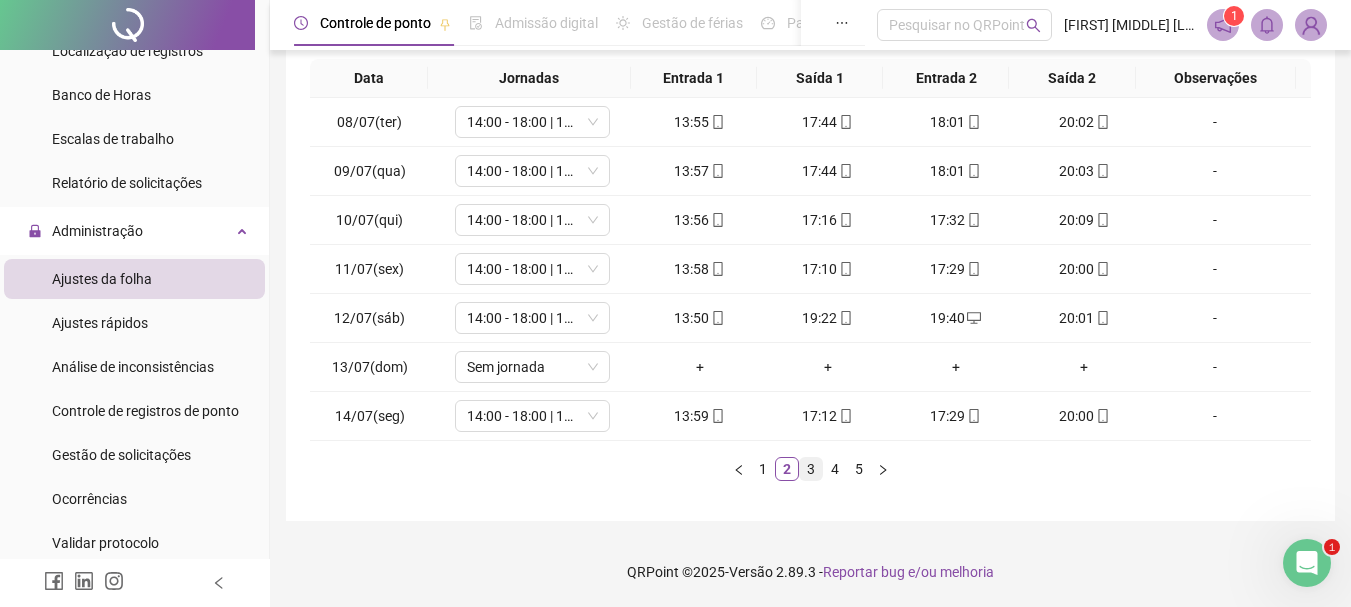 click on "3" at bounding box center (811, 469) 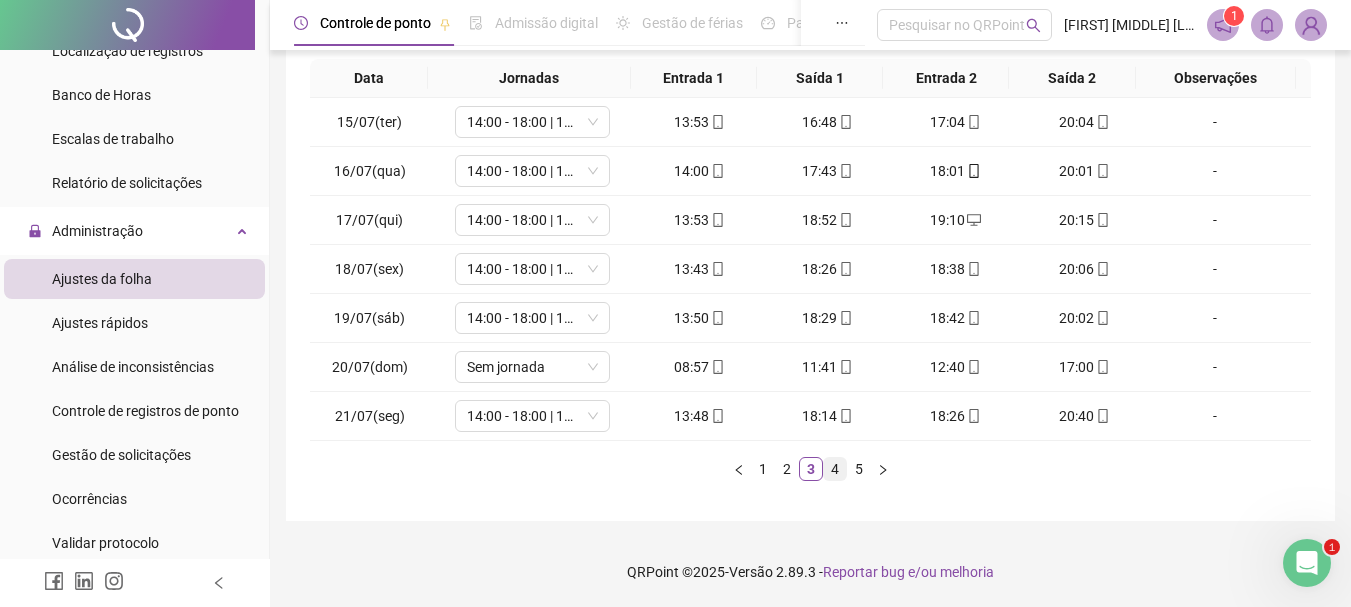 click on "4" at bounding box center (835, 469) 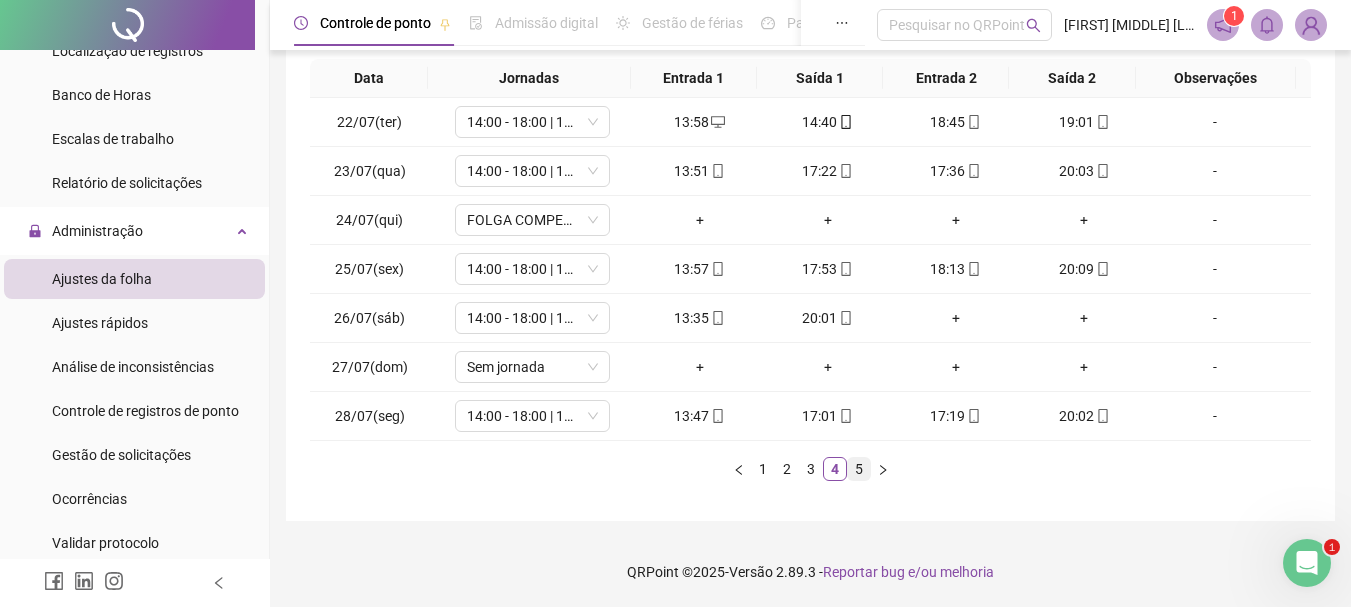 click on "5" at bounding box center [859, 469] 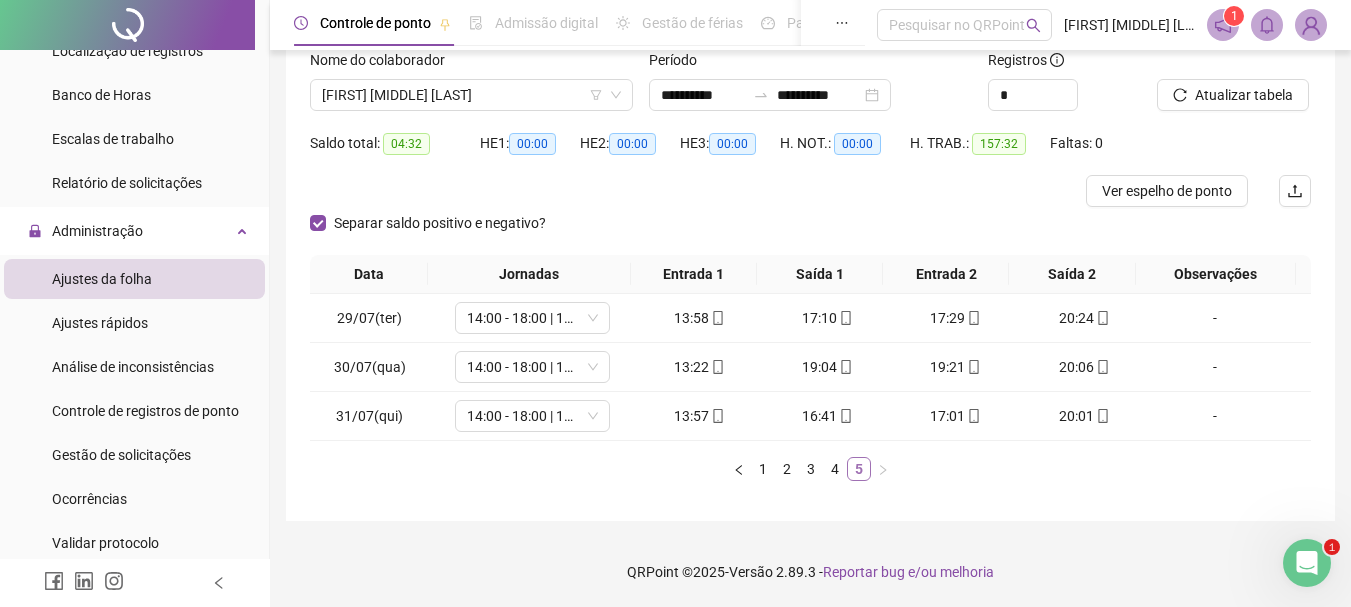 scroll, scrollTop: 135, scrollLeft: 0, axis: vertical 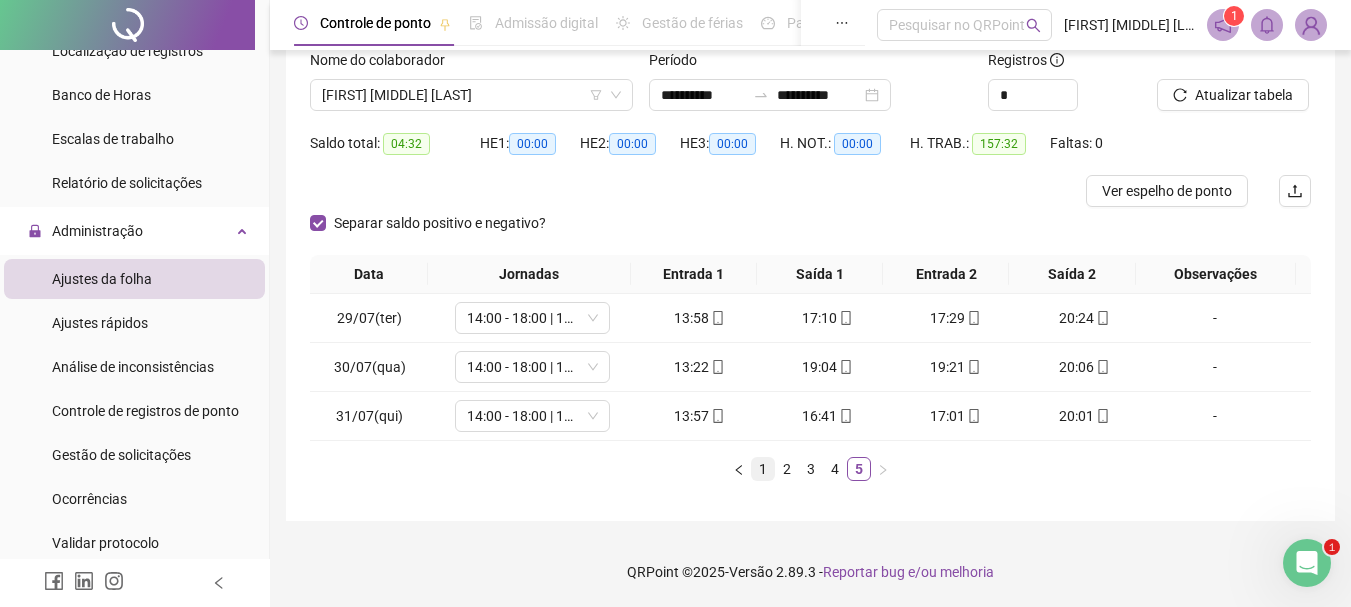 click on "1" at bounding box center [763, 469] 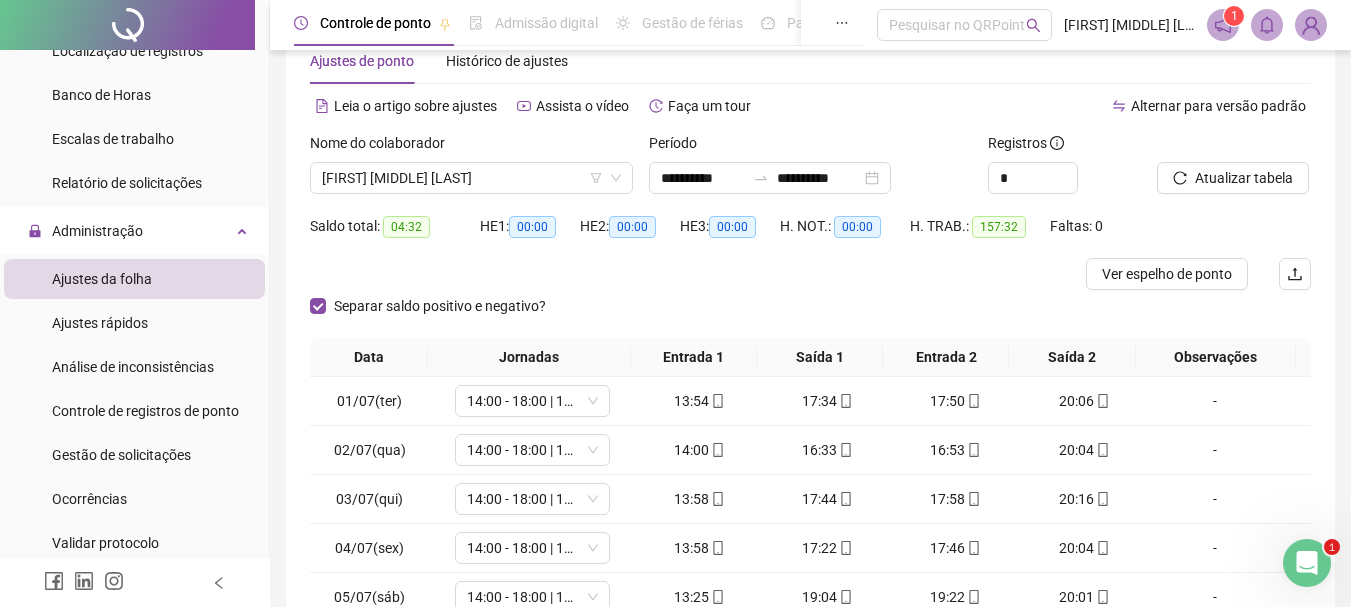 scroll, scrollTop: 0, scrollLeft: 0, axis: both 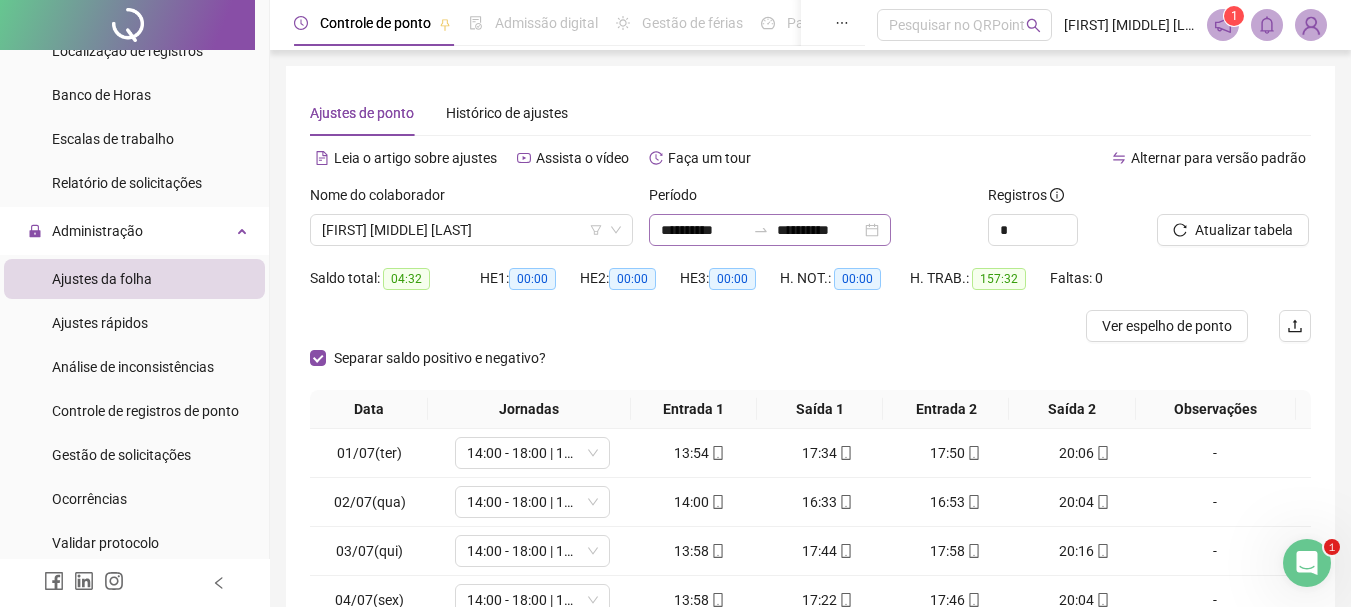 click on "**********" at bounding box center (770, 230) 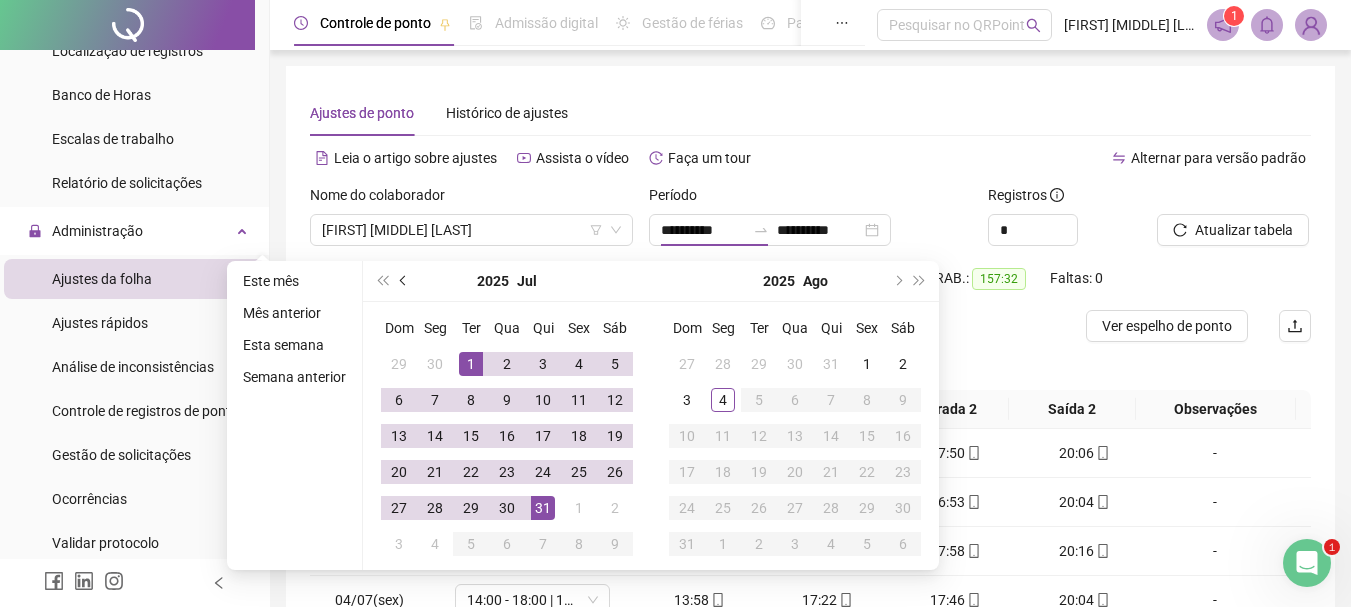 click at bounding box center [404, 281] 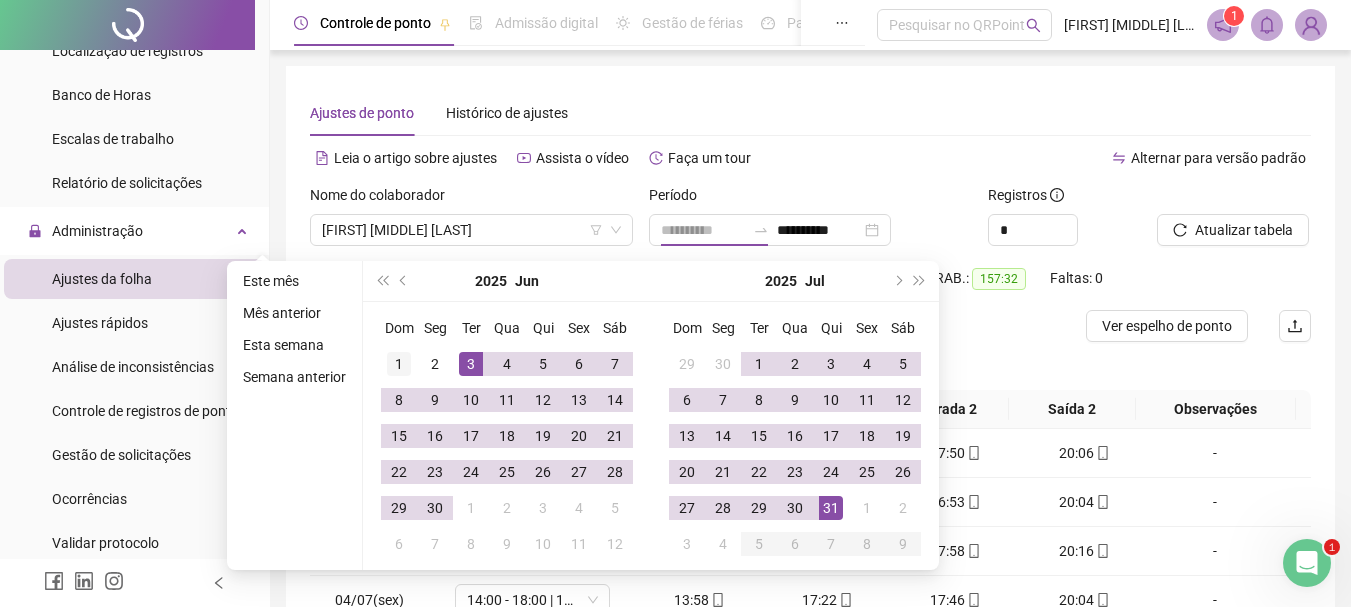 type on "**********" 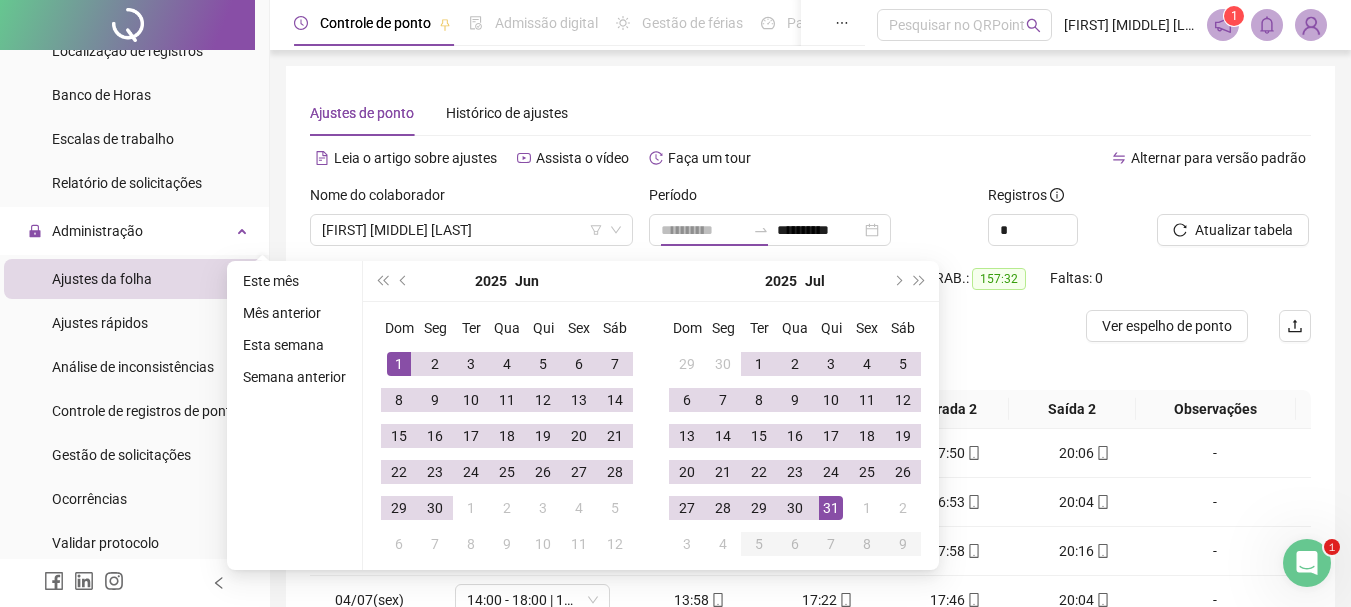 click on "1" at bounding box center (399, 364) 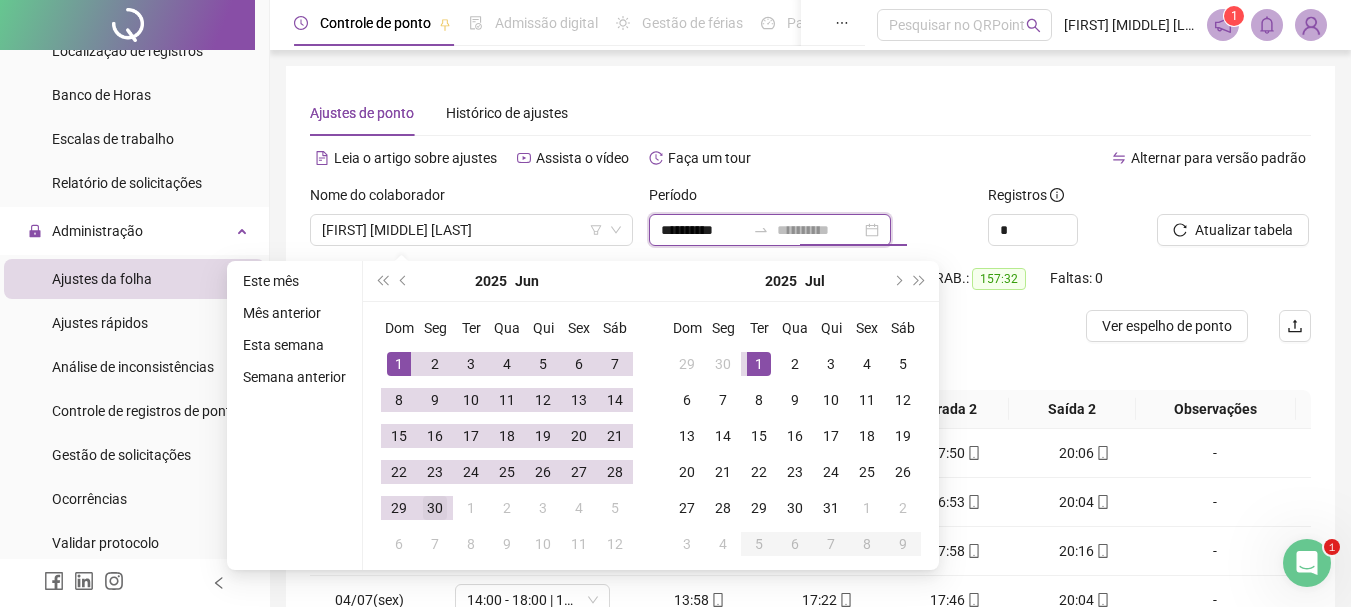 type on "**********" 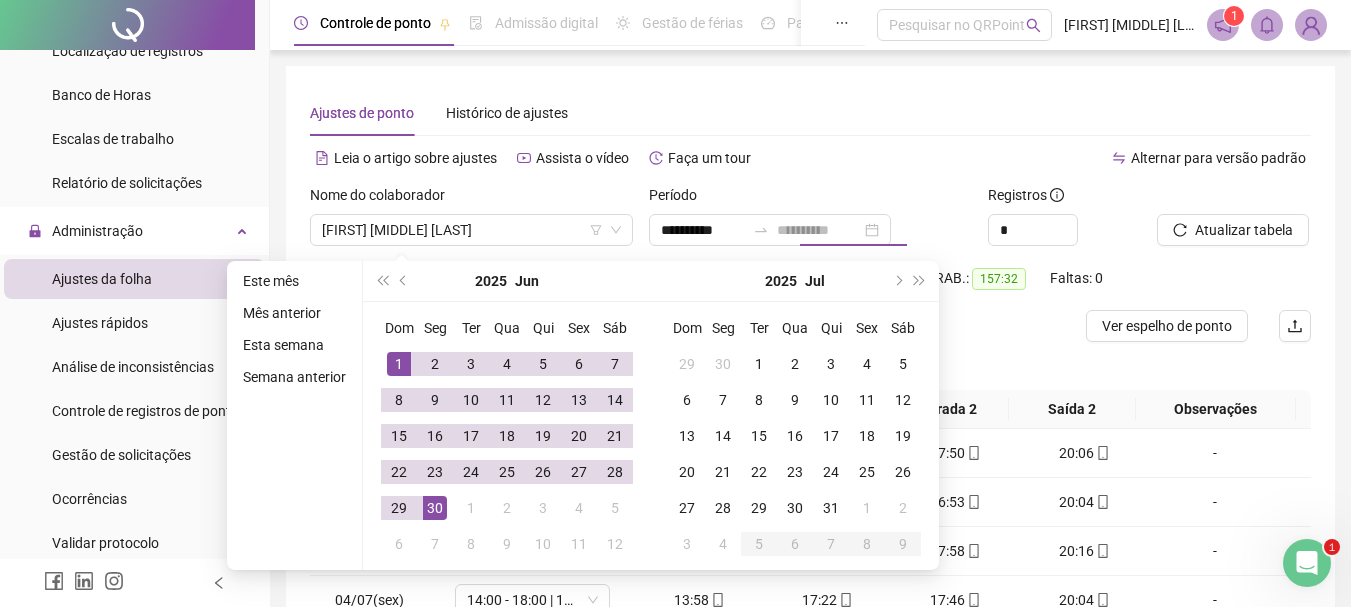 click on "30" at bounding box center (435, 508) 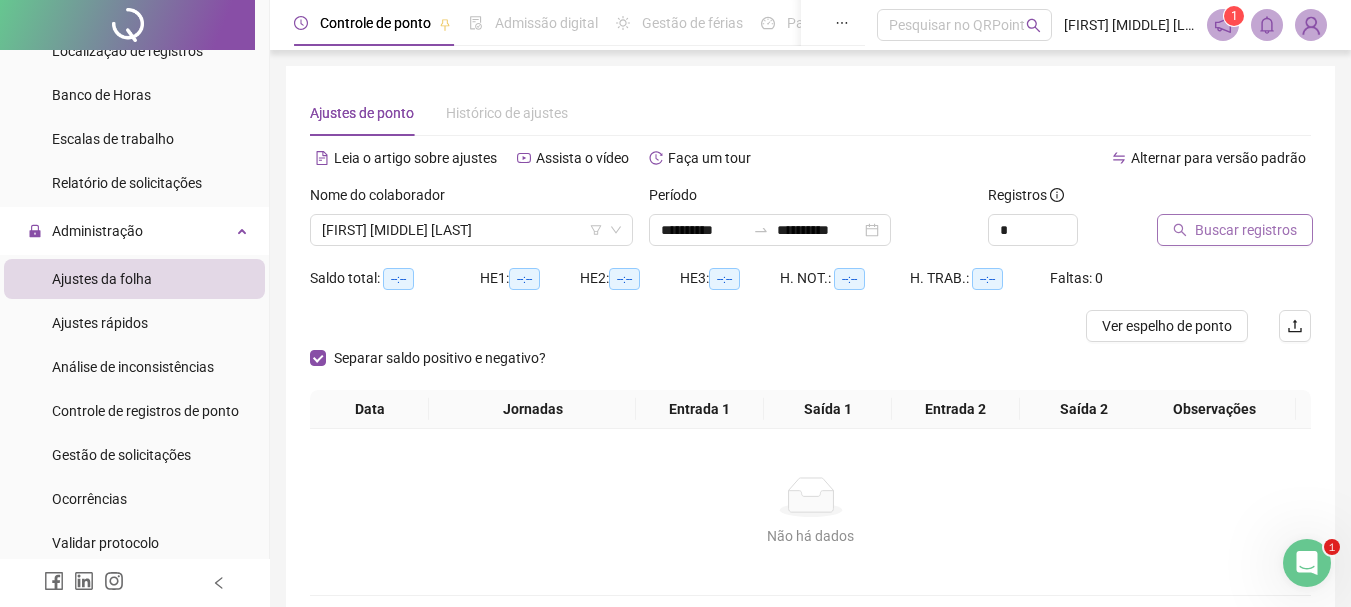 click on "Buscar registros" at bounding box center (1246, 230) 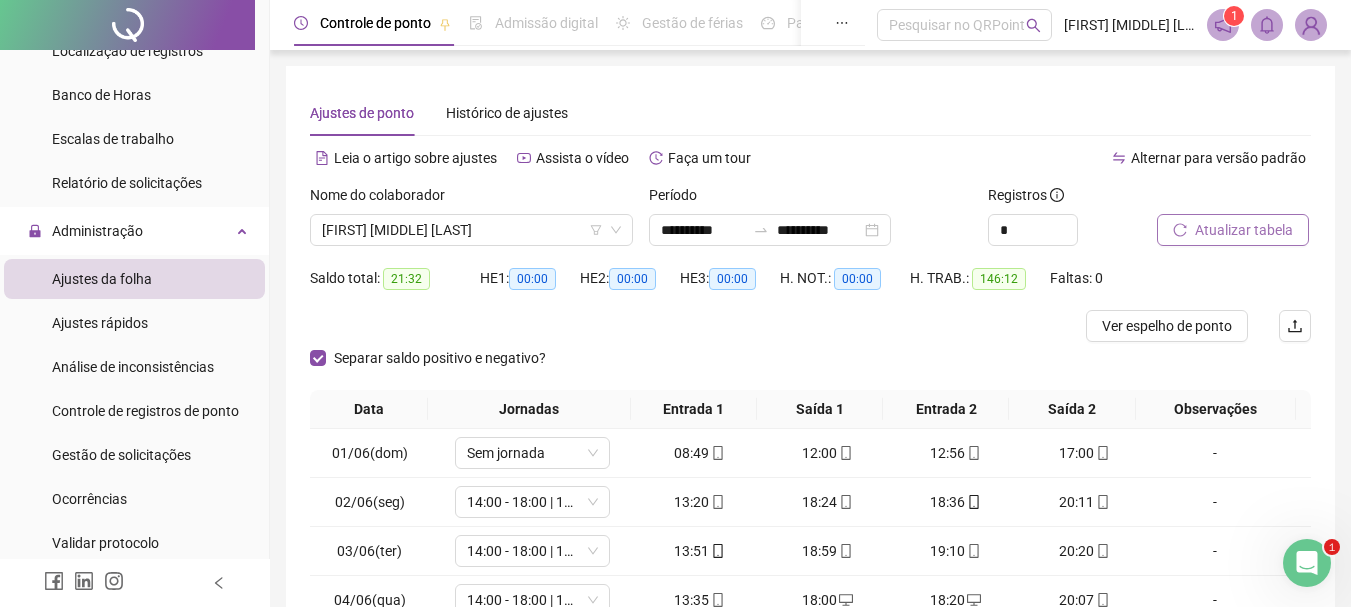 click on "Atualizar tabela" at bounding box center (1244, 230) 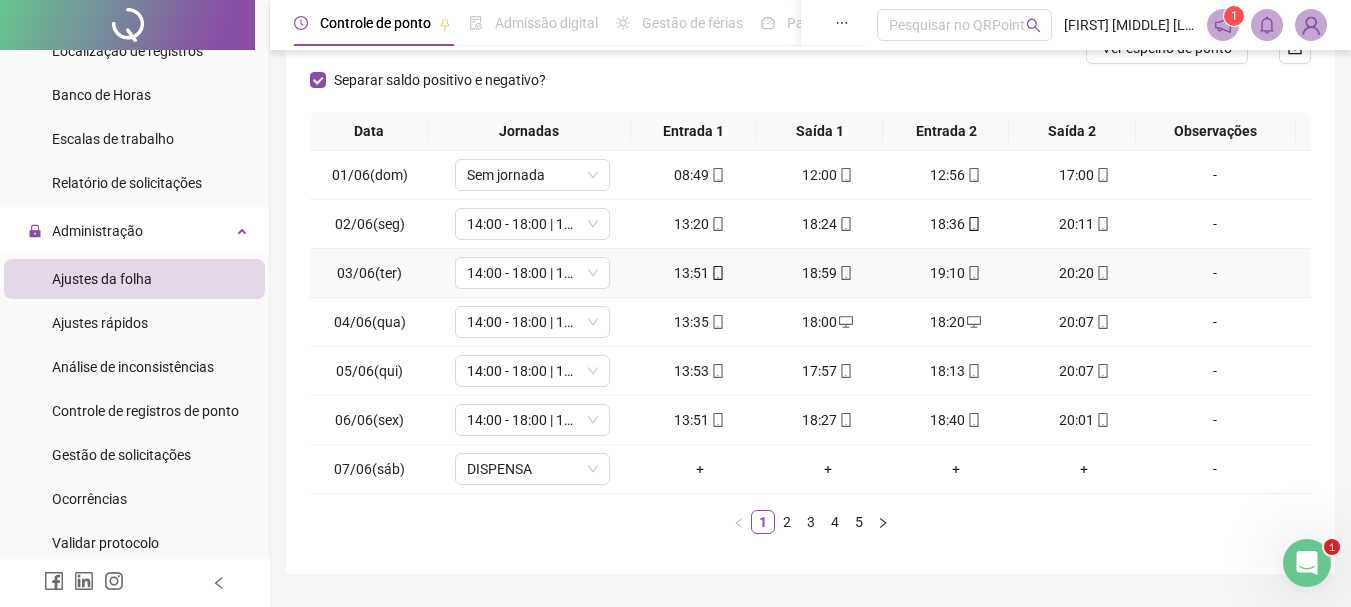 scroll, scrollTop: 300, scrollLeft: 0, axis: vertical 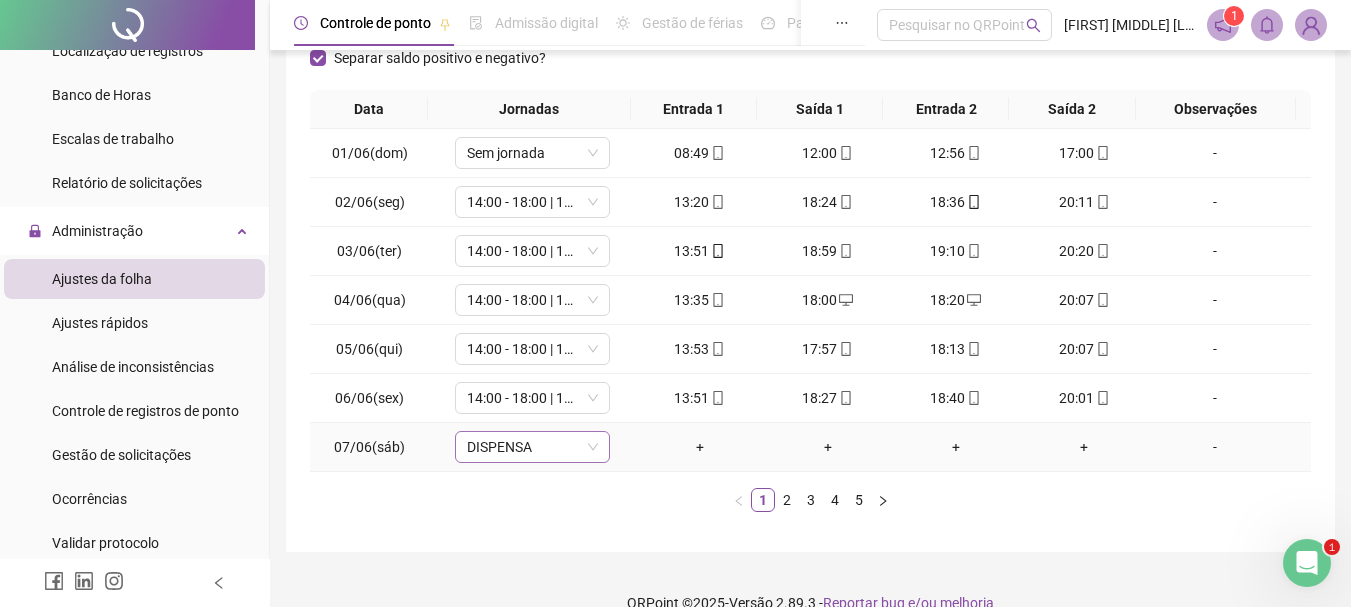 click on "DISPENSA" at bounding box center (532, 447) 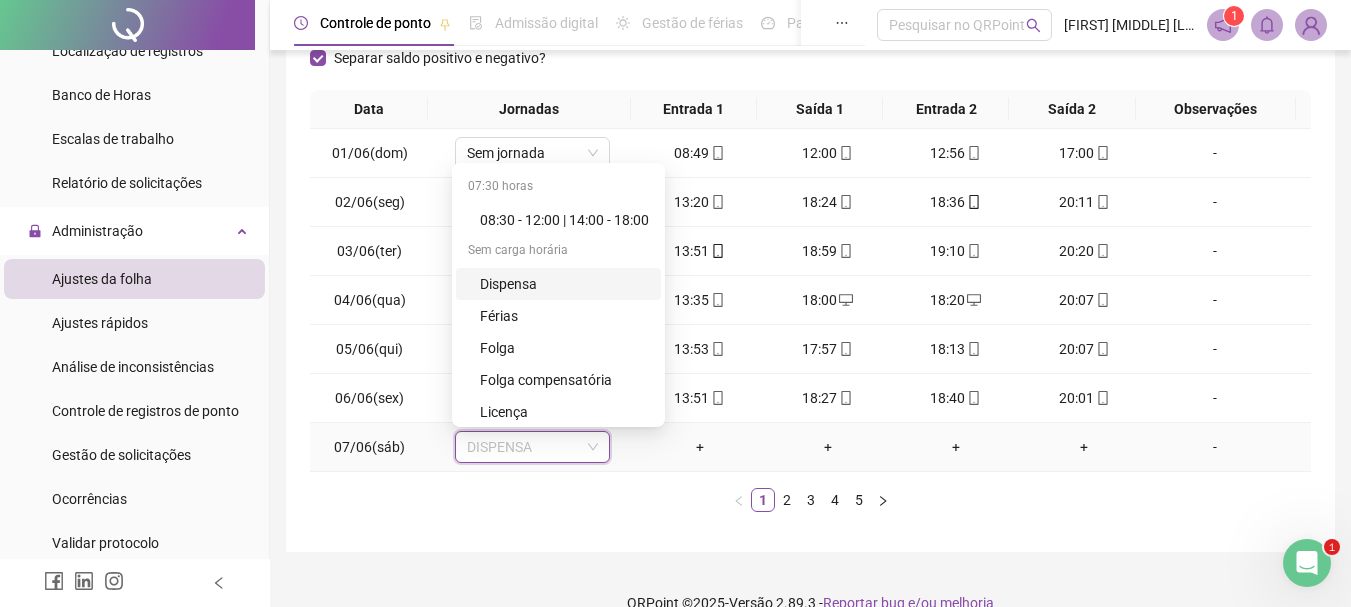 scroll, scrollTop: 480, scrollLeft: 0, axis: vertical 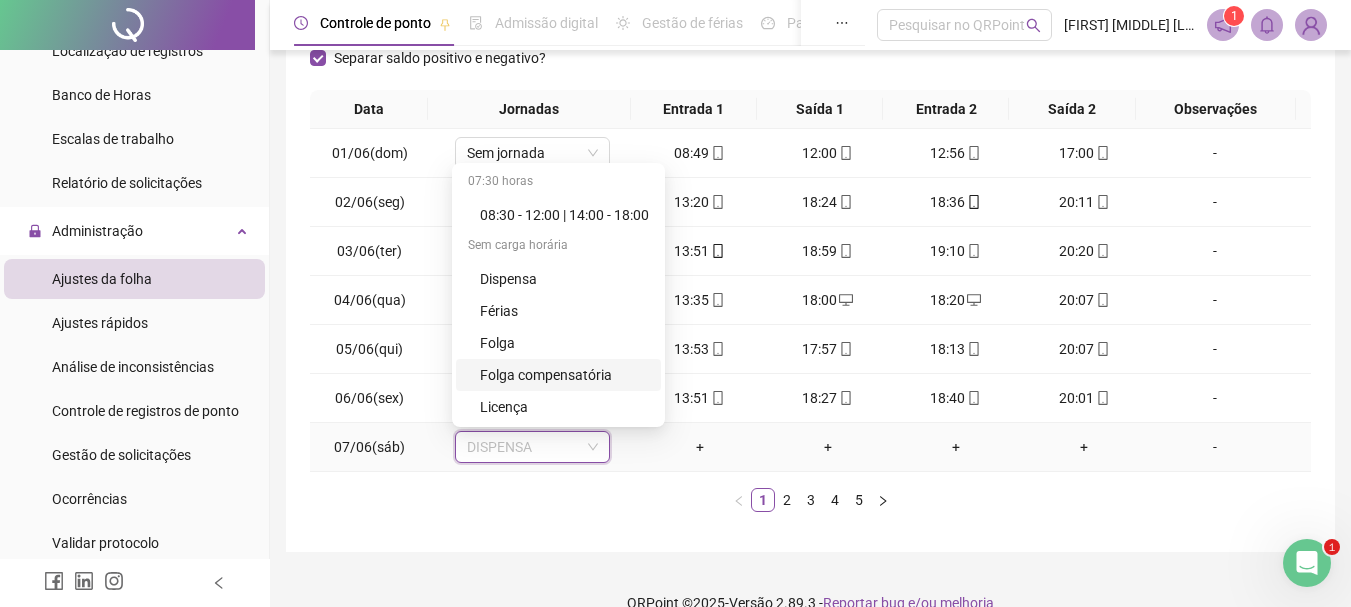 click on "Folga compensatória" at bounding box center [564, 375] 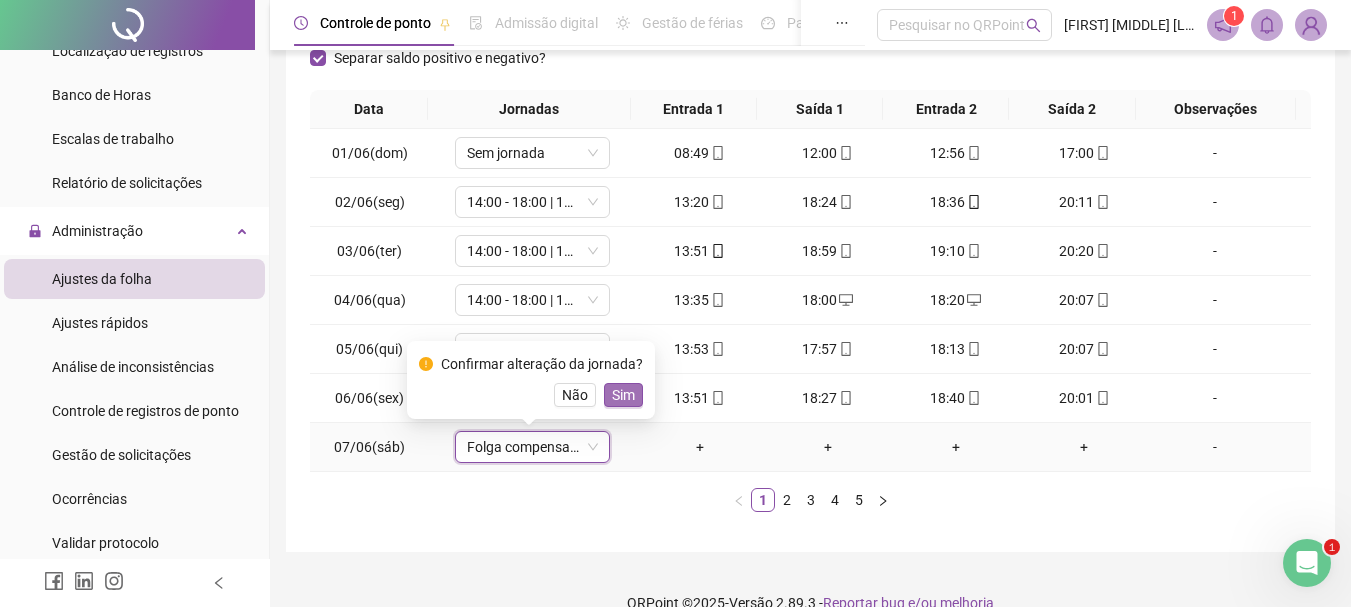 click on "Sim" at bounding box center [623, 395] 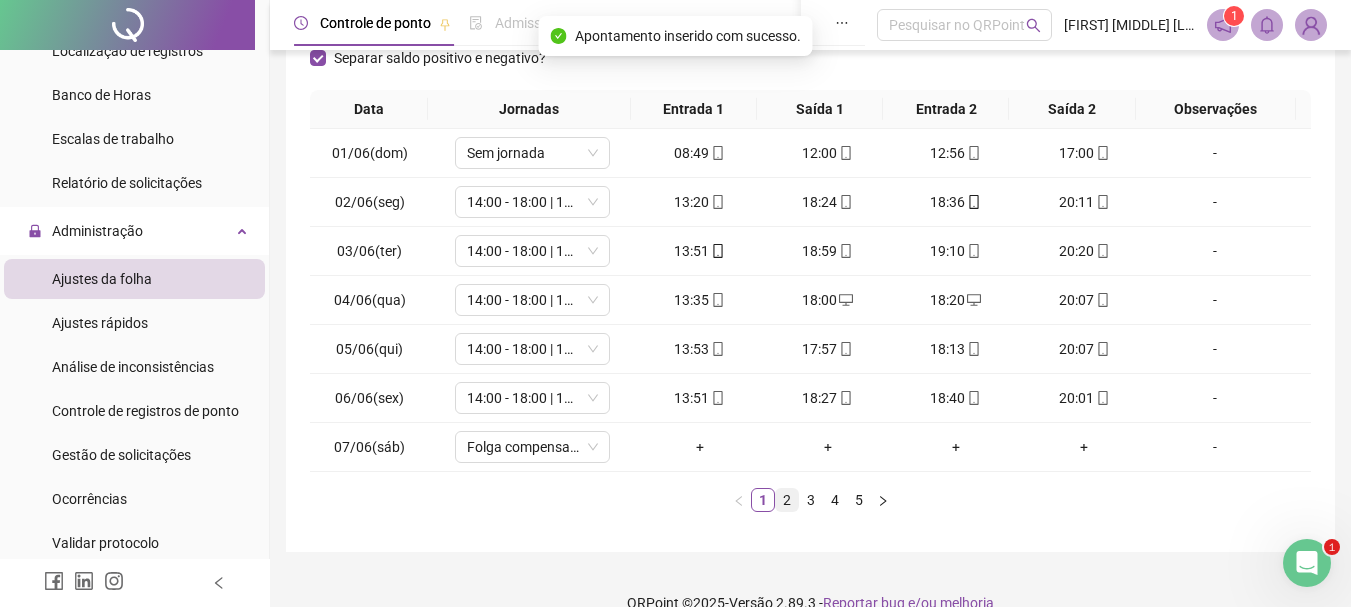 click on "2" at bounding box center [787, 500] 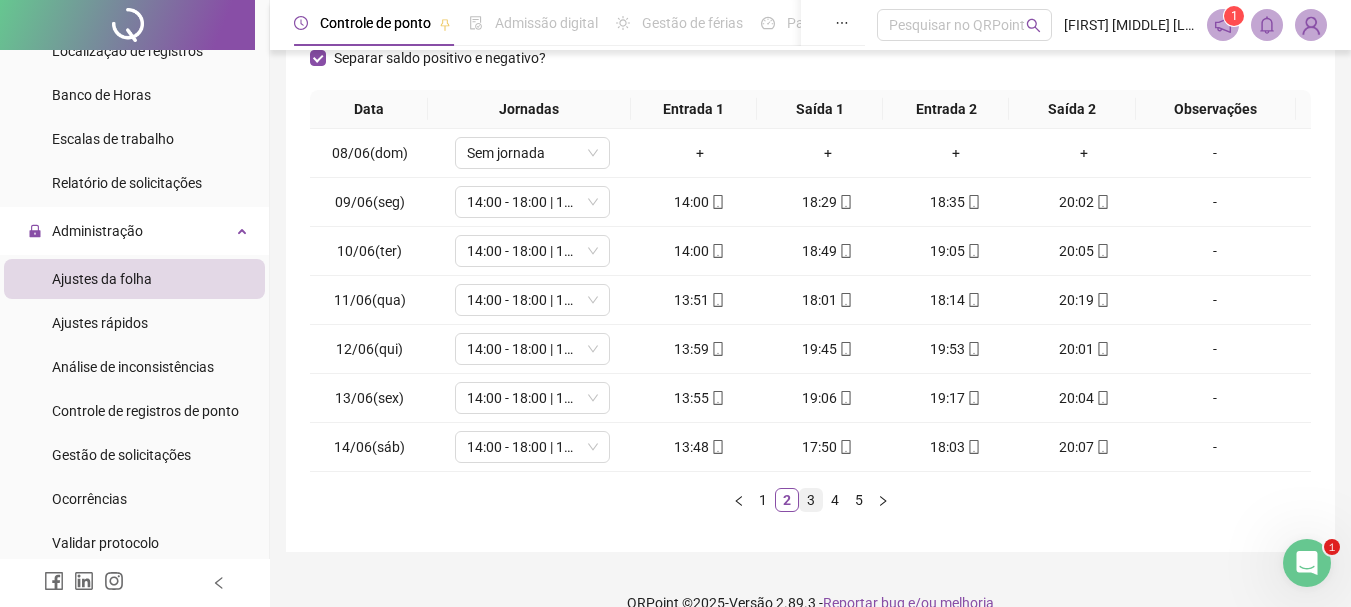 click on "3" at bounding box center [811, 500] 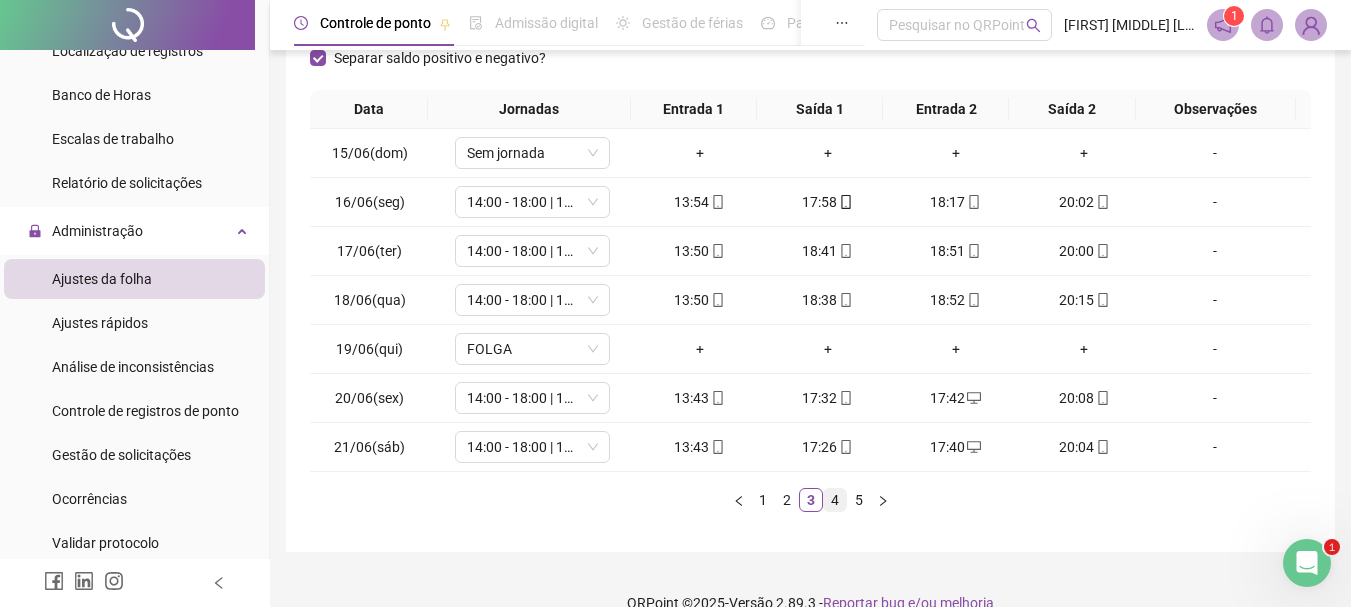 click on "4" at bounding box center [835, 500] 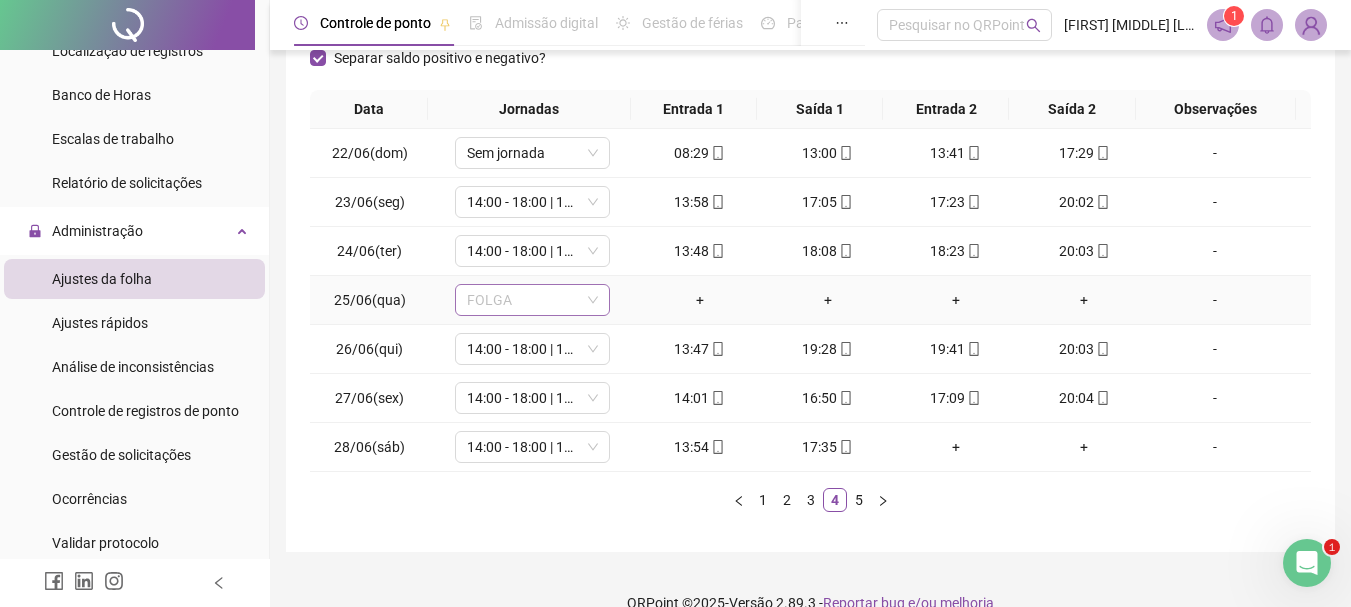 click on "FOLGA" at bounding box center (532, 300) 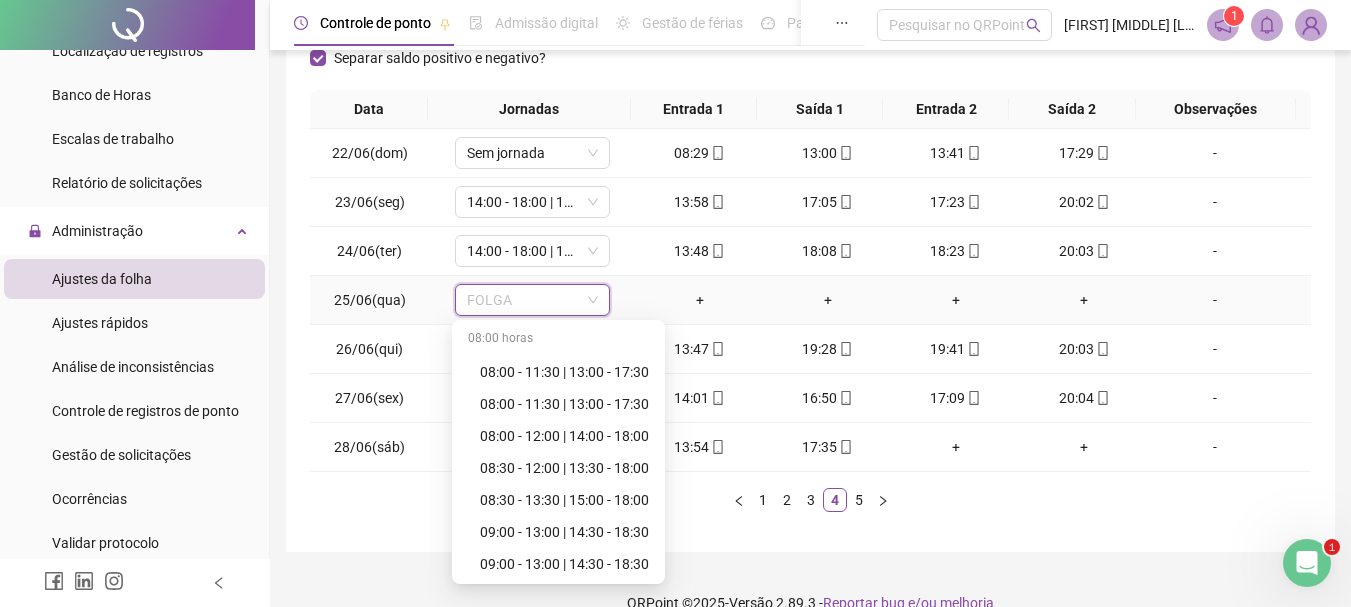 scroll, scrollTop: 480, scrollLeft: 0, axis: vertical 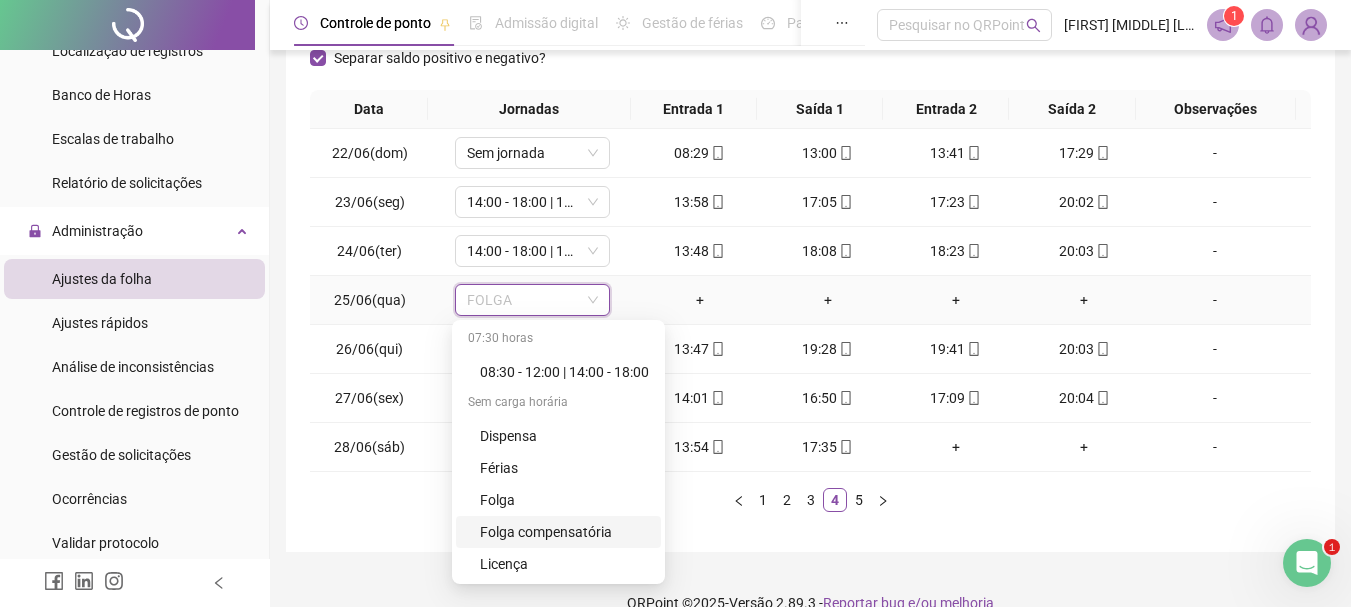 click on "Folga compensatória" at bounding box center (564, 532) 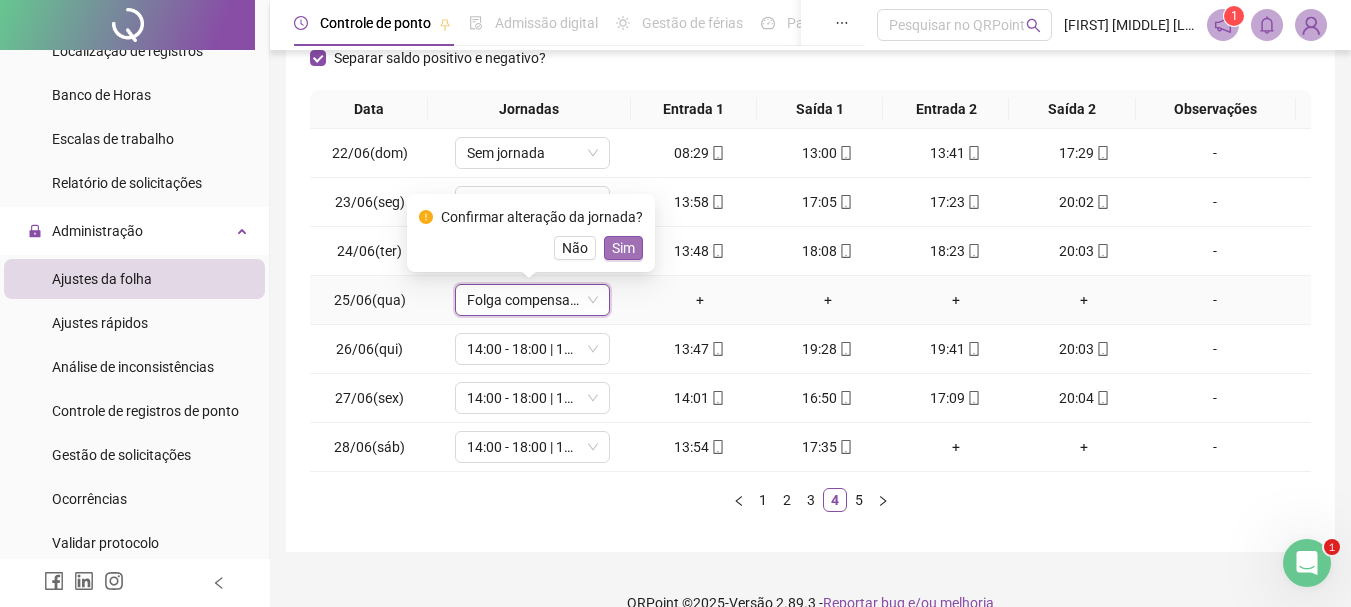 click on "Sim" at bounding box center [623, 248] 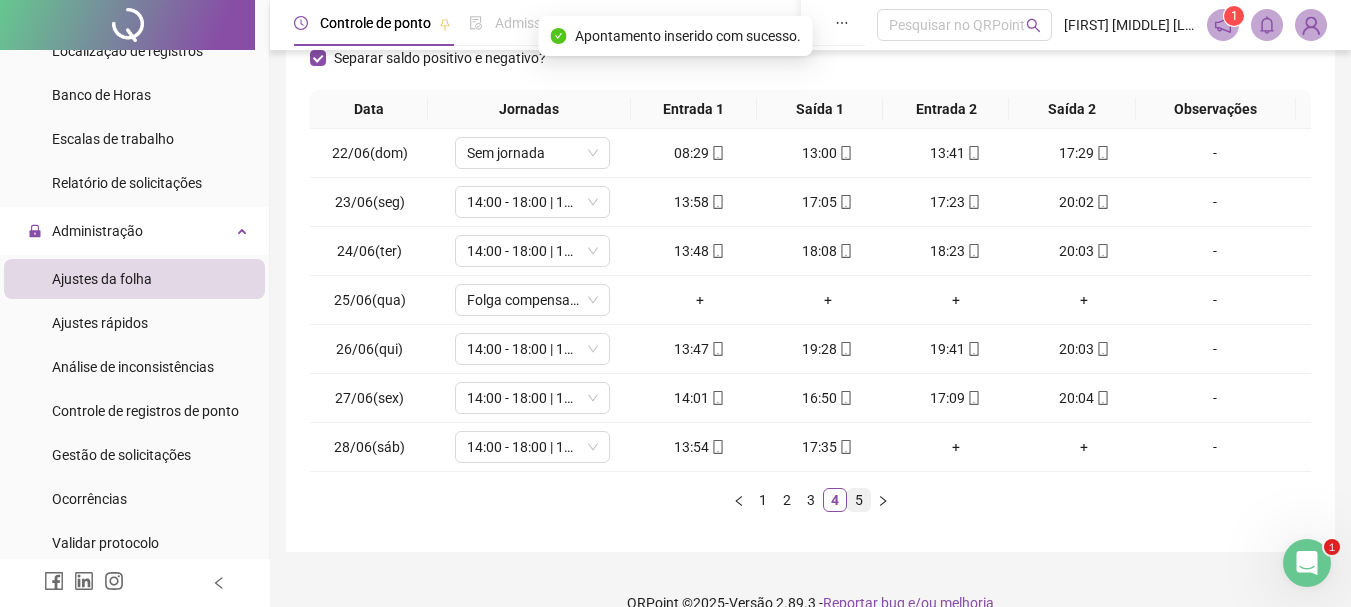 click on "5" at bounding box center [859, 500] 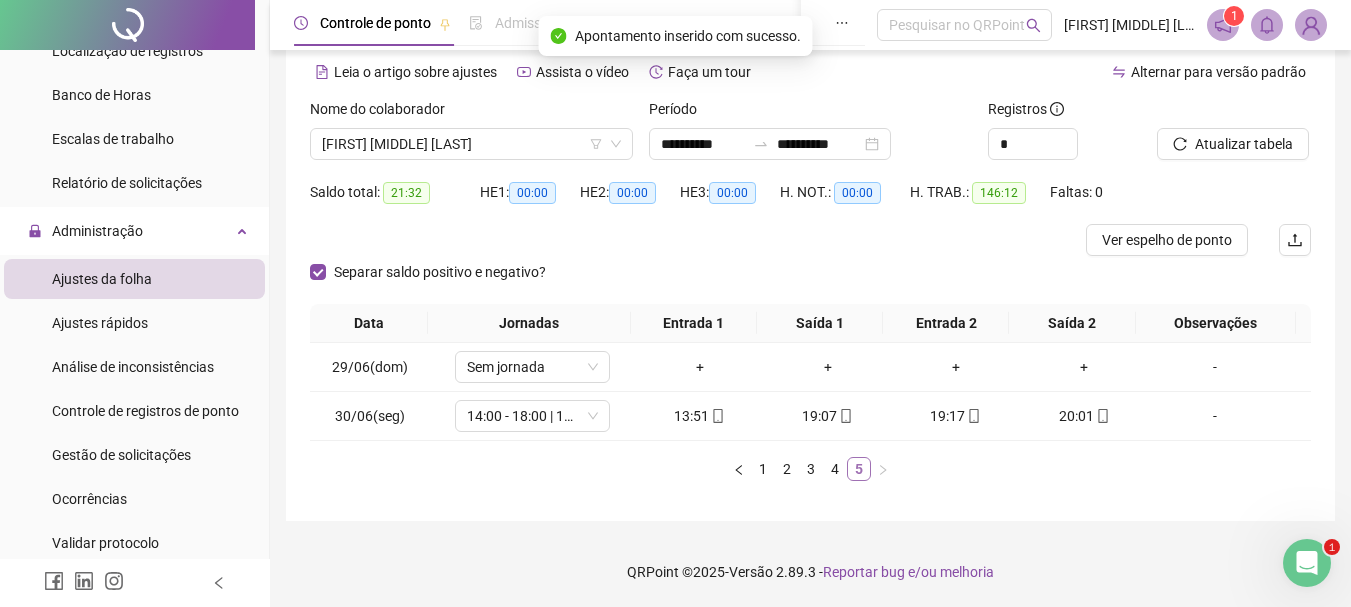 scroll, scrollTop: 86, scrollLeft: 0, axis: vertical 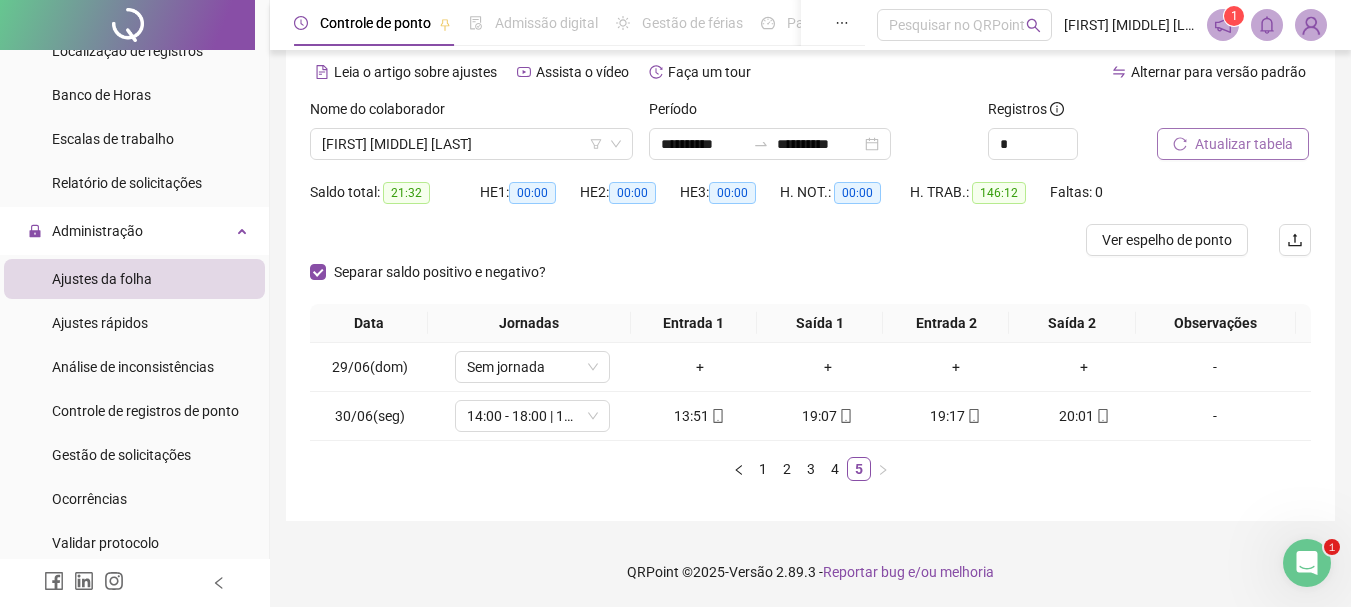 click on "Atualizar tabela" at bounding box center [1233, 144] 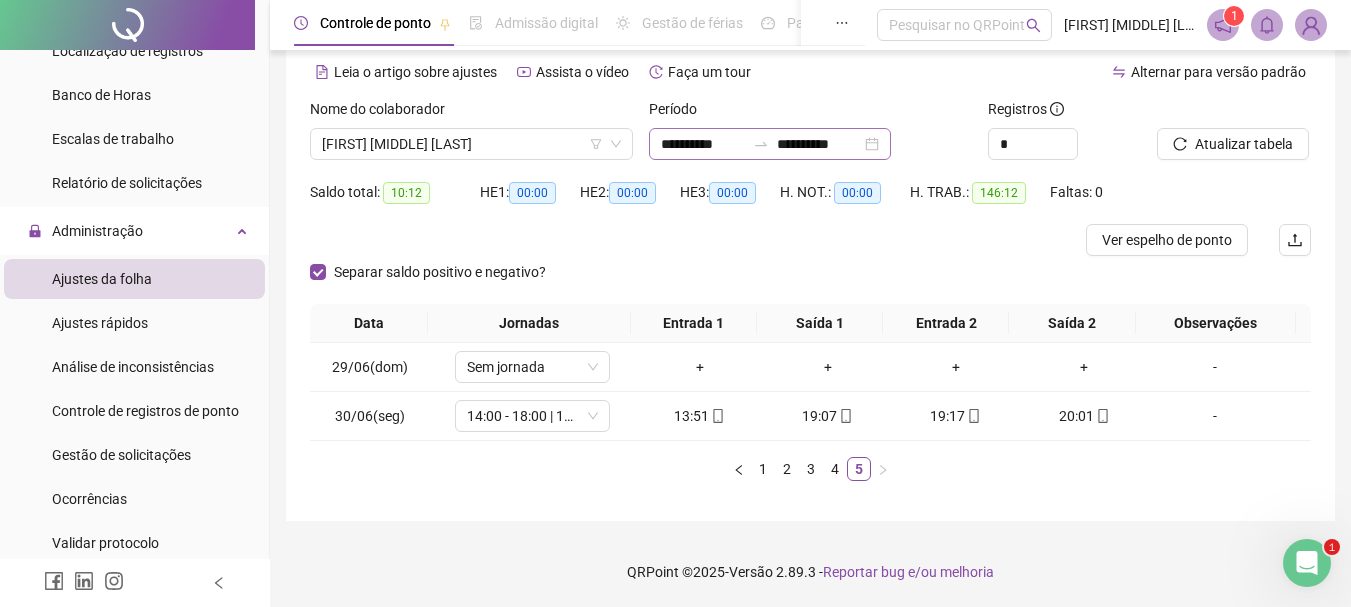 click on "**********" at bounding box center [770, 144] 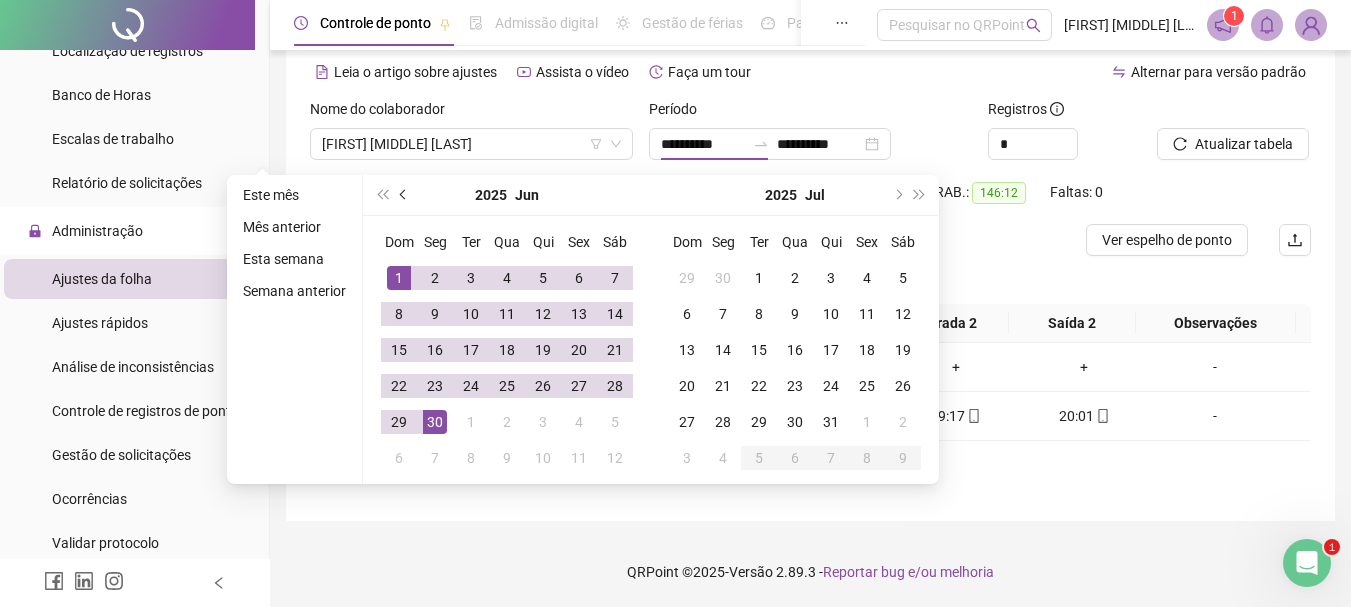 click at bounding box center [404, 195] 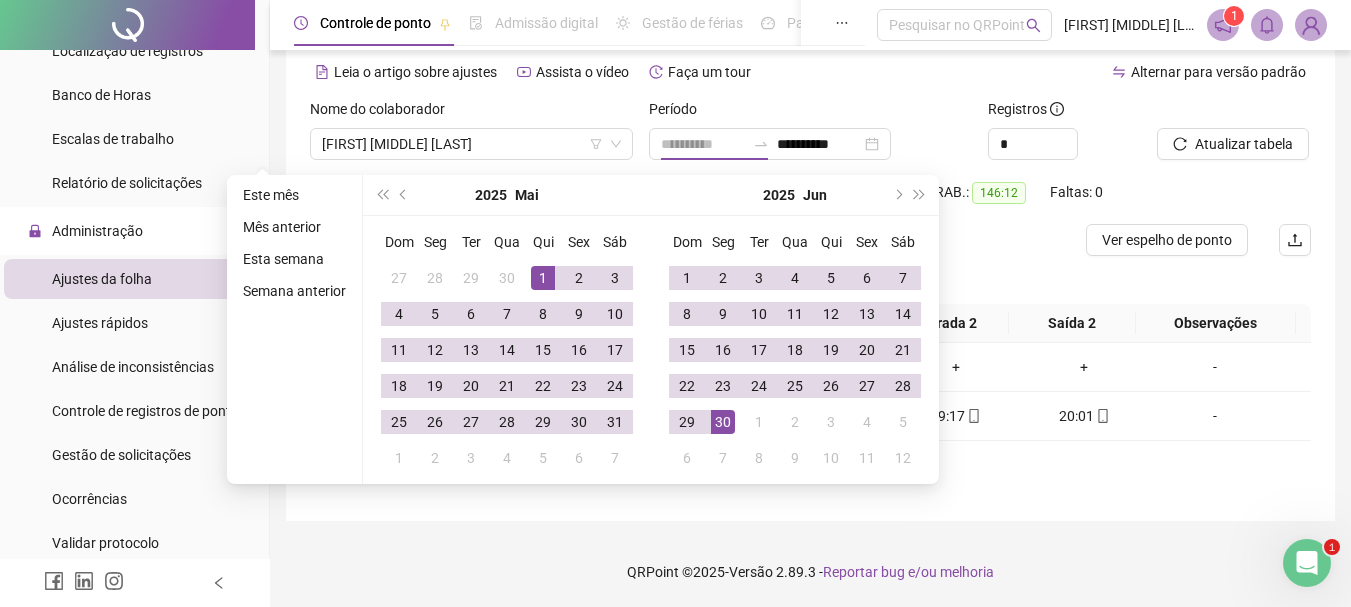 type on "**********" 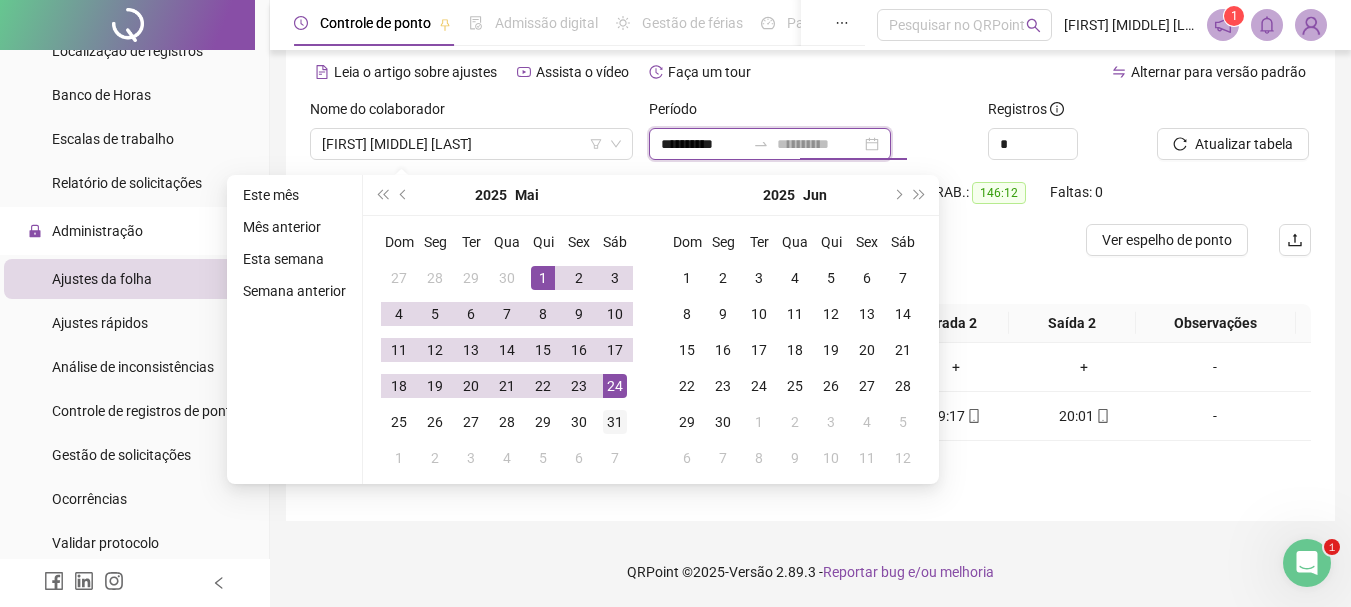 type on "**********" 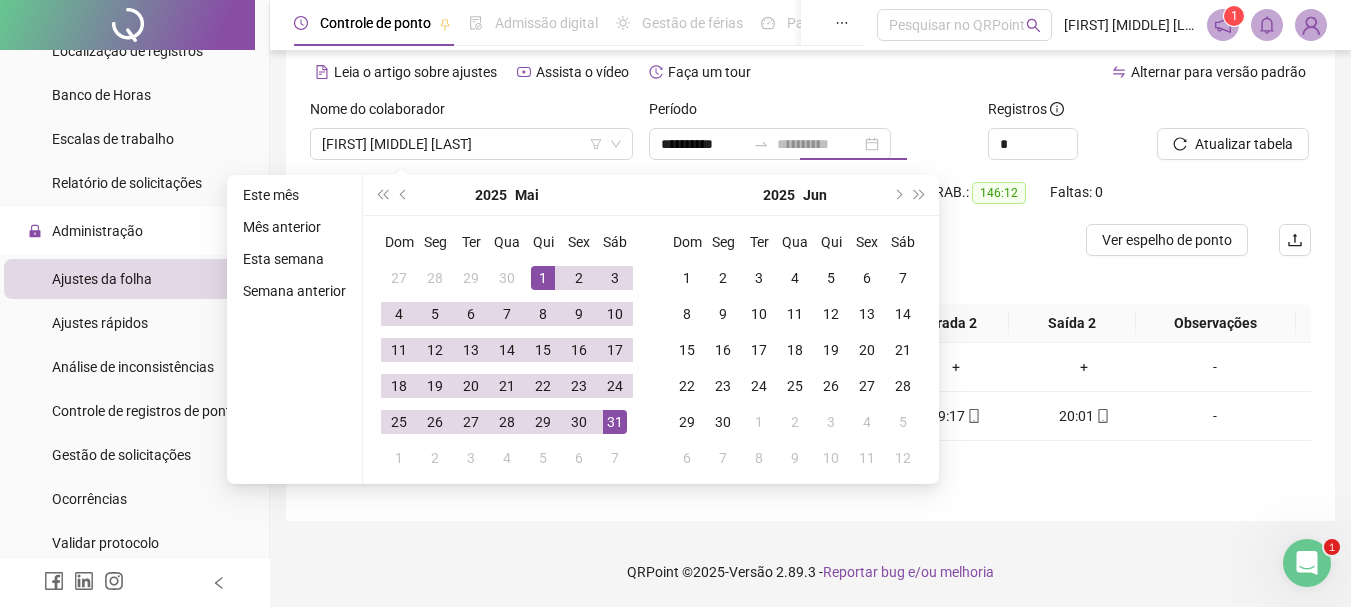 click on "31" at bounding box center [615, 422] 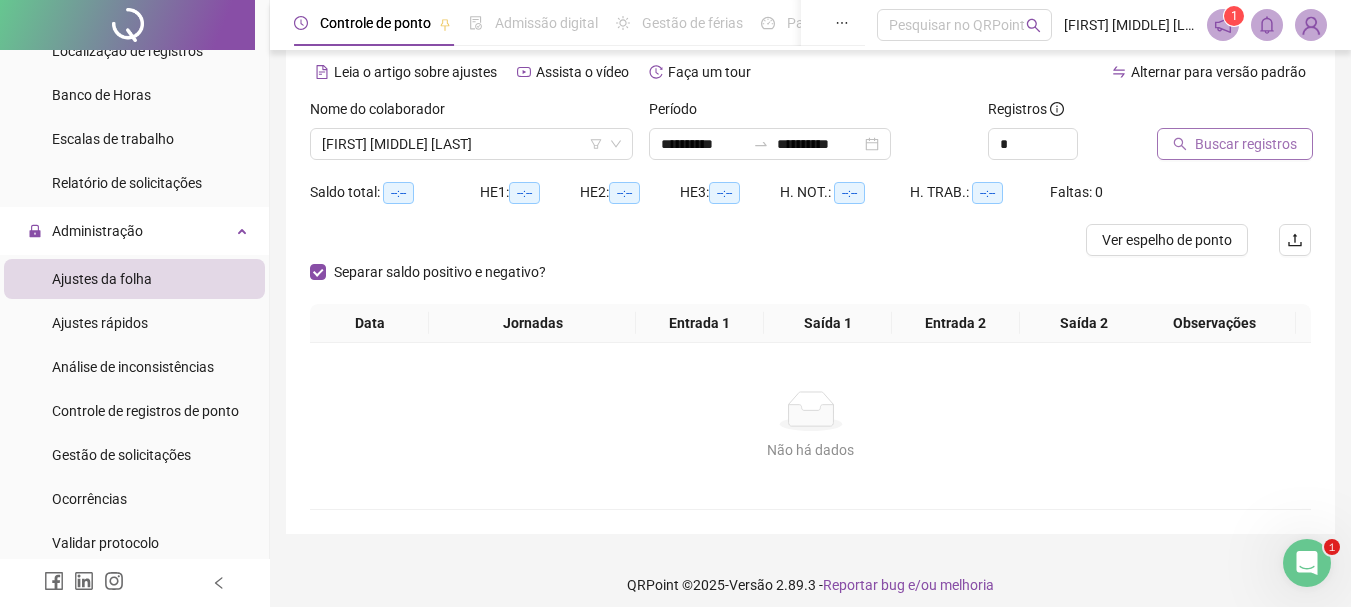 click on "Buscar registros" at bounding box center (1235, 144) 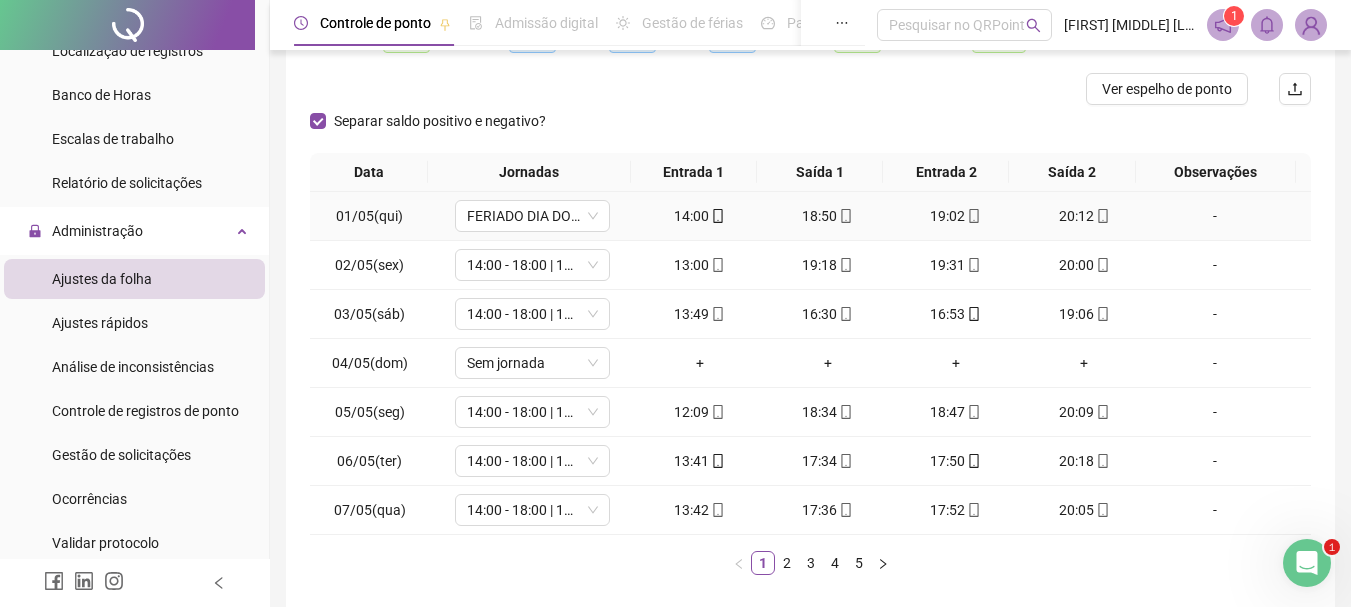 scroll, scrollTop: 286, scrollLeft: 0, axis: vertical 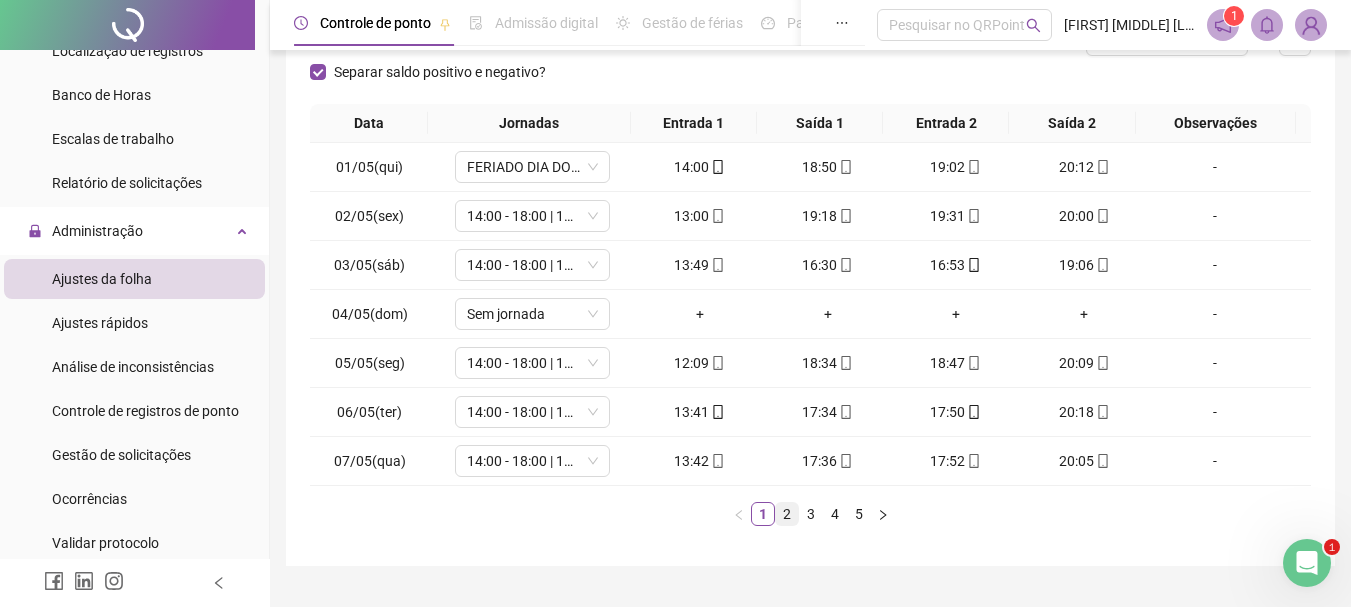 click on "2" at bounding box center (787, 514) 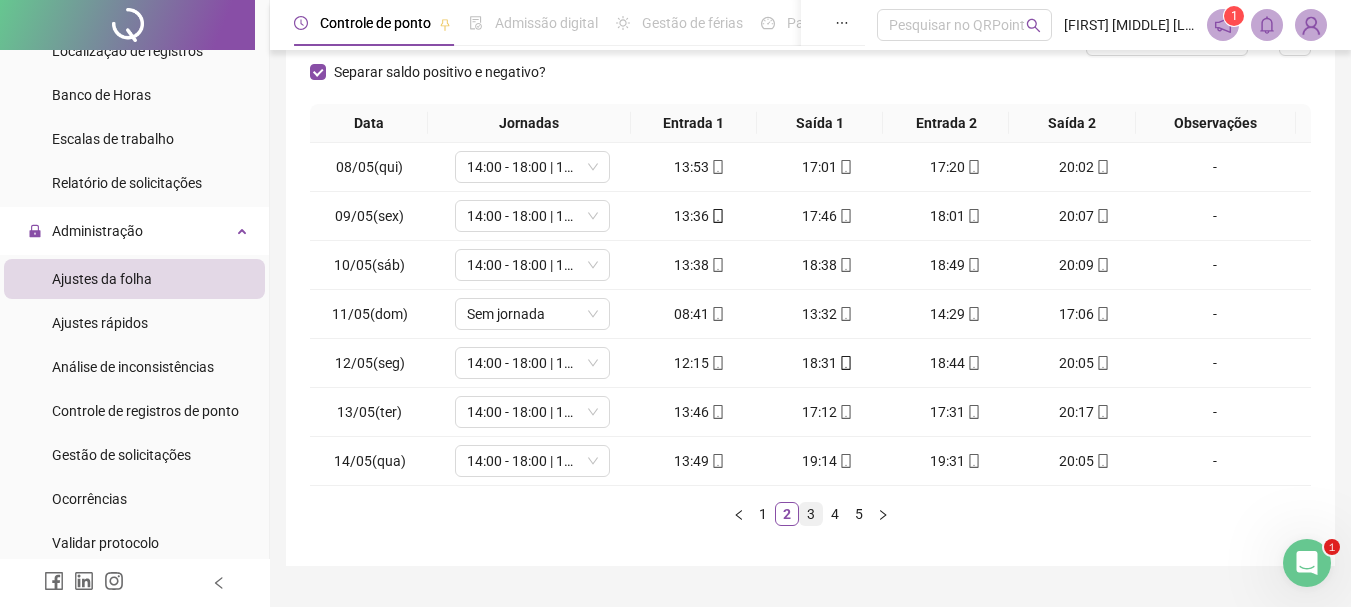 click on "3" at bounding box center (811, 514) 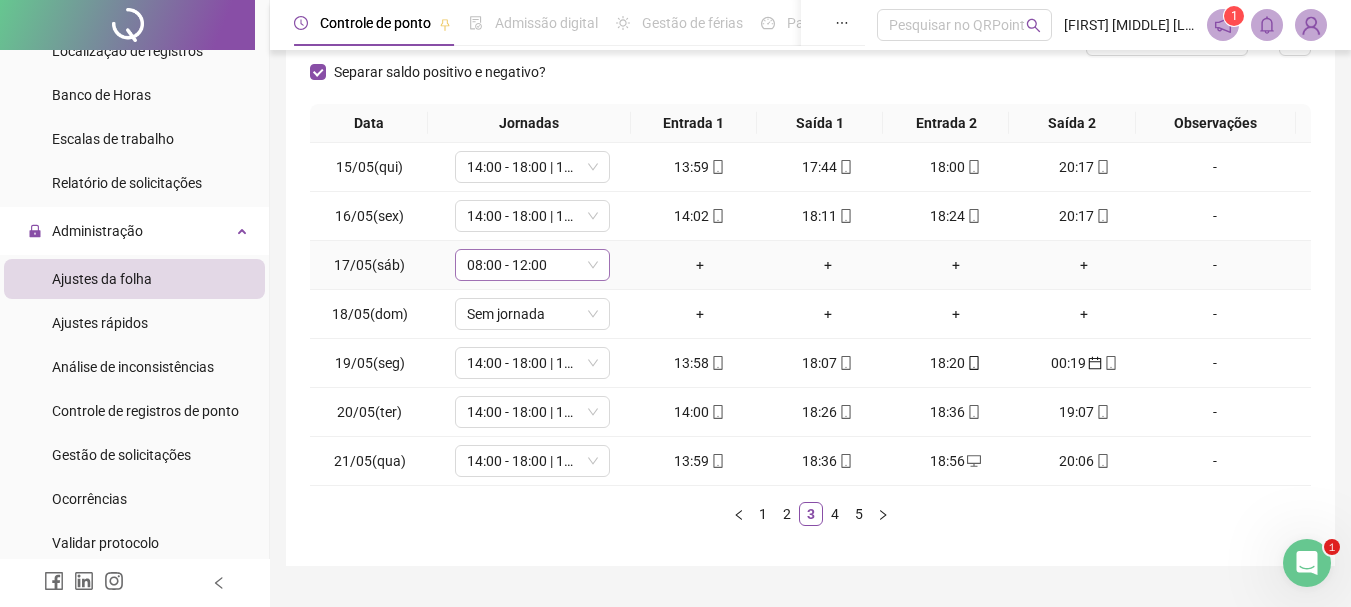 click on "08:00 - 12:00" at bounding box center (532, 265) 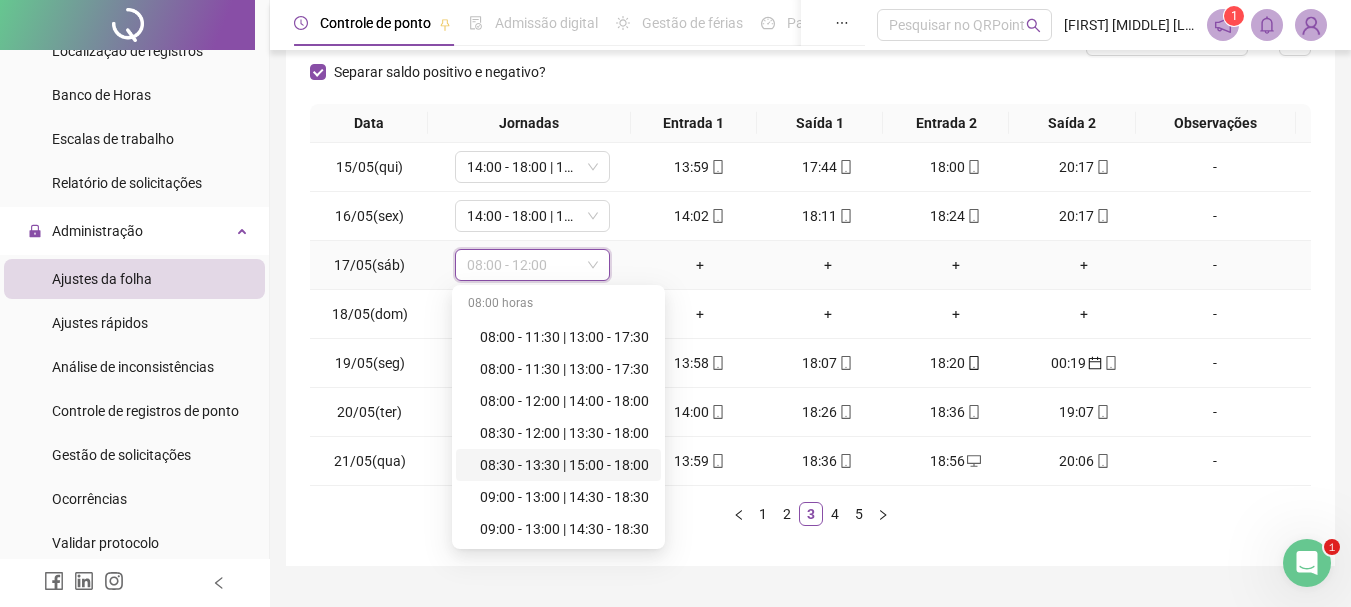 scroll, scrollTop: 480, scrollLeft: 0, axis: vertical 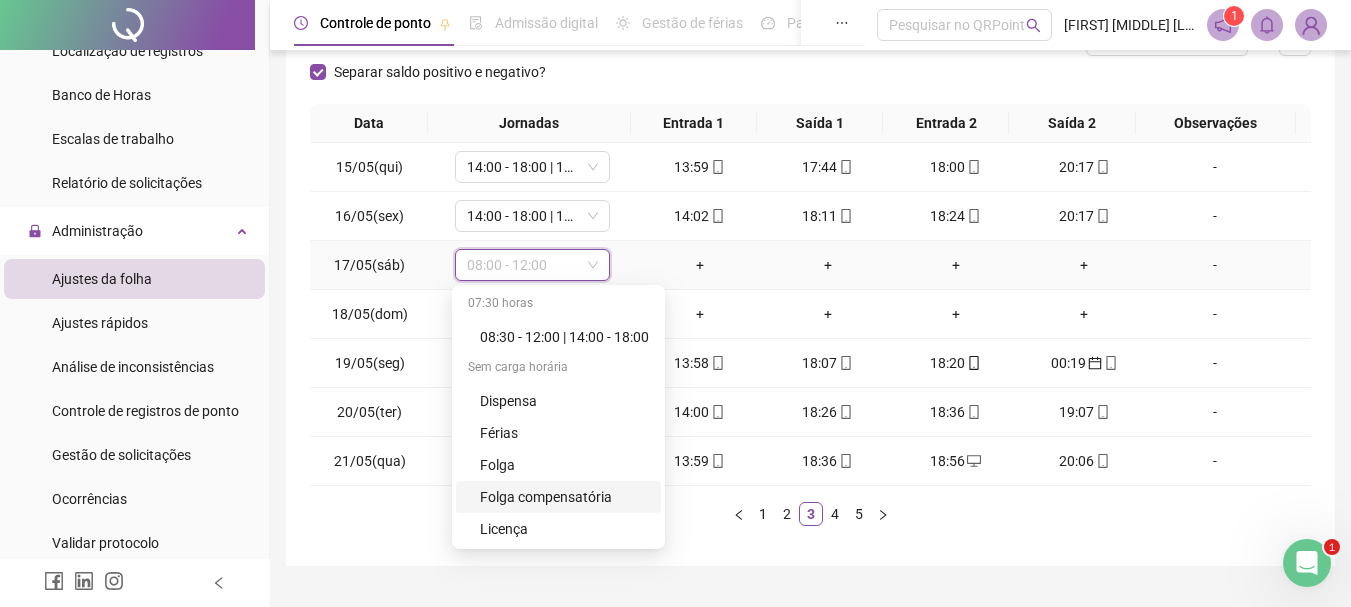 click on "Folga compensatória" at bounding box center [564, 497] 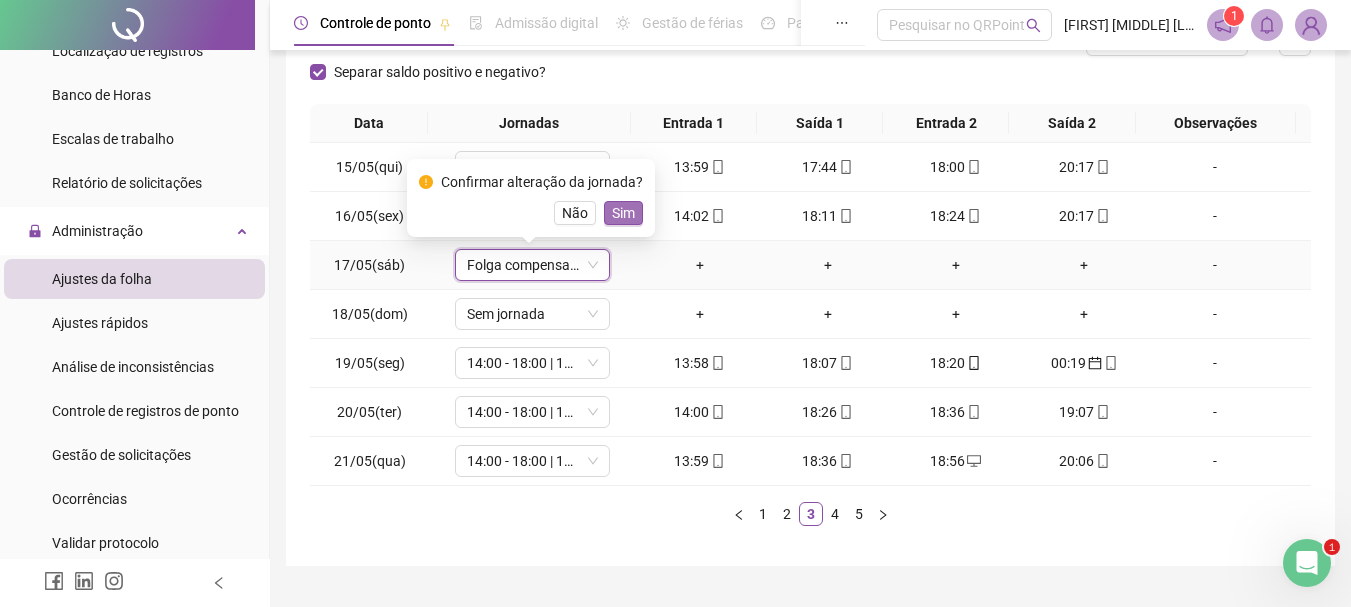 click on "Sim" at bounding box center [623, 213] 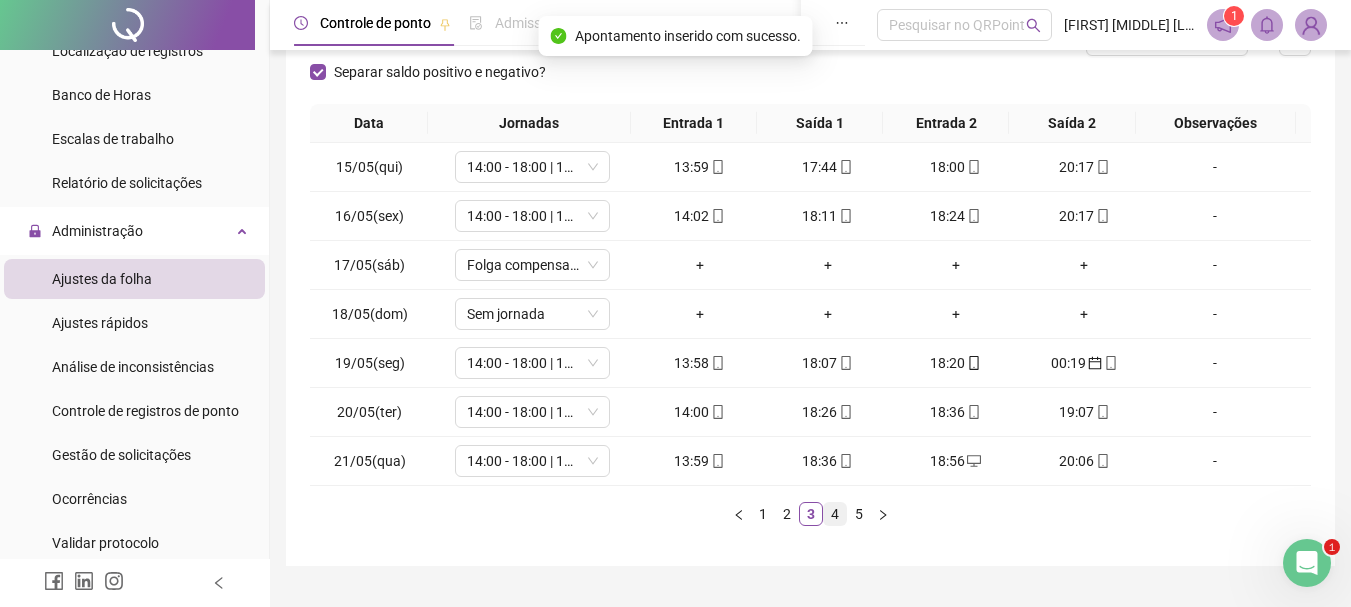 click on "4" at bounding box center (835, 514) 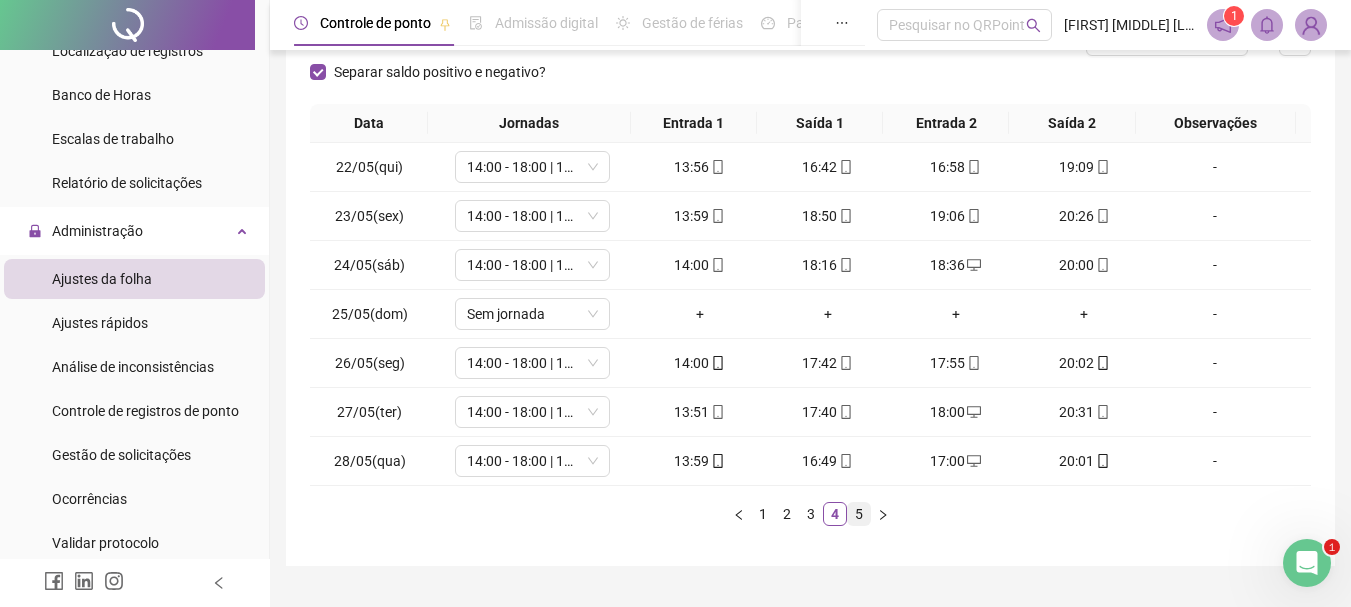 click on "5" at bounding box center (859, 514) 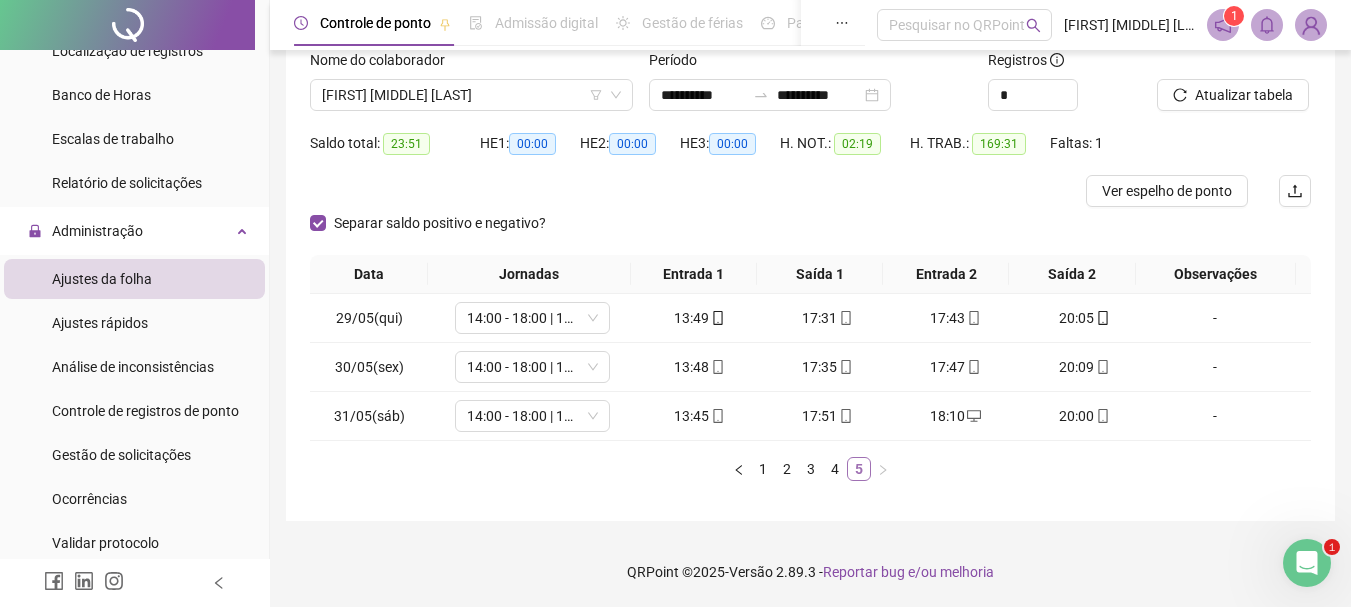 scroll, scrollTop: 135, scrollLeft: 0, axis: vertical 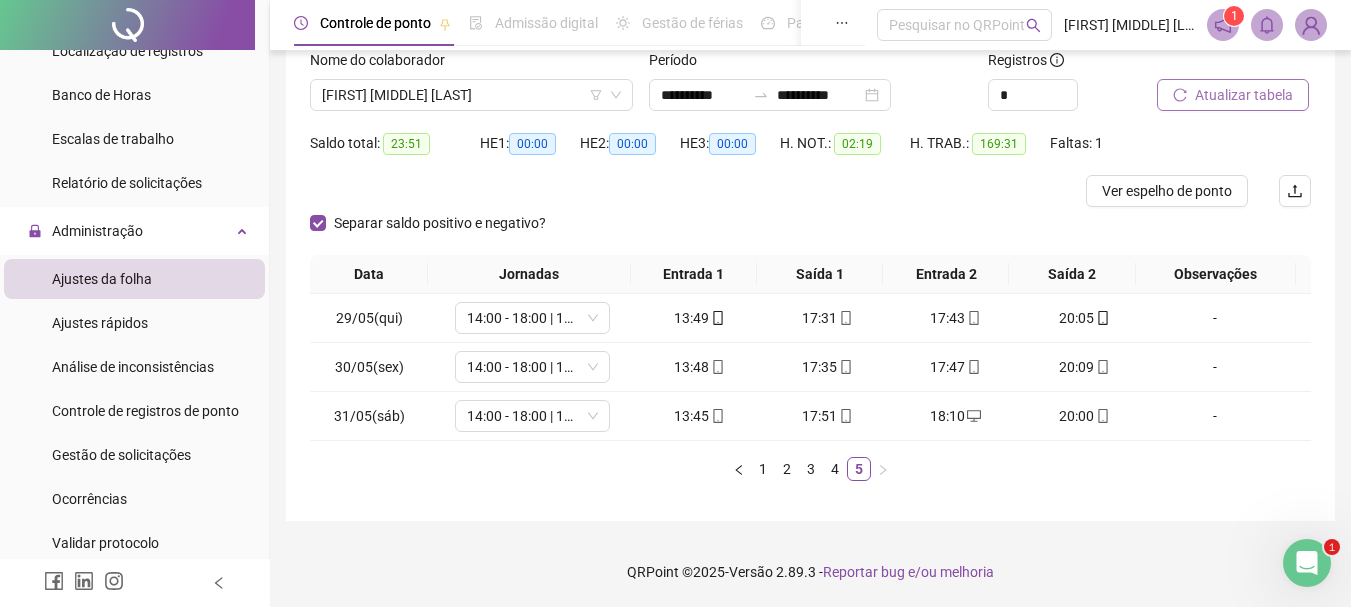 click on "Atualizar tabela" at bounding box center [1244, 95] 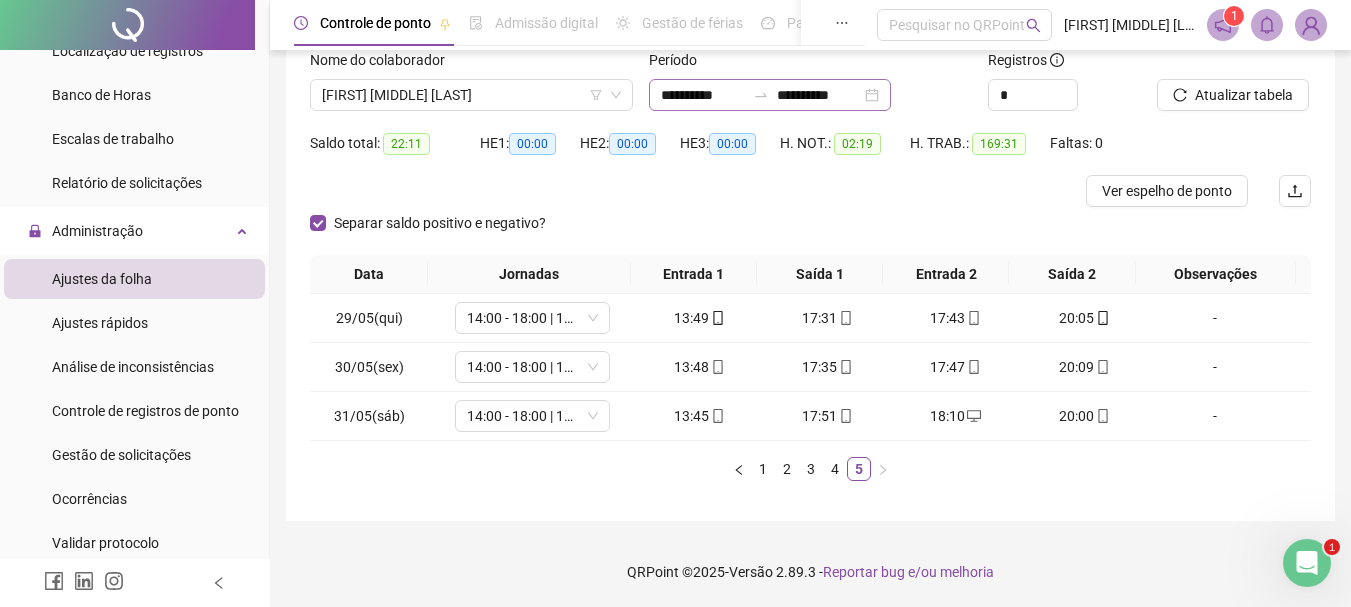 click on "**********" at bounding box center [770, 95] 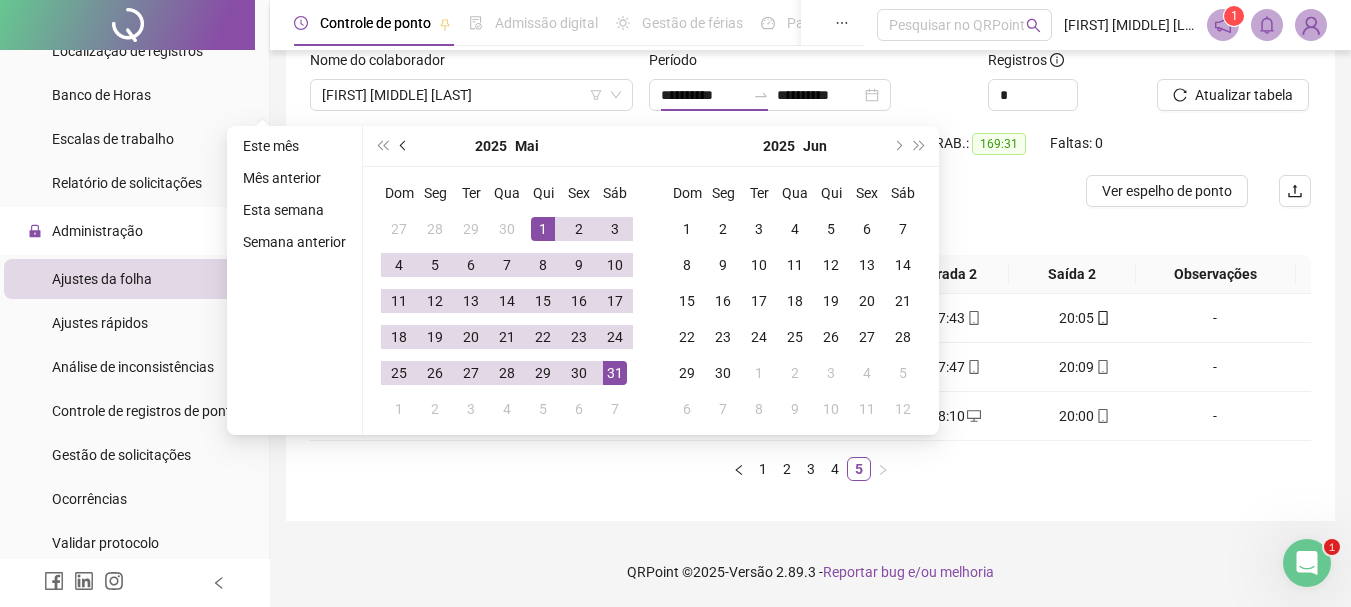click at bounding box center (405, 146) 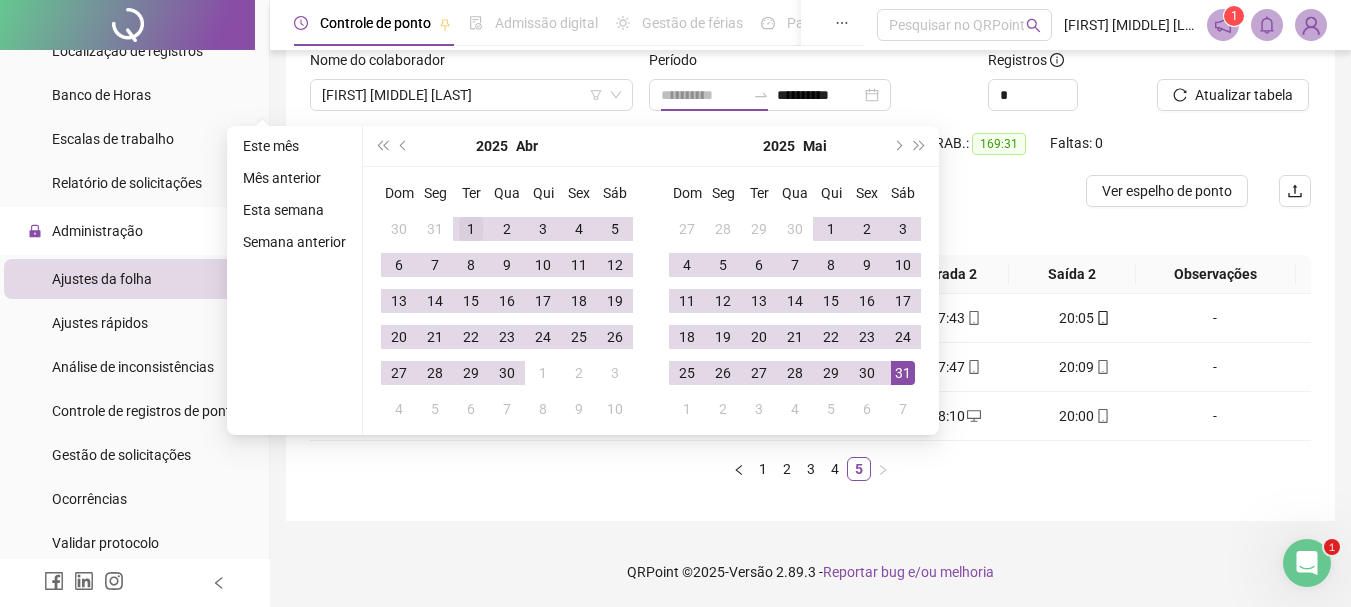 type on "**********" 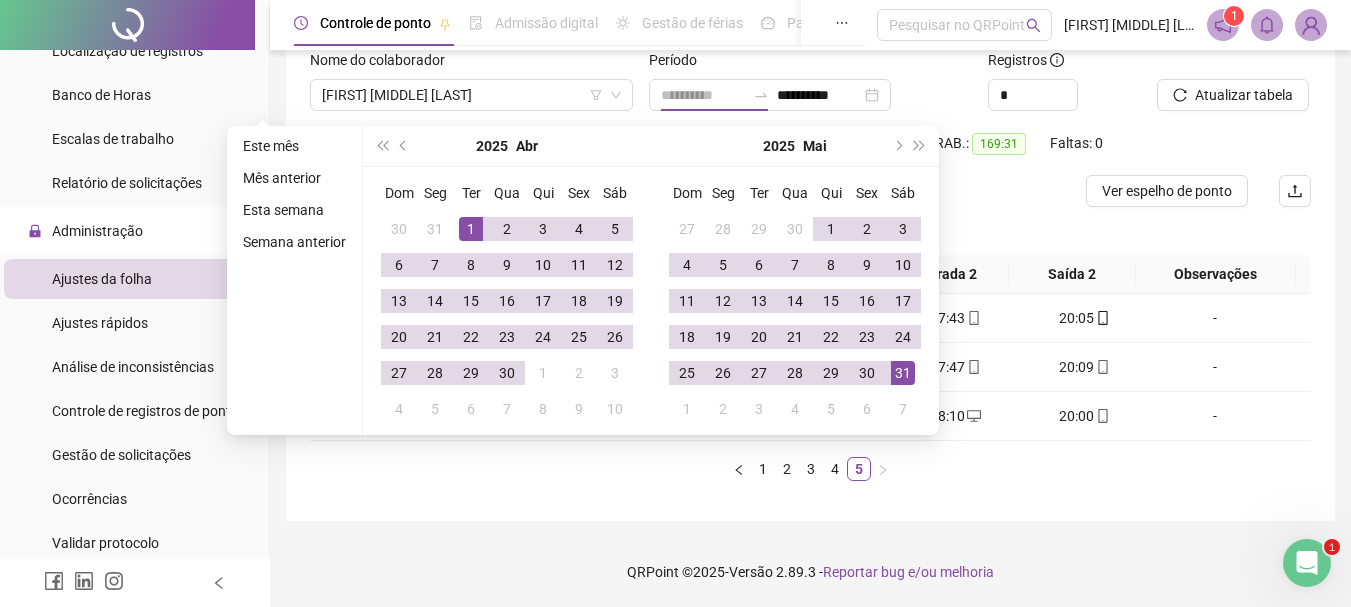 click on "1" at bounding box center [471, 229] 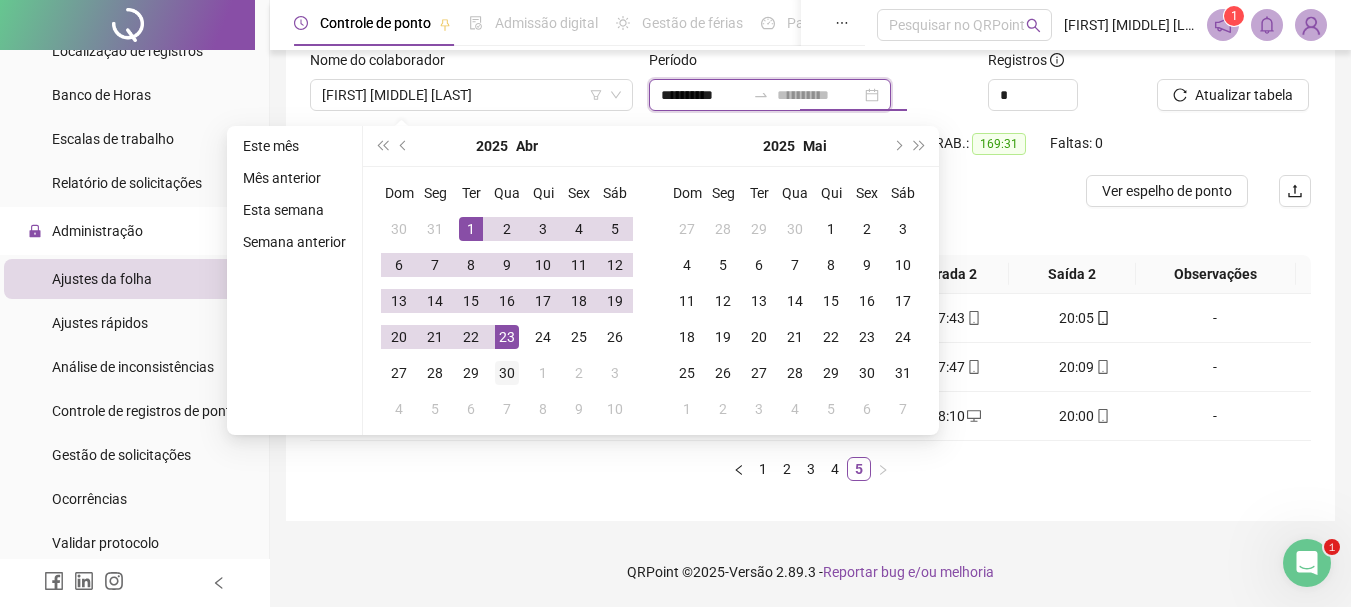 type on "**********" 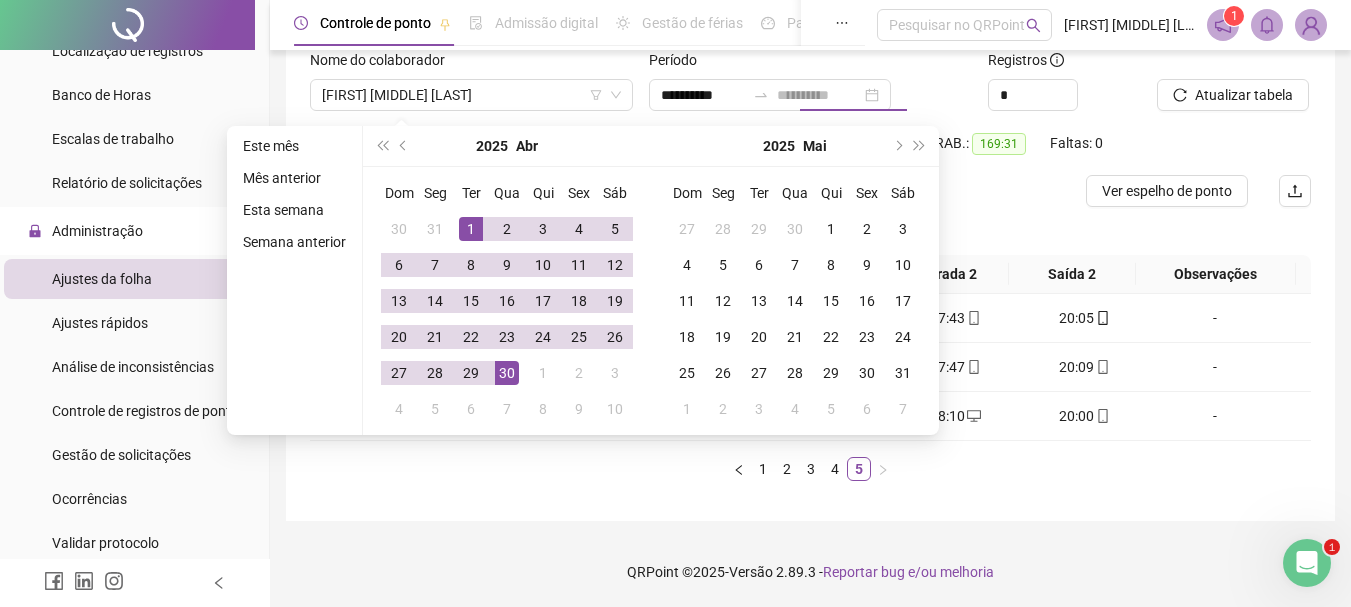 click on "30" at bounding box center [507, 373] 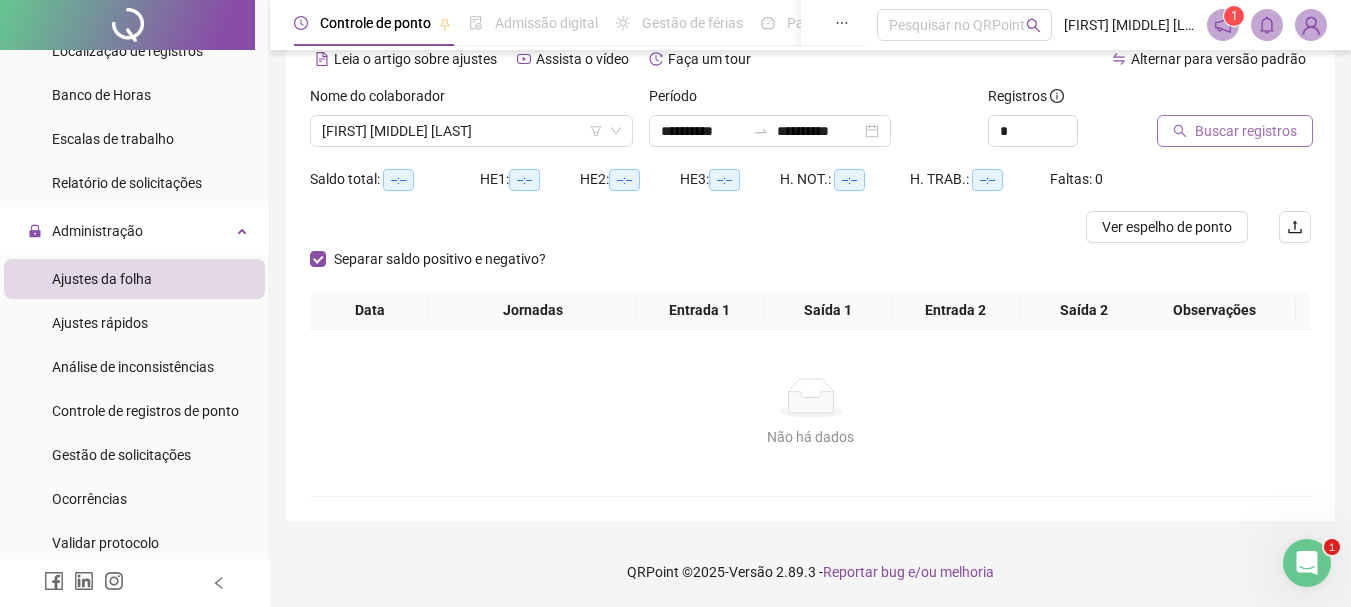 click on "Buscar registros" at bounding box center (1235, 131) 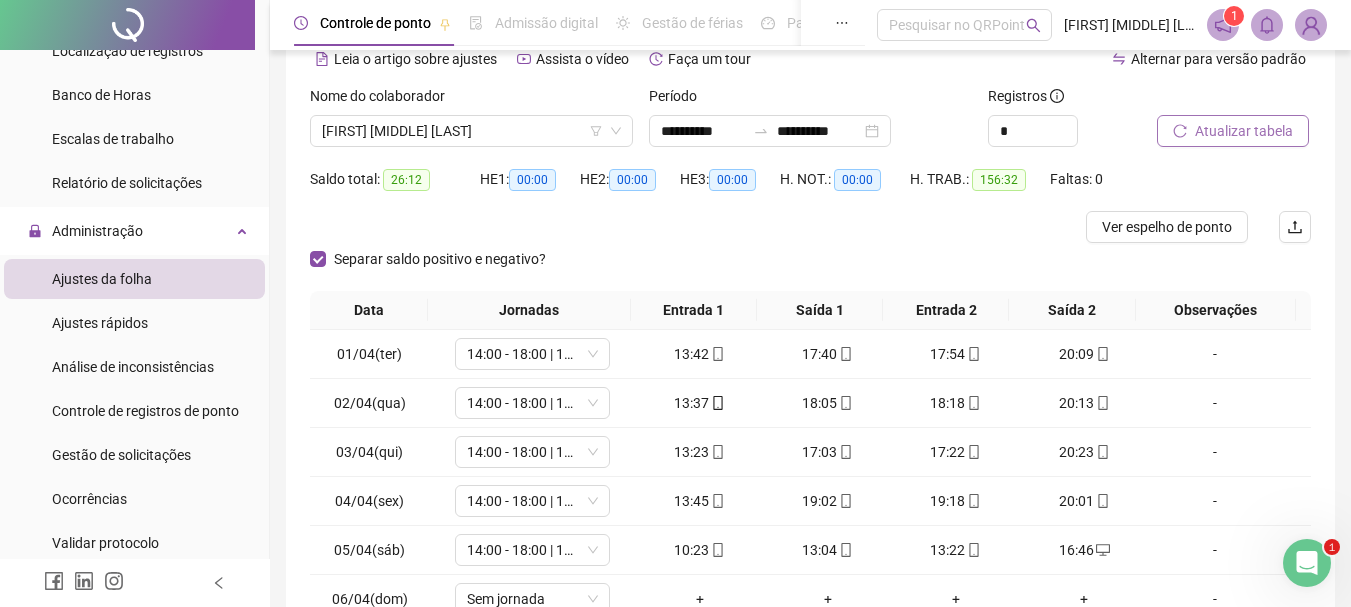 click on "Atualizar tabela" at bounding box center (1244, 131) 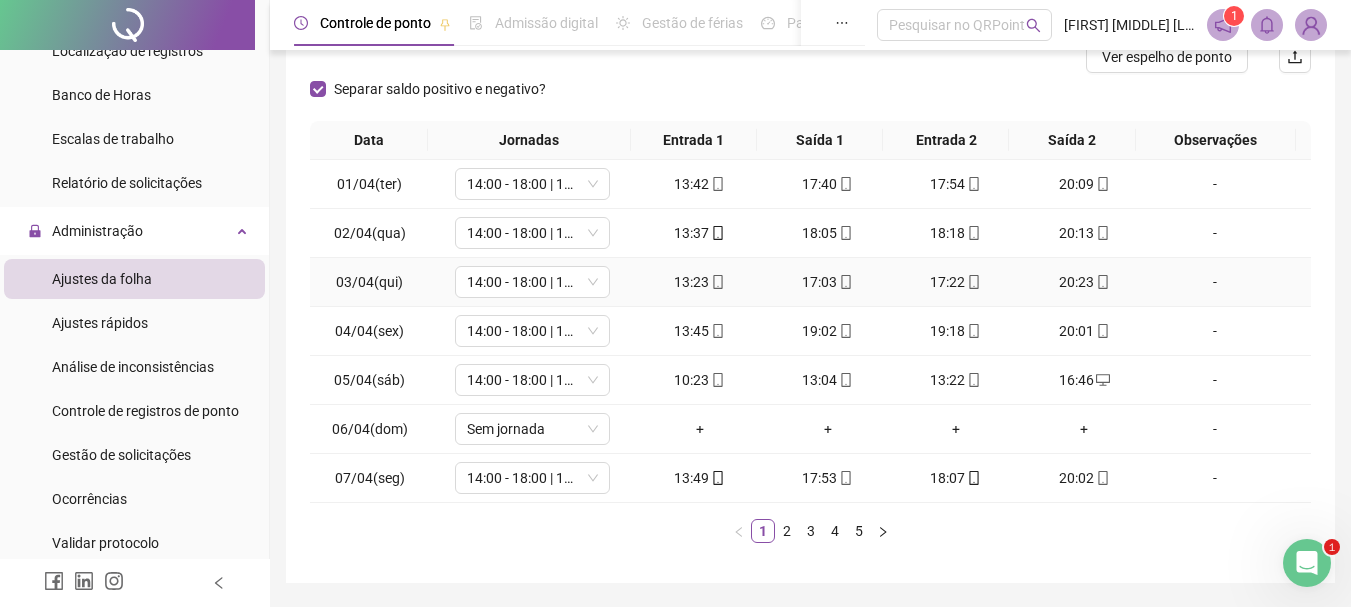 scroll, scrollTop: 299, scrollLeft: 0, axis: vertical 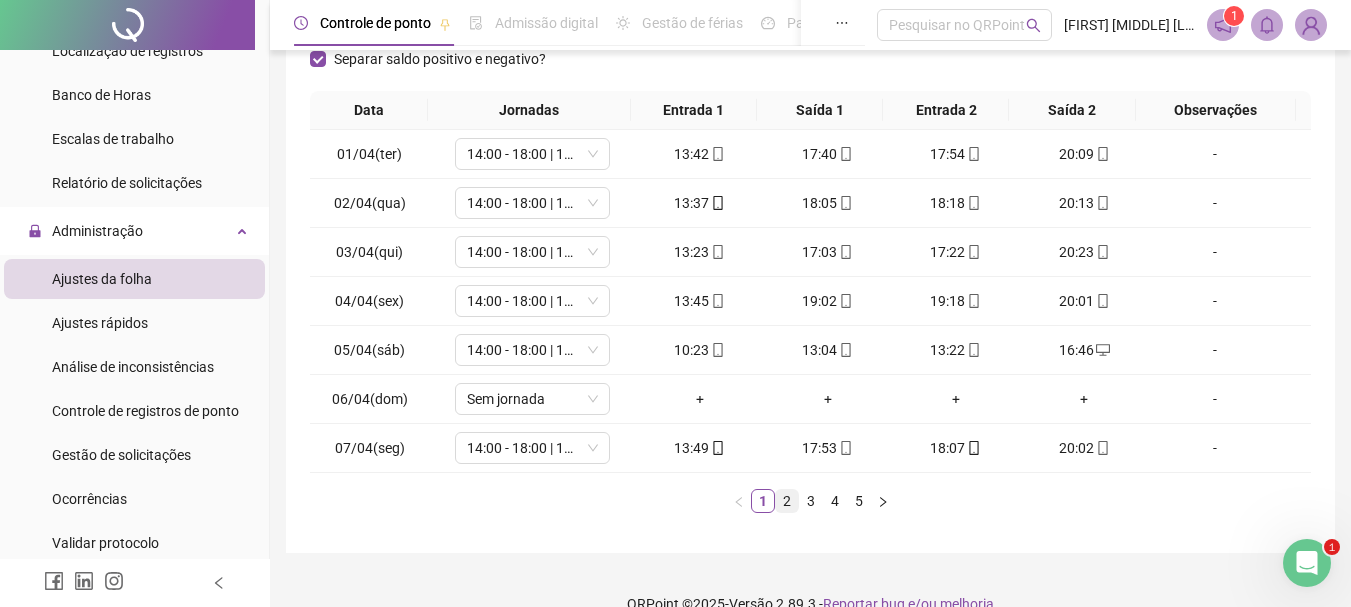 click on "2" at bounding box center (787, 501) 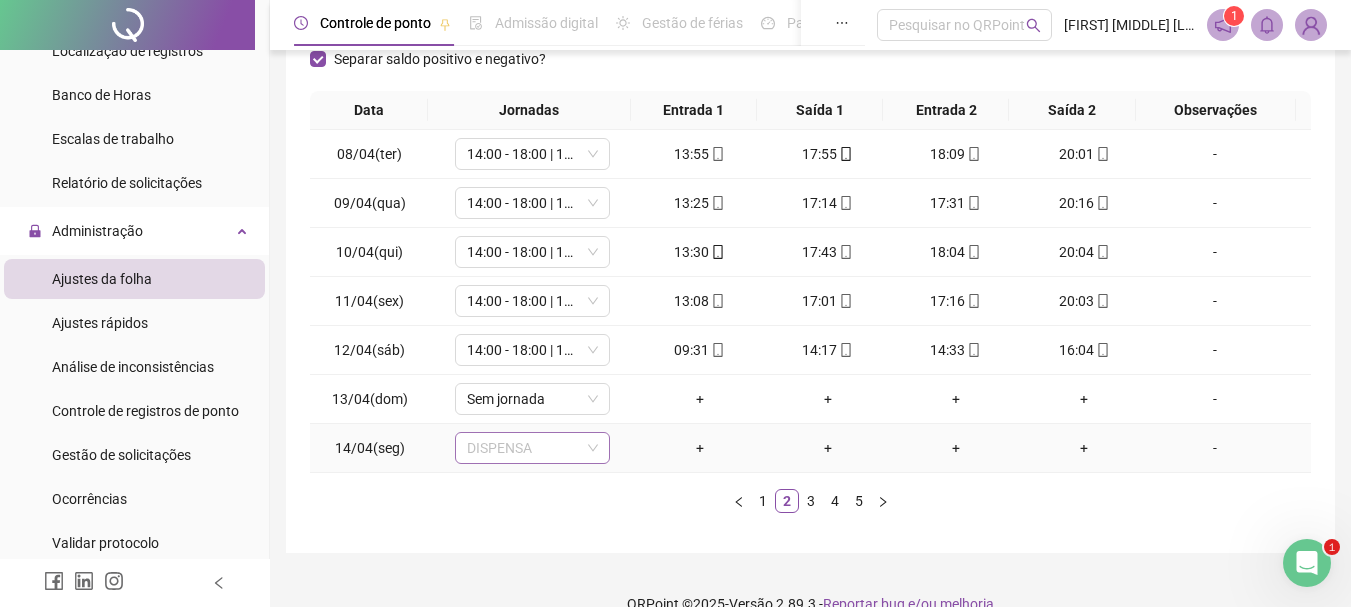 click on "DISPENSA" at bounding box center [532, 448] 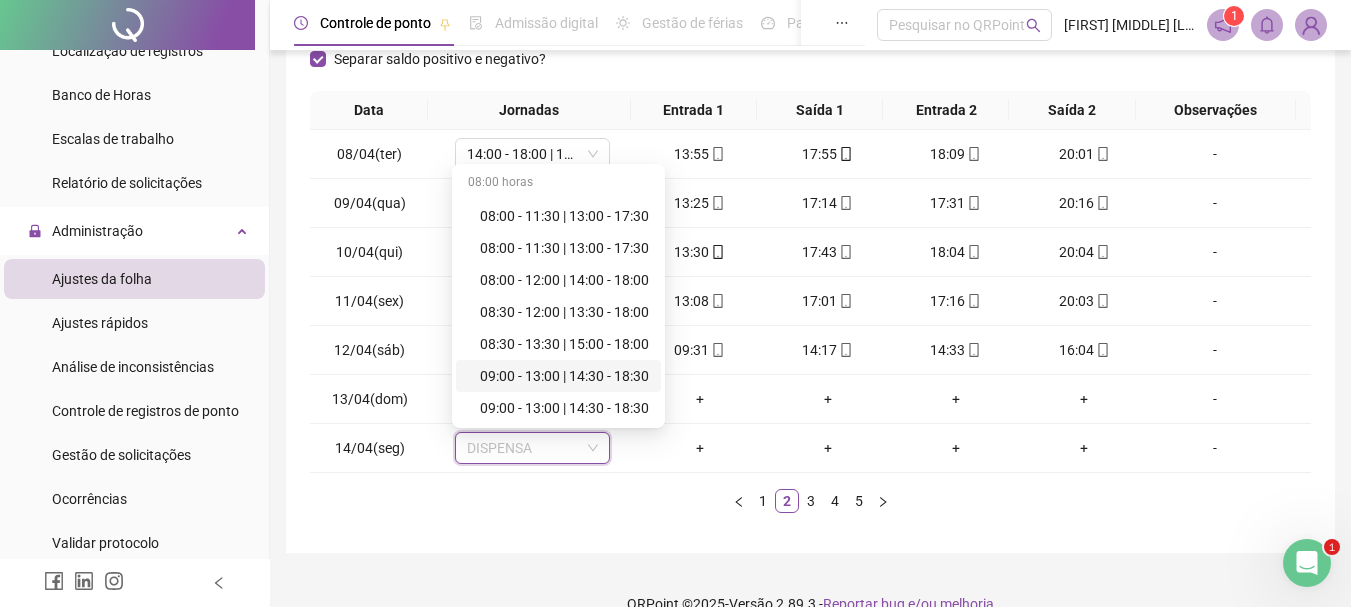 click on "**********" at bounding box center (810, 160) 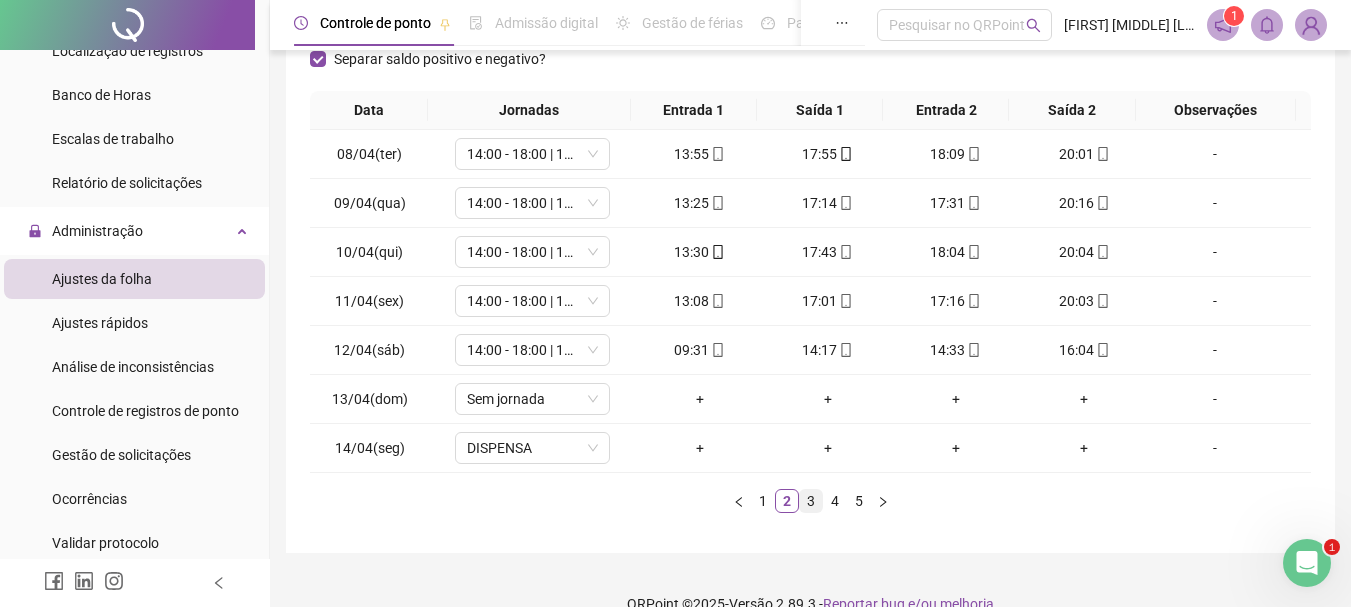 click on "3" at bounding box center [811, 501] 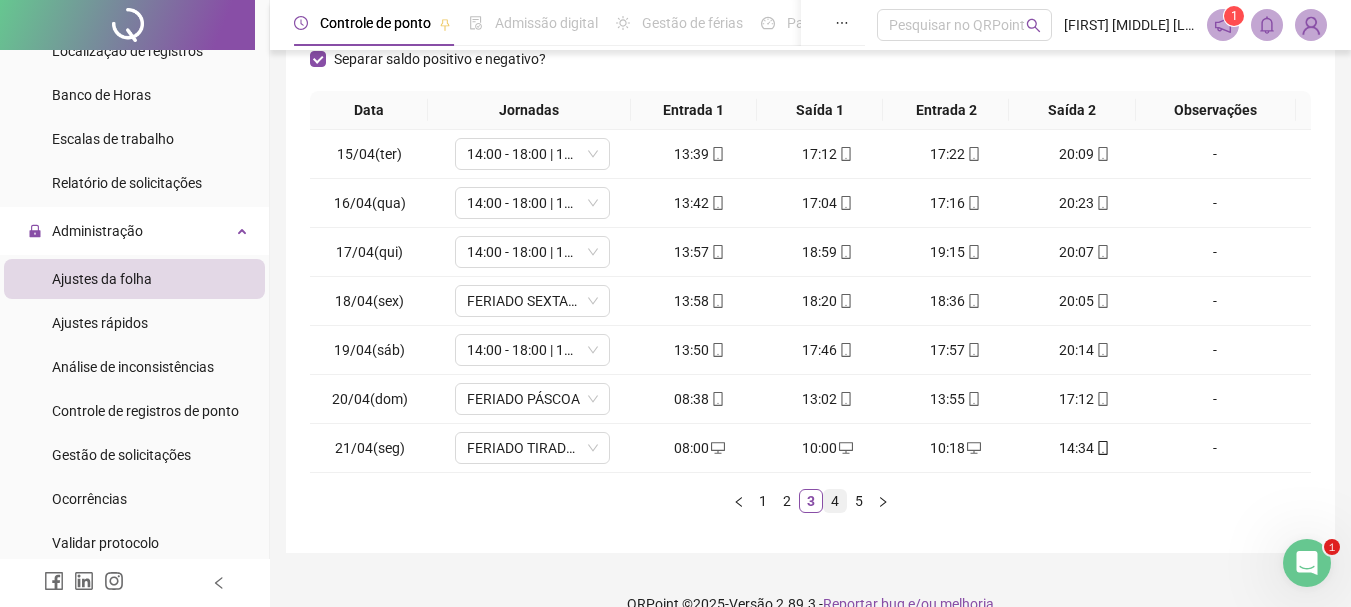 click on "4" at bounding box center (835, 501) 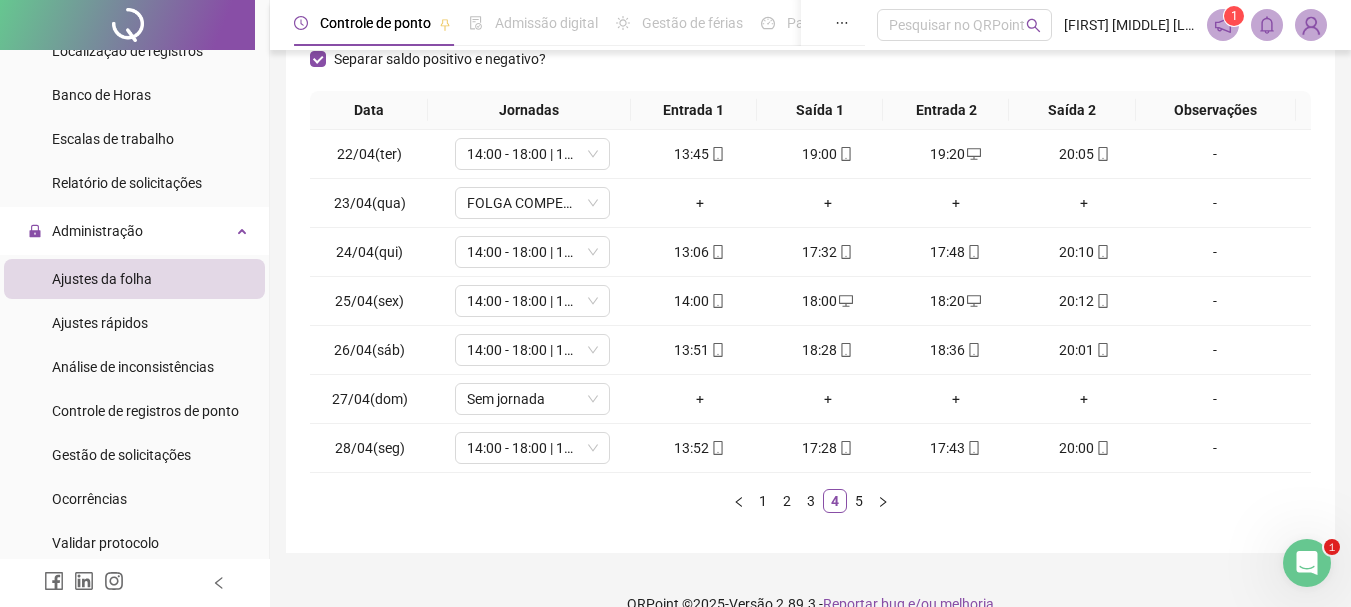 click on "5" at bounding box center [859, 501] 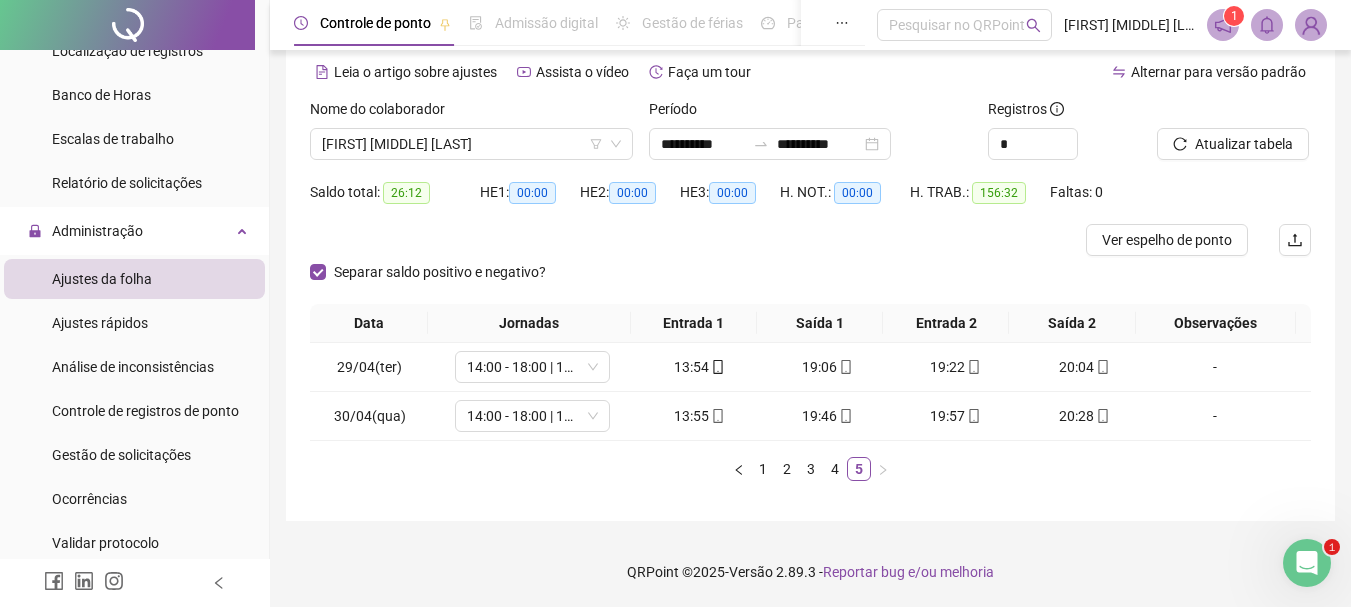 scroll, scrollTop: 0, scrollLeft: 0, axis: both 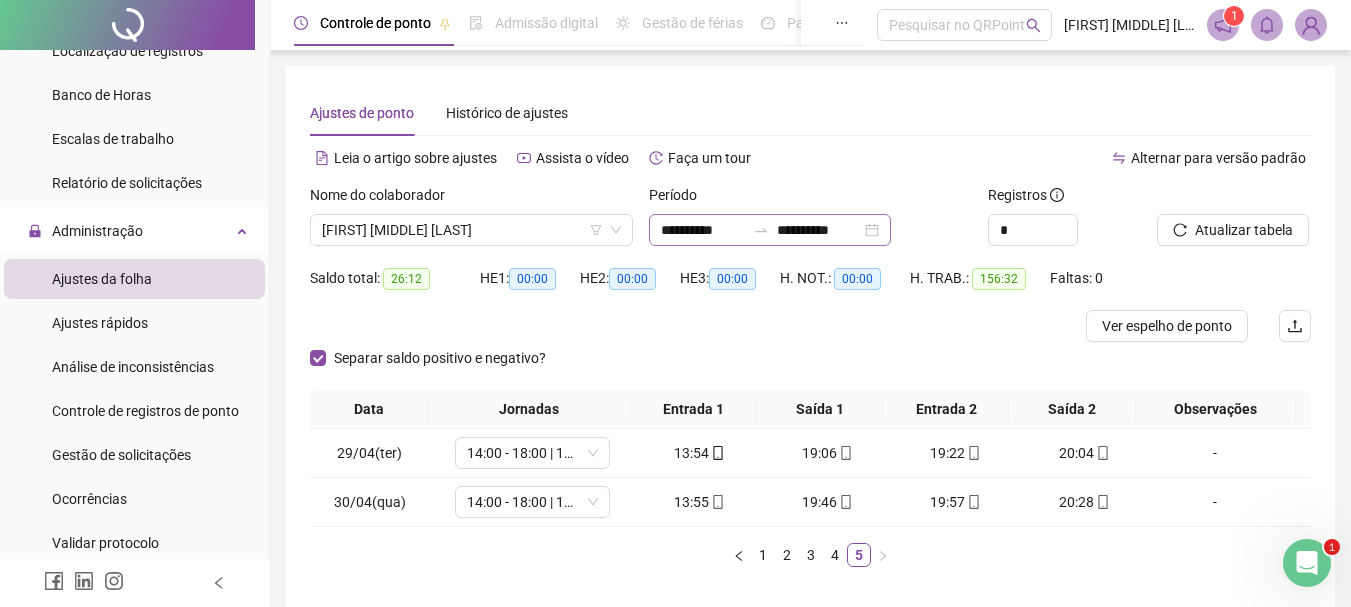 click on "**********" at bounding box center (770, 230) 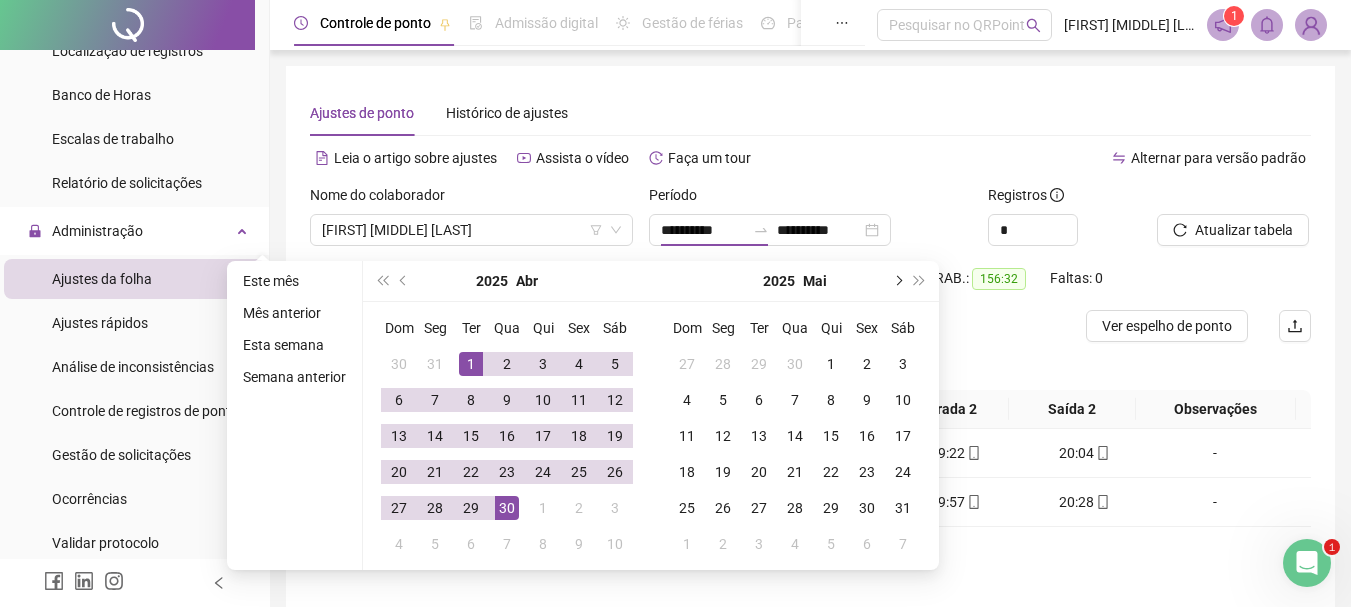 click at bounding box center [897, 281] 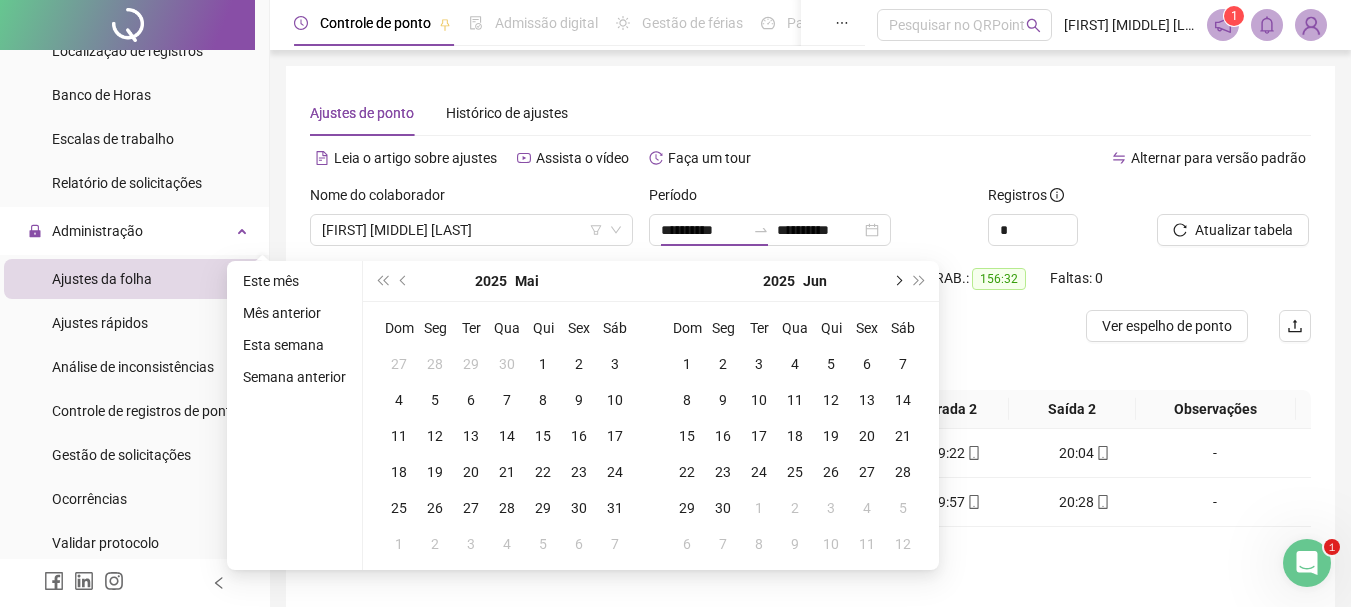 click at bounding box center [897, 281] 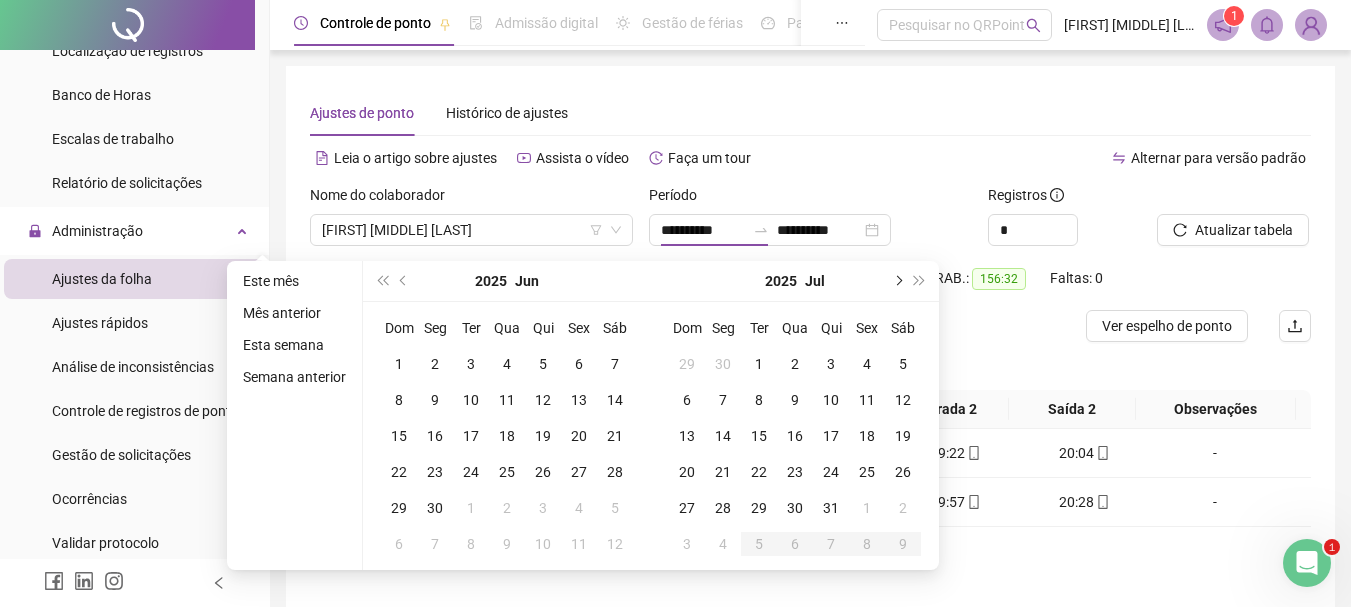 click at bounding box center (897, 281) 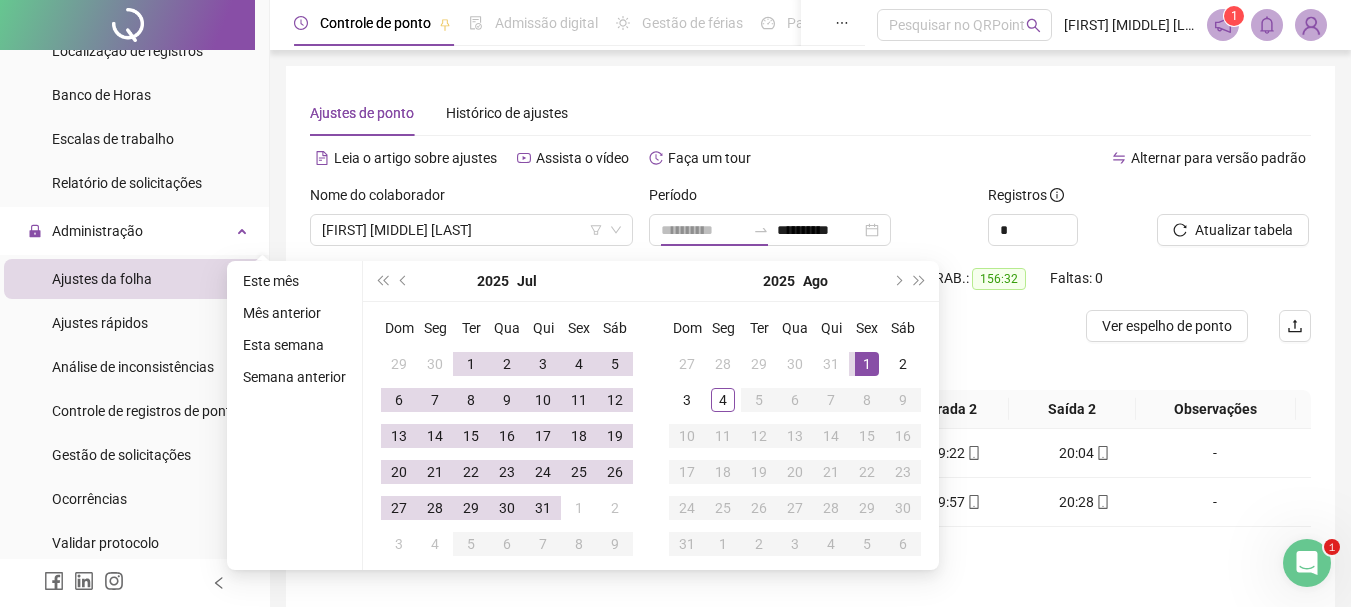 type on "**********" 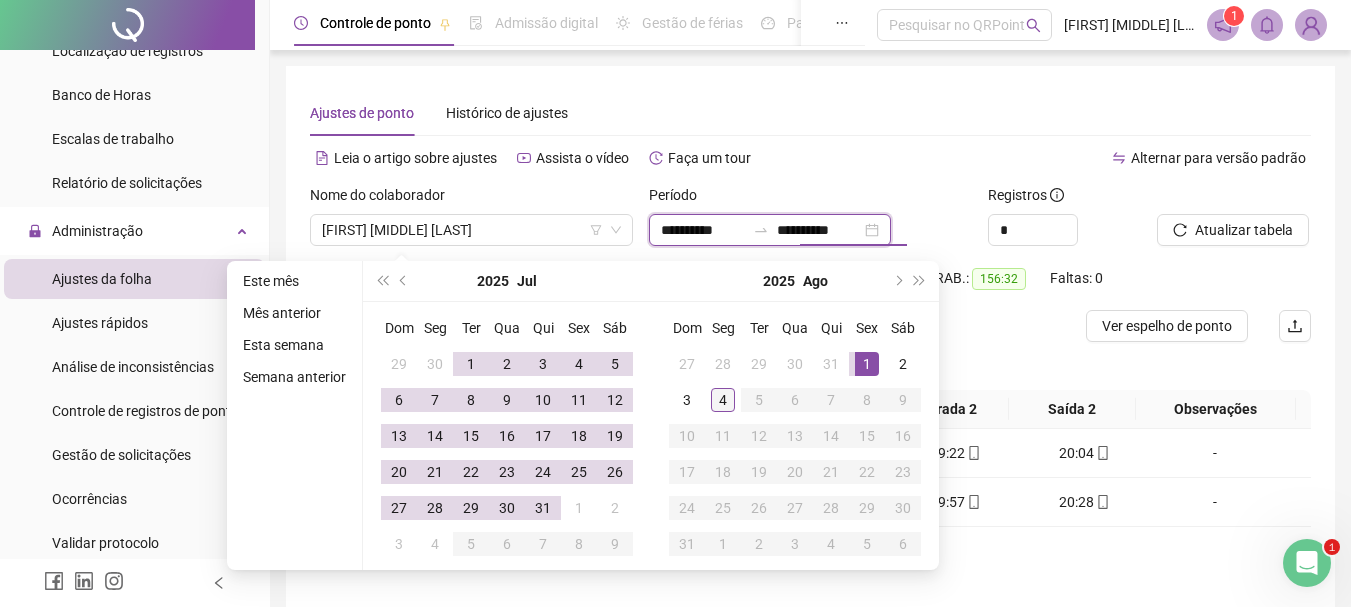 type on "**********" 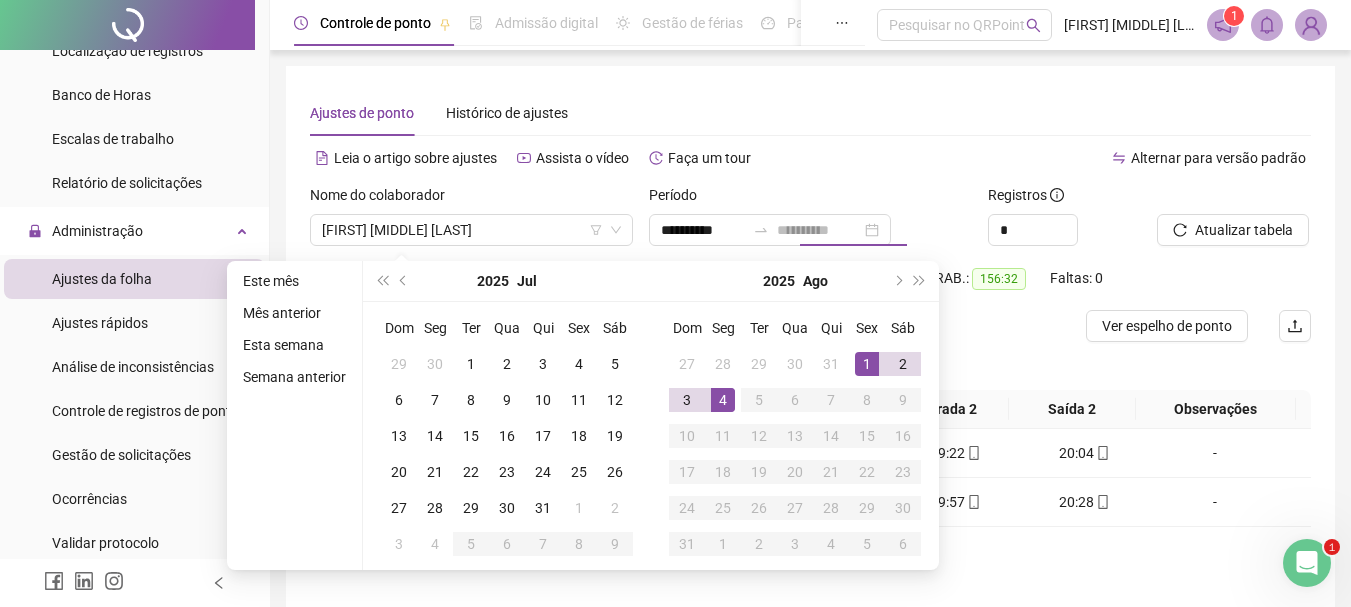 click on "4" at bounding box center (723, 400) 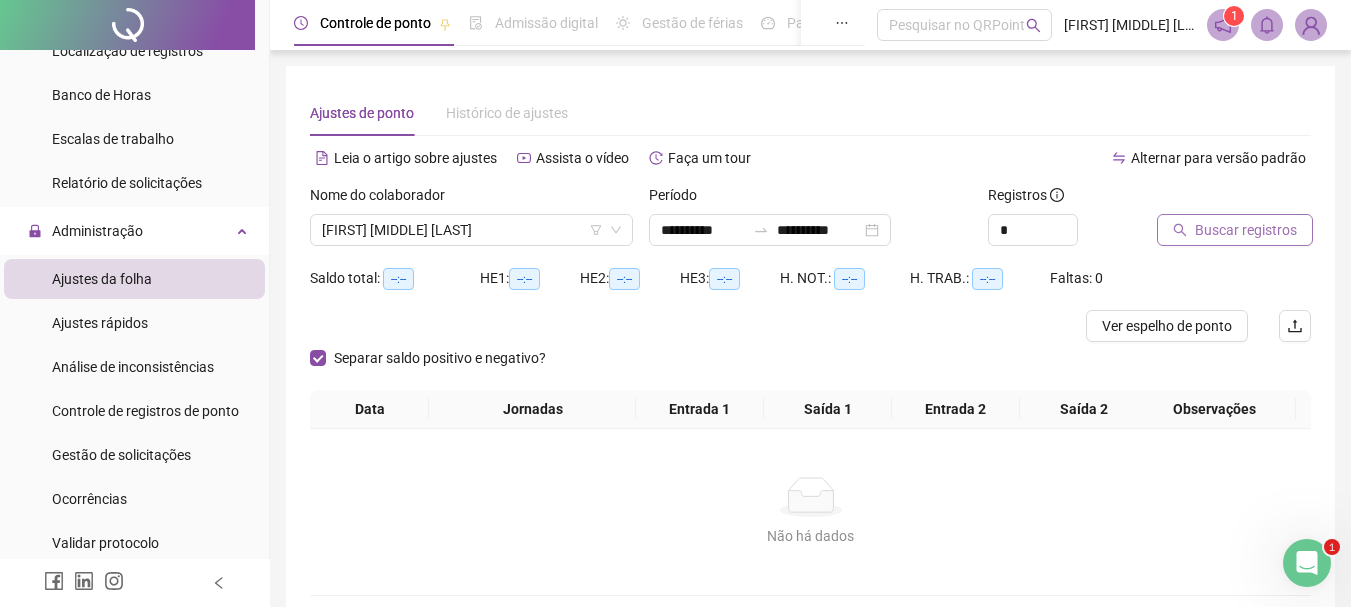 click on "Buscar registros" at bounding box center [1246, 230] 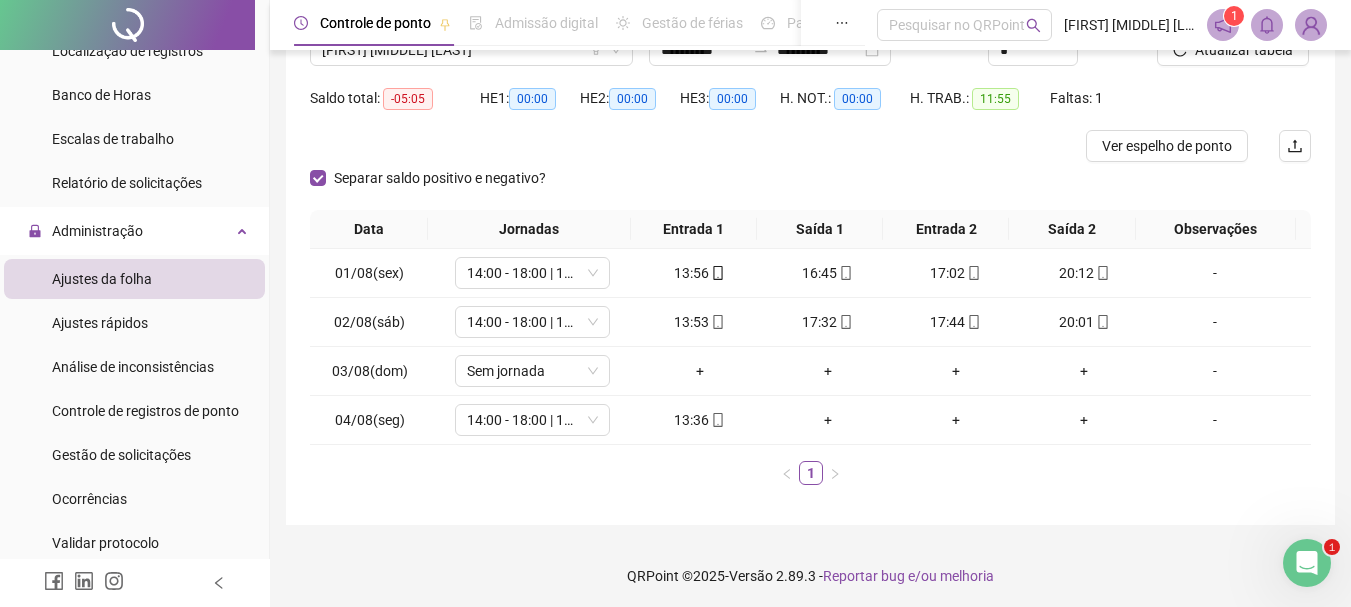 scroll, scrollTop: 184, scrollLeft: 0, axis: vertical 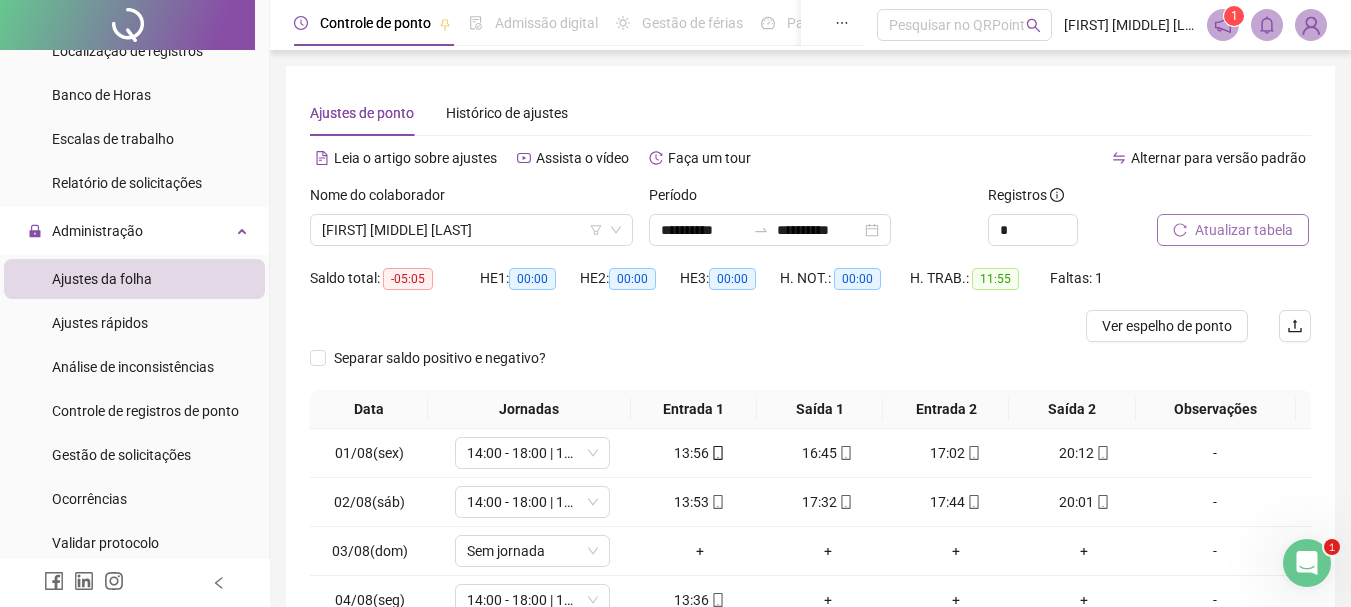 click on "Atualizar tabela" at bounding box center [1244, 230] 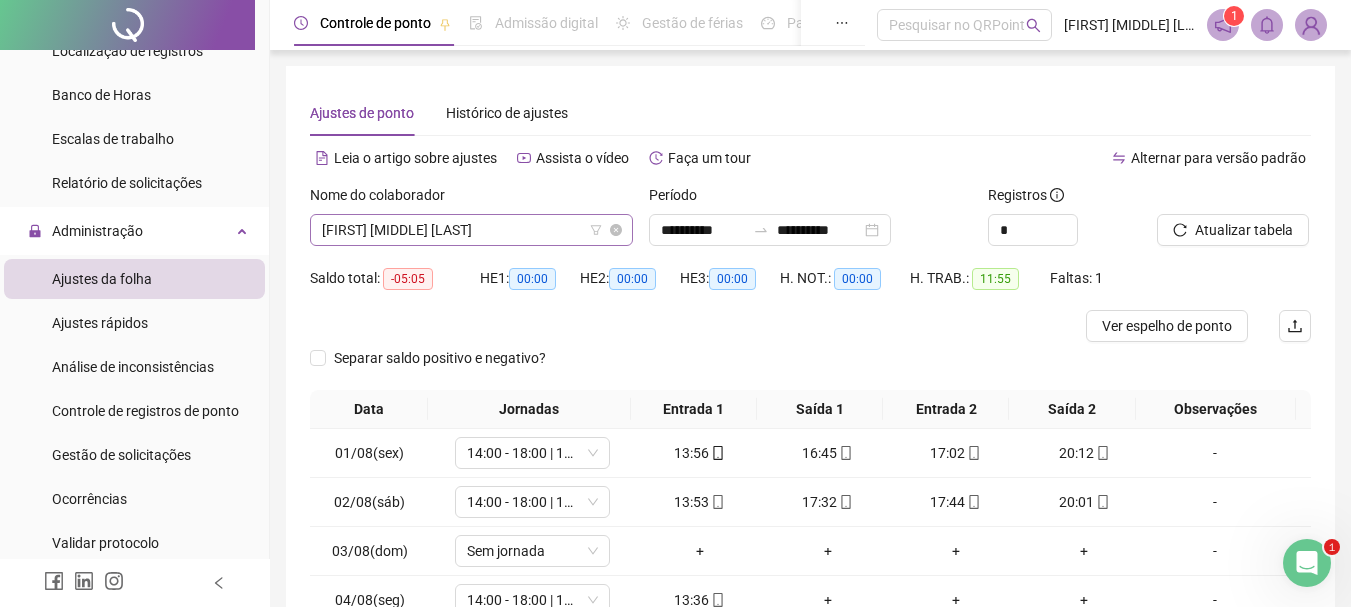 scroll, scrollTop: 100, scrollLeft: 0, axis: vertical 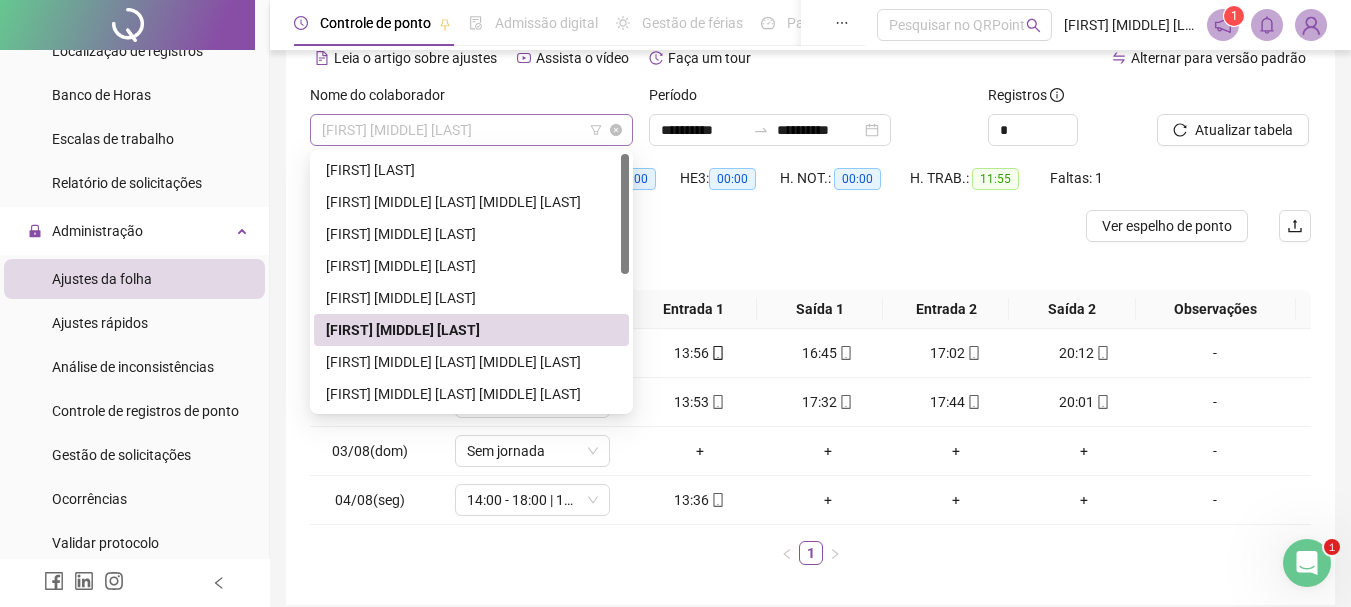 click on "[FIRST] [LAST] [LAST]" at bounding box center [471, 130] 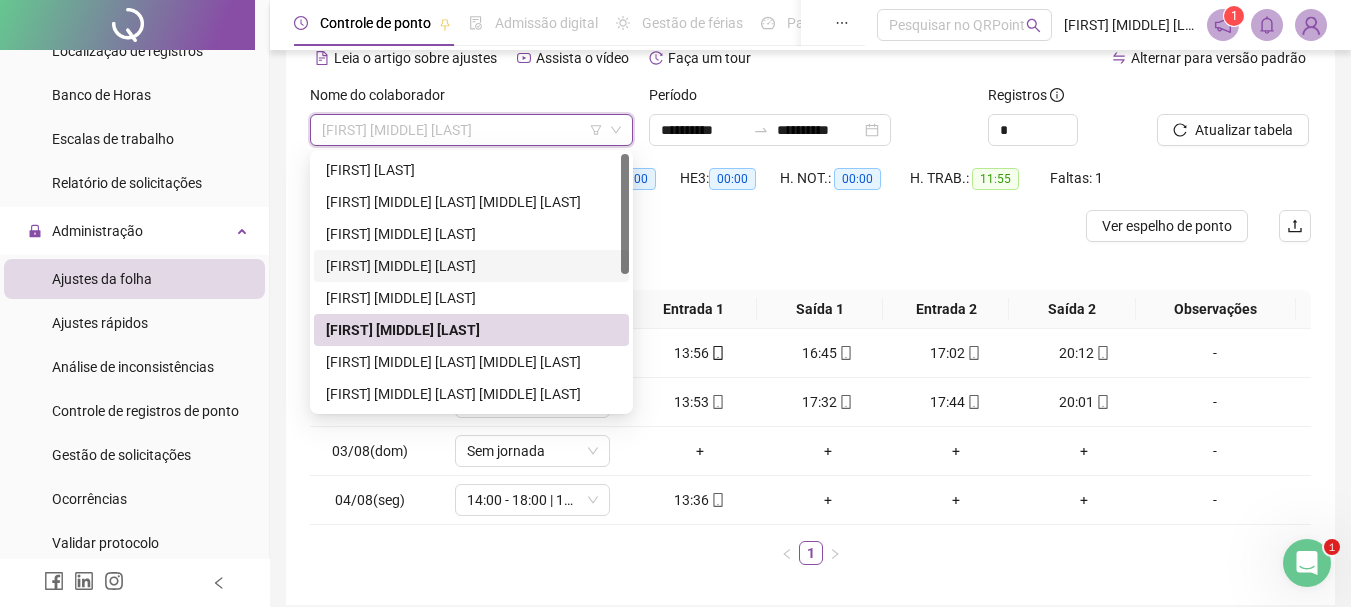 click at bounding box center [685, 226] 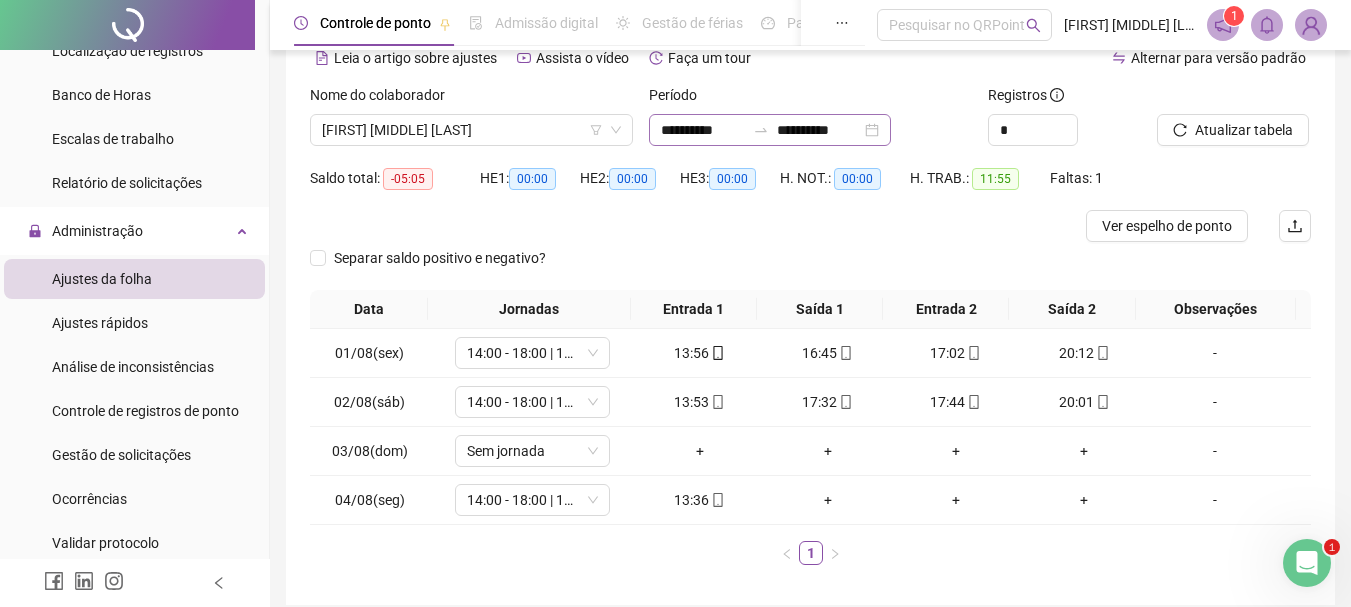 click on "**********" at bounding box center [770, 130] 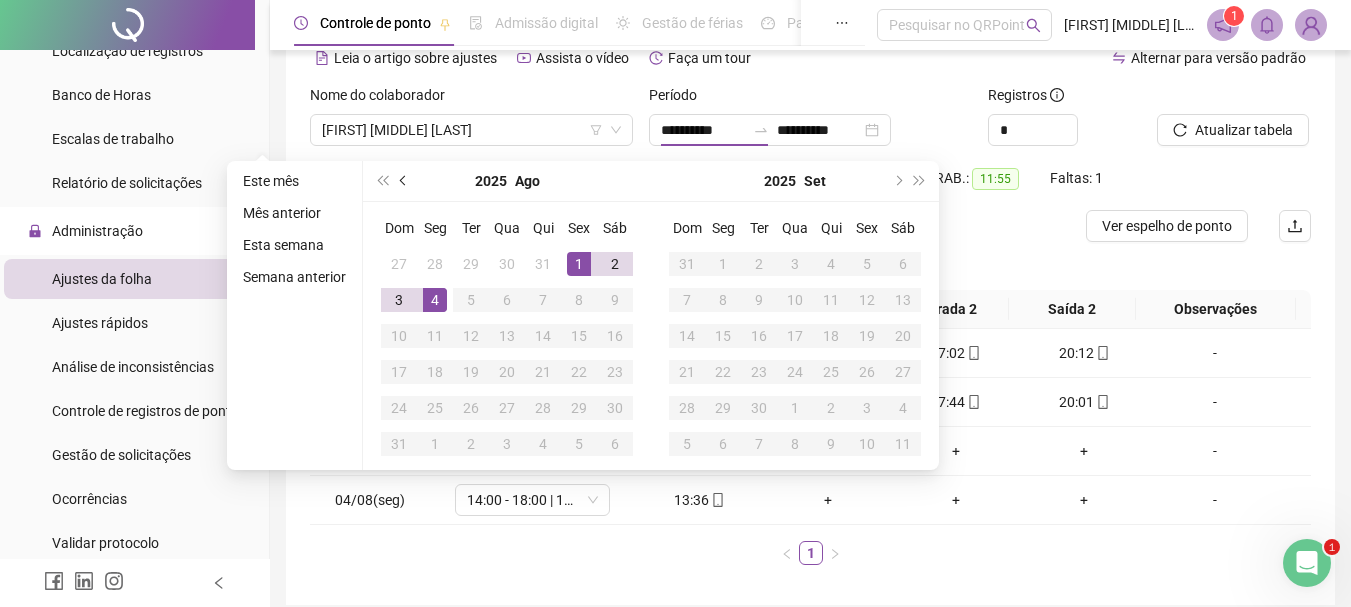 click at bounding box center (404, 181) 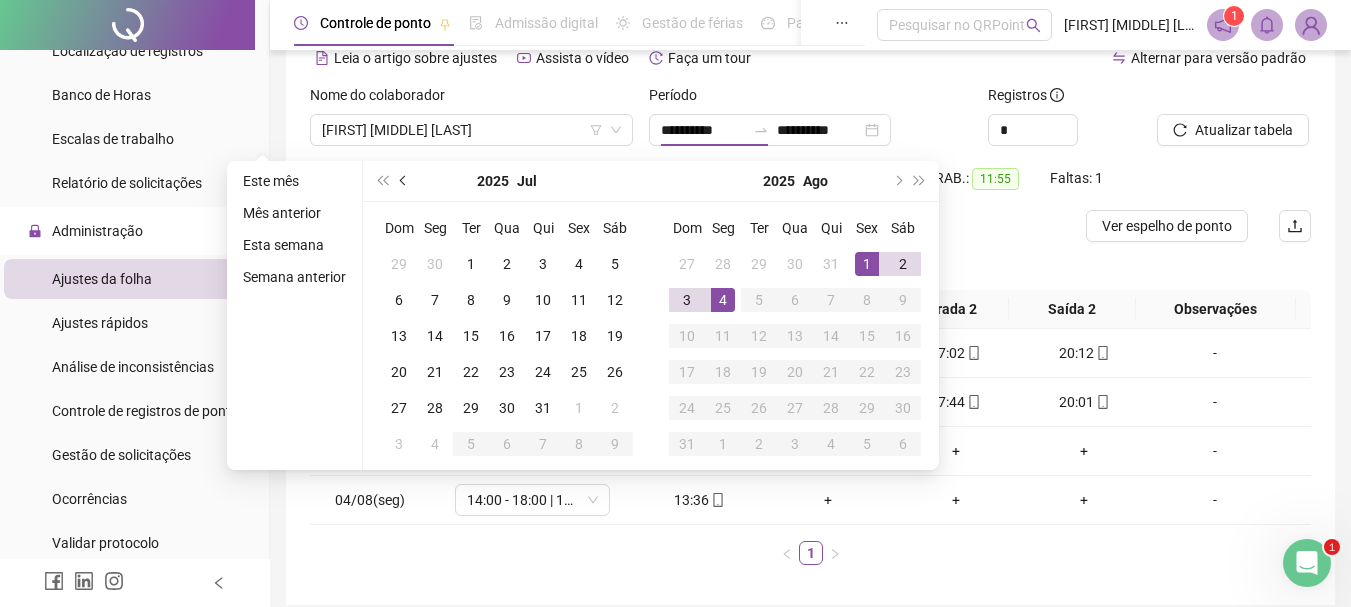 click at bounding box center (405, 181) 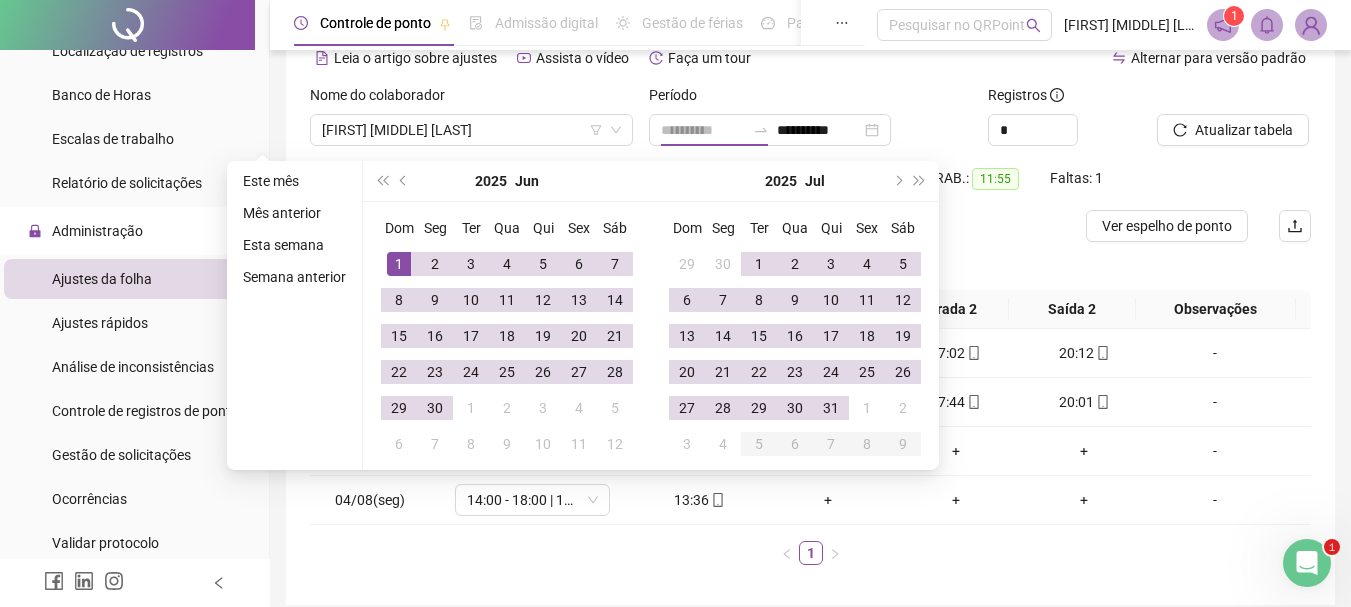 type on "**********" 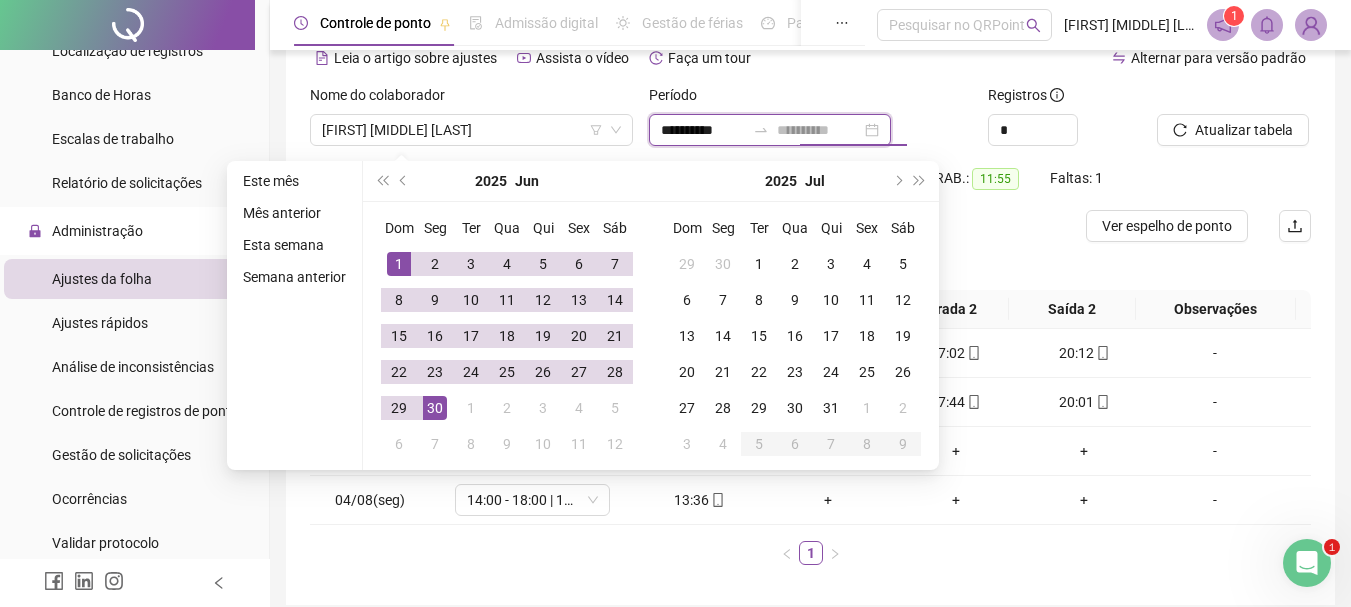 type on "**********" 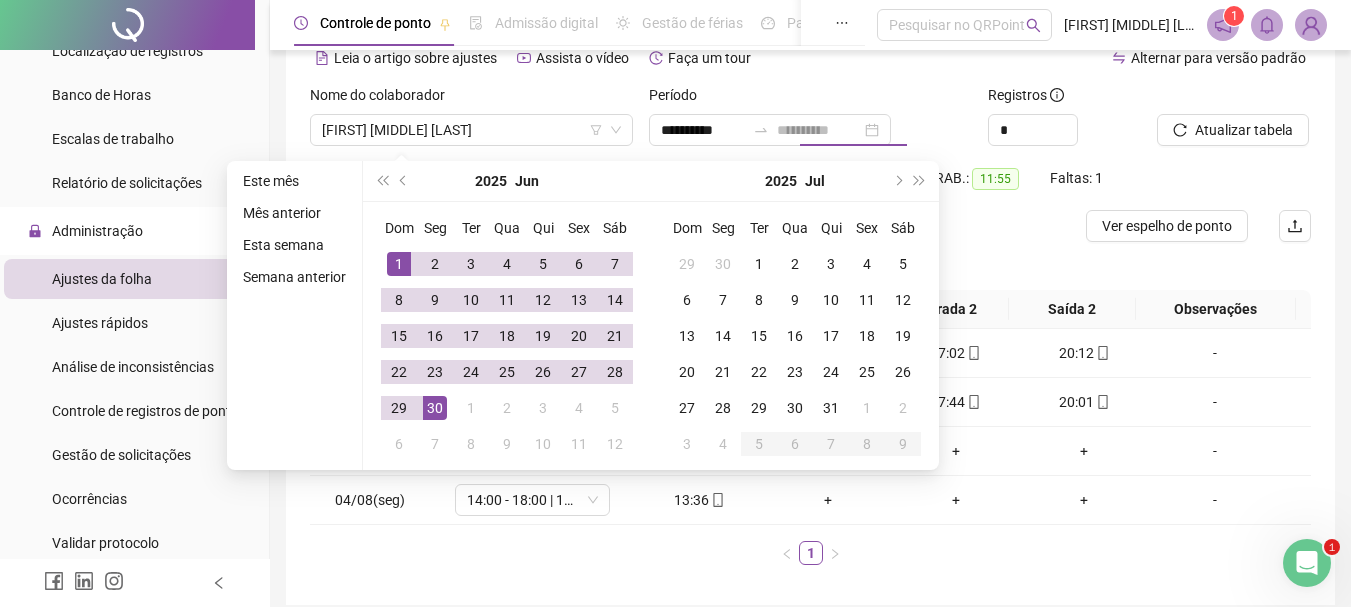 click on "30" at bounding box center (435, 408) 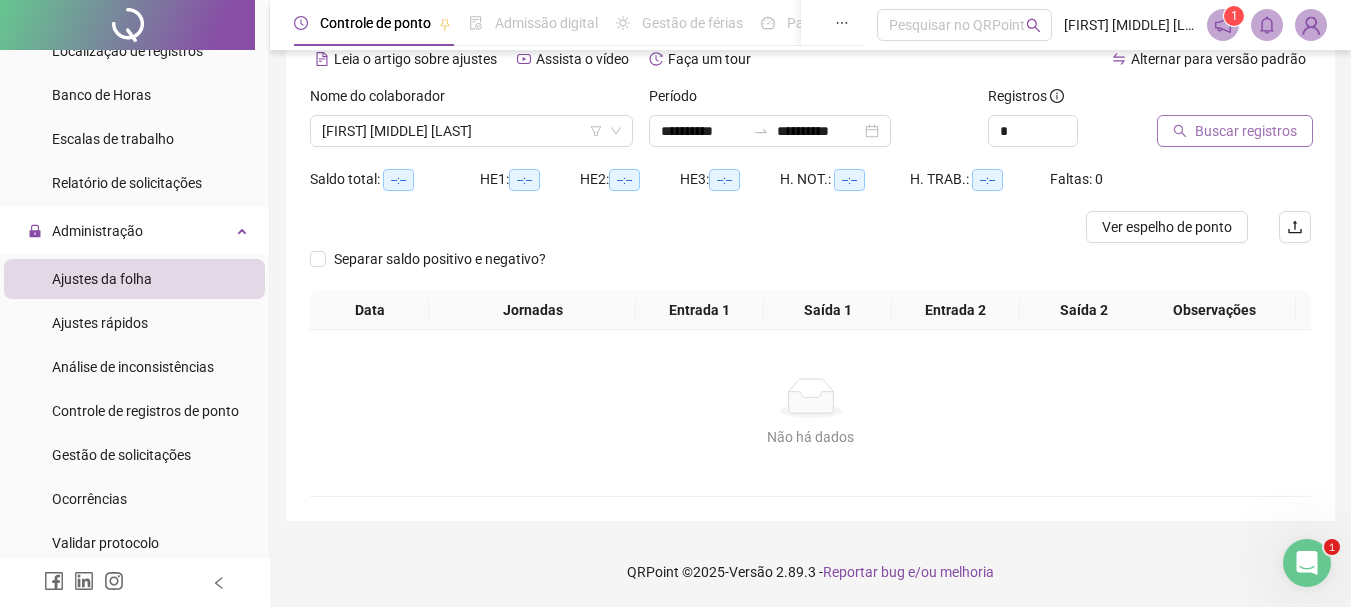 click on "Buscar registros" at bounding box center (1235, 131) 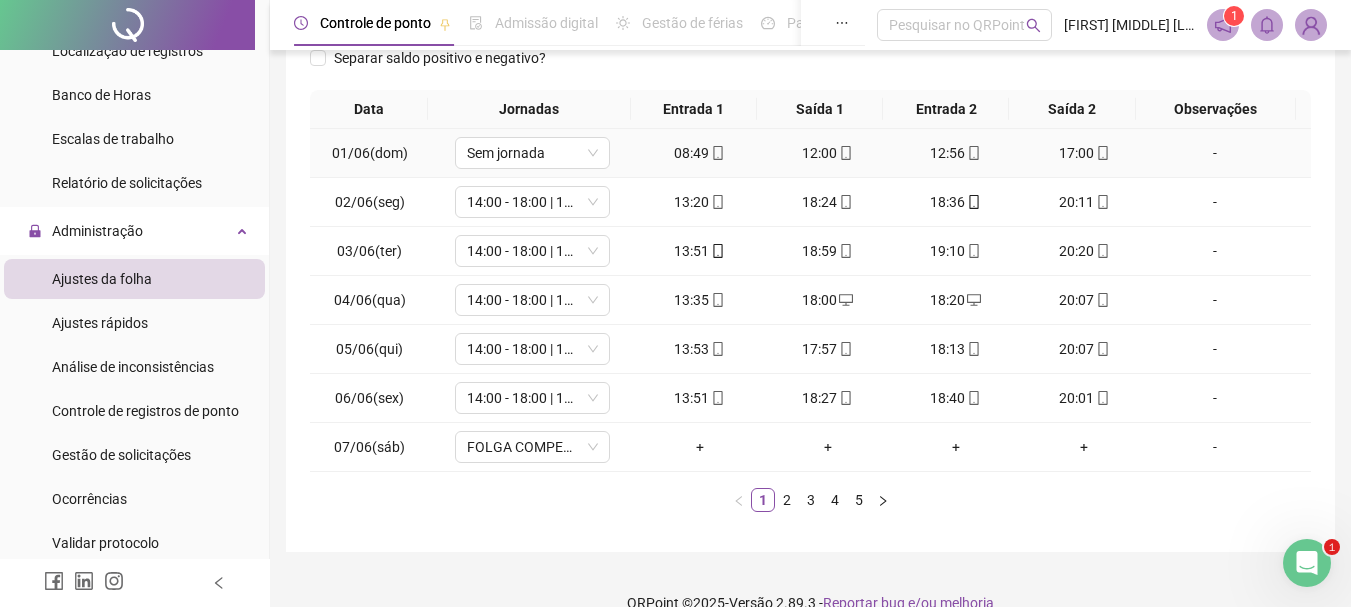 scroll, scrollTop: 331, scrollLeft: 0, axis: vertical 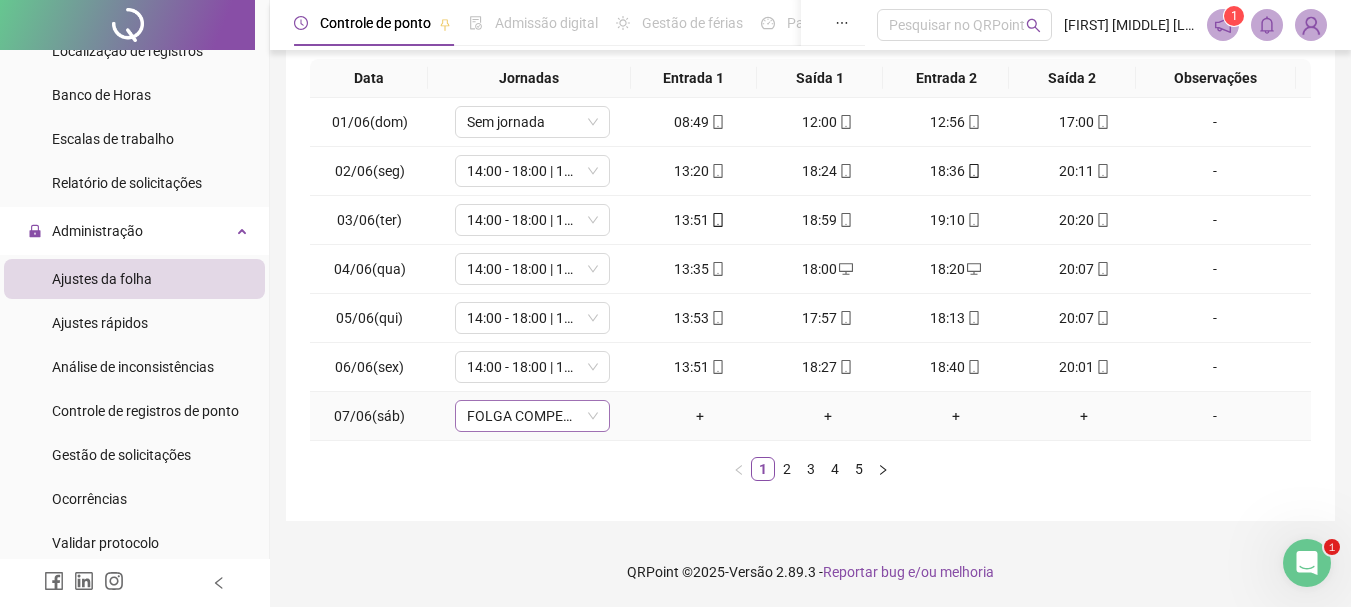 click on "FOLGA COMPENSATÓRIA" at bounding box center [532, 416] 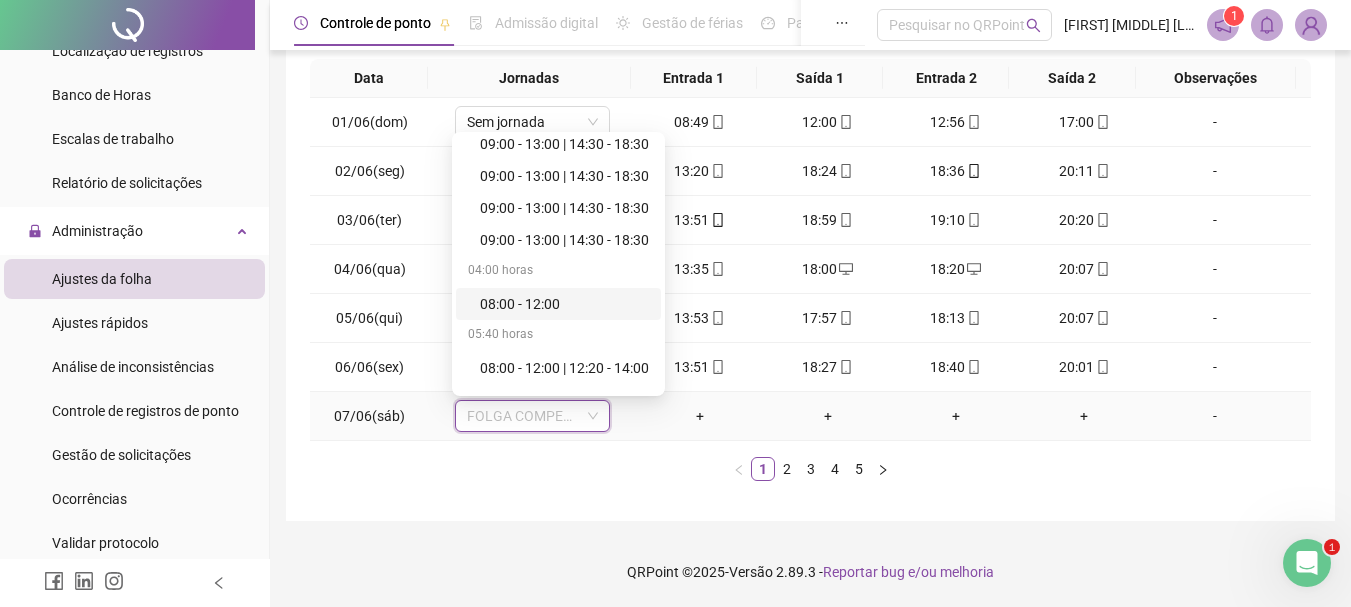 scroll, scrollTop: 480, scrollLeft: 0, axis: vertical 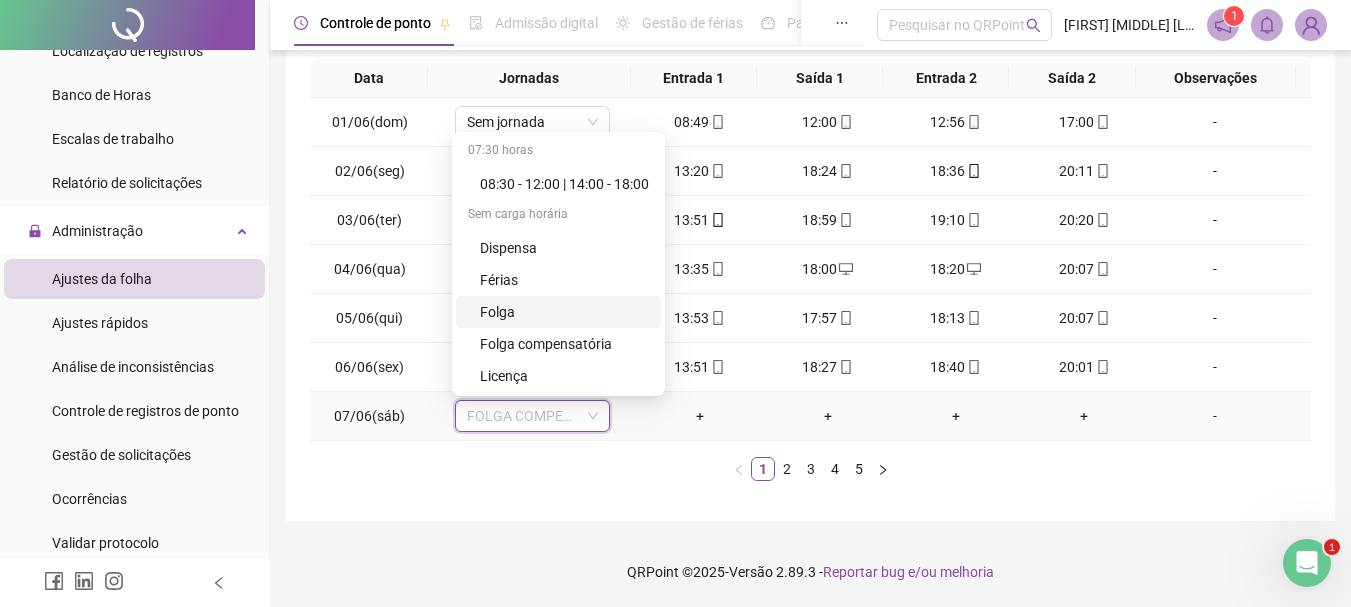 click on "Folga" at bounding box center (564, 312) 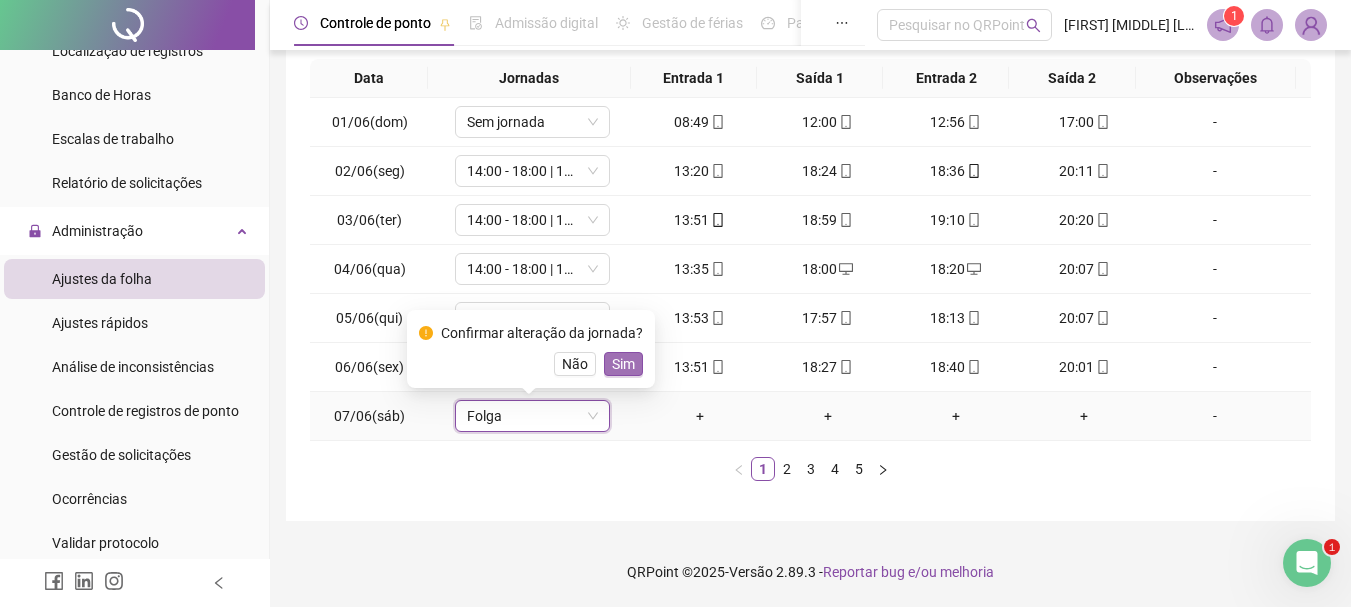 click on "Sim" at bounding box center [623, 364] 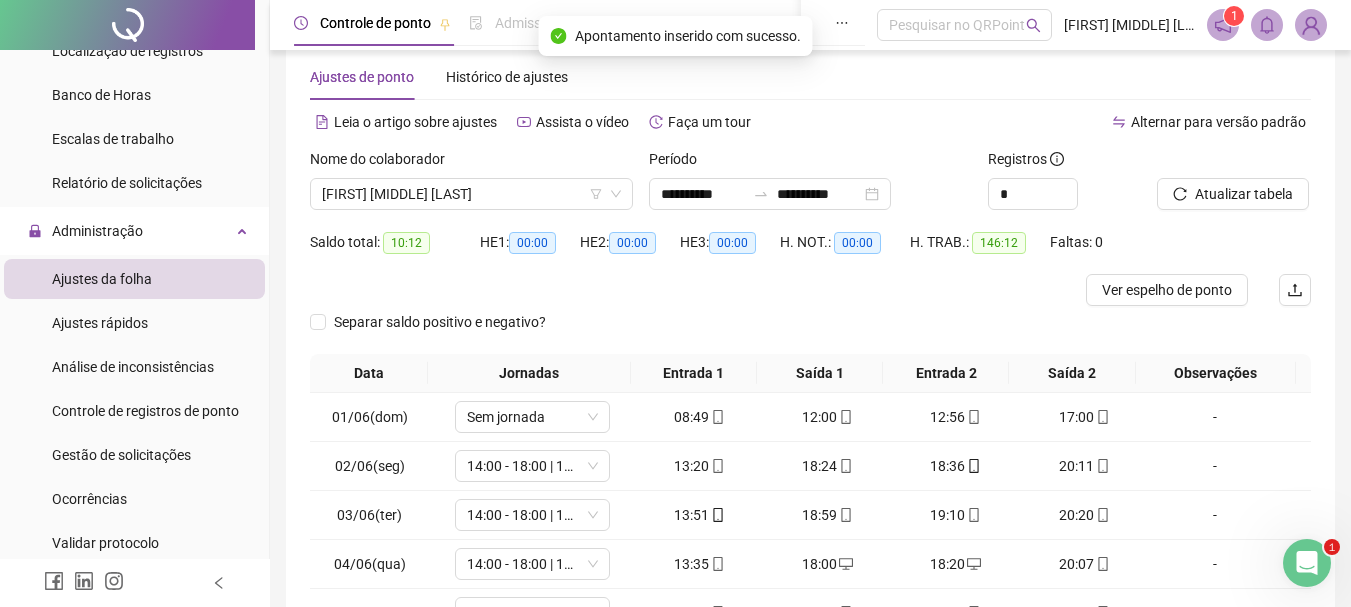 scroll, scrollTop: 0, scrollLeft: 0, axis: both 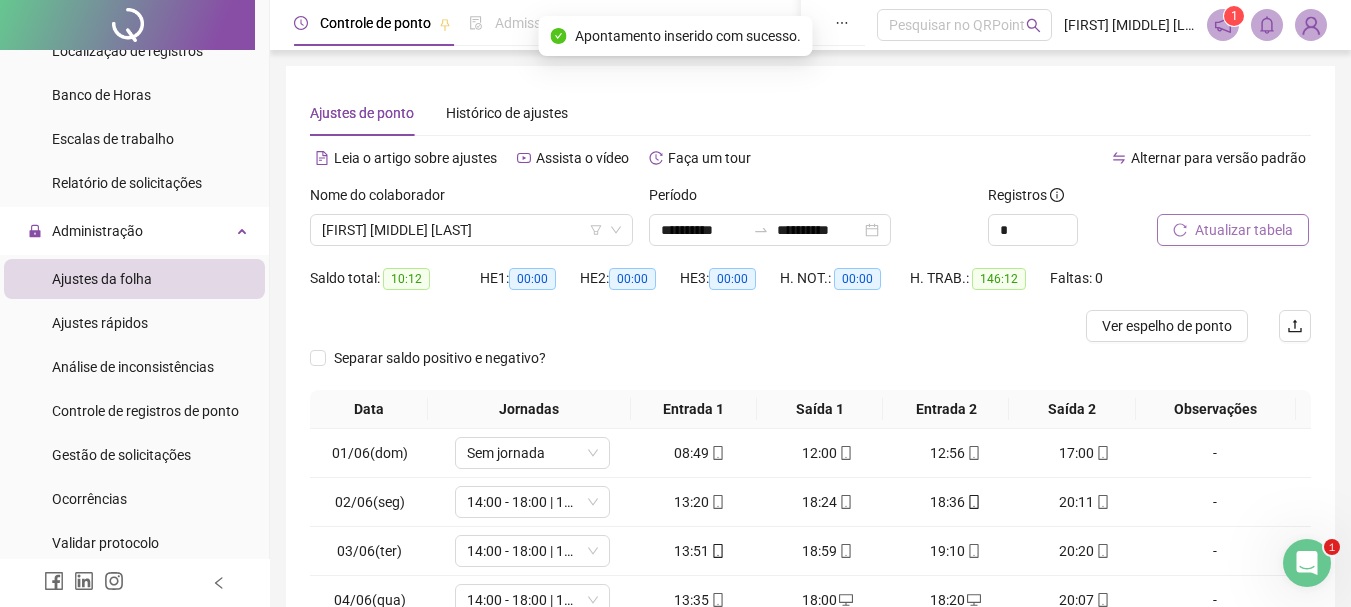 click on "Atualizar tabela" at bounding box center (1244, 230) 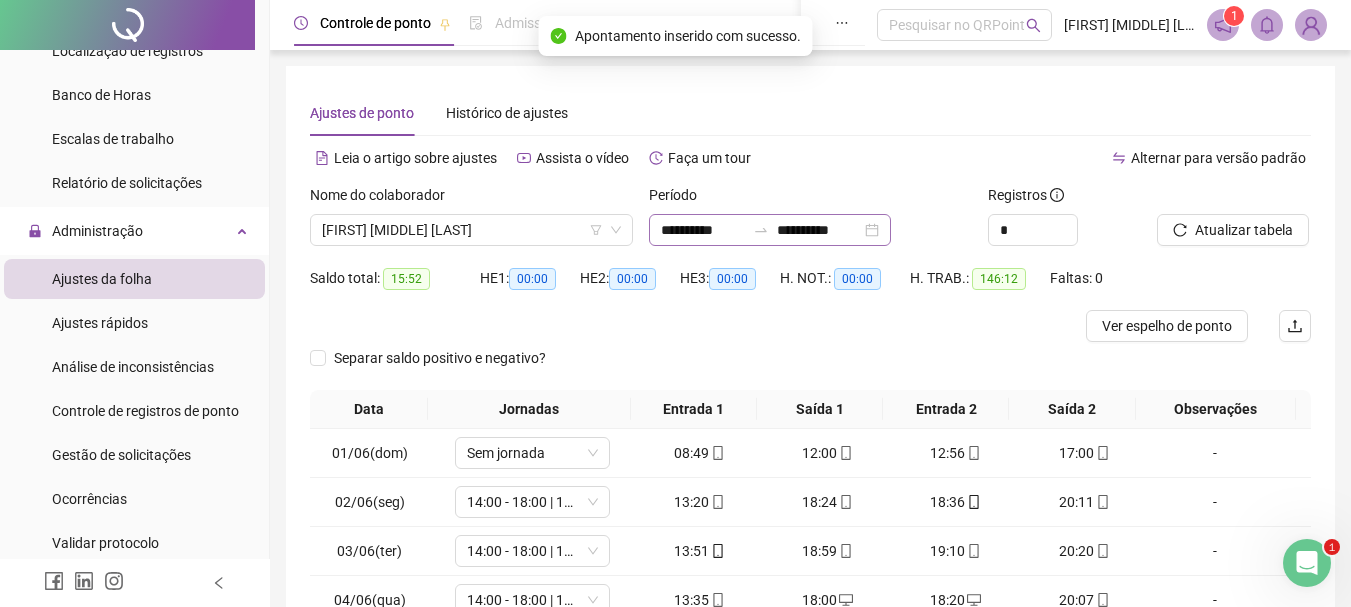 click on "**********" at bounding box center [770, 230] 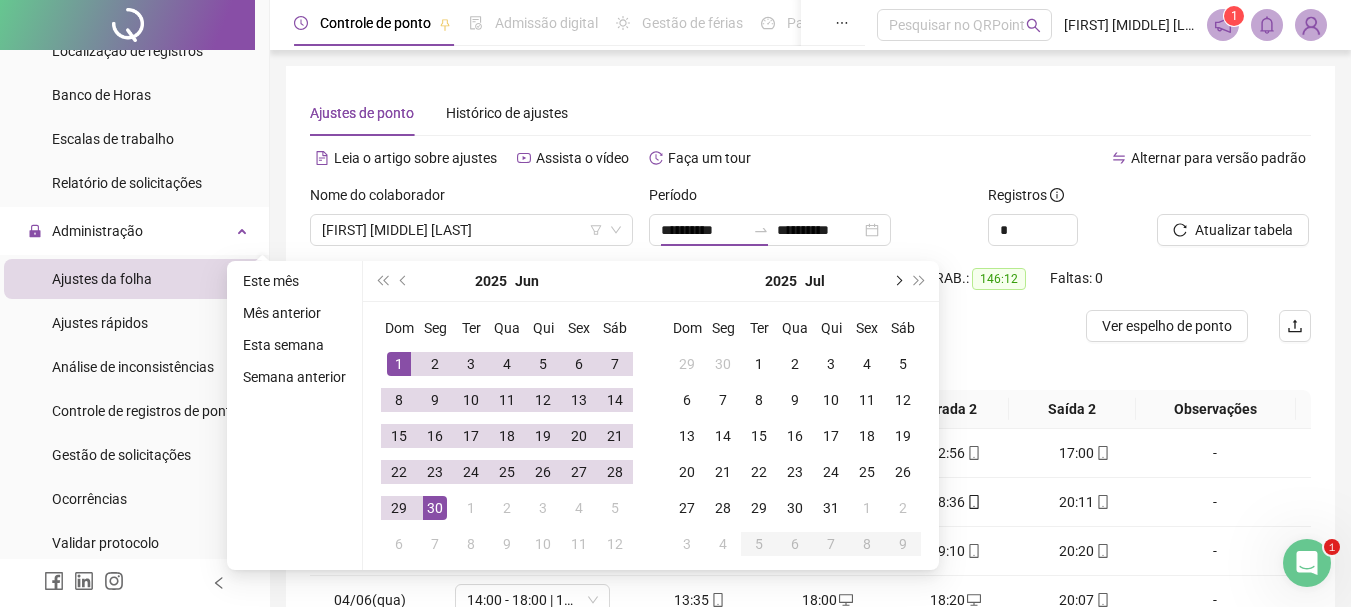 click at bounding box center [897, 281] 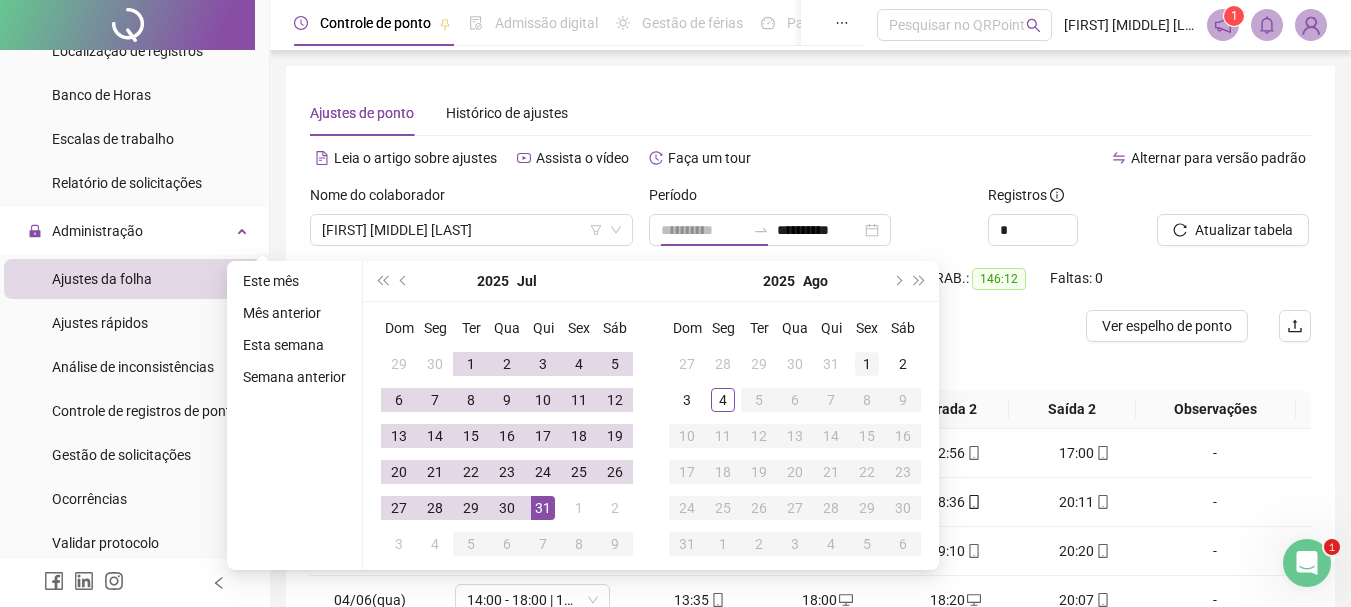 type on "**********" 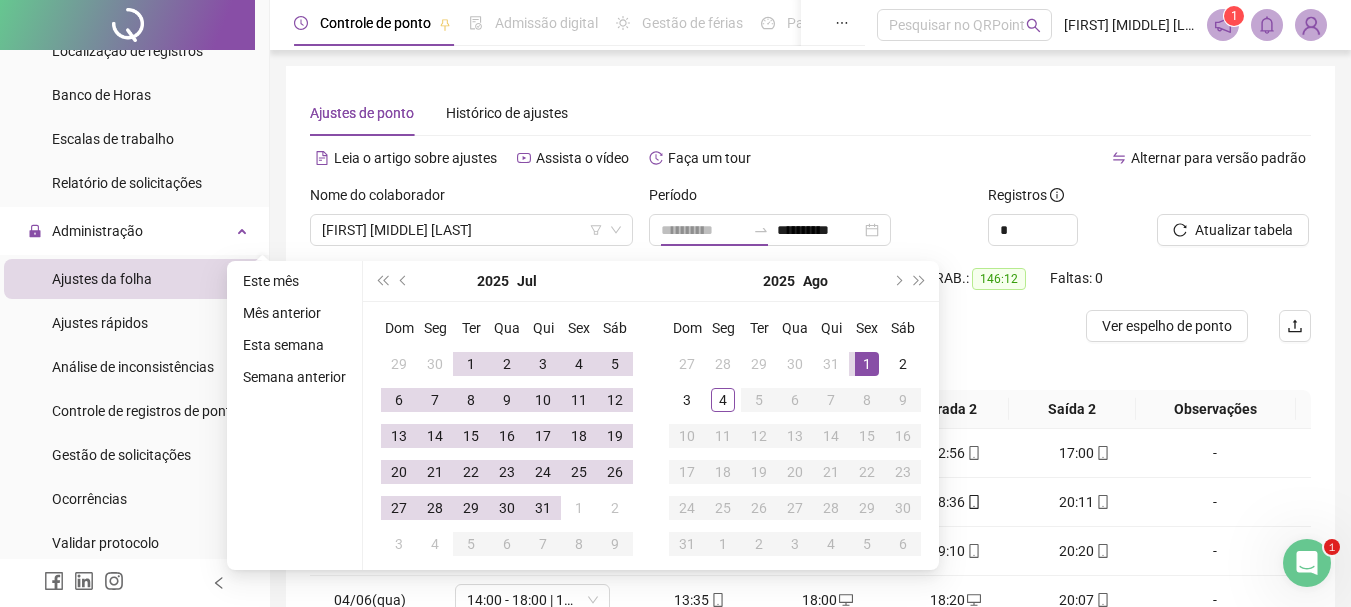 click on "1" at bounding box center [867, 364] 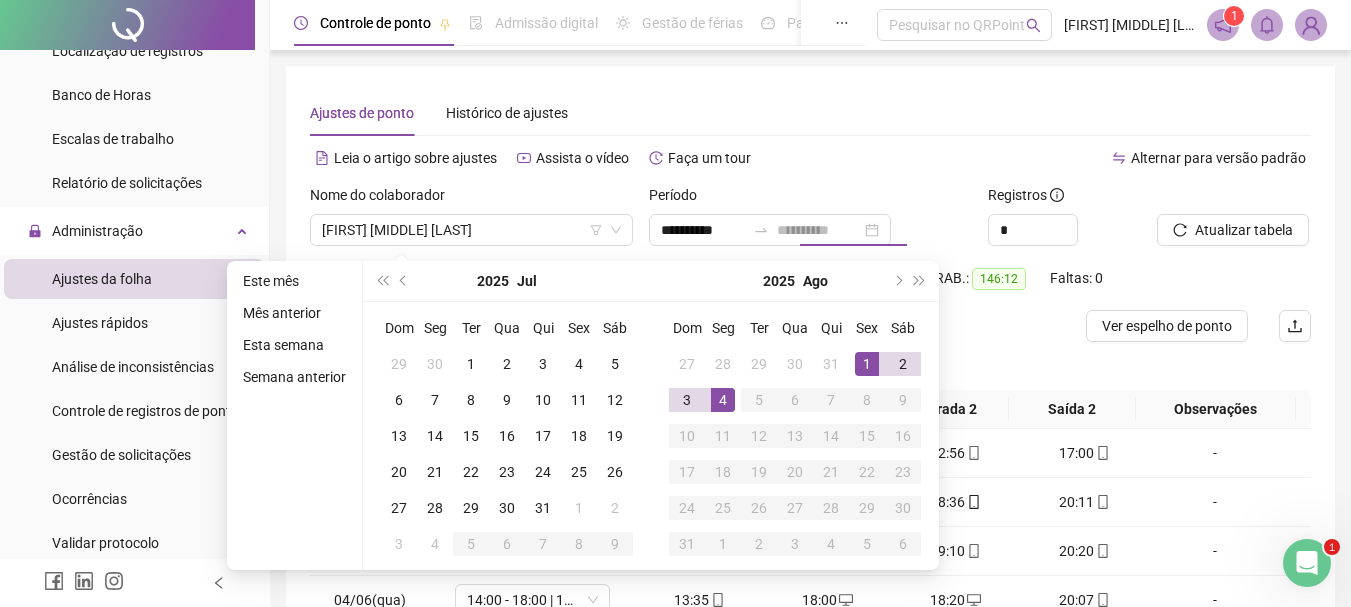 click on "4" at bounding box center (723, 400) 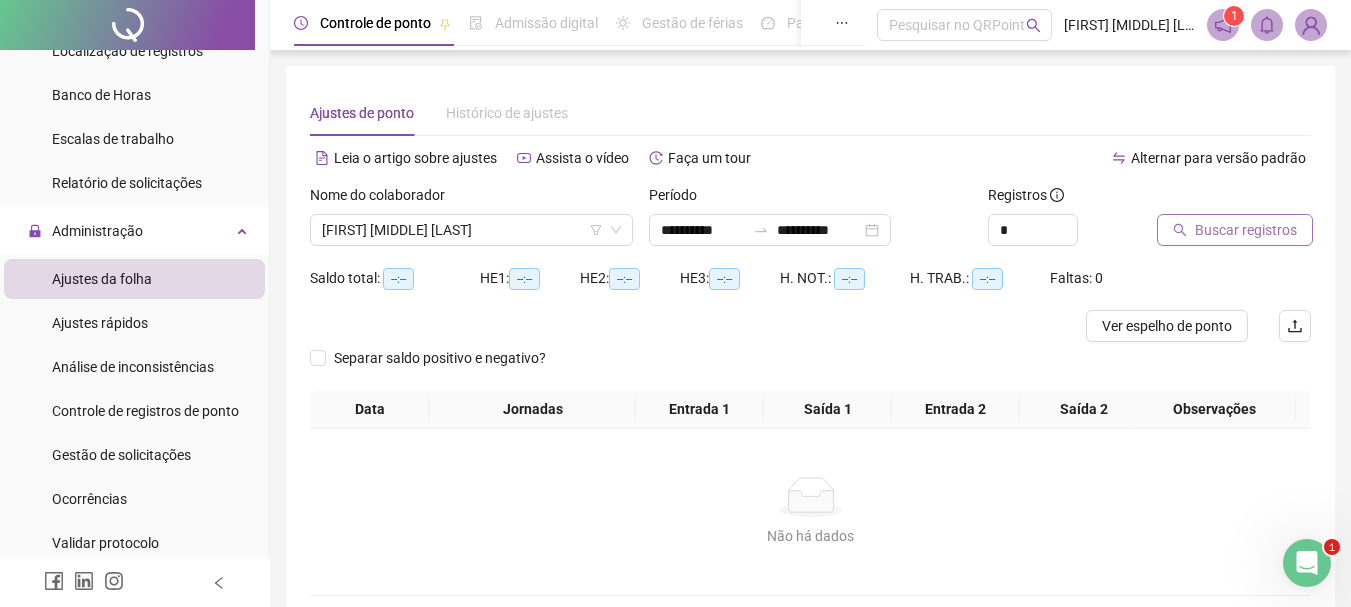 click on "Buscar registros" at bounding box center [1235, 230] 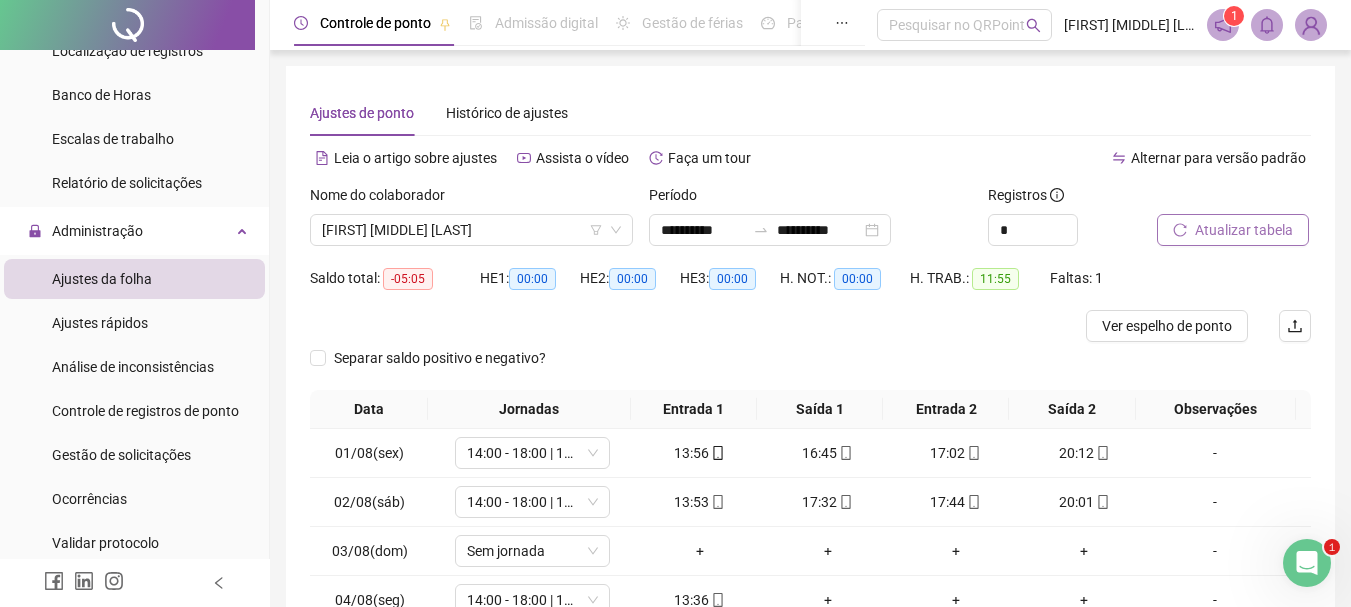click on "Atualizar tabela" at bounding box center (1244, 230) 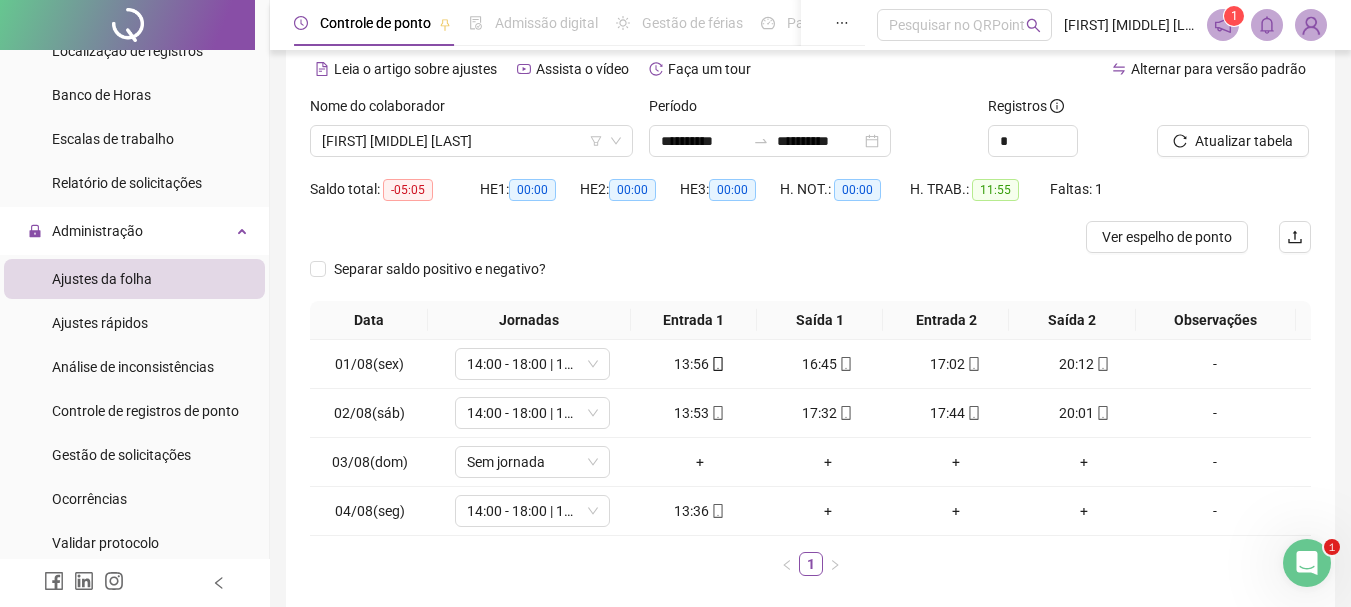 scroll, scrollTop: 84, scrollLeft: 0, axis: vertical 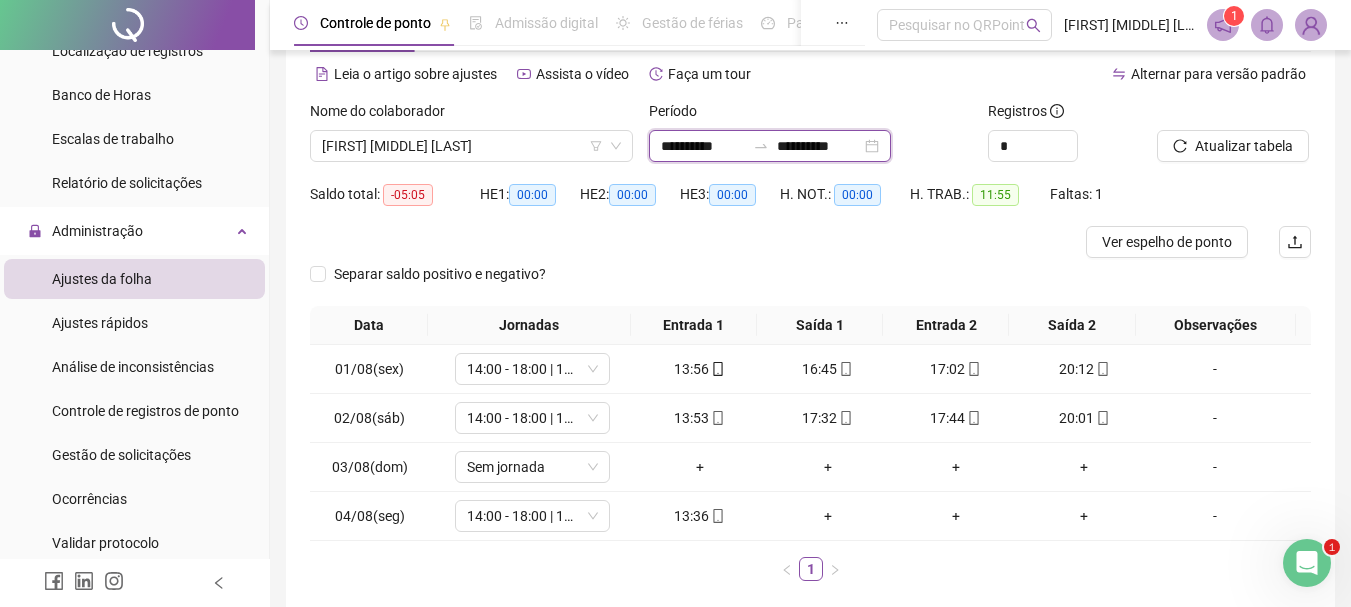 click on "**********" at bounding box center [819, 146] 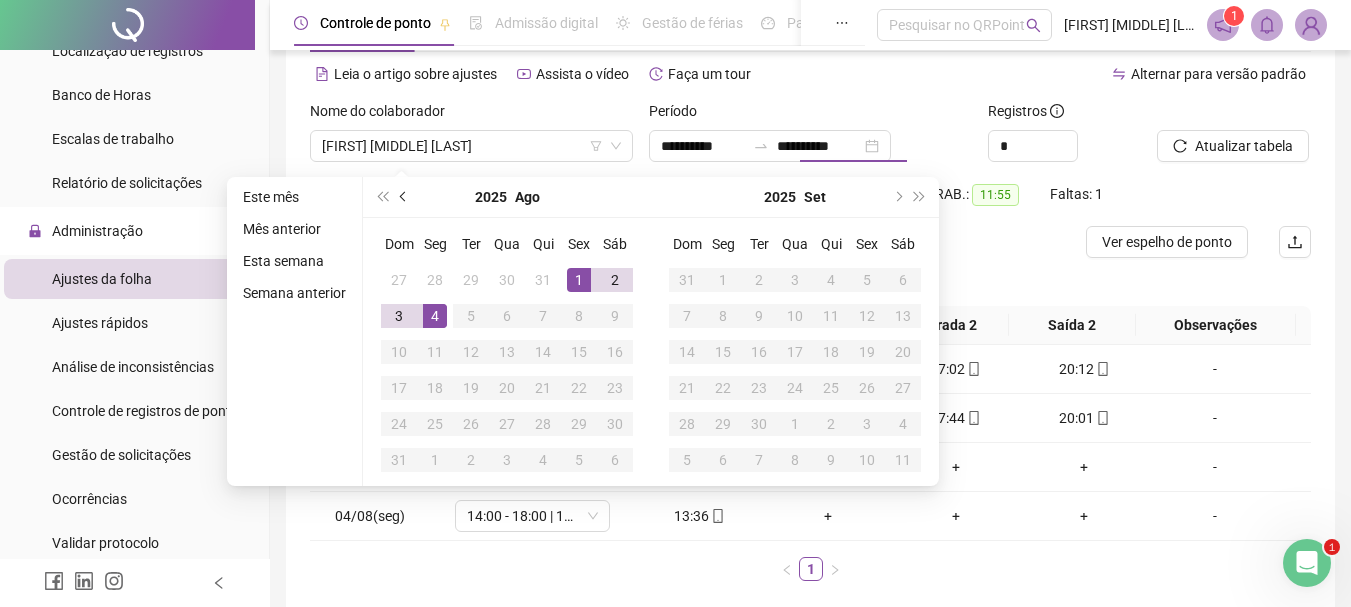 click at bounding box center [404, 197] 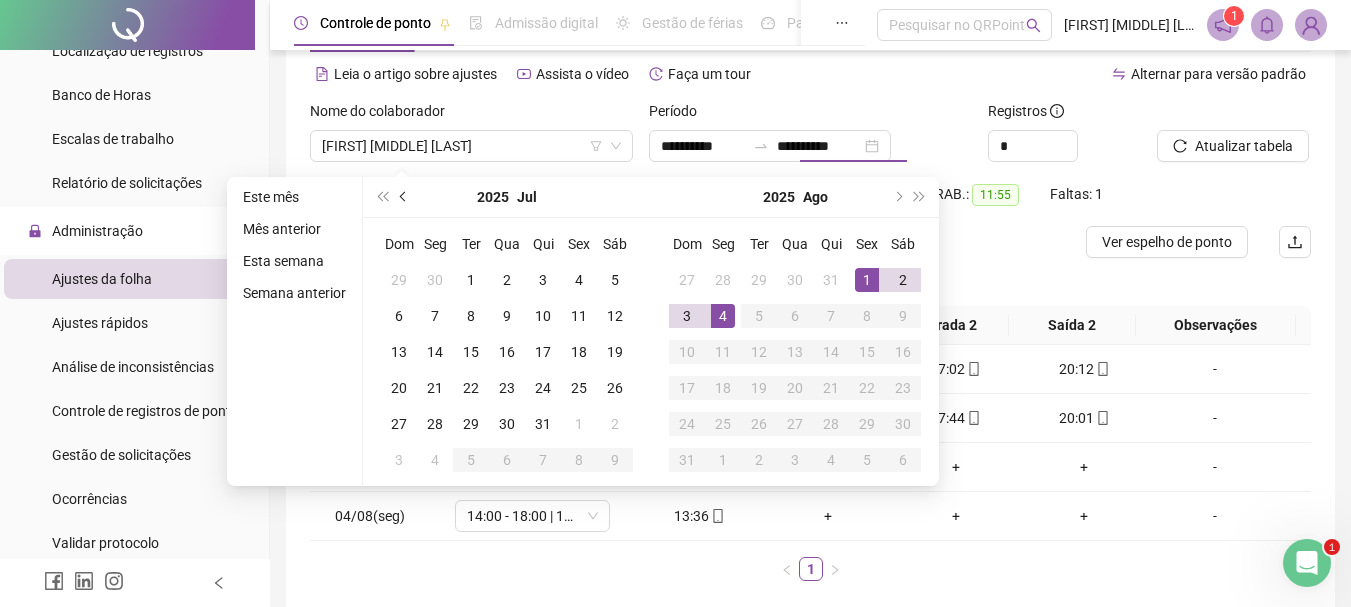 click at bounding box center [404, 197] 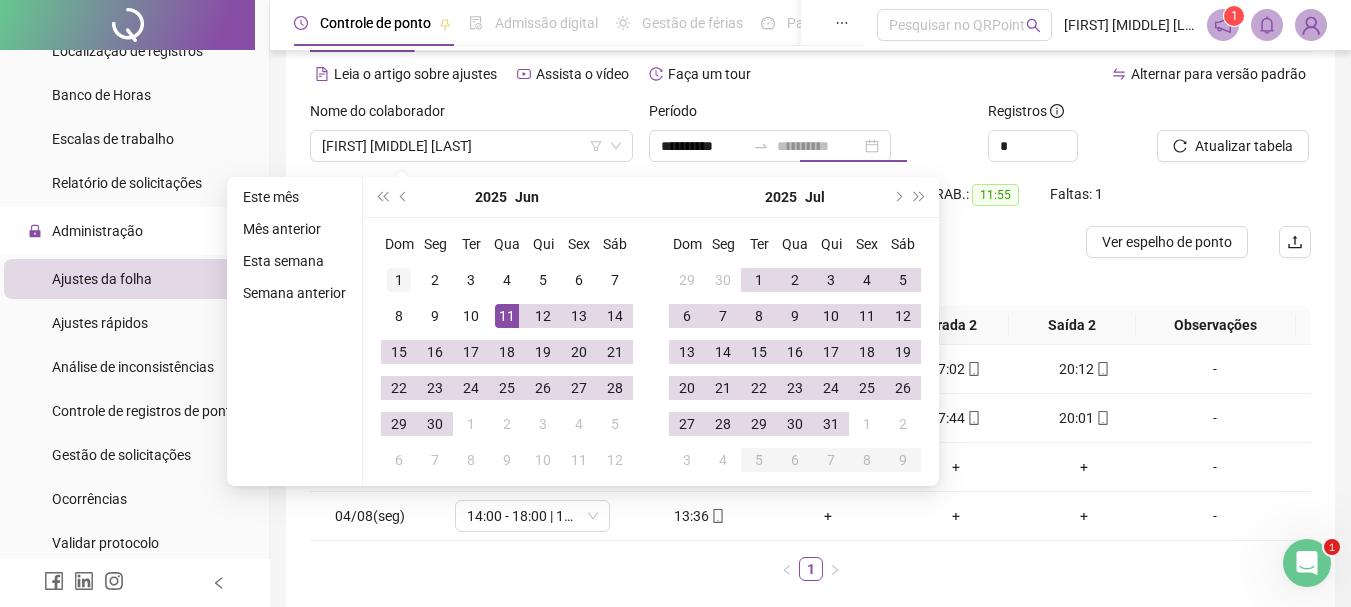 type on "**********" 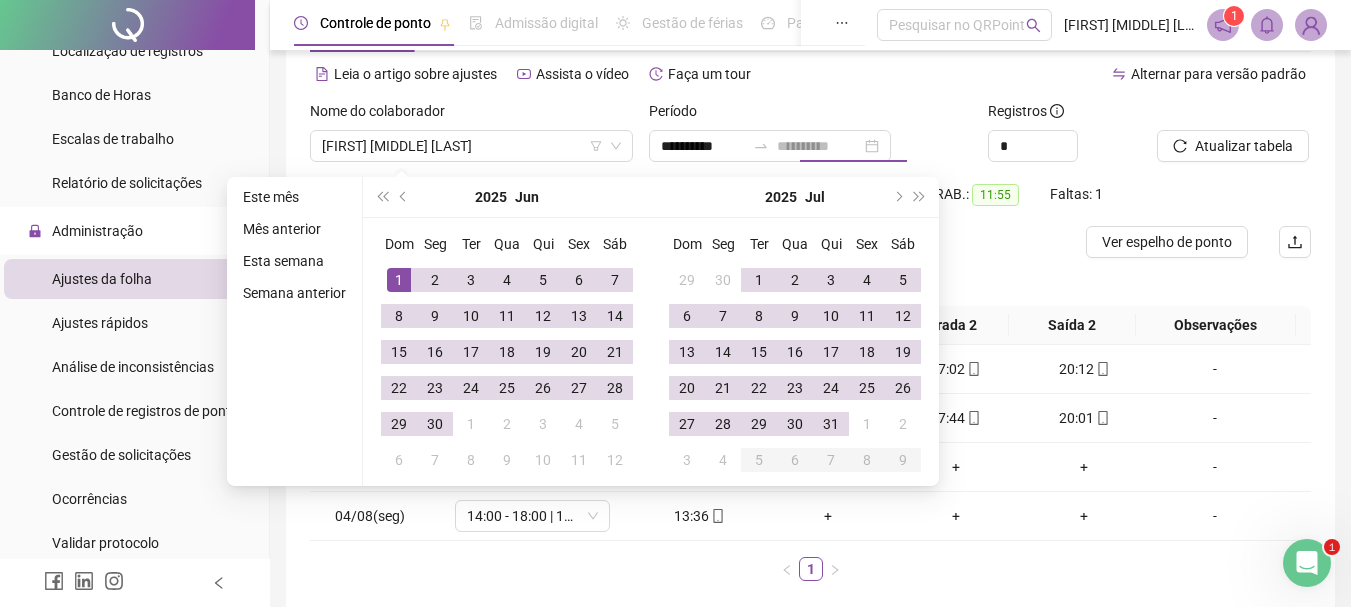 click on "1" at bounding box center [399, 280] 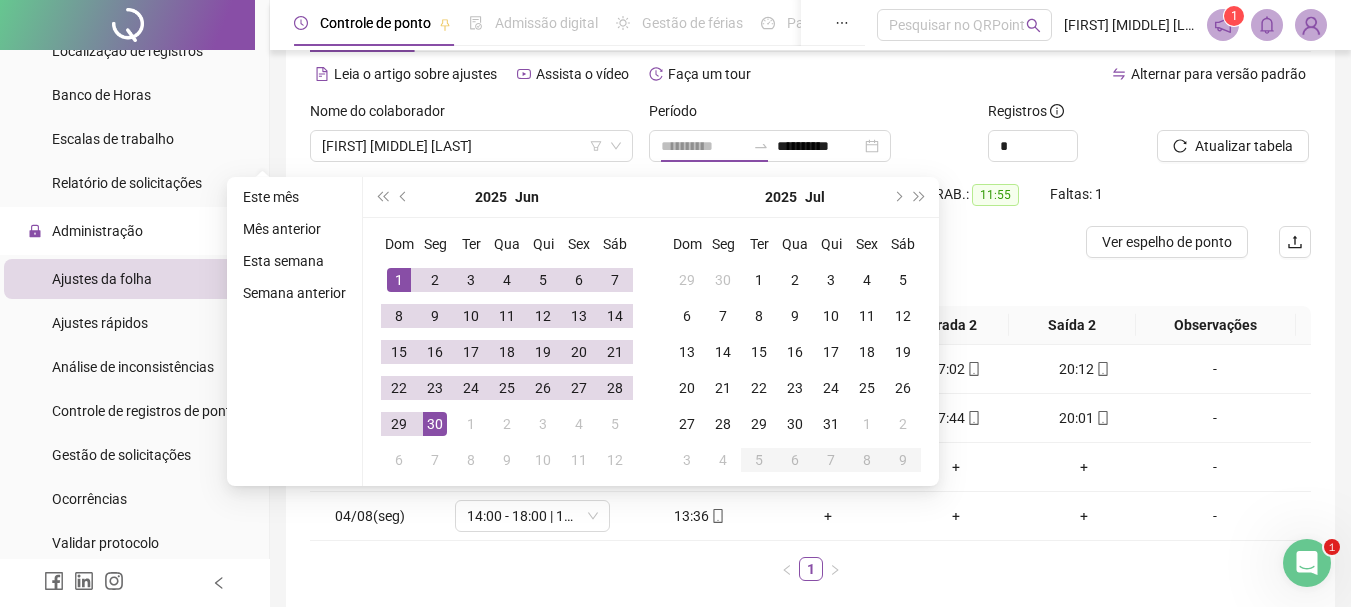 click on "30" at bounding box center (435, 424) 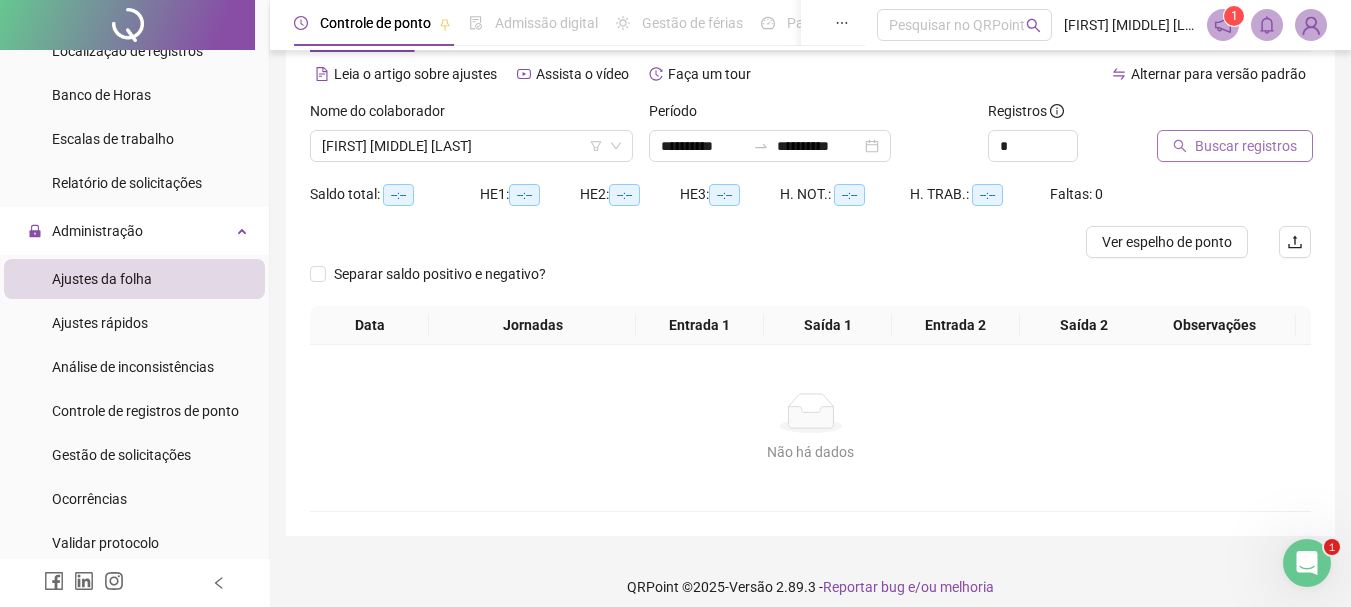 click on "Buscar registros" at bounding box center (1246, 146) 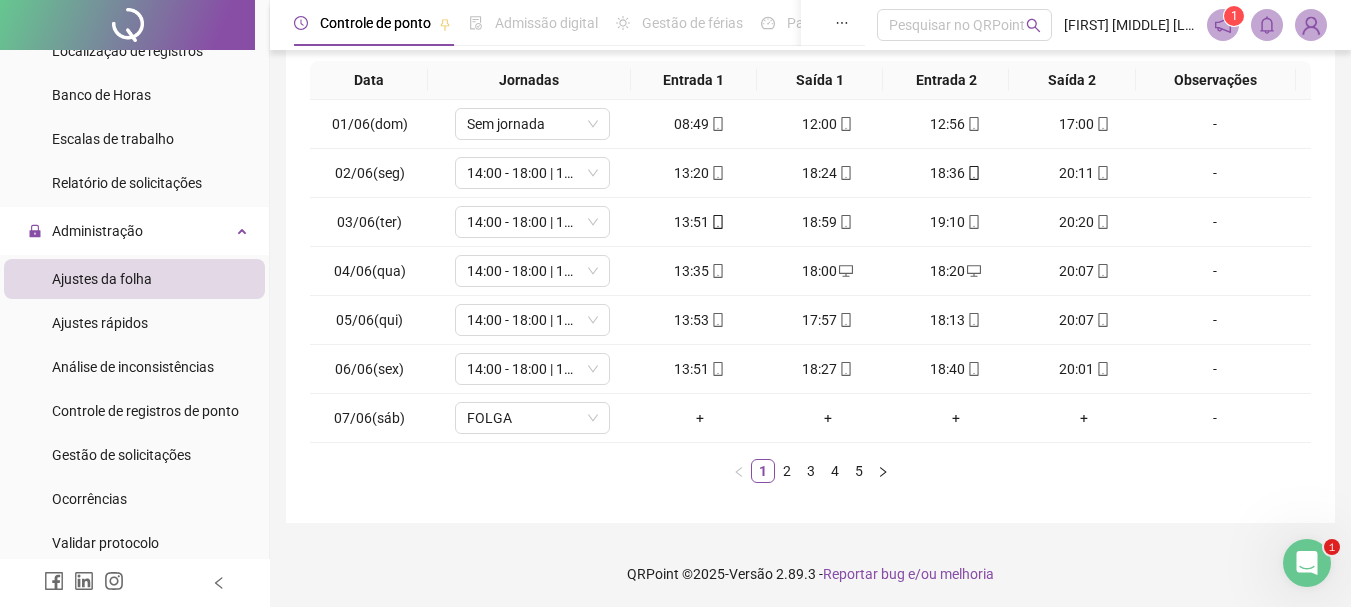 scroll, scrollTop: 331, scrollLeft: 0, axis: vertical 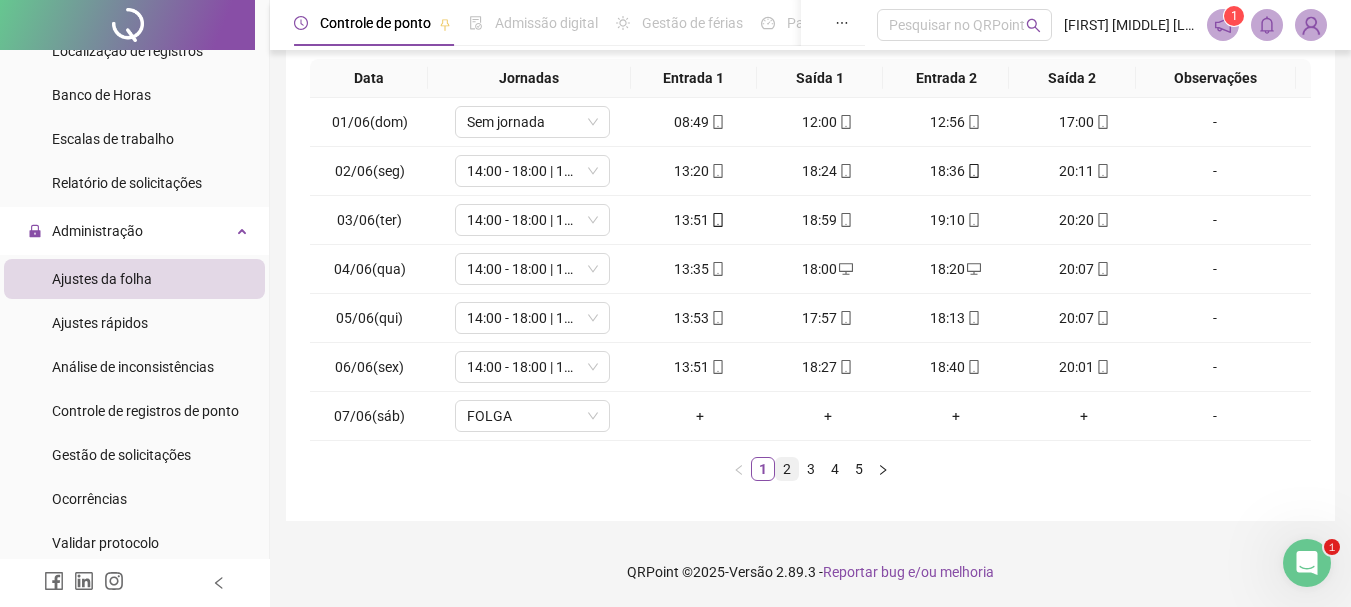 click on "2" at bounding box center [787, 469] 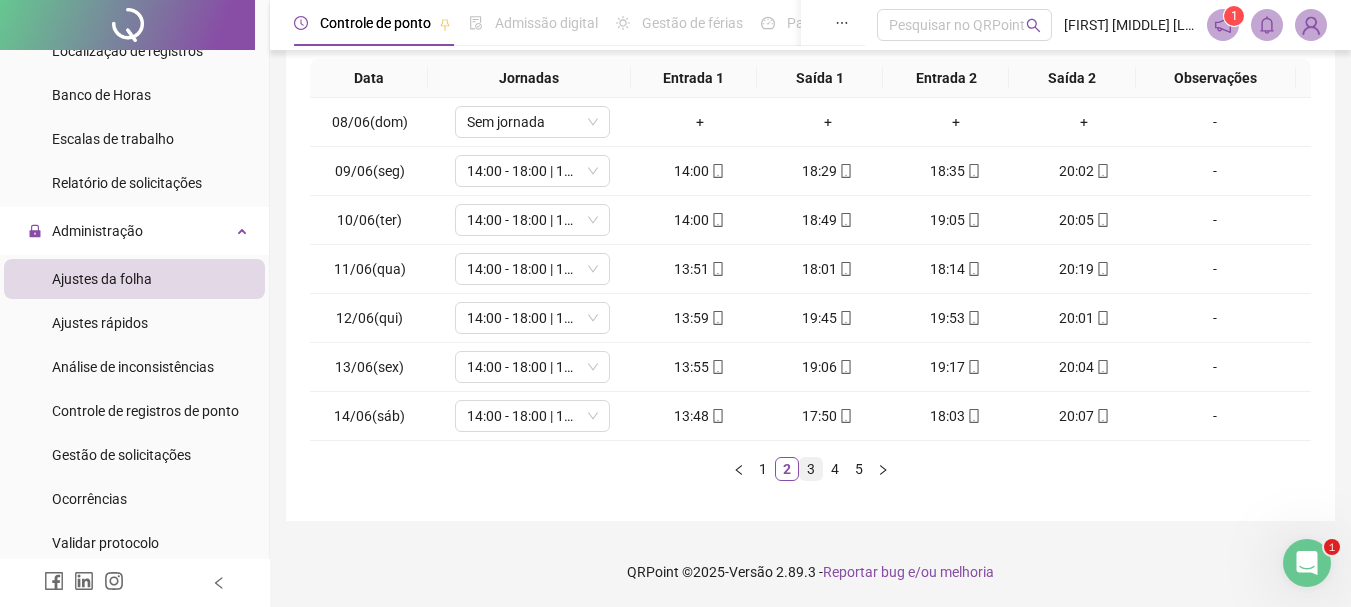 click on "3" at bounding box center (811, 469) 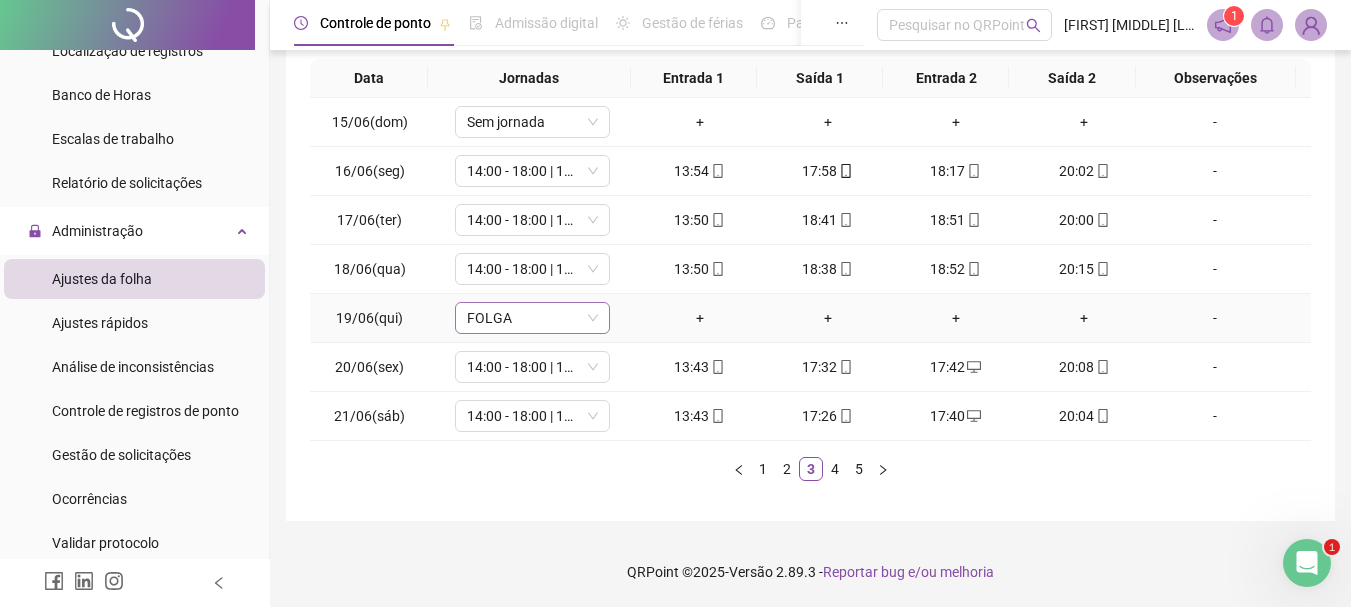 click on "FOLGA" at bounding box center [532, 318] 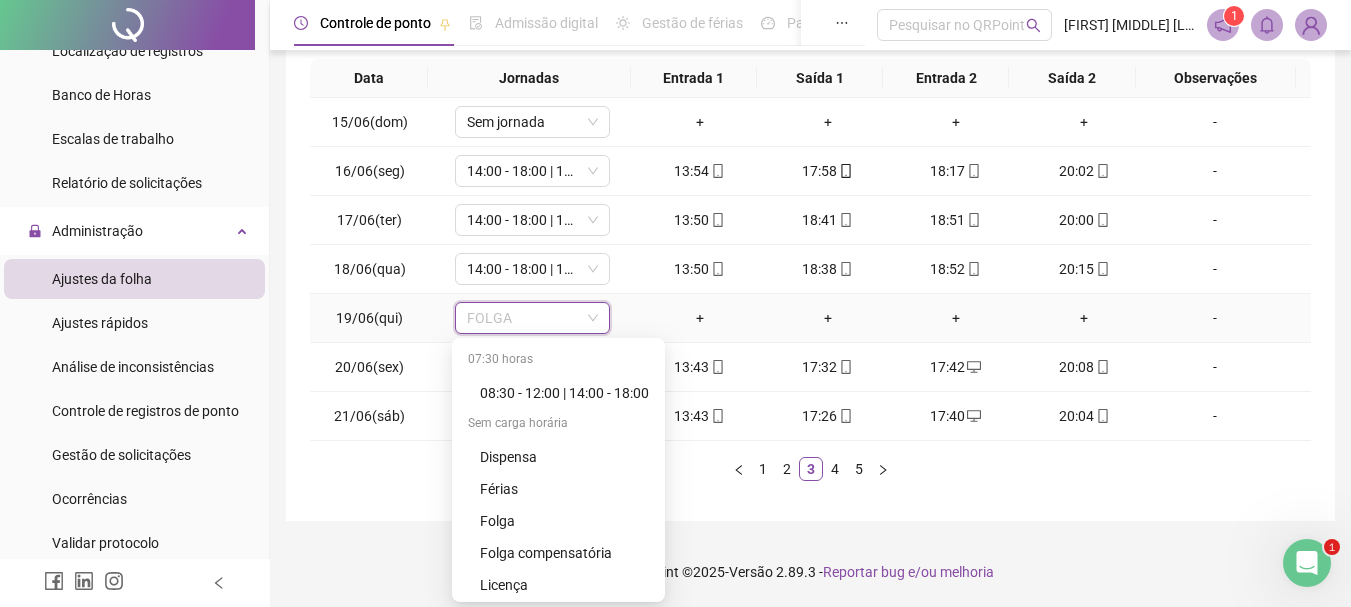 scroll, scrollTop: 480, scrollLeft: 0, axis: vertical 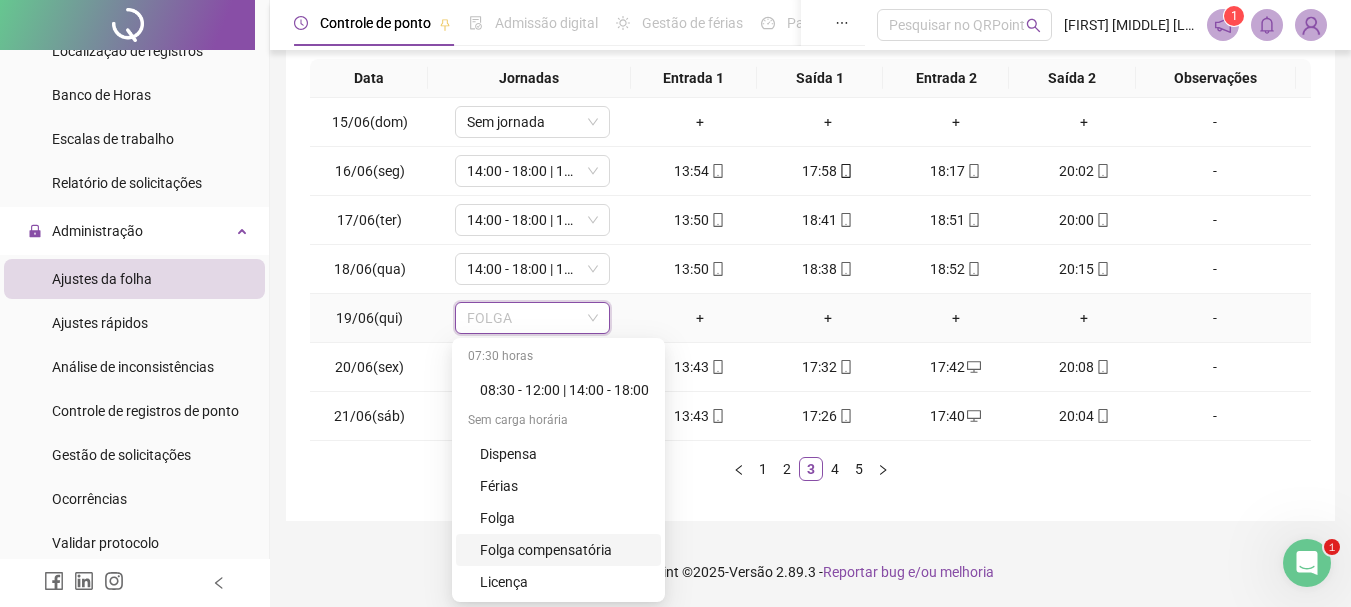 click on "Folga compensatória" at bounding box center (564, 550) 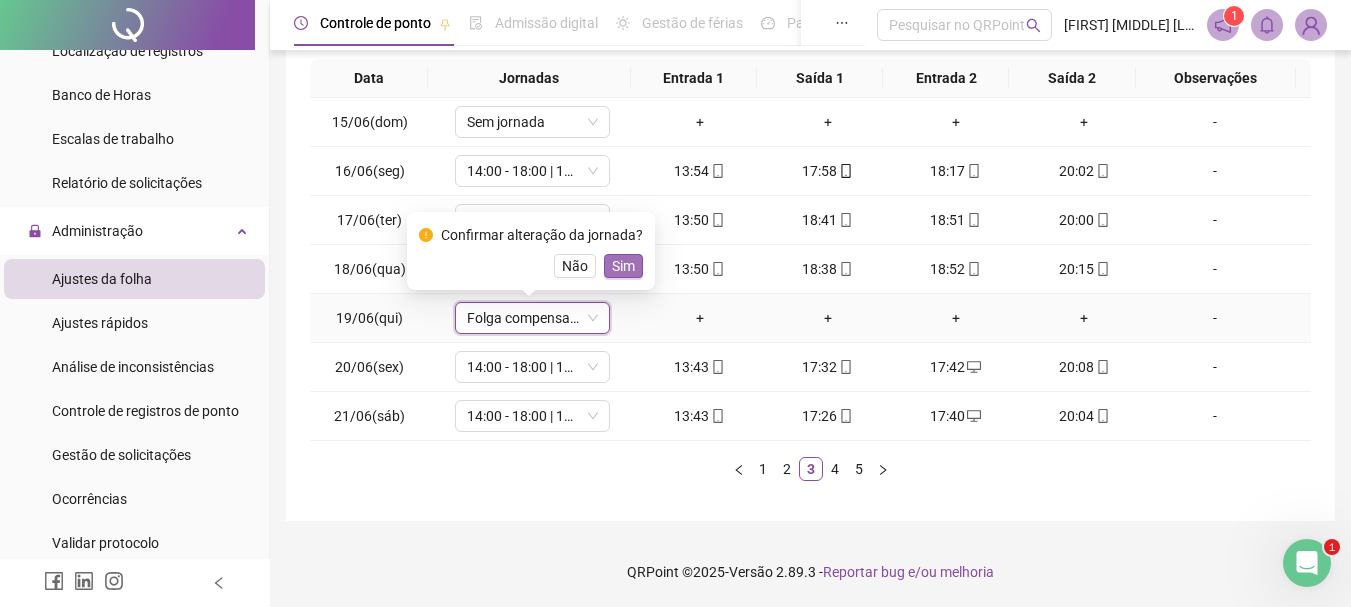 click on "Sim" at bounding box center (623, 266) 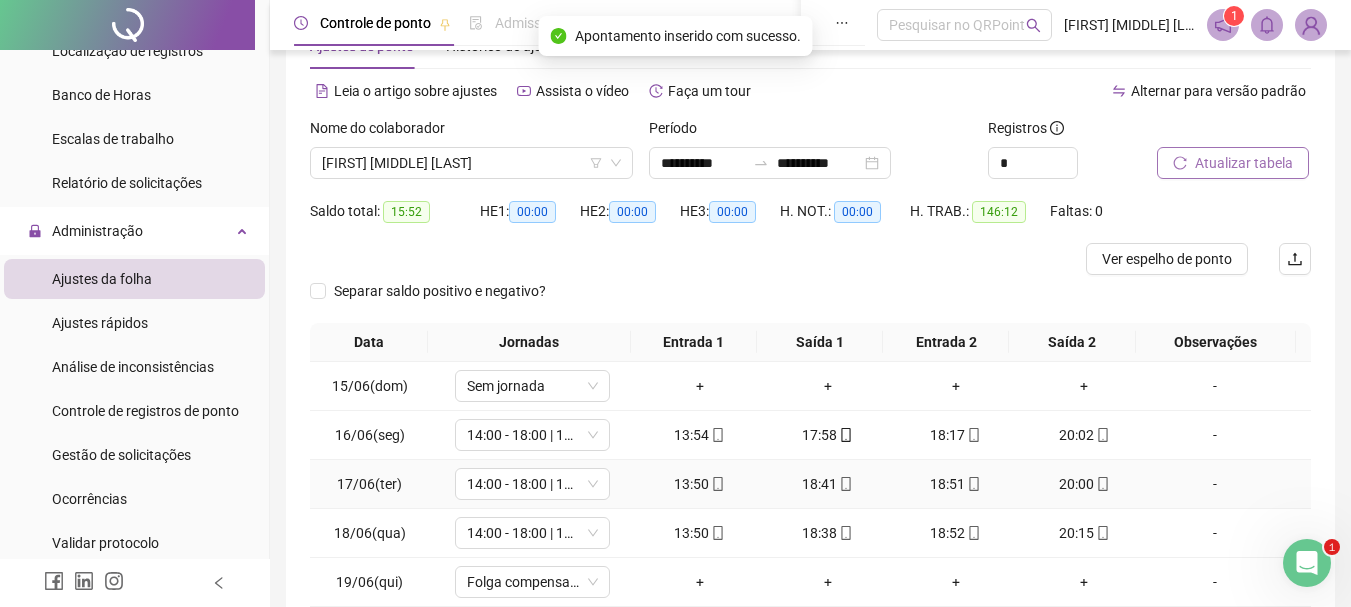 scroll, scrollTop: 0, scrollLeft: 0, axis: both 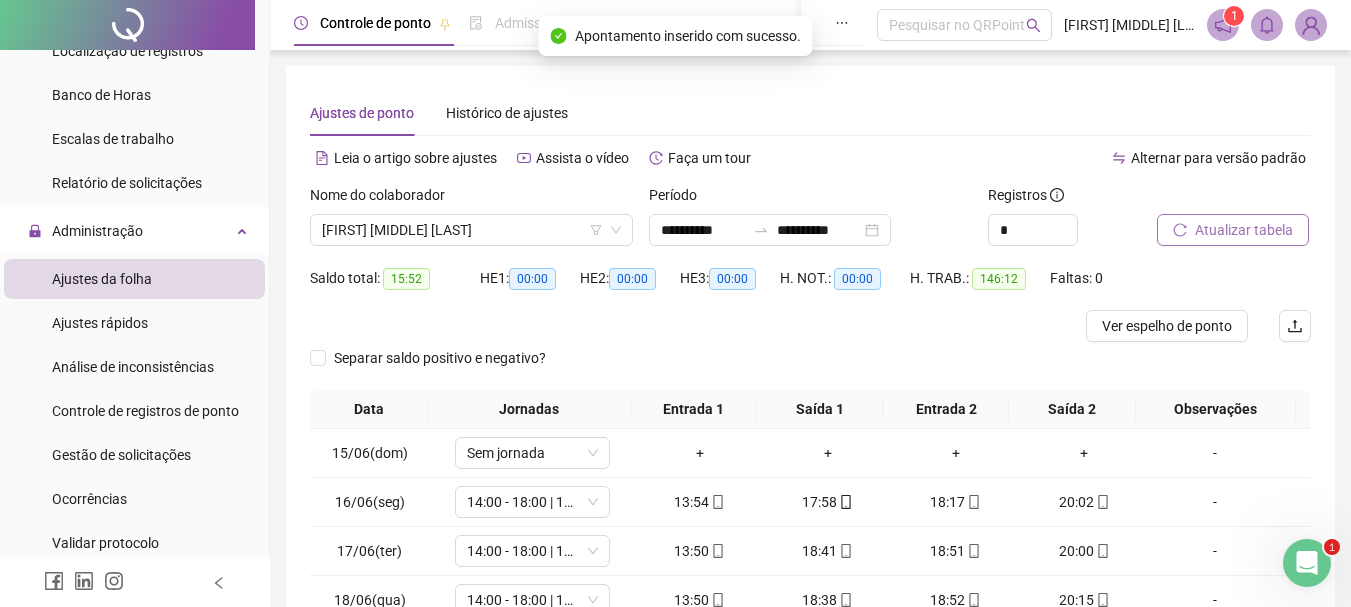 click on "Atualizar tabela" at bounding box center (1244, 230) 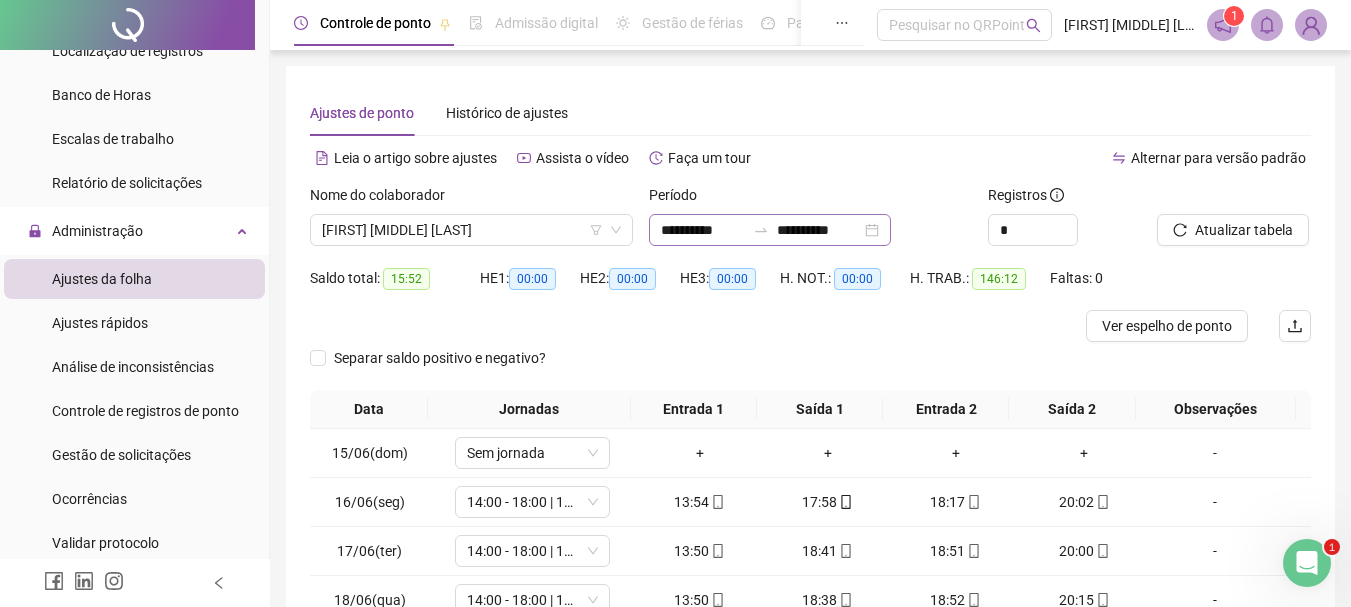 click on "**********" at bounding box center (770, 230) 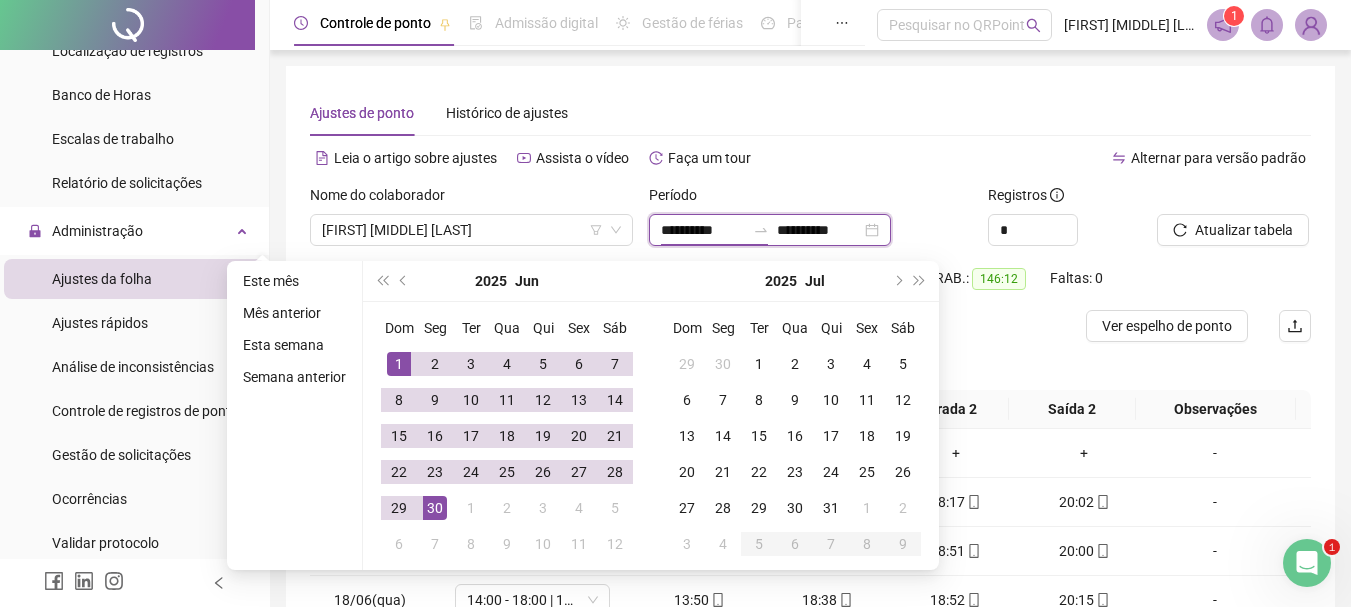 click on "**********" at bounding box center [770, 230] 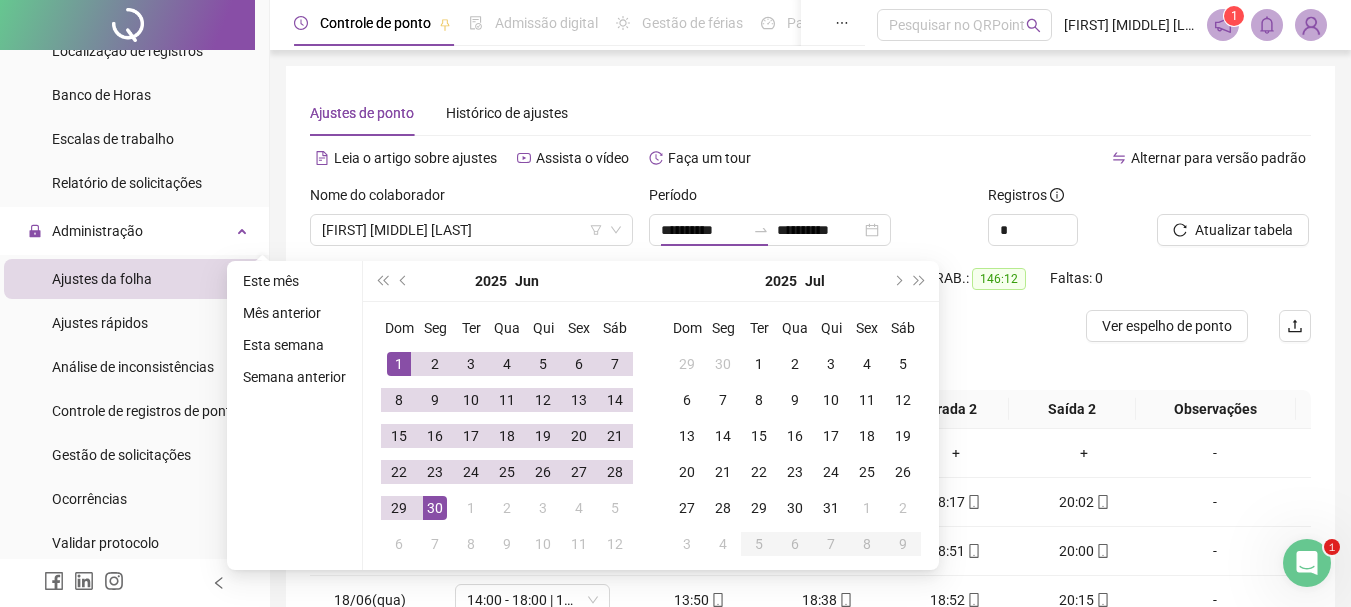 click on "Alternar para versão padrão" at bounding box center (1061, 158) 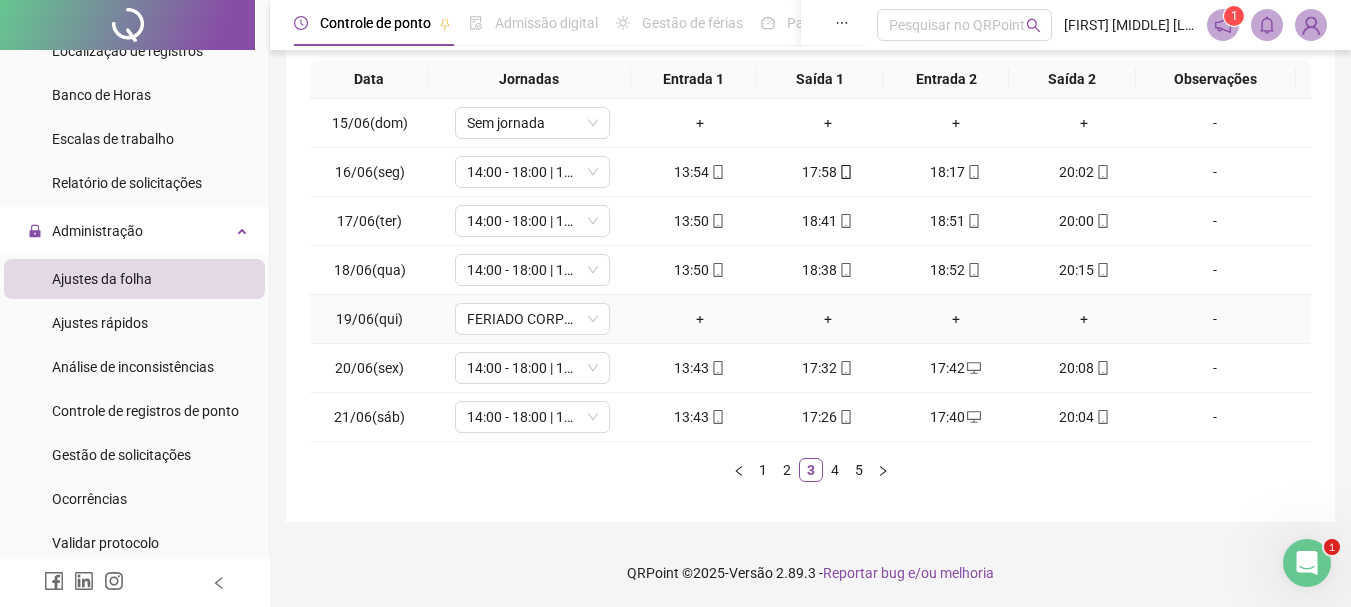 scroll, scrollTop: 331, scrollLeft: 0, axis: vertical 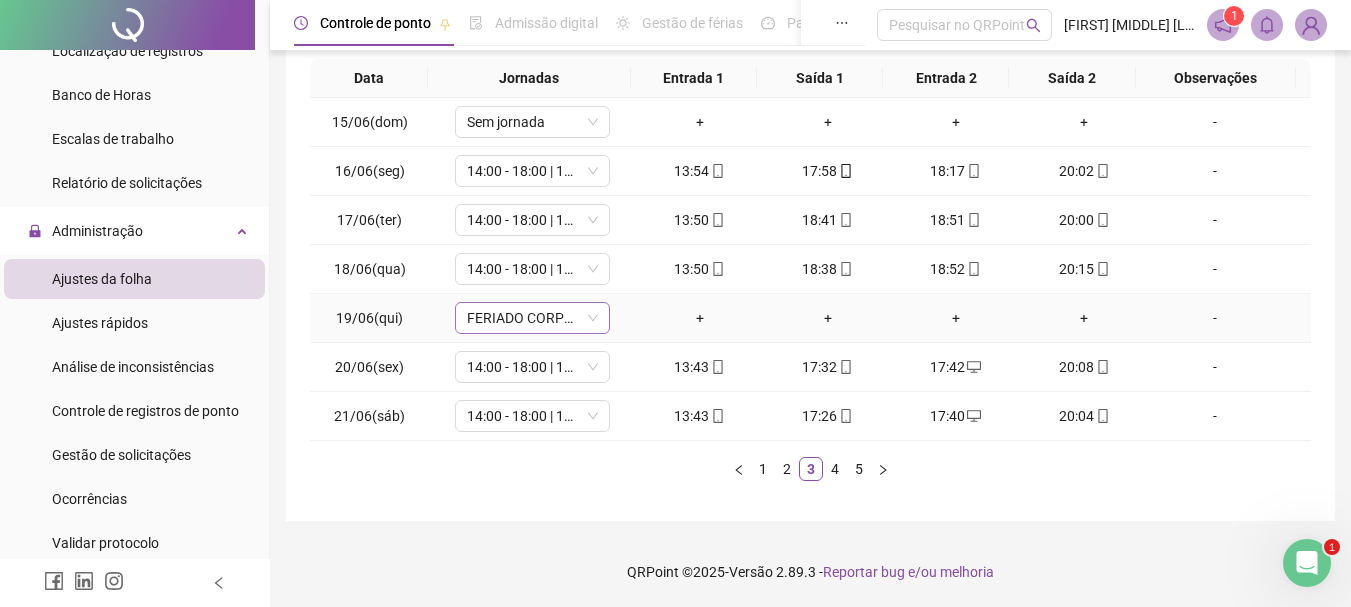 click on "FERIADO CORPUS CHRISTI" at bounding box center [532, 318] 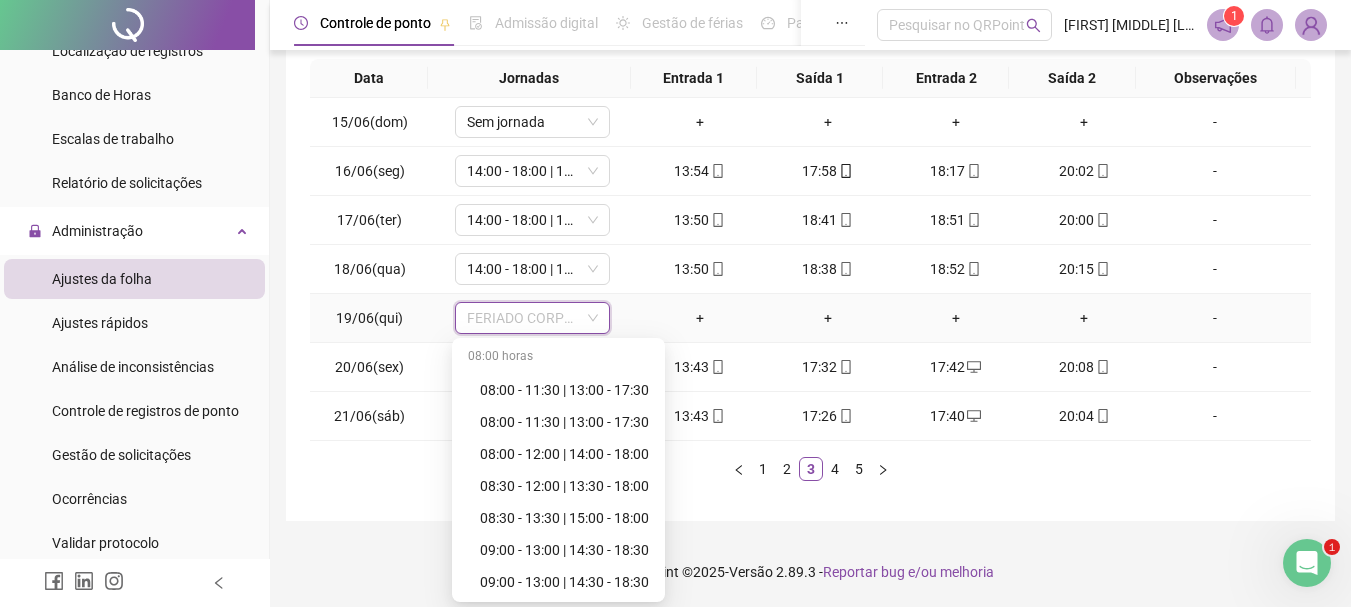scroll, scrollTop: 480, scrollLeft: 0, axis: vertical 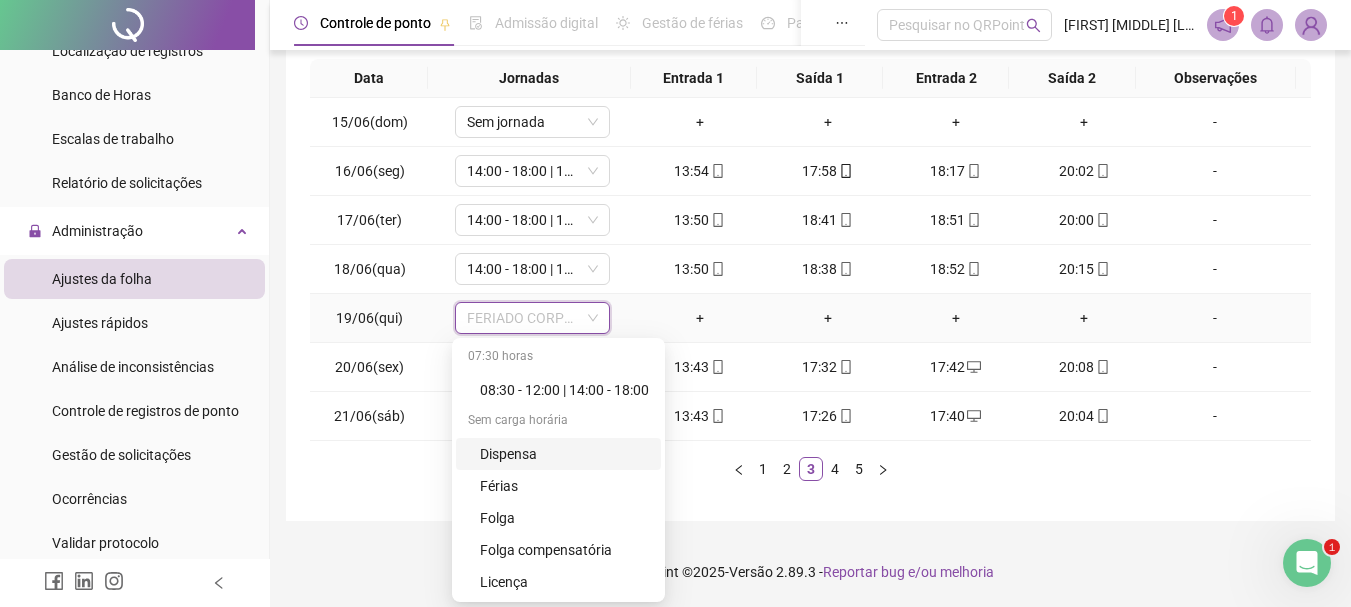 click on "Dispensa" at bounding box center (564, 454) 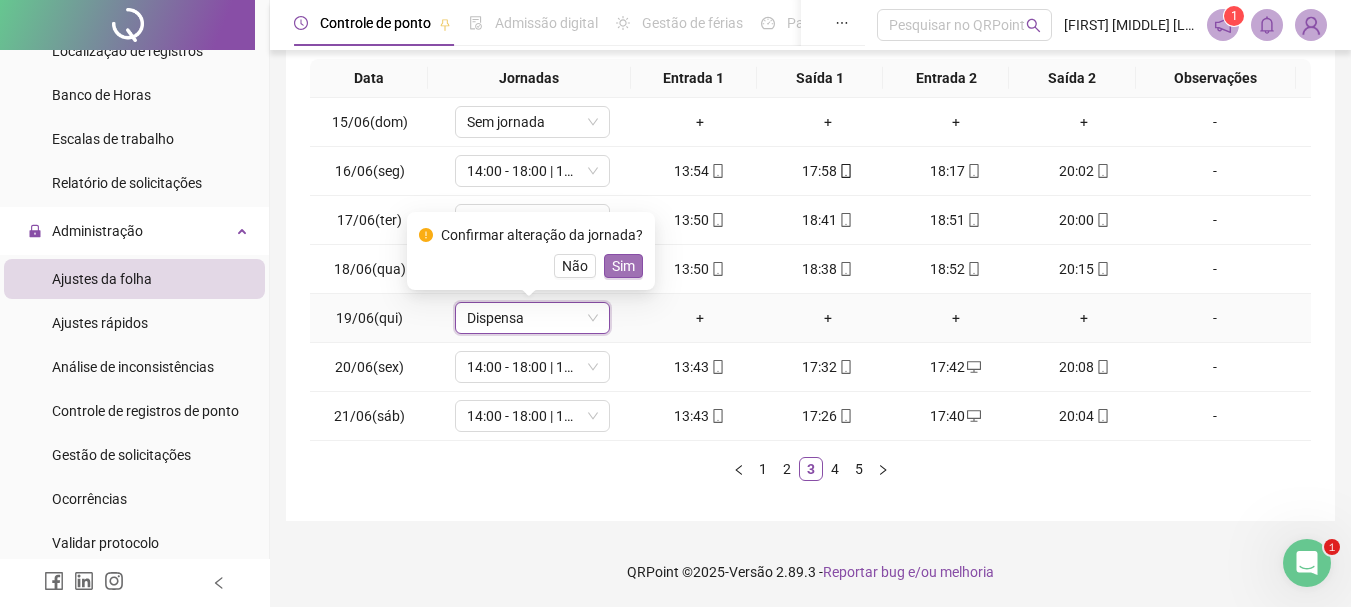 click on "Sim" at bounding box center [623, 266] 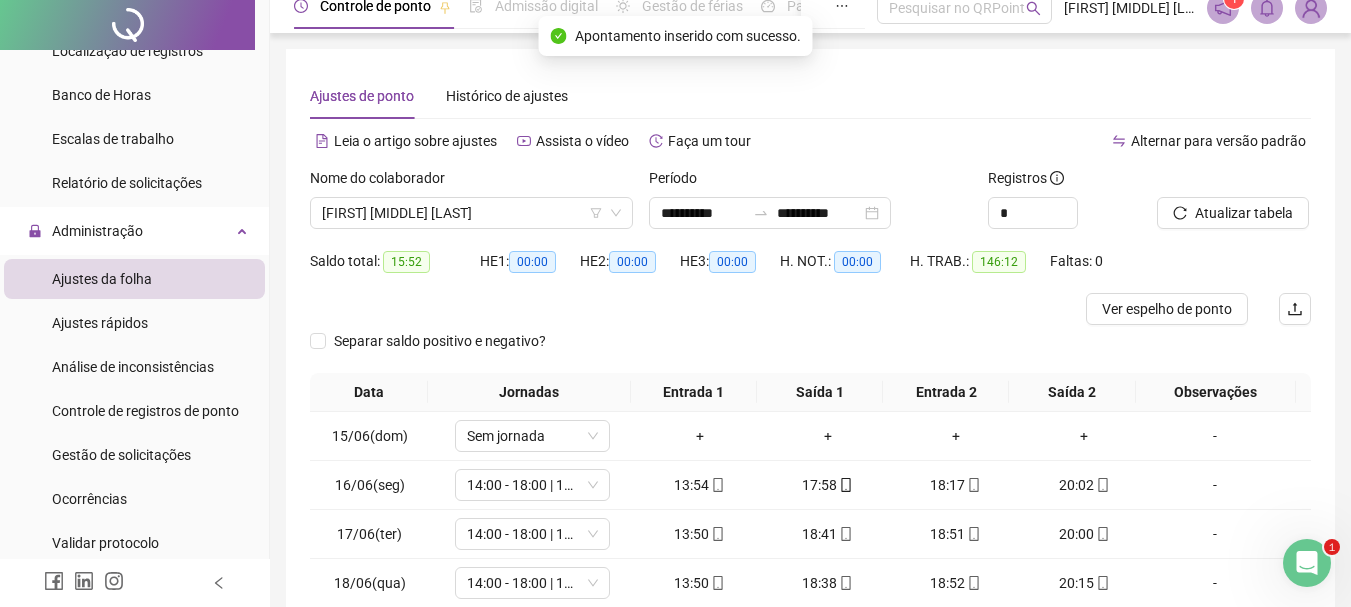 scroll, scrollTop: 0, scrollLeft: 0, axis: both 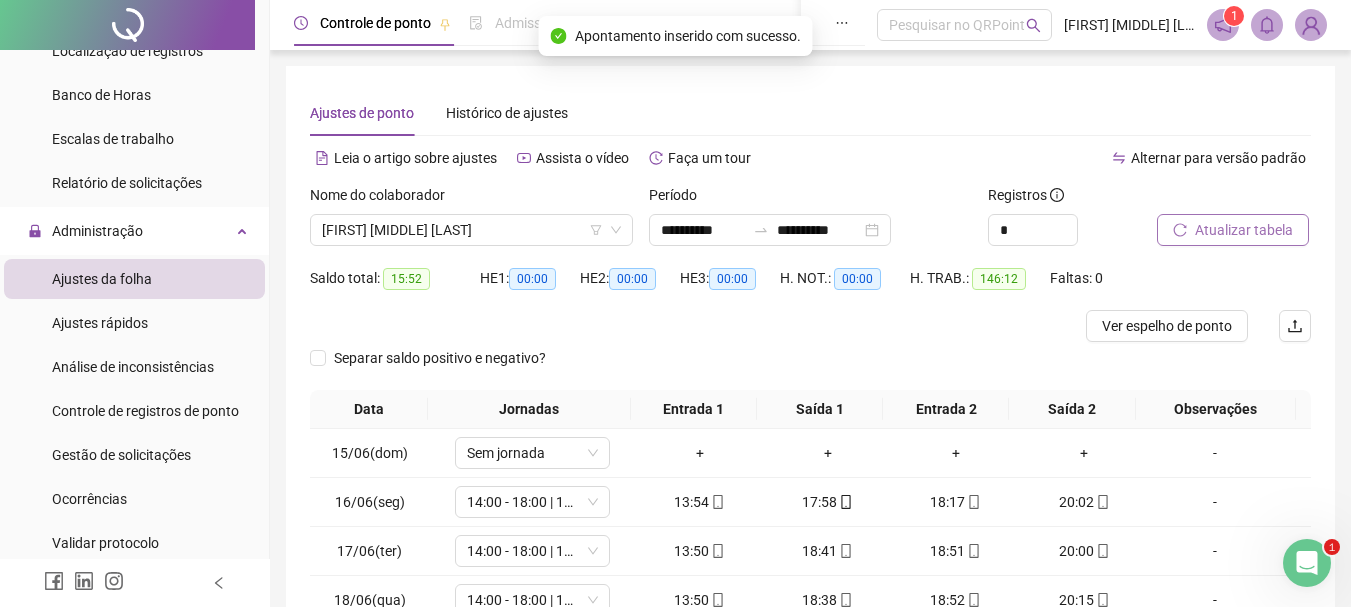 click on "Atualizar tabela" at bounding box center (1244, 230) 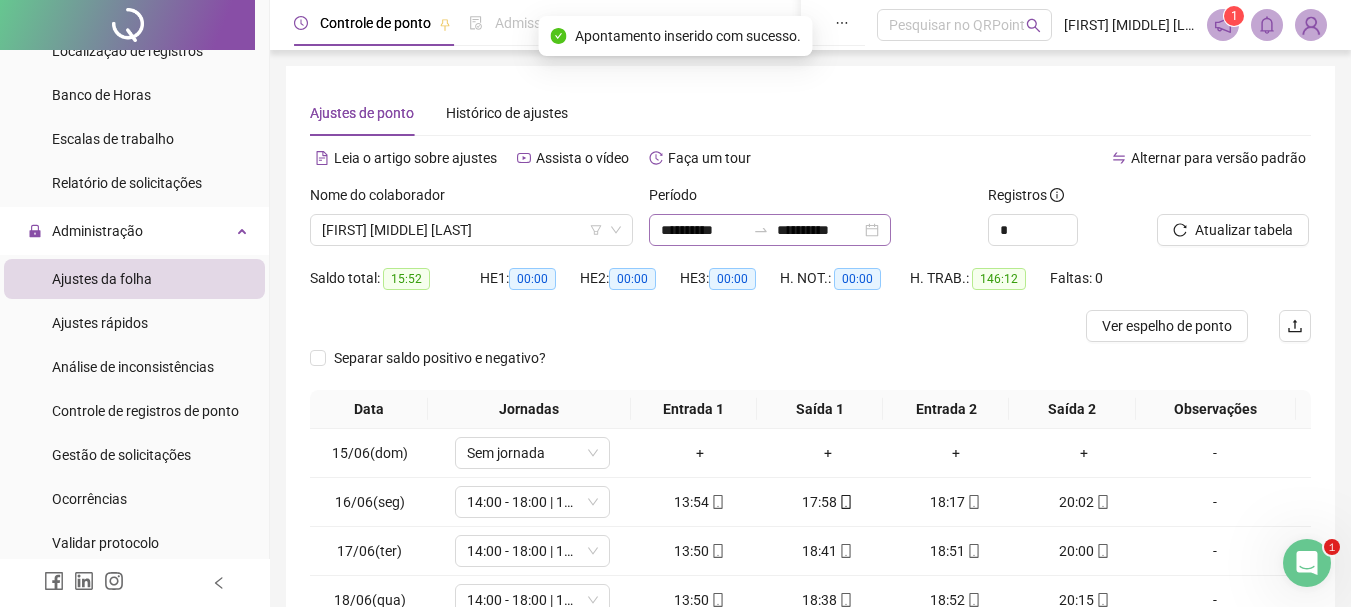 click on "**********" at bounding box center (770, 230) 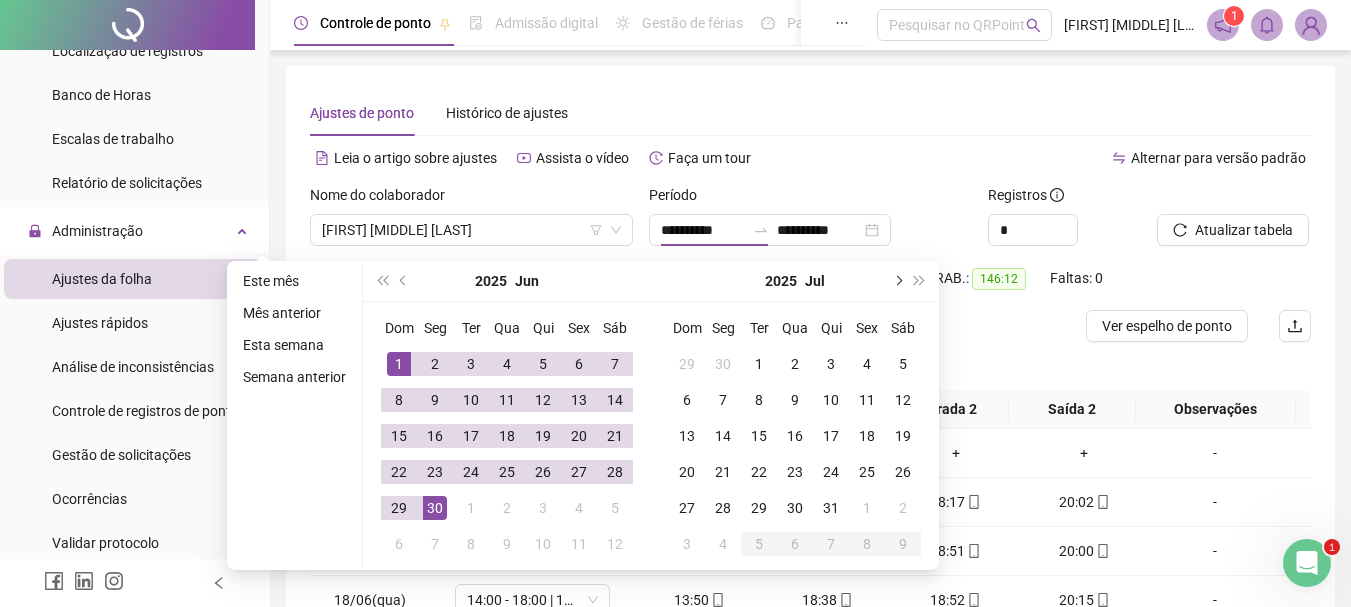 click at bounding box center [897, 281] 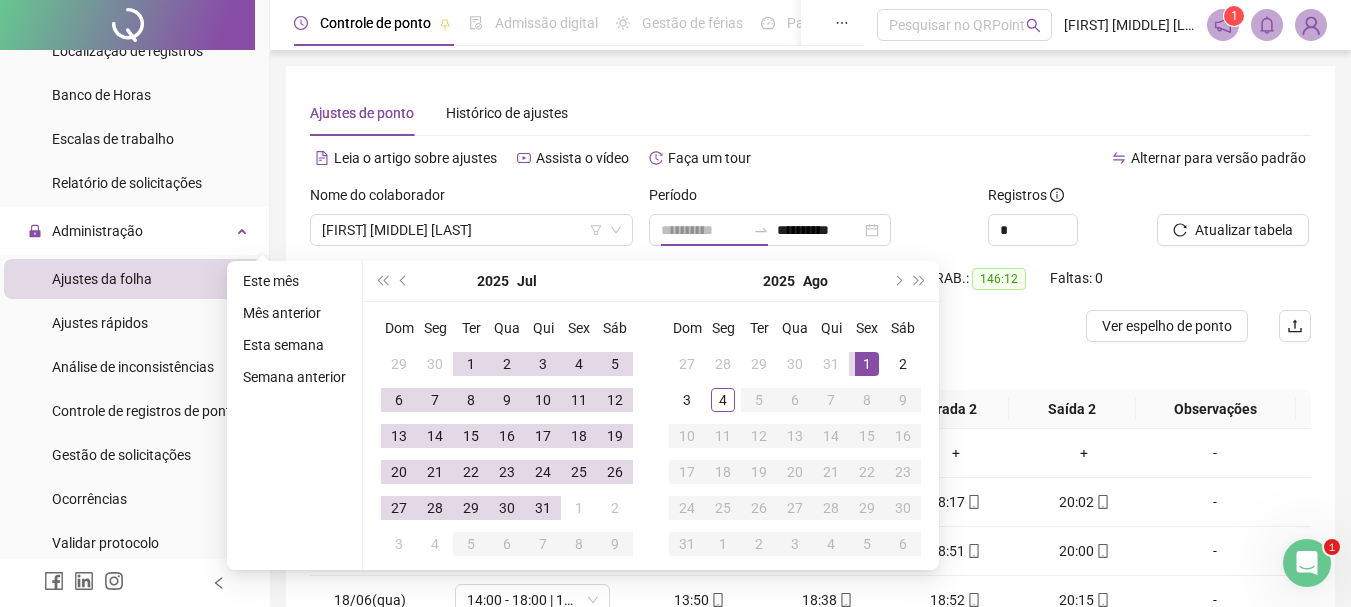 type on "**********" 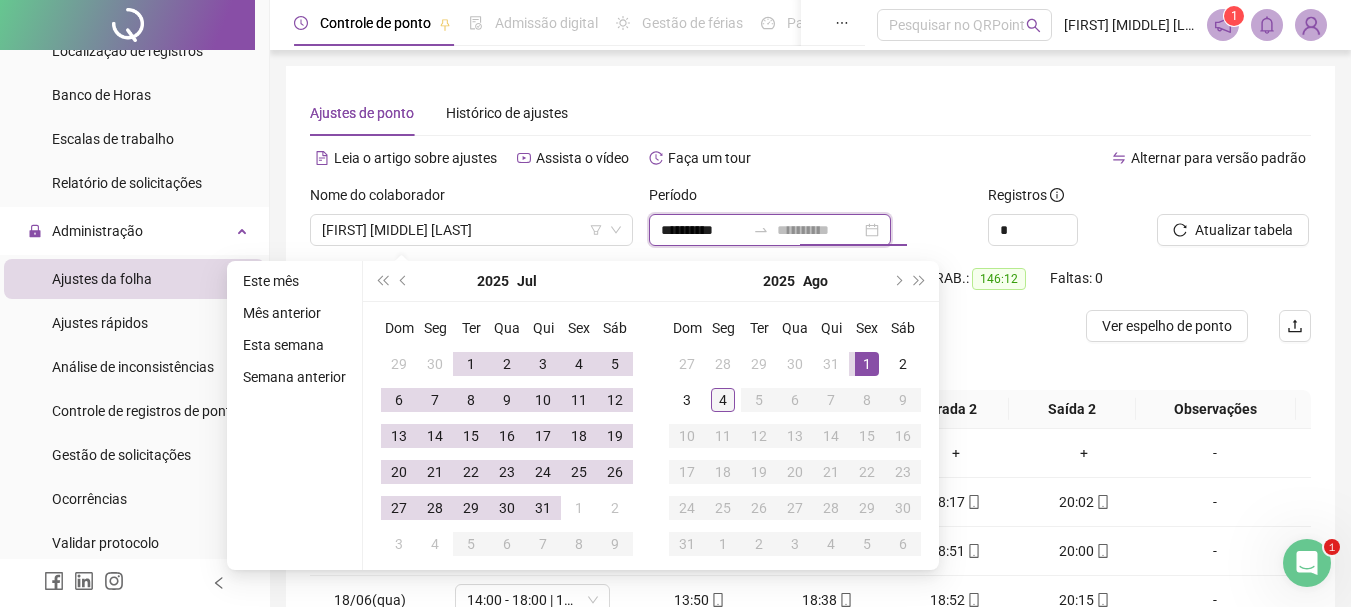 type on "**********" 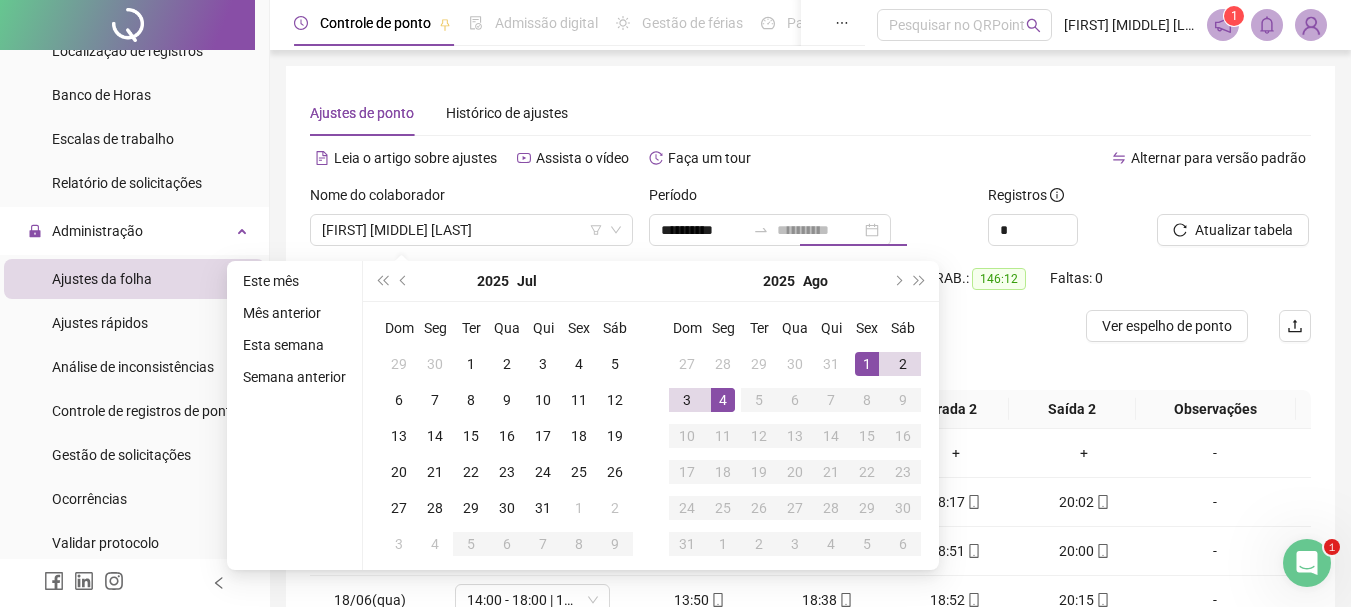 click on "4" at bounding box center (723, 400) 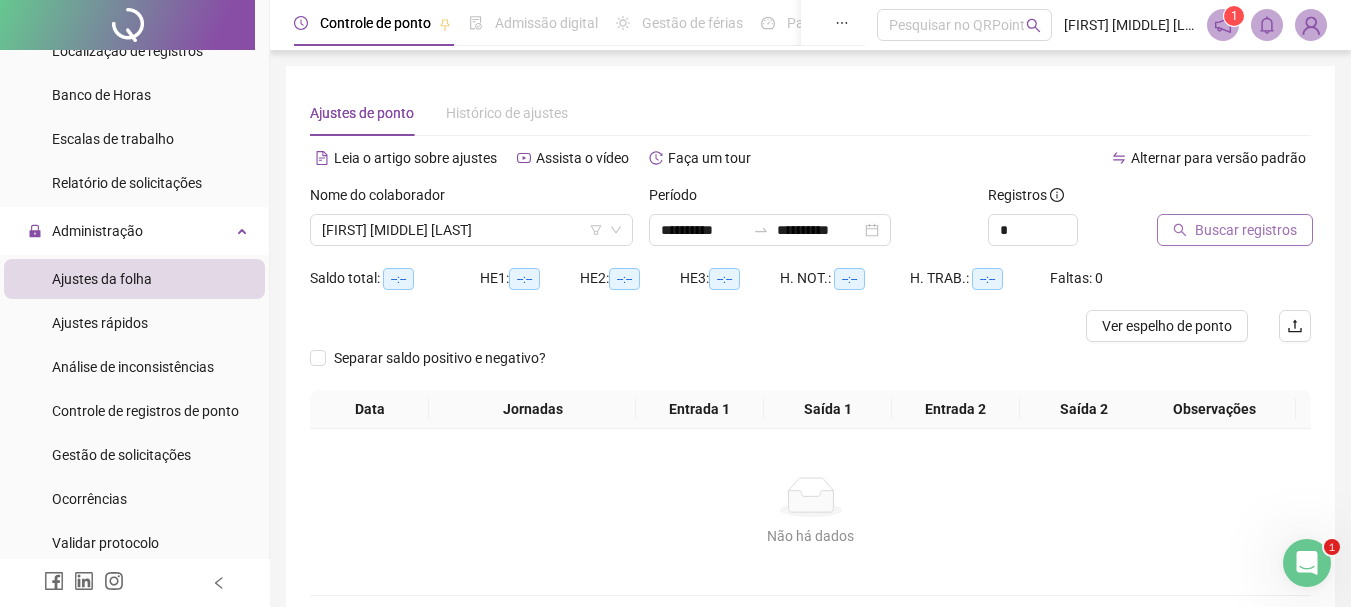 click on "Buscar registros" at bounding box center (1246, 230) 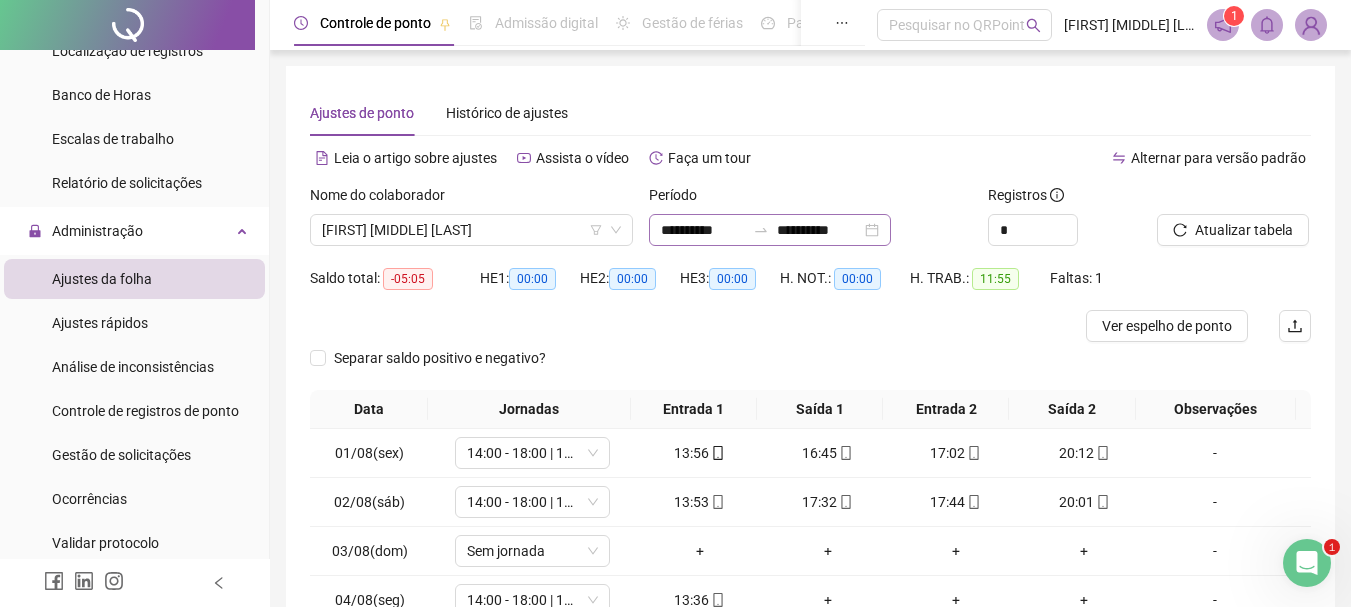 click on "**********" at bounding box center [770, 230] 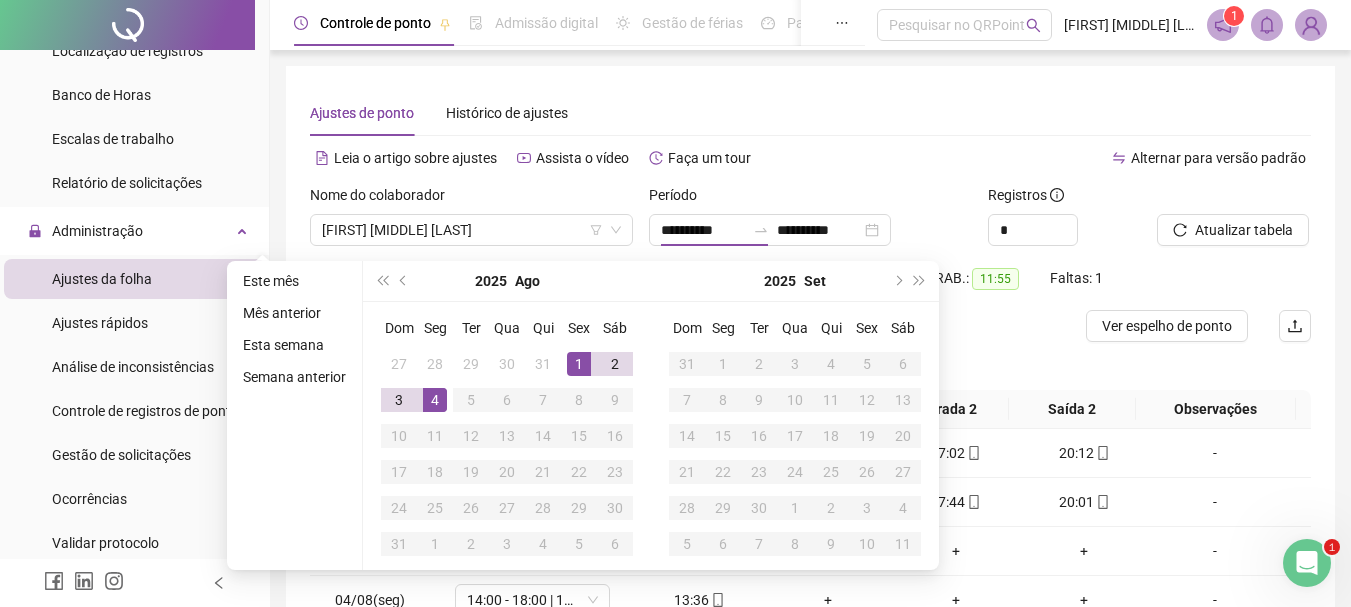 click on "Alternar para versão padrão" at bounding box center [1061, 158] 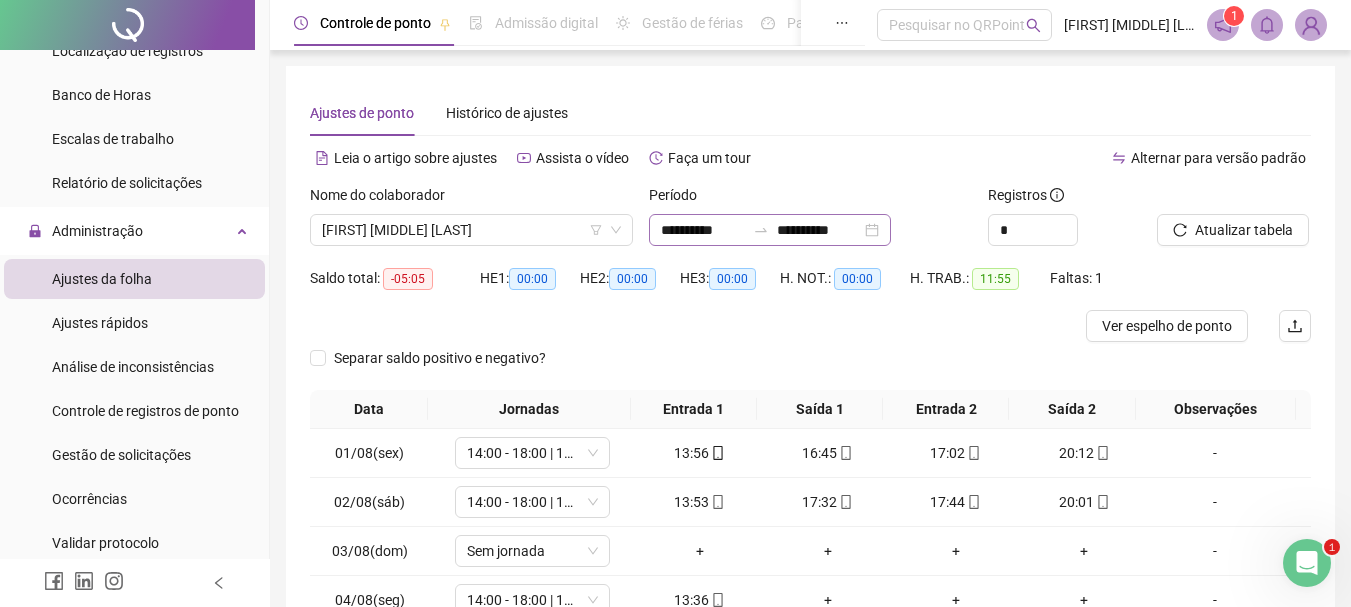 click on "**********" at bounding box center [770, 230] 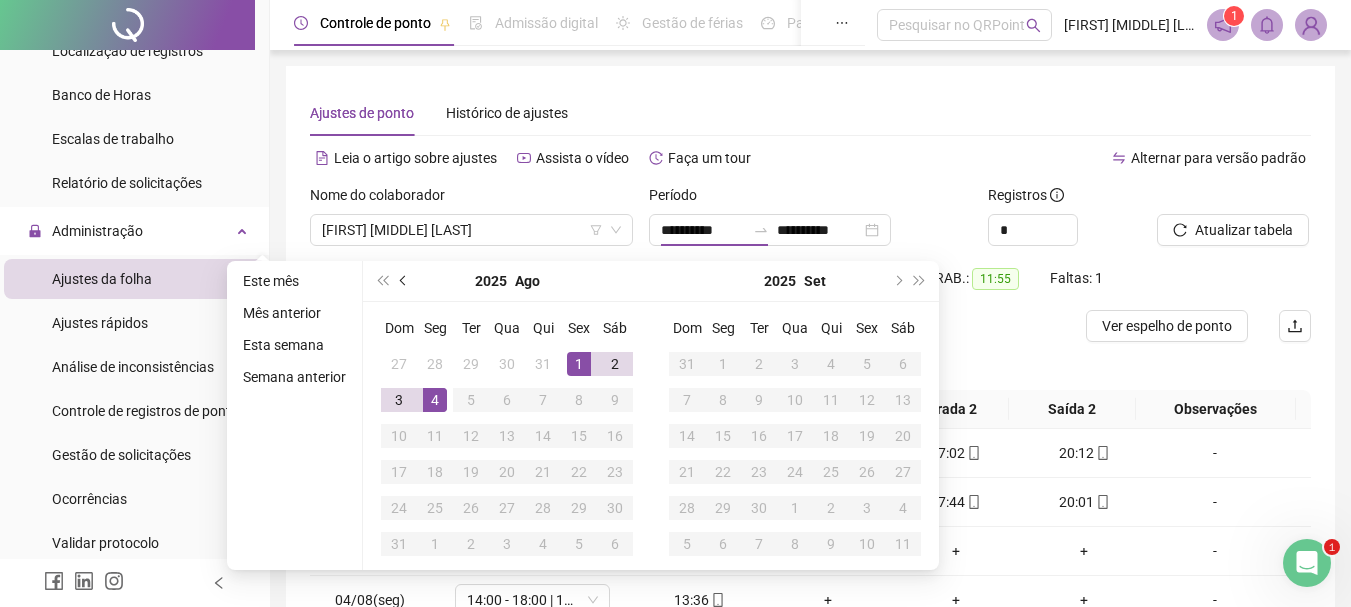 click at bounding box center [405, 281] 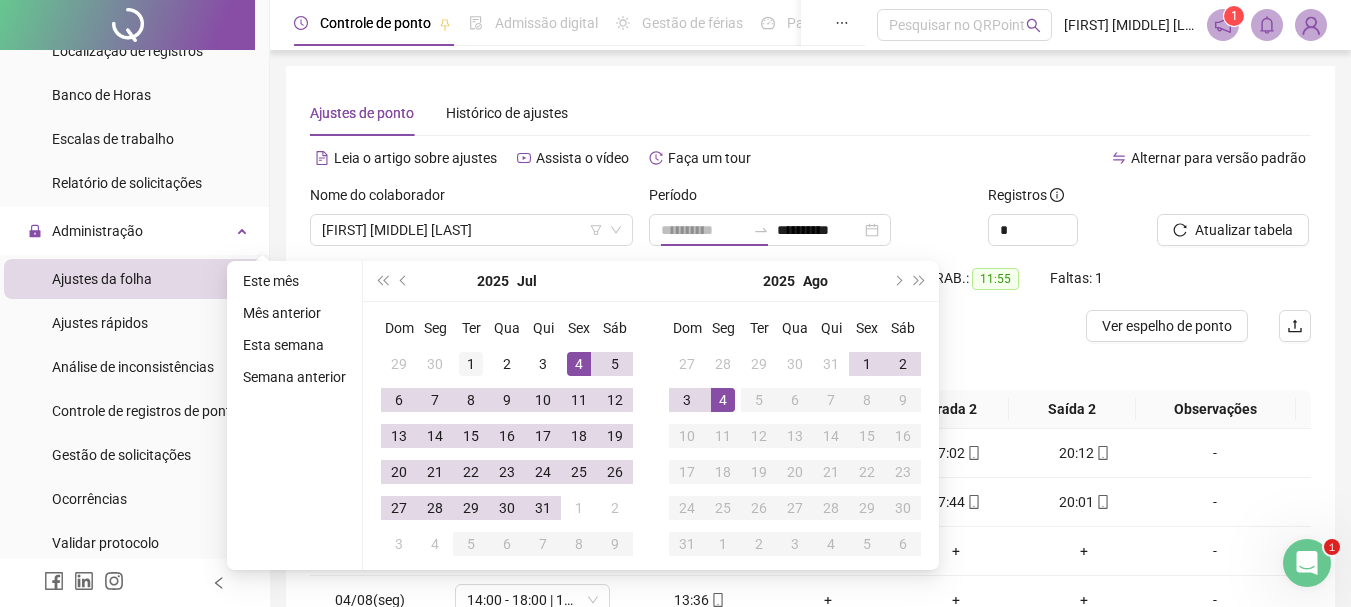 type on "**********" 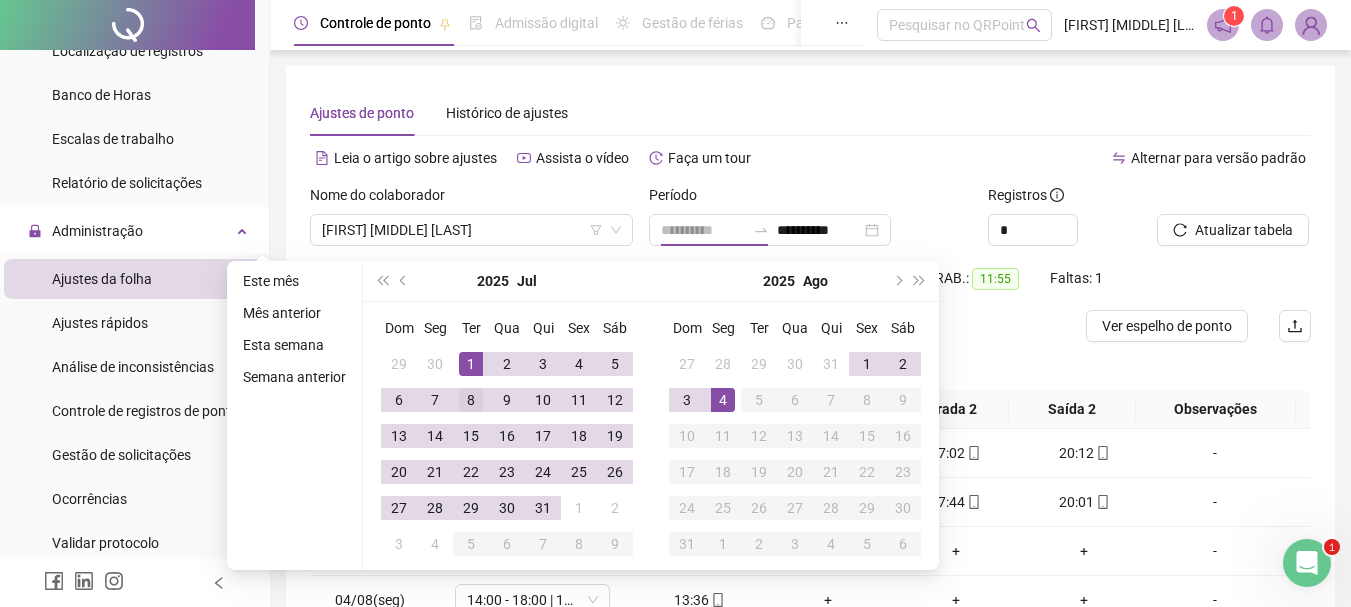 click on "1" at bounding box center [471, 364] 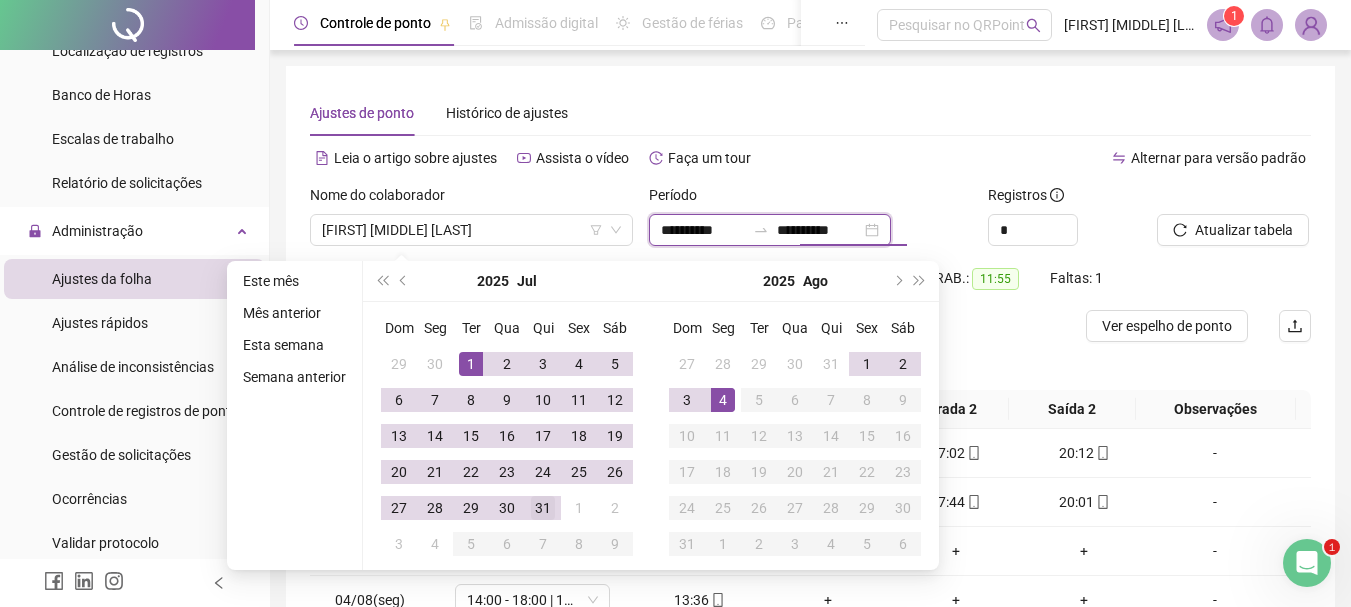 type on "**********" 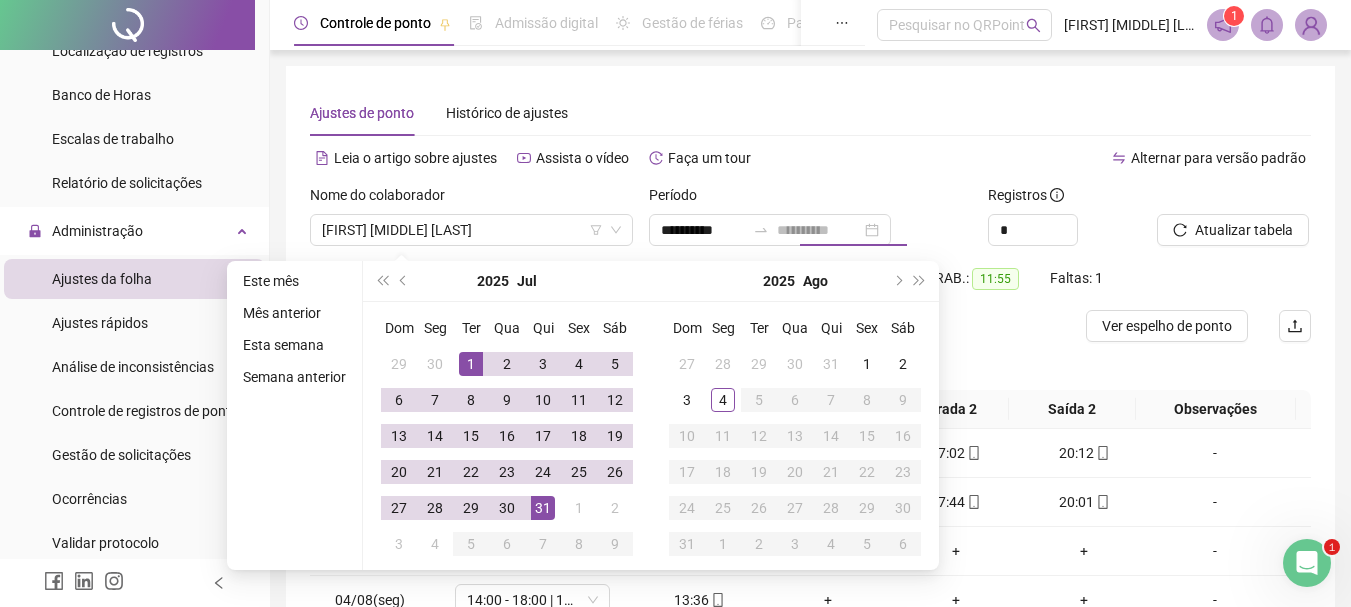 click on "31" at bounding box center [543, 508] 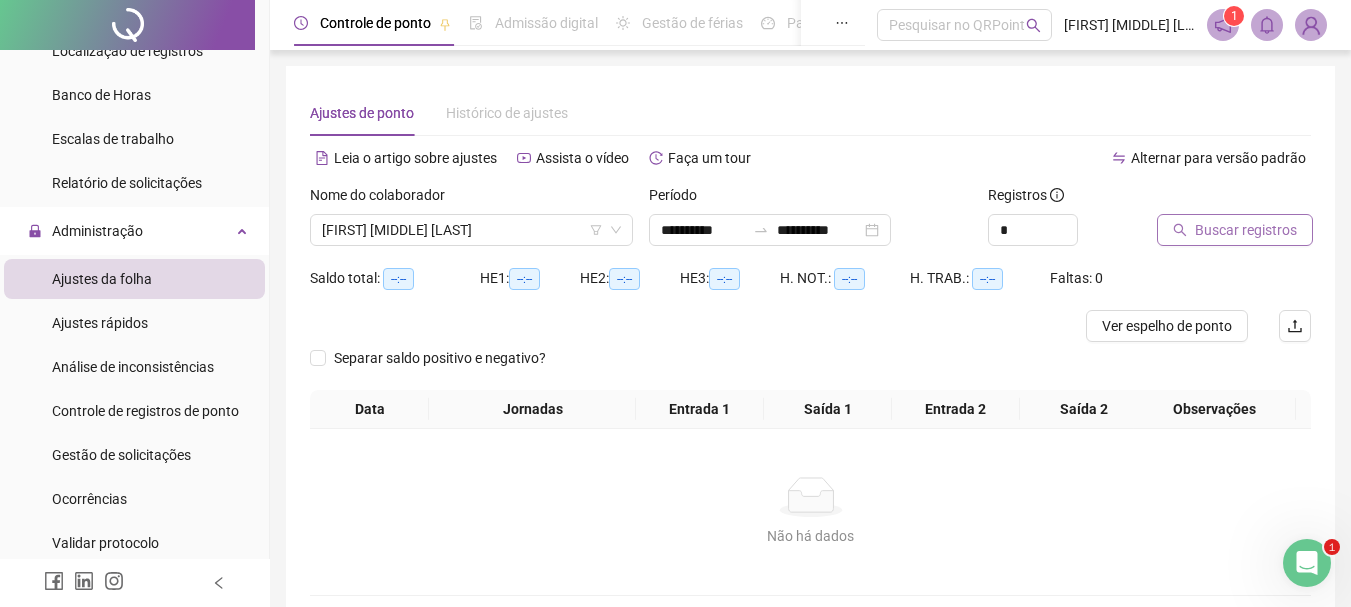 click on "Buscar registros" at bounding box center [1246, 230] 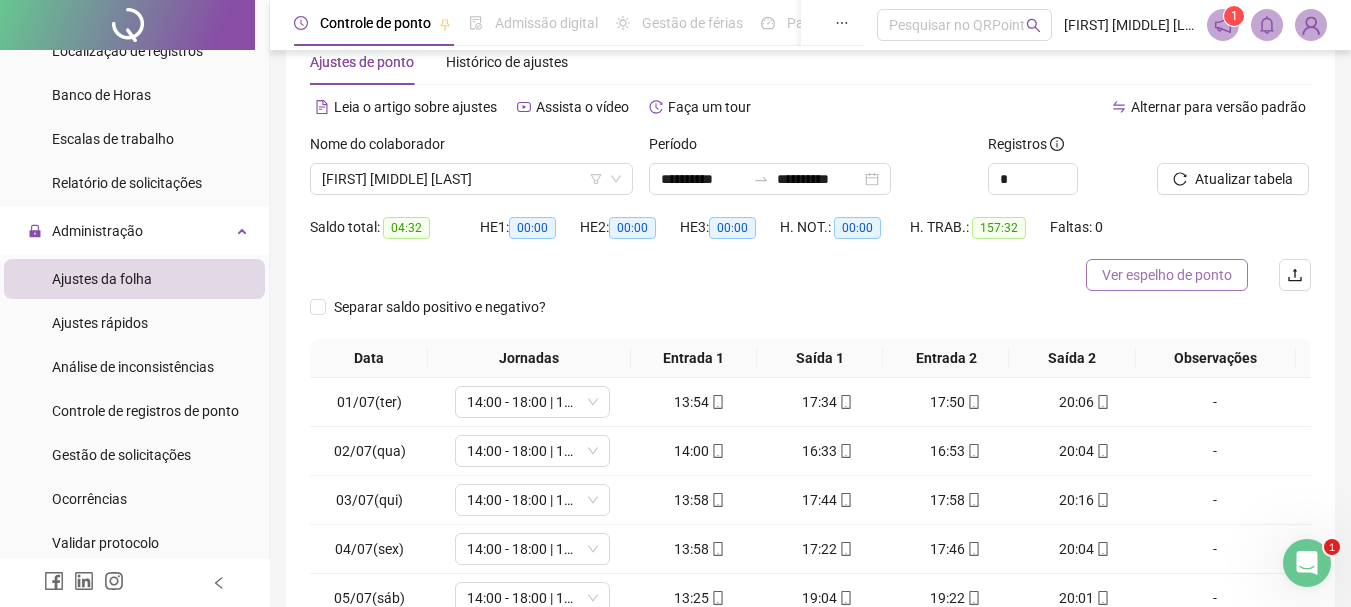scroll, scrollTop: 100, scrollLeft: 0, axis: vertical 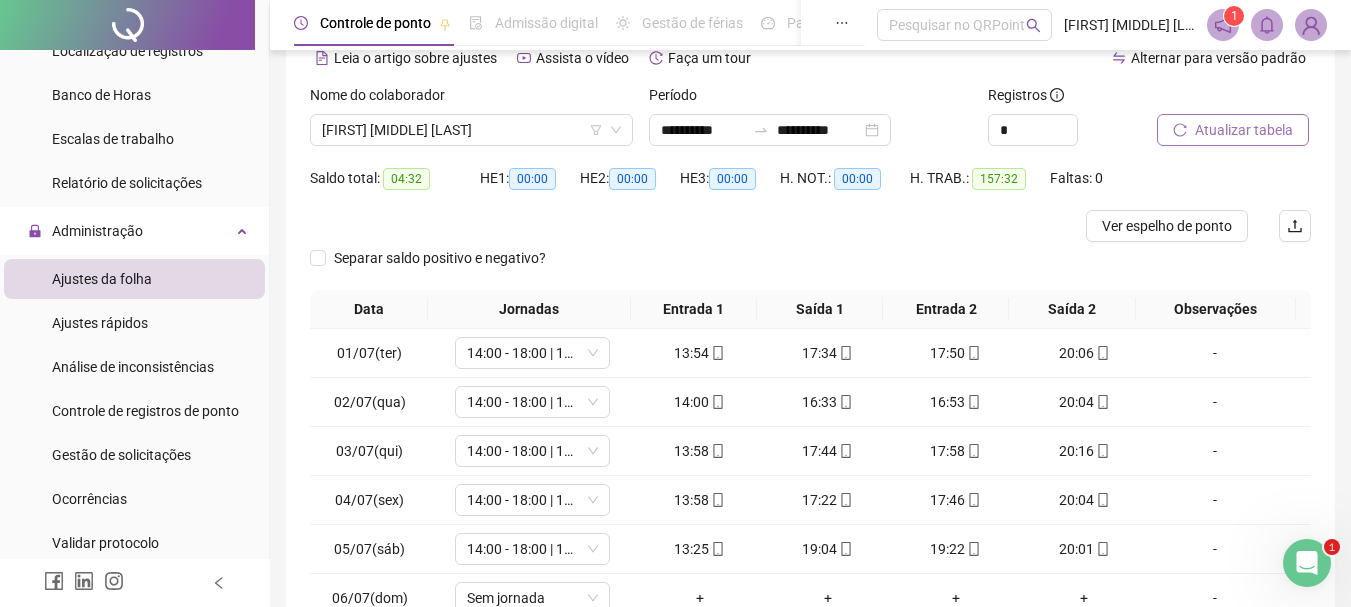 click on "Atualizar tabela" at bounding box center (1244, 130) 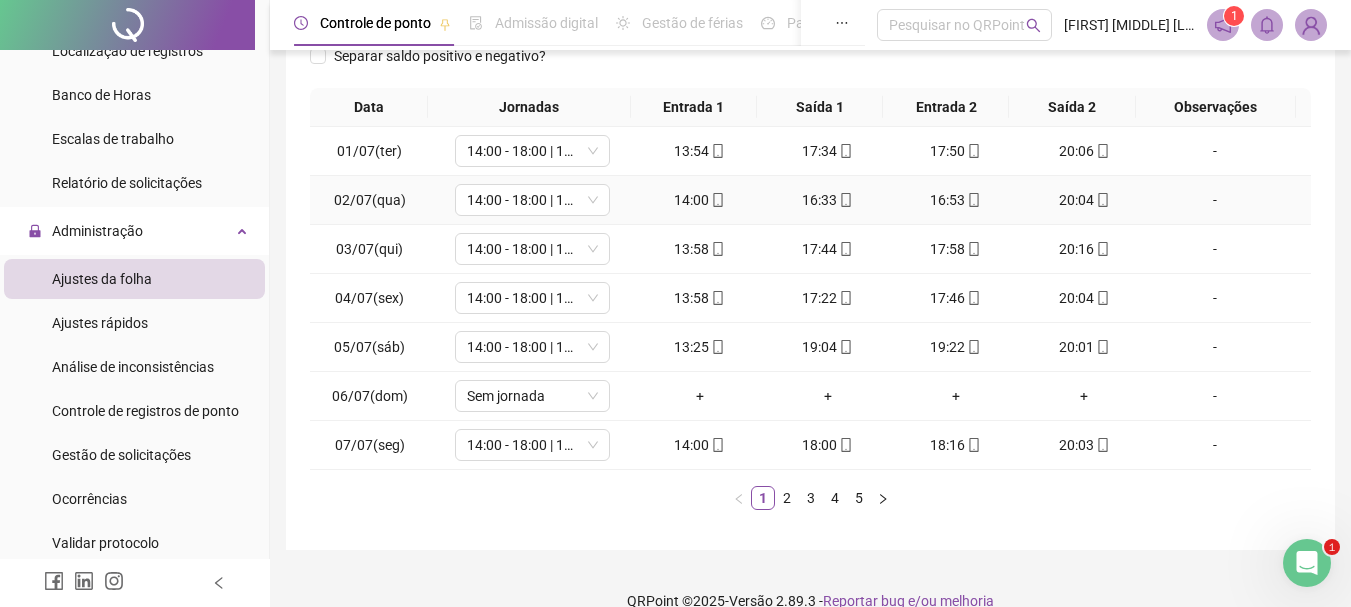 scroll, scrollTop: 331, scrollLeft: 0, axis: vertical 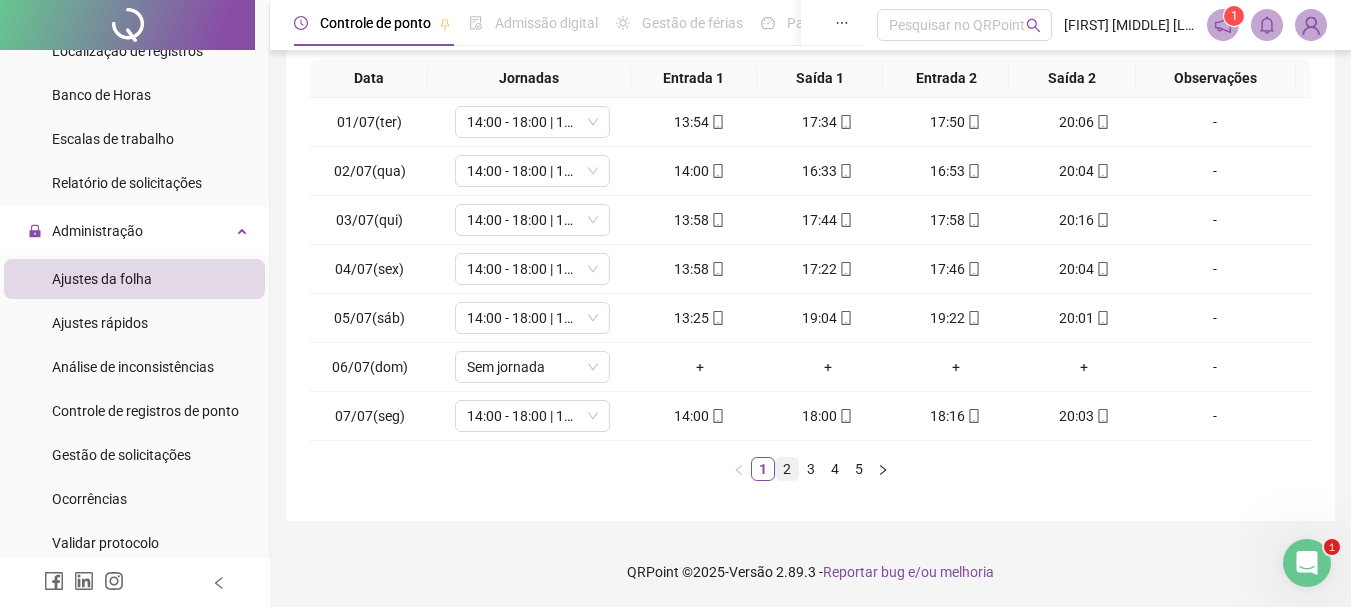 click on "2" at bounding box center [787, 469] 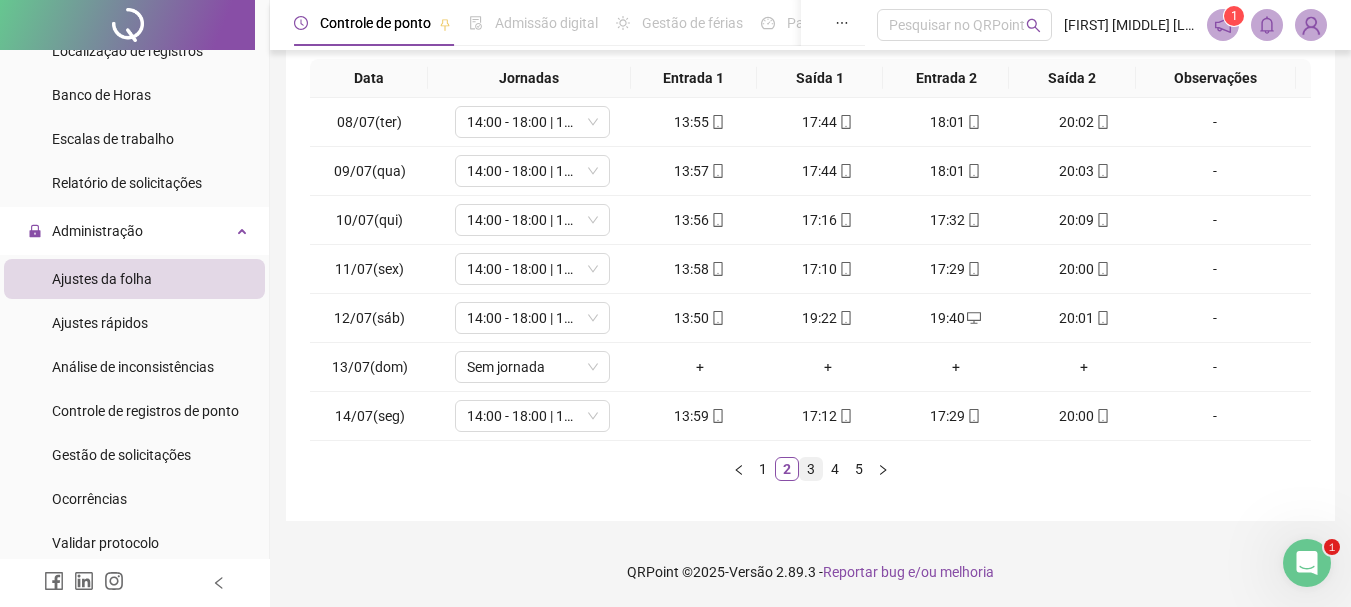 click on "3" at bounding box center (811, 469) 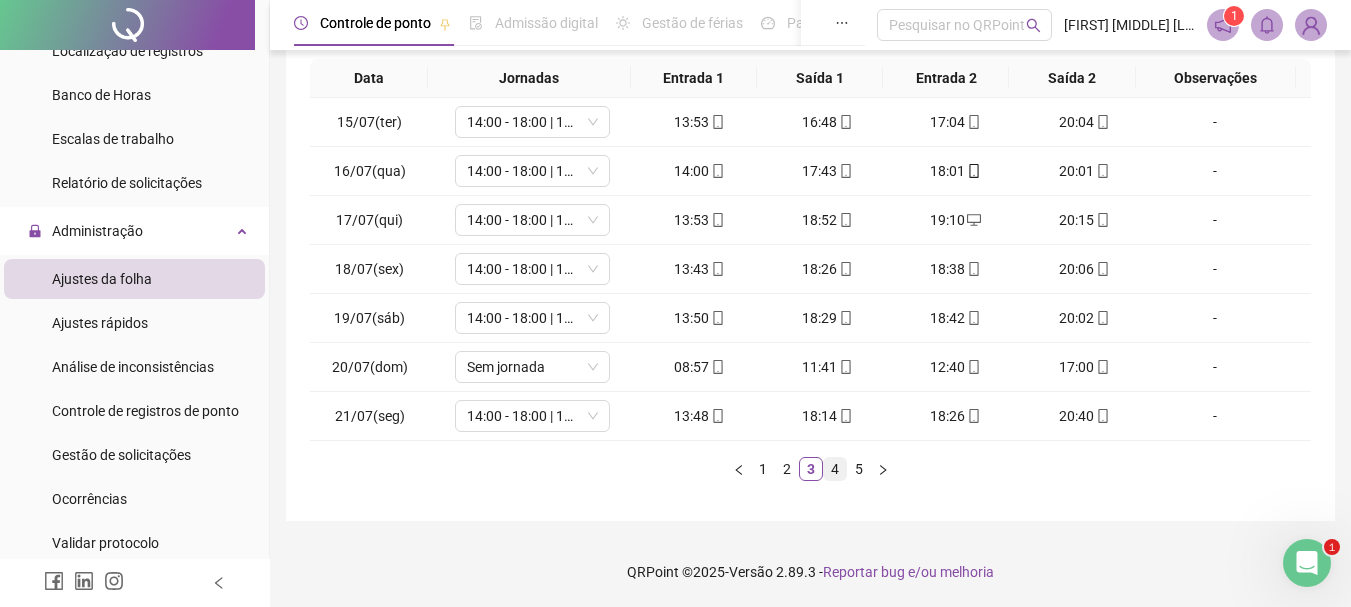click on "4" at bounding box center [835, 469] 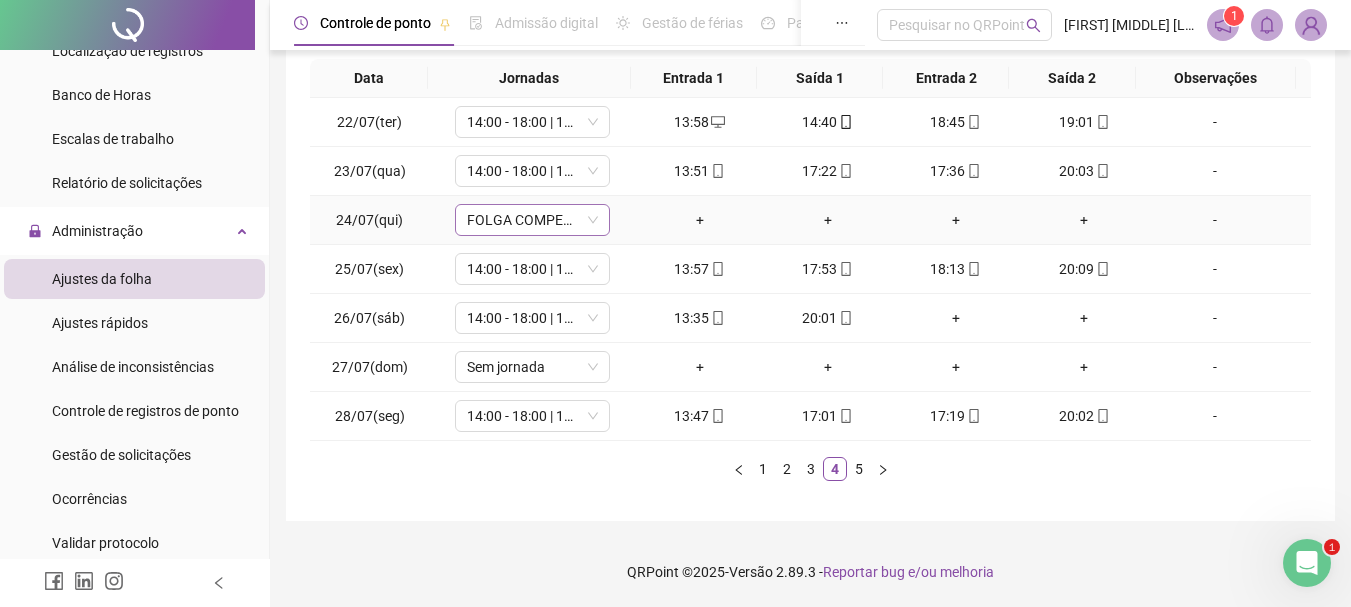 click on "FOLGA COMPENSATÓRIA" at bounding box center [532, 220] 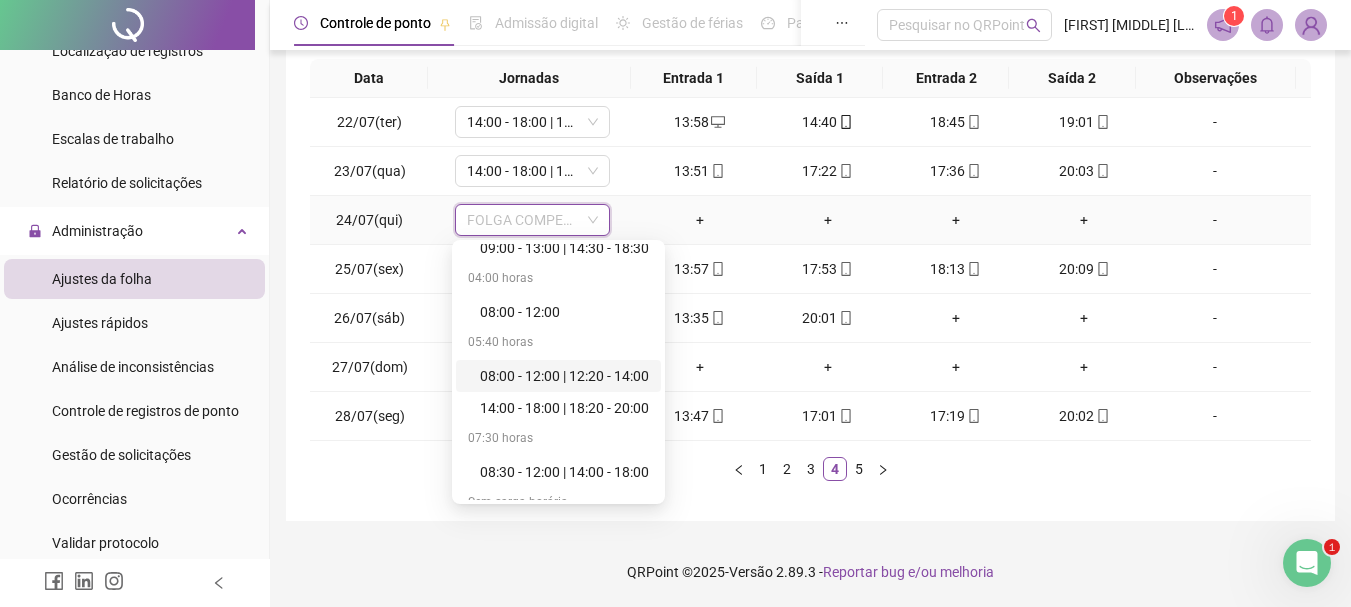 scroll, scrollTop: 480, scrollLeft: 0, axis: vertical 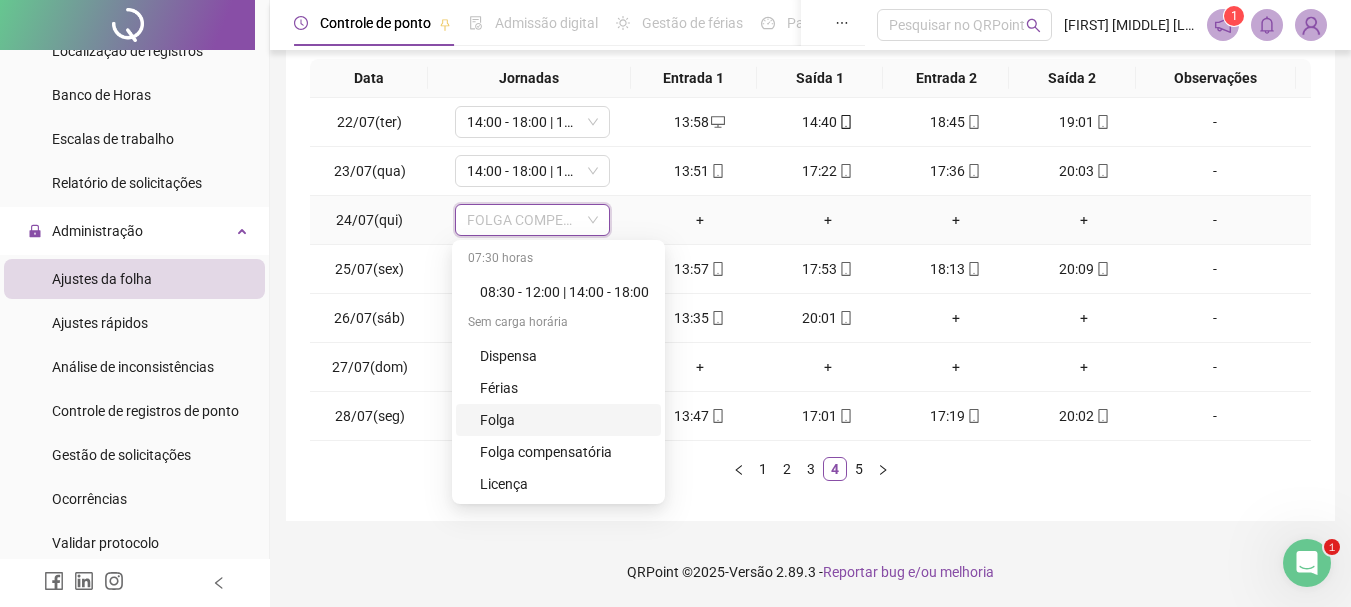 click on "Folga" at bounding box center (564, 420) 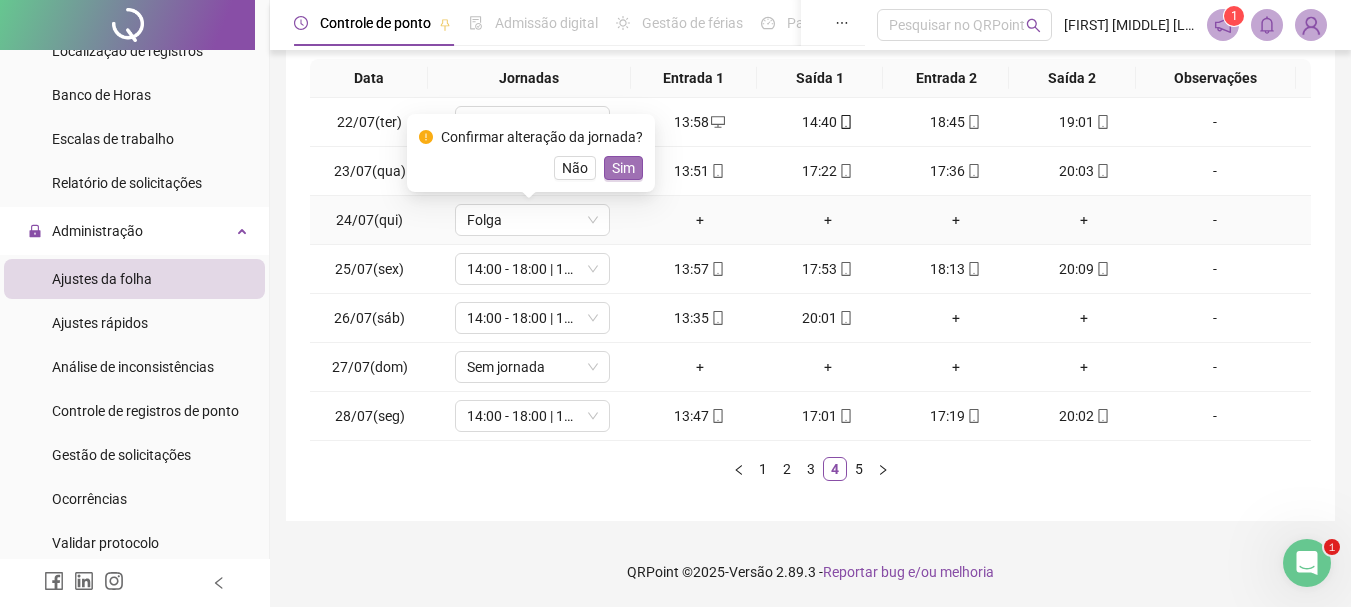 click on "Sim" at bounding box center [623, 168] 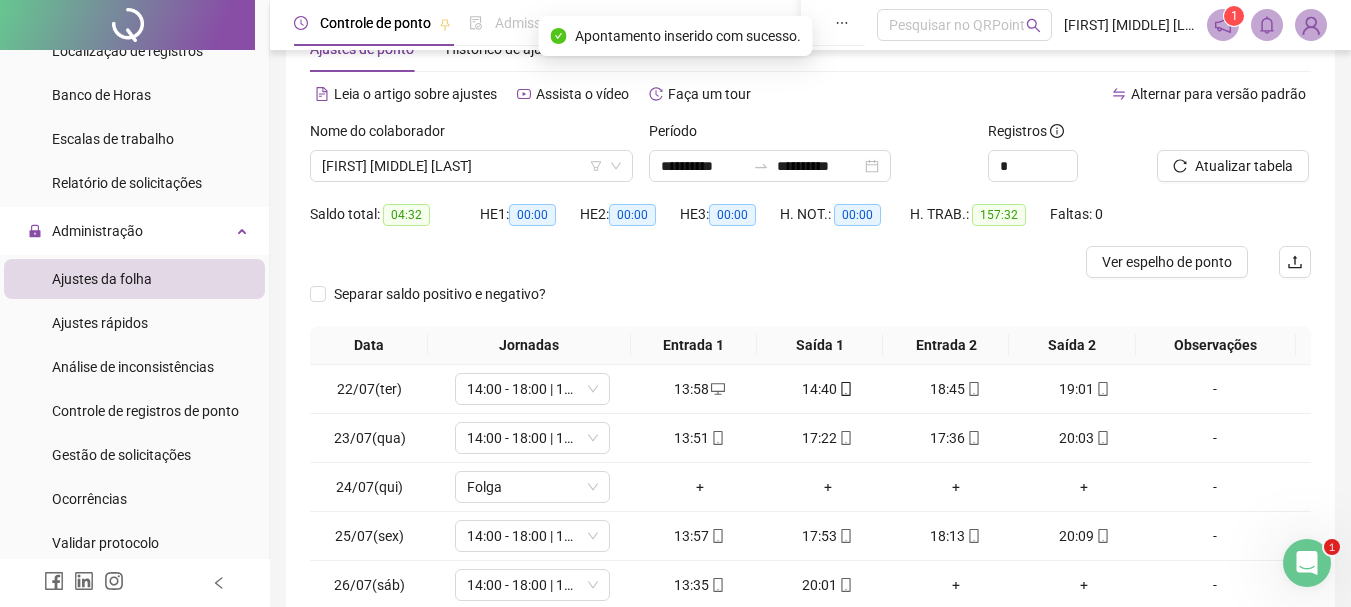scroll, scrollTop: 0, scrollLeft: 0, axis: both 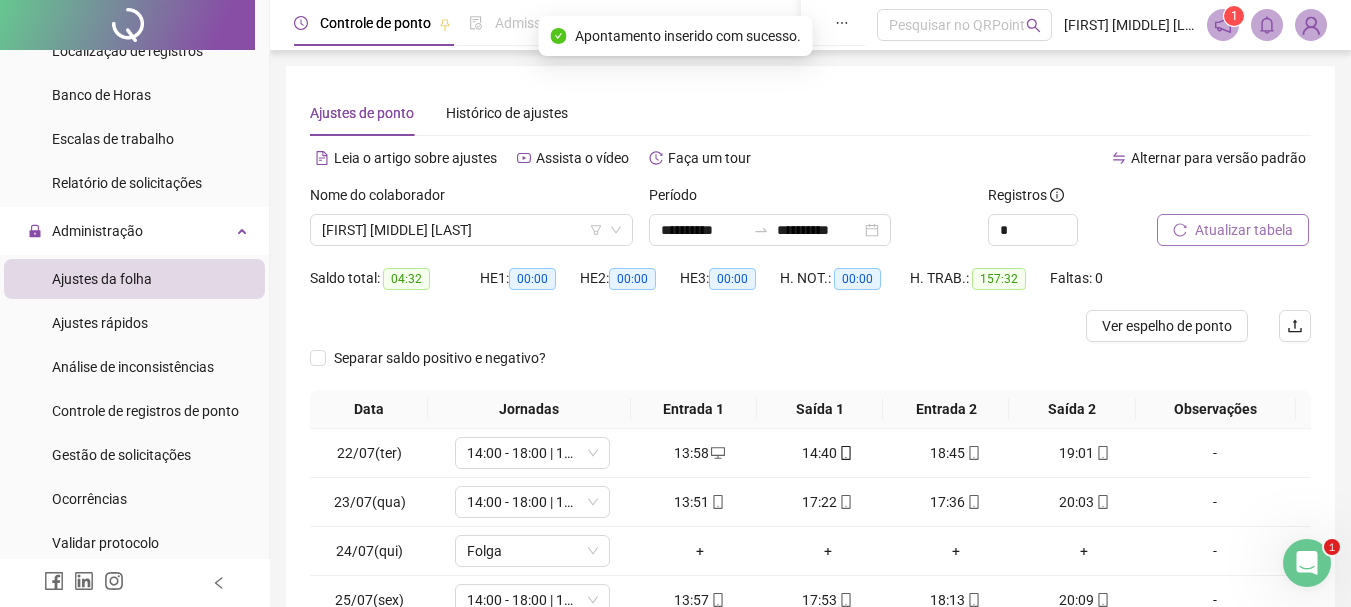 click on "Atualizar tabela" at bounding box center (1244, 230) 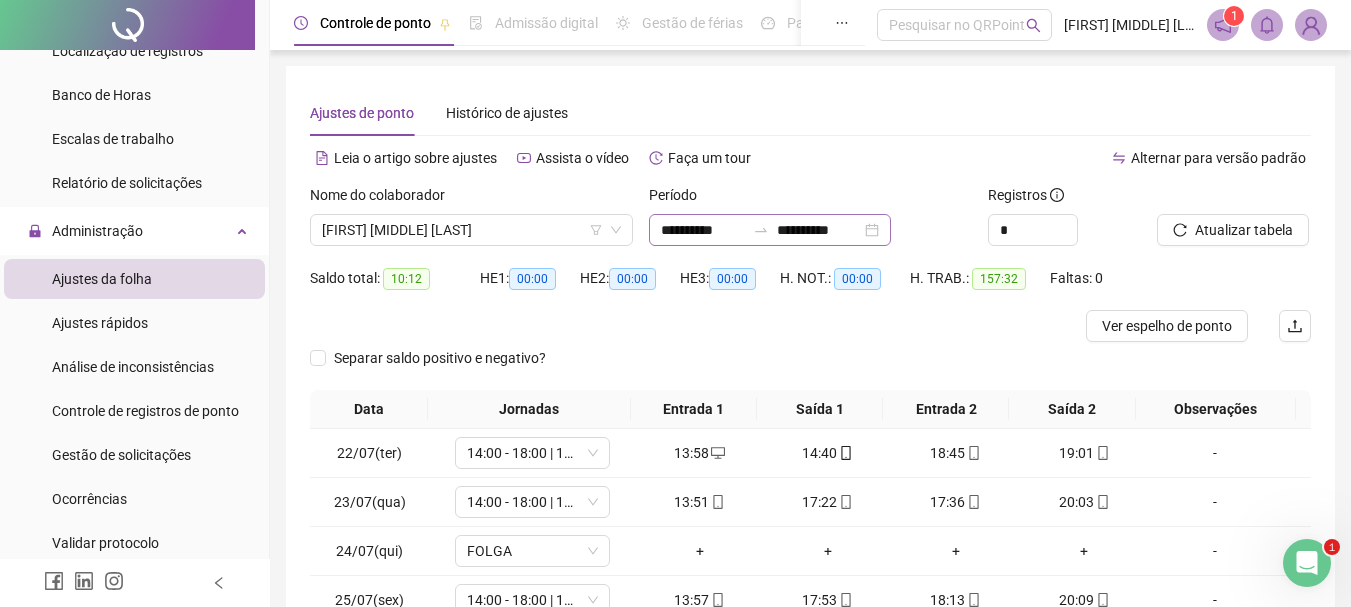click on "**********" at bounding box center [770, 230] 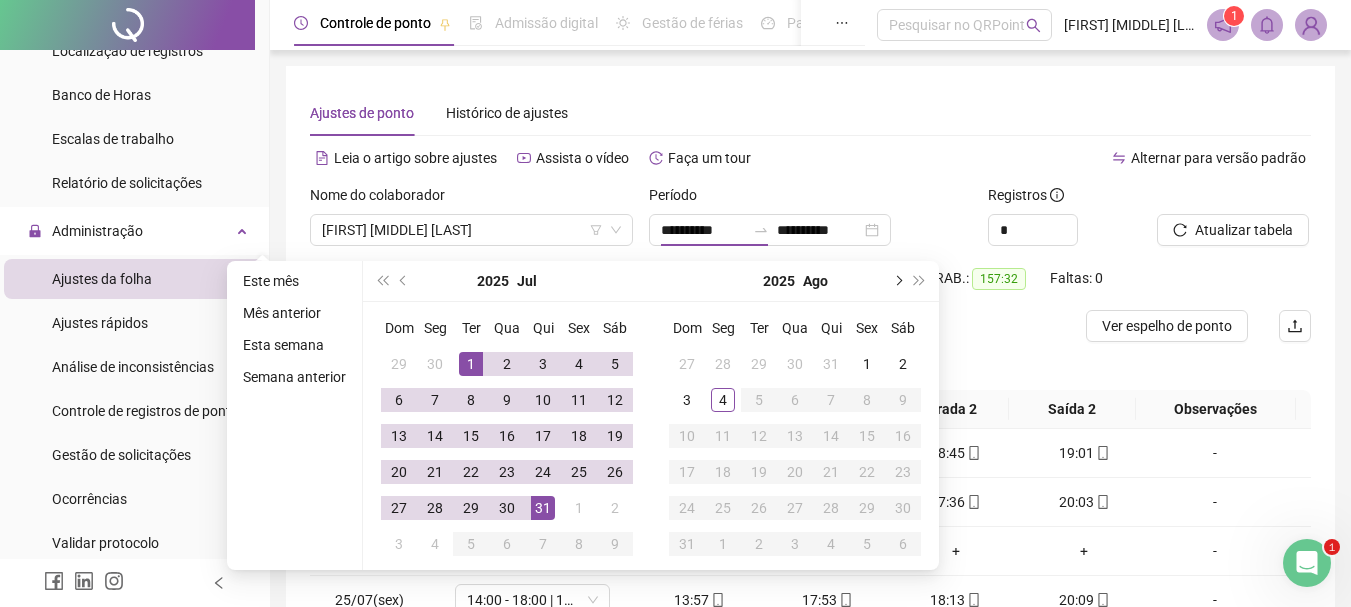 click at bounding box center (897, 281) 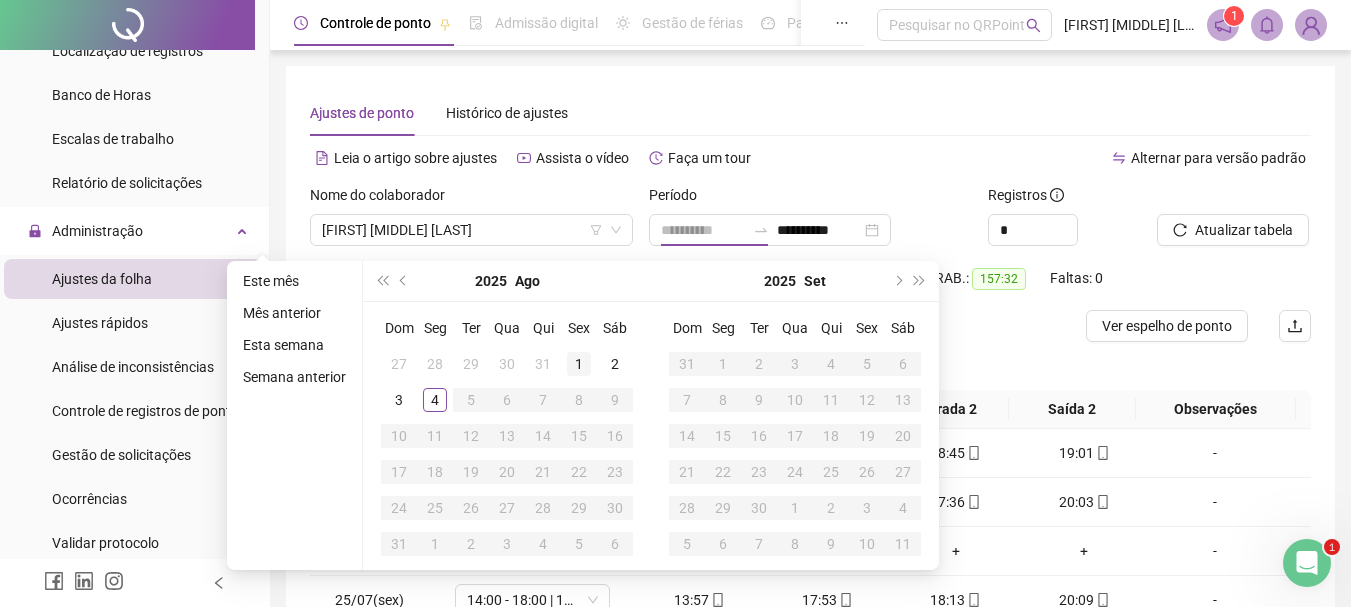 type on "**********" 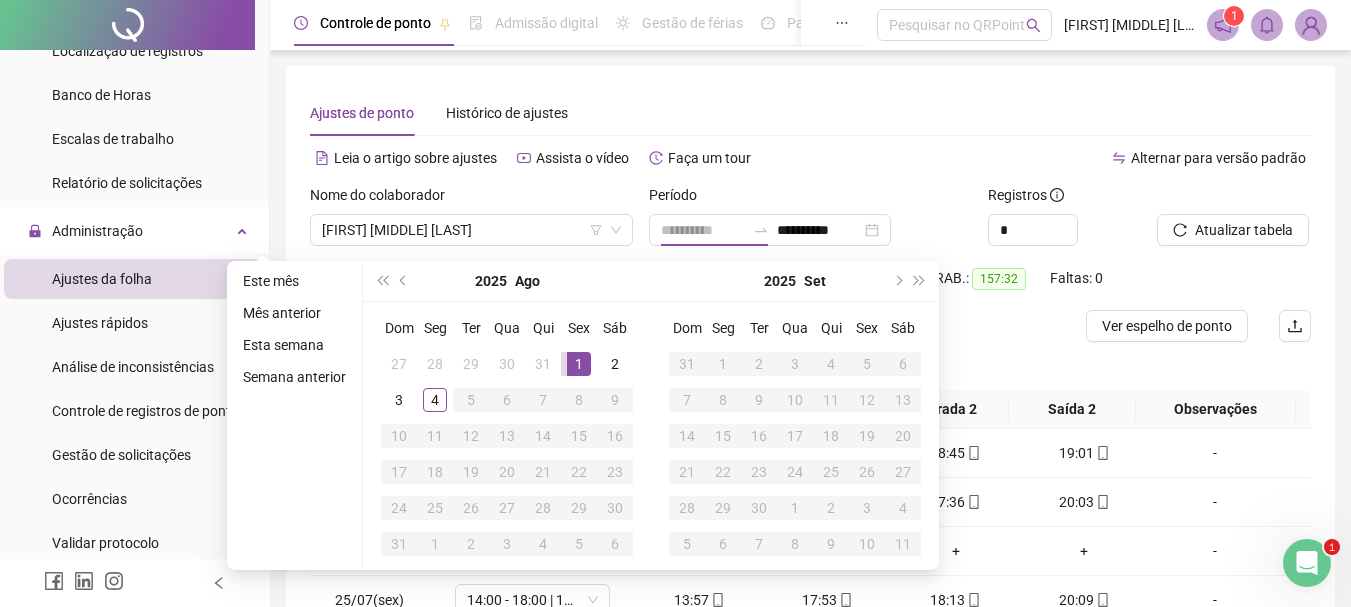 click on "1" at bounding box center [579, 364] 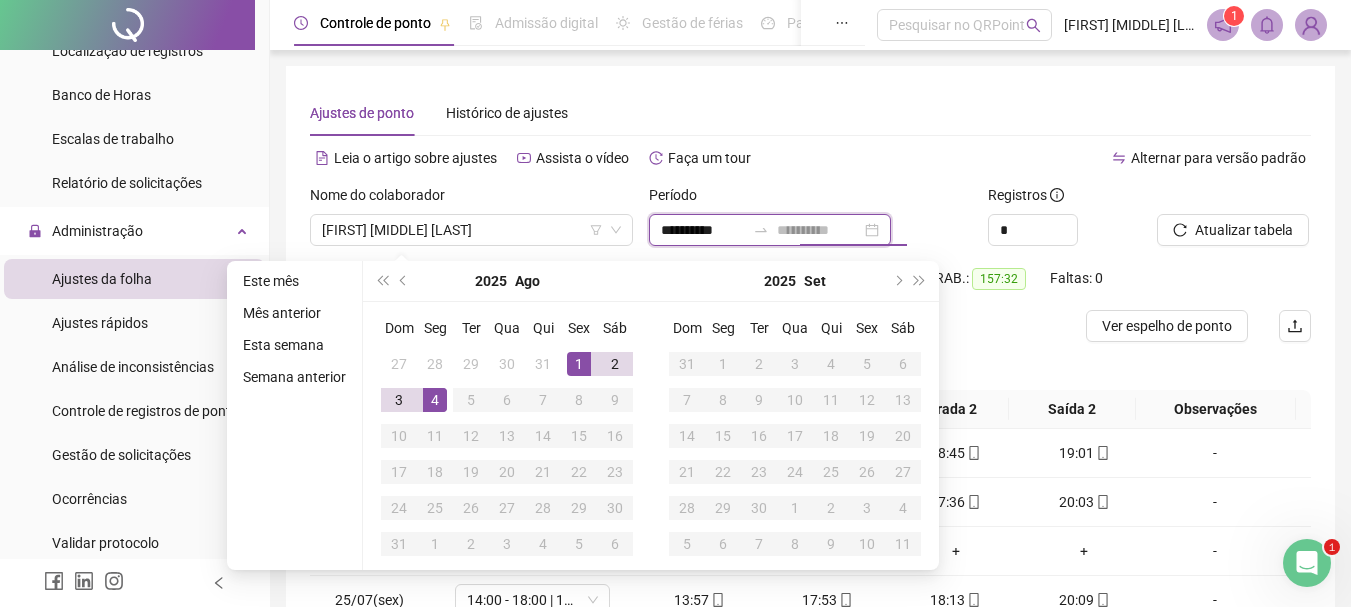 type on "**********" 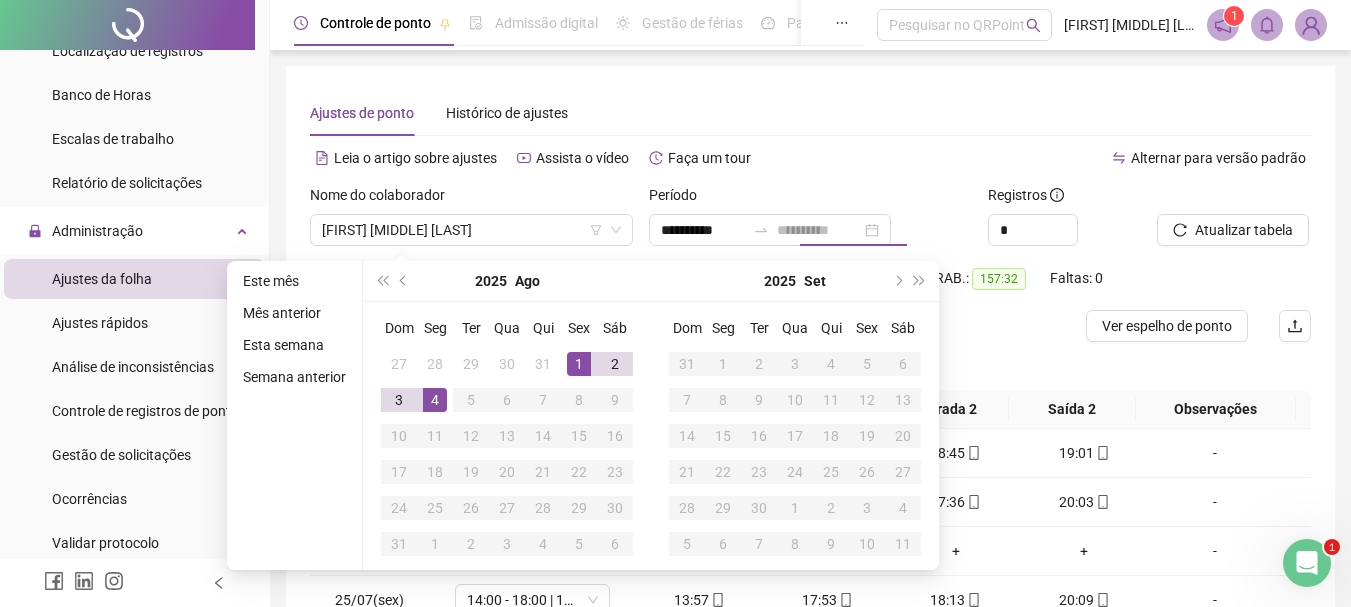 click on "4" at bounding box center [435, 400] 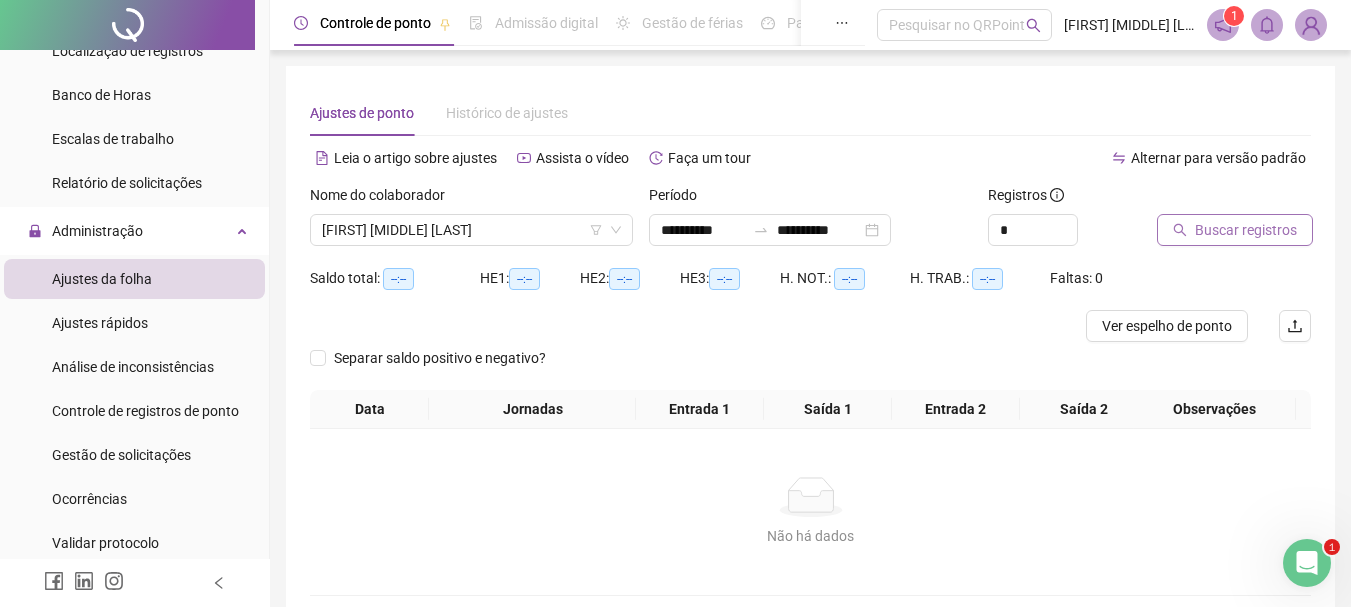 click on "Buscar registros" at bounding box center [1246, 230] 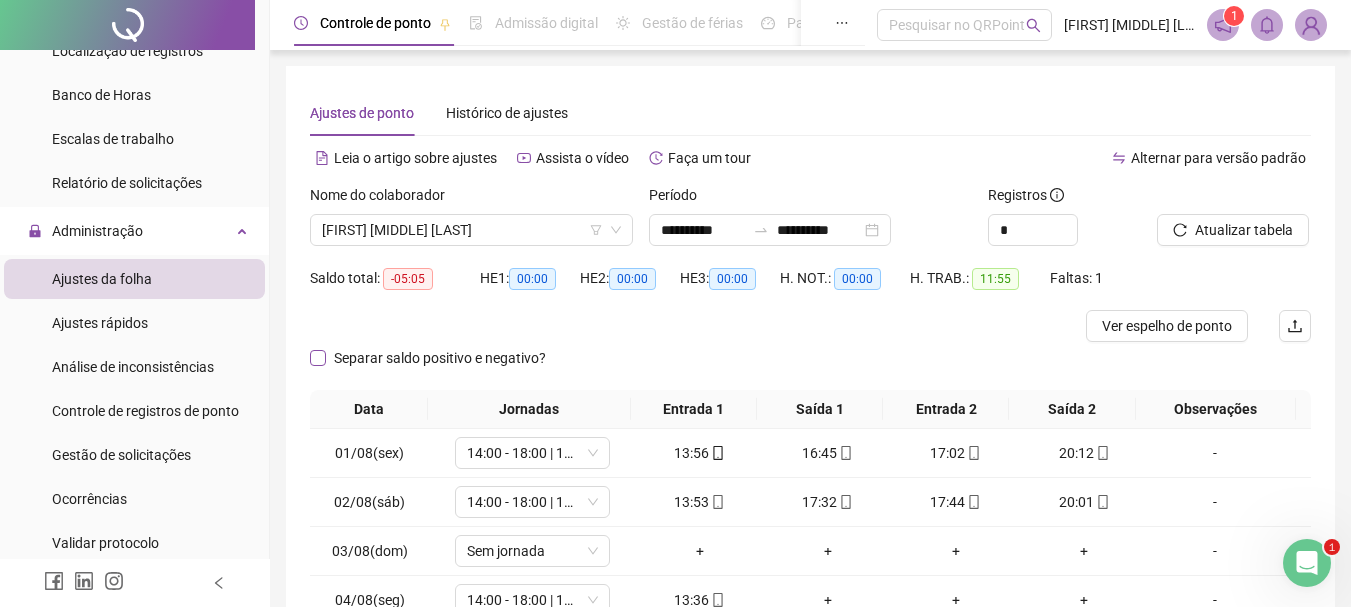click on "Separar saldo positivo e negativo?" at bounding box center (432, 358) 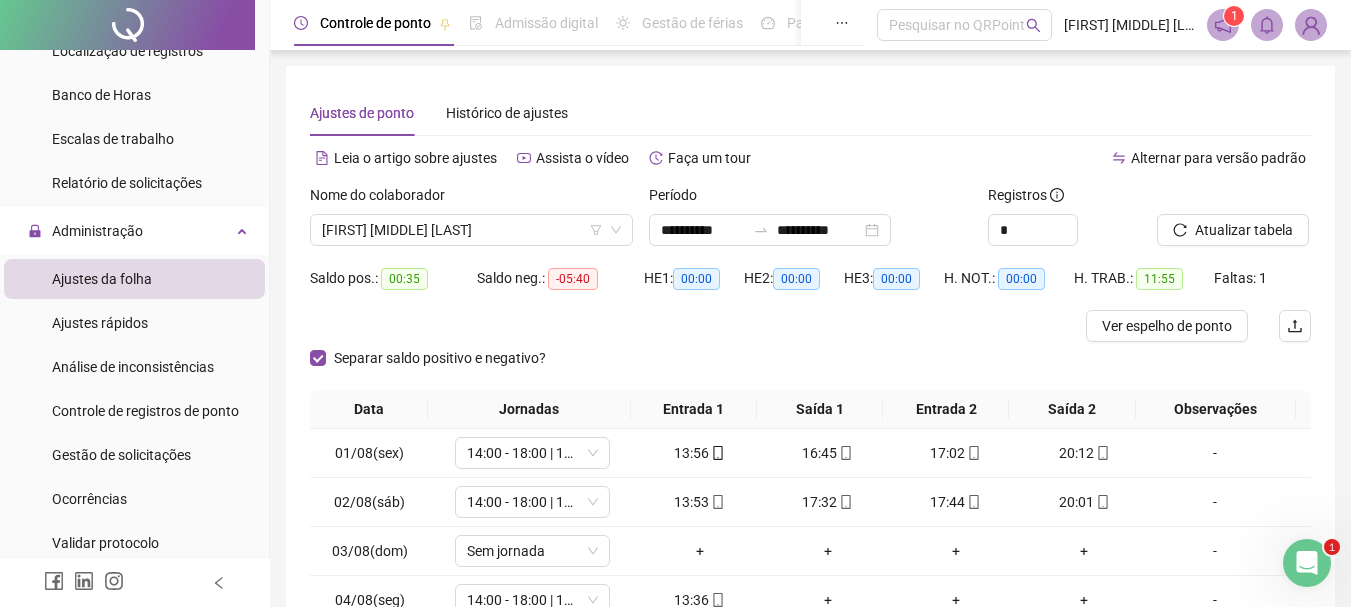 click on "Ajustes de ponto Histórico de ajustes" at bounding box center (810, 113) 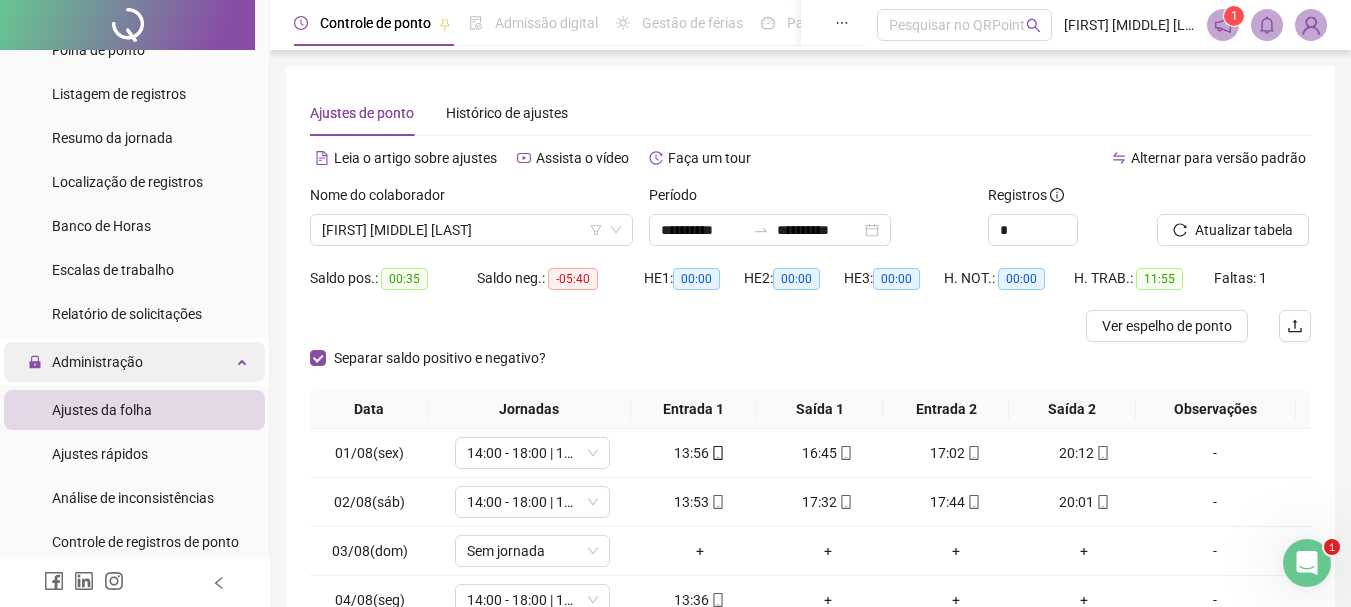 scroll, scrollTop: 0, scrollLeft: 0, axis: both 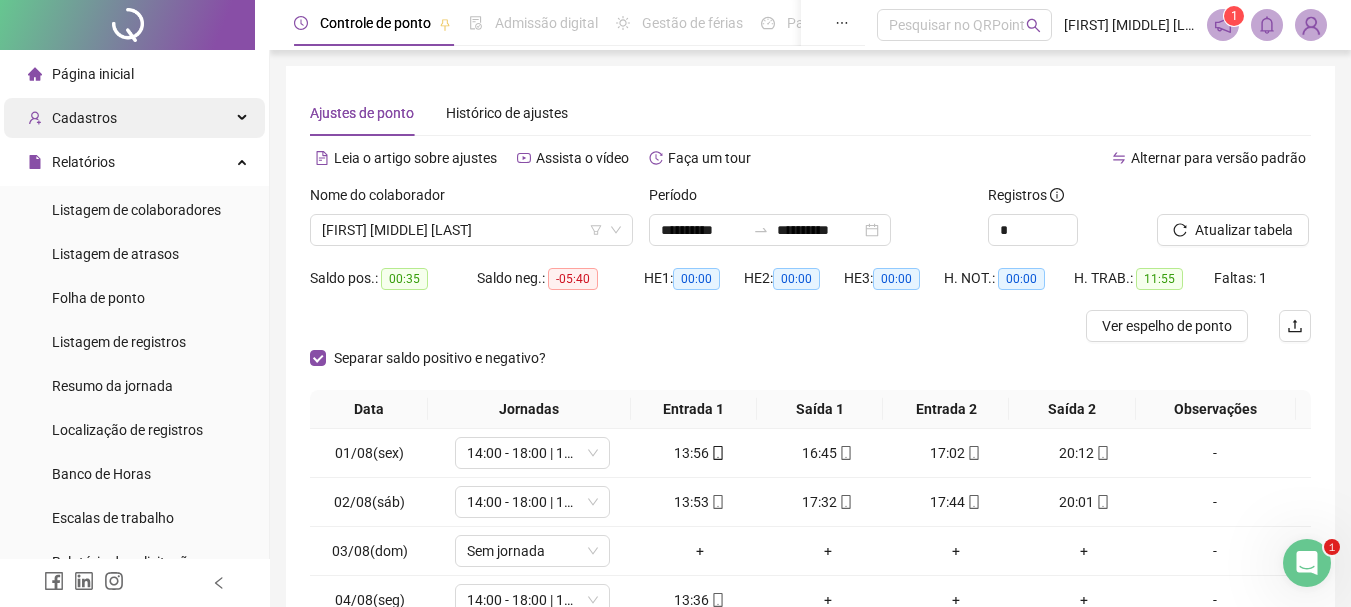 click on "Cadastros" at bounding box center (134, 118) 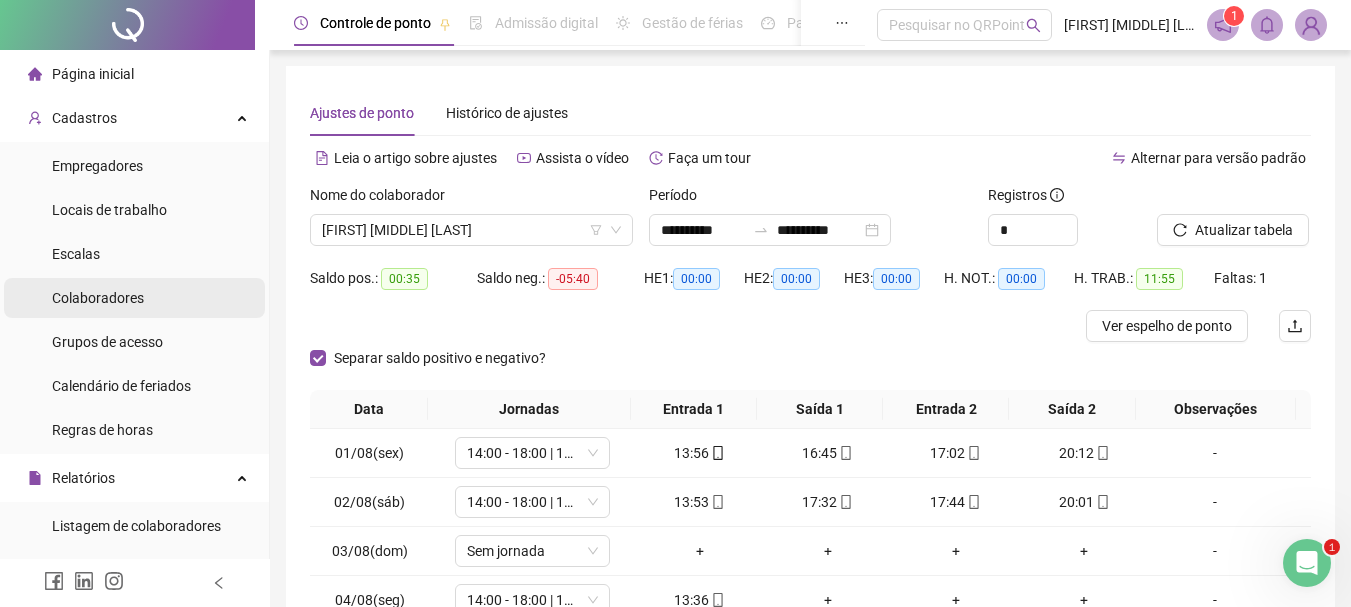click on "Colaboradores" at bounding box center [98, 298] 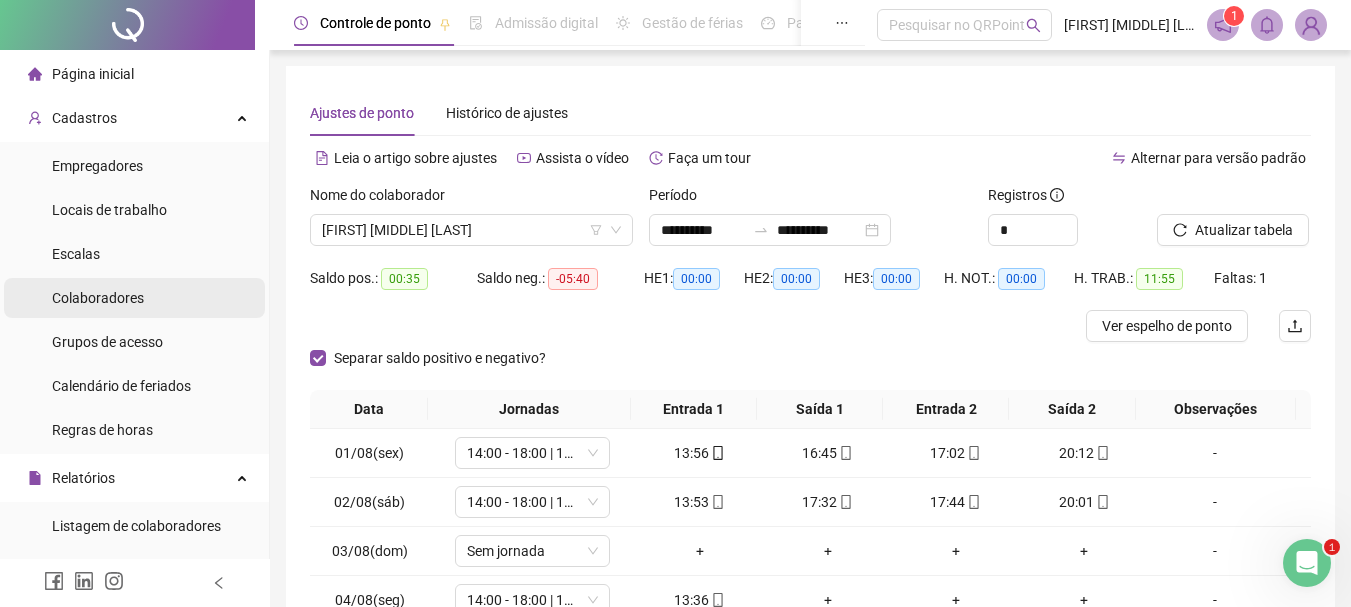 click on "Colaboradores" at bounding box center (98, 298) 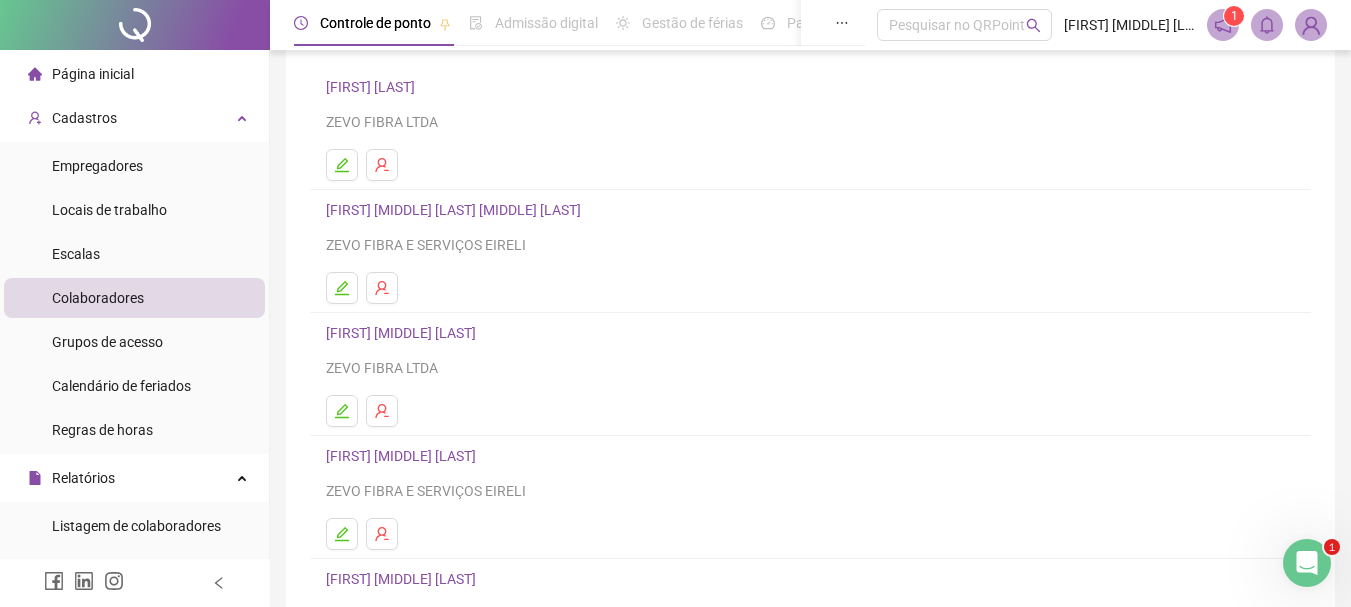 scroll, scrollTop: 300, scrollLeft: 0, axis: vertical 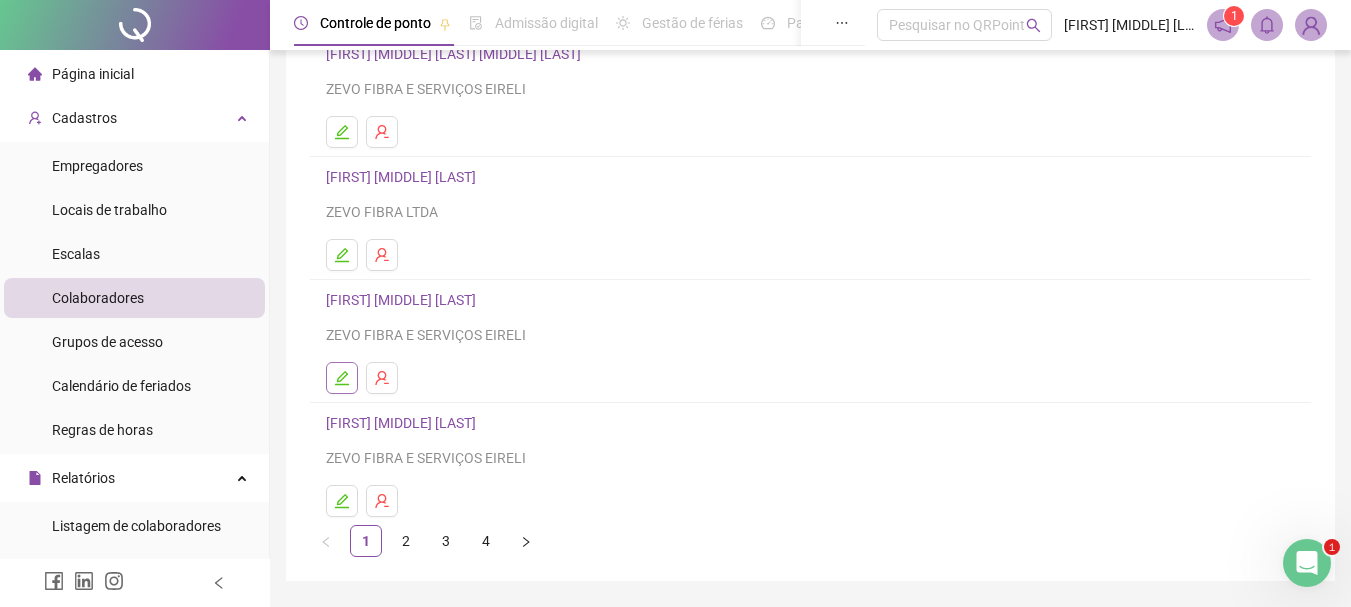 click at bounding box center (342, 378) 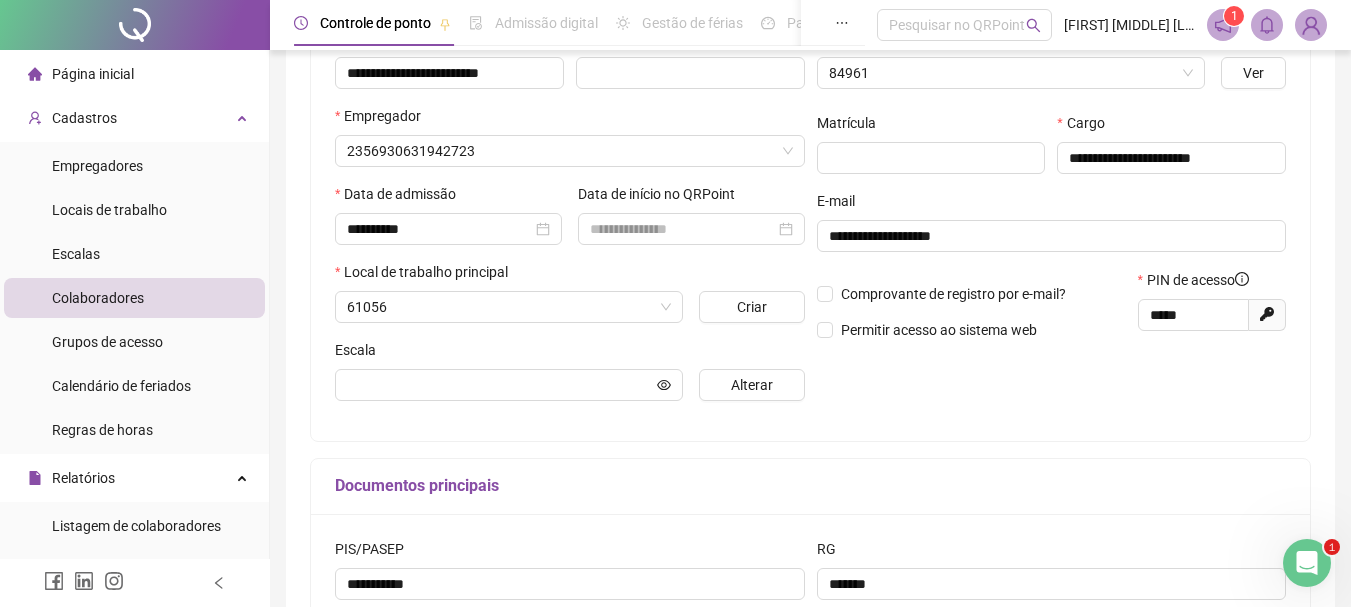 scroll, scrollTop: 310, scrollLeft: 0, axis: vertical 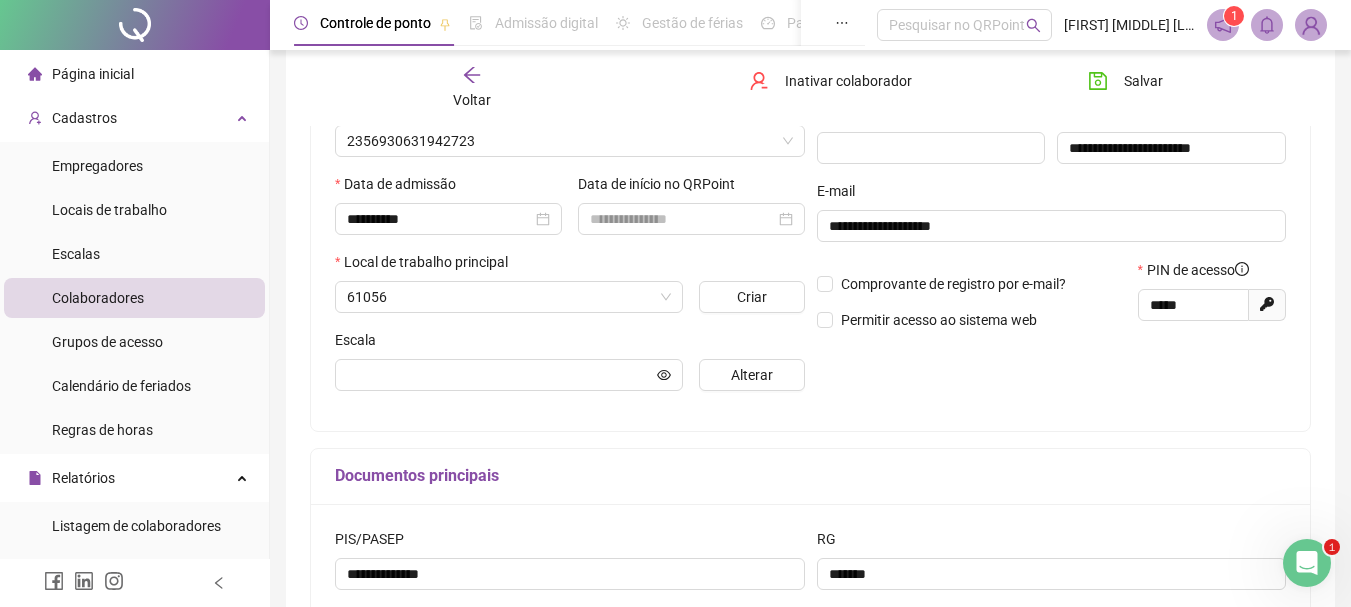 type on "**********" 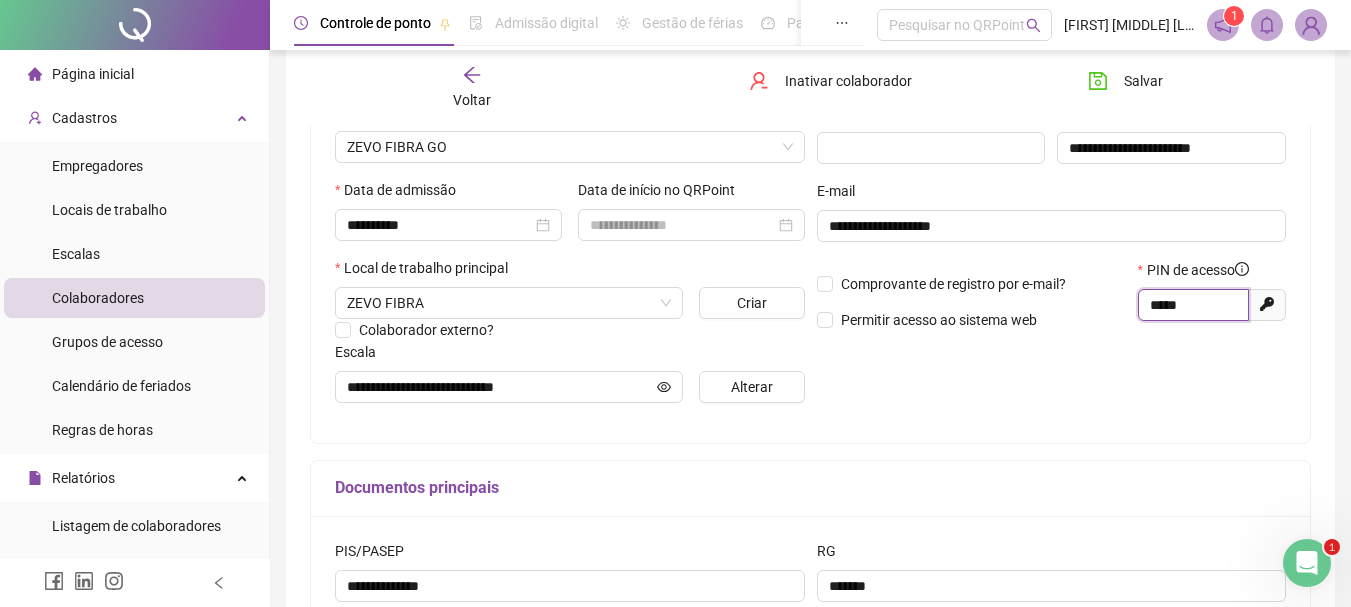 drag, startPoint x: 1215, startPoint y: 306, endPoint x: 1141, endPoint y: 314, distance: 74.431175 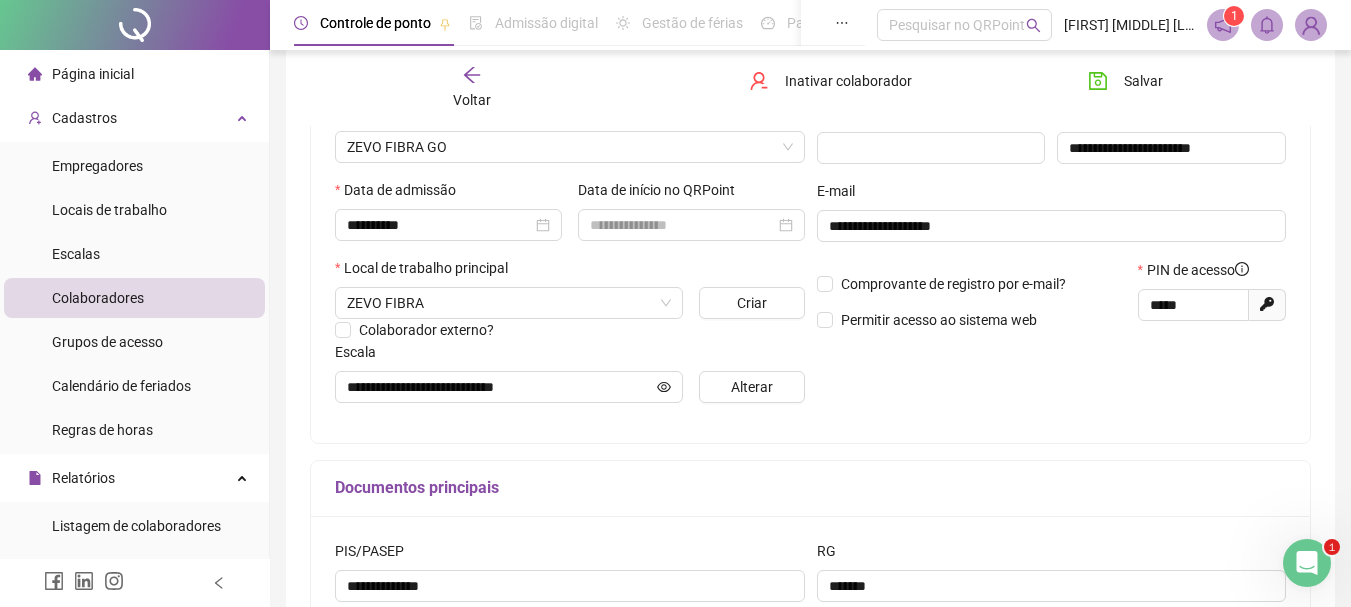 click on "Página inicial" at bounding box center [93, 74] 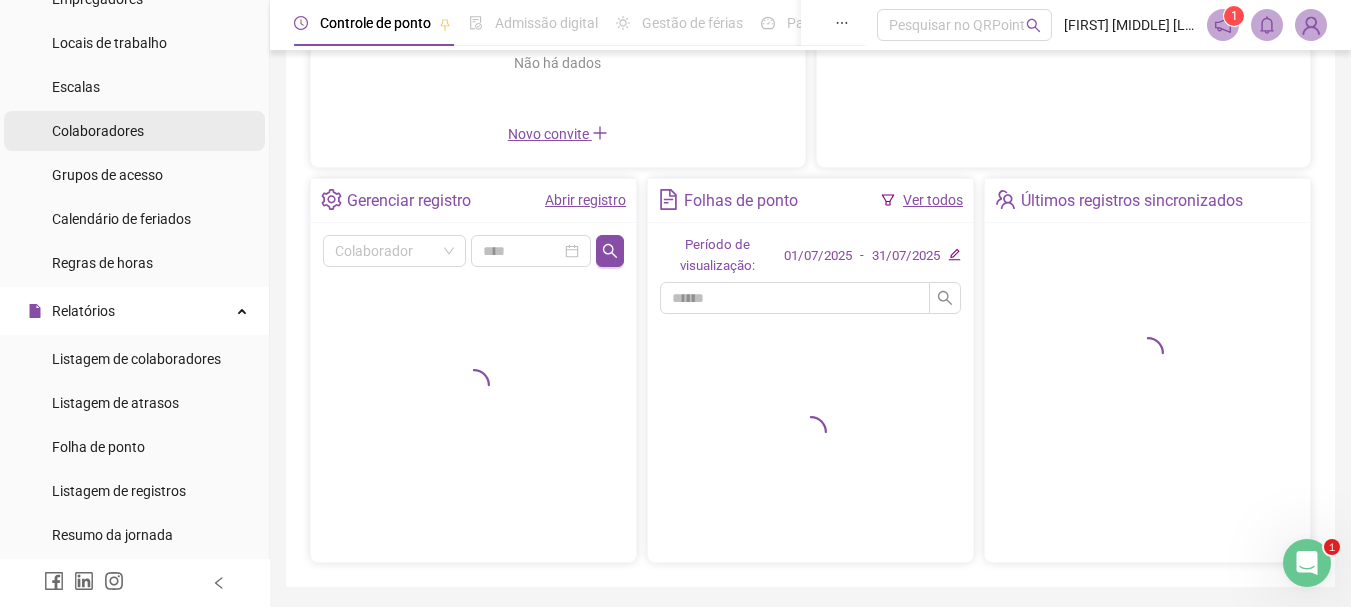 scroll, scrollTop: 200, scrollLeft: 0, axis: vertical 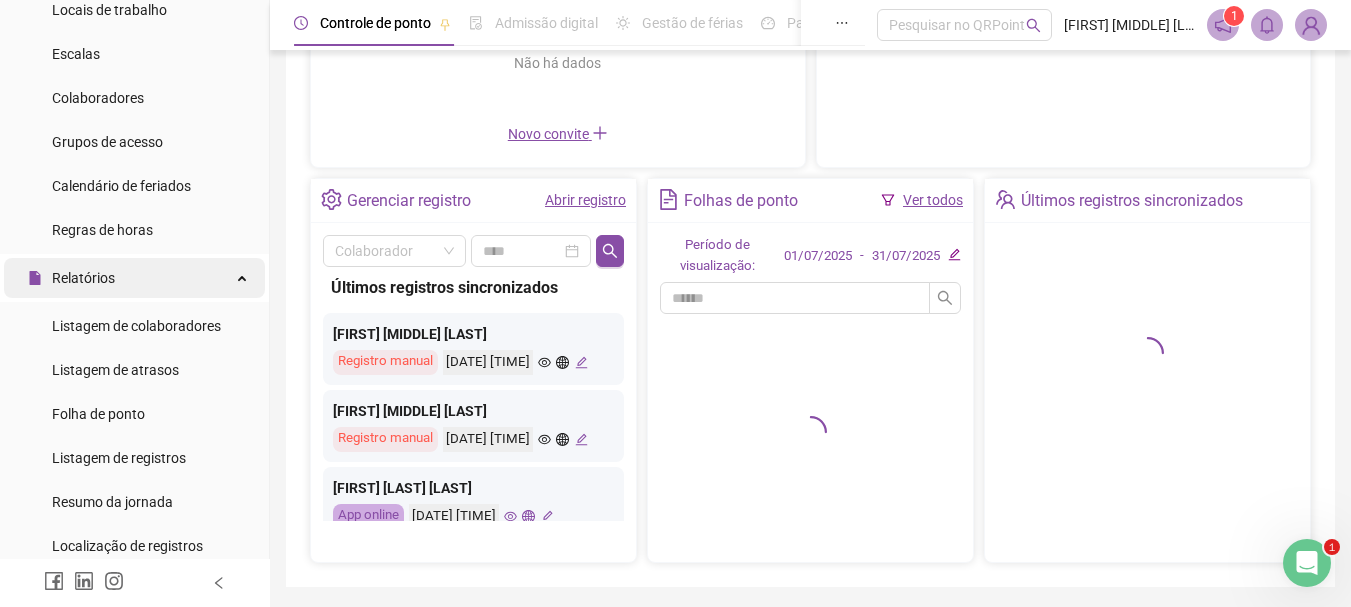 click on "Relatórios" at bounding box center (83, 278) 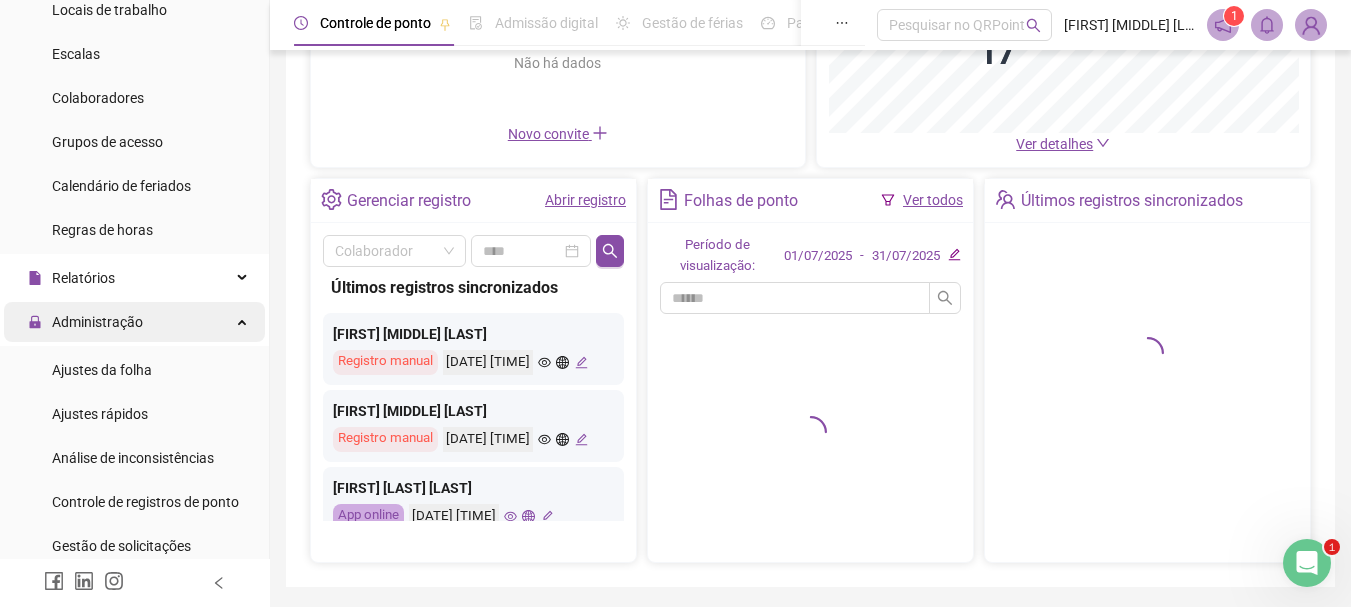 click on "Administração" at bounding box center [85, 322] 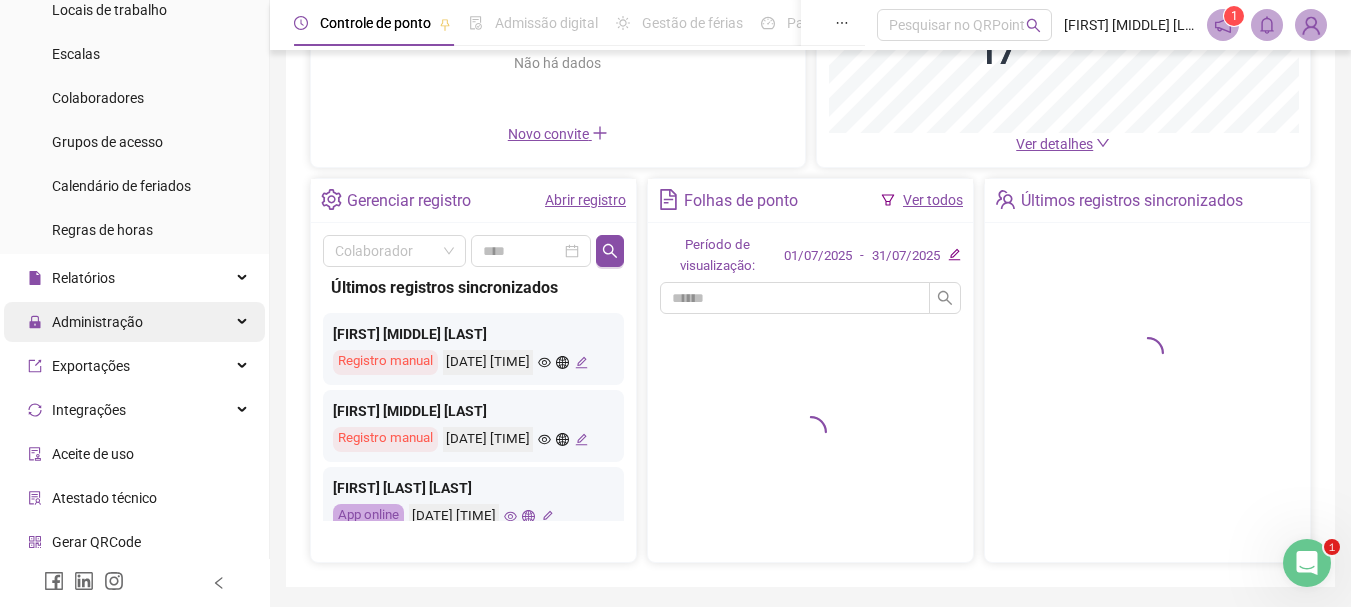 click on "Administração" at bounding box center (97, 322) 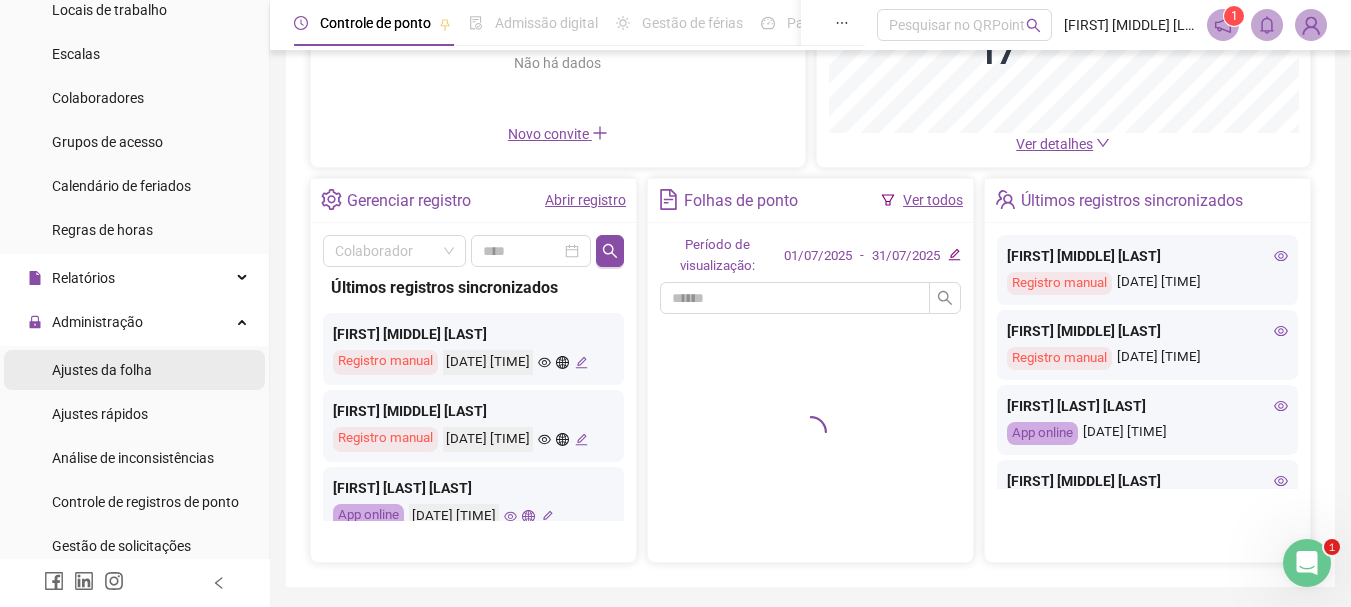 click on "Ajustes da folha" at bounding box center (102, 370) 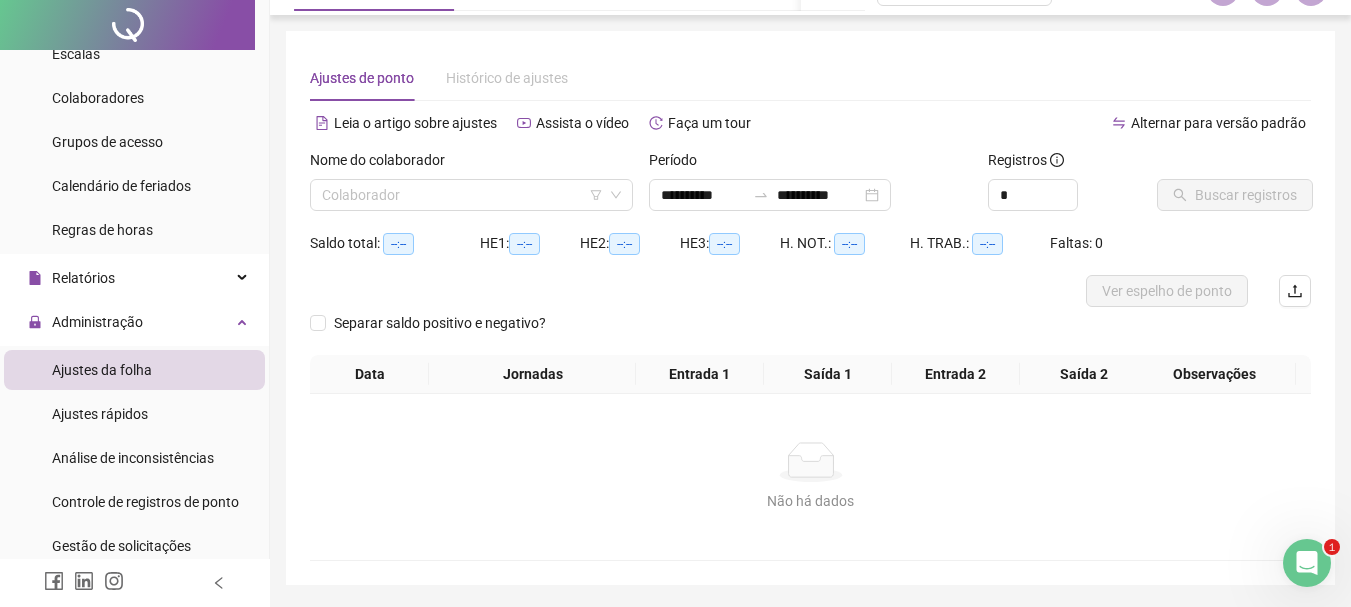 scroll, scrollTop: 0, scrollLeft: 0, axis: both 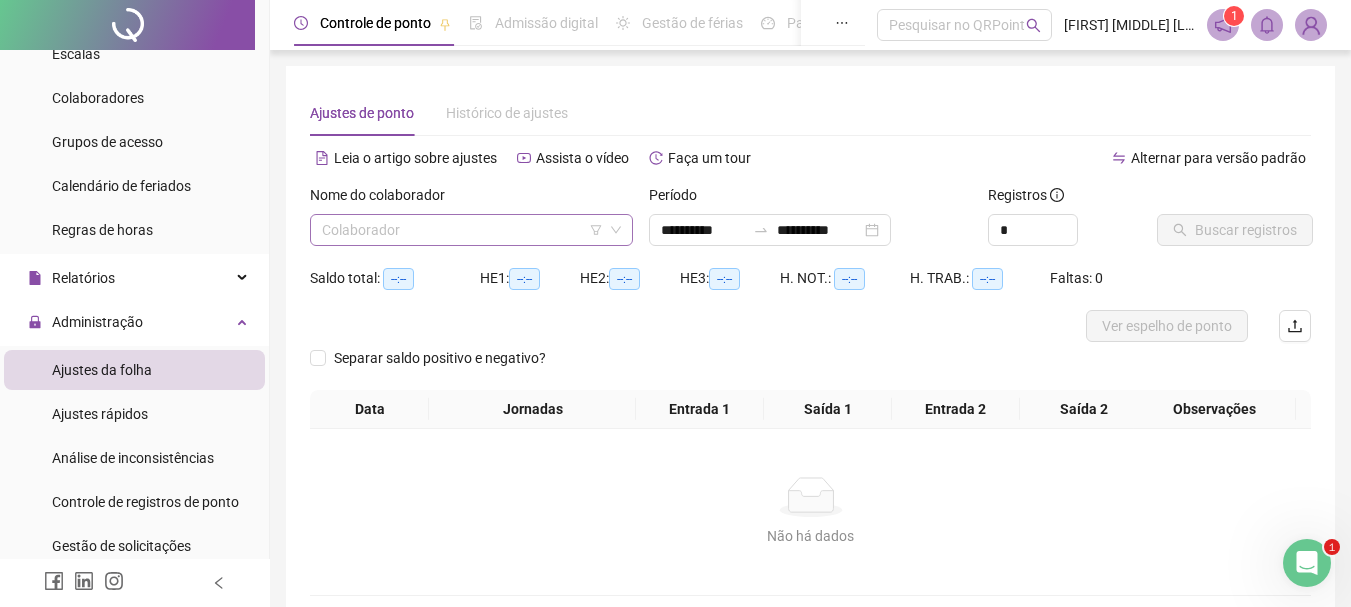 click at bounding box center [462, 230] 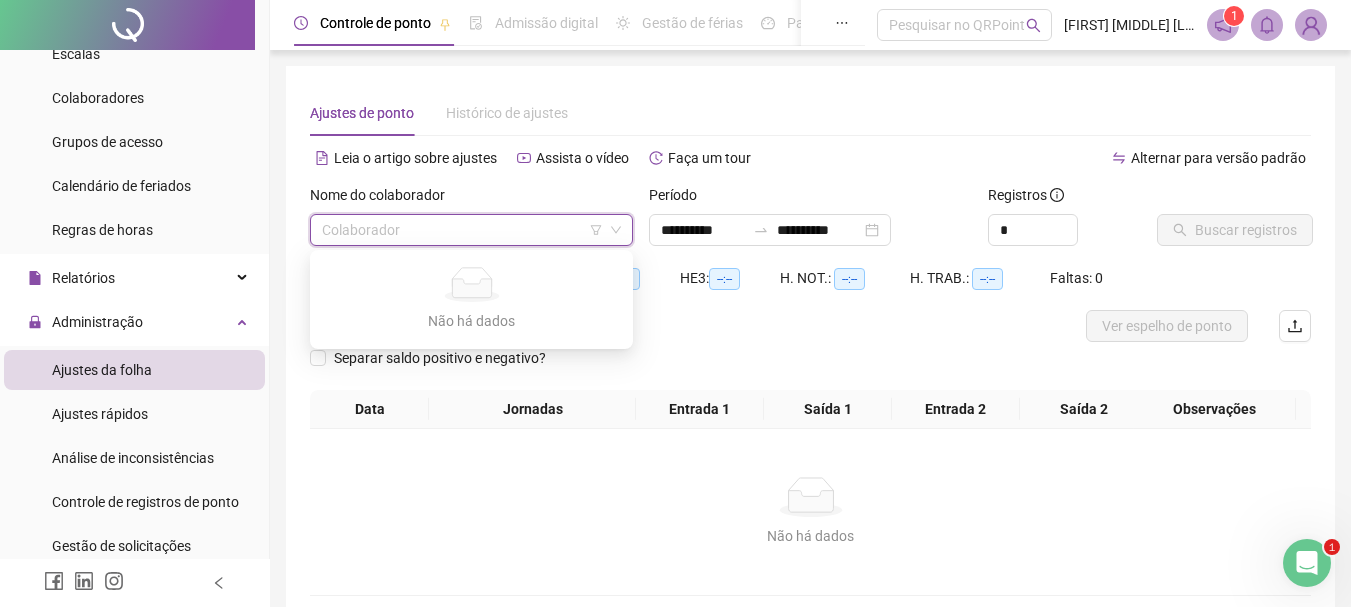 click at bounding box center [462, 230] 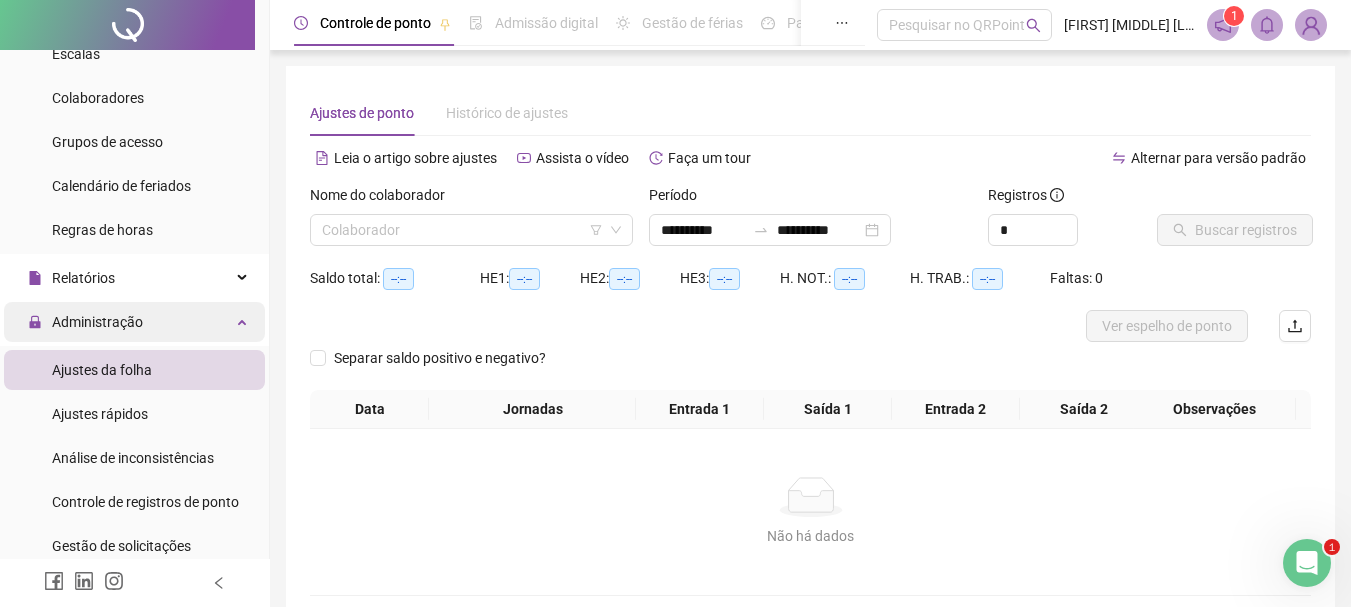 click on "Administração" at bounding box center (97, 322) 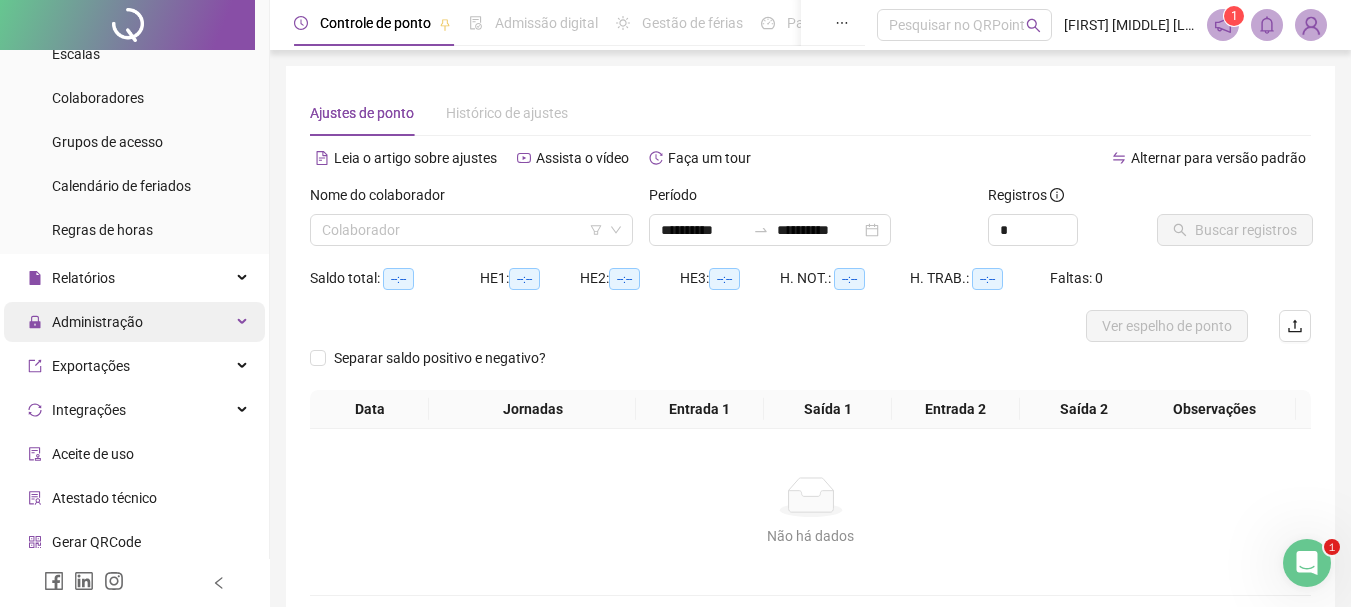 click on "Administração" at bounding box center [97, 322] 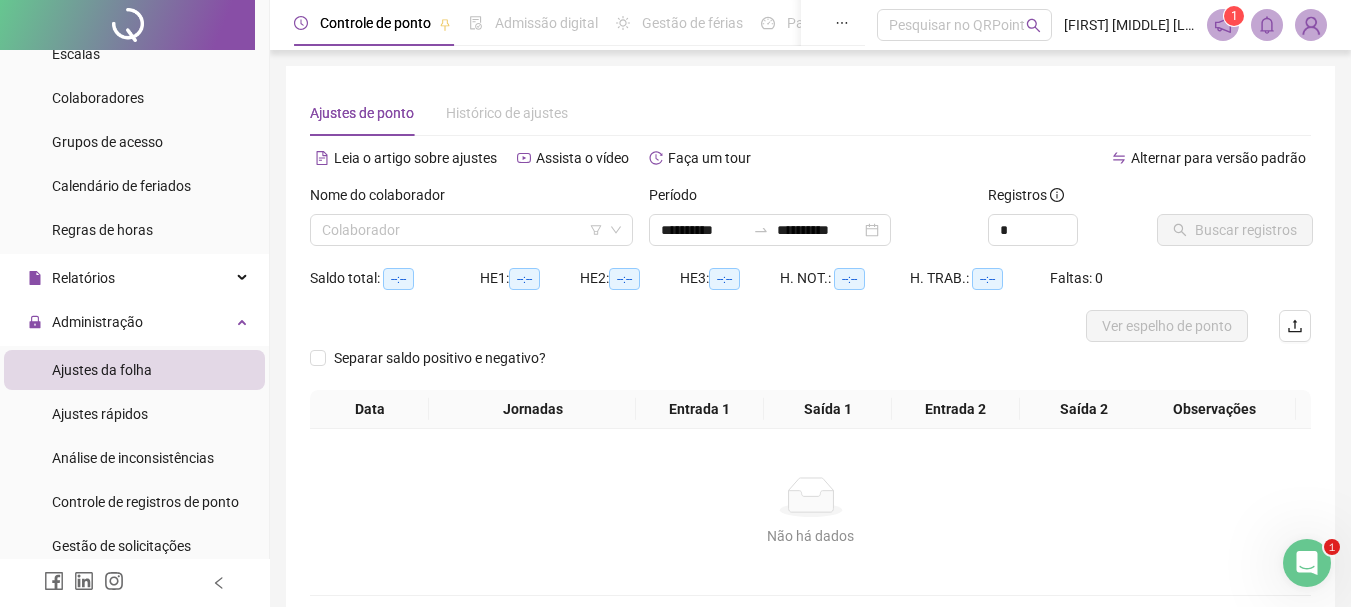 click on "Ajustes da folha" at bounding box center (102, 370) 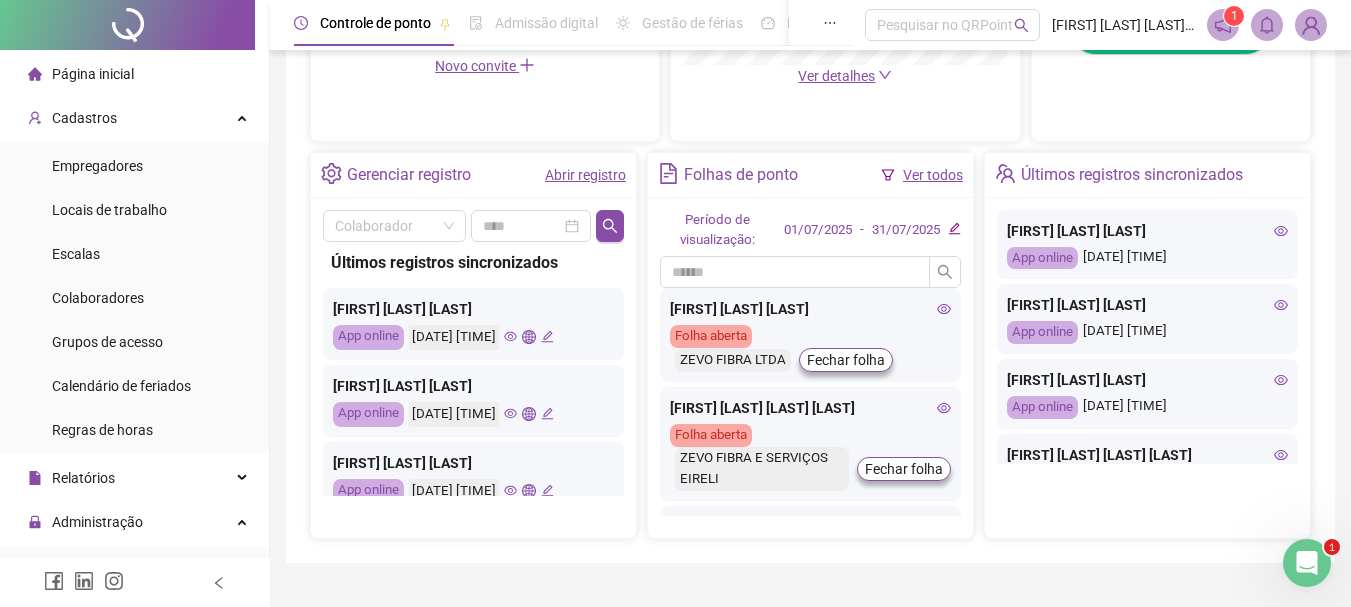 scroll, scrollTop: 0, scrollLeft: 0, axis: both 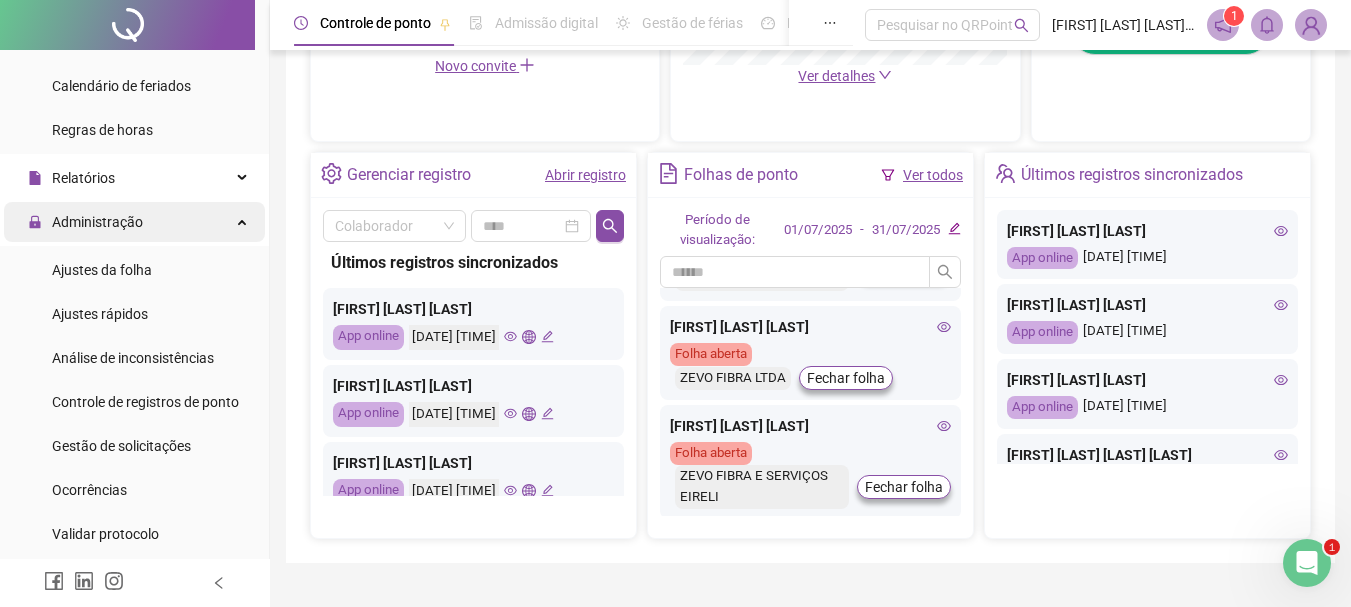 click on "Administração" at bounding box center (97, 222) 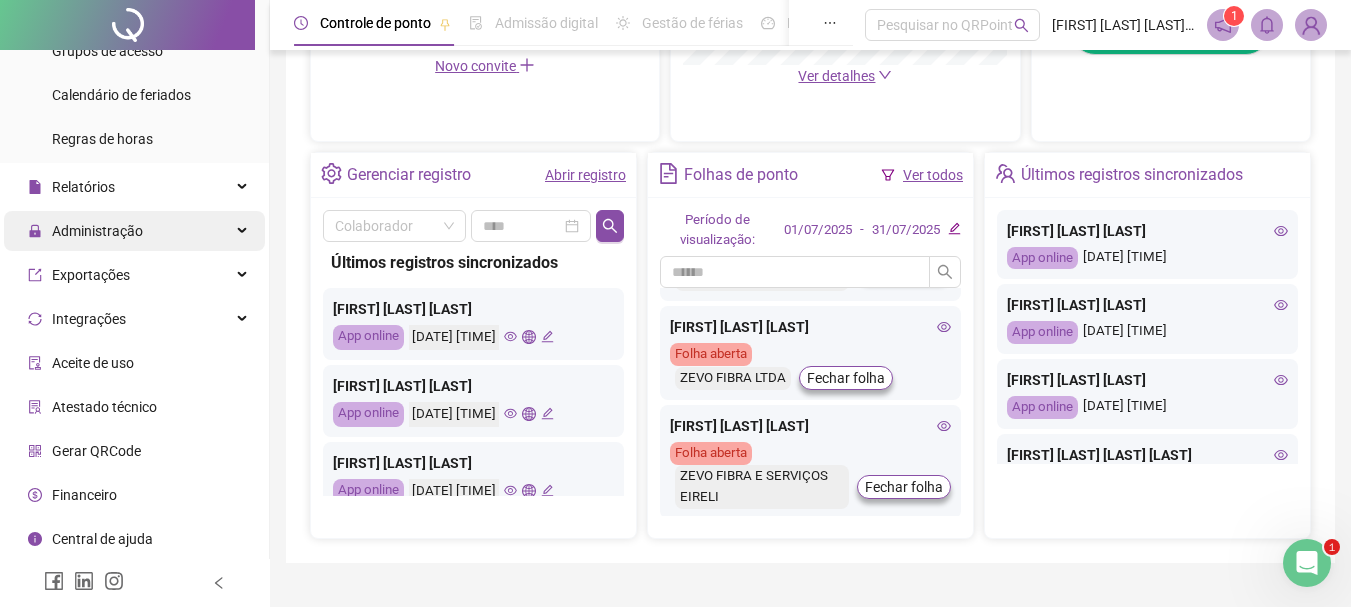 click on "Administração" at bounding box center (85, 231) 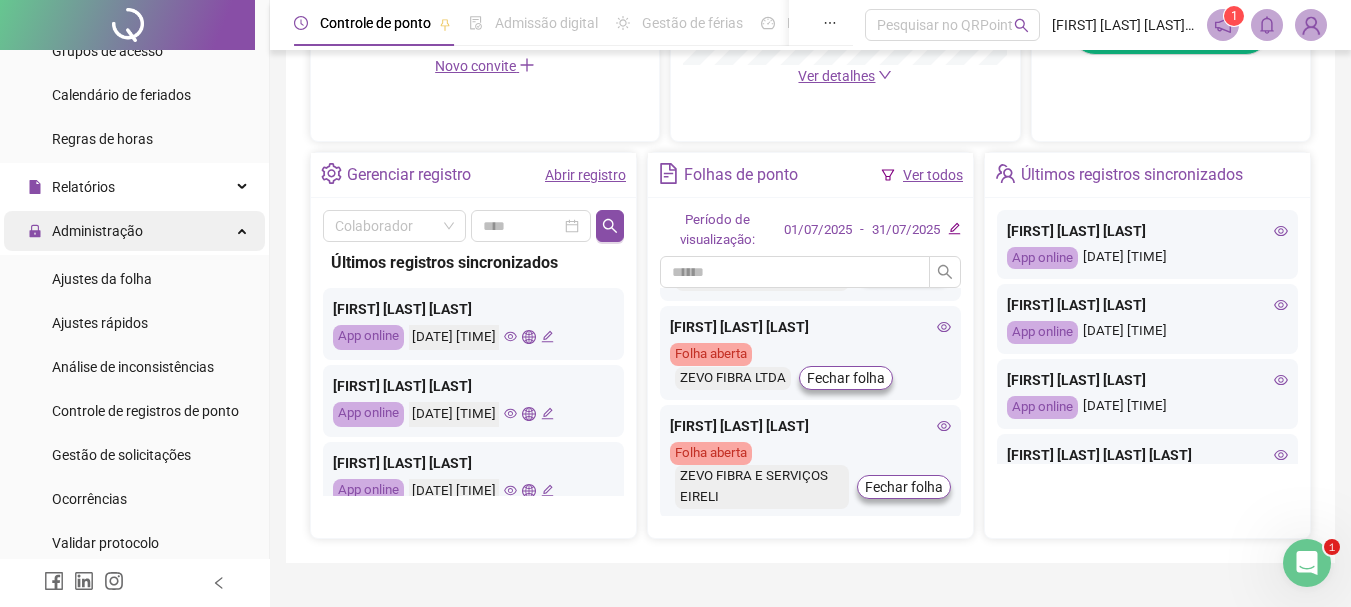 scroll, scrollTop: 300, scrollLeft: 0, axis: vertical 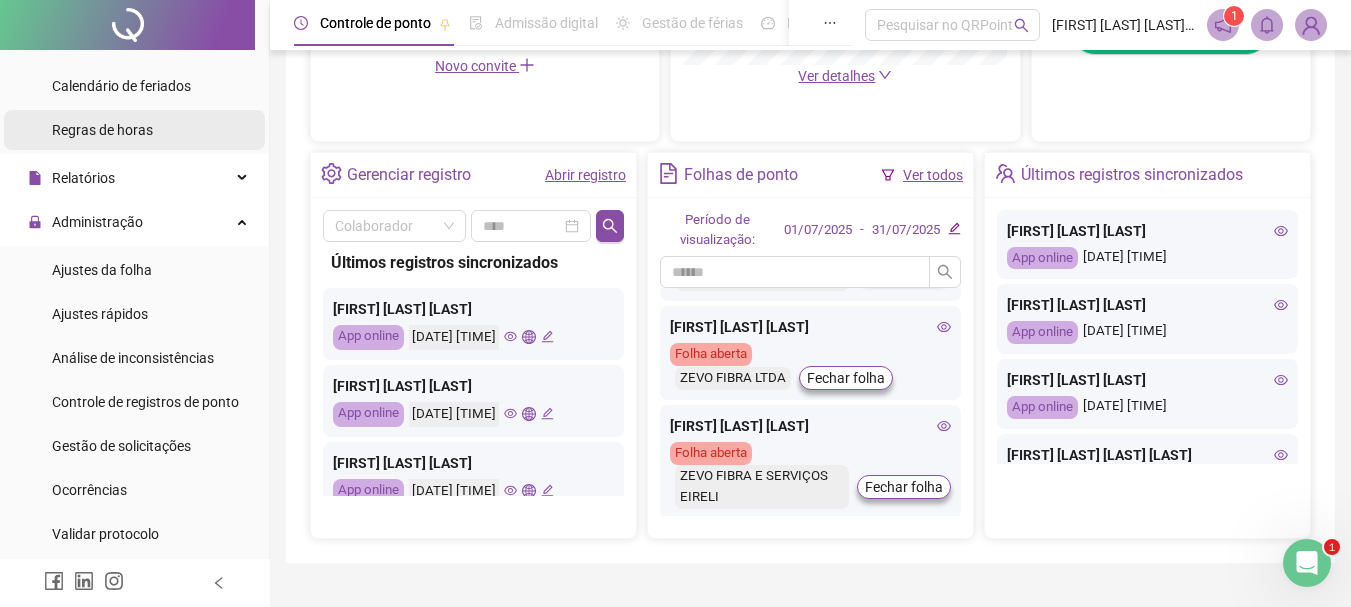click on "Regras de horas" at bounding box center [102, 130] 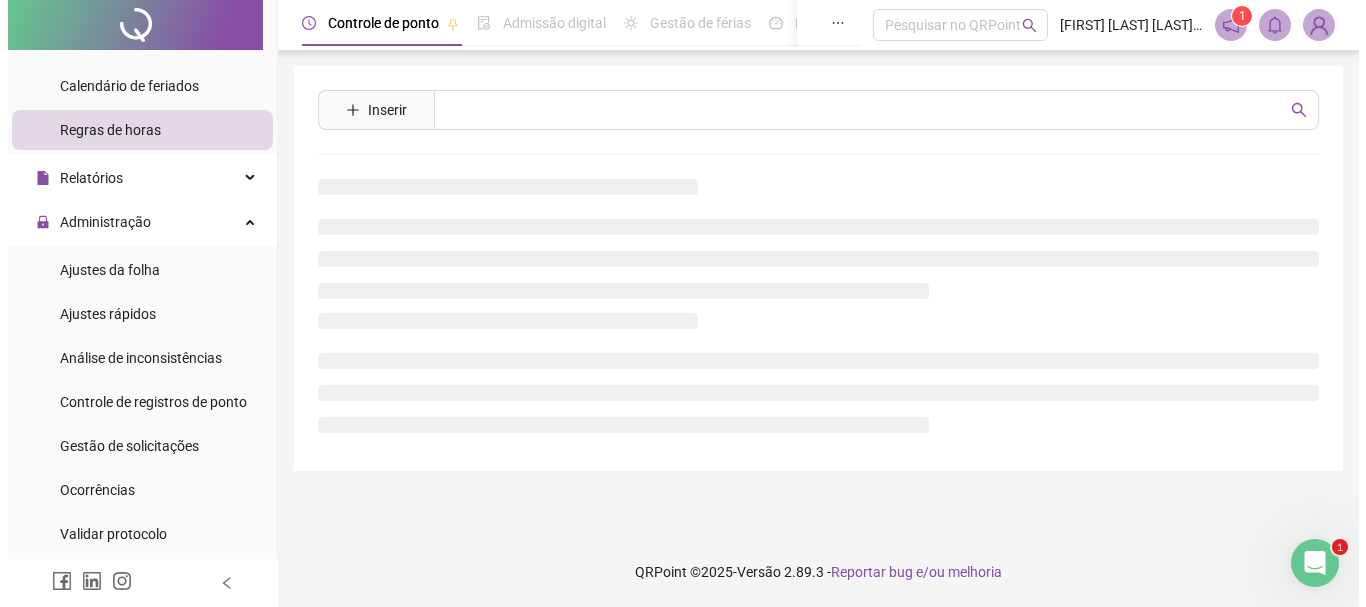 scroll, scrollTop: 0, scrollLeft: 0, axis: both 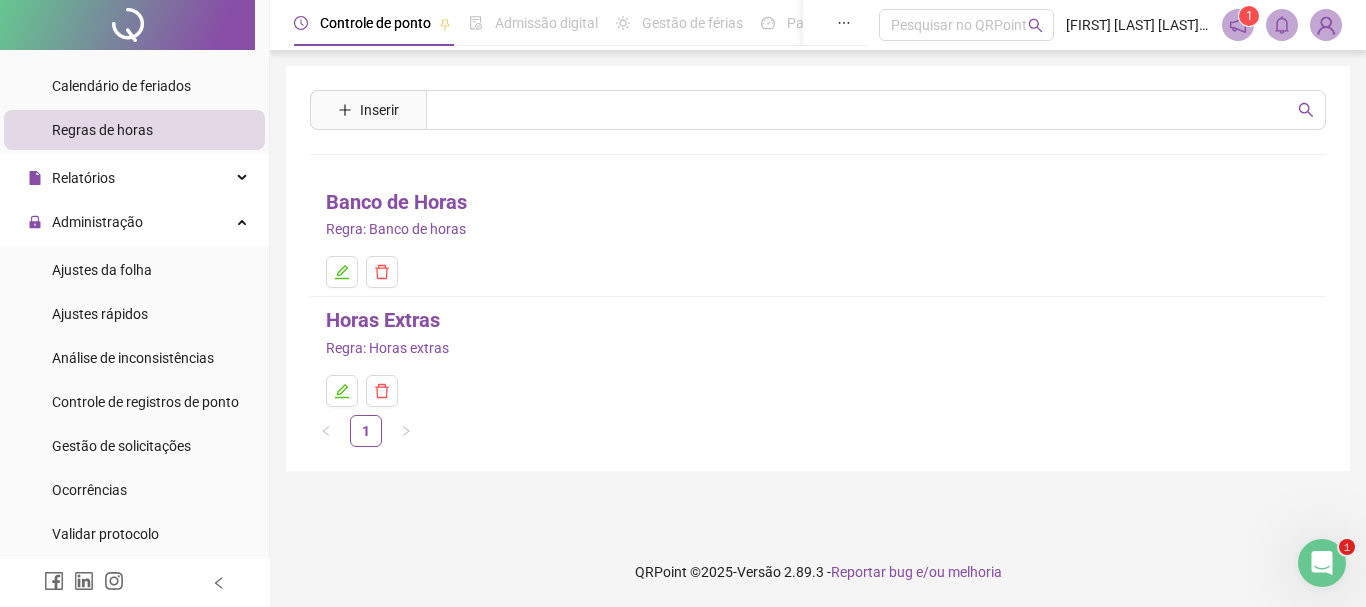 click on "Regras de horas" at bounding box center (102, 130) 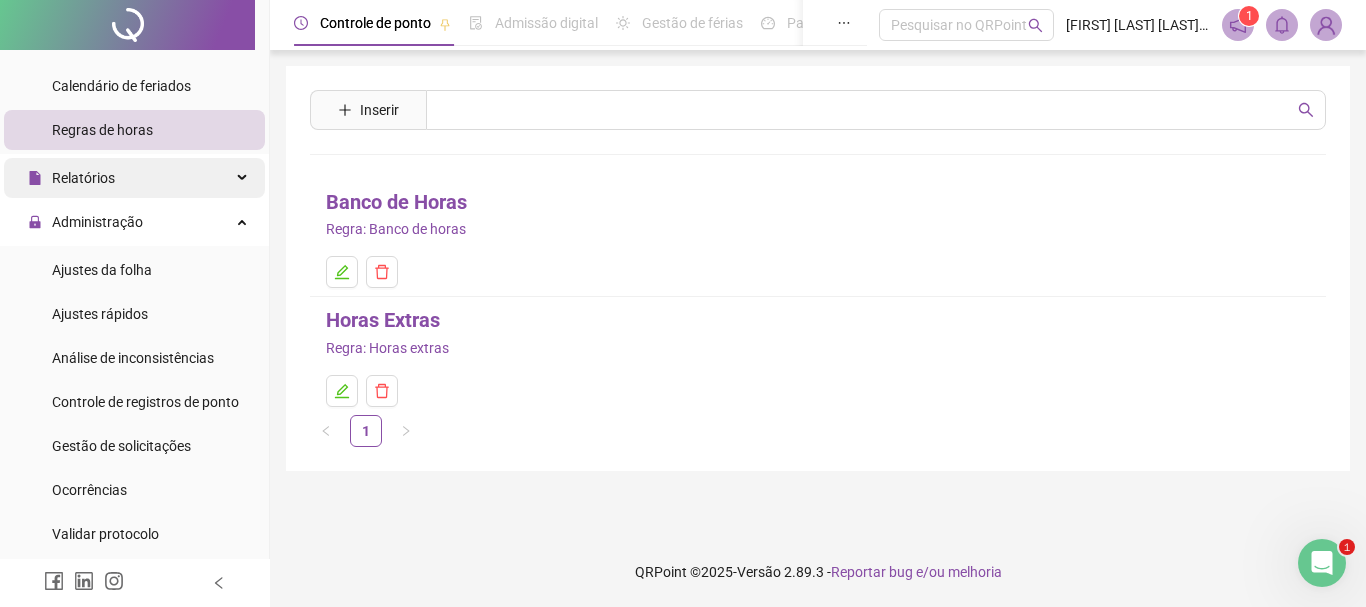 click on "Relatórios" at bounding box center (134, 178) 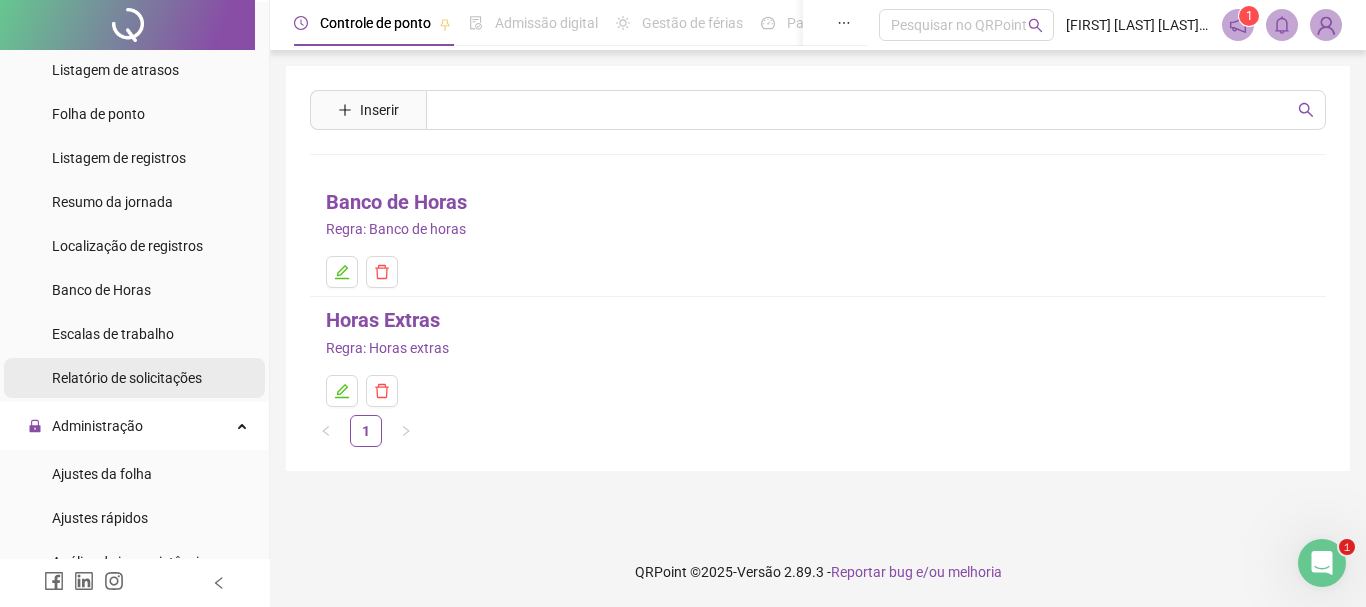 scroll, scrollTop: 600, scrollLeft: 0, axis: vertical 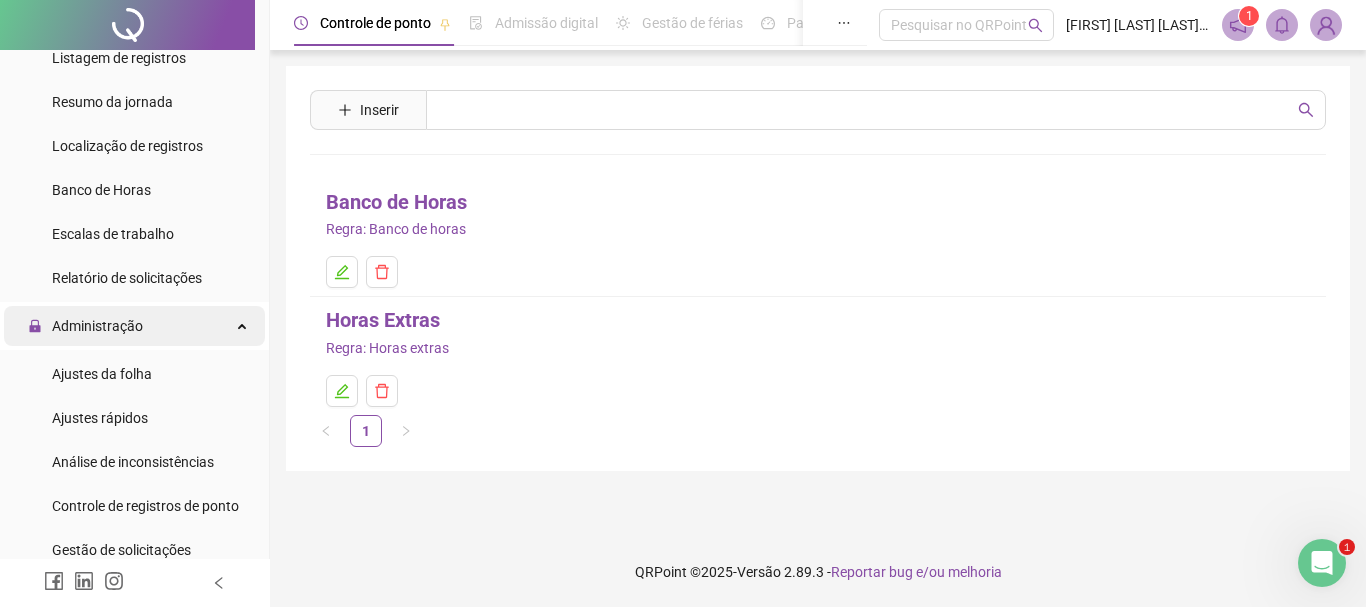 click on "Administração" at bounding box center [97, 326] 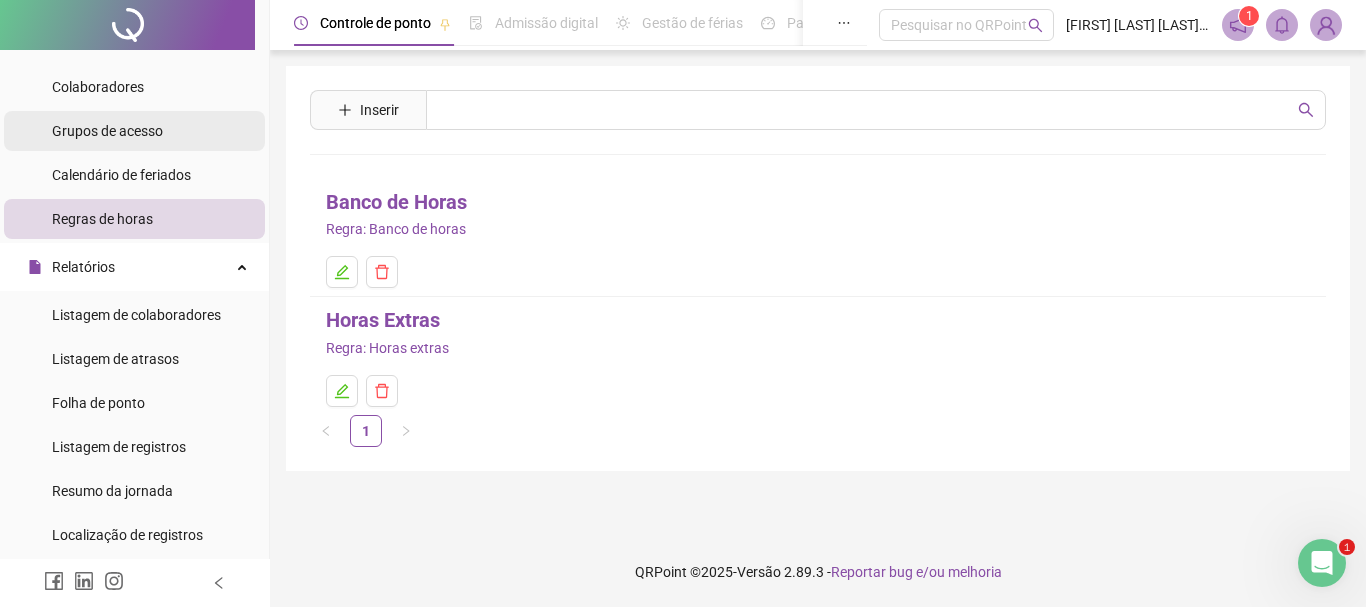 scroll, scrollTop: 200, scrollLeft: 0, axis: vertical 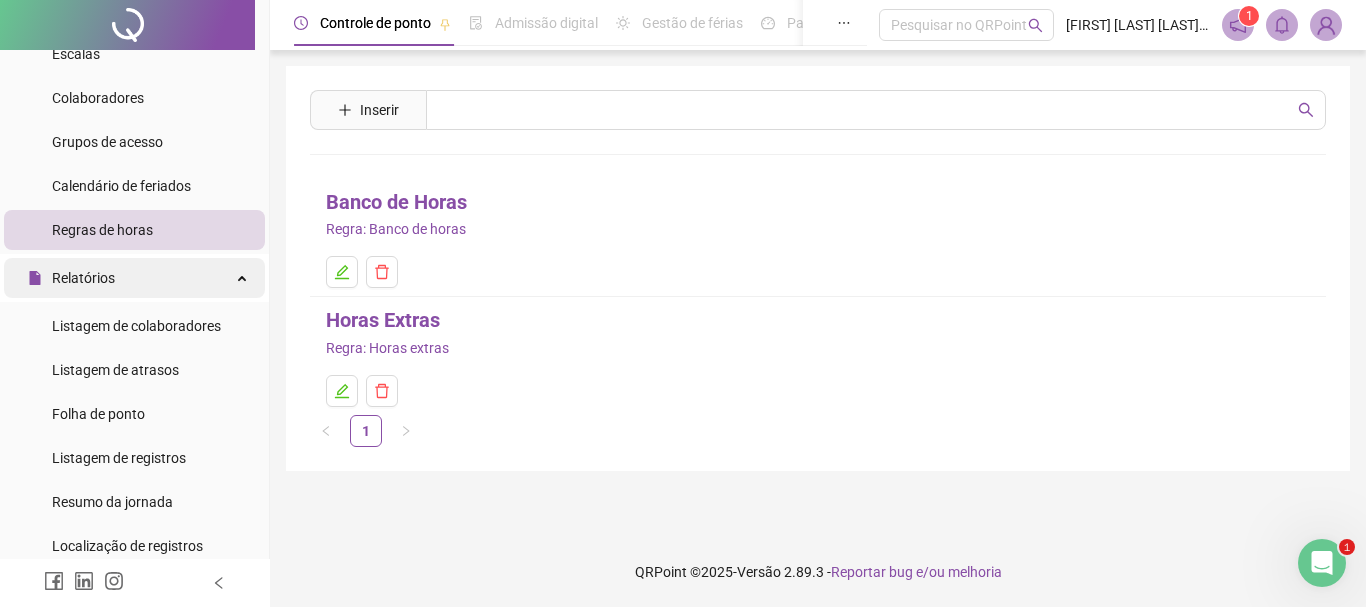 click on "Relatórios" at bounding box center [83, 278] 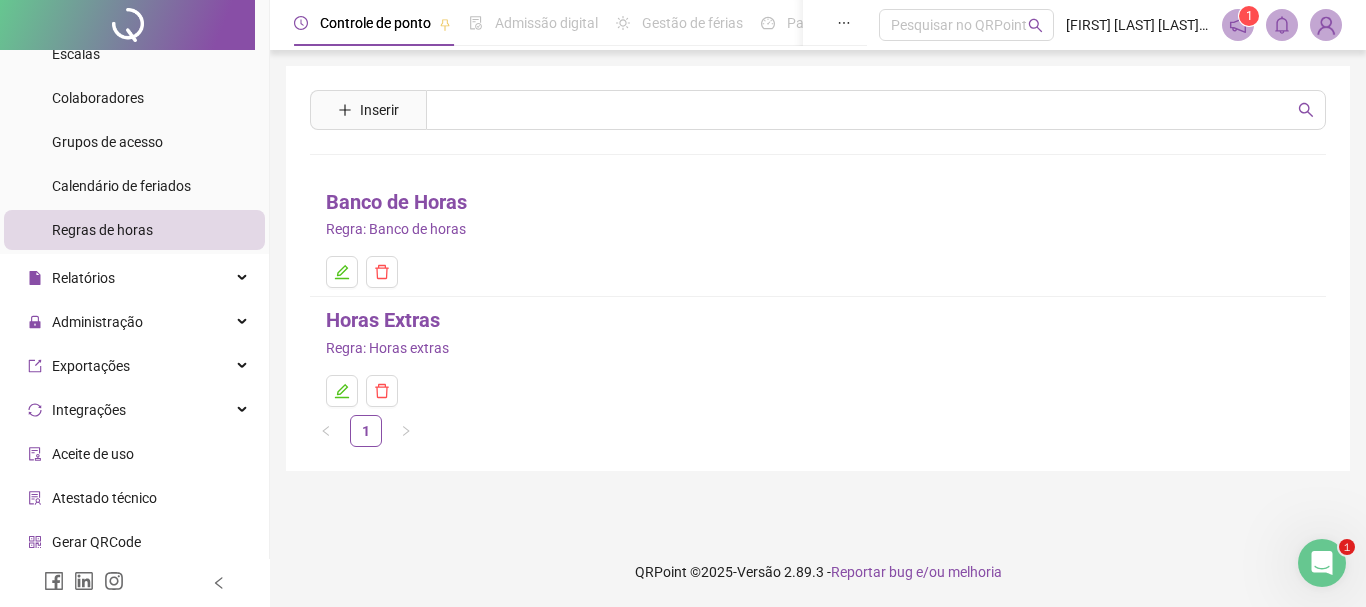 click on "Regras de horas" at bounding box center [102, 230] 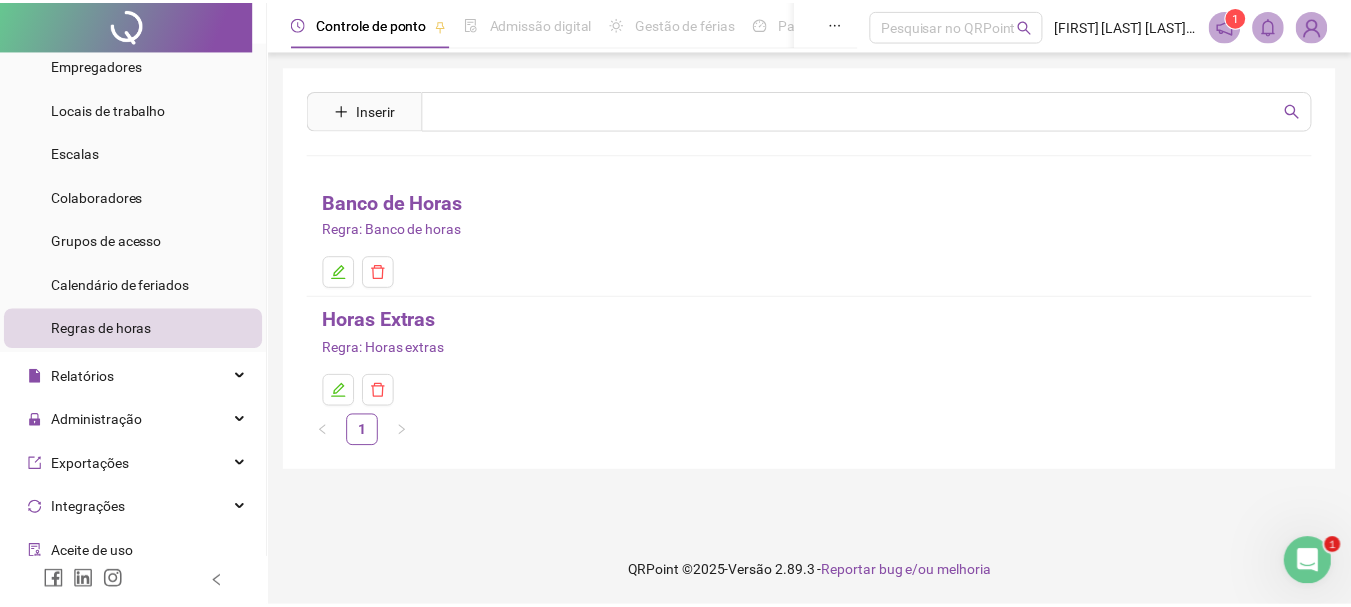 scroll, scrollTop: 100, scrollLeft: 0, axis: vertical 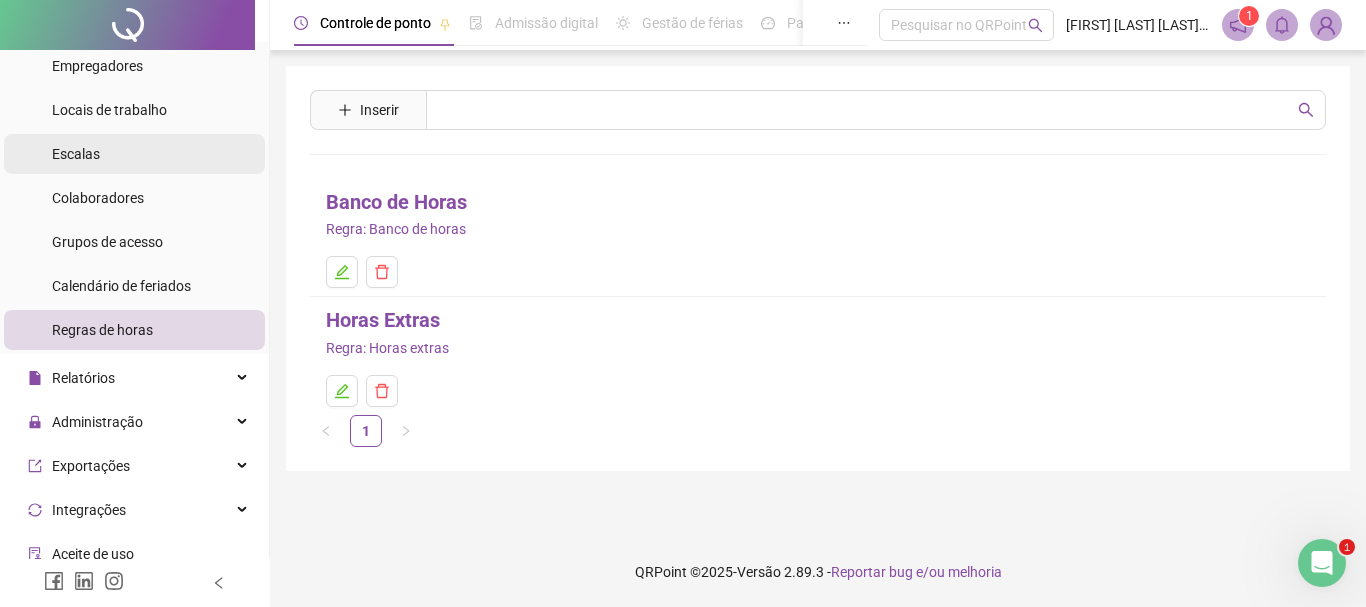 click on "Escalas" at bounding box center [134, 154] 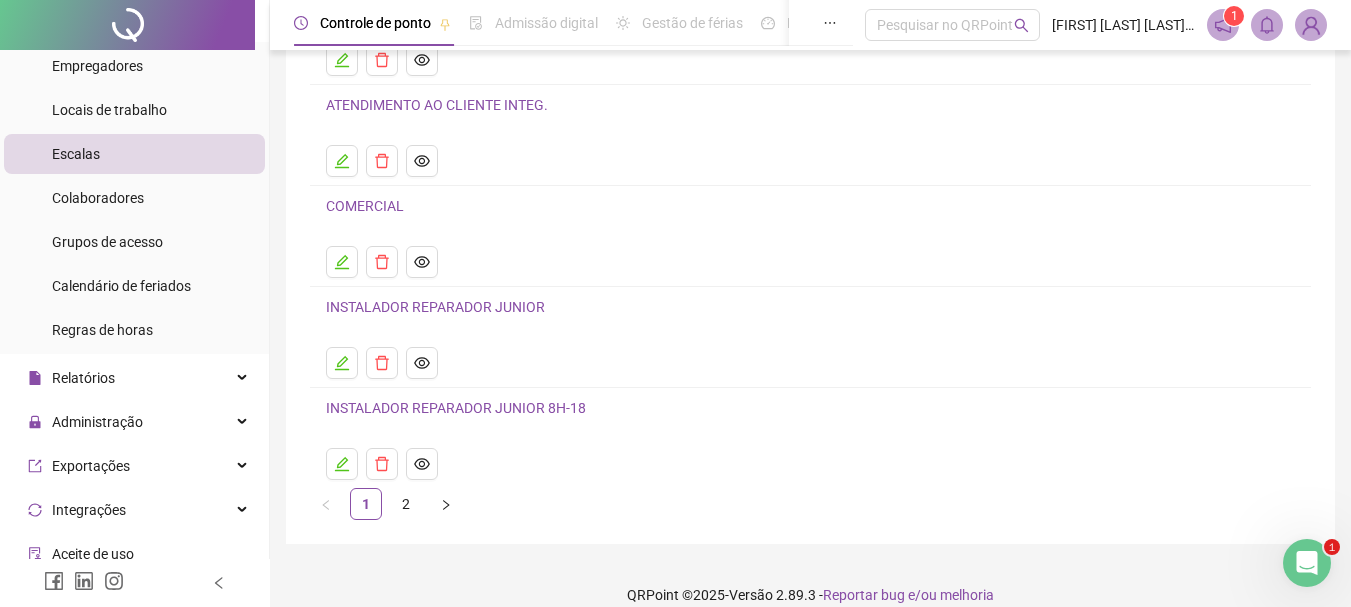 scroll, scrollTop: 250, scrollLeft: 0, axis: vertical 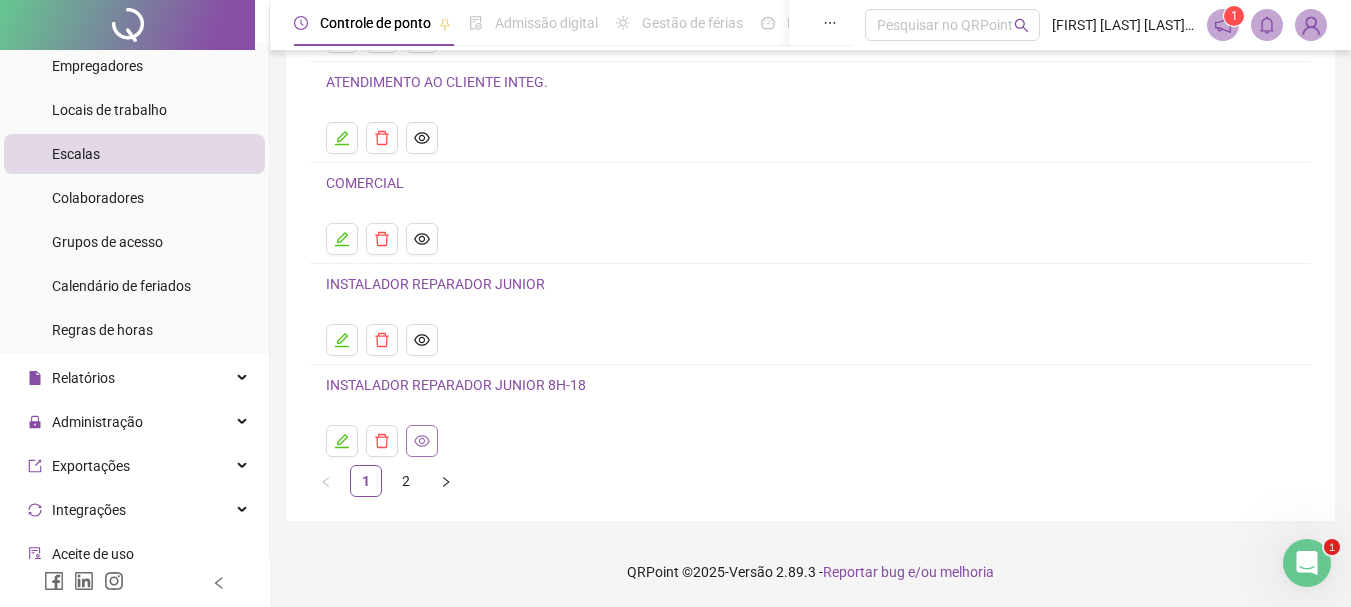click 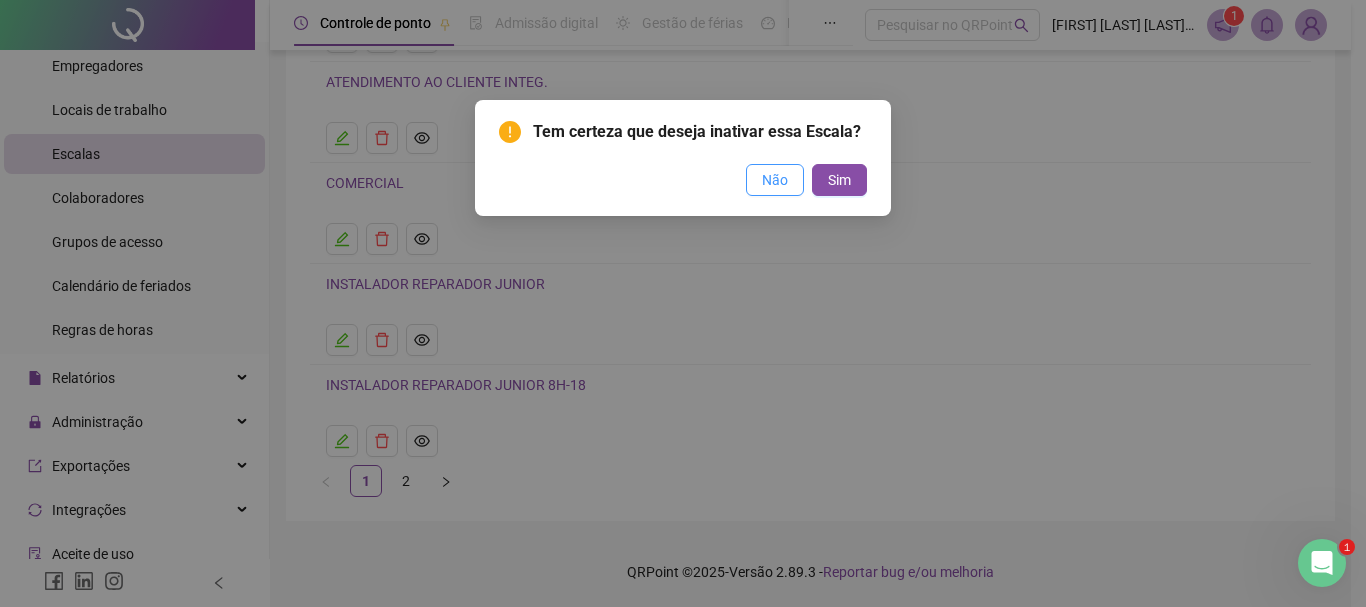 click on "Não" at bounding box center [775, 180] 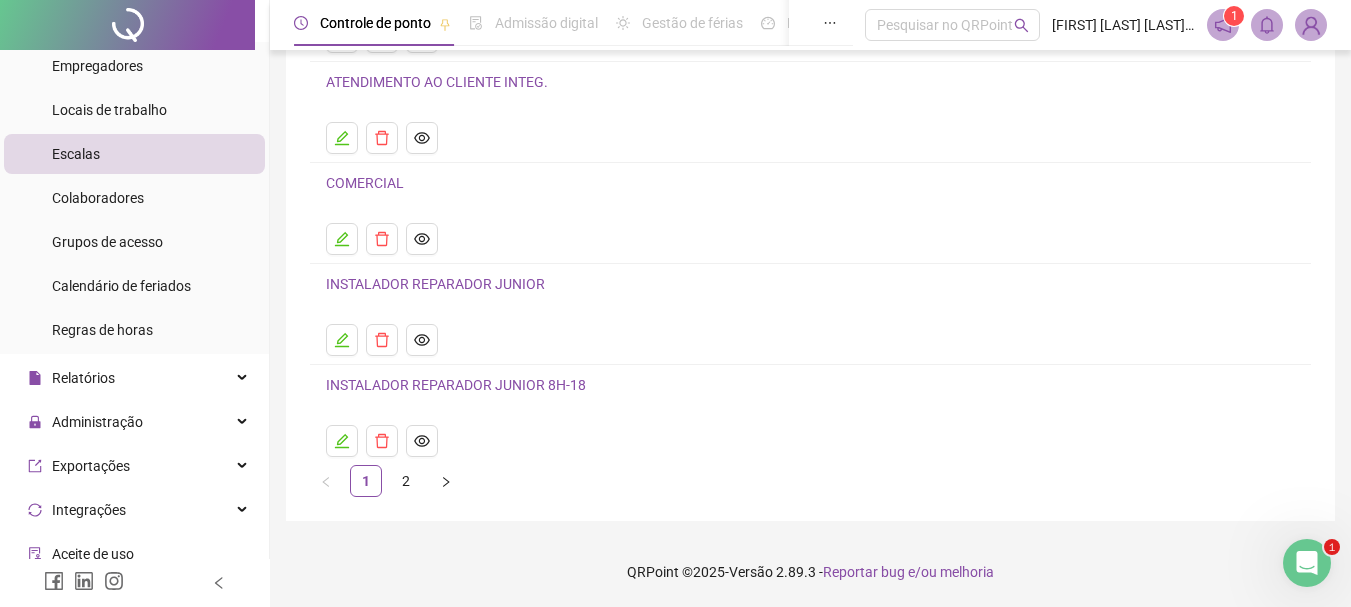 scroll, scrollTop: 0, scrollLeft: 0, axis: both 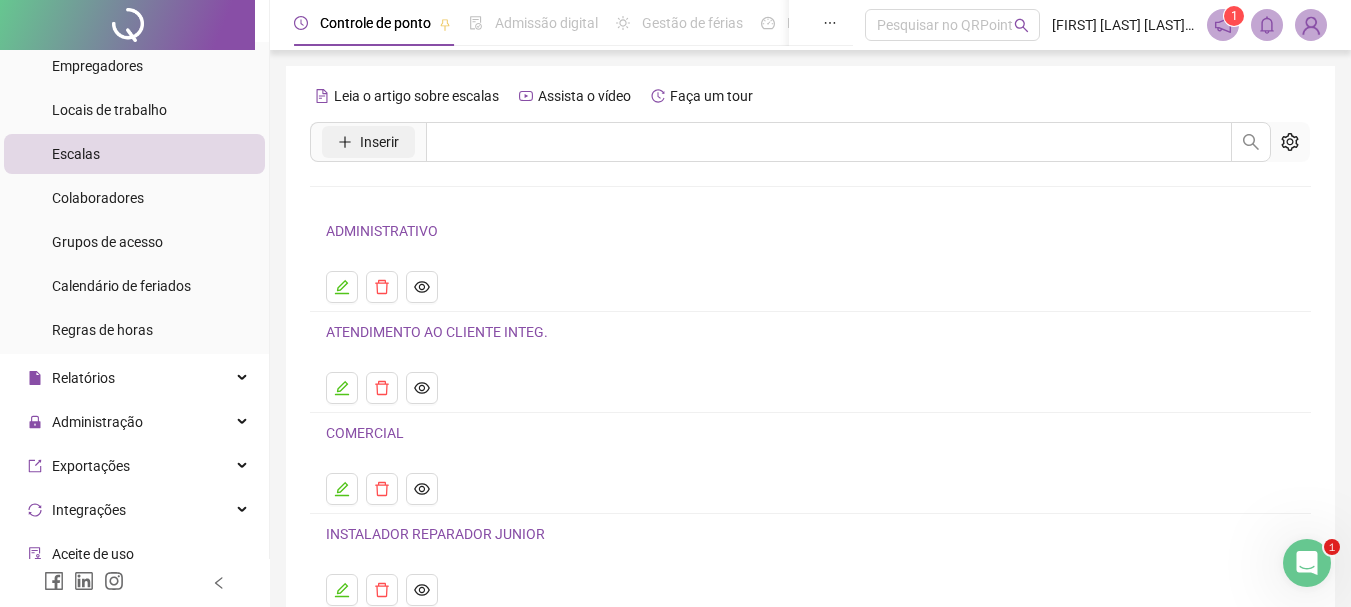 click on "Inserir" at bounding box center (379, 142) 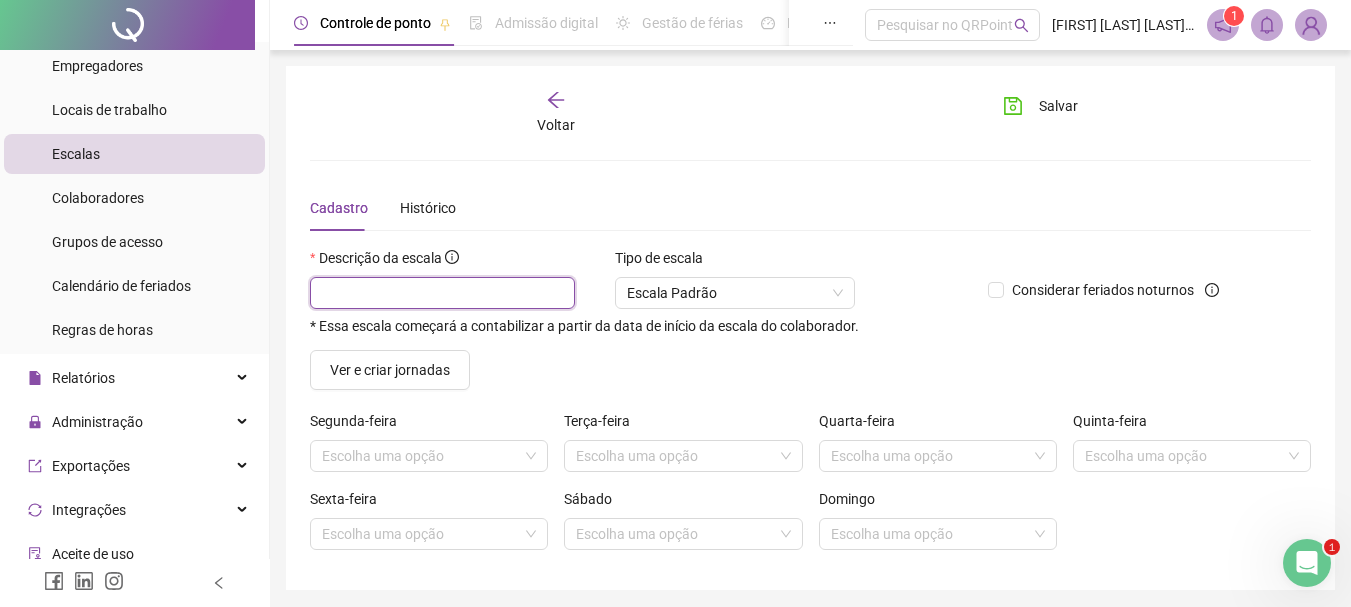 click at bounding box center (442, 293) 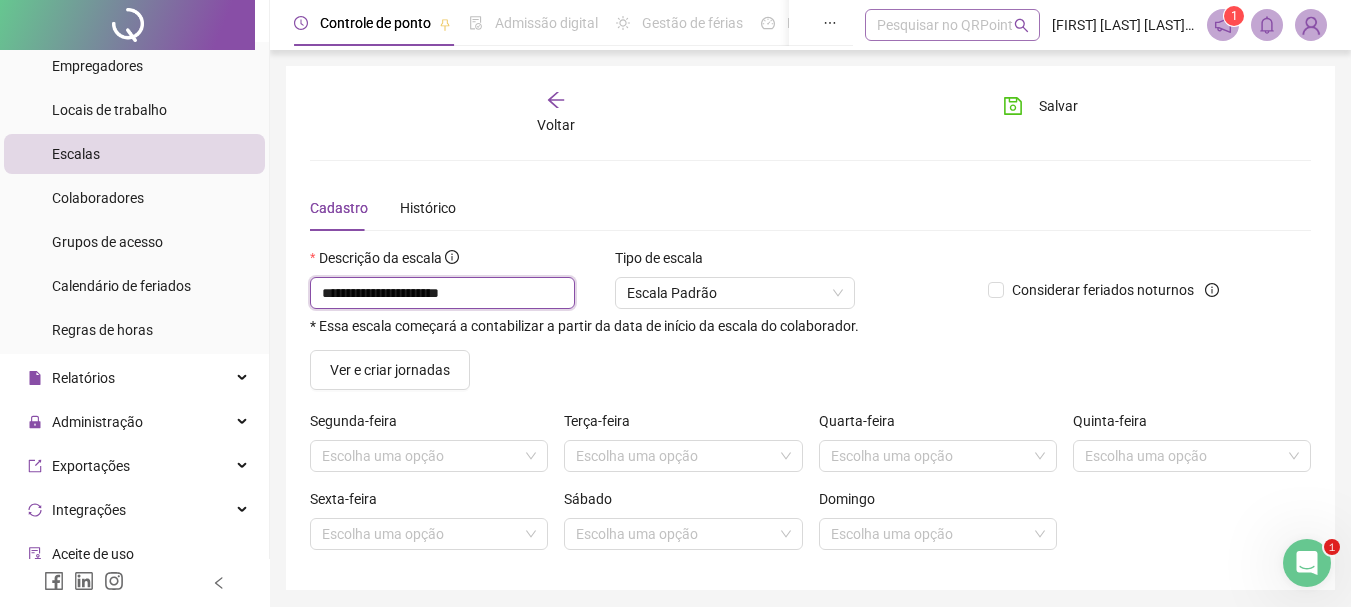 type on "**********" 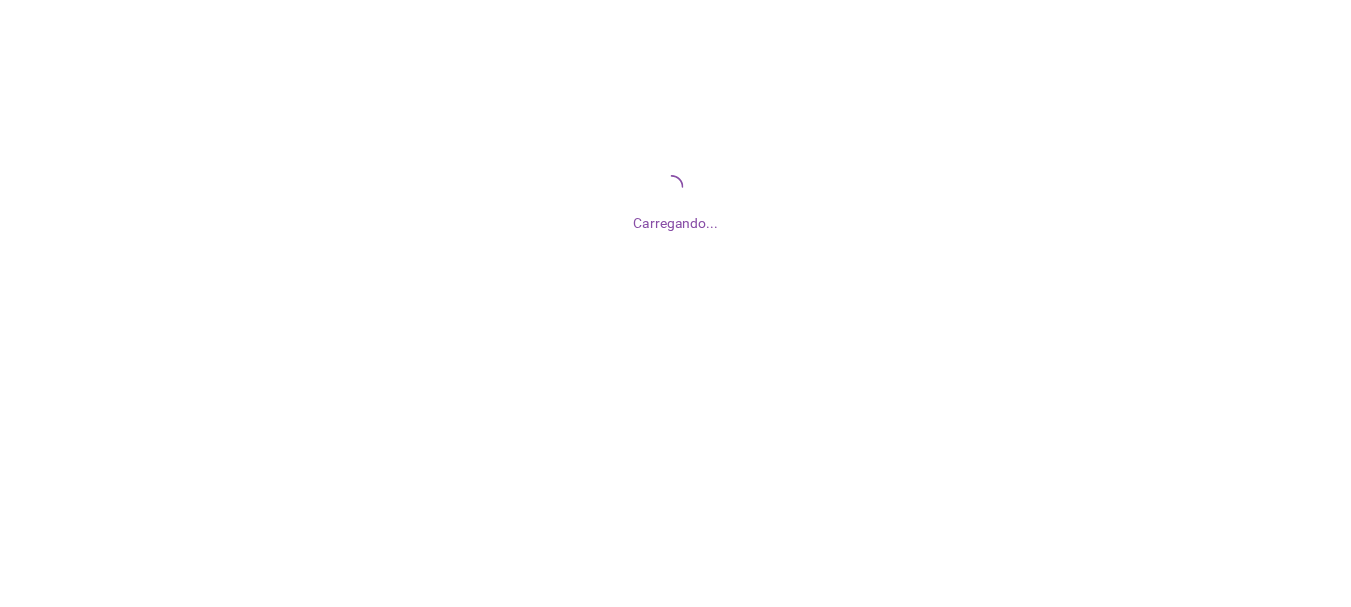 scroll, scrollTop: 0, scrollLeft: 0, axis: both 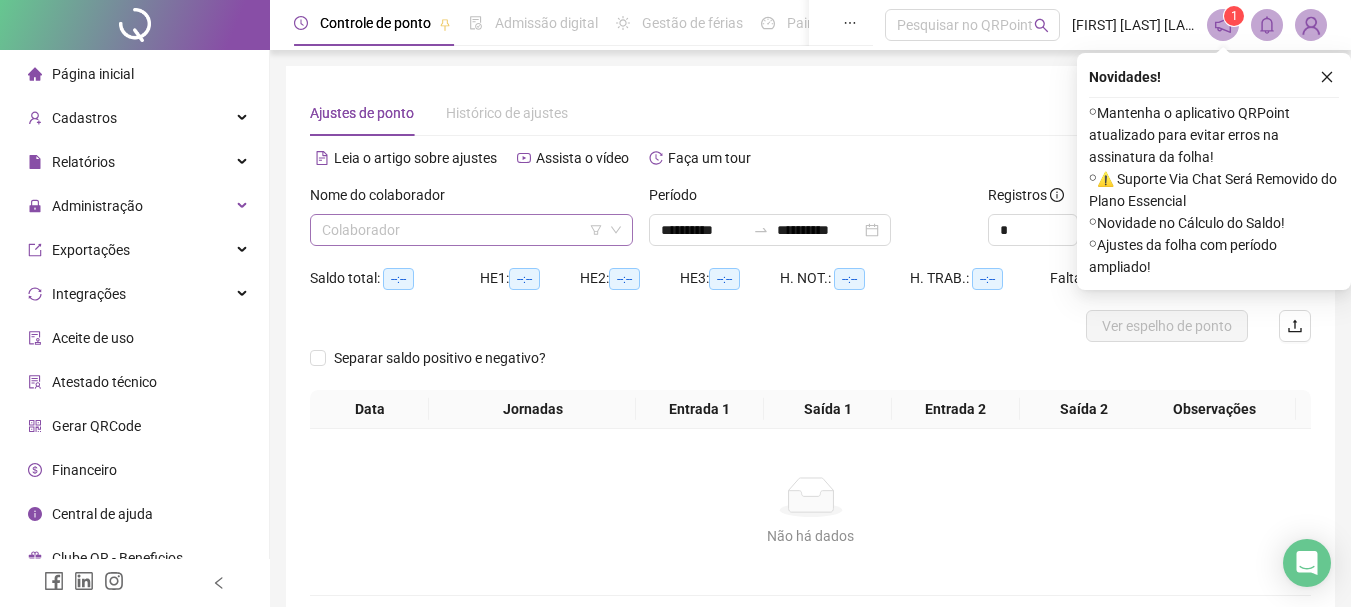 click at bounding box center (462, 230) 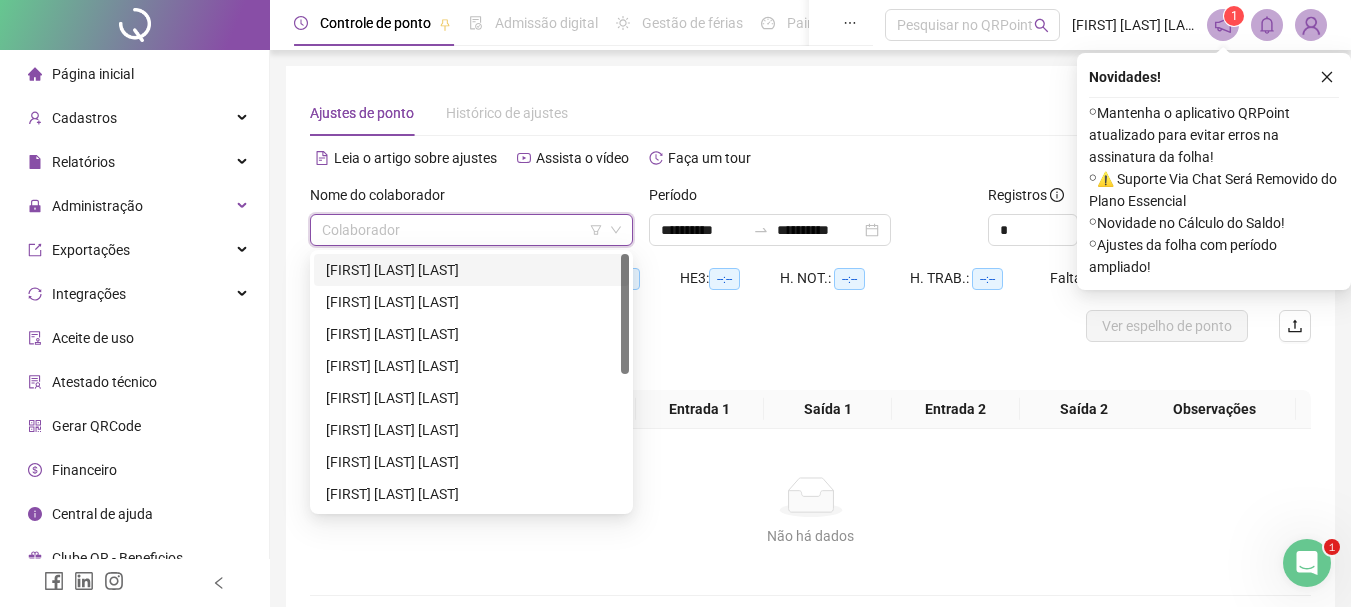 scroll, scrollTop: 0, scrollLeft: 0, axis: both 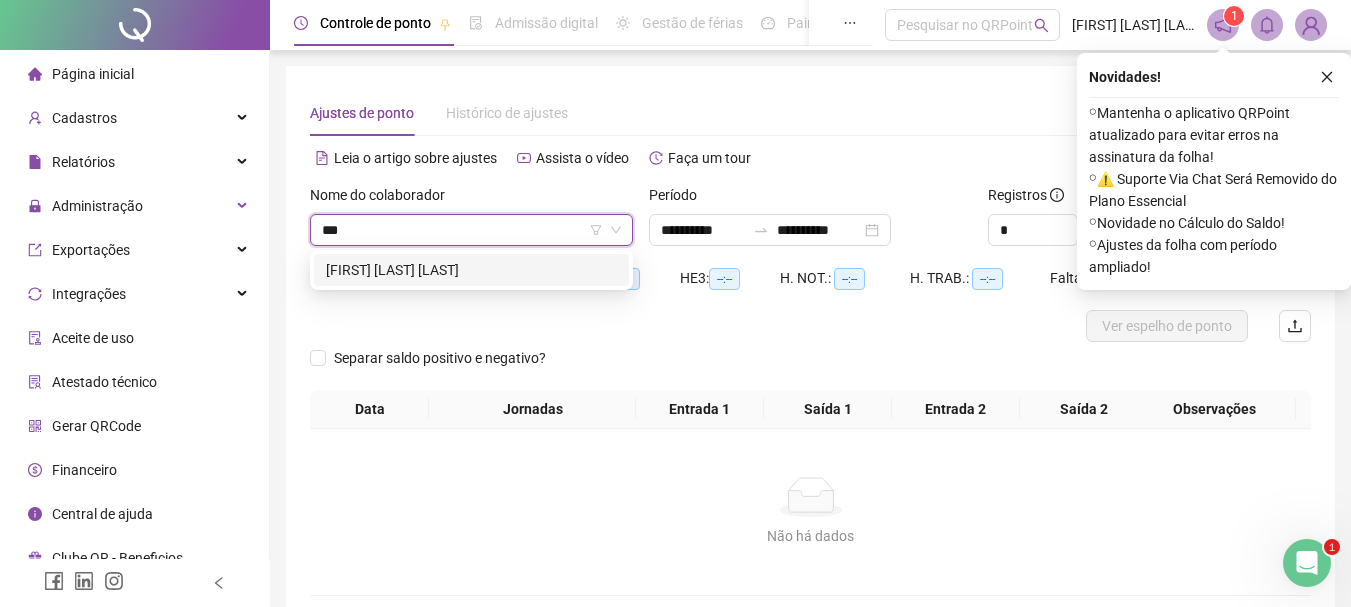 type on "****" 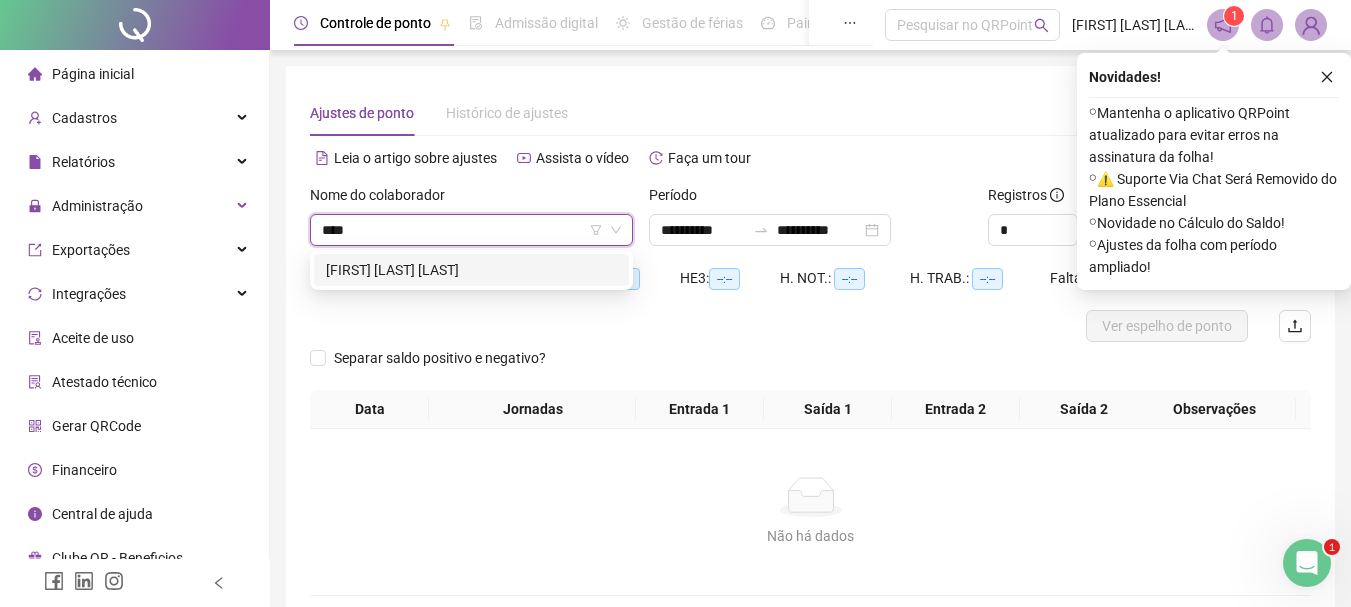 drag, startPoint x: 405, startPoint y: 264, endPoint x: 411, endPoint y: 246, distance: 18.973665 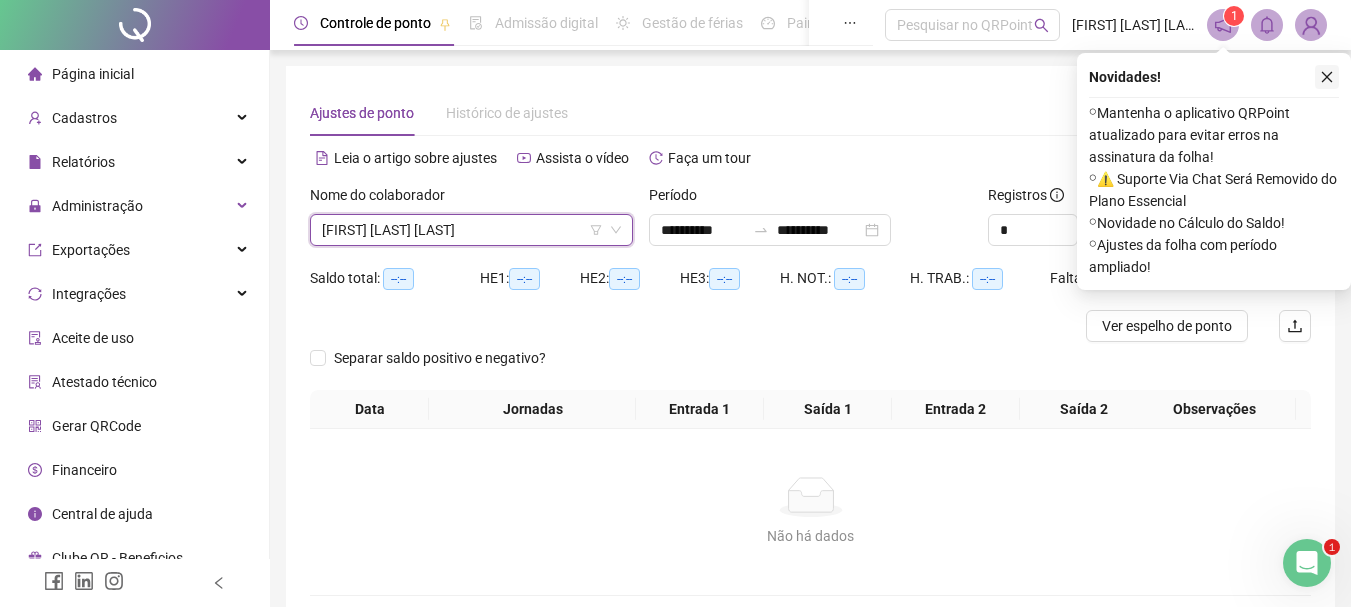 click 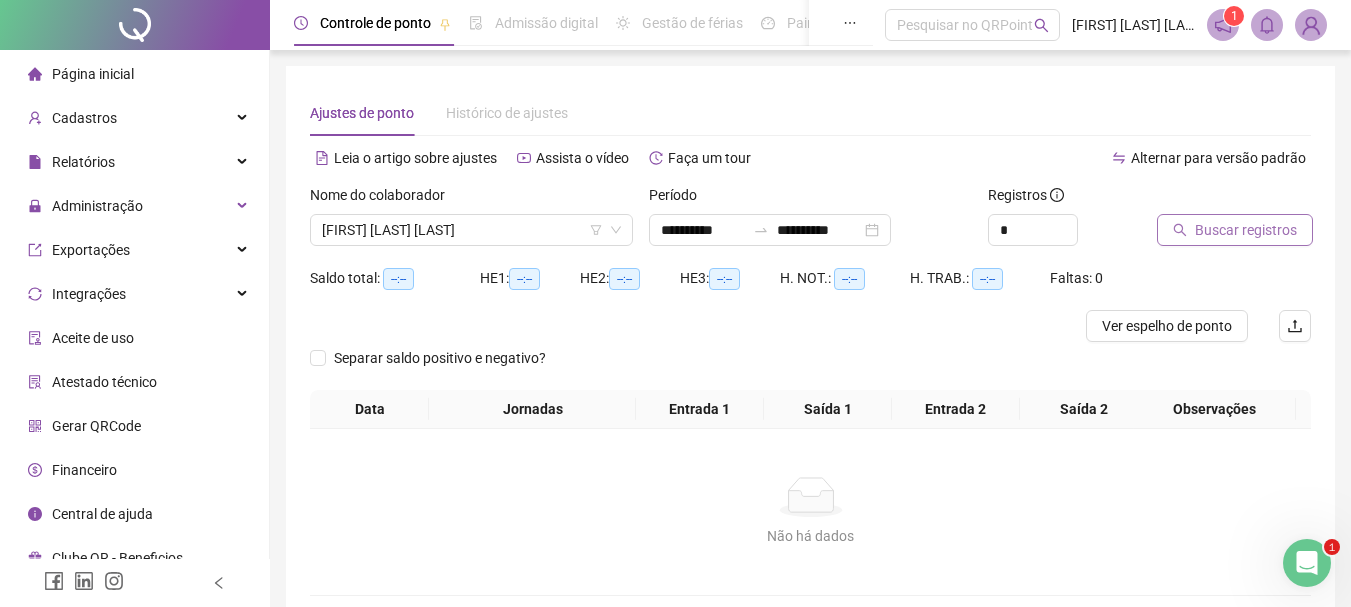 click on "Buscar registros" at bounding box center (1246, 230) 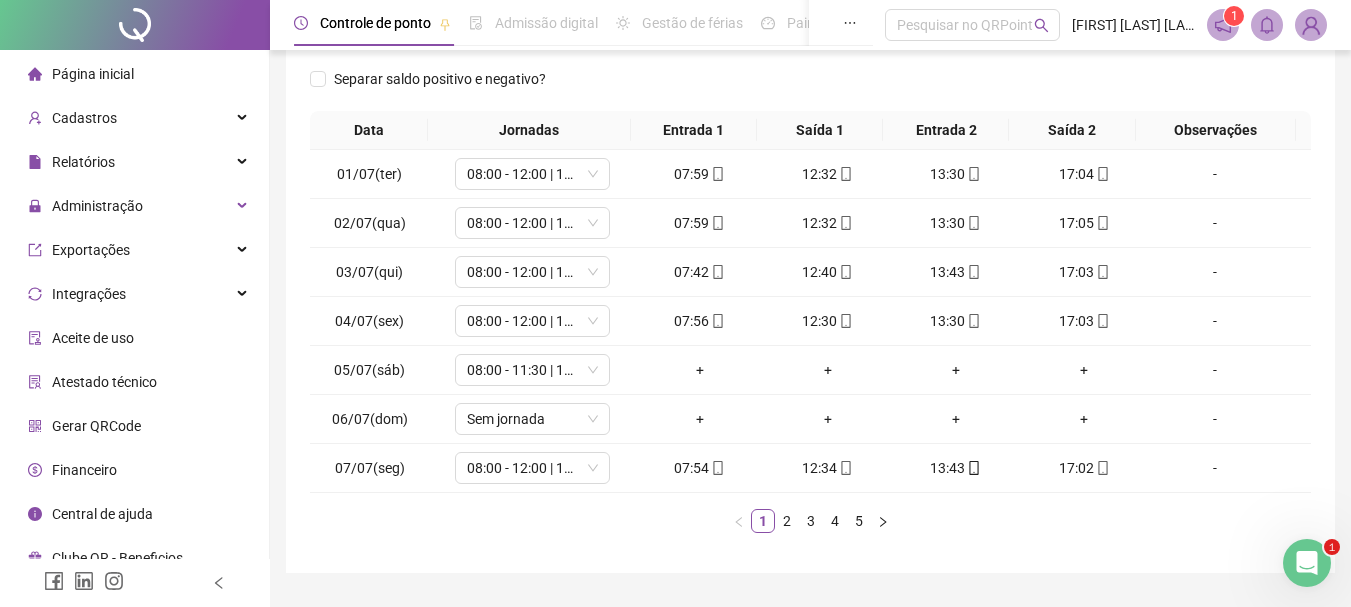 scroll, scrollTop: 347, scrollLeft: 0, axis: vertical 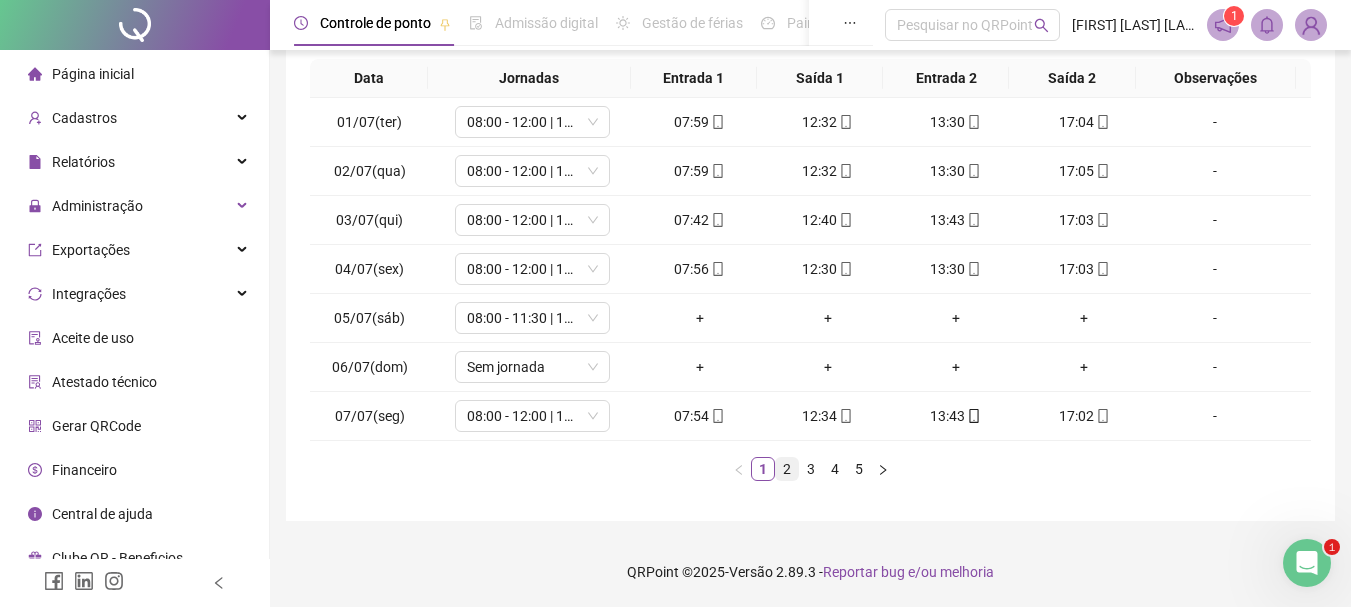 click on "2" at bounding box center [787, 469] 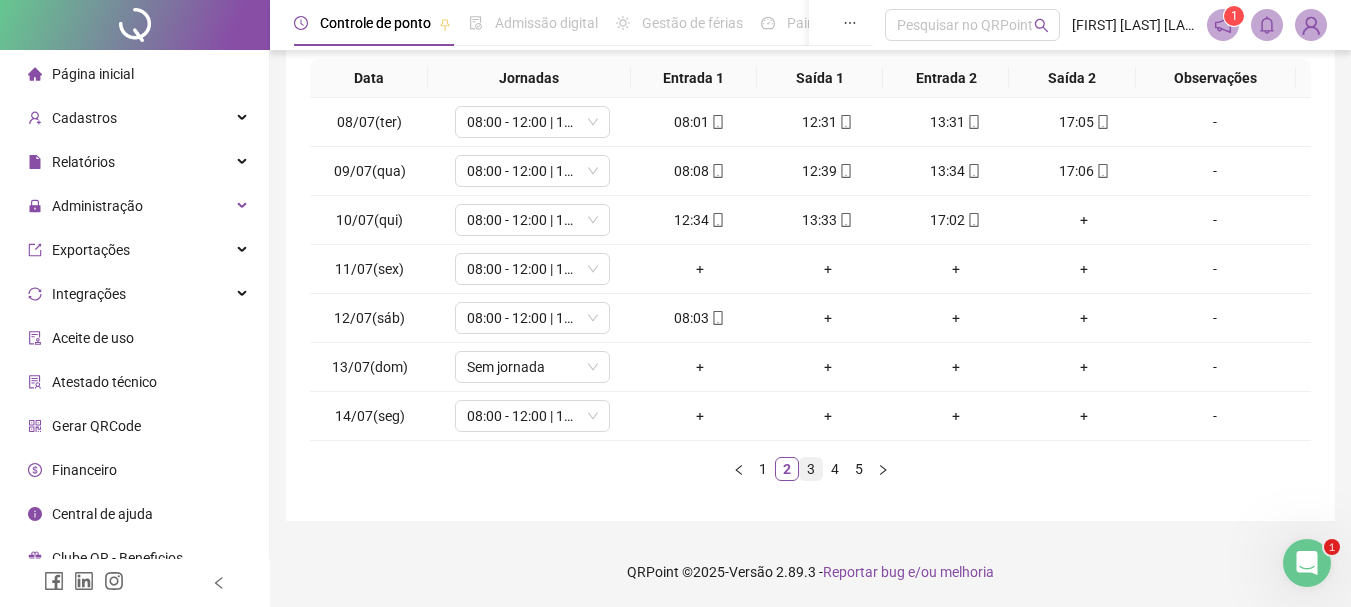 click on "3" at bounding box center (811, 469) 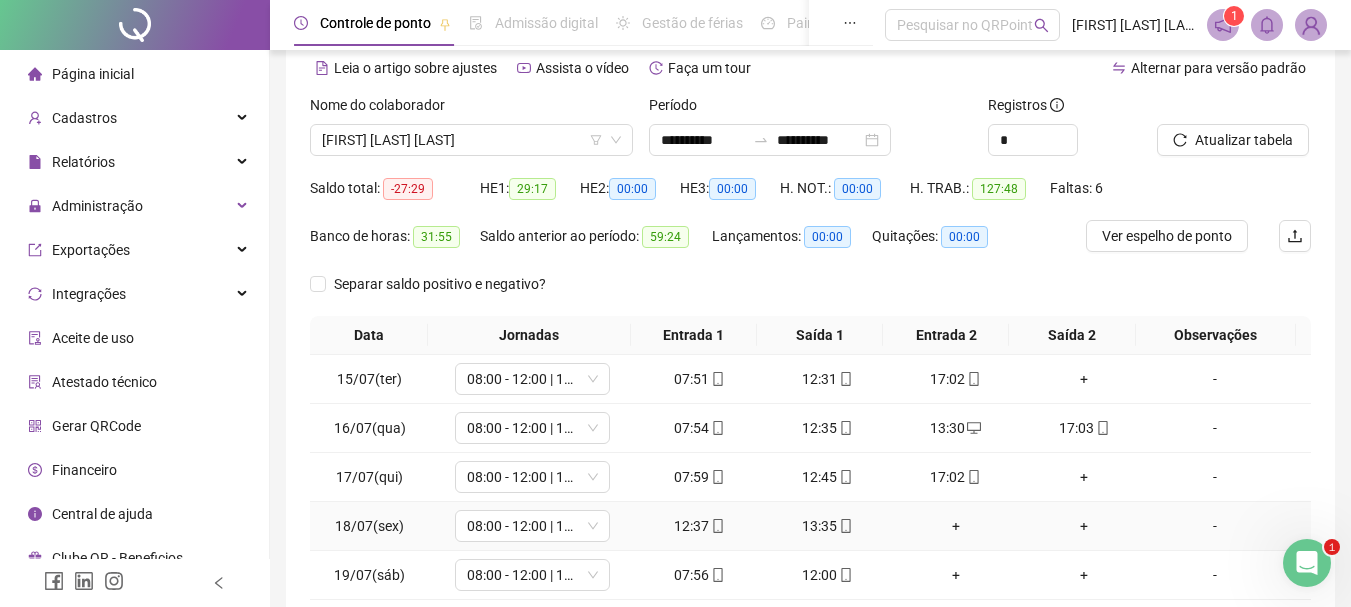scroll, scrollTop: 47, scrollLeft: 0, axis: vertical 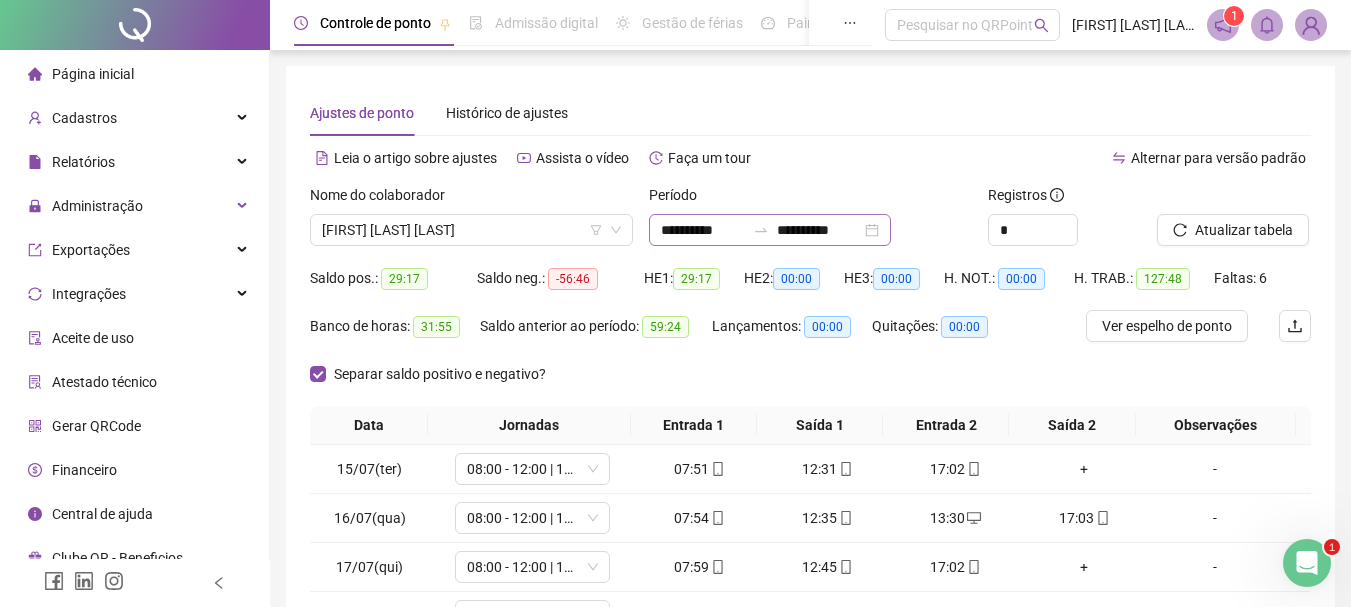 click on "**********" at bounding box center [770, 230] 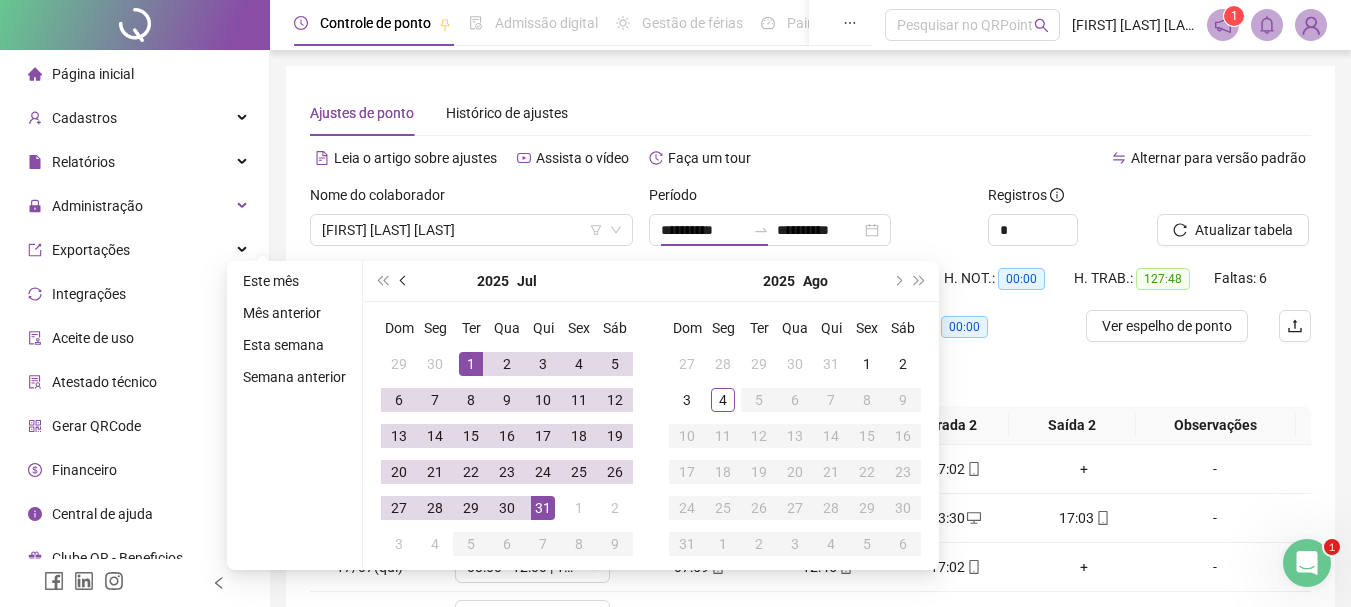 click at bounding box center (405, 281) 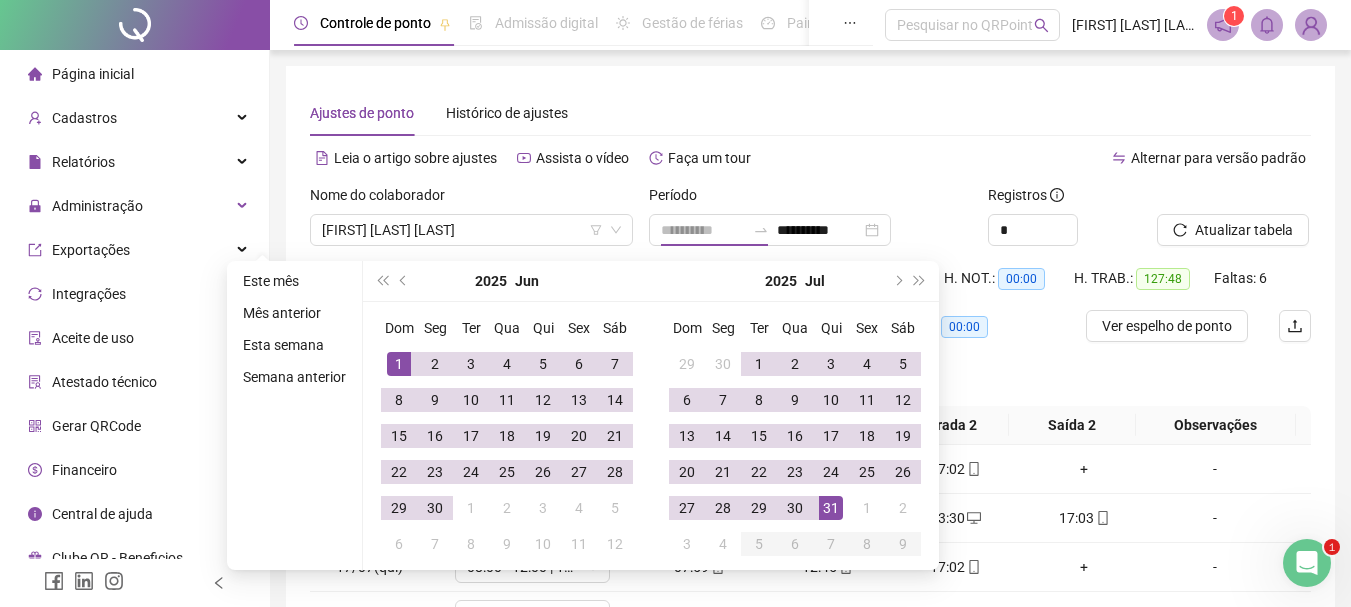 type on "**********" 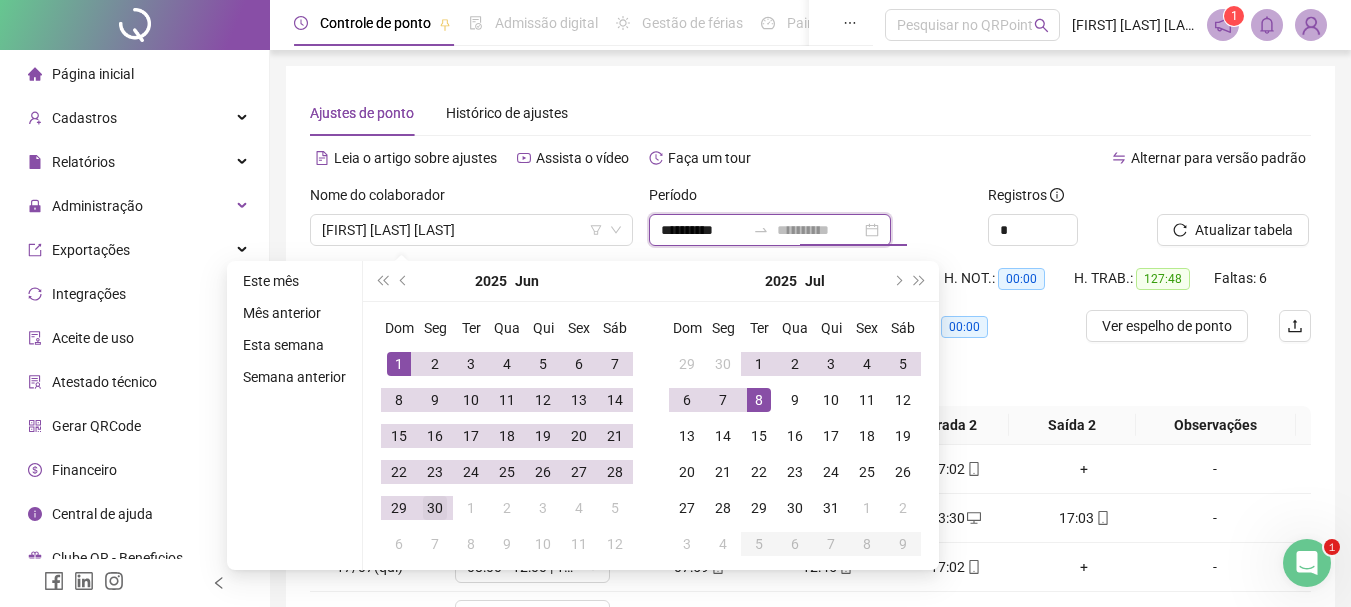 type on "**********" 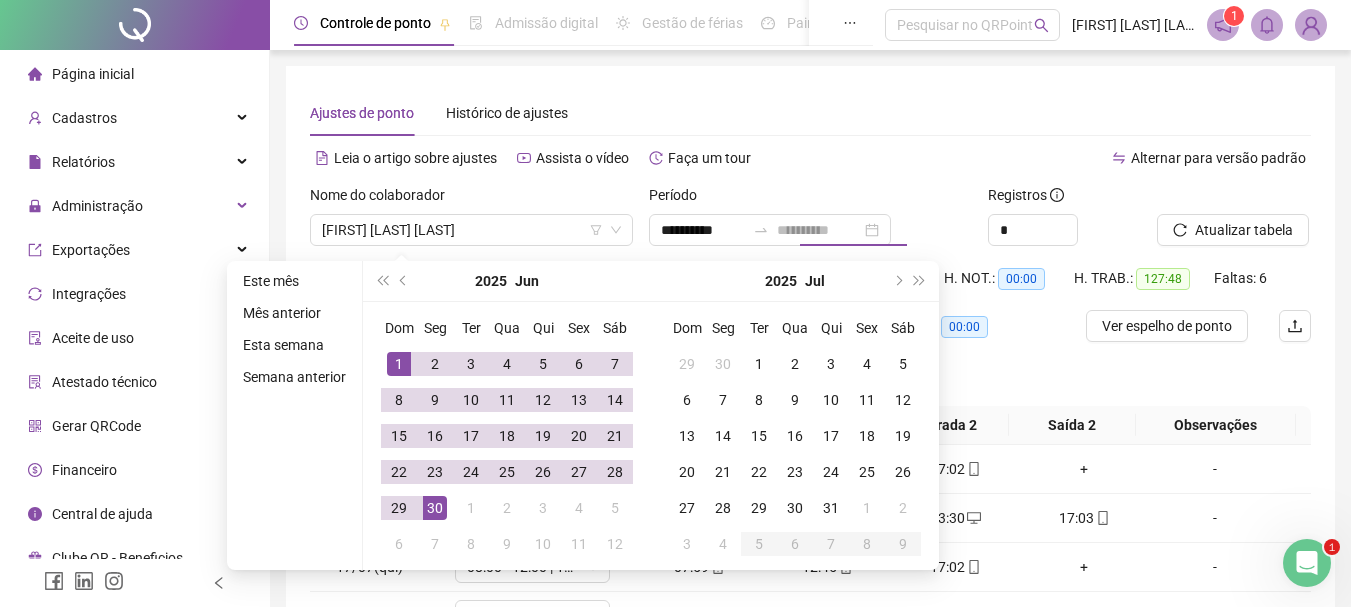 click on "30" at bounding box center (435, 508) 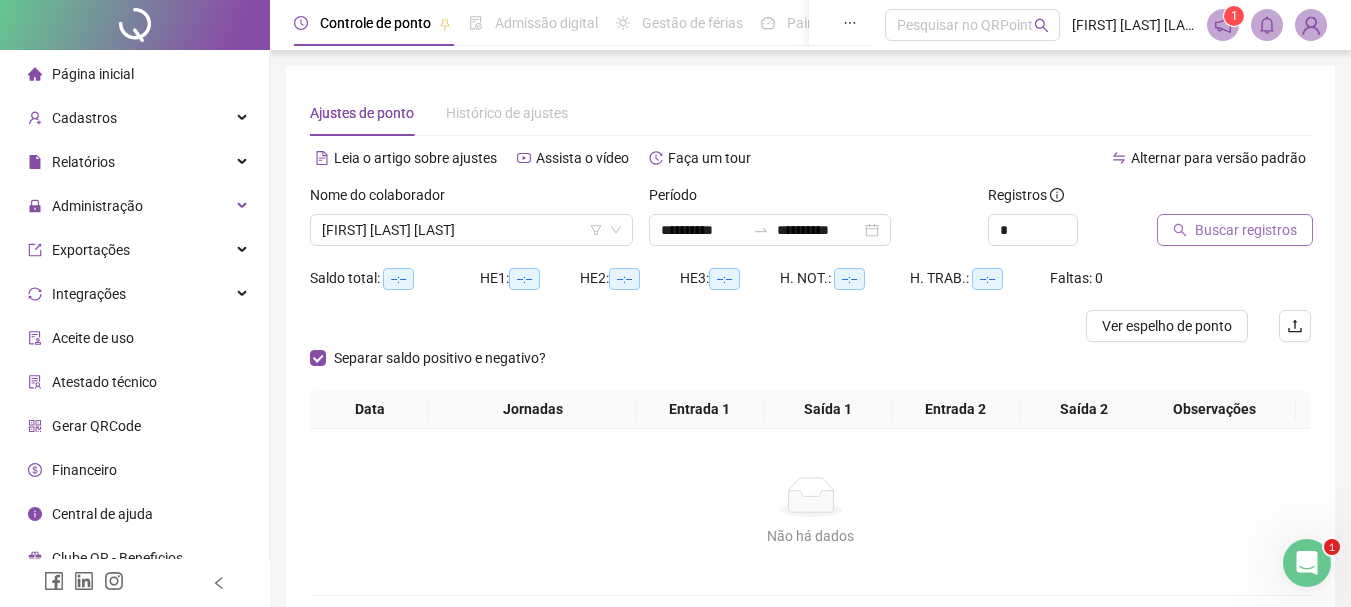 click on "Buscar registros" at bounding box center [1246, 230] 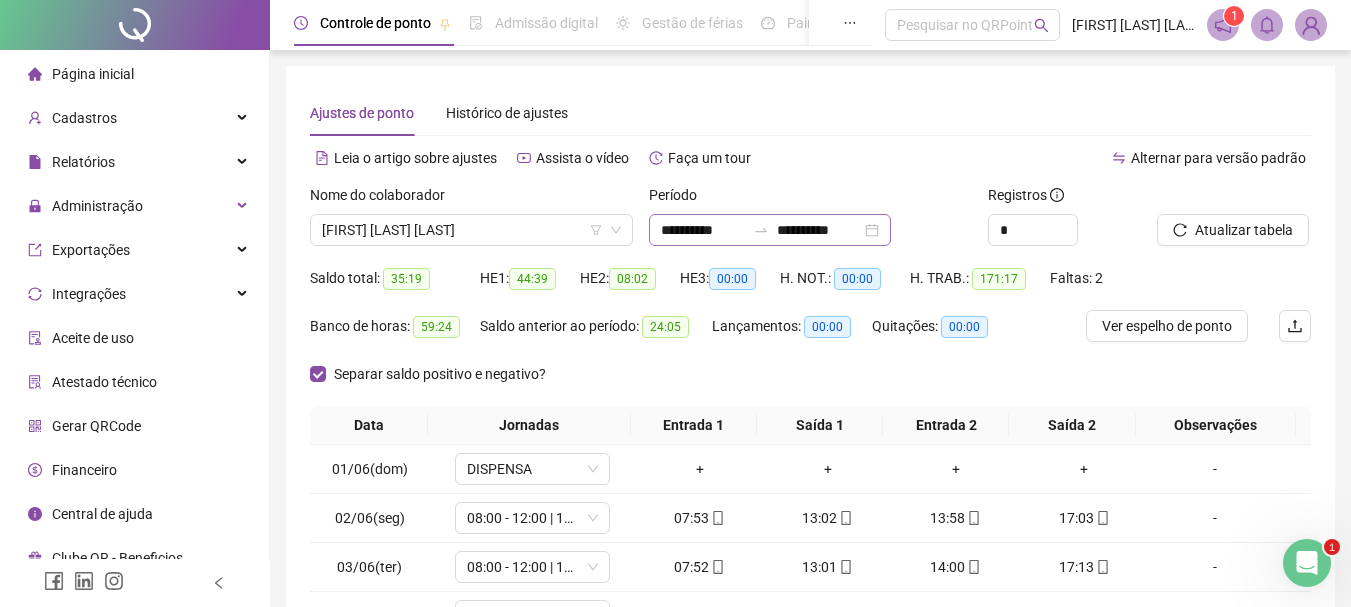 click on "**********" at bounding box center [770, 230] 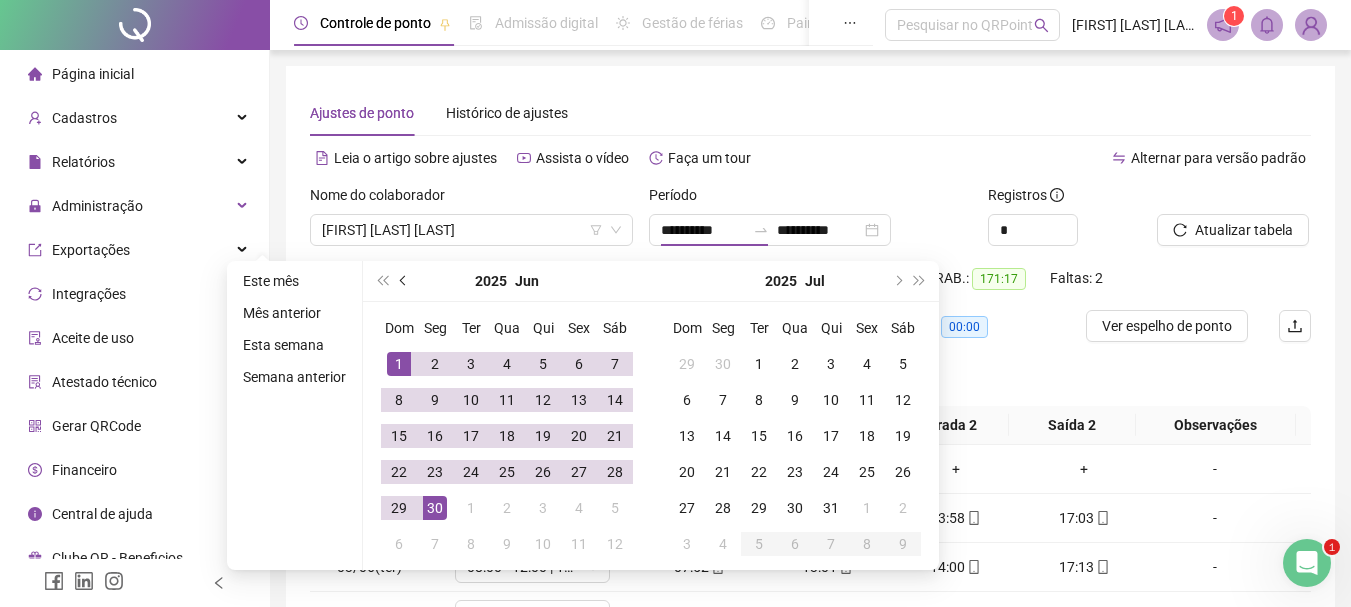 click at bounding box center (404, 281) 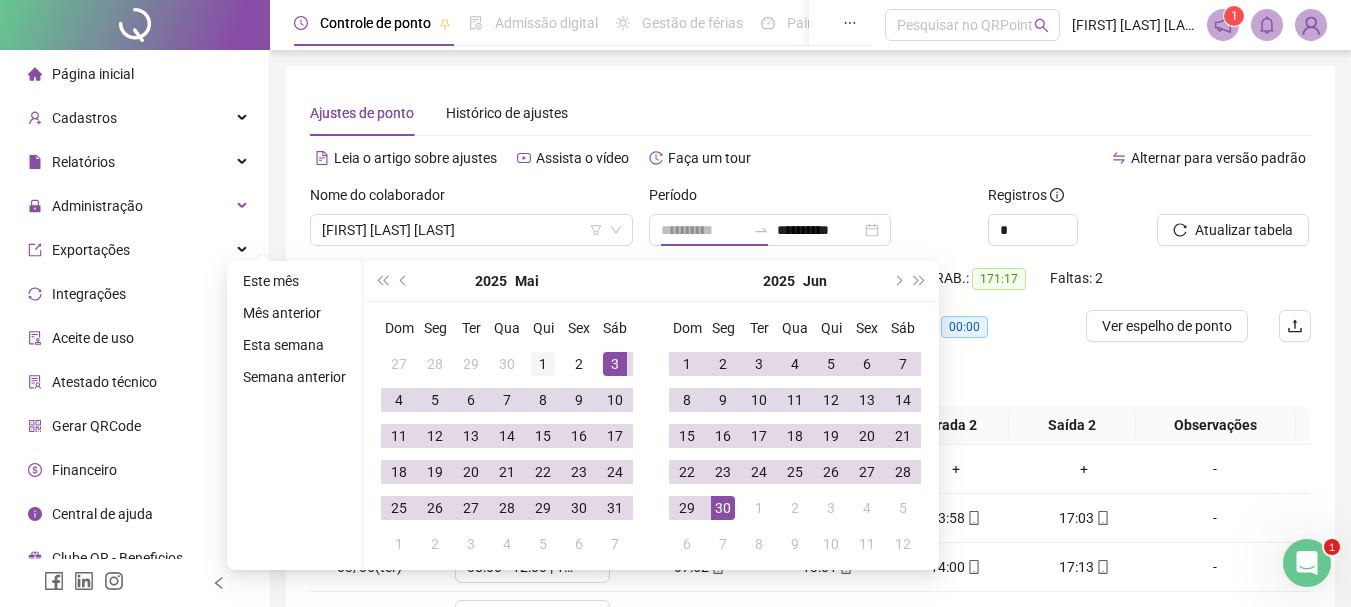 type on "**********" 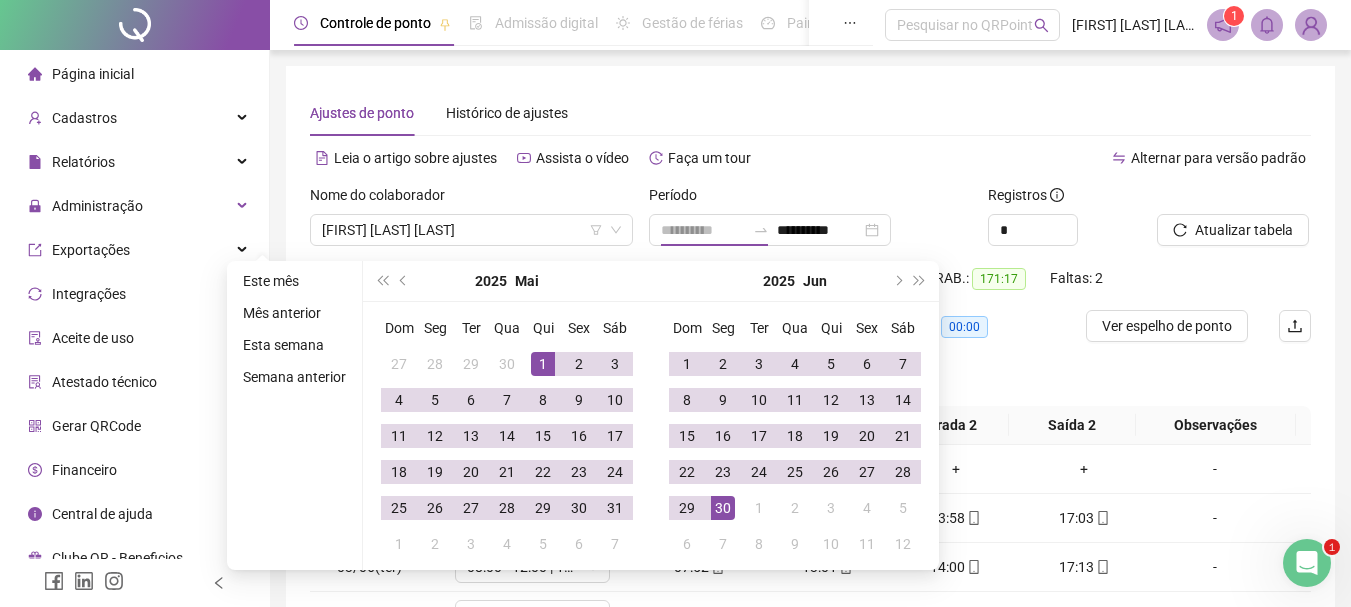 click on "1" at bounding box center [543, 364] 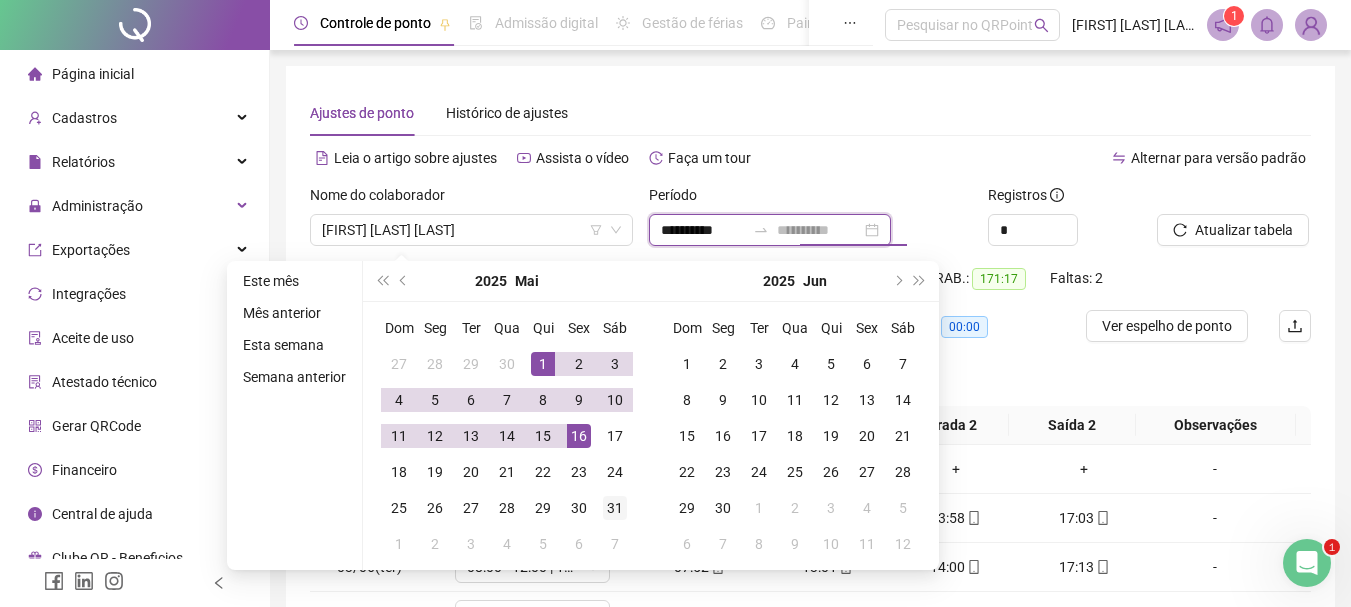 type on "**********" 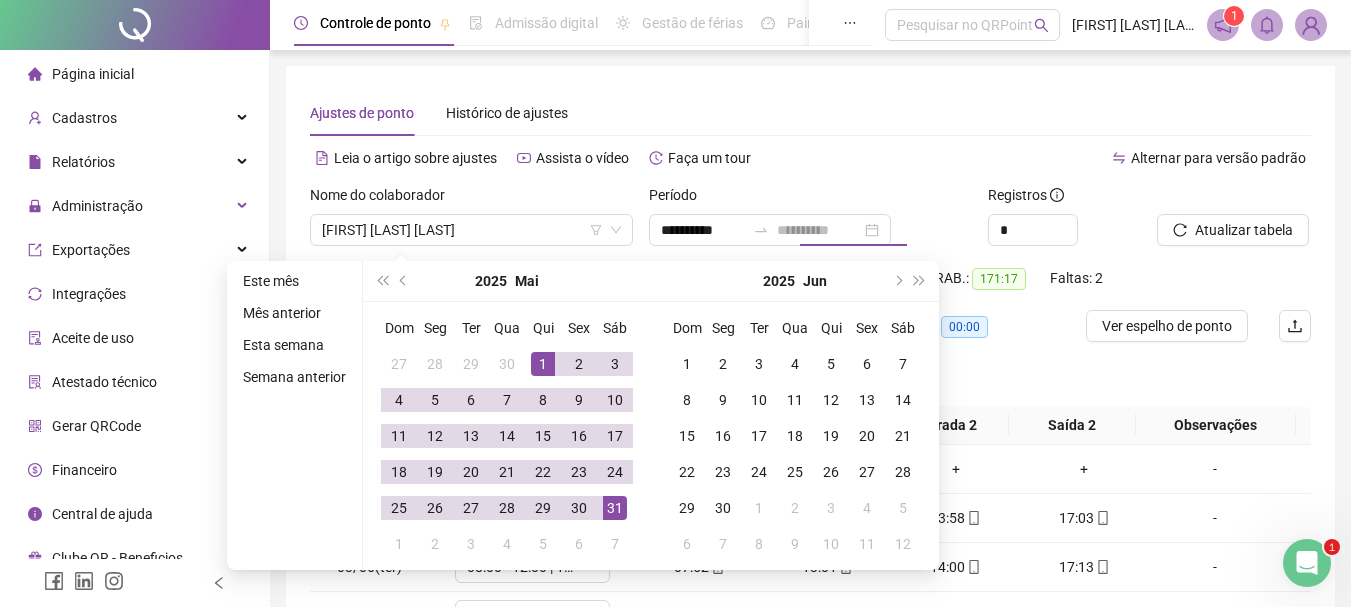 click on "31" at bounding box center (615, 508) 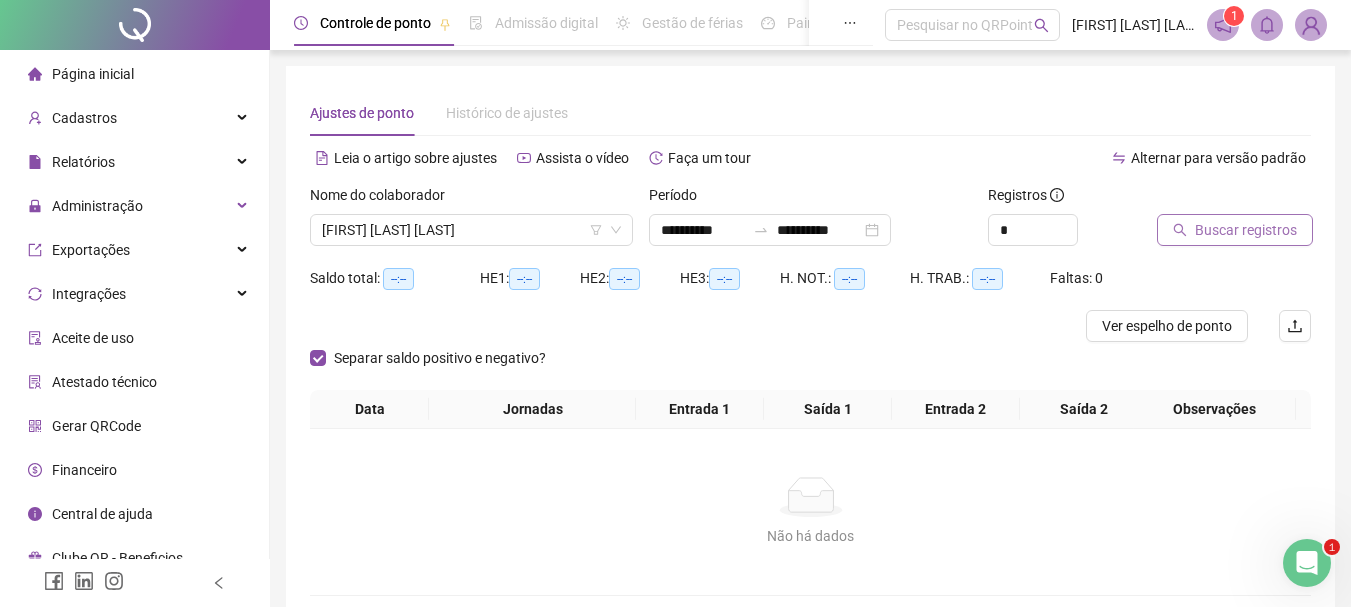 click on "Buscar registros" at bounding box center (1246, 230) 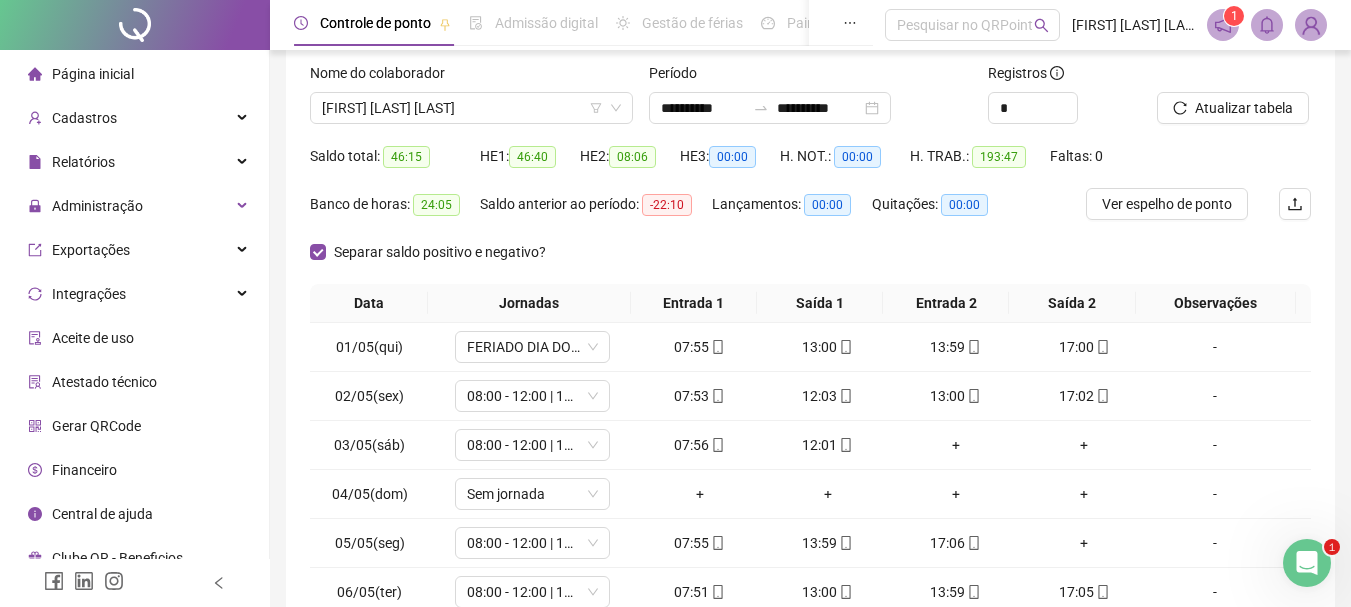 scroll, scrollTop: 100, scrollLeft: 0, axis: vertical 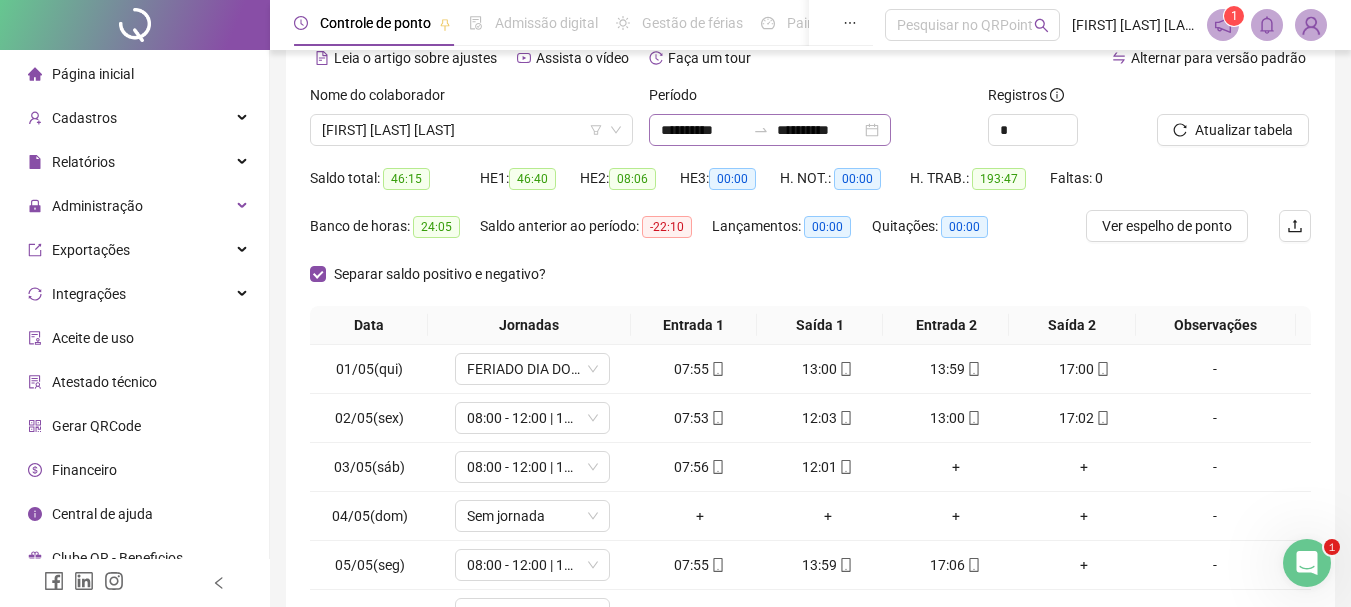 click on "**********" at bounding box center (770, 130) 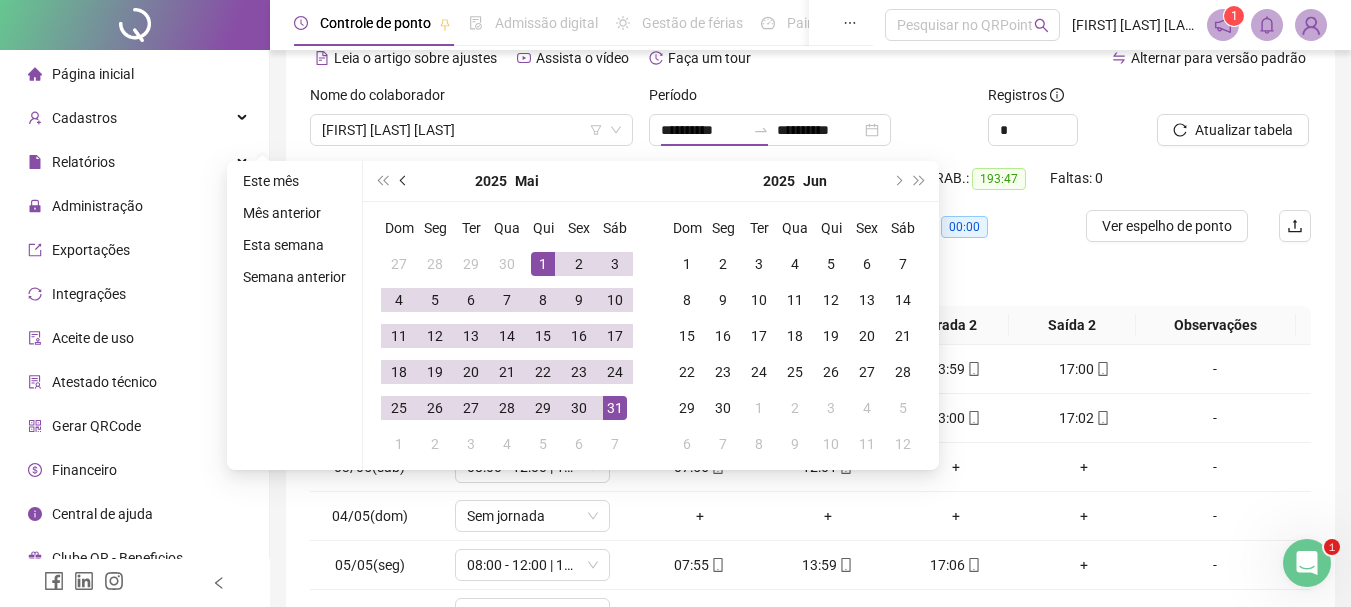 click at bounding box center (405, 181) 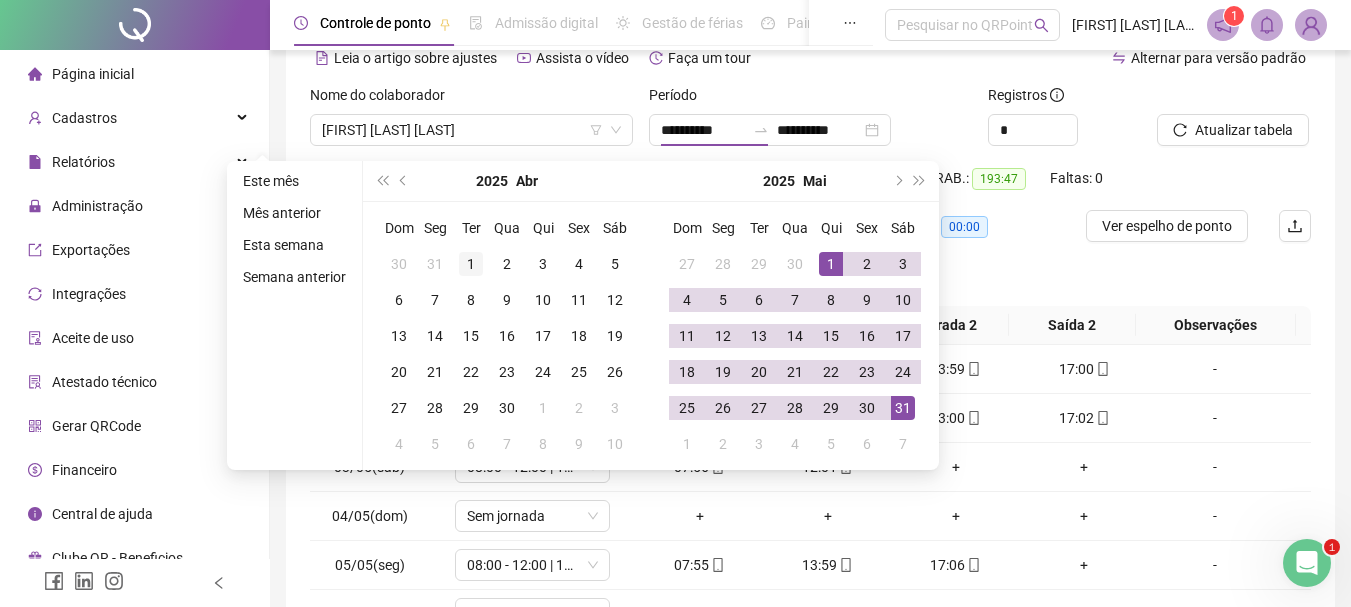type on "**********" 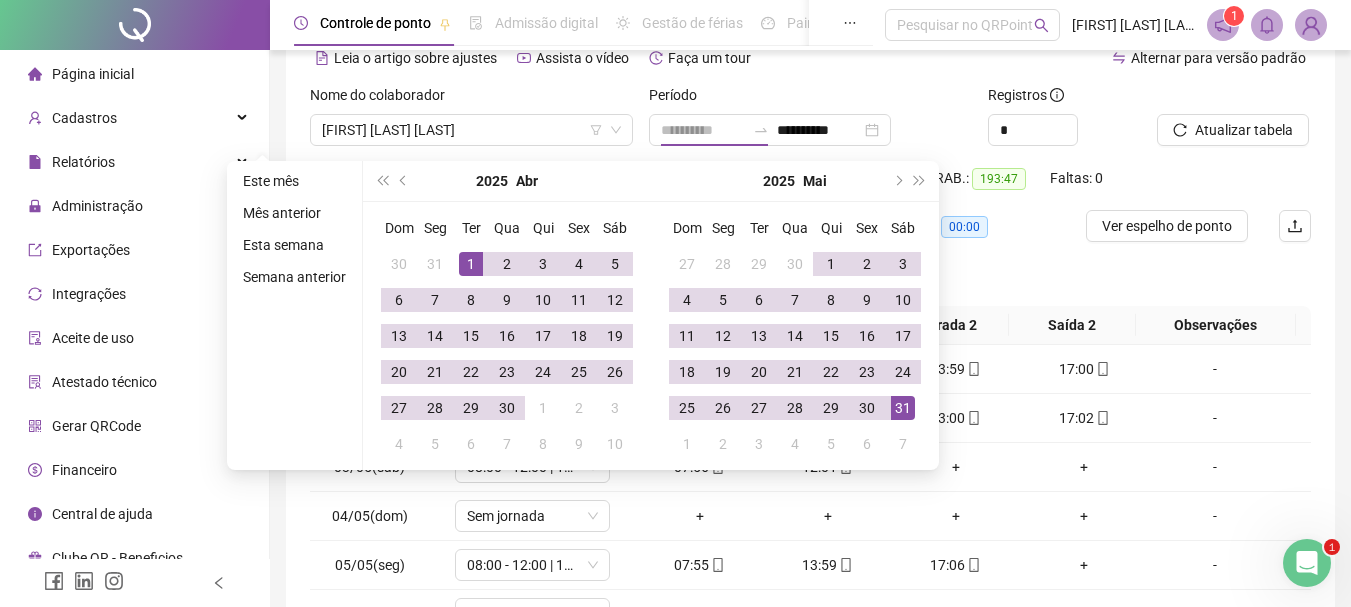click on "1" at bounding box center [471, 264] 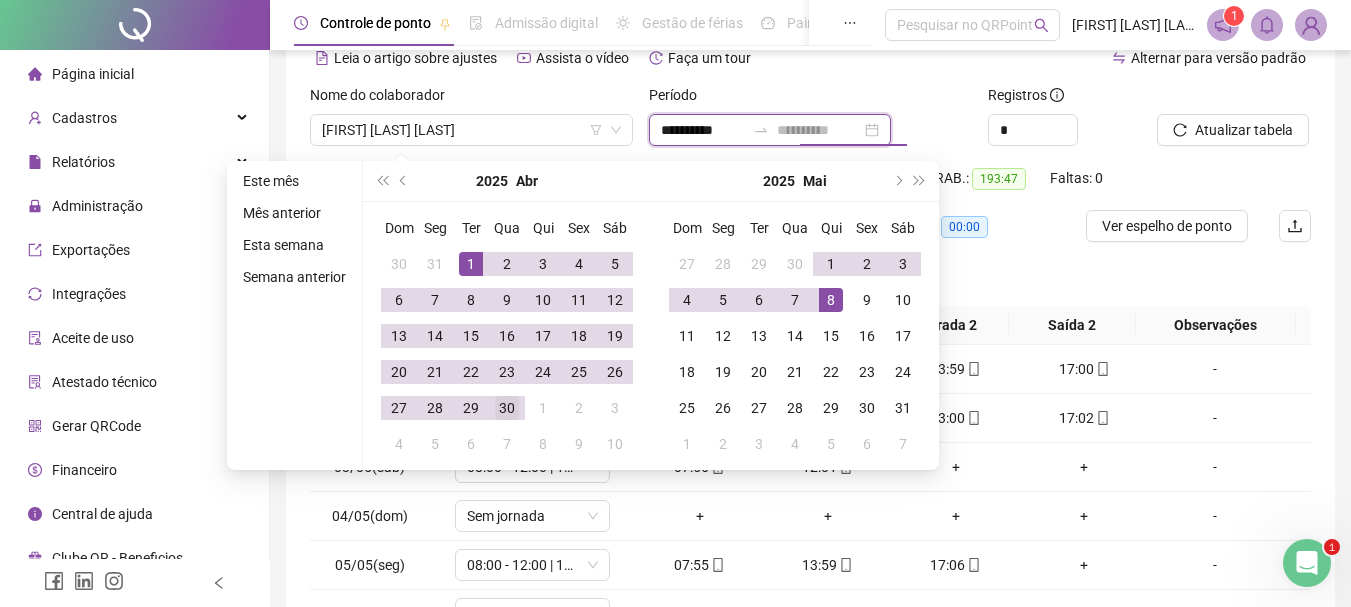type on "**********" 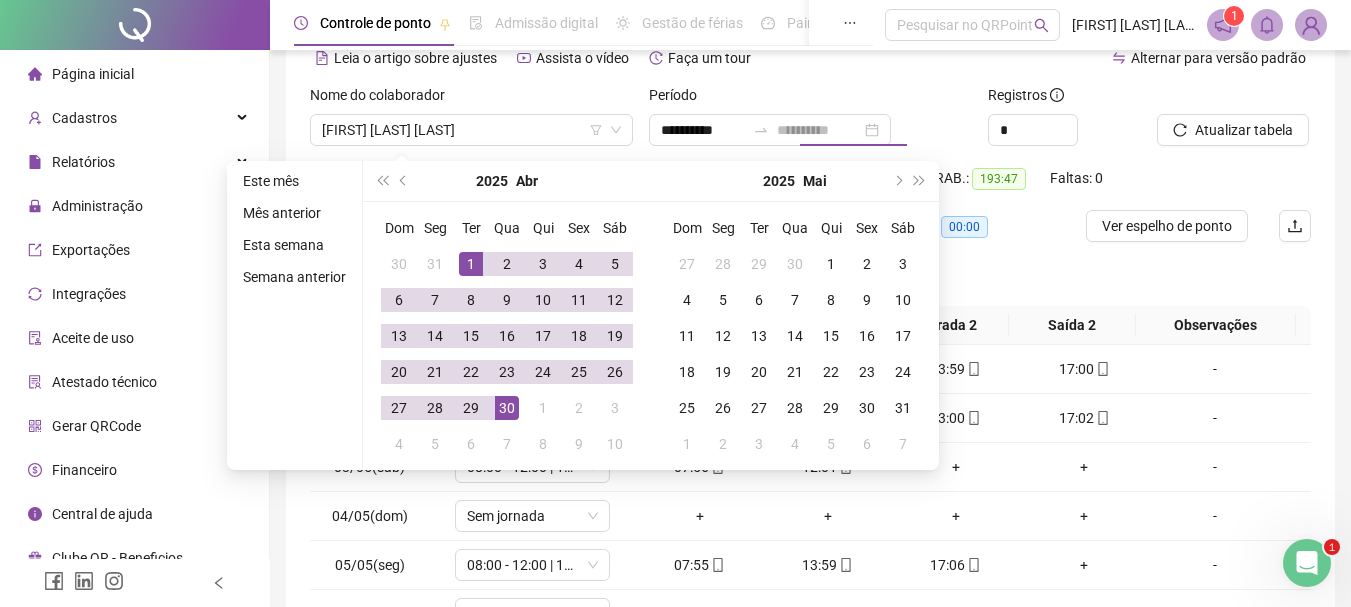 click on "30" at bounding box center (507, 408) 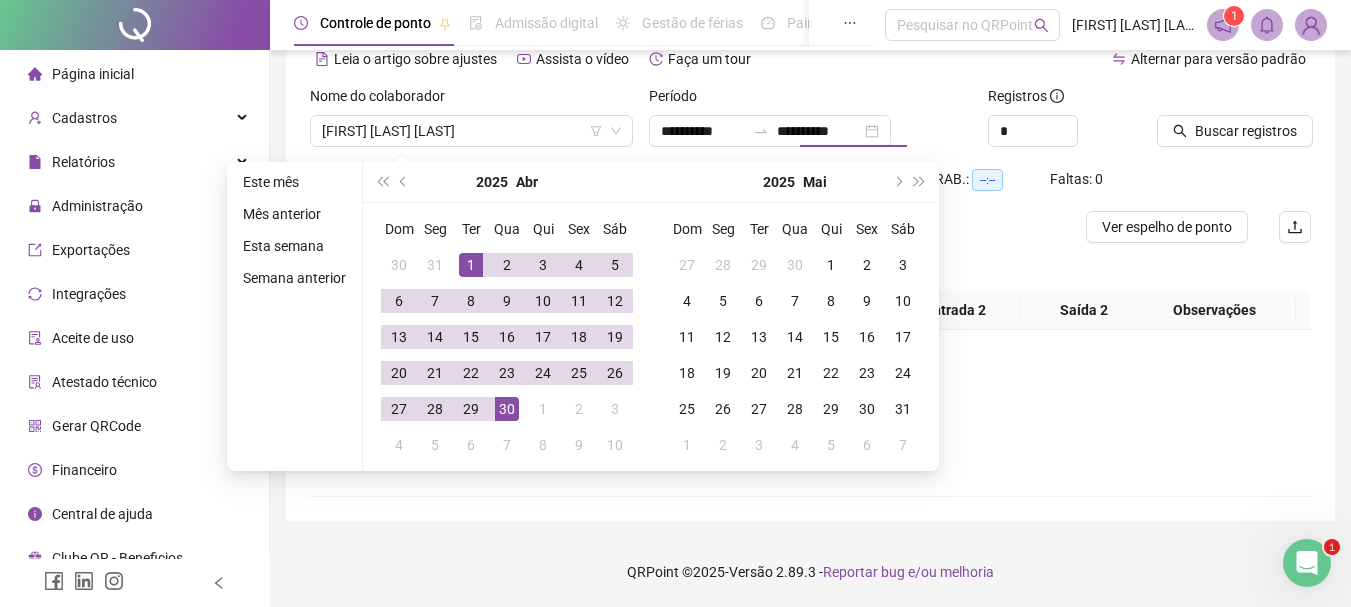 scroll, scrollTop: 99, scrollLeft: 0, axis: vertical 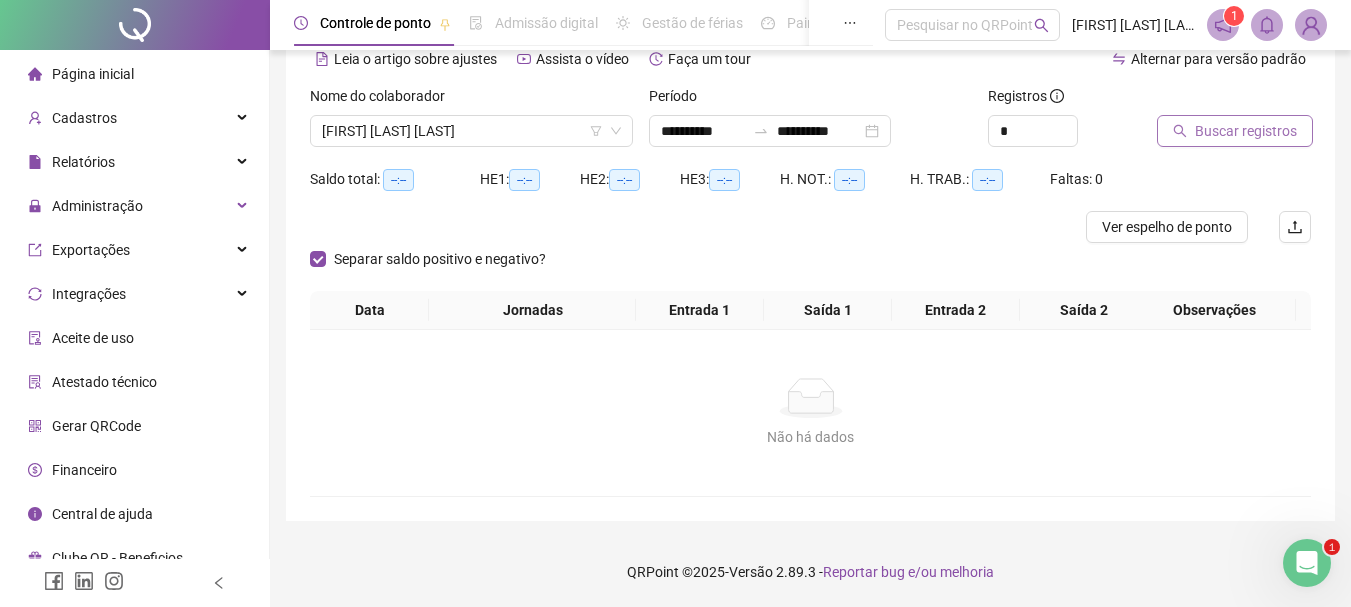 click on "Buscar registros" at bounding box center [1246, 131] 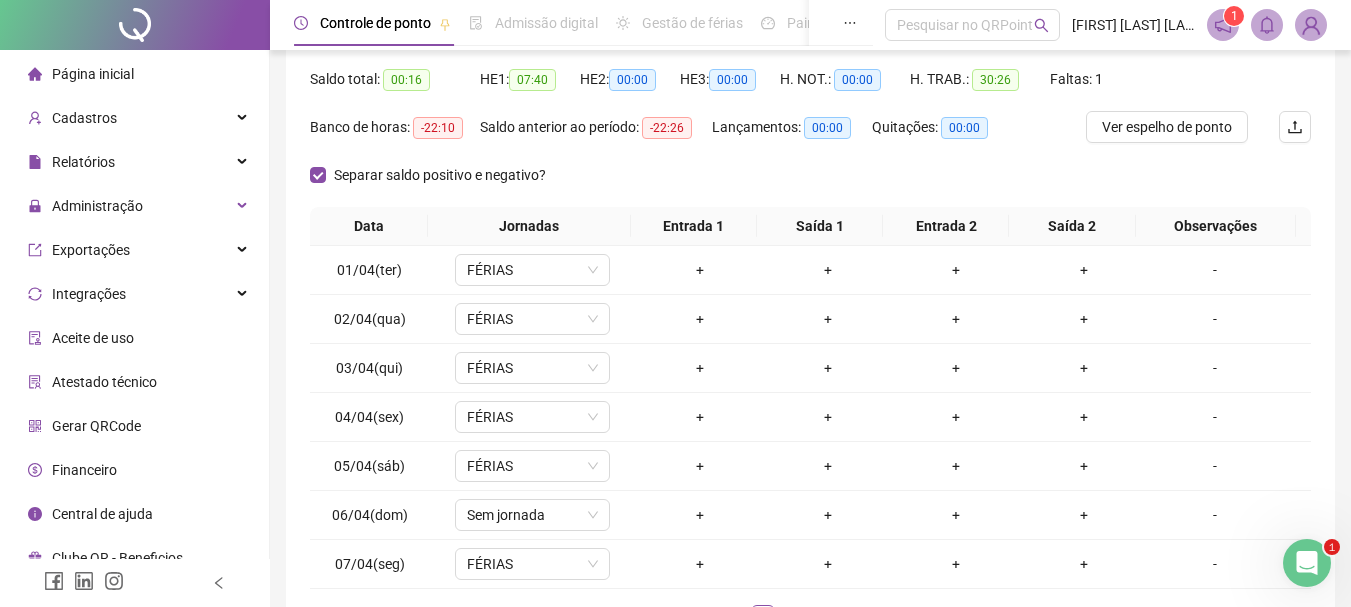 scroll, scrollTop: 99, scrollLeft: 0, axis: vertical 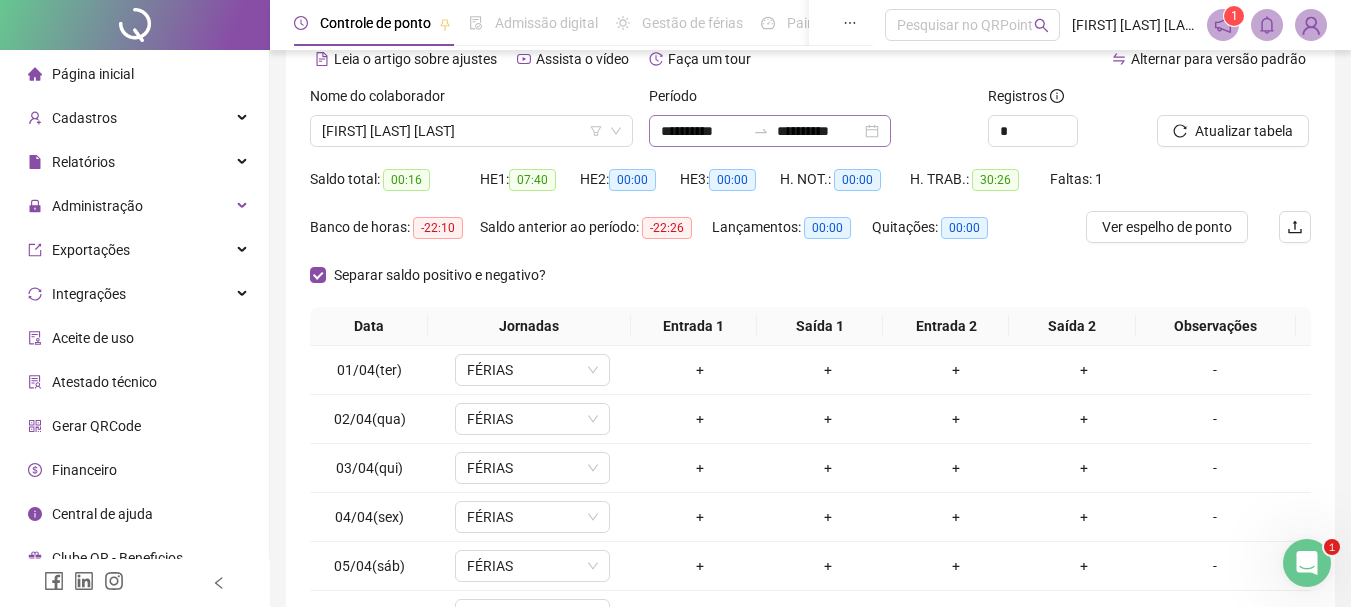 click on "**********" at bounding box center (770, 131) 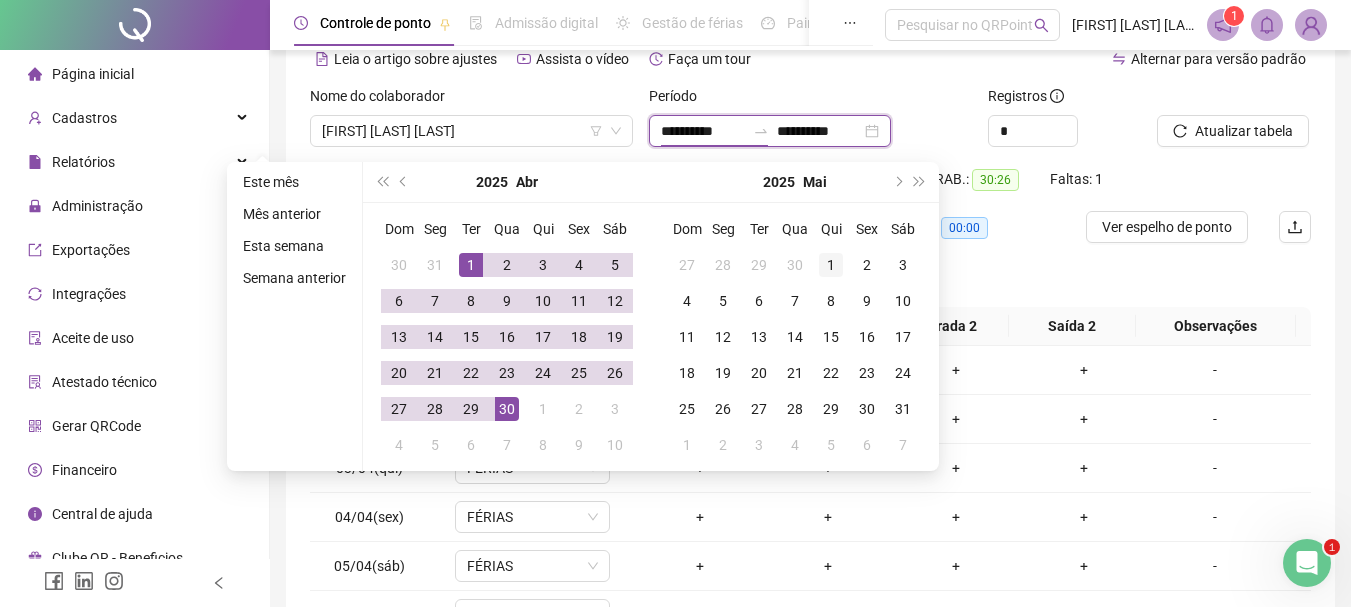 type on "**********" 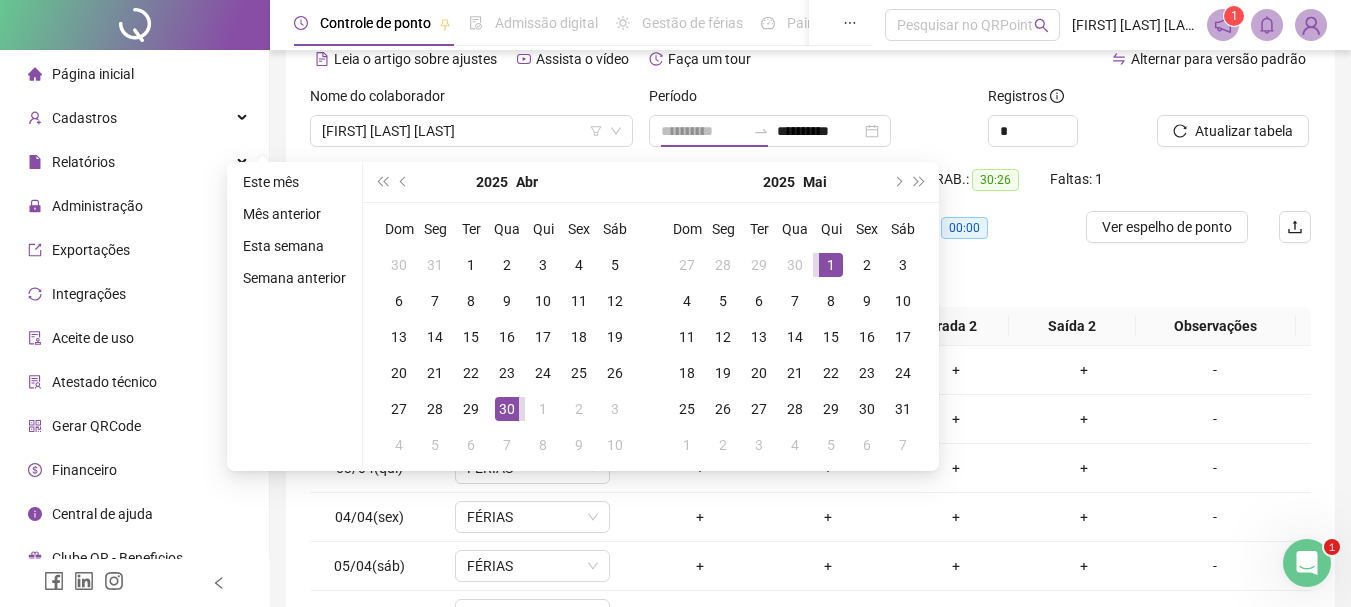click on "1" at bounding box center (831, 265) 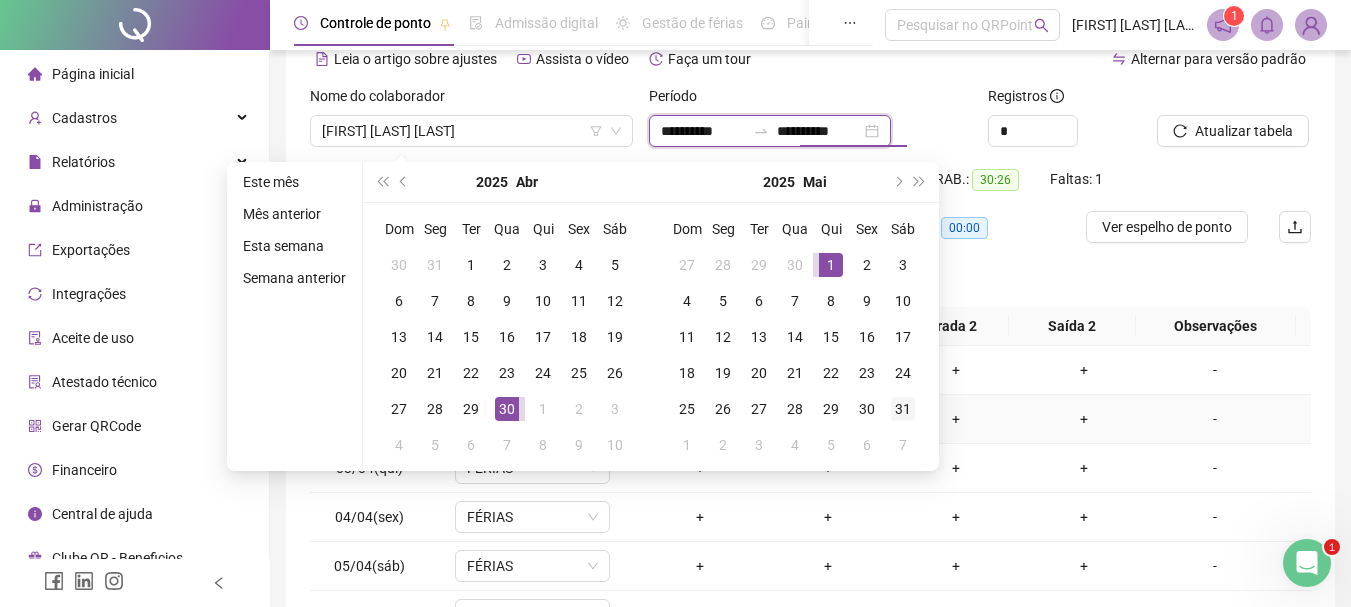 type on "**********" 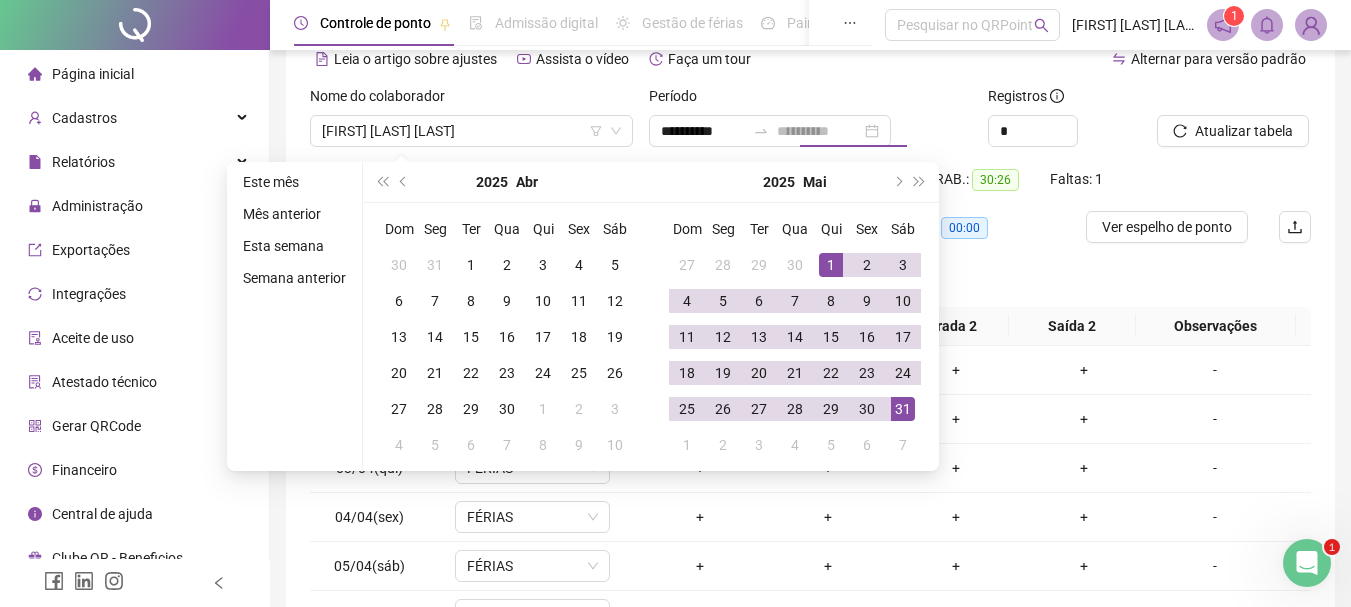 click on "31" at bounding box center (903, 409) 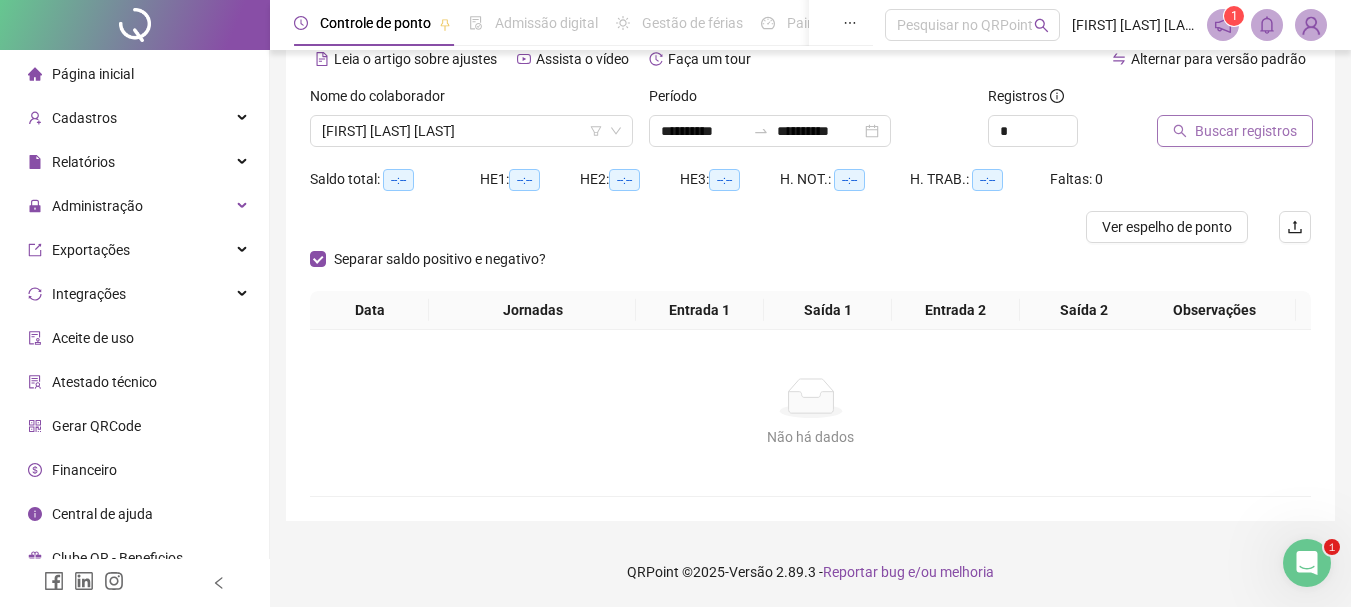 click on "Buscar registros" at bounding box center (1246, 131) 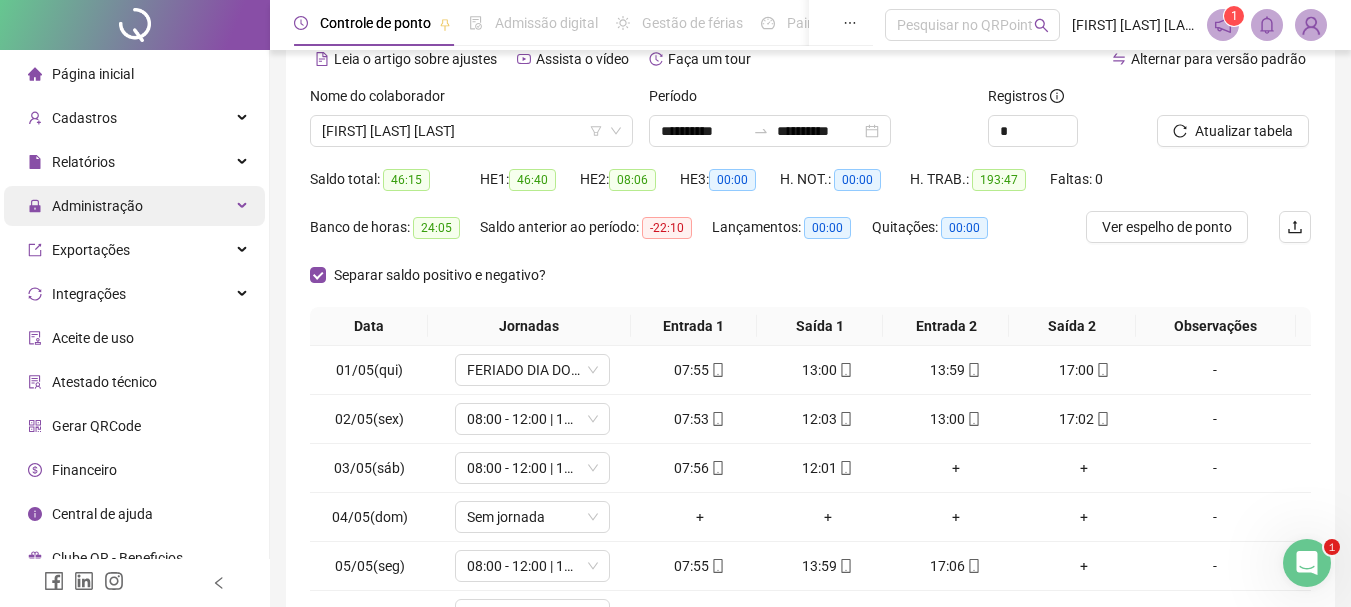 click on "Administração" at bounding box center [97, 206] 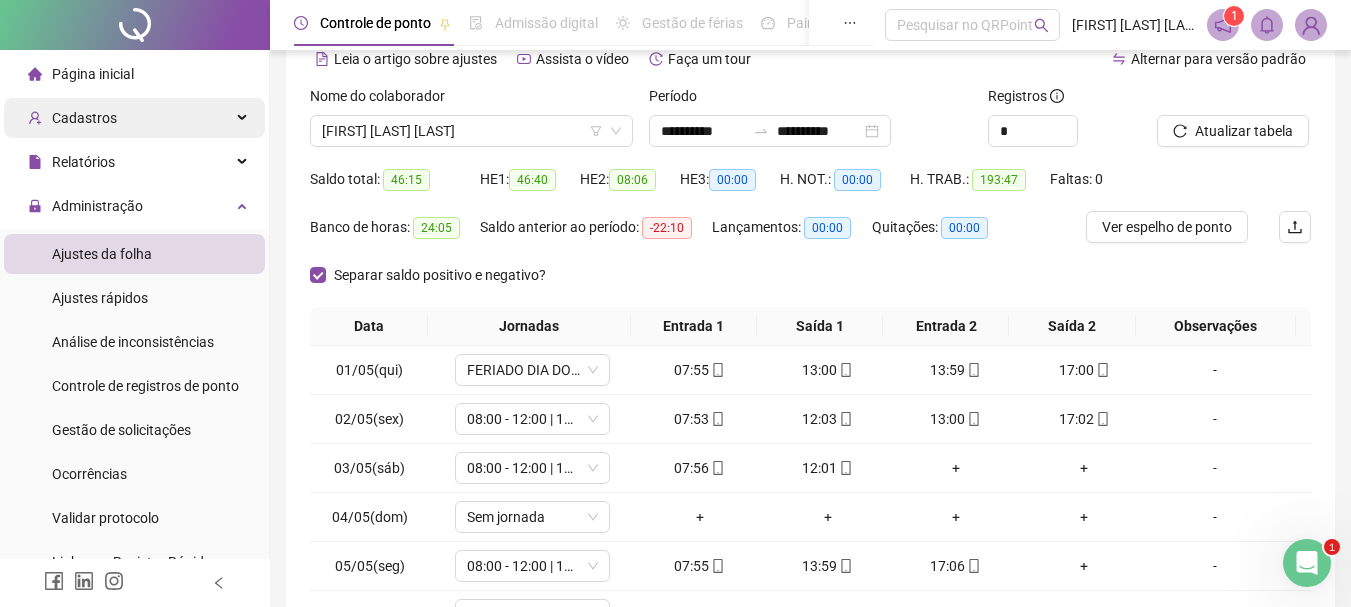 click on "Cadastros" at bounding box center (84, 118) 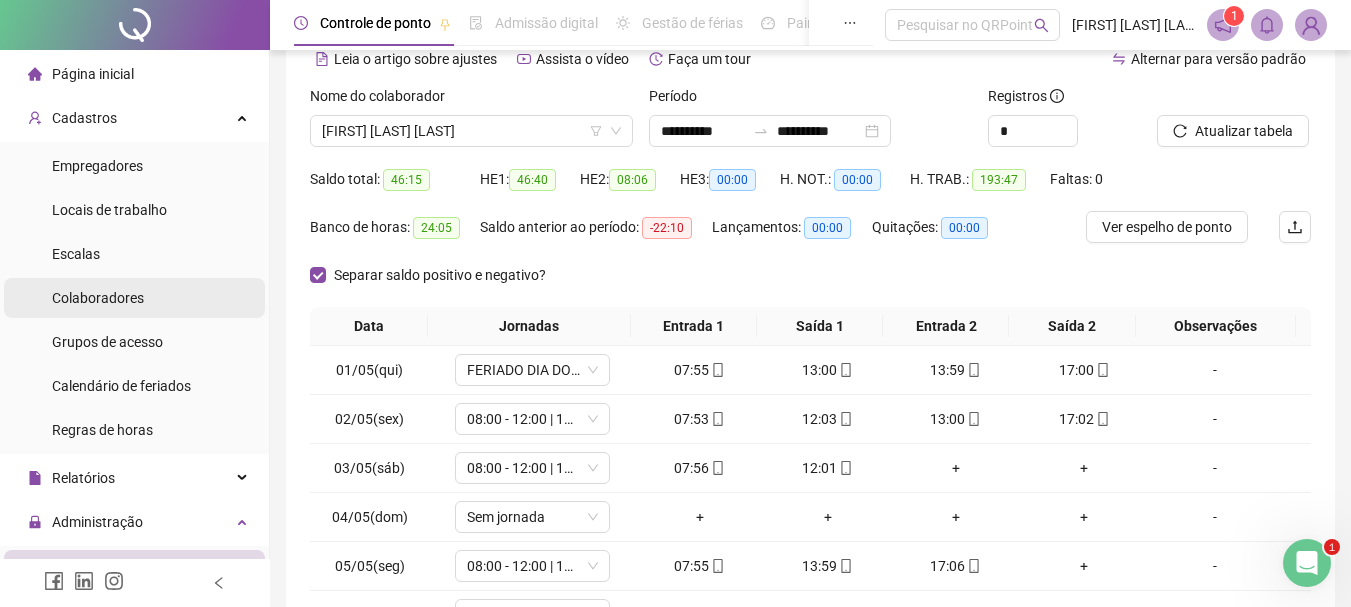 click on "Colaboradores" at bounding box center (98, 298) 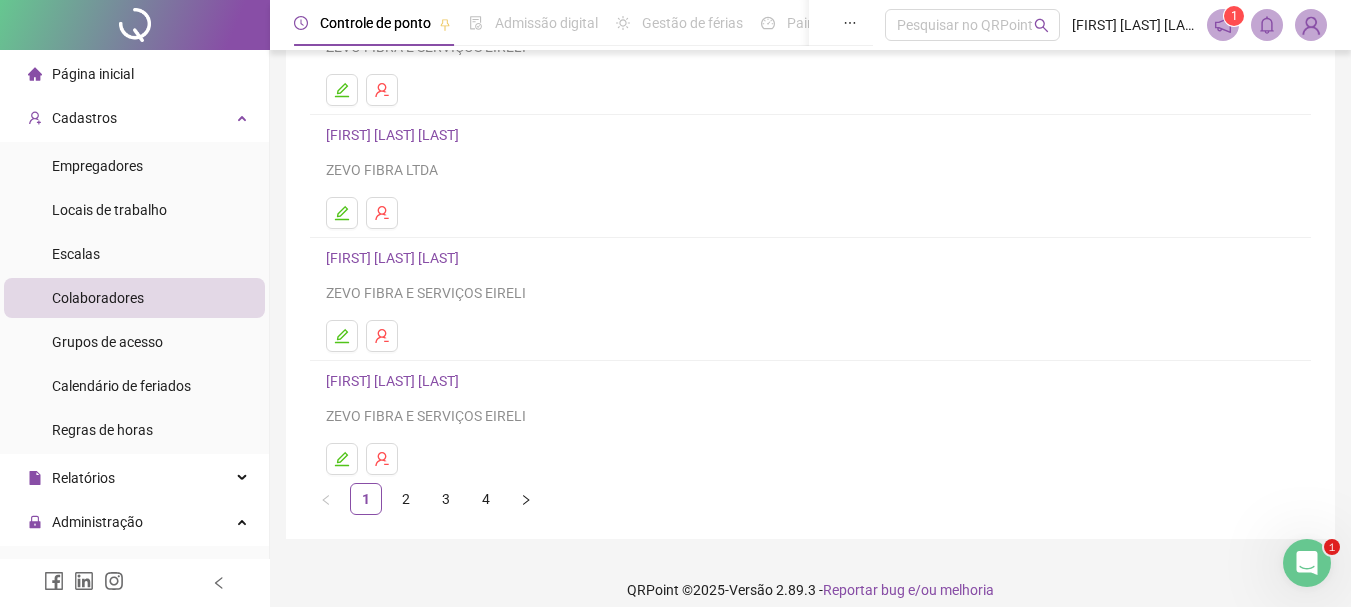 scroll, scrollTop: 360, scrollLeft: 0, axis: vertical 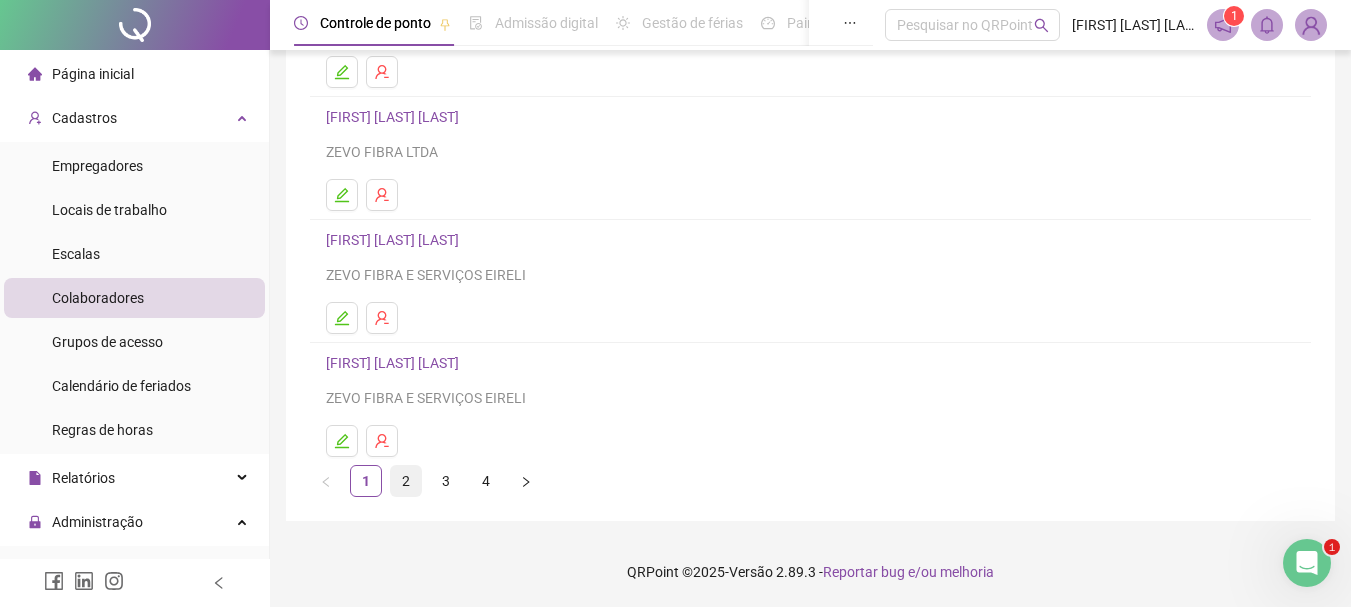 click on "2" at bounding box center (406, 481) 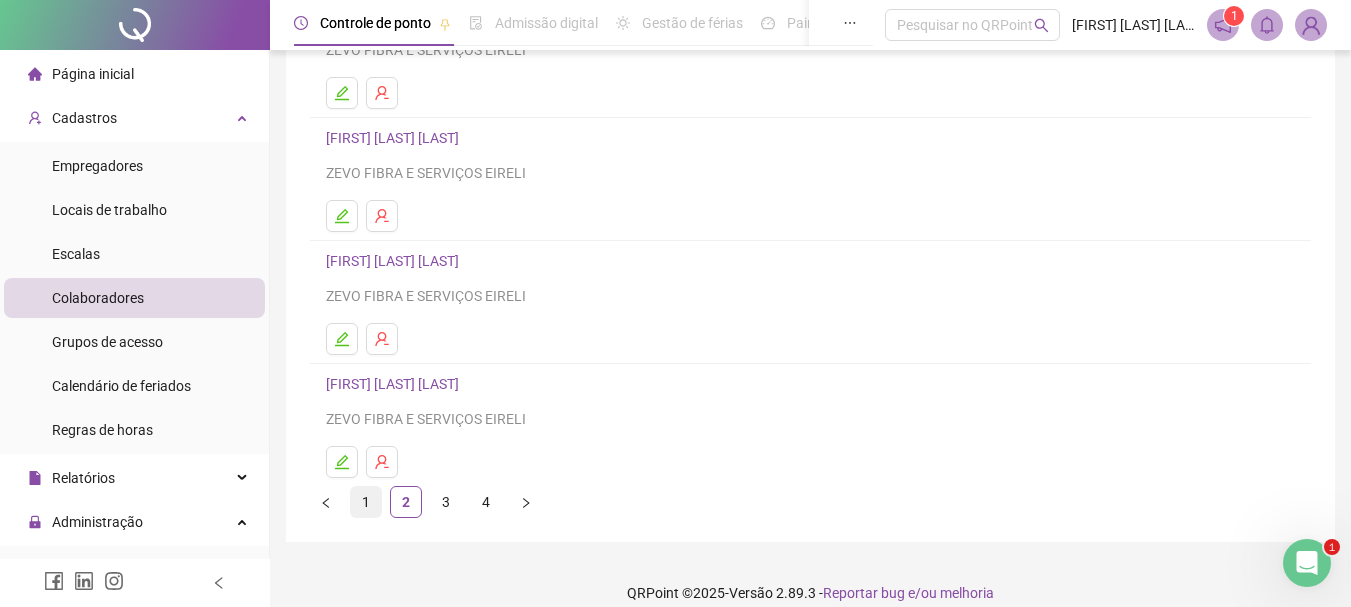 scroll, scrollTop: 360, scrollLeft: 0, axis: vertical 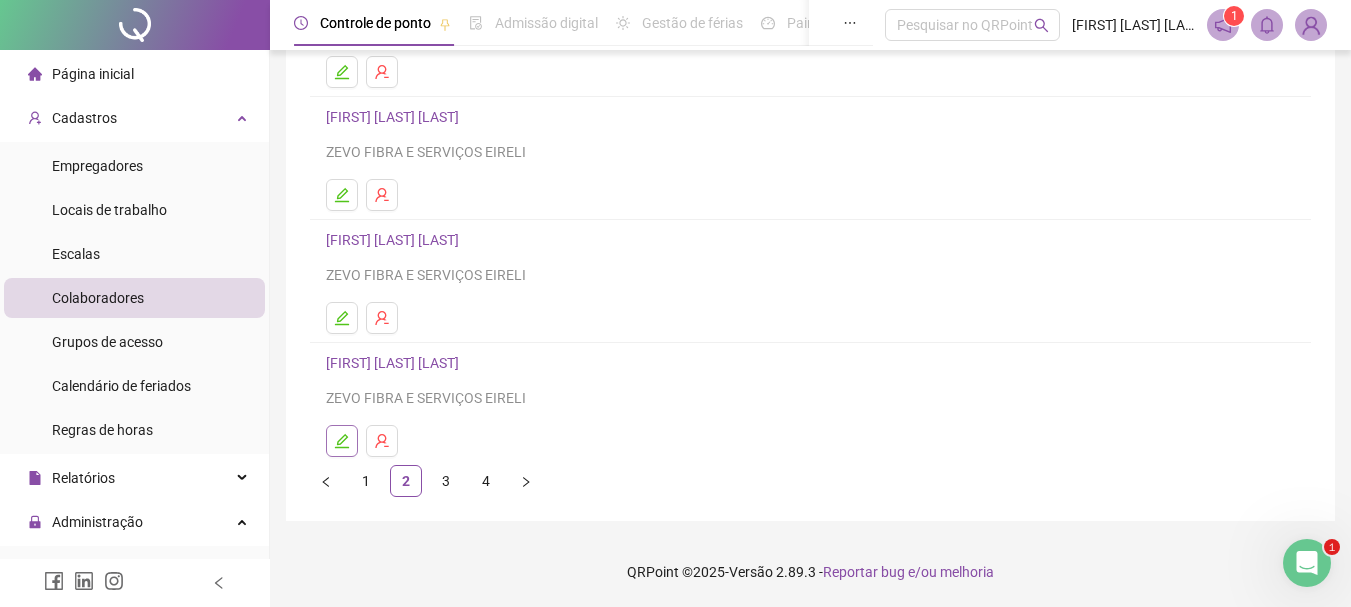 click 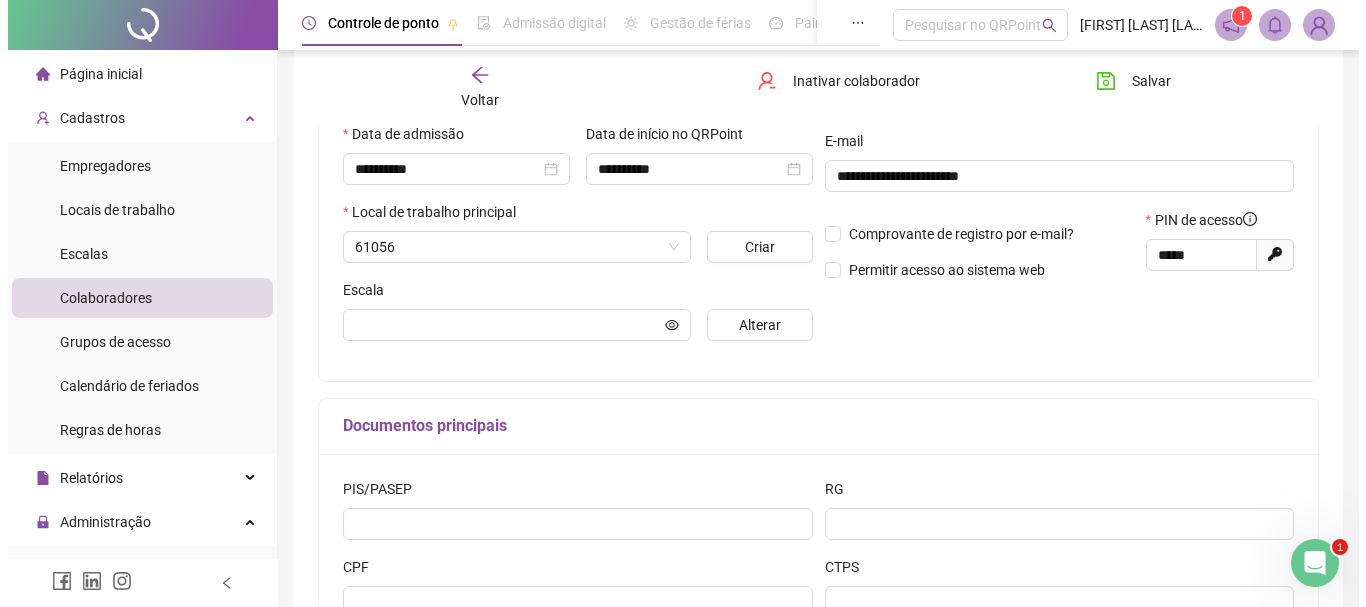 scroll, scrollTop: 370, scrollLeft: 0, axis: vertical 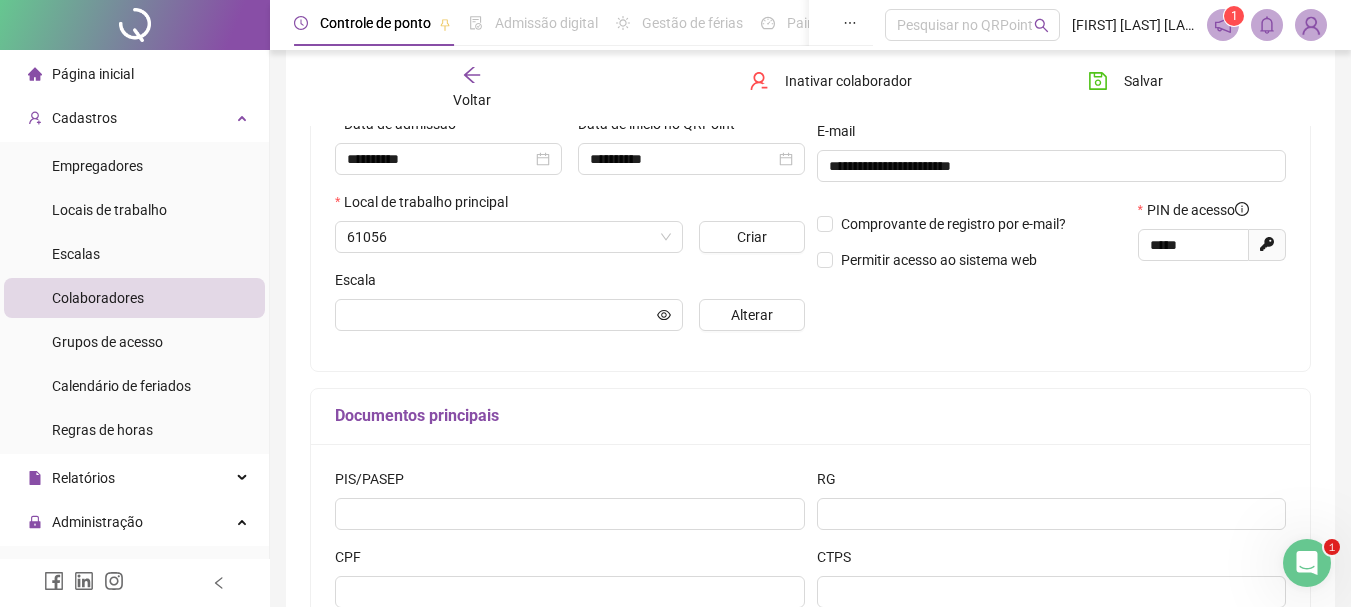 type on "**********" 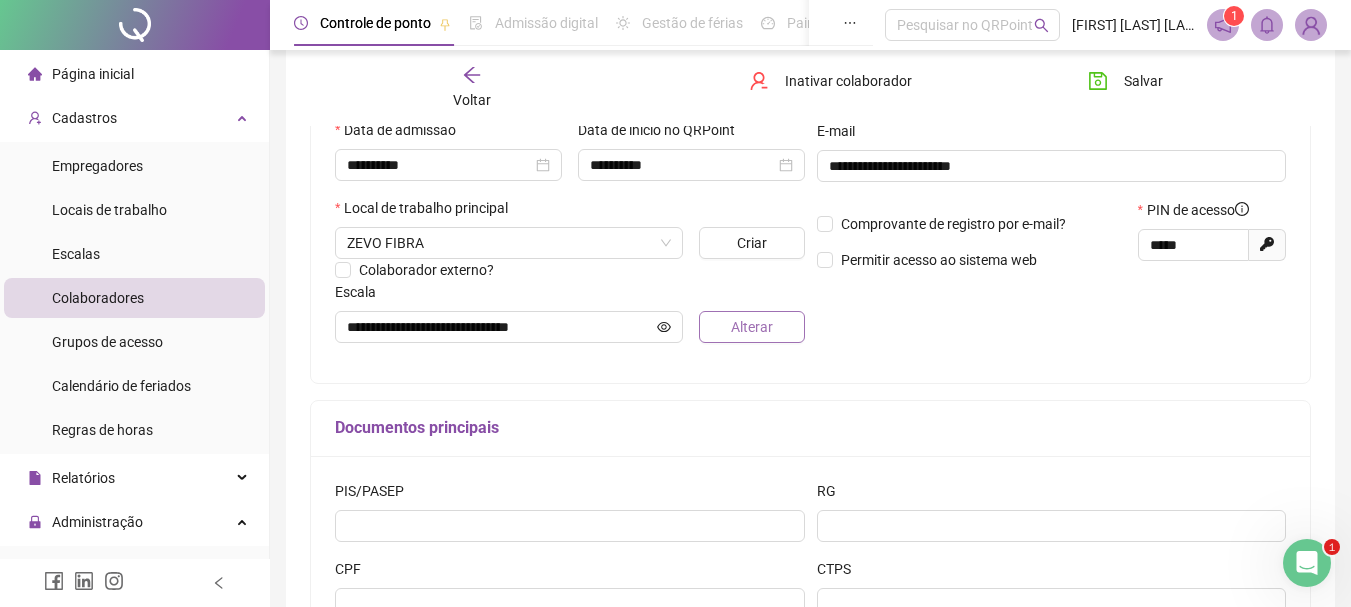 click on "Alterar" at bounding box center (752, 327) 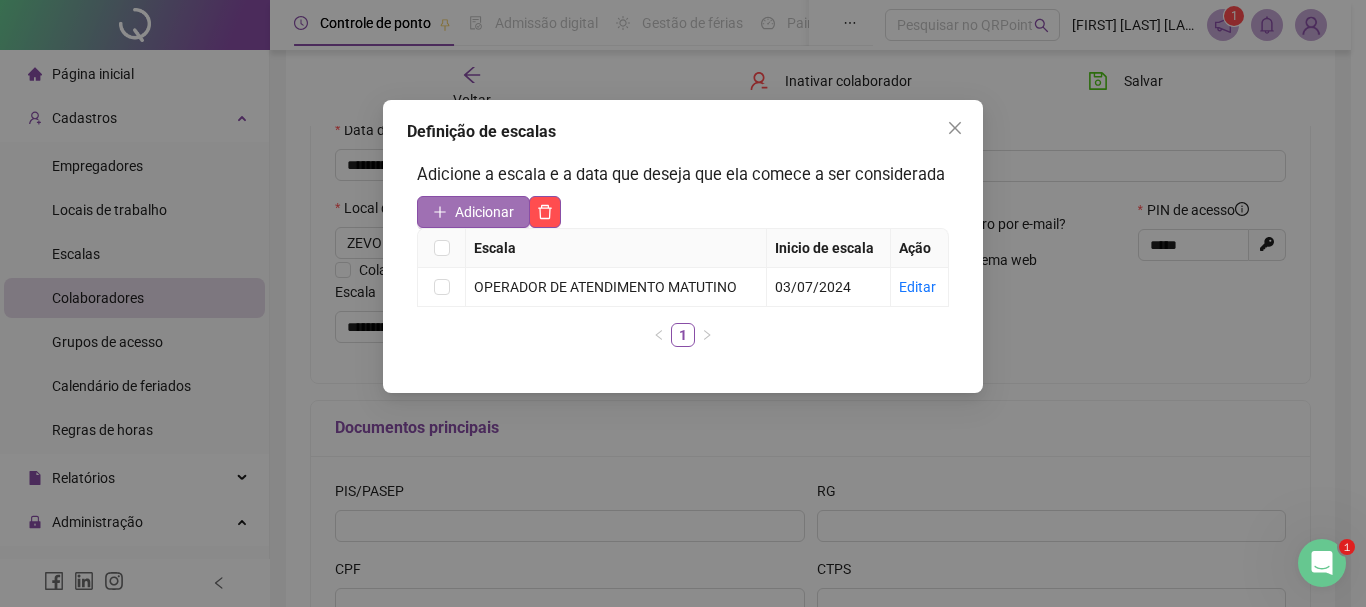 click on "Adicionar" at bounding box center (484, 212) 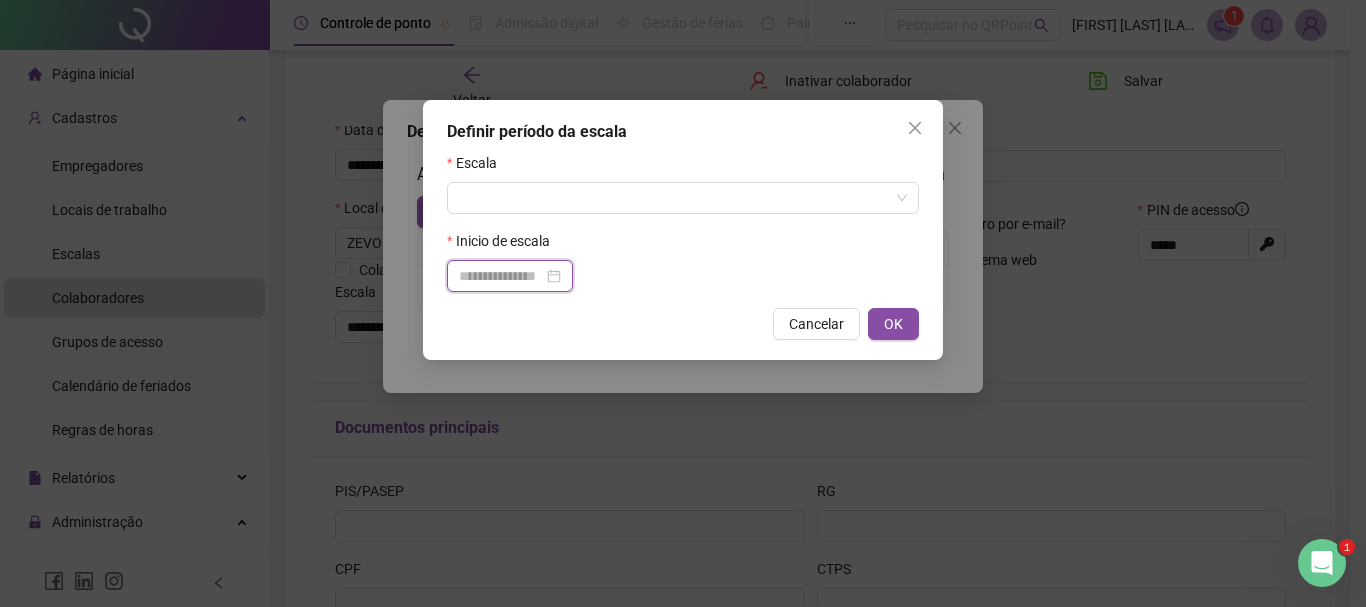 click at bounding box center (501, 276) 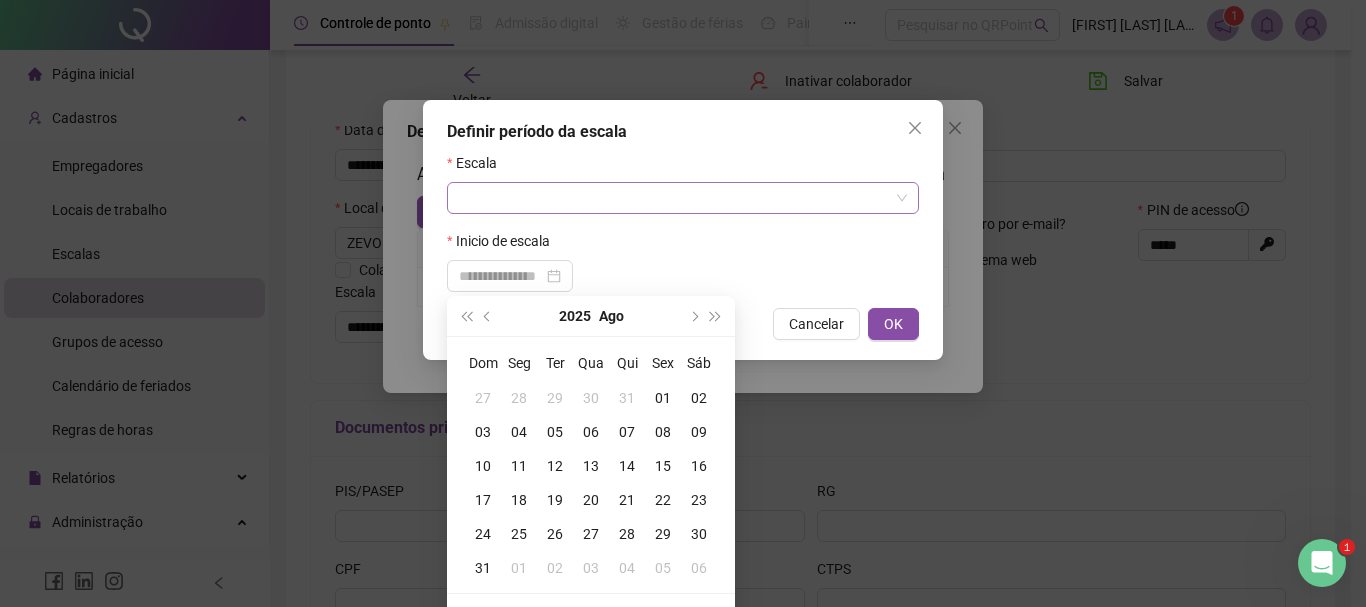 click at bounding box center [674, 198] 